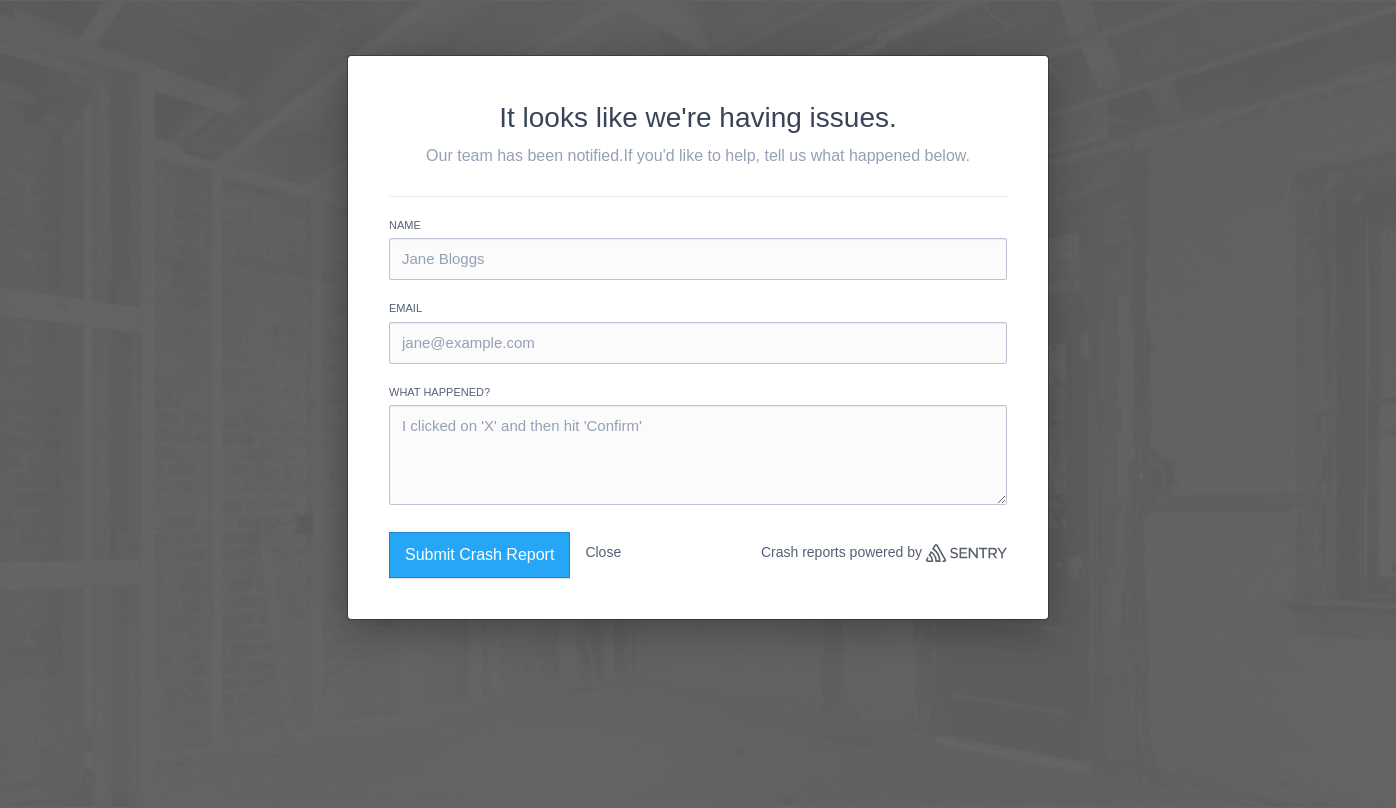 scroll, scrollTop: 0, scrollLeft: 0, axis: both 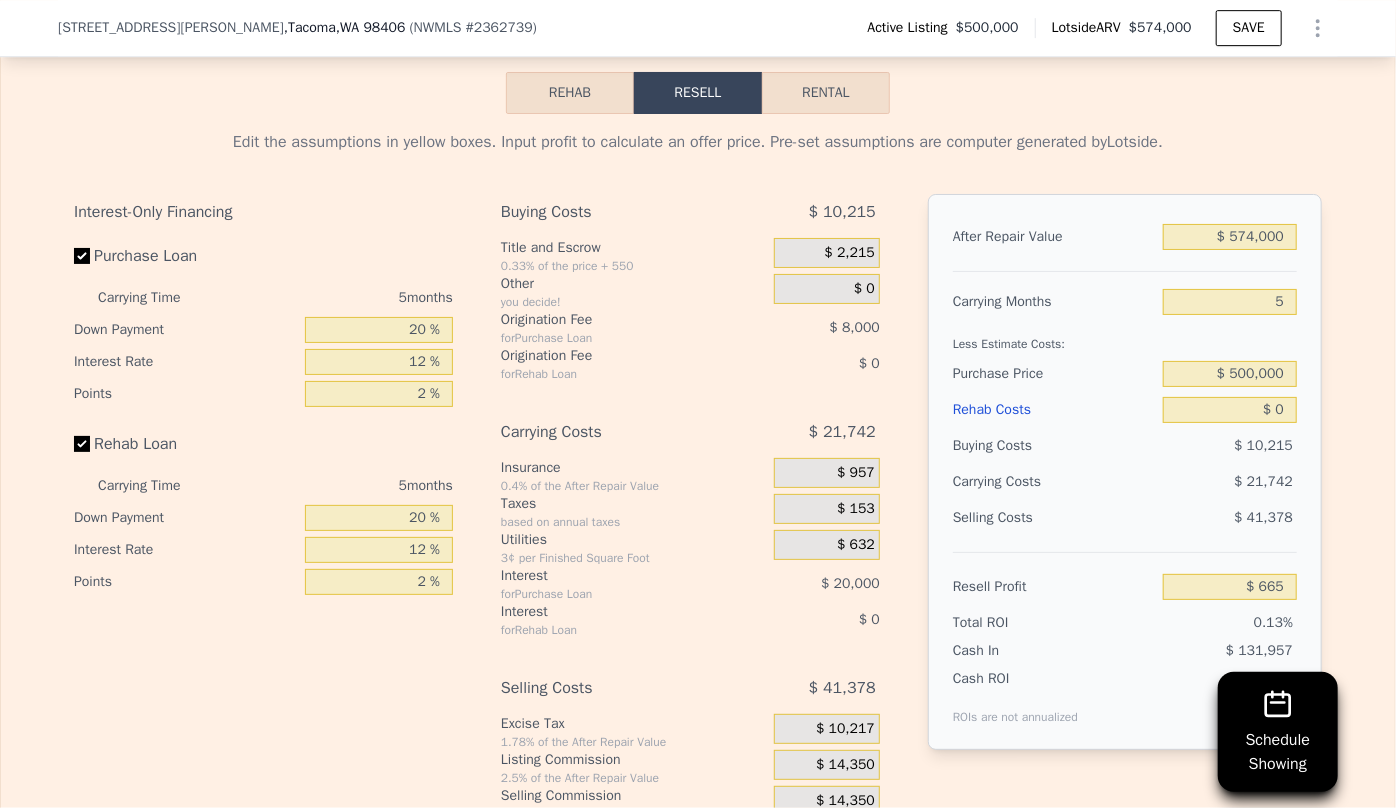 click at bounding box center [1318, 28] 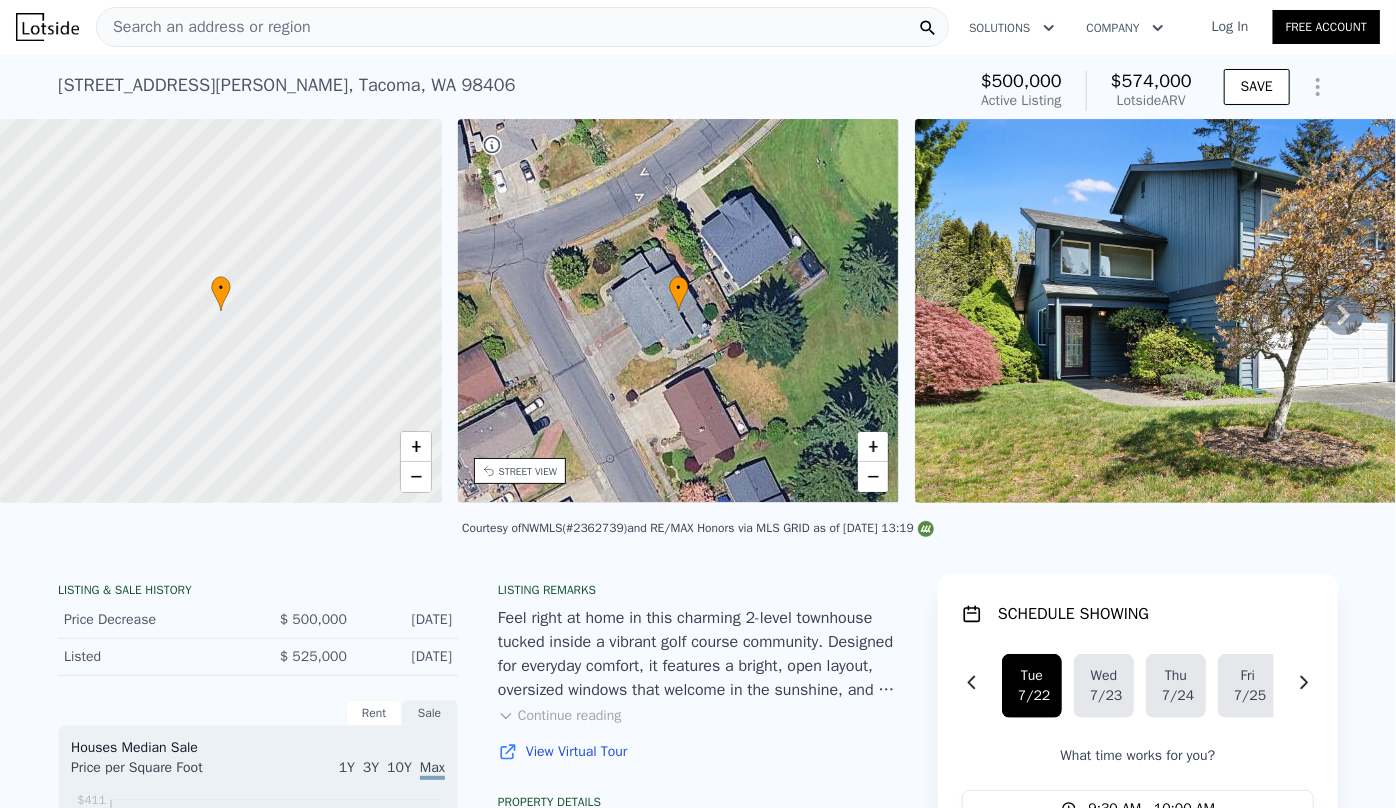 scroll, scrollTop: 0, scrollLeft: 0, axis: both 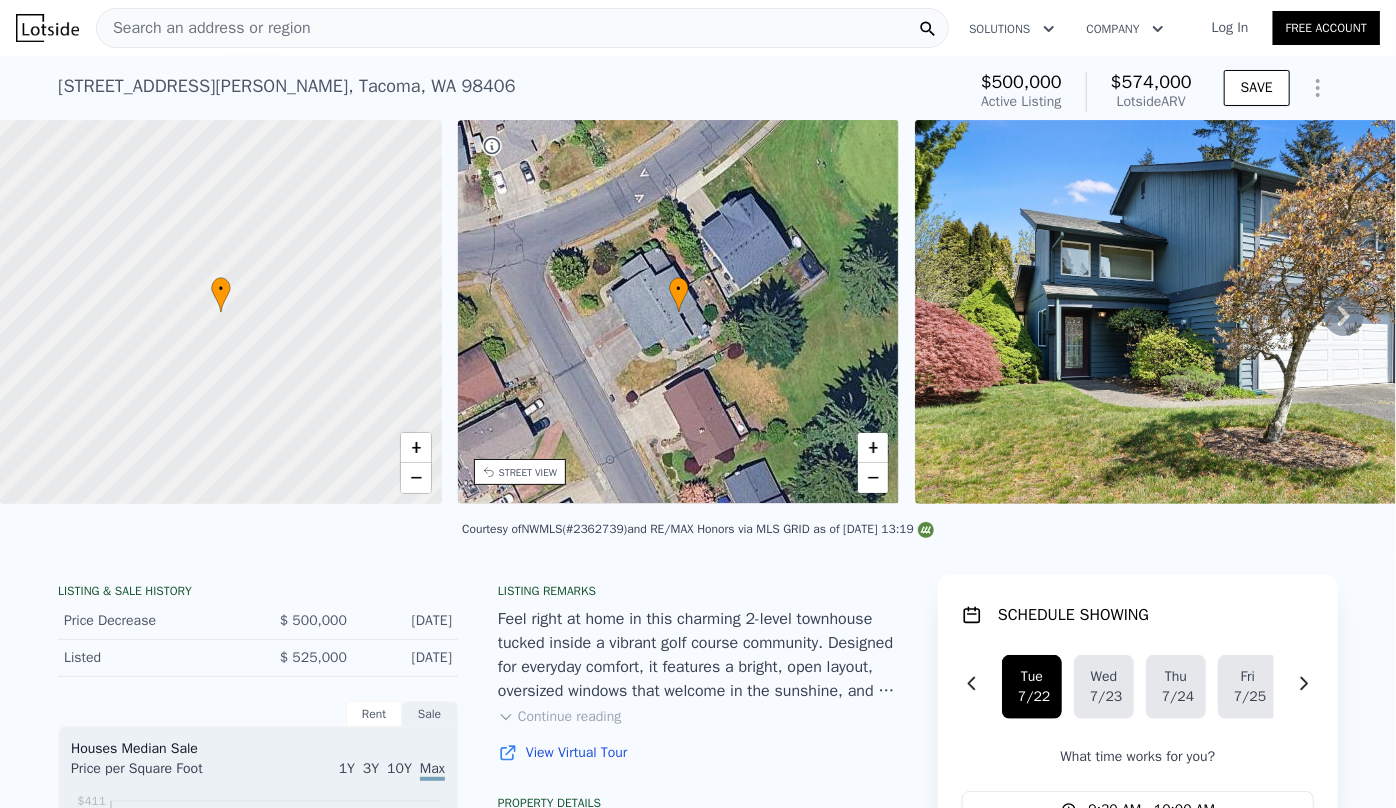 click on "Log In" at bounding box center (1230, 28) 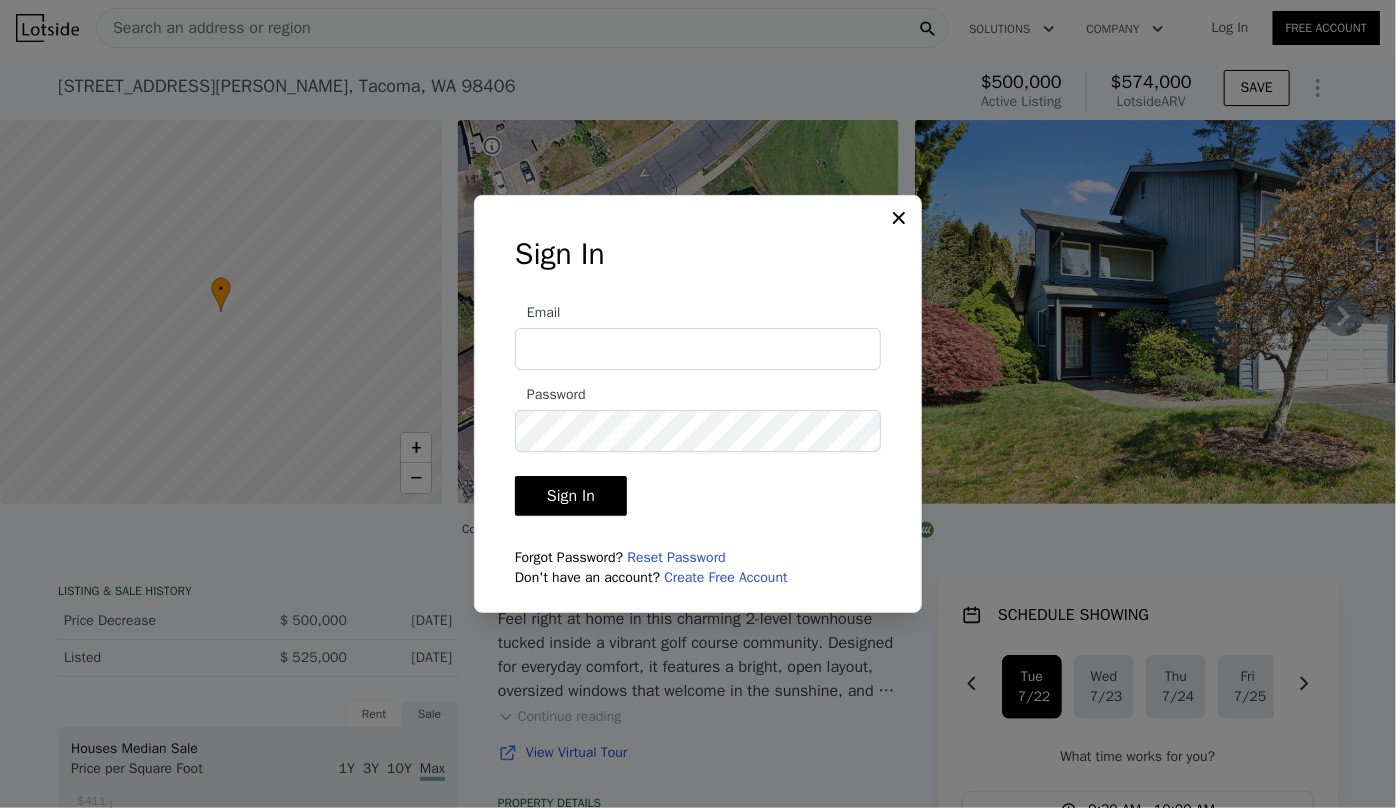 click on "Email" at bounding box center (698, 349) 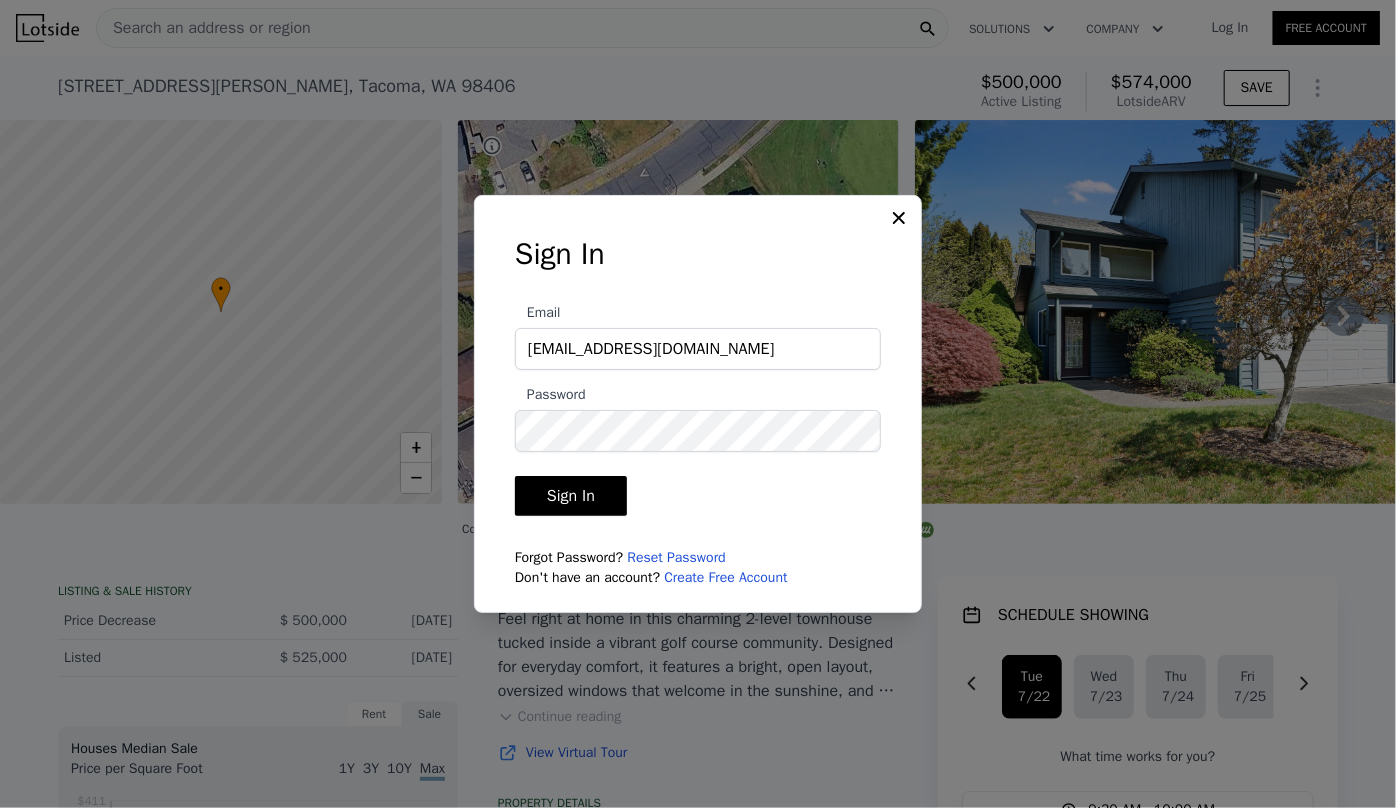 click on "Email info@Jirehsnajproperties.com Password Sign In Forgot Password?   Reset Password Don't have an account?   Create Free Account" at bounding box center (698, 438) 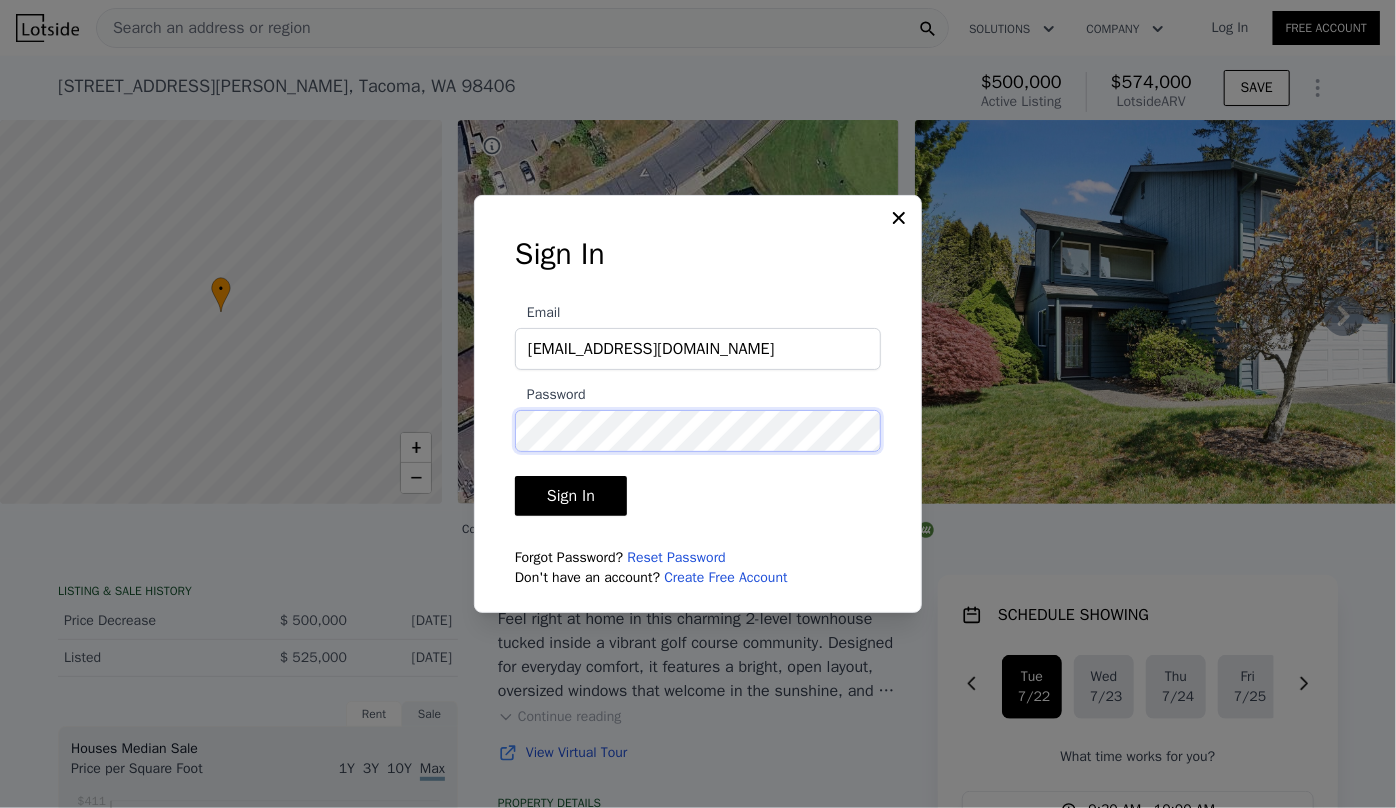 click on "Sign In" at bounding box center (571, 496) 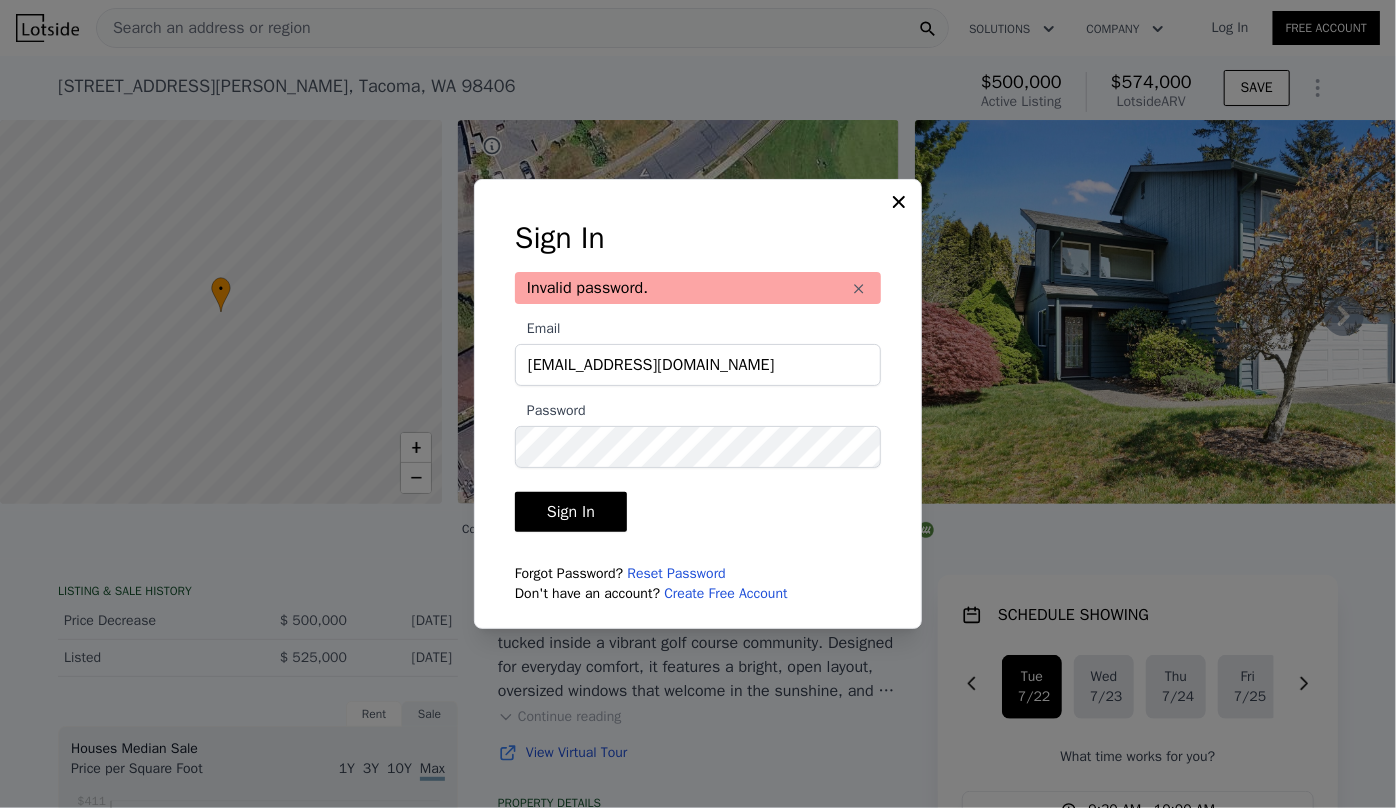 click on "Sign In" at bounding box center (571, 512) 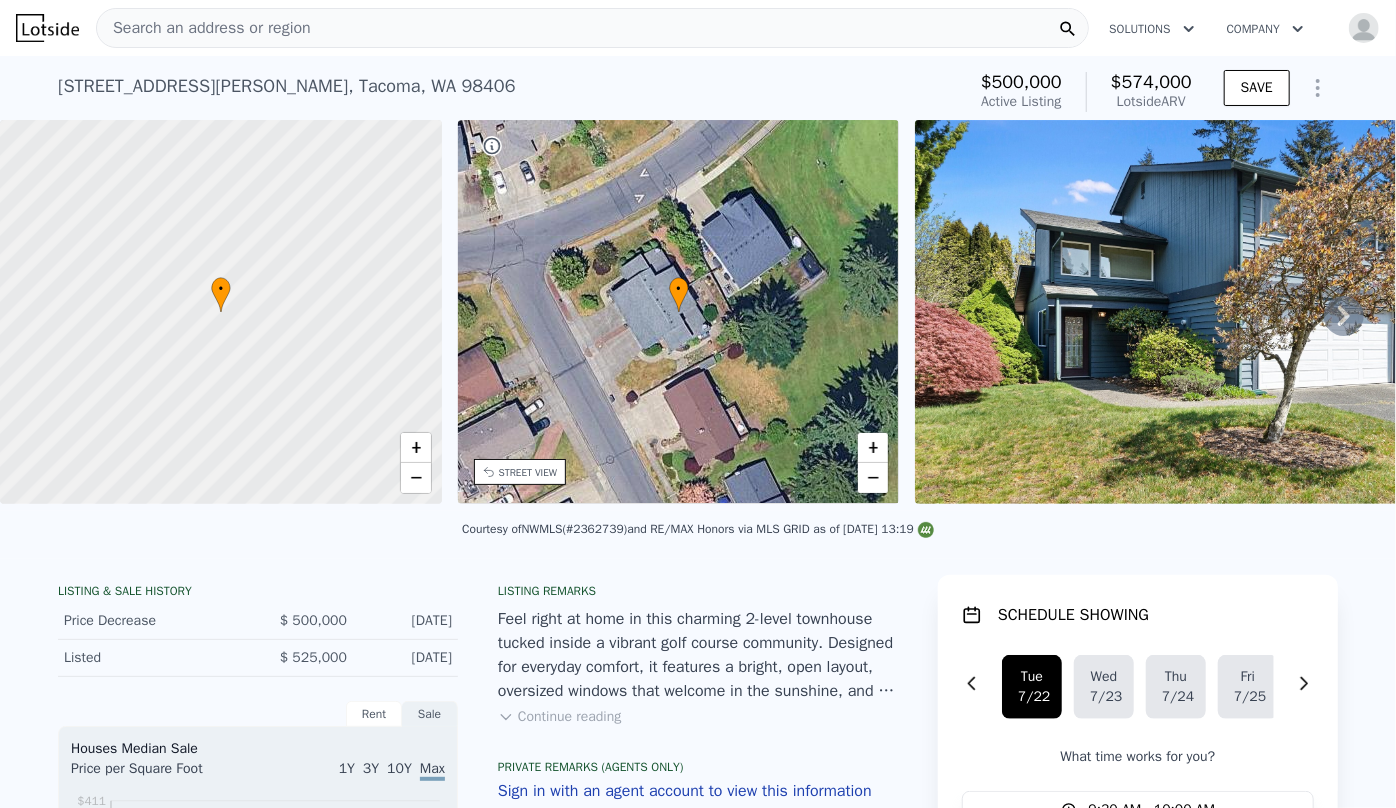 click at bounding box center [1364, 28] 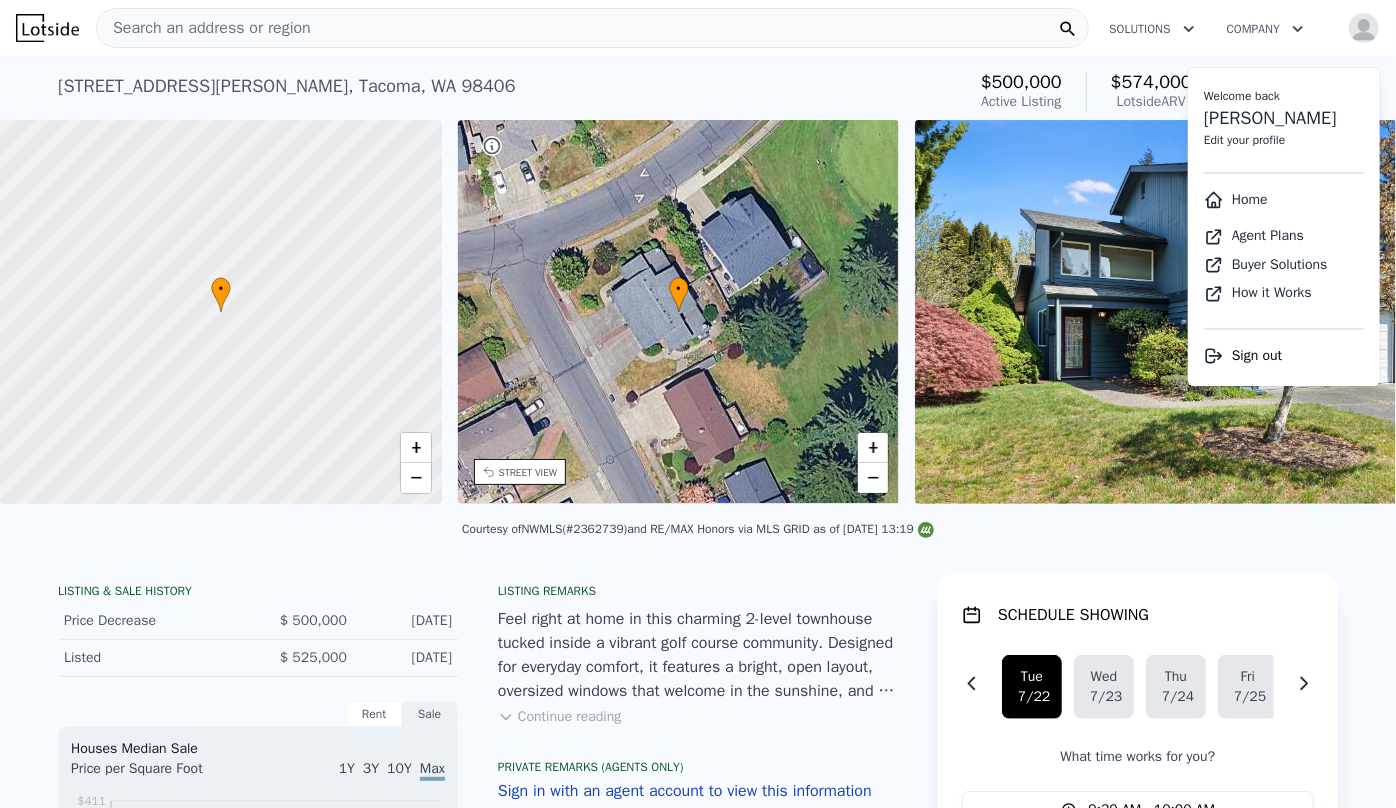 click 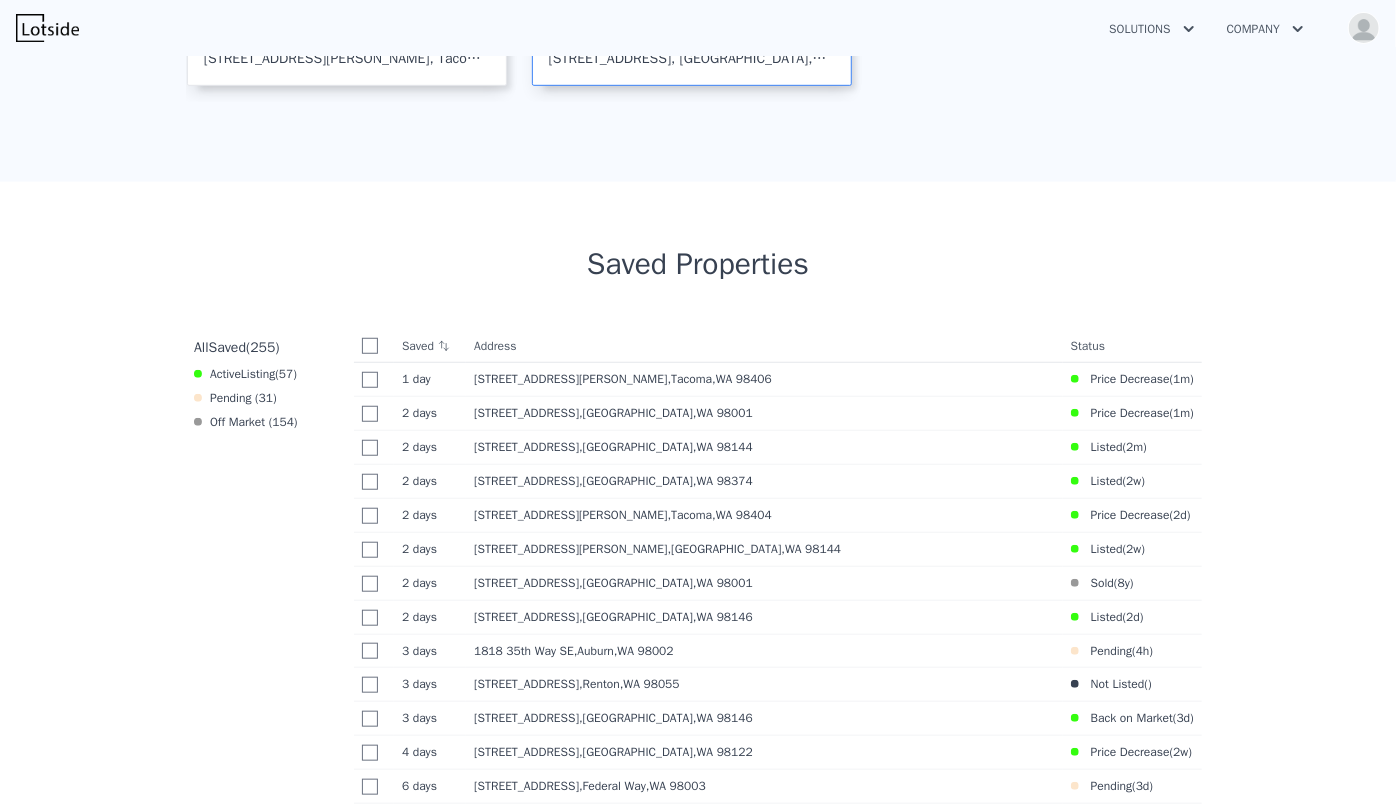 scroll, scrollTop: 636, scrollLeft: 0, axis: vertical 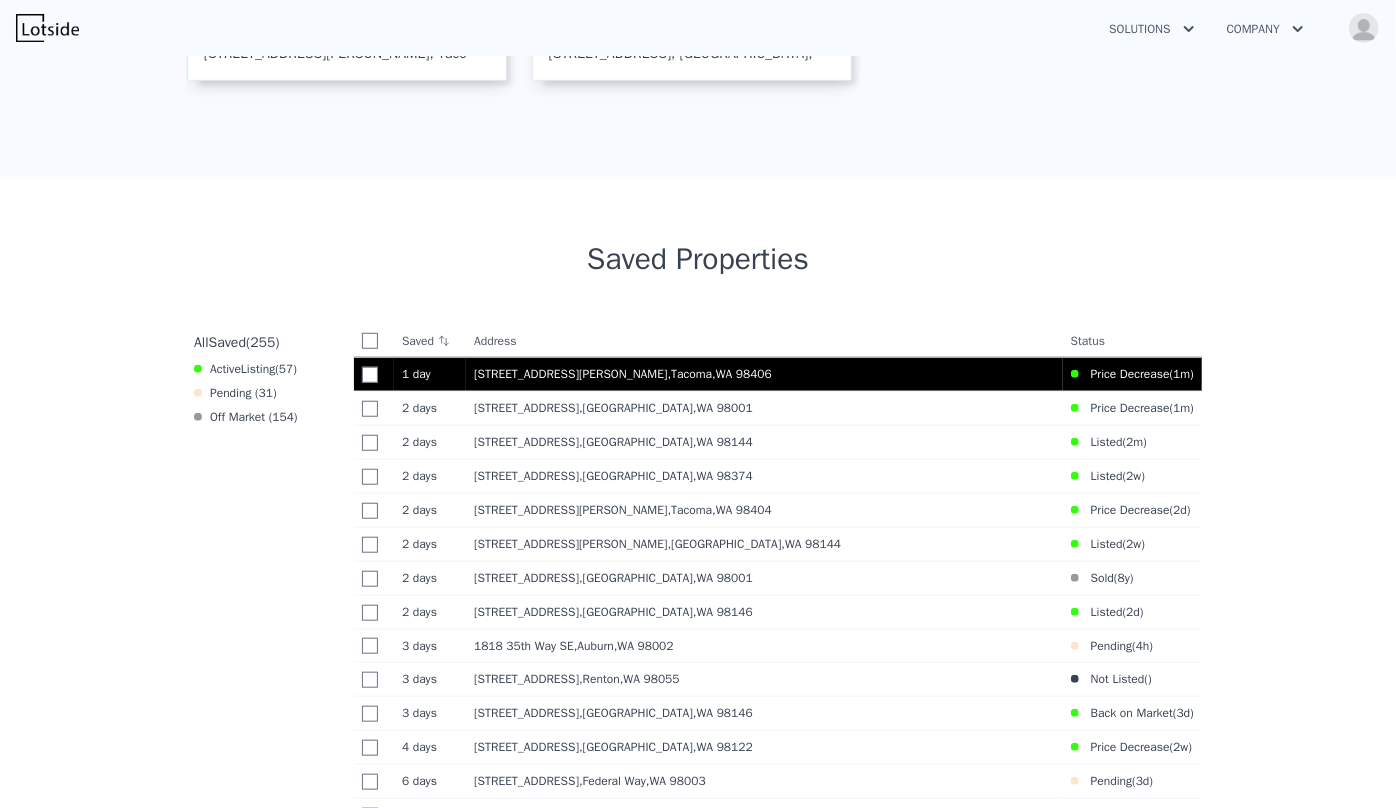 click on "1123 N Whitman St ,  Tacoma ,  WA   98406" at bounding box center (764, 374) 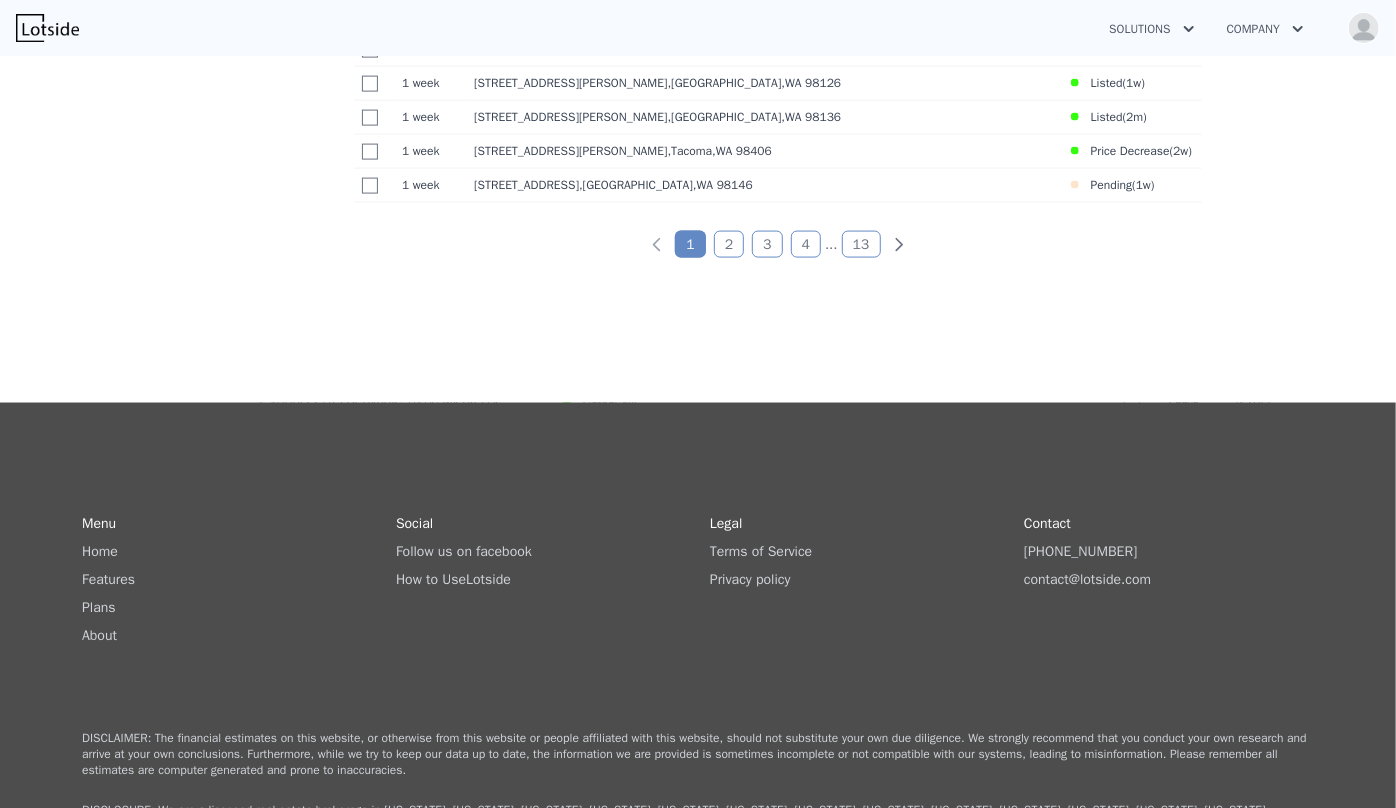 scroll, scrollTop: 1181, scrollLeft: 0, axis: vertical 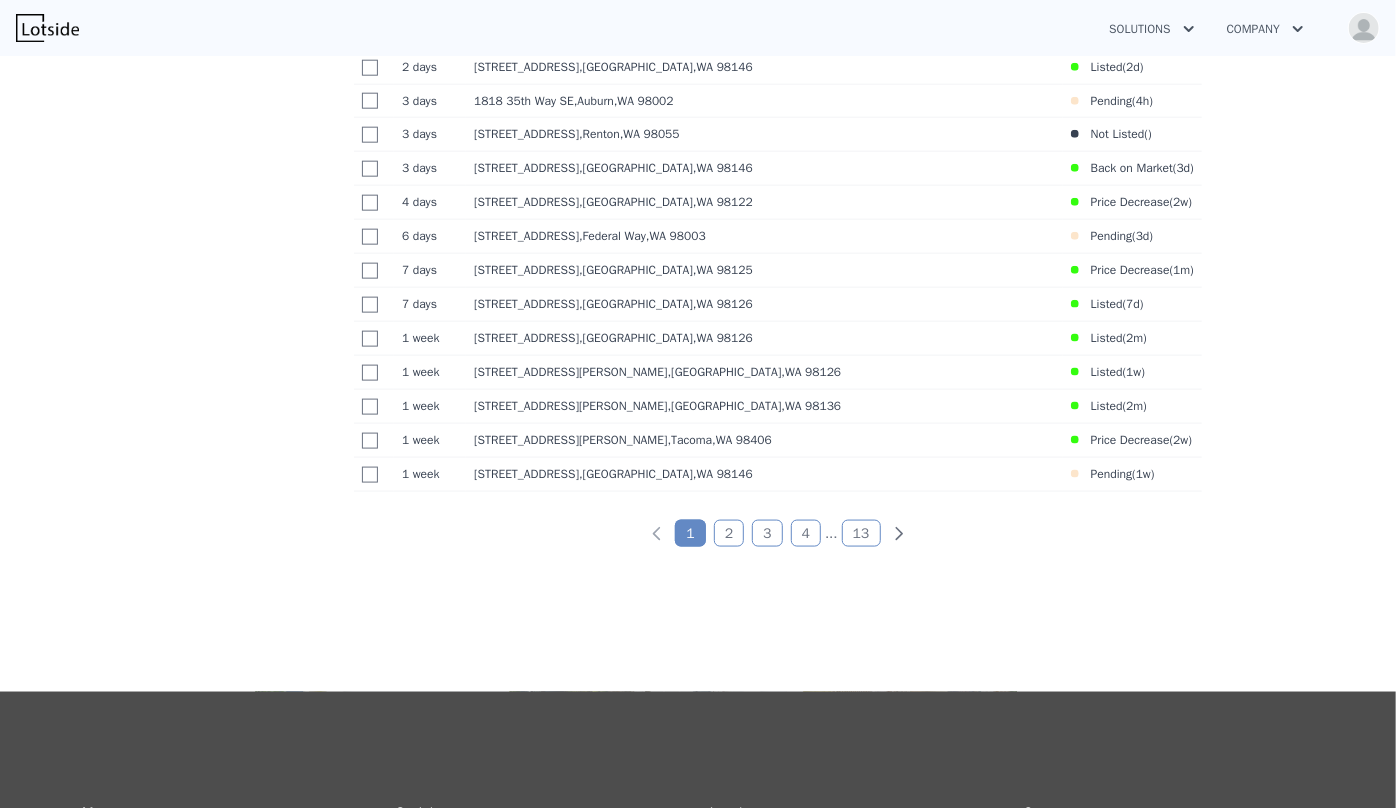 click on "1 2 3 4 ... 13" at bounding box center (778, 526) 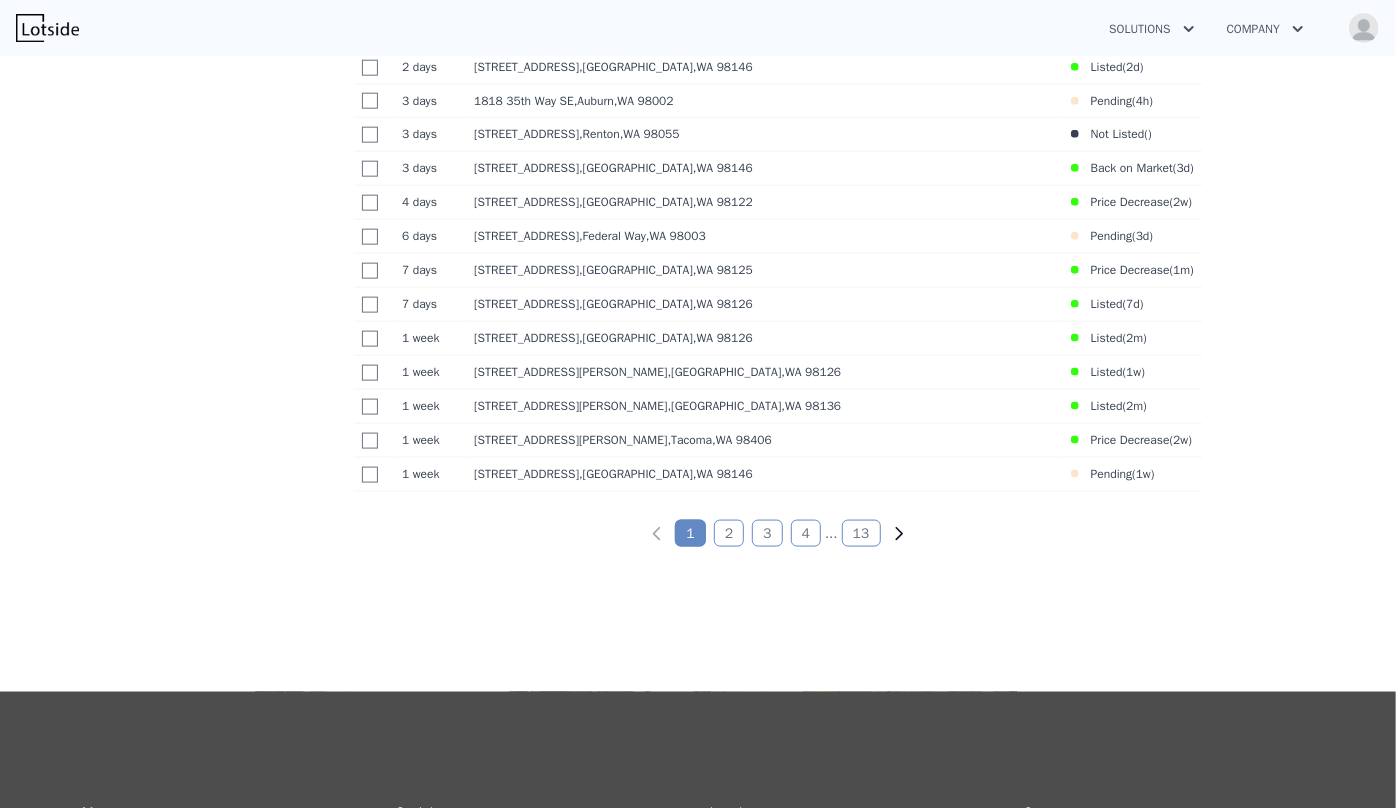 click 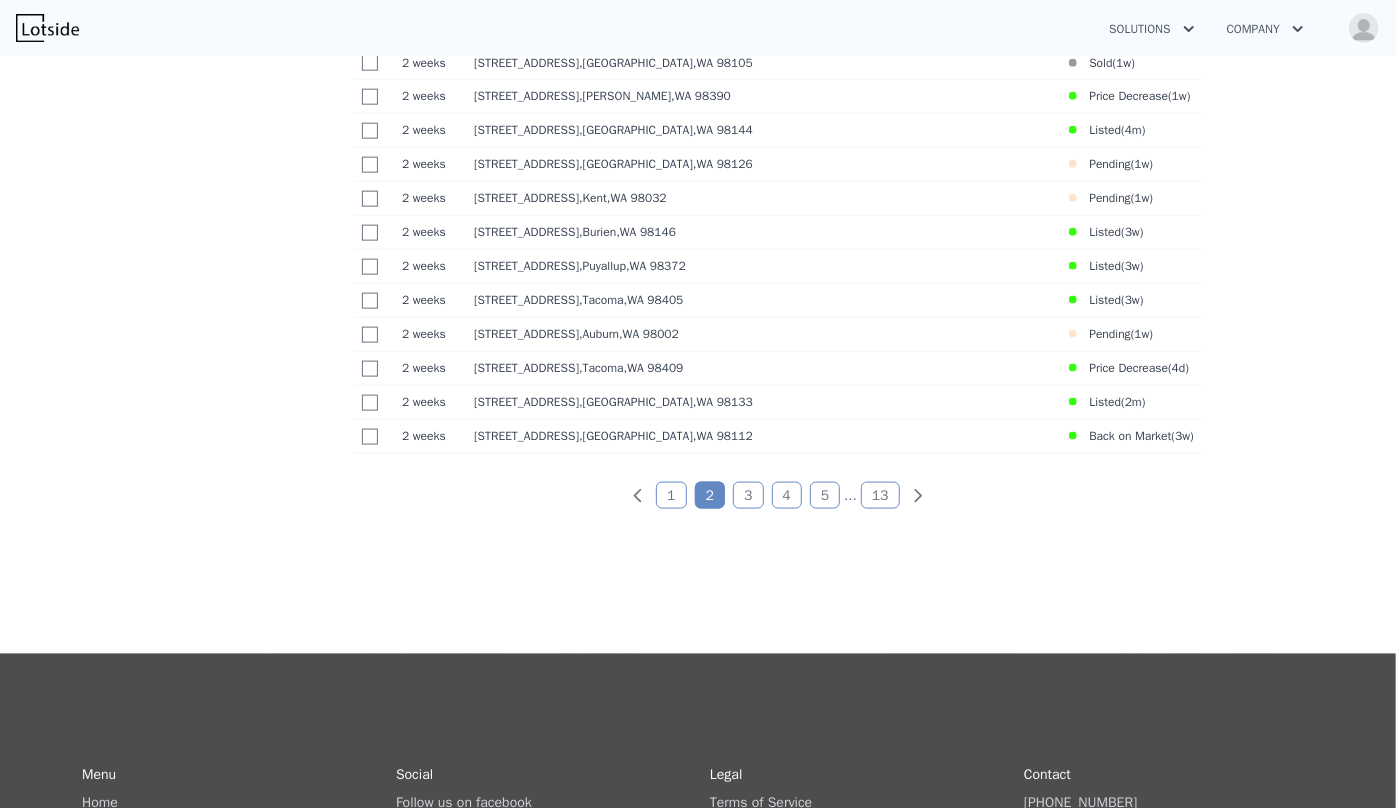 click on "13" at bounding box center (880, 495) 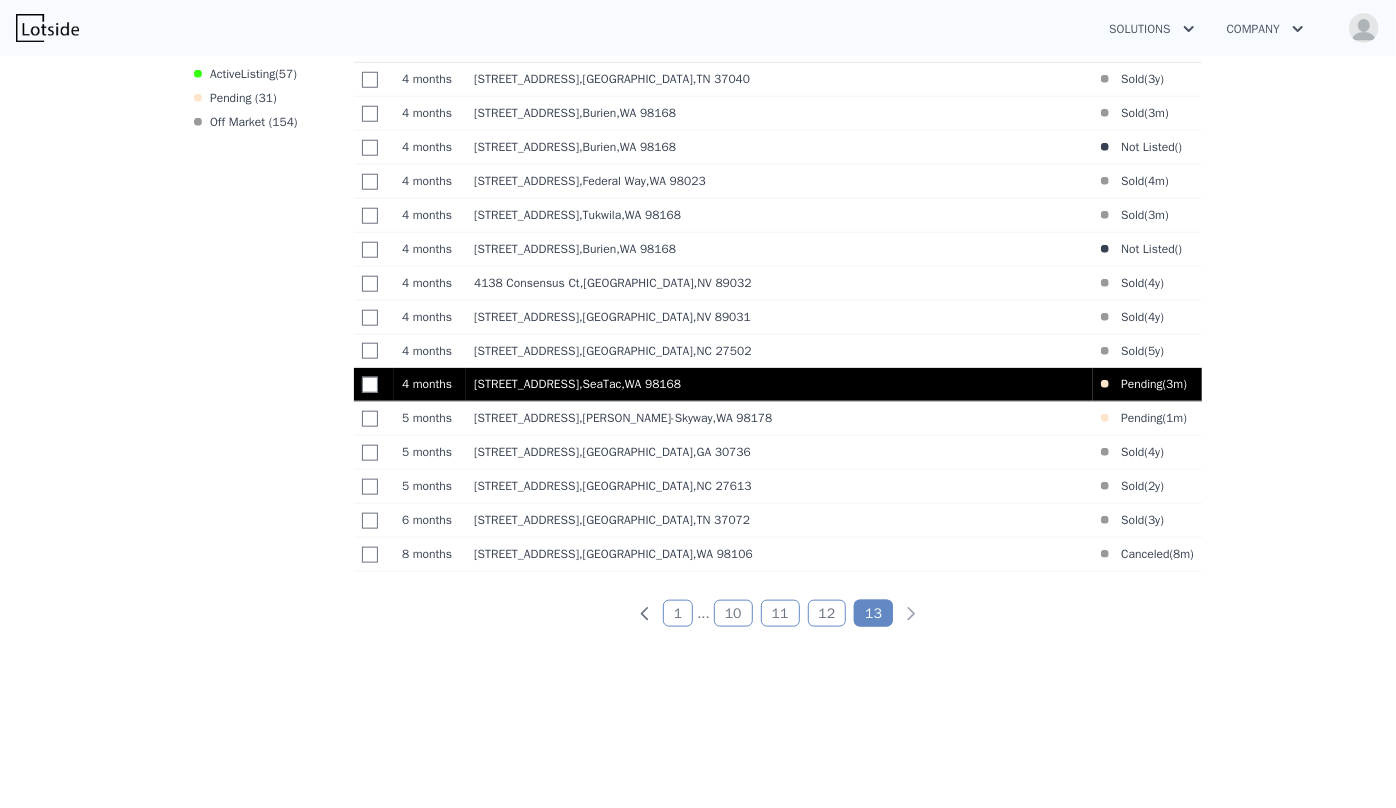 scroll, scrollTop: 946, scrollLeft: 0, axis: vertical 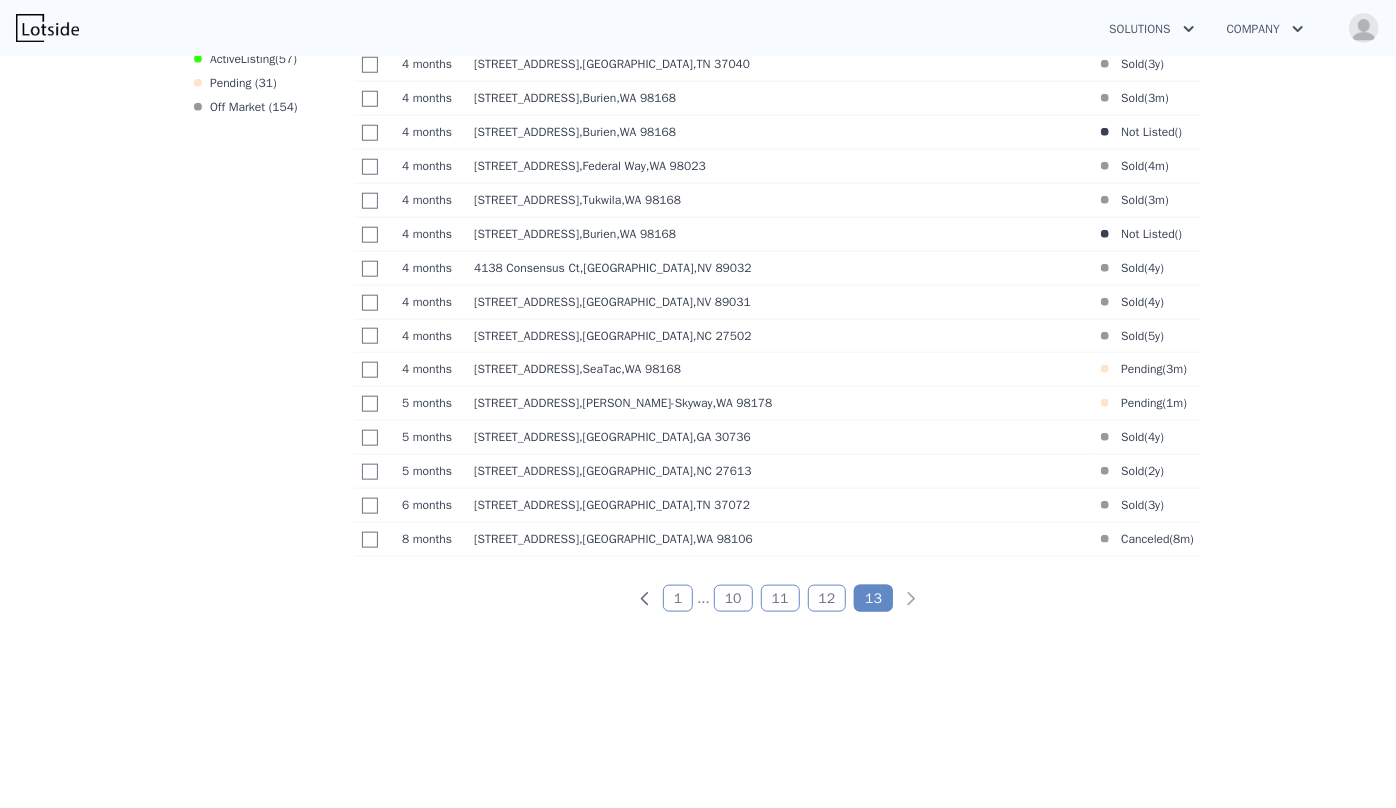 click on "12" at bounding box center (827, 598) 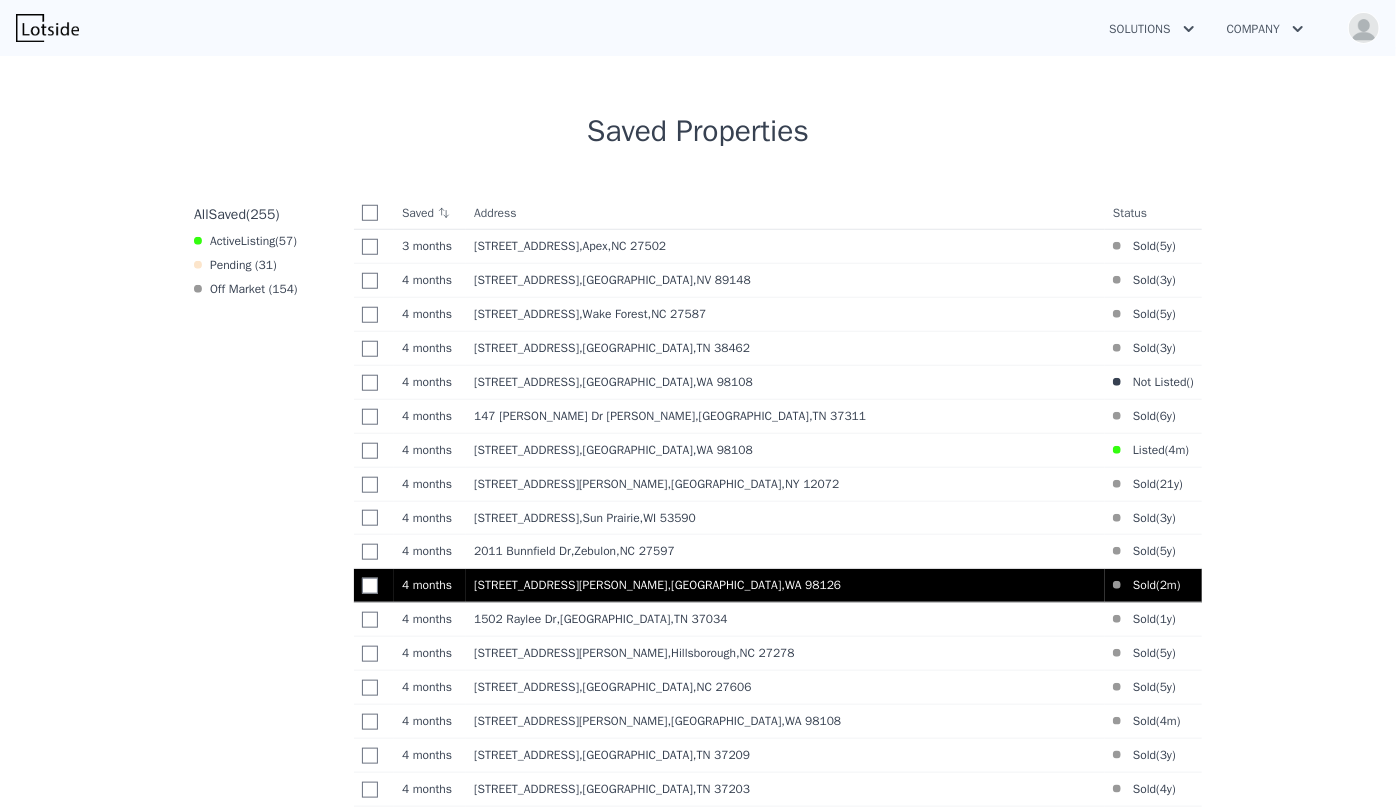 scroll, scrollTop: 1219, scrollLeft: 0, axis: vertical 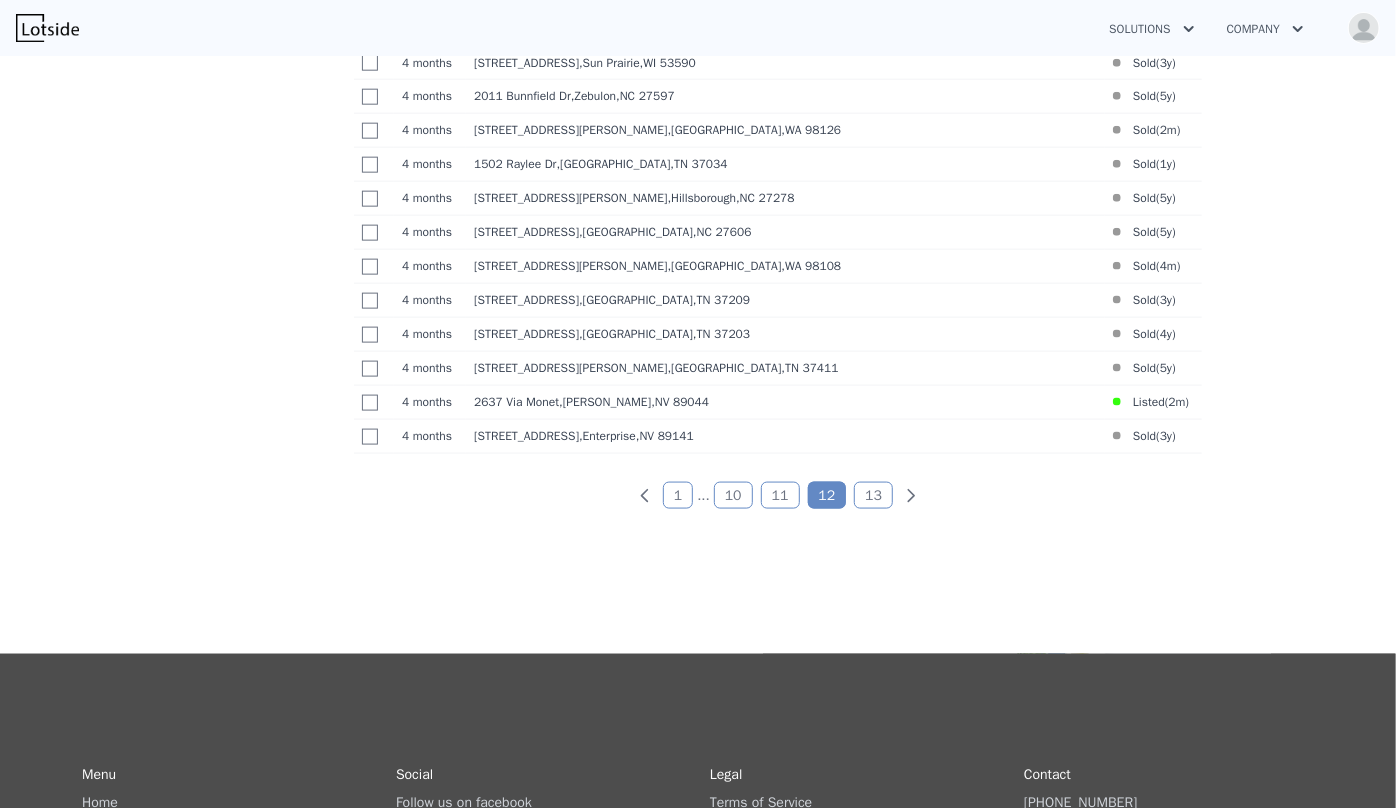 click on "11" at bounding box center [780, 495] 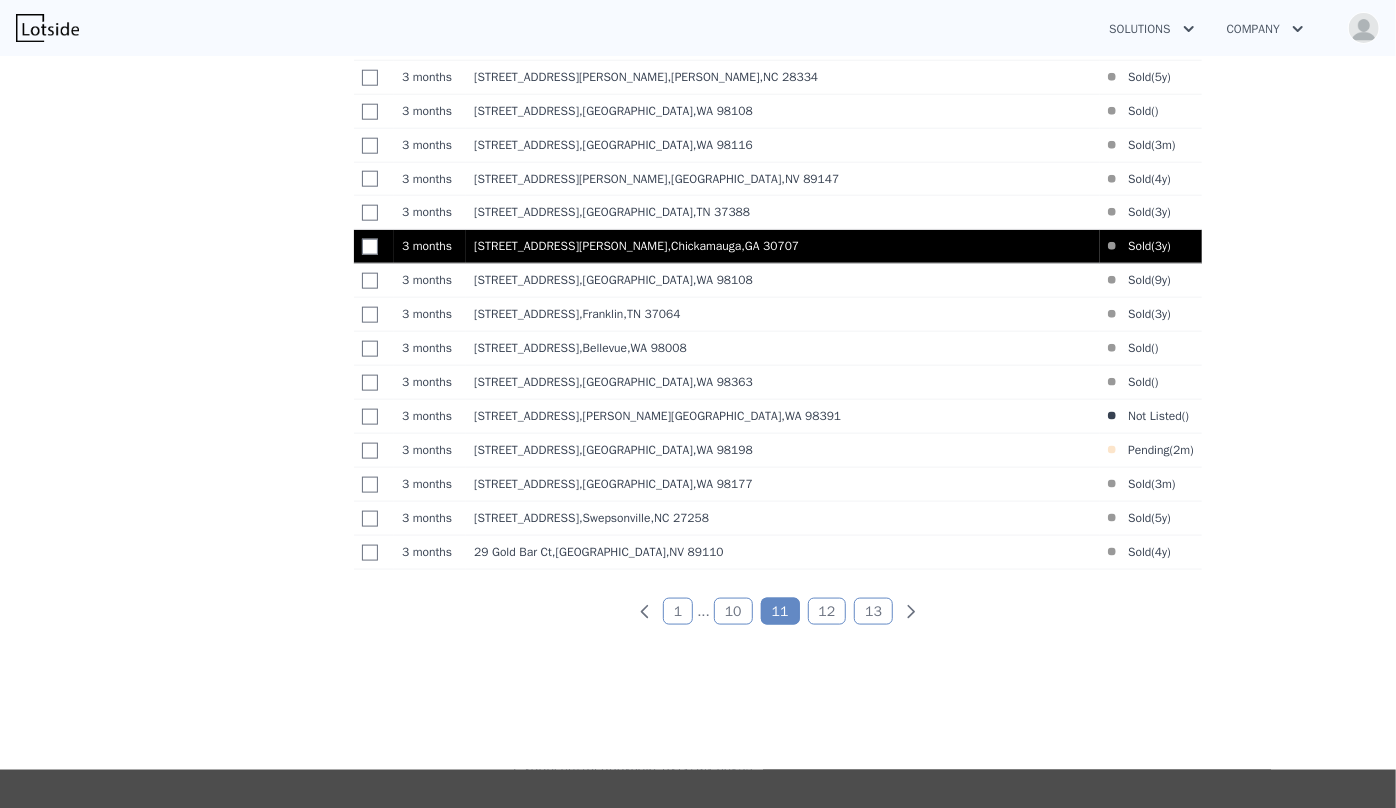 scroll, scrollTop: 1128, scrollLeft: 0, axis: vertical 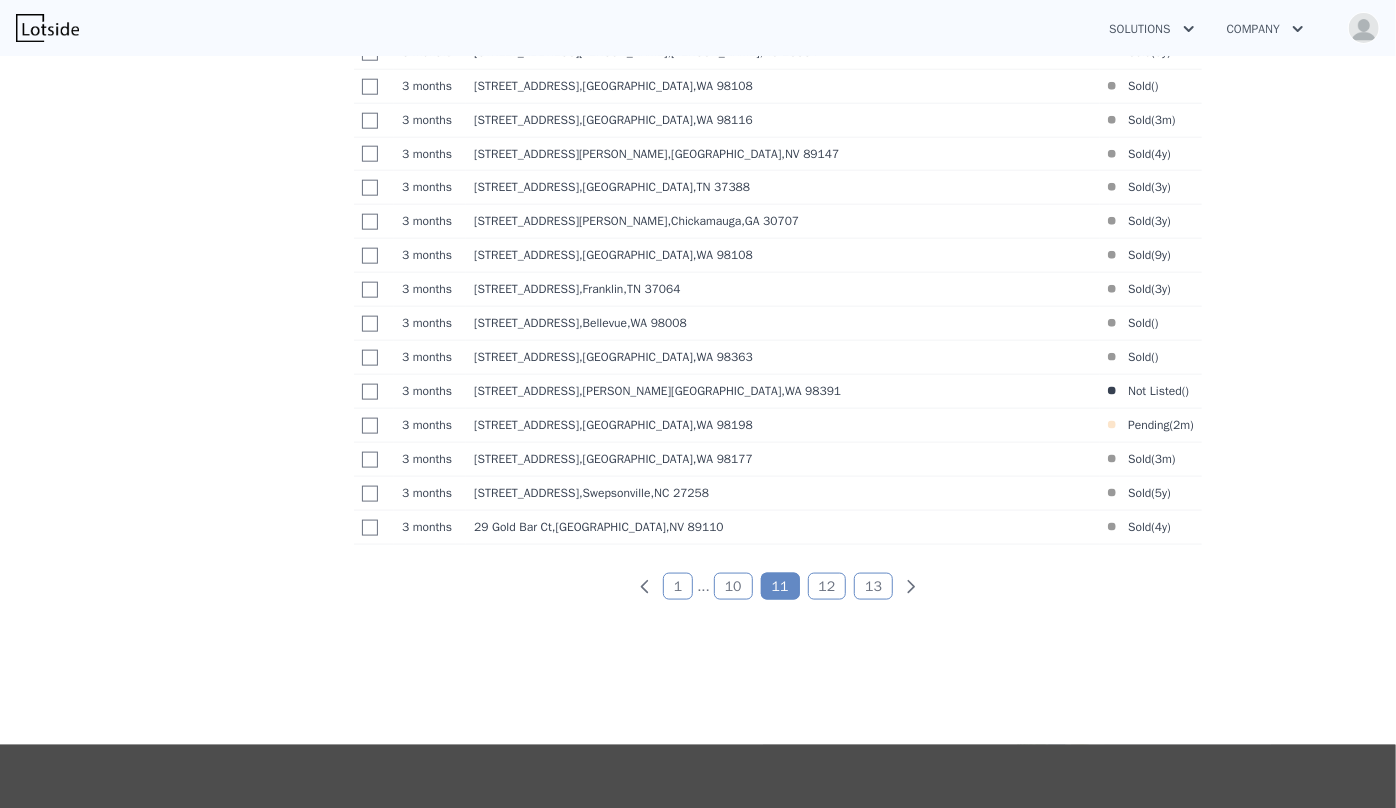 click on "10" at bounding box center (733, 586) 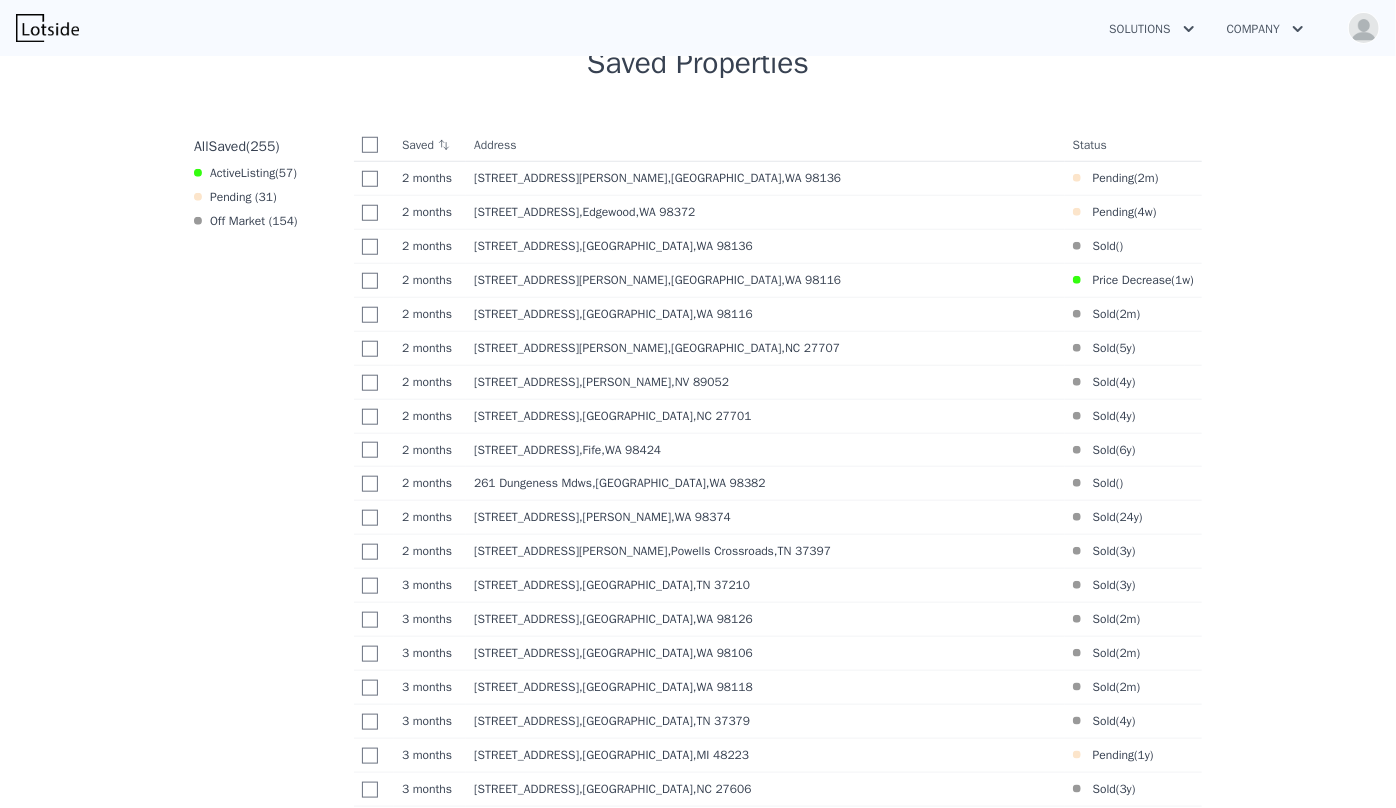 scroll, scrollTop: 764, scrollLeft: 0, axis: vertical 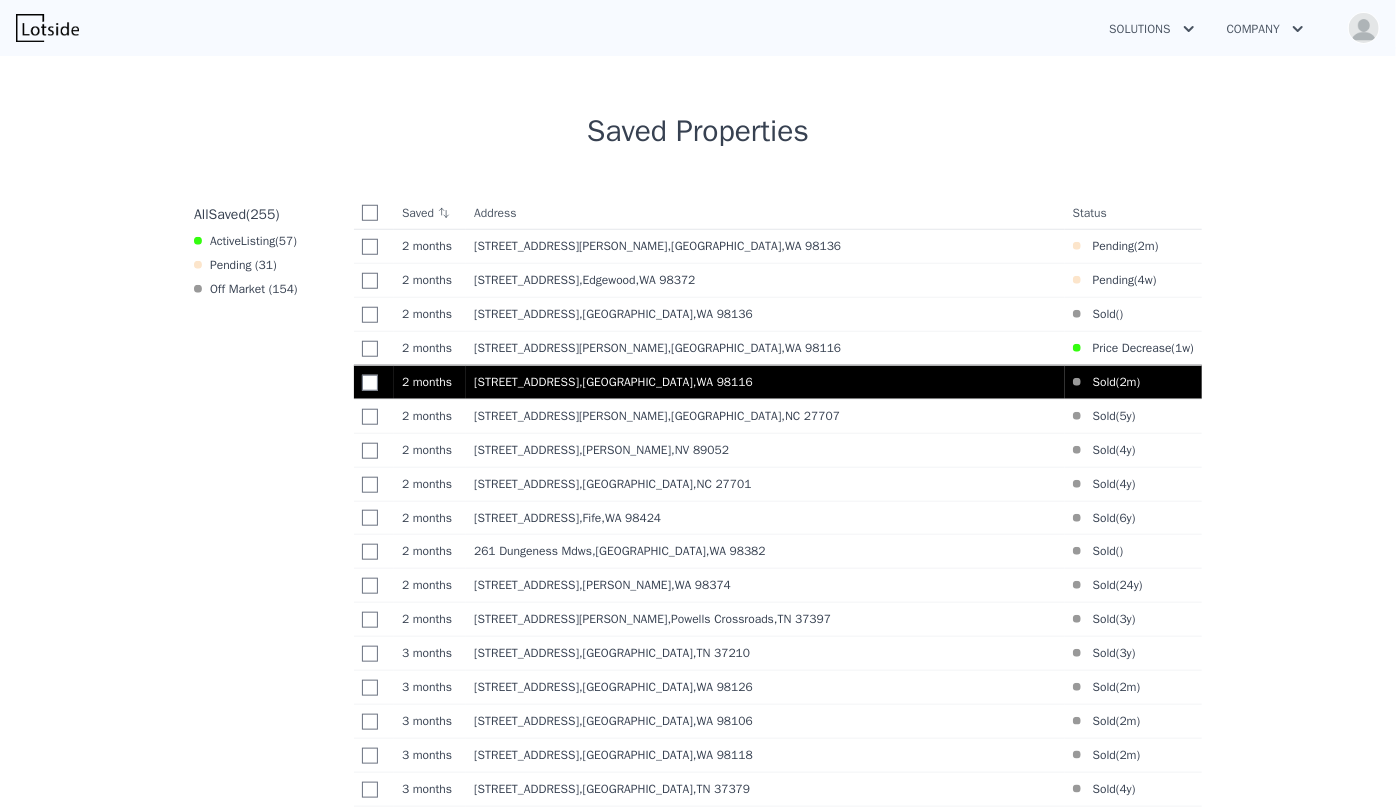click on "2221 44th Ave SW ,  Seattle ,  WA   98116" at bounding box center [765, 382] 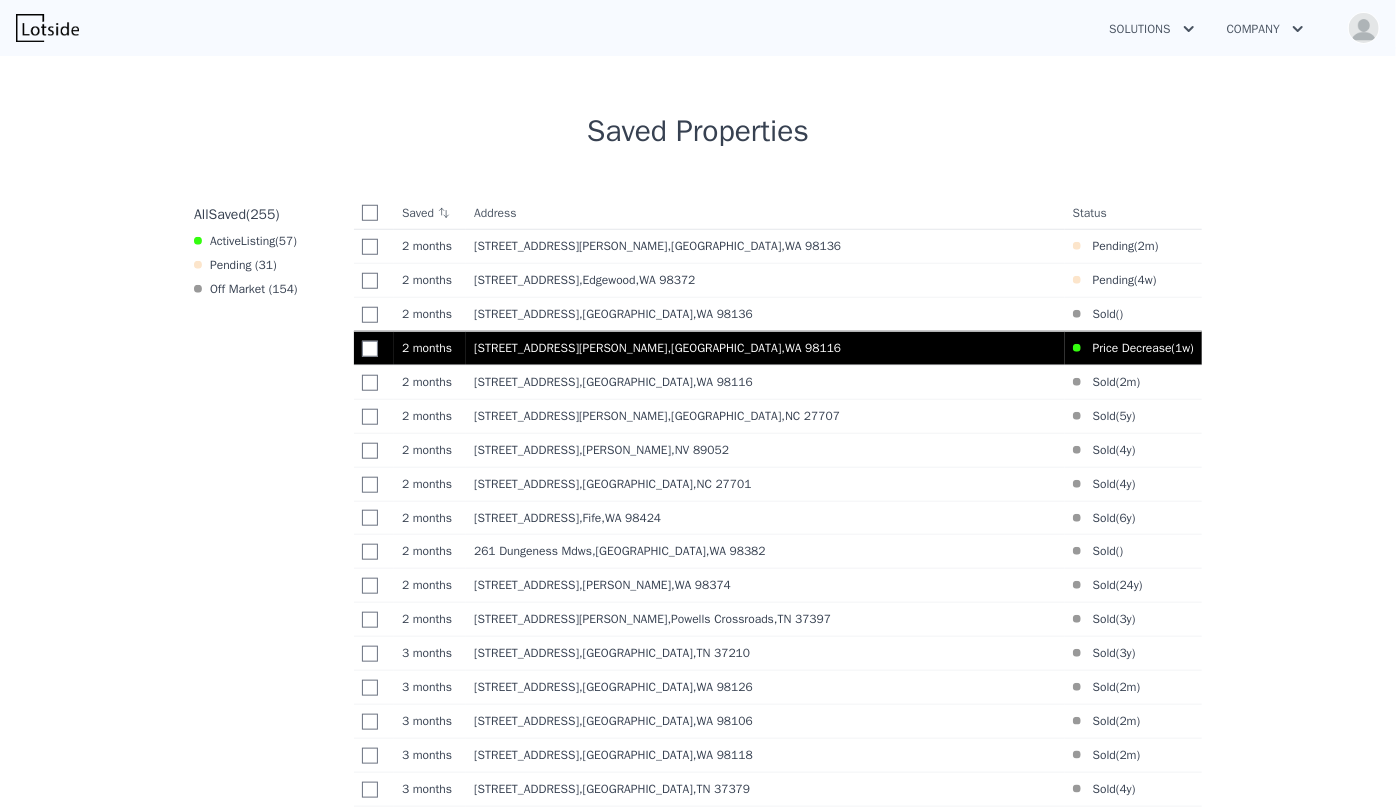 click on "6307 SW Marguerite Ct ,  Seattle ,  WA   98116" at bounding box center [765, 348] 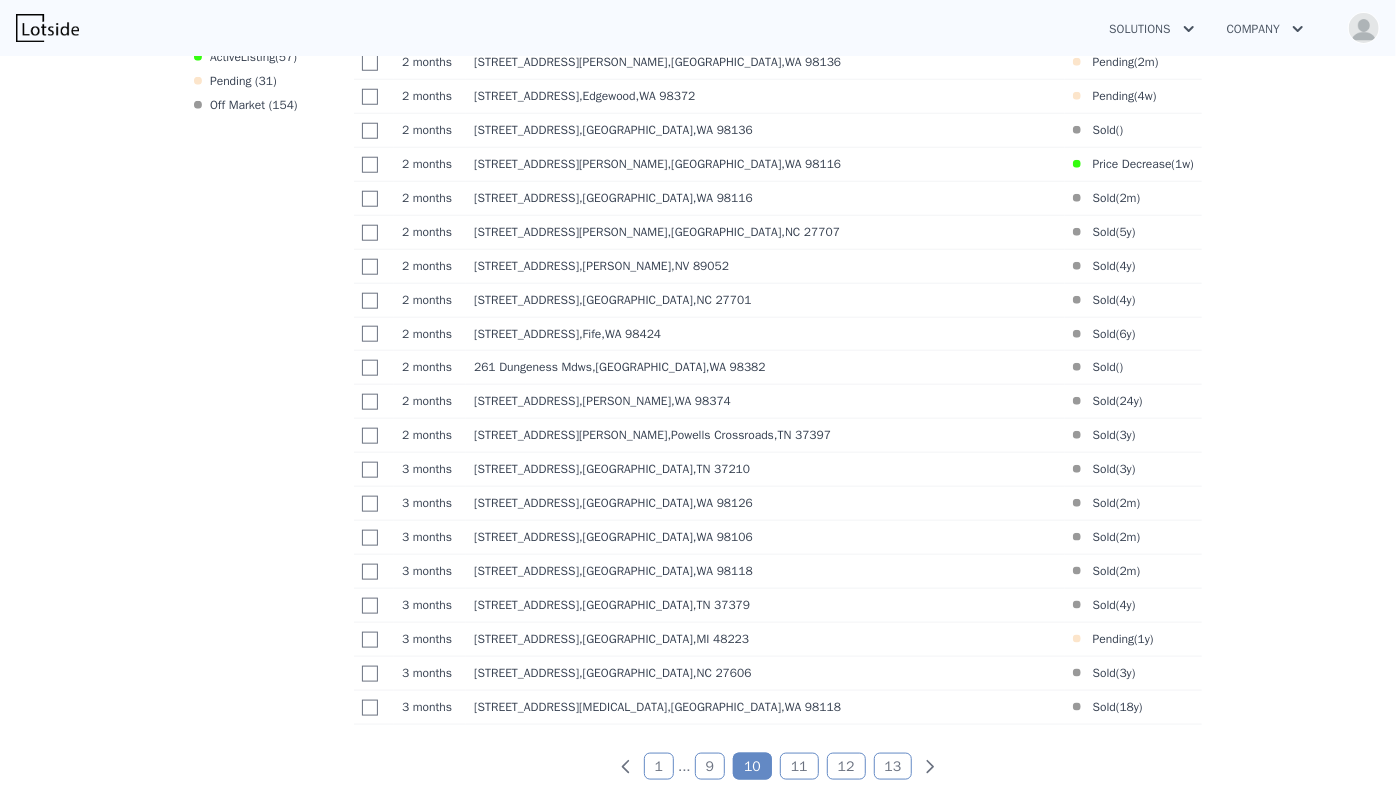 scroll, scrollTop: 1400, scrollLeft: 0, axis: vertical 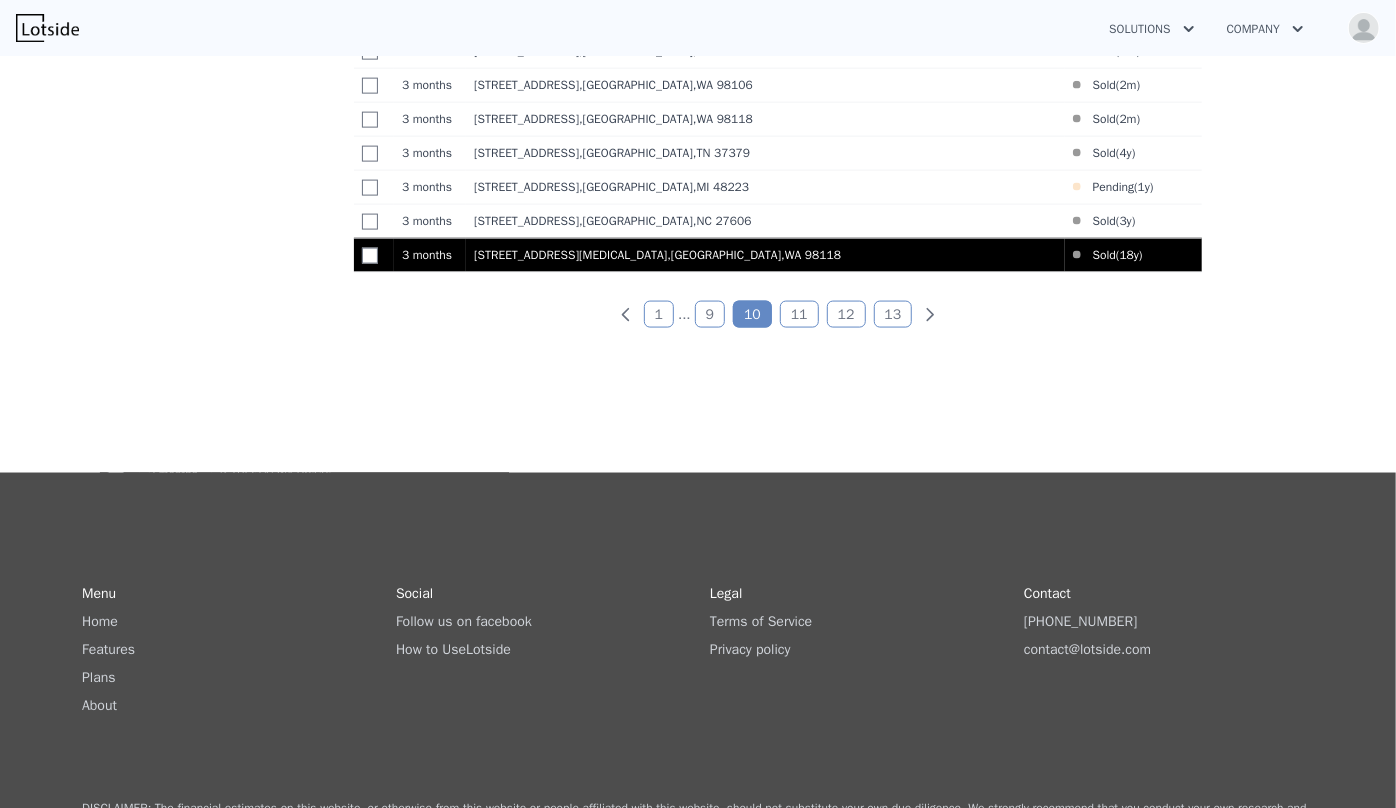 click on "4809 S Fontanelle St ,  Seattle ,  WA   98118" at bounding box center [765, 255] 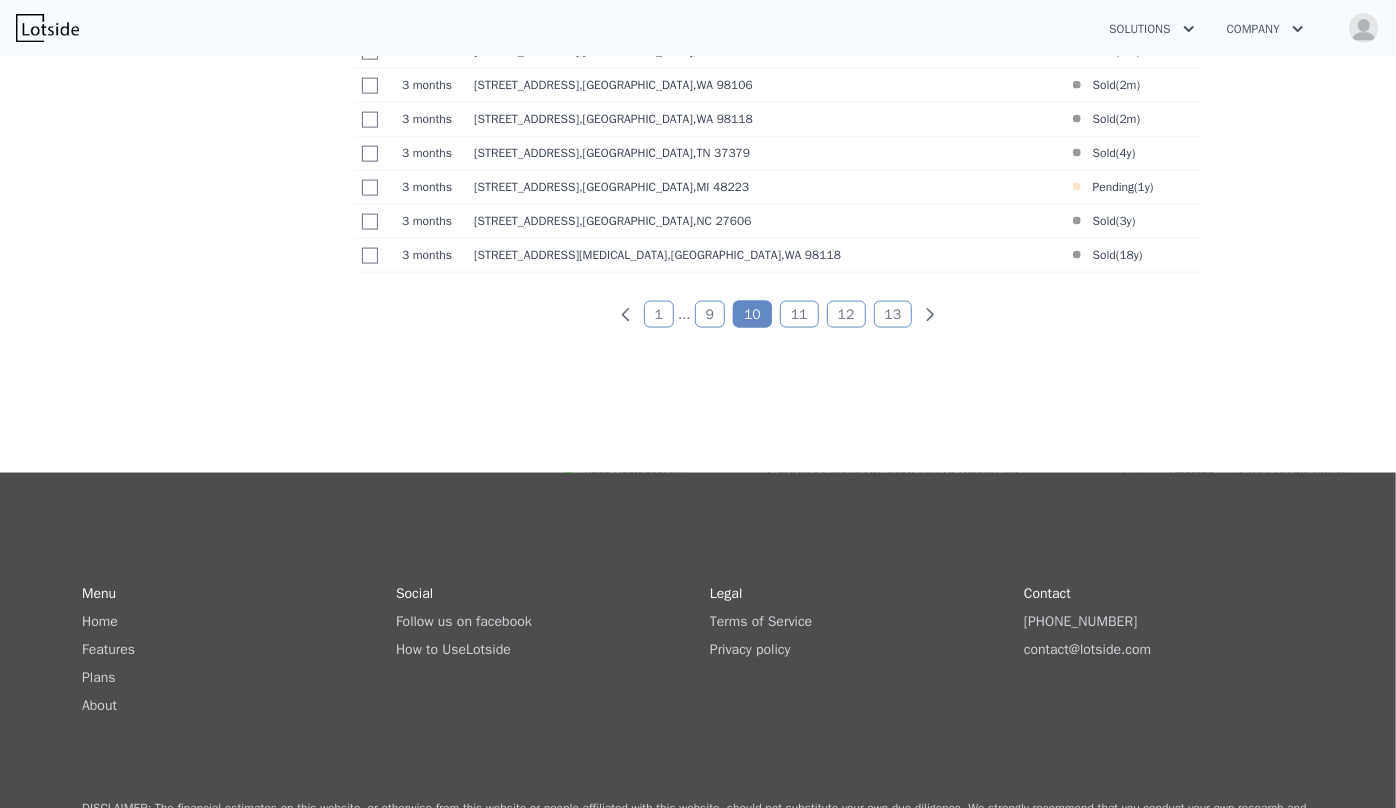 click on "9" at bounding box center (710, 314) 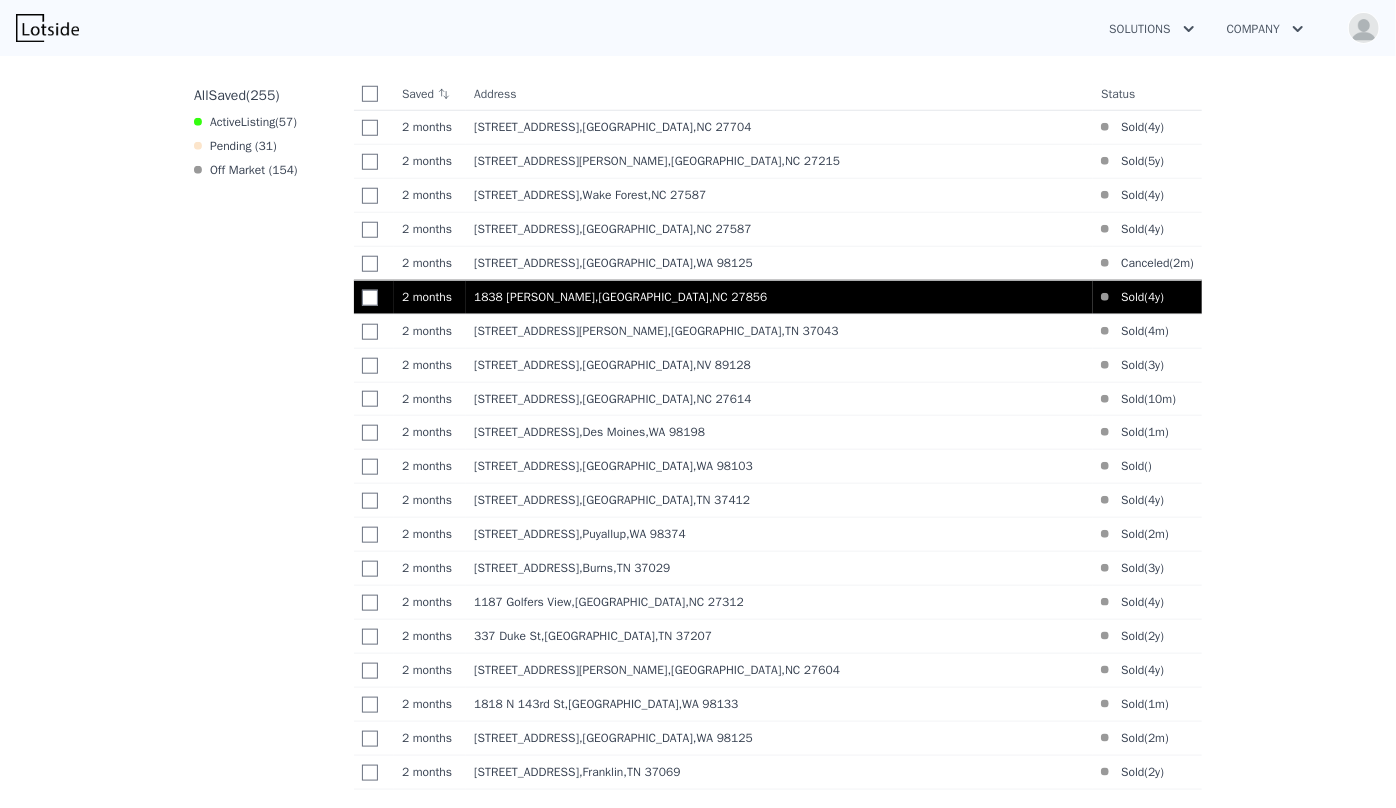 scroll, scrollTop: 1219, scrollLeft: 0, axis: vertical 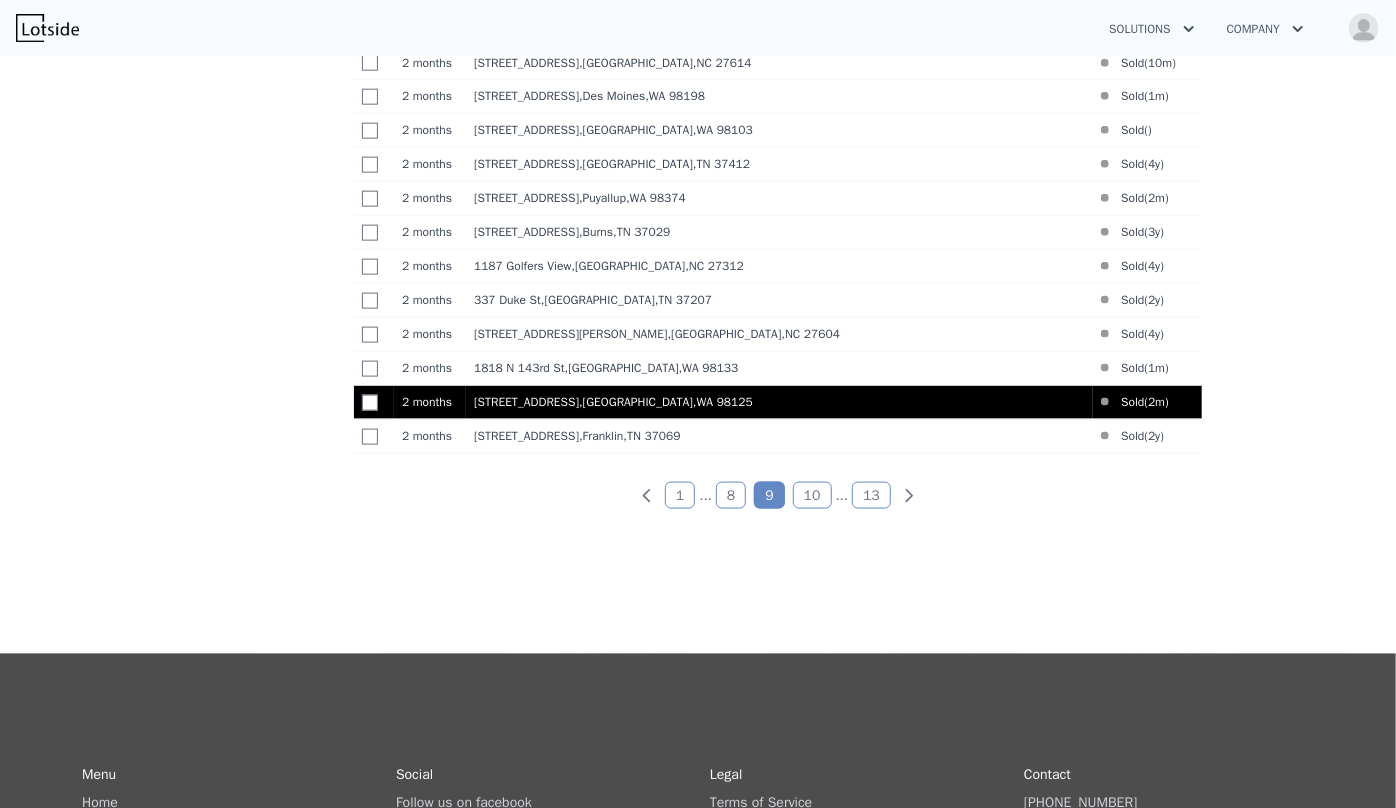 click on "11033 15th Ave NE ,  Seattle ,  WA   98125" at bounding box center [779, 403] 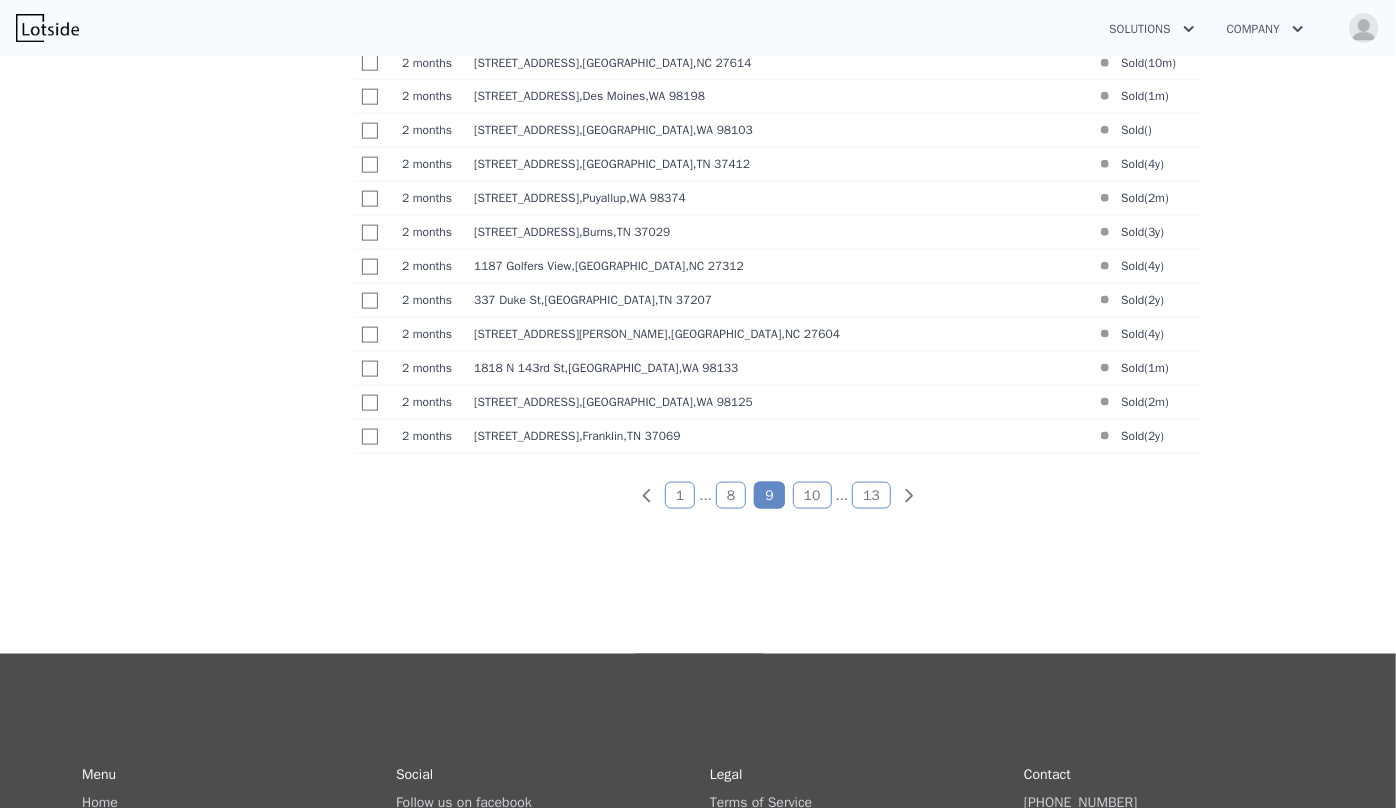 click on "8" at bounding box center [731, 495] 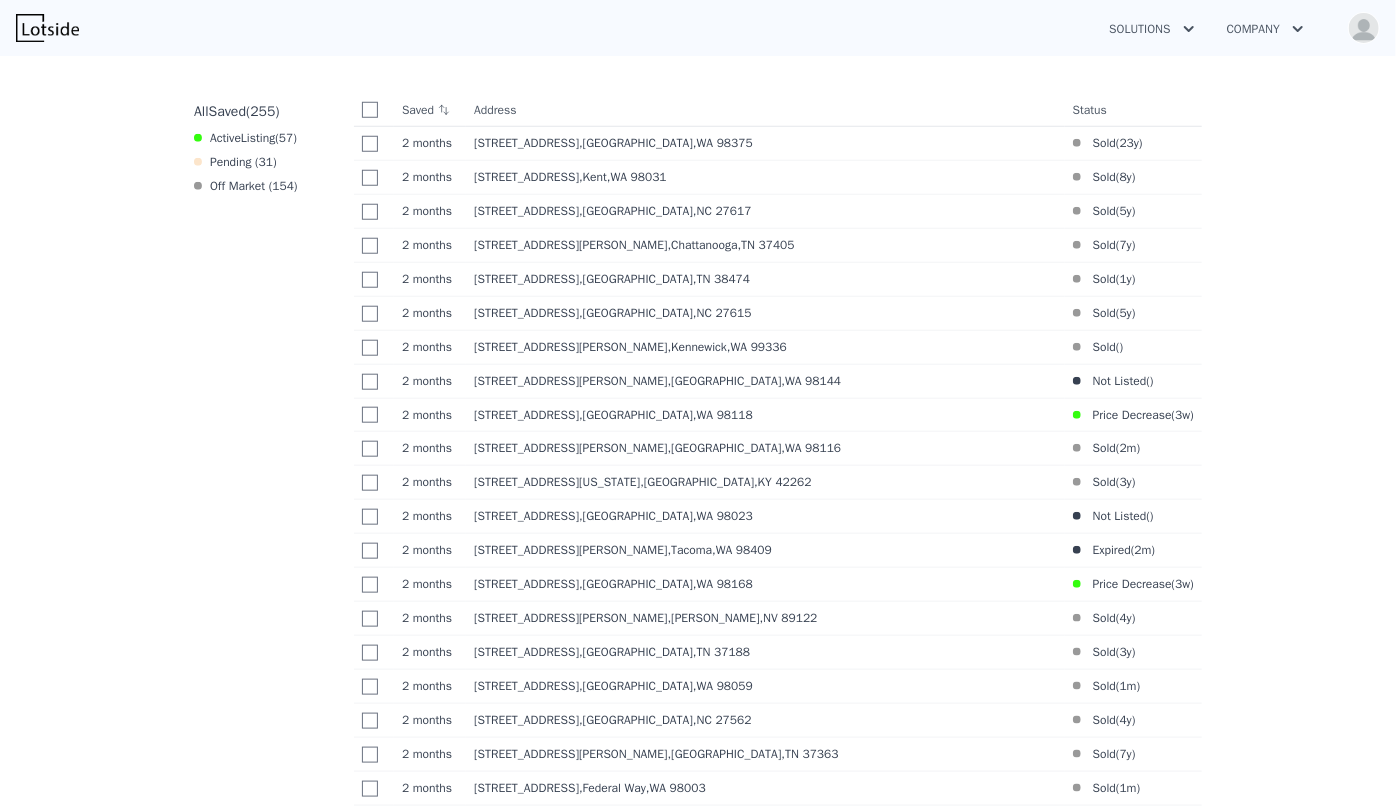 scroll, scrollTop: 764, scrollLeft: 0, axis: vertical 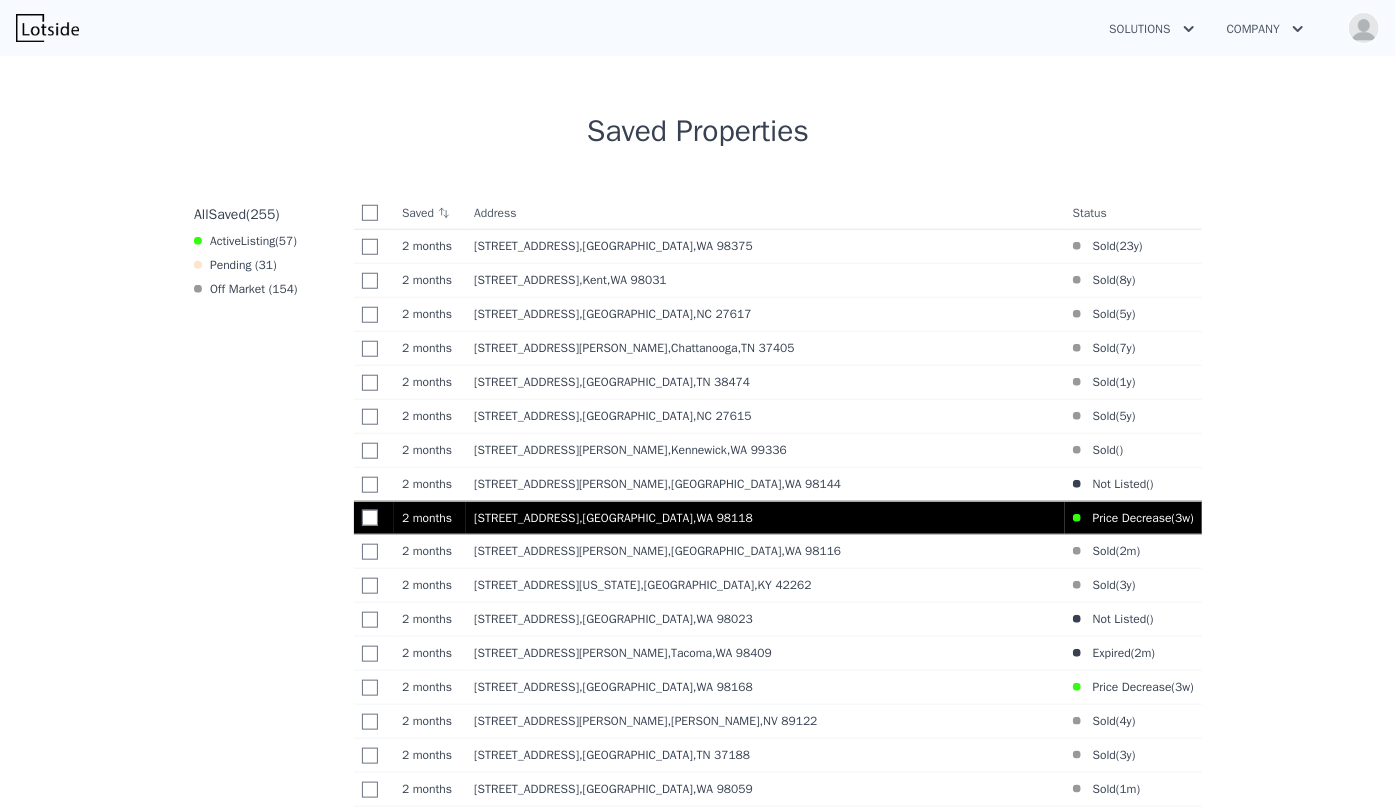 click on "8434 34th Ave S ,  Seattle ,  WA   98118" at bounding box center (765, 518) 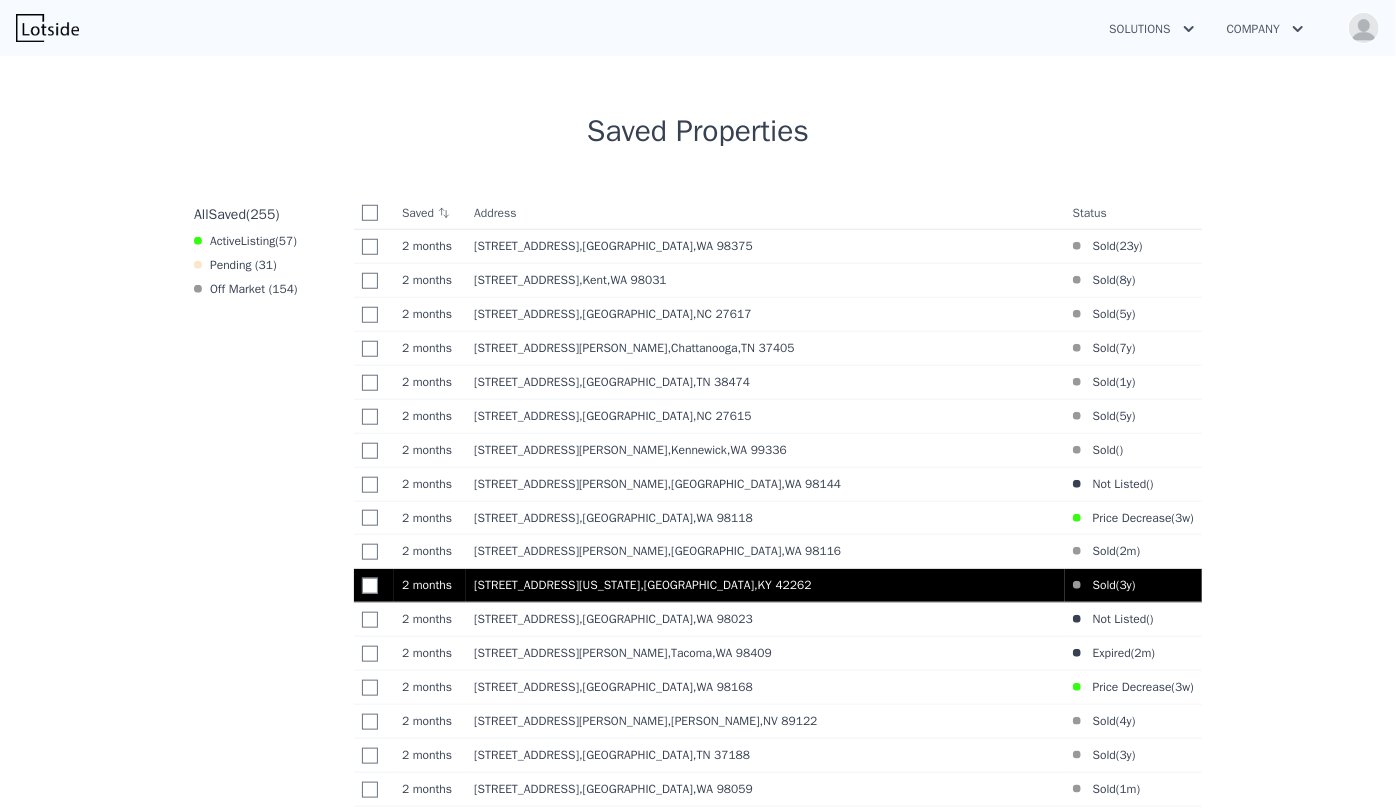 scroll, scrollTop: 1310, scrollLeft: 0, axis: vertical 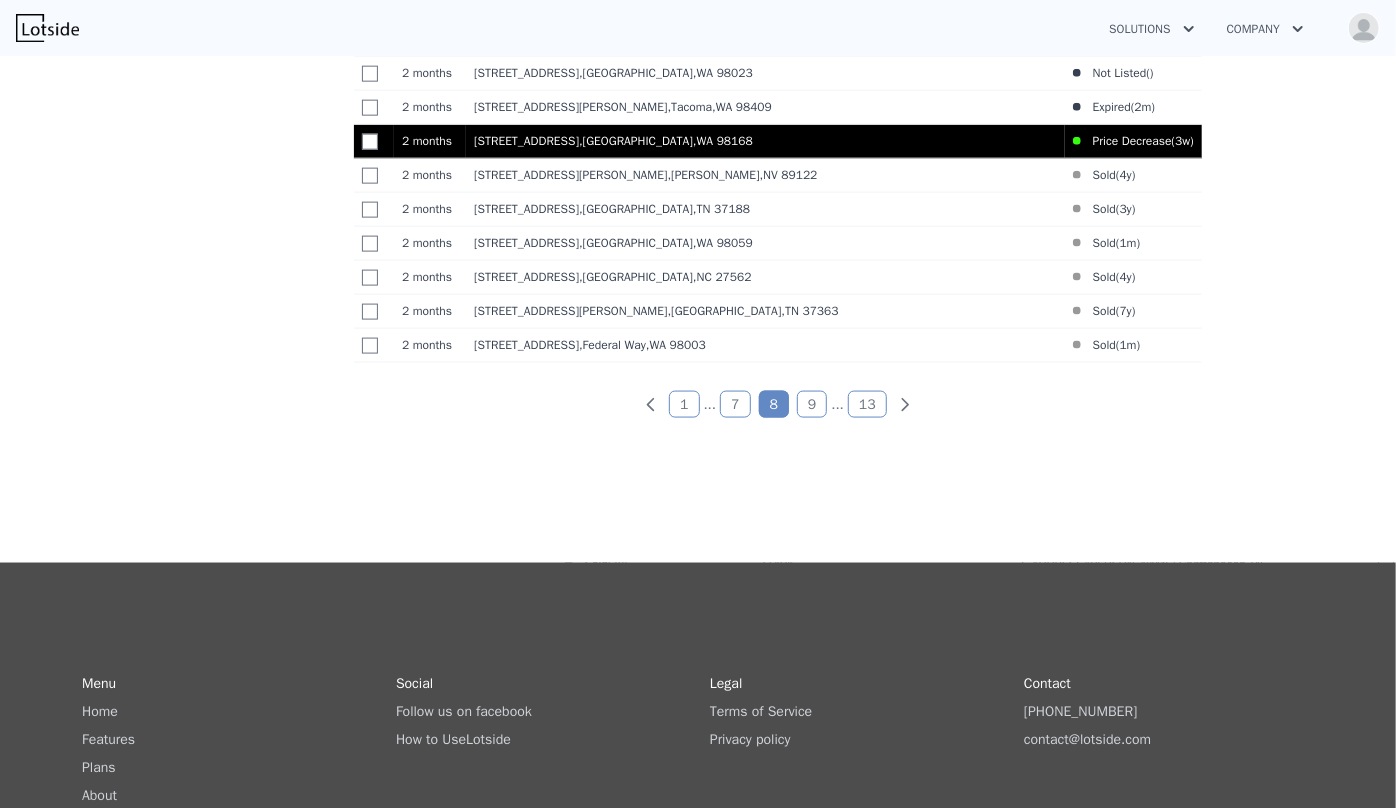 click on "222 S 108th Pl ,  White Center ,  WA   98168" at bounding box center [765, 142] 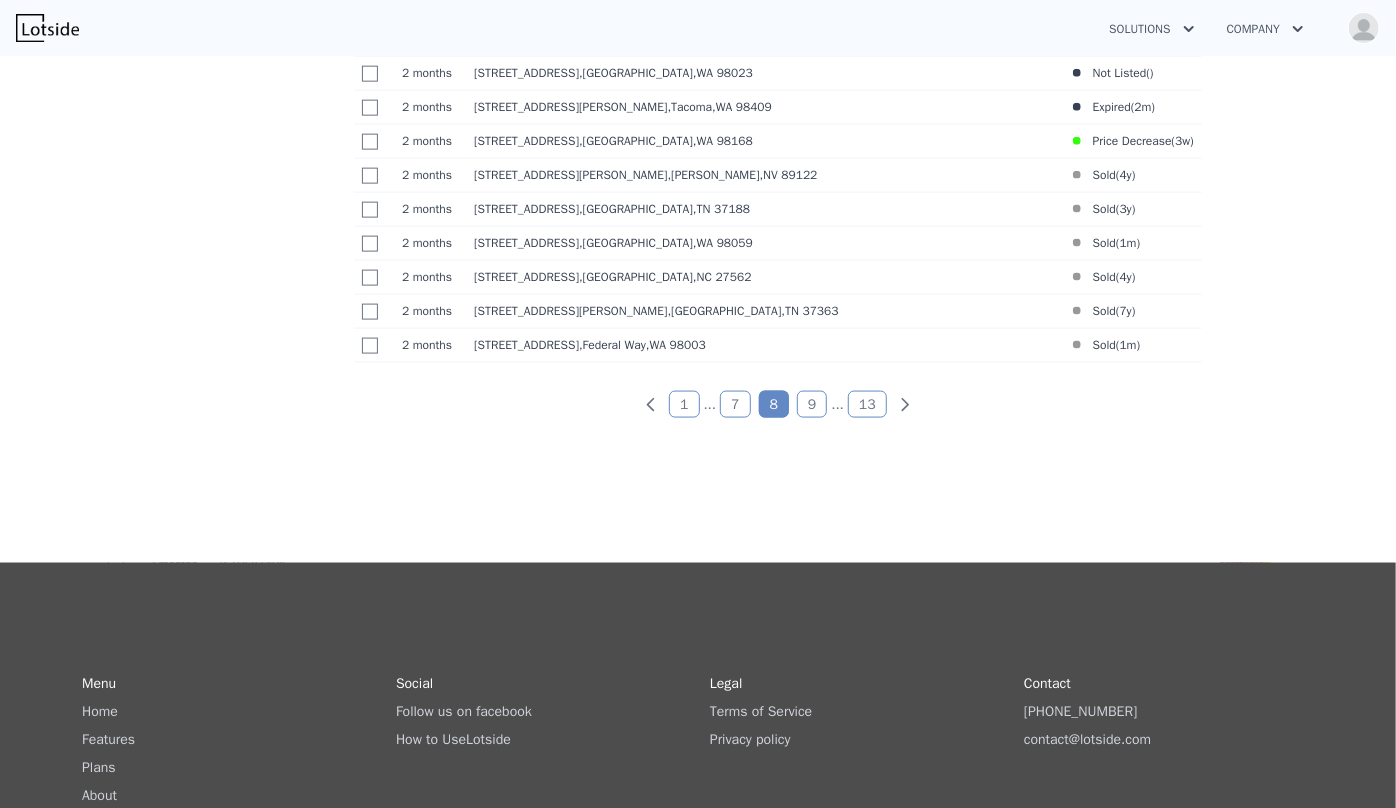 click on "7" at bounding box center (735, 404) 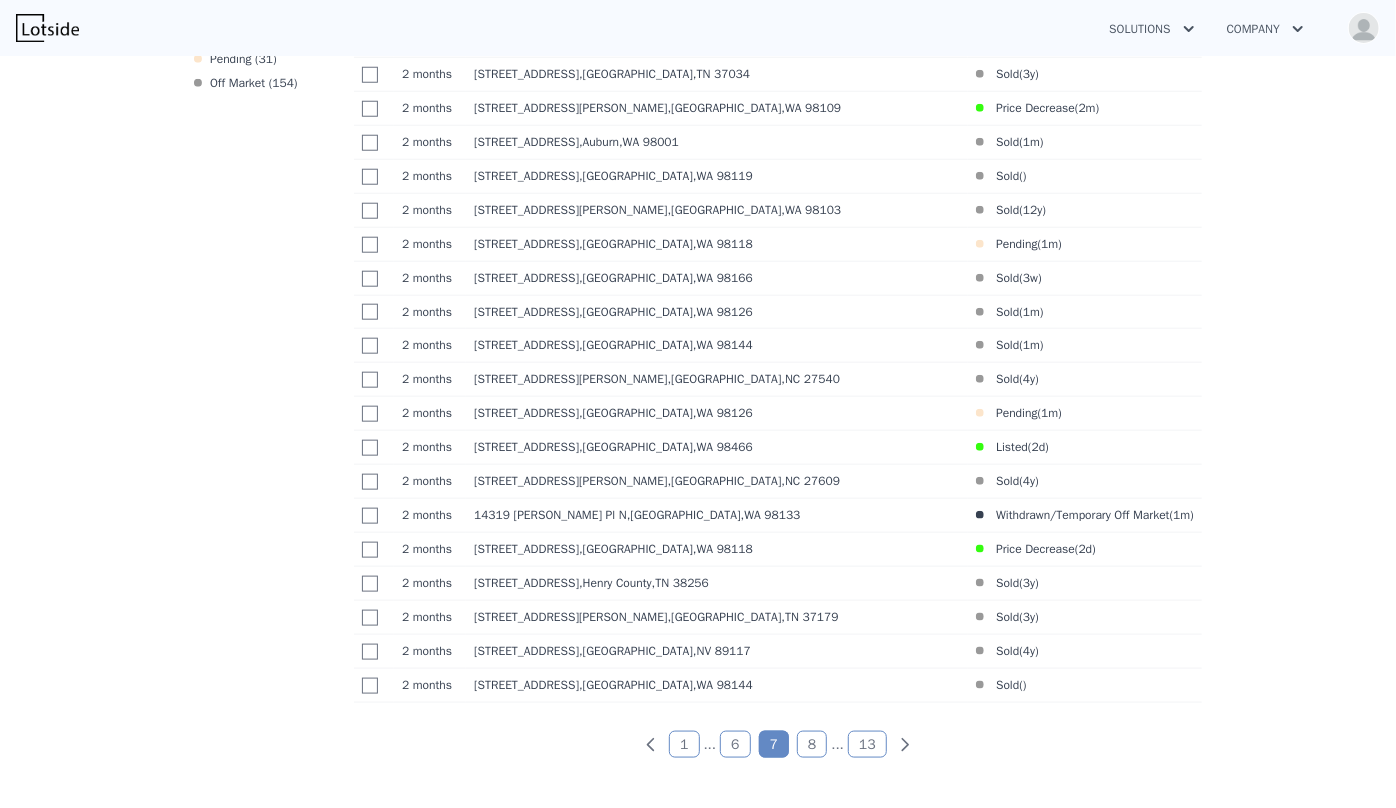 scroll, scrollTop: 764, scrollLeft: 0, axis: vertical 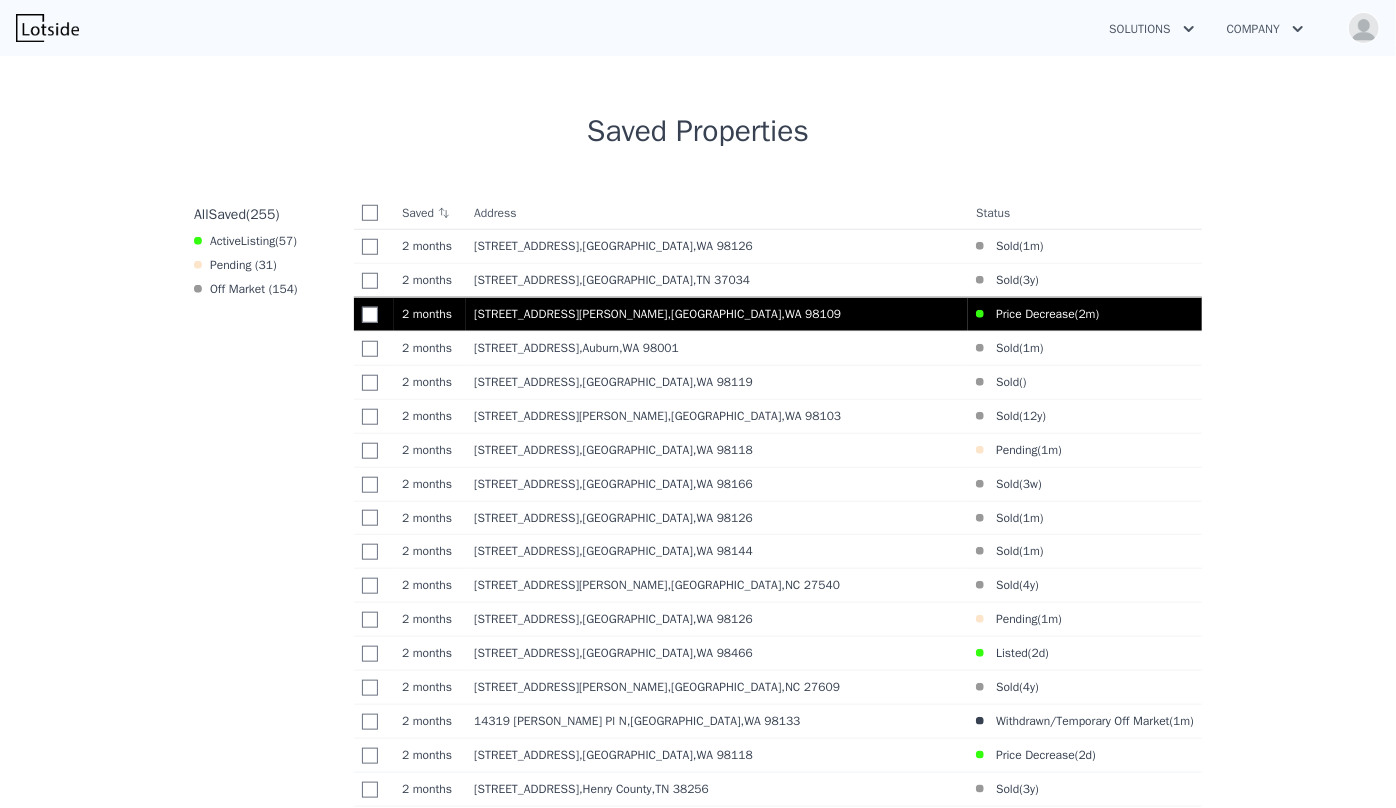 click on "801 Newton St ,  Seattle ,  WA   98109" at bounding box center [717, 314] 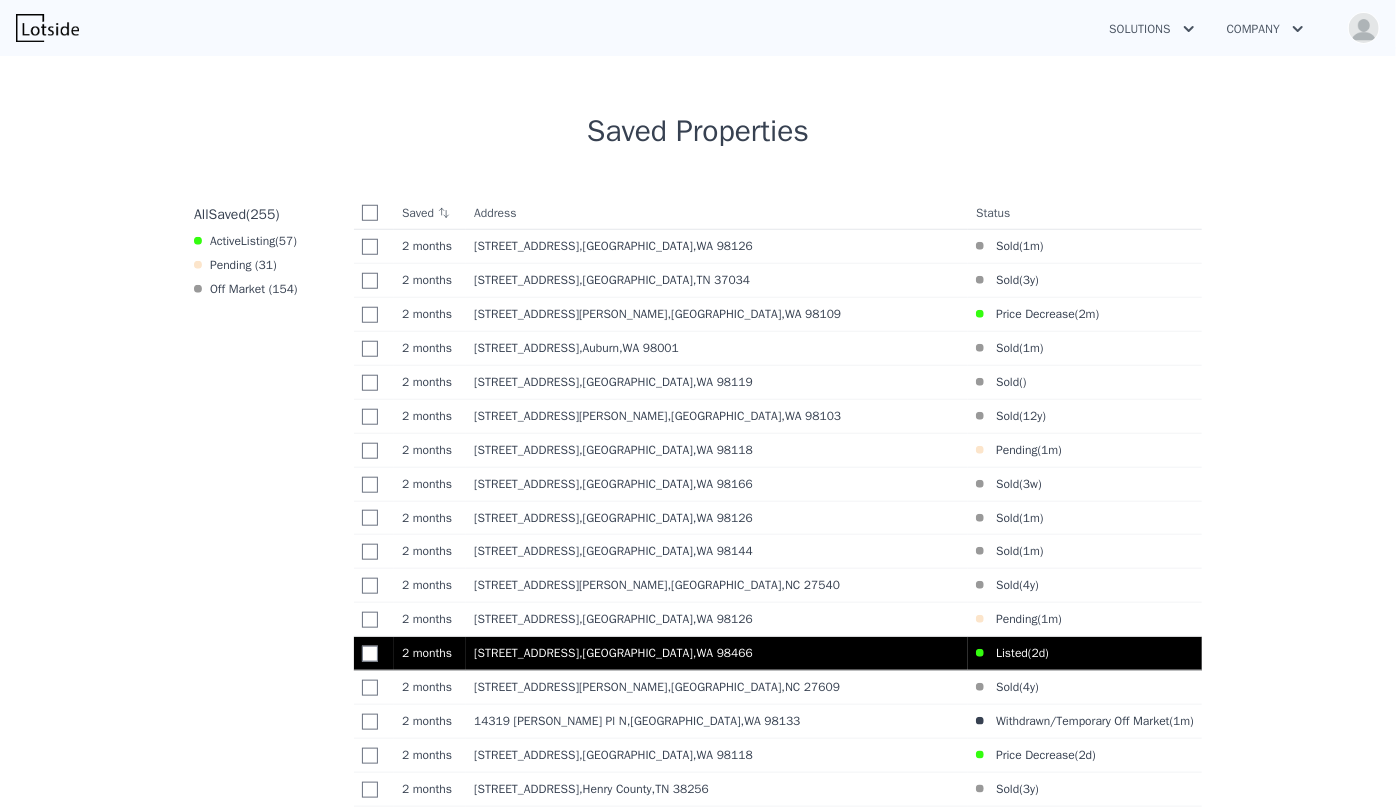 click on "8511 31st St W ,  University Place ,  WA   98466" at bounding box center (717, 654) 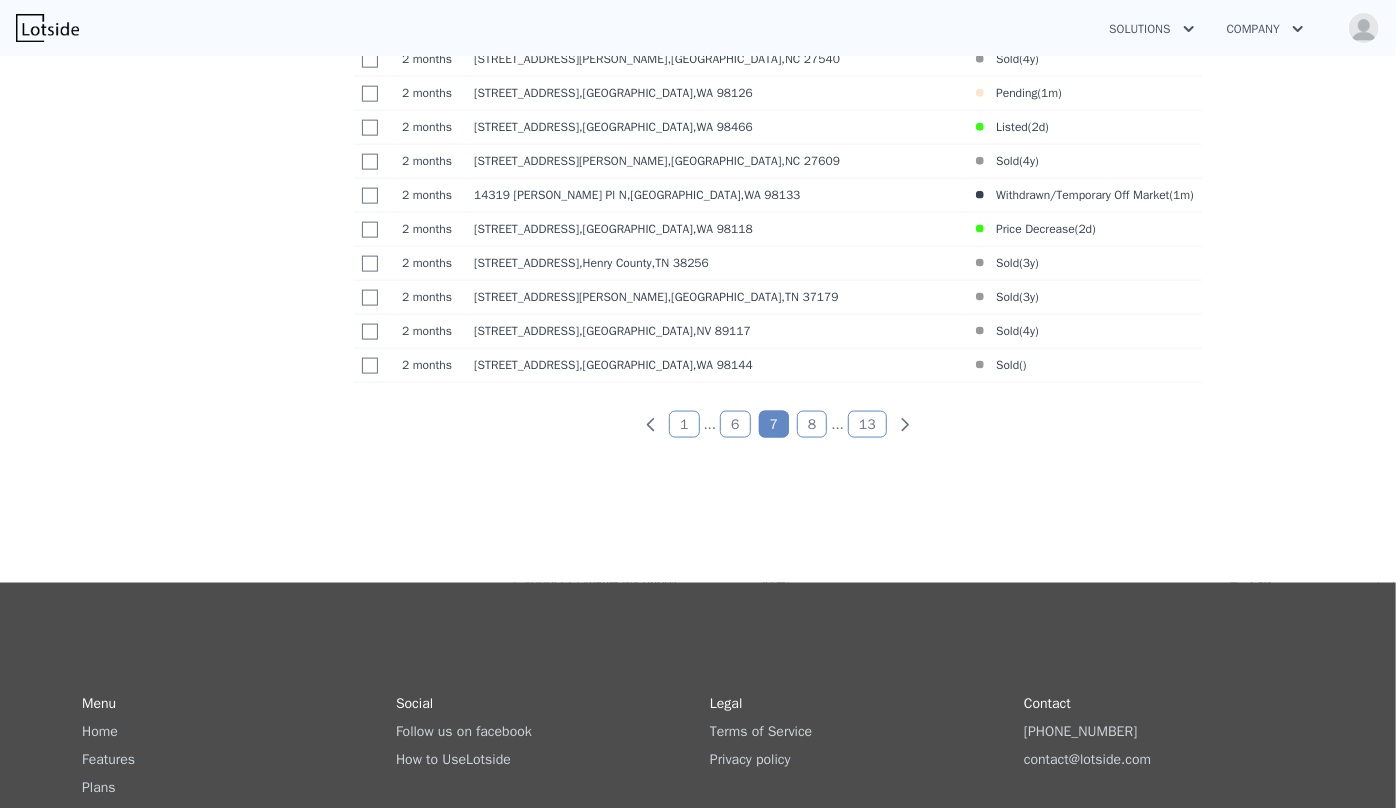 scroll, scrollTop: 1310, scrollLeft: 0, axis: vertical 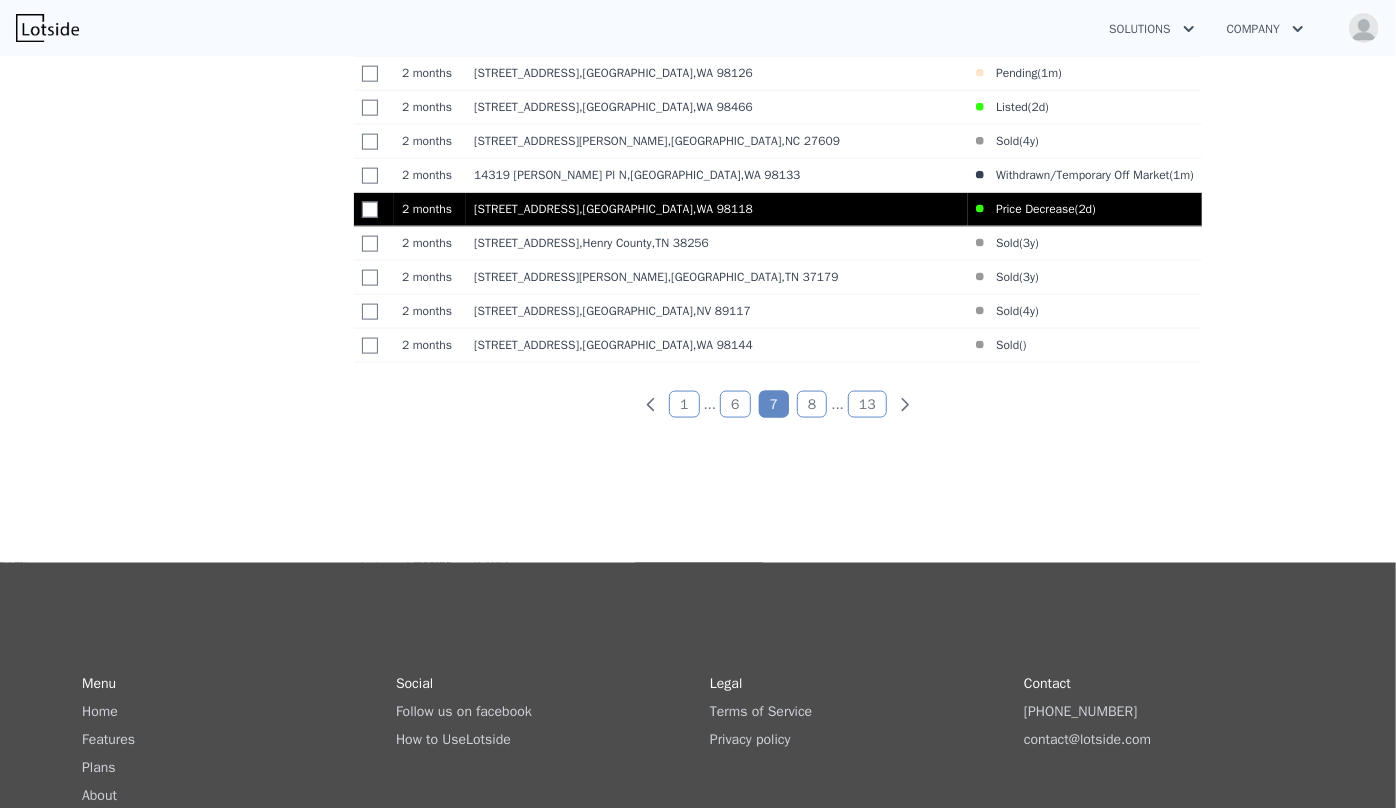 click on "7919 37th Ave S ,  Seattle ,  WA   98118" at bounding box center (717, 210) 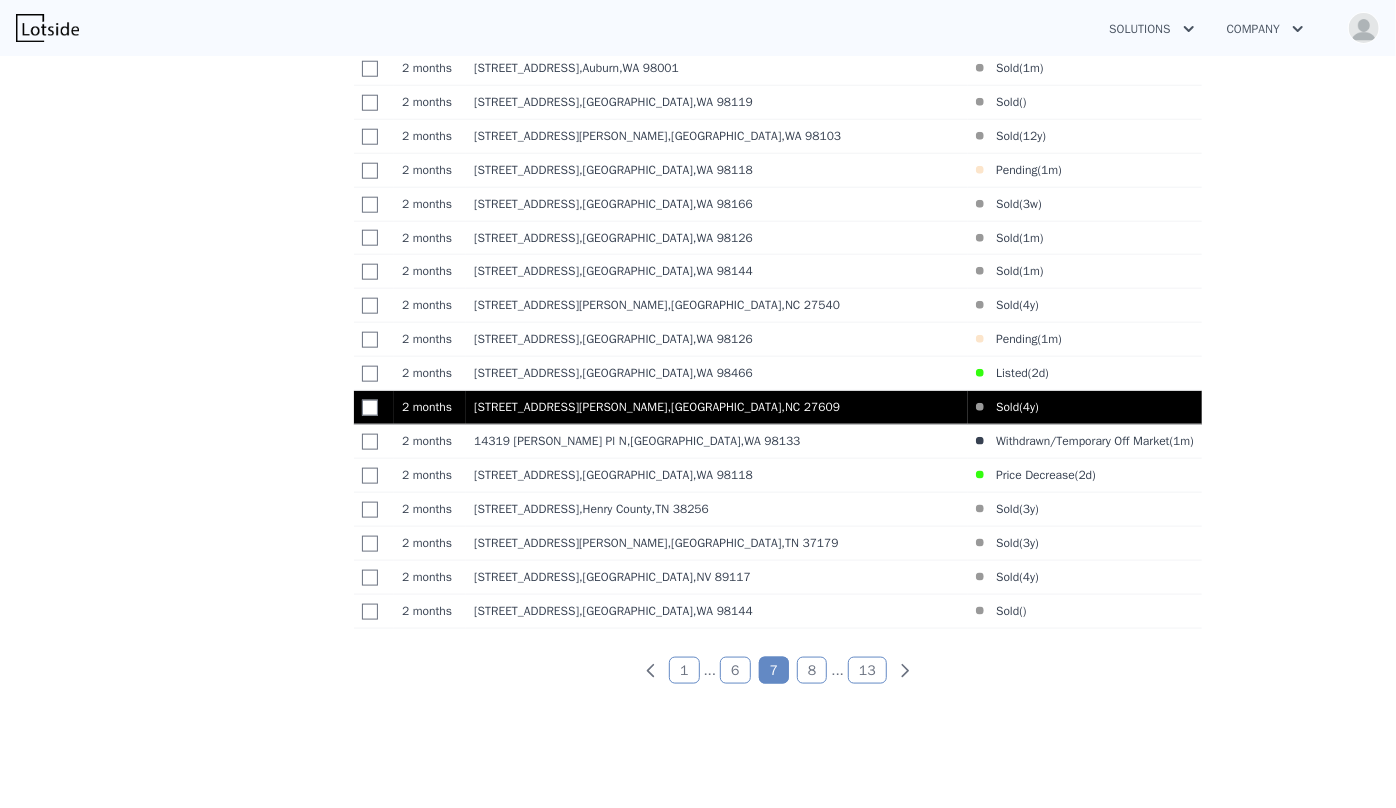 scroll, scrollTop: 1037, scrollLeft: 0, axis: vertical 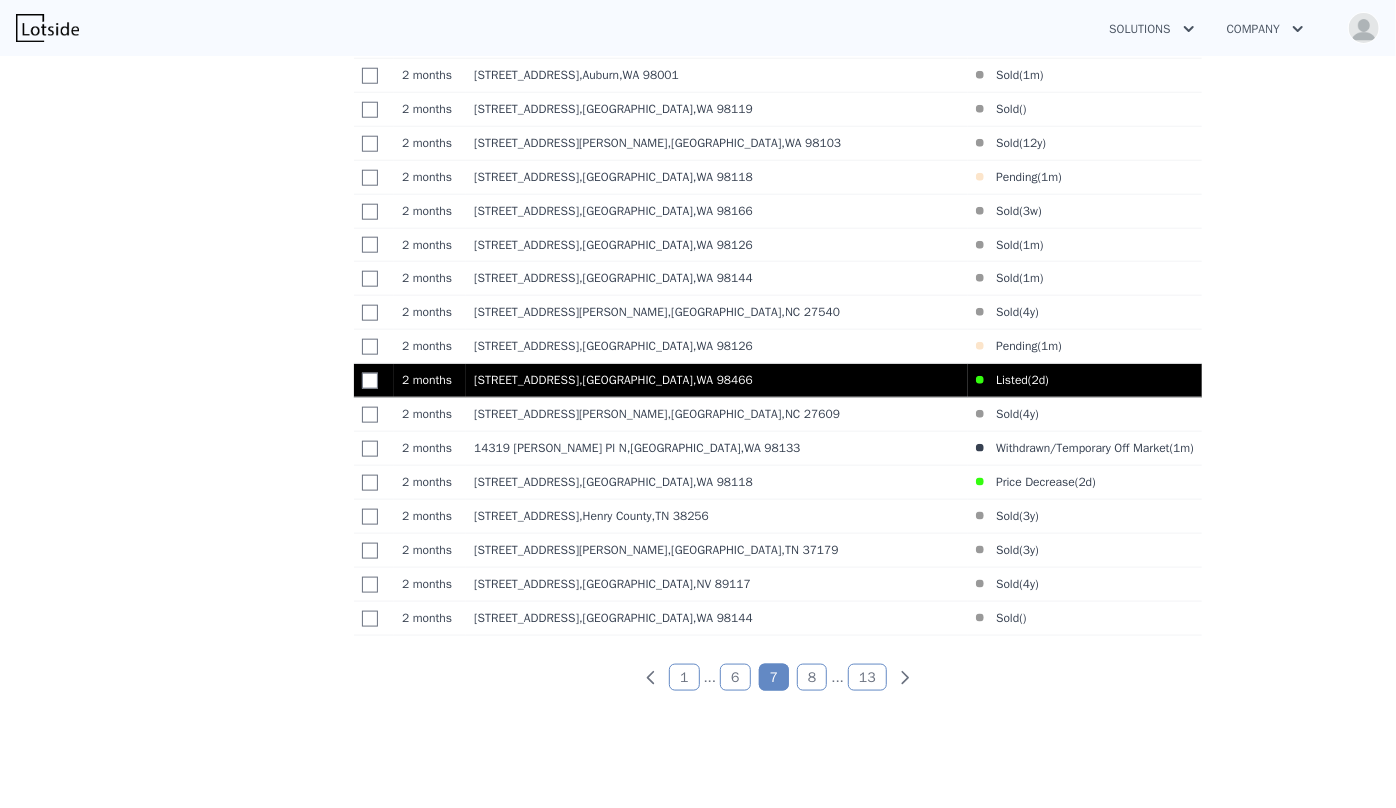 click on "8511 31st St W ,  University Place ,  WA   98466" at bounding box center (717, 380) 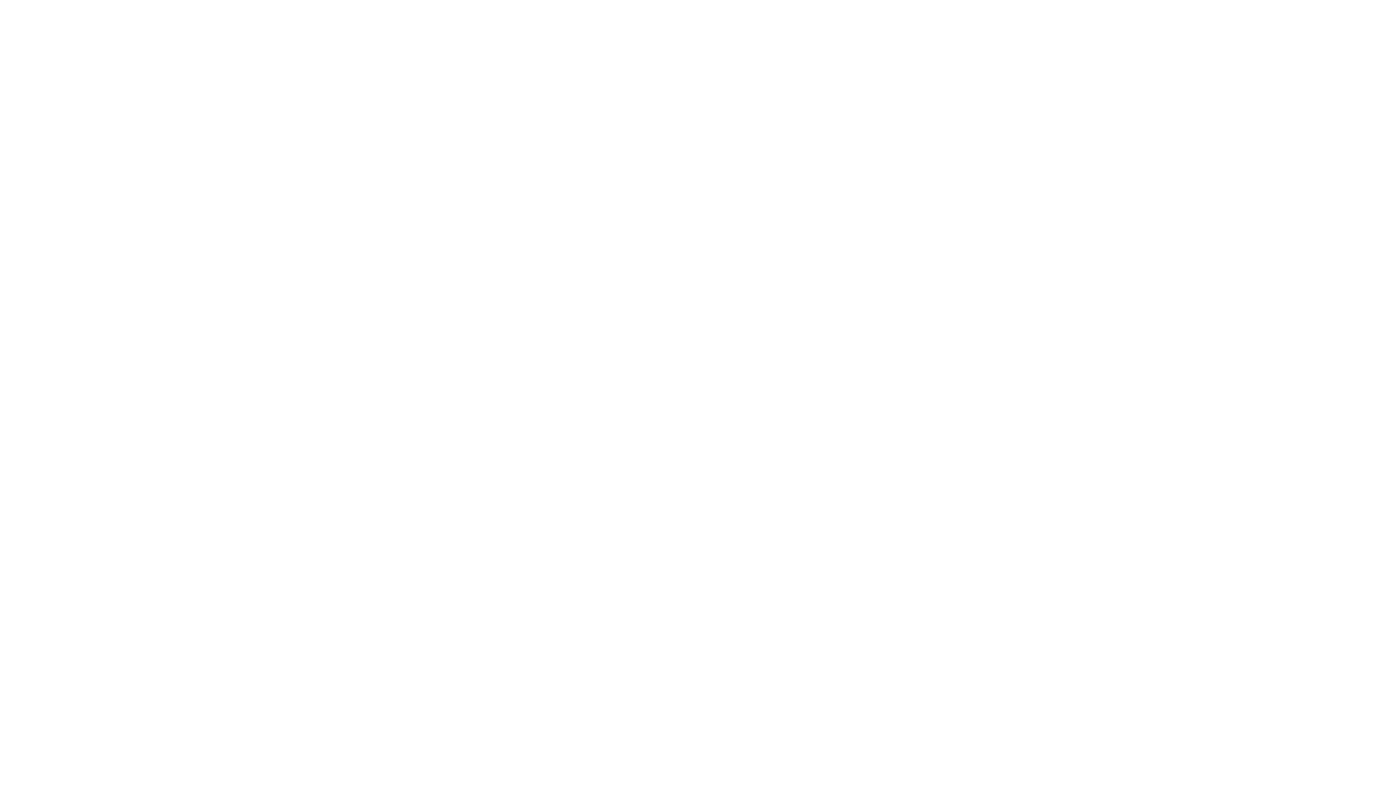 scroll, scrollTop: 0, scrollLeft: 0, axis: both 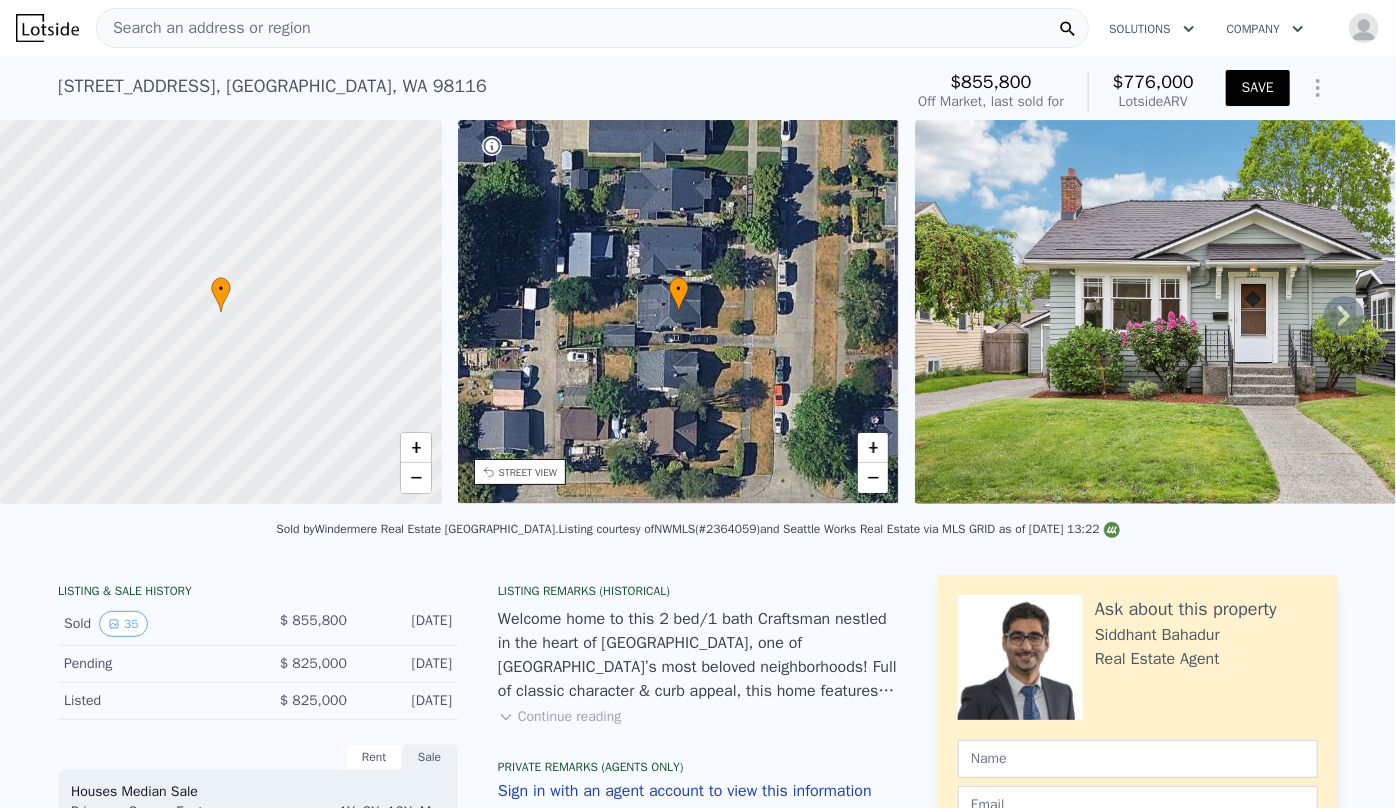 click on "Search an address or region" at bounding box center (204, 28) 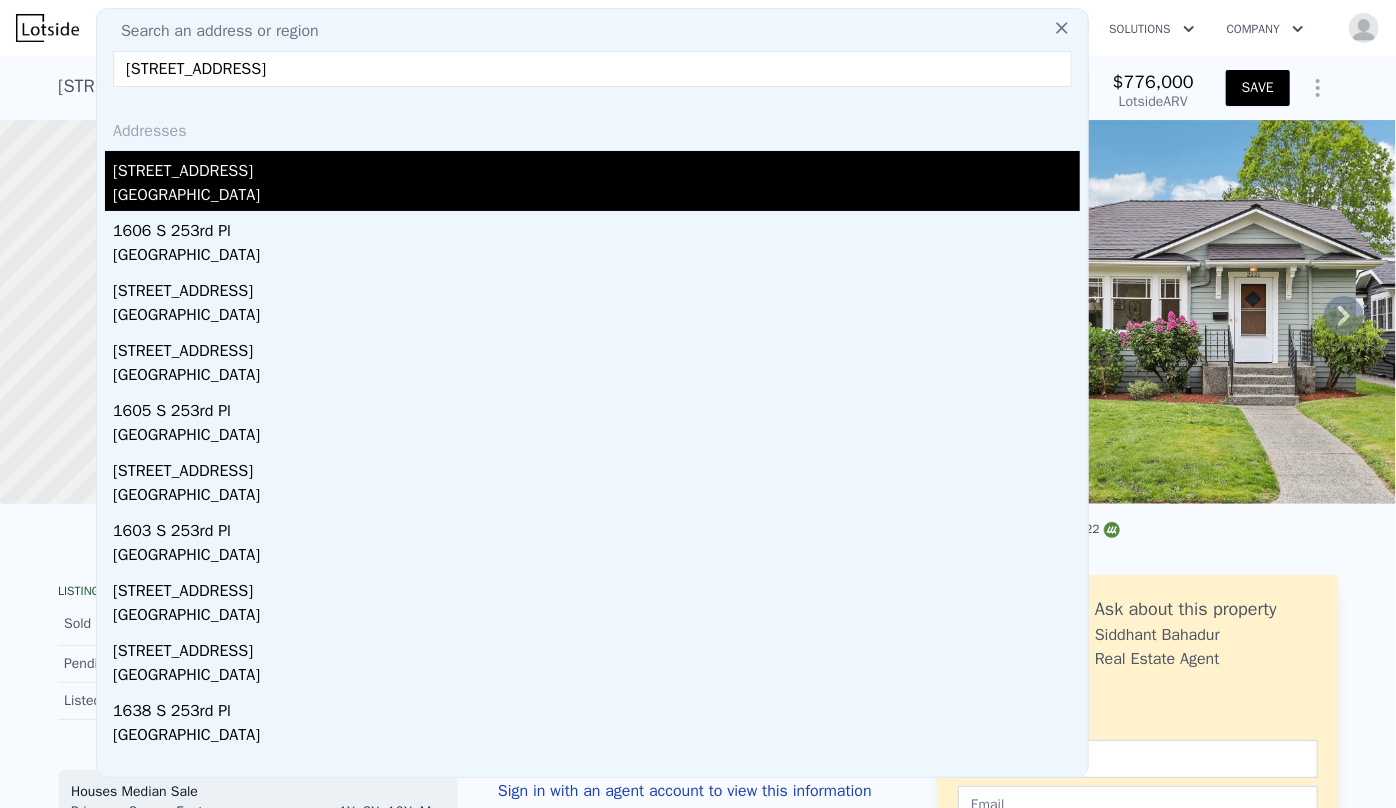 type on "2230 S 253rd Pl, Des Moines, WA 98198" 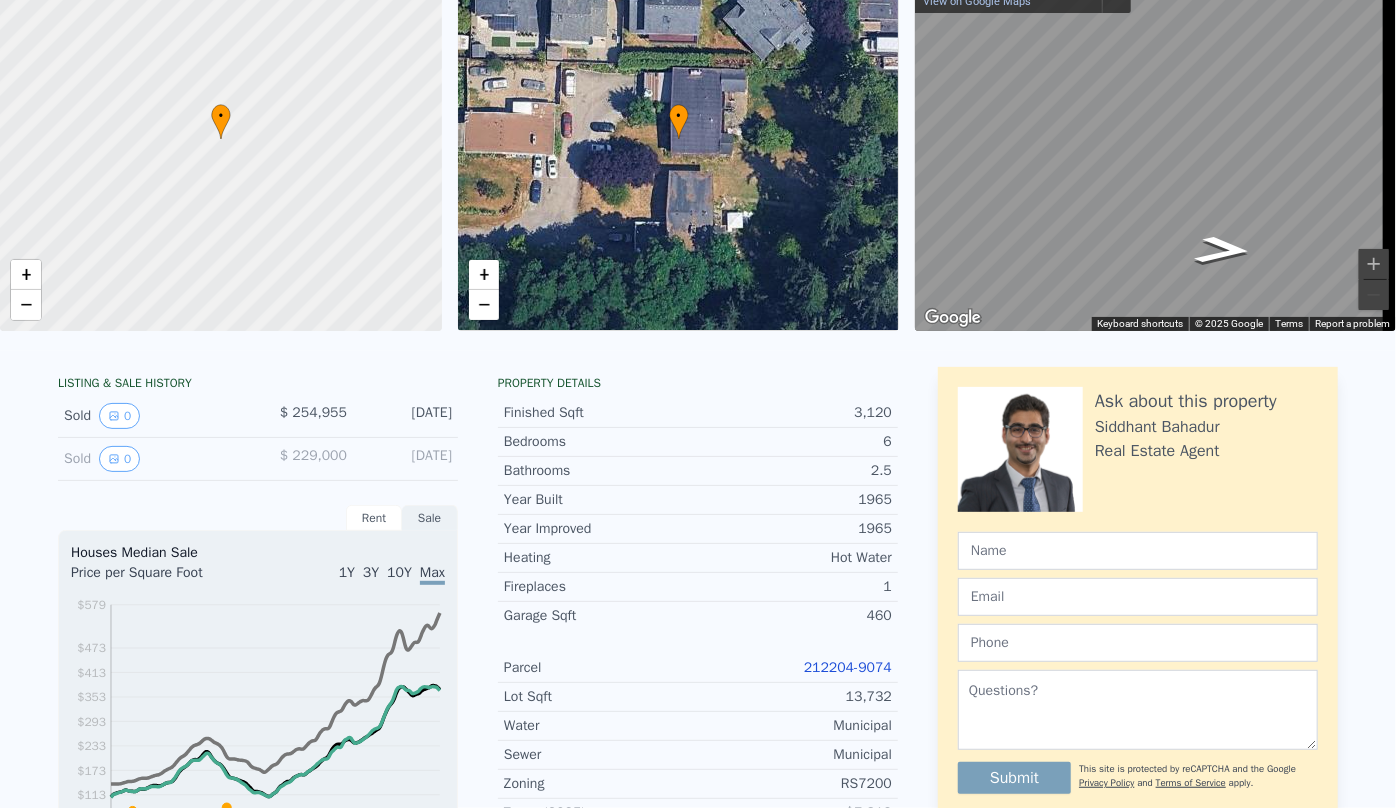 scroll, scrollTop: 7, scrollLeft: 0, axis: vertical 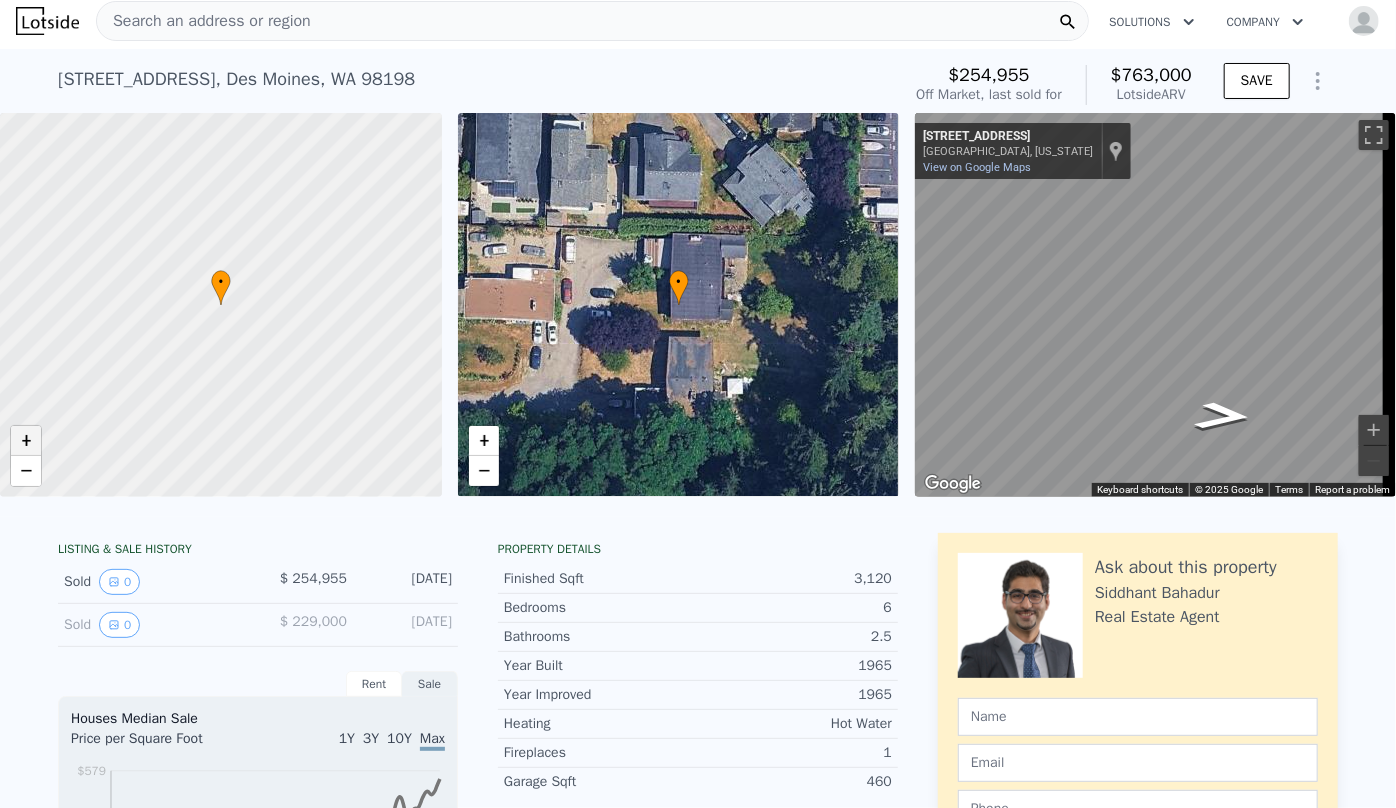click on "+" at bounding box center [26, 441] 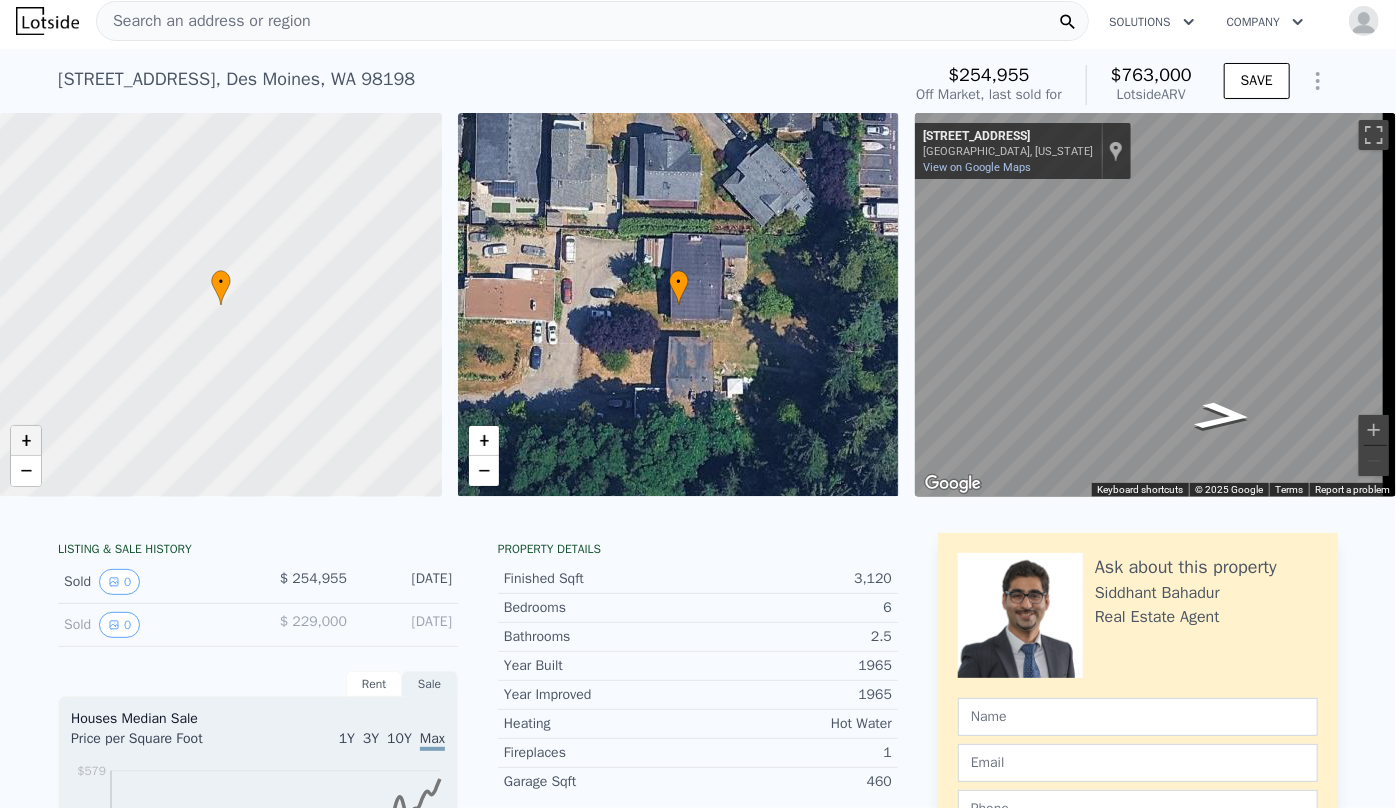 click on "+" at bounding box center [26, 441] 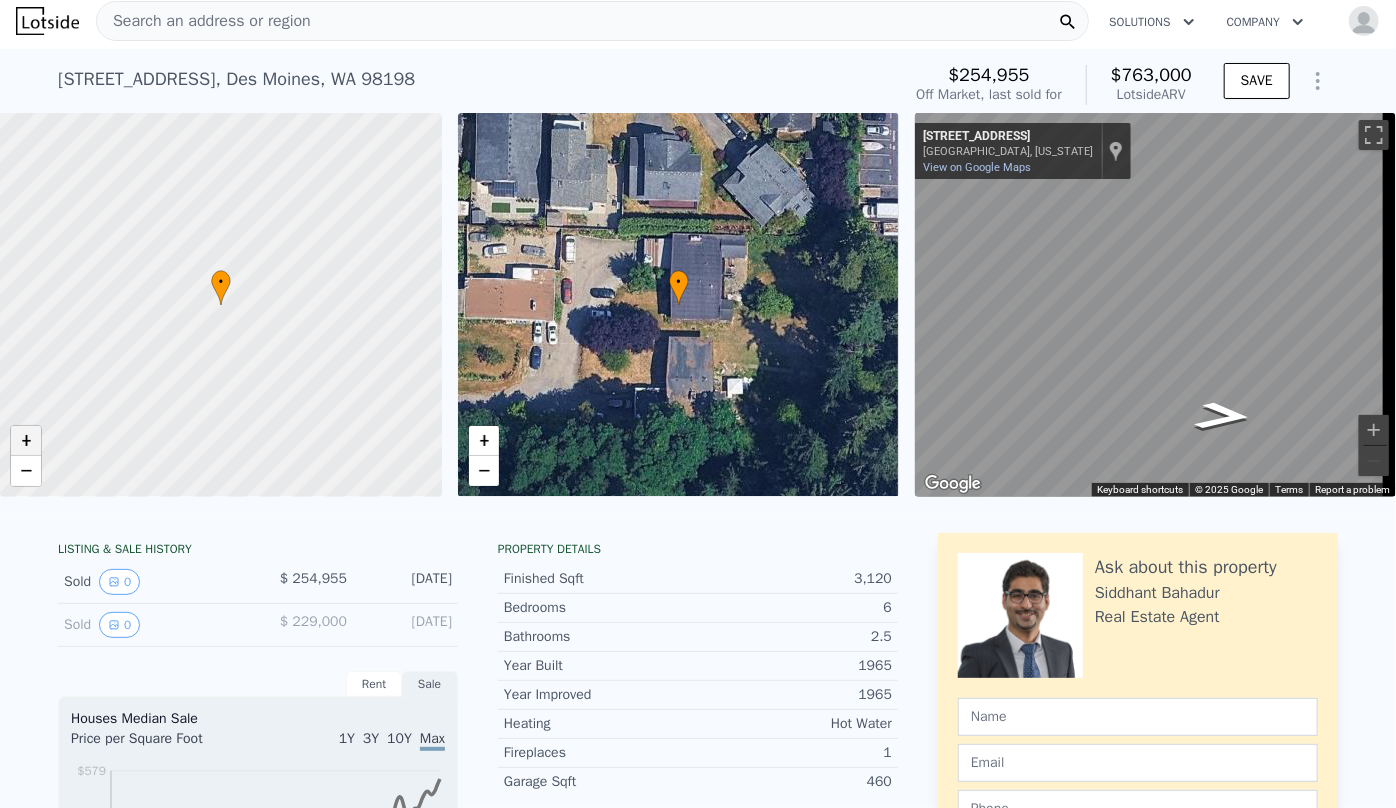 click on "+" at bounding box center (26, 441) 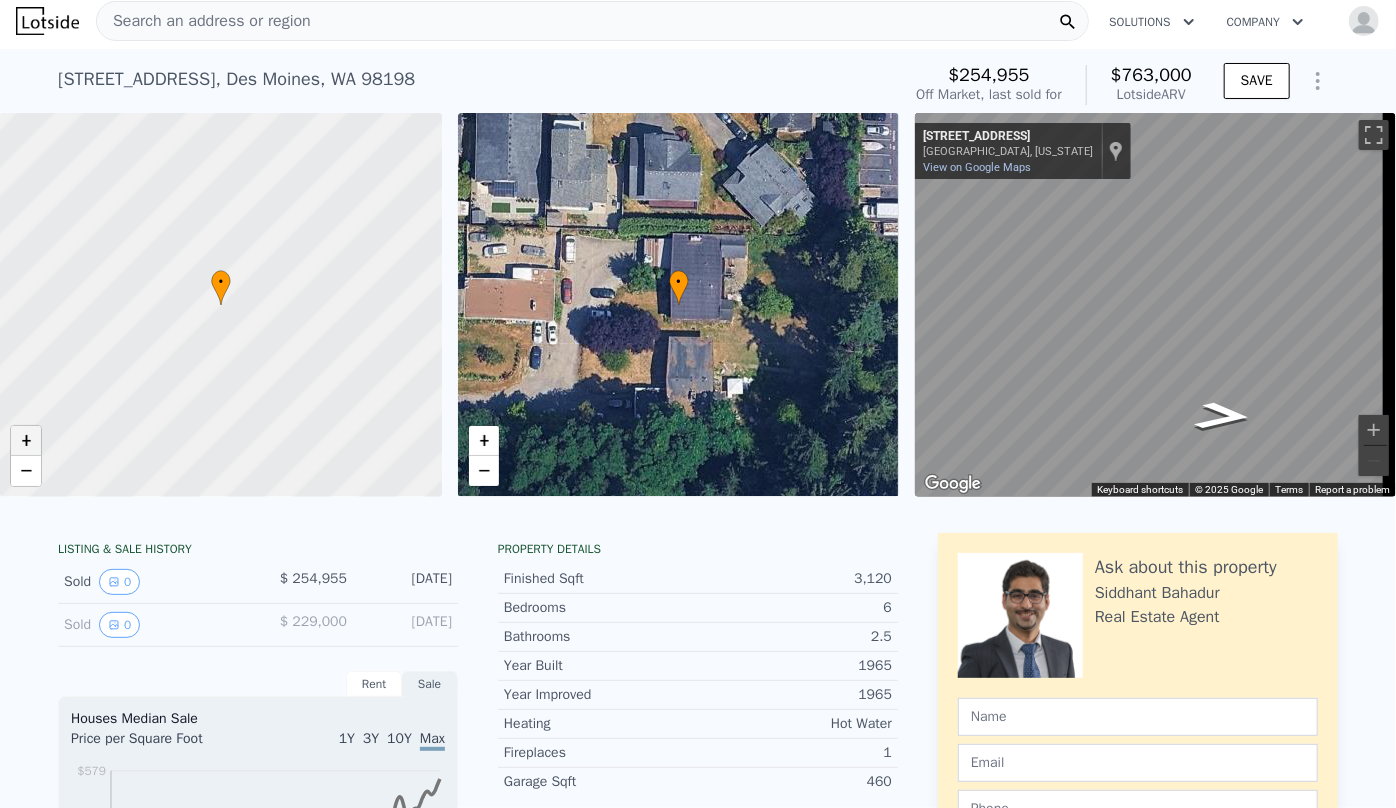 click on "+" at bounding box center [26, 441] 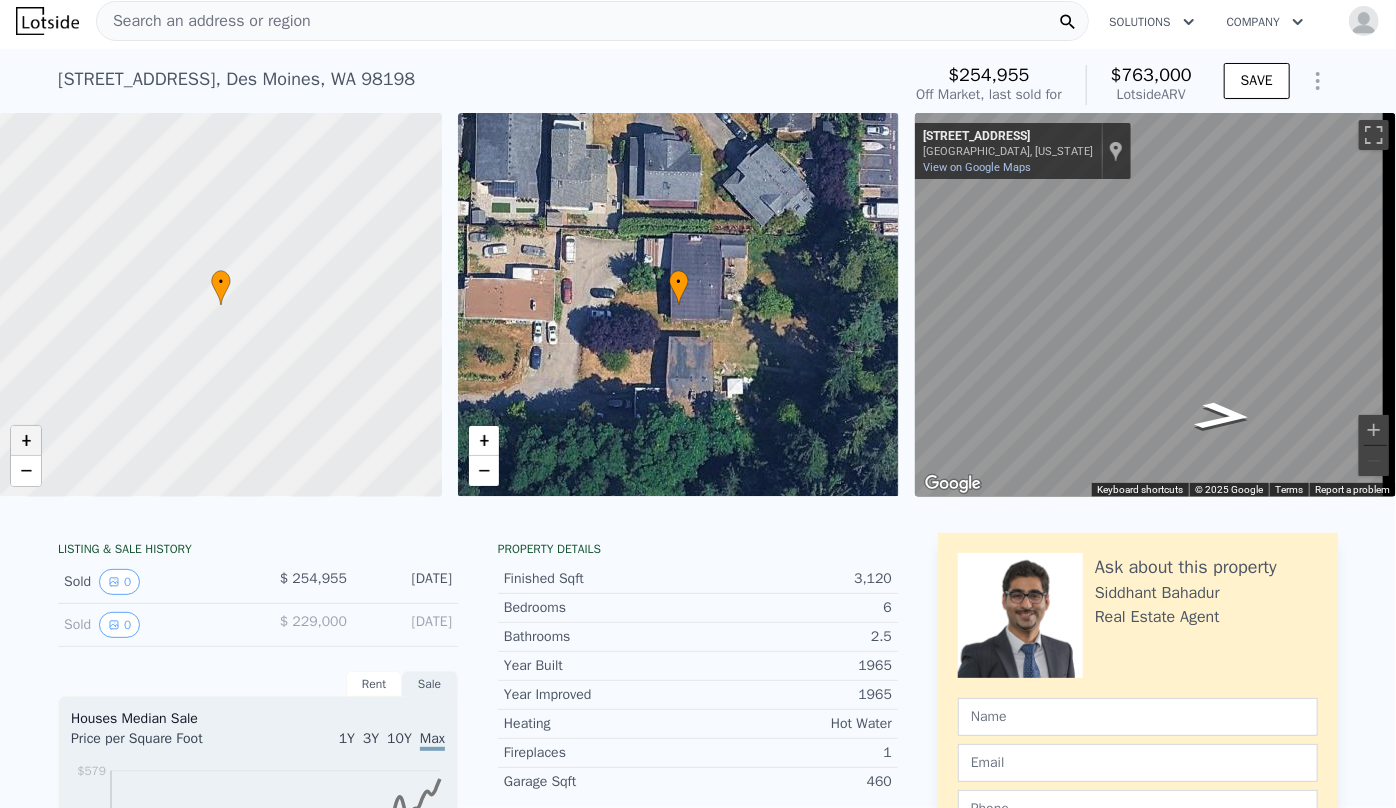 click on "+" at bounding box center (26, 441) 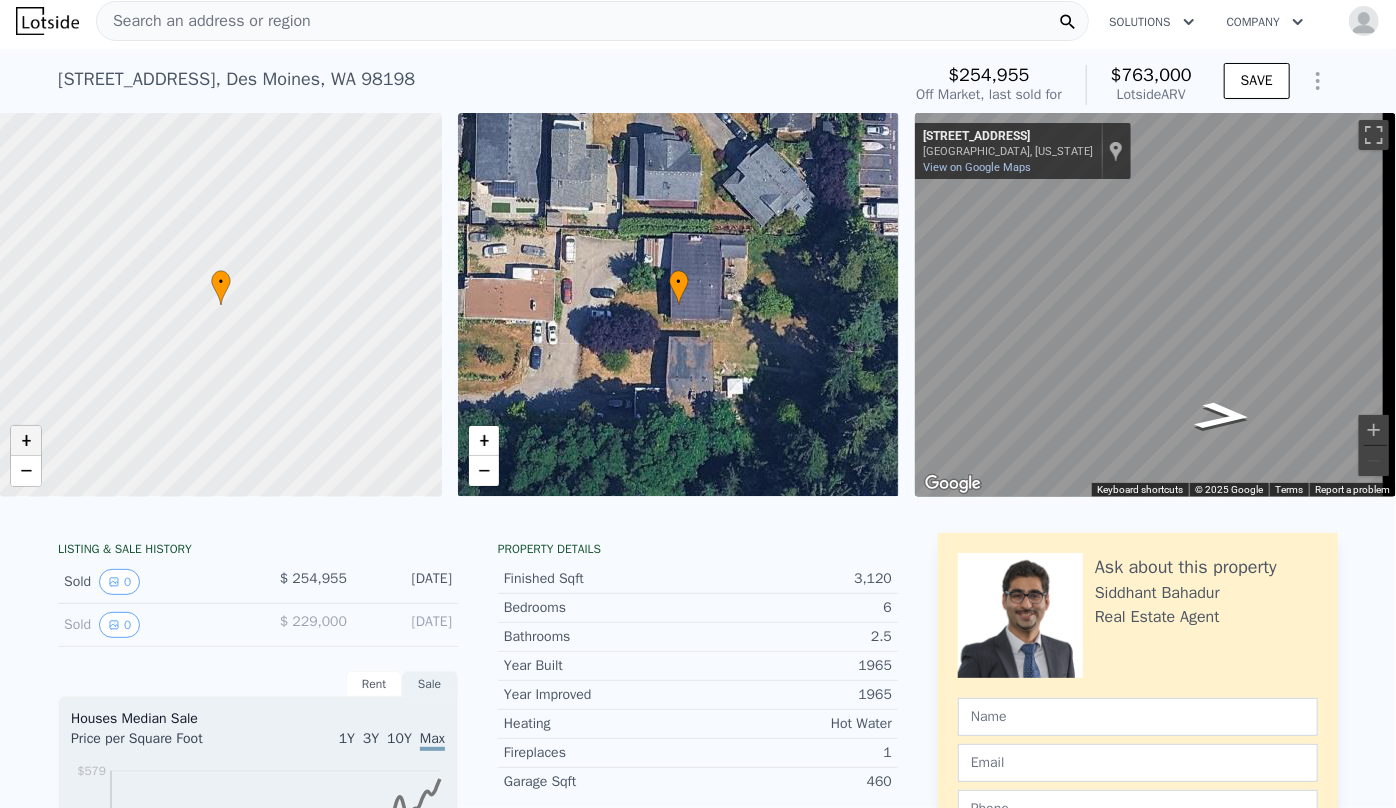 click on "+" at bounding box center [26, 441] 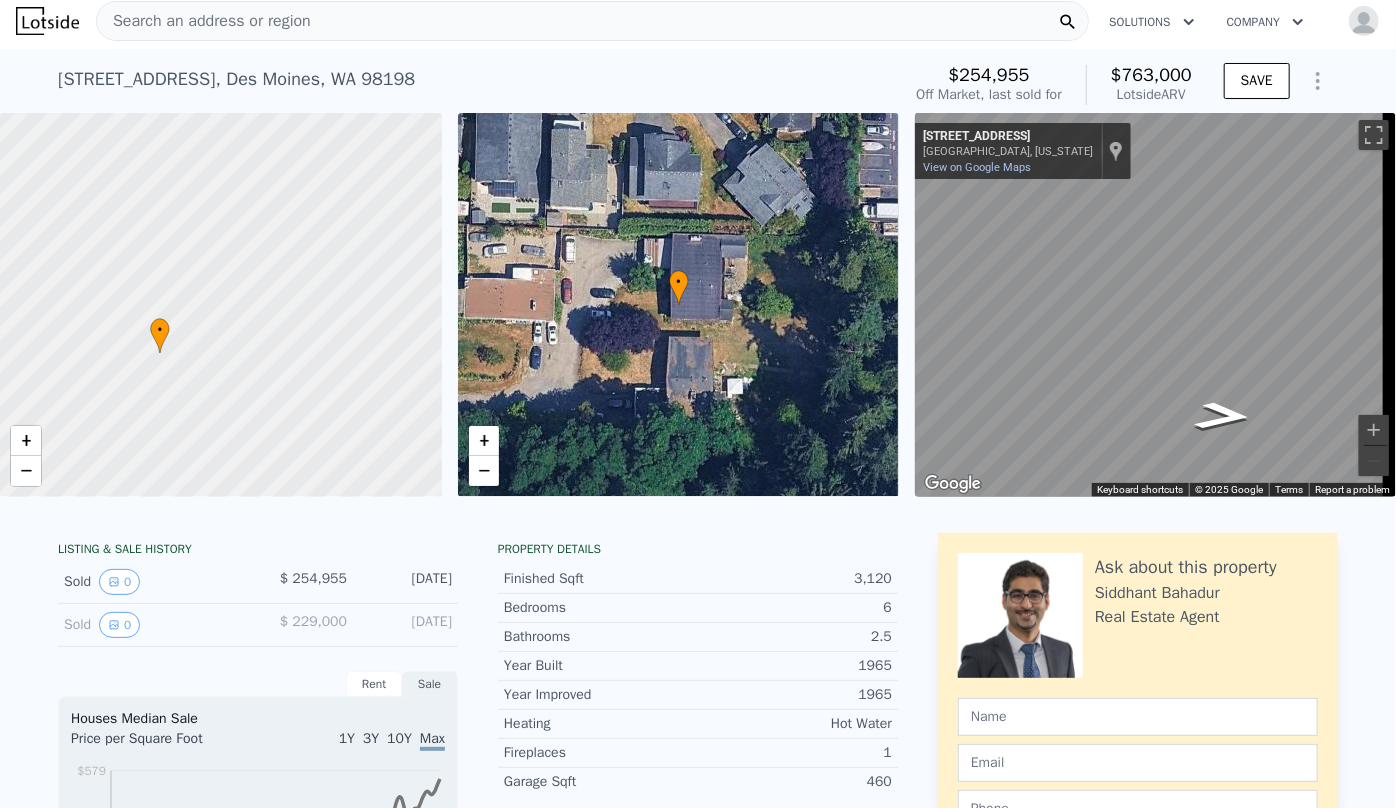 drag, startPoint x: 312, startPoint y: 241, endPoint x: 237, endPoint y: 285, distance: 86.95401 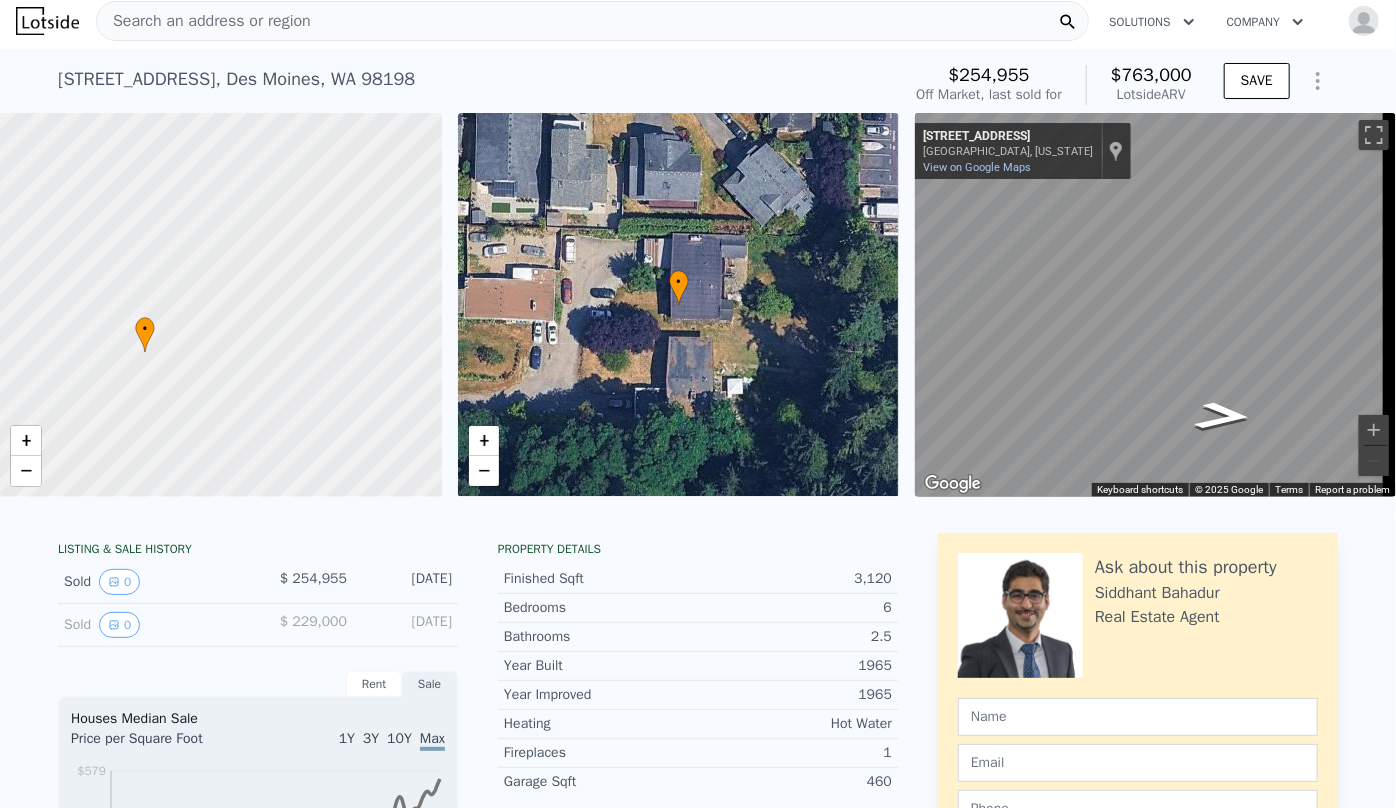 drag, startPoint x: 319, startPoint y: 300, endPoint x: 225, endPoint y: 288, distance: 94.76286 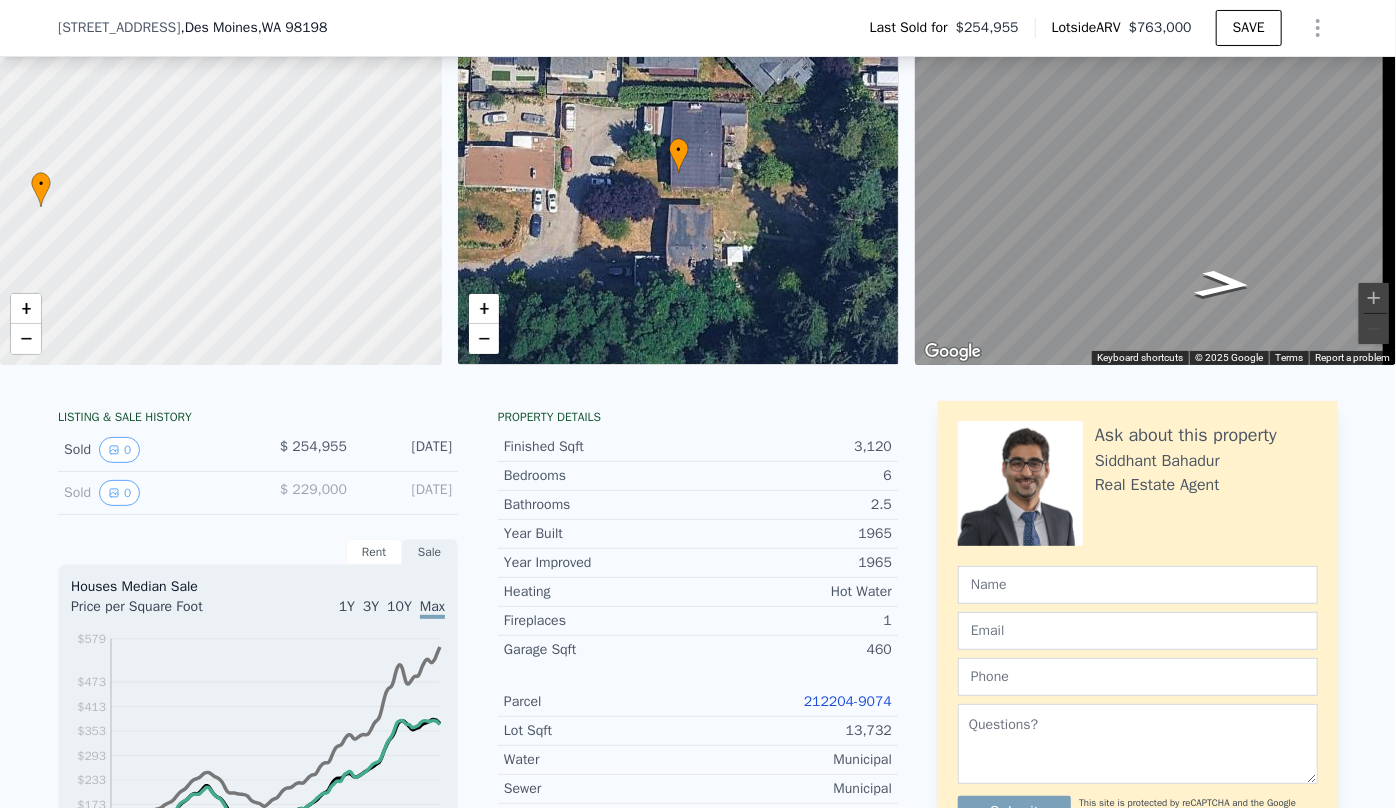 scroll, scrollTop: 181, scrollLeft: 0, axis: vertical 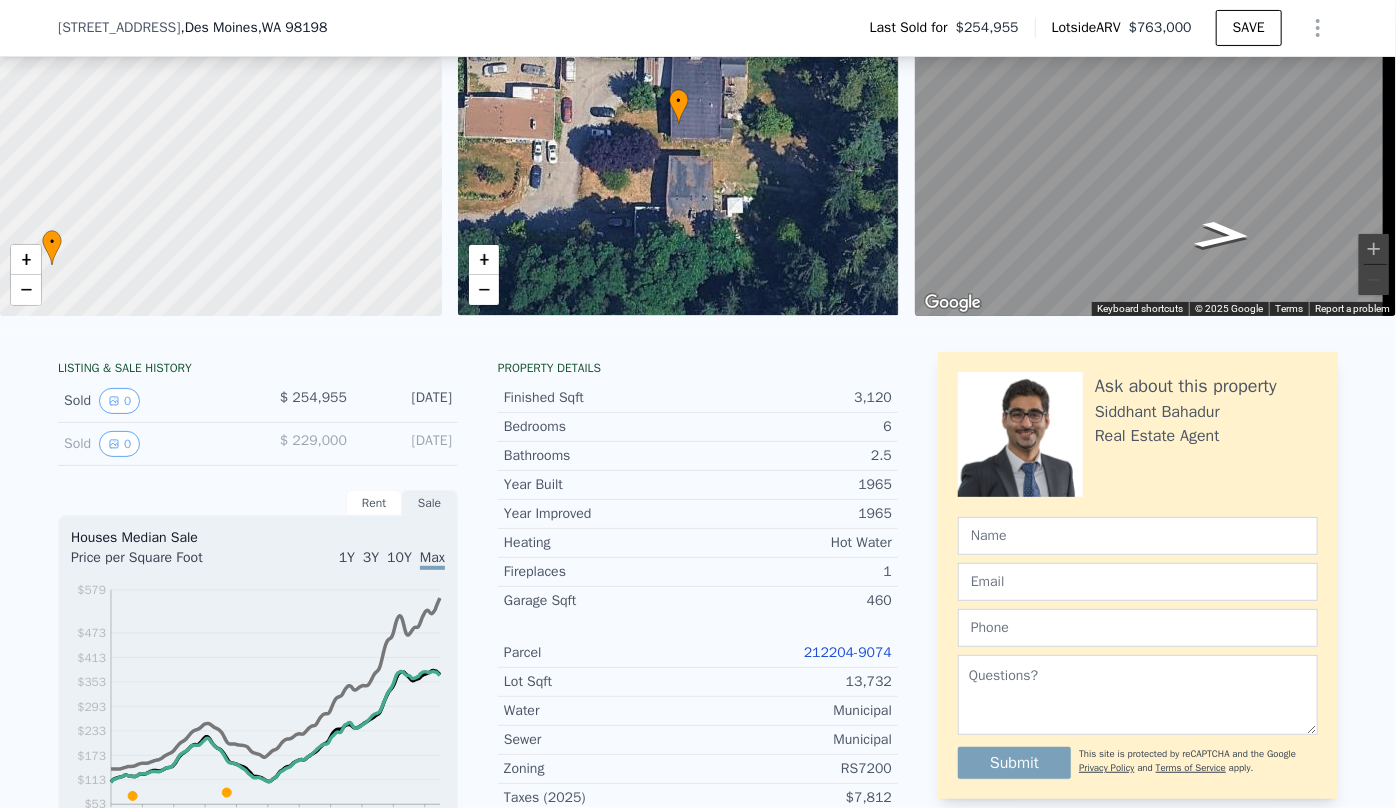 drag, startPoint x: 264, startPoint y: 249, endPoint x: 275, endPoint y: 356, distance: 107.563934 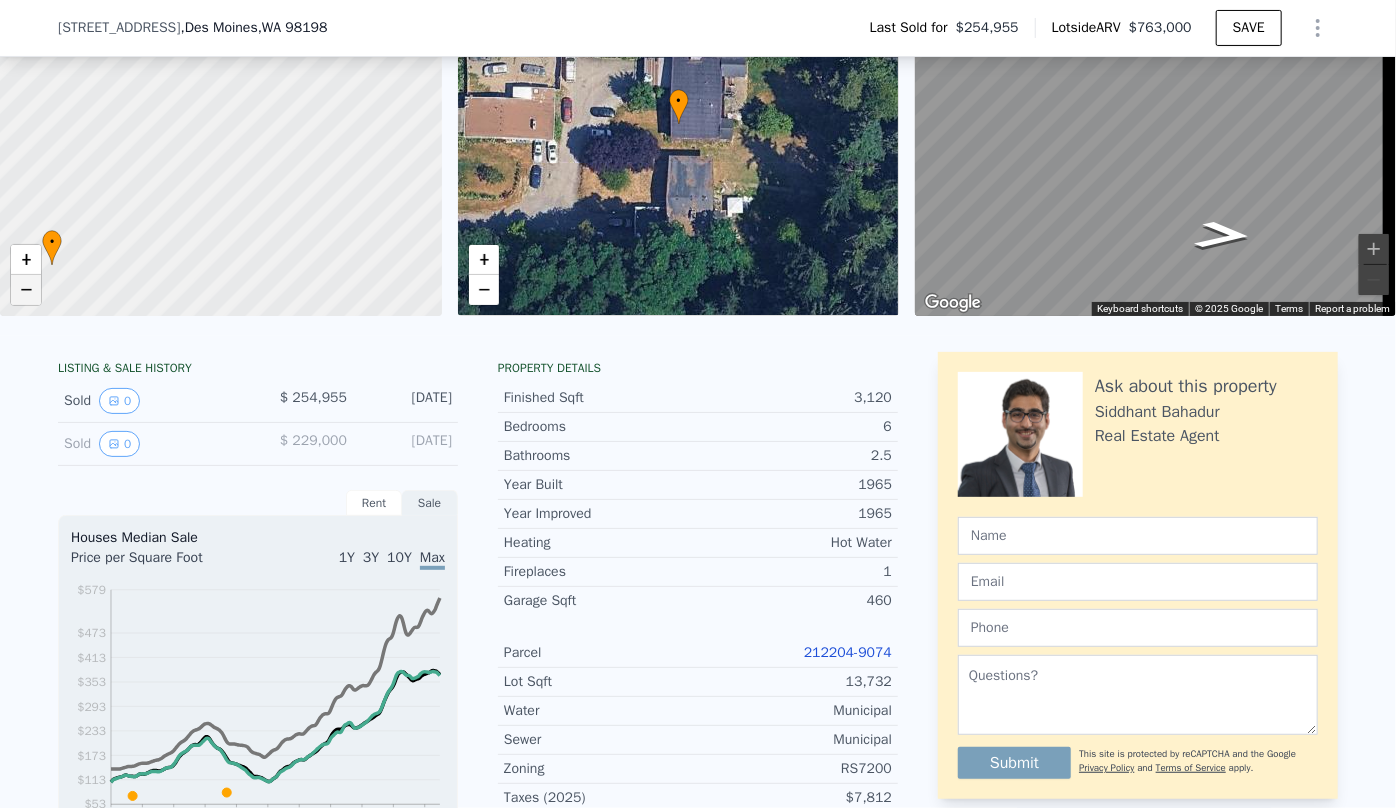 click on "−" at bounding box center (26, 290) 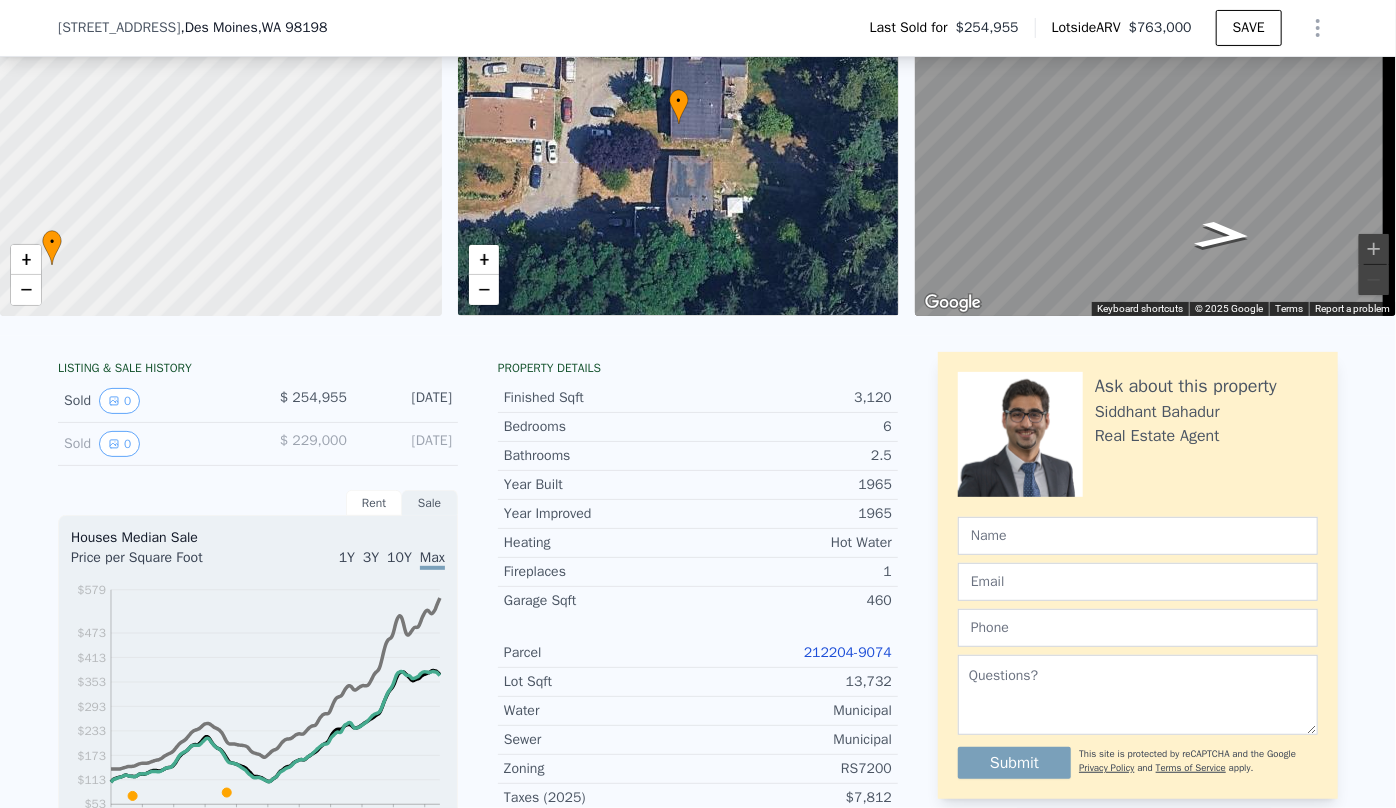 scroll, scrollTop: 112, scrollLeft: 0, axis: vertical 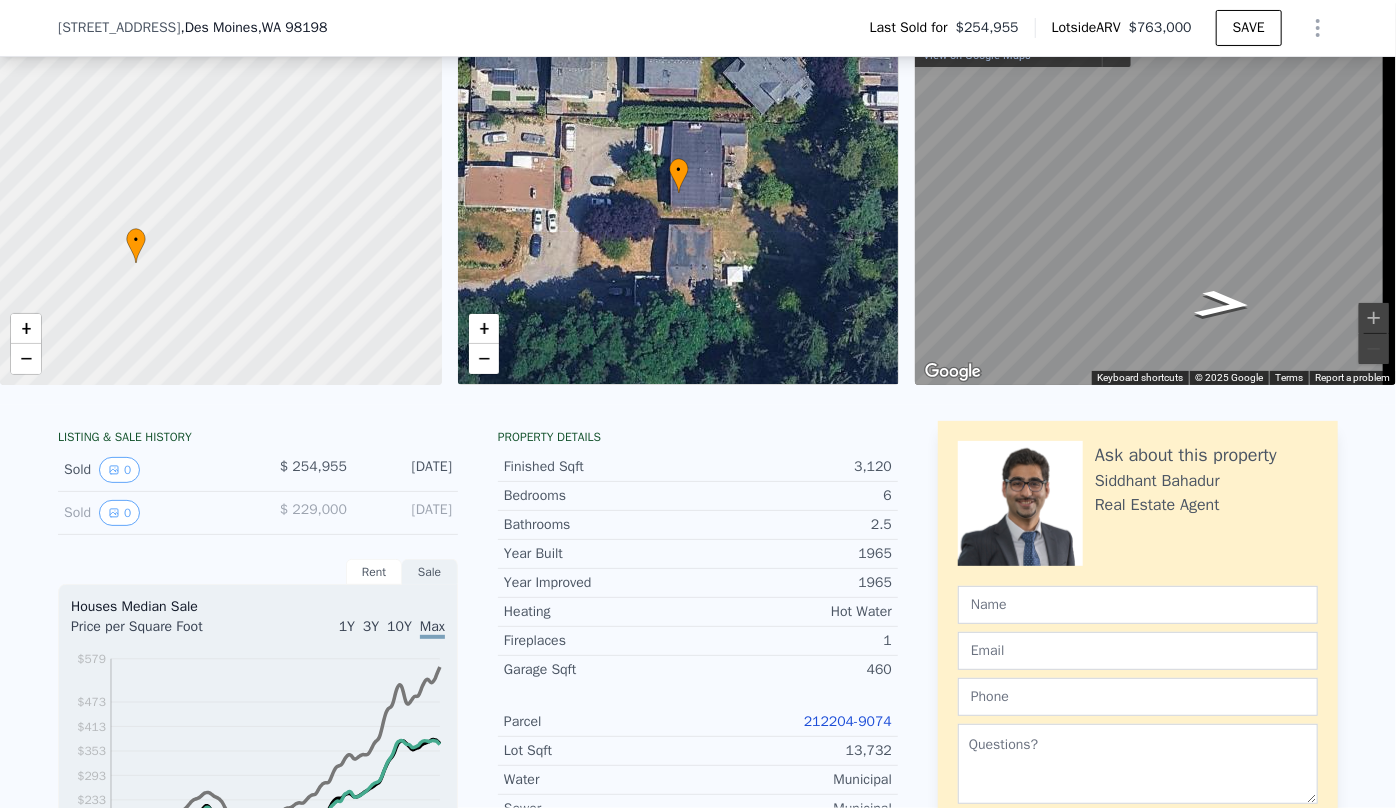 click at bounding box center [221, 193] 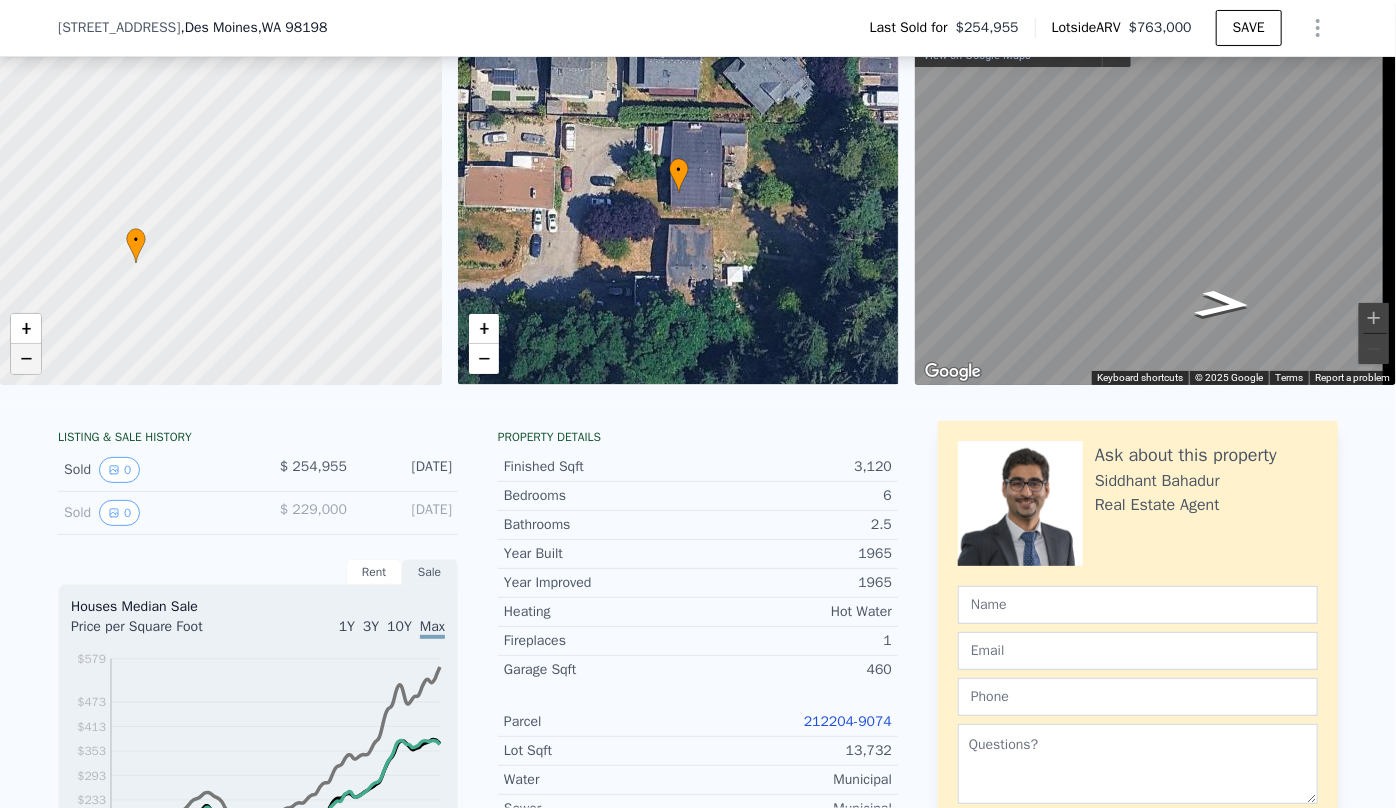 click on "−" at bounding box center [26, 359] 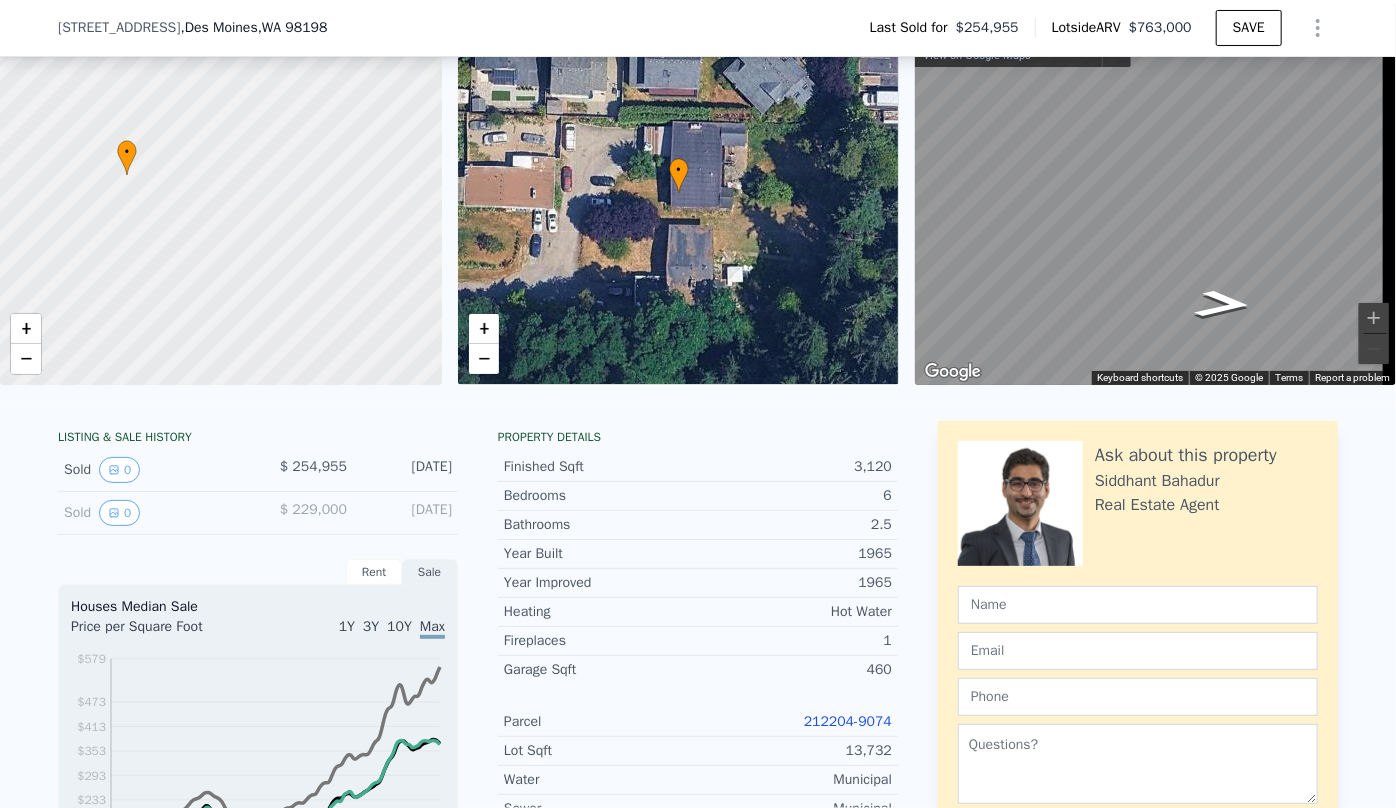 drag, startPoint x: 294, startPoint y: 313, endPoint x: 247, endPoint y: 243, distance: 84.31489 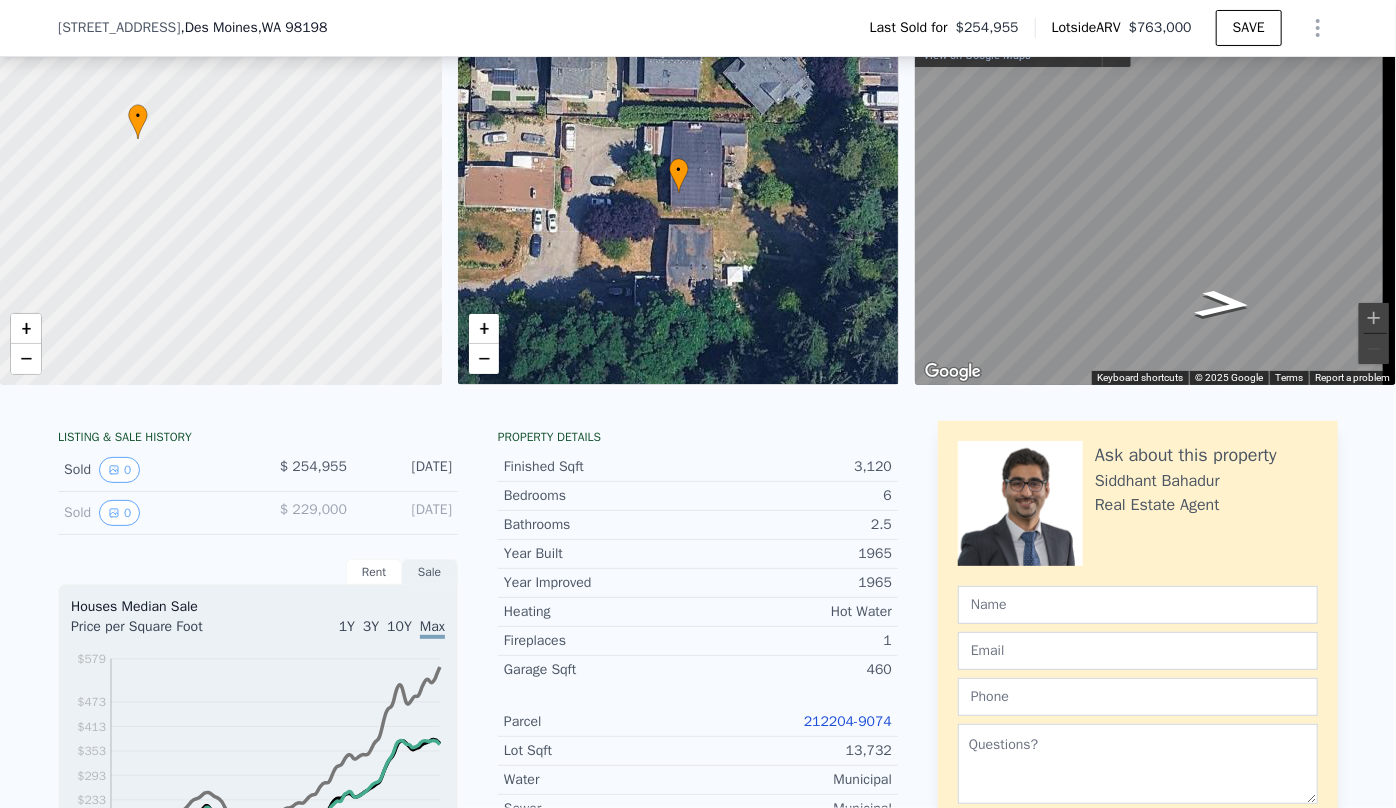 drag, startPoint x: 163, startPoint y: 296, endPoint x: 170, endPoint y: 279, distance: 18.384777 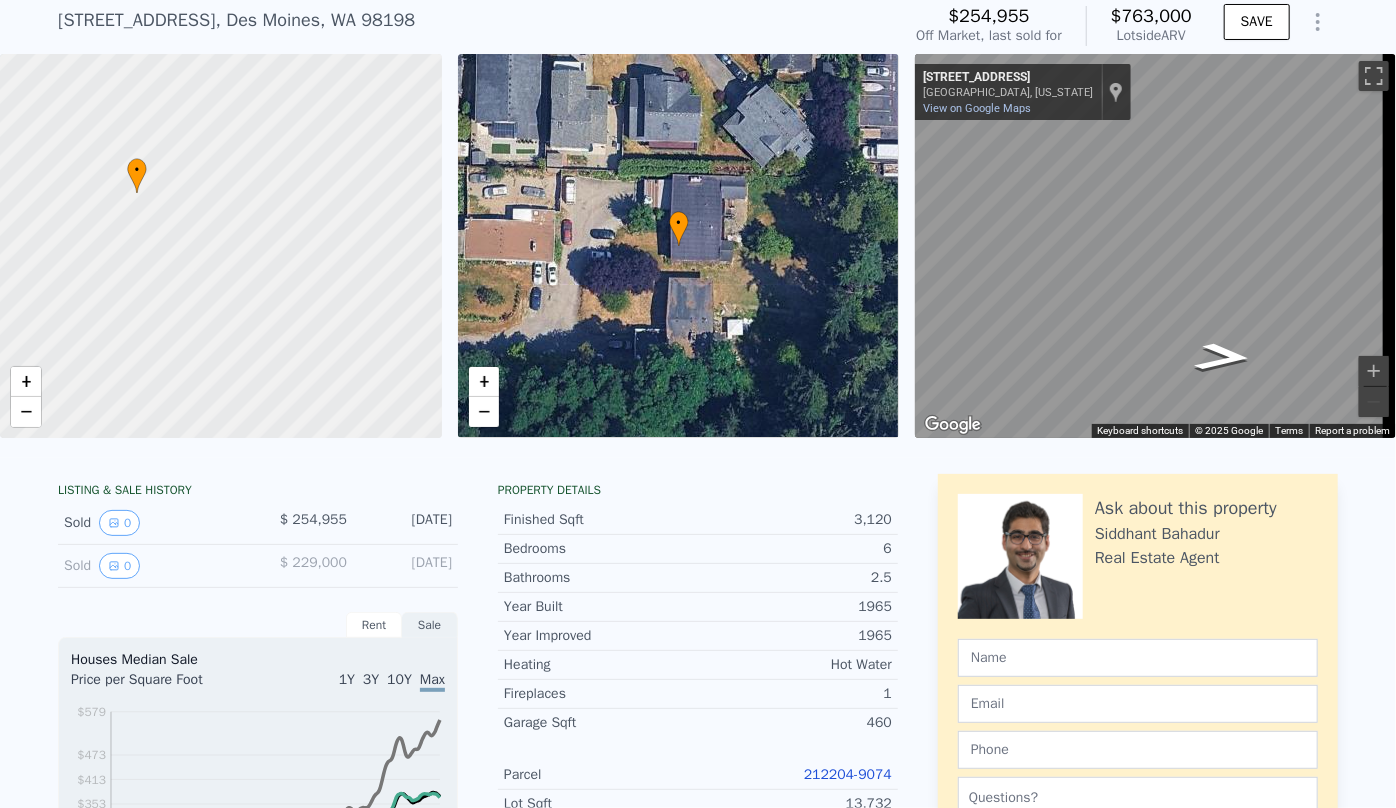 scroll, scrollTop: 29, scrollLeft: 0, axis: vertical 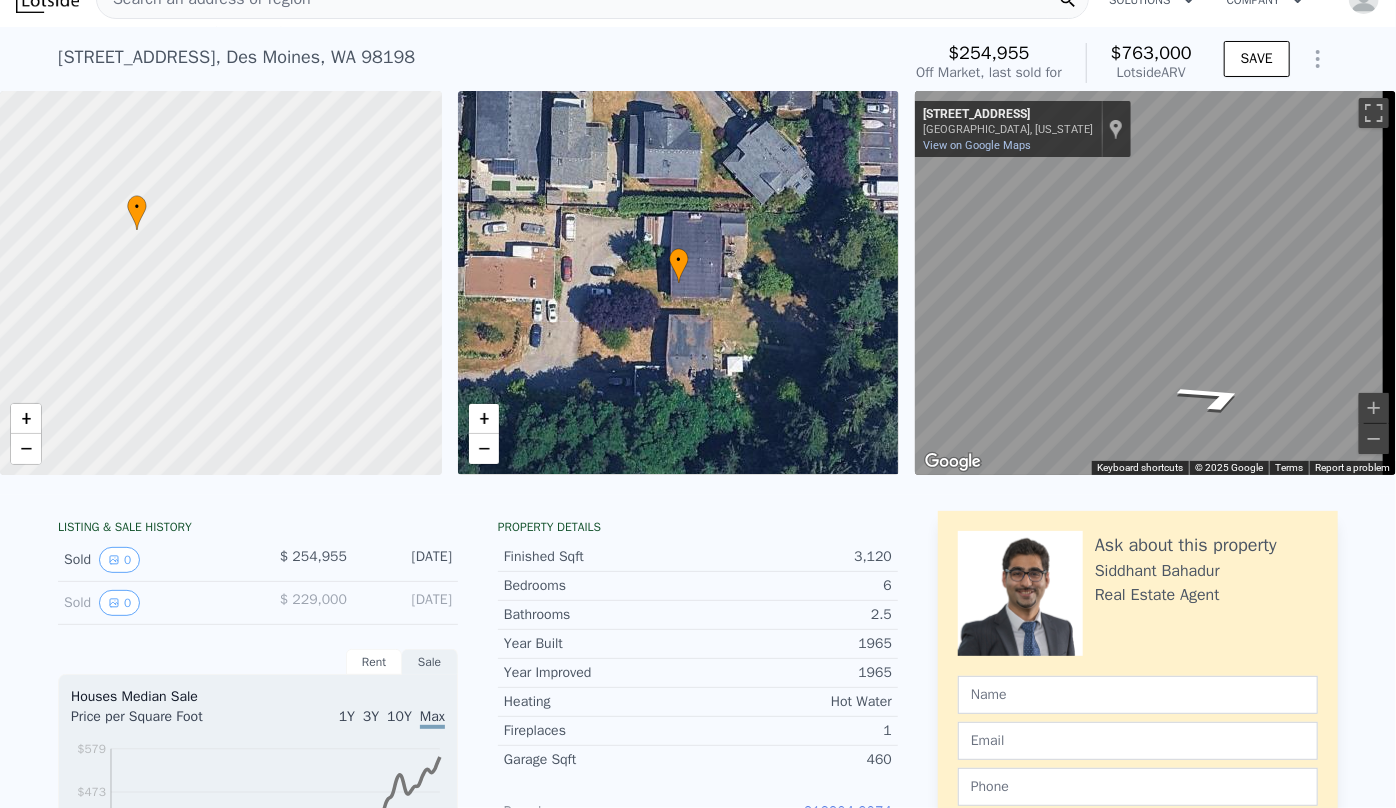 click on "•
+ −
•
+ −                 ← Move left → Move right ↑ Move up ↓ Move down + Zoom in - Zoom out             2399 S 252nd Pl   Des Moines, Washington       2399 S 252nd Pl            View on Google Maps        Custom Imagery                 This image is no longer available Keyboard shortcuts Map Data © 2025 Google © 2025 Google Terms Report a problem" at bounding box center [698, 283] 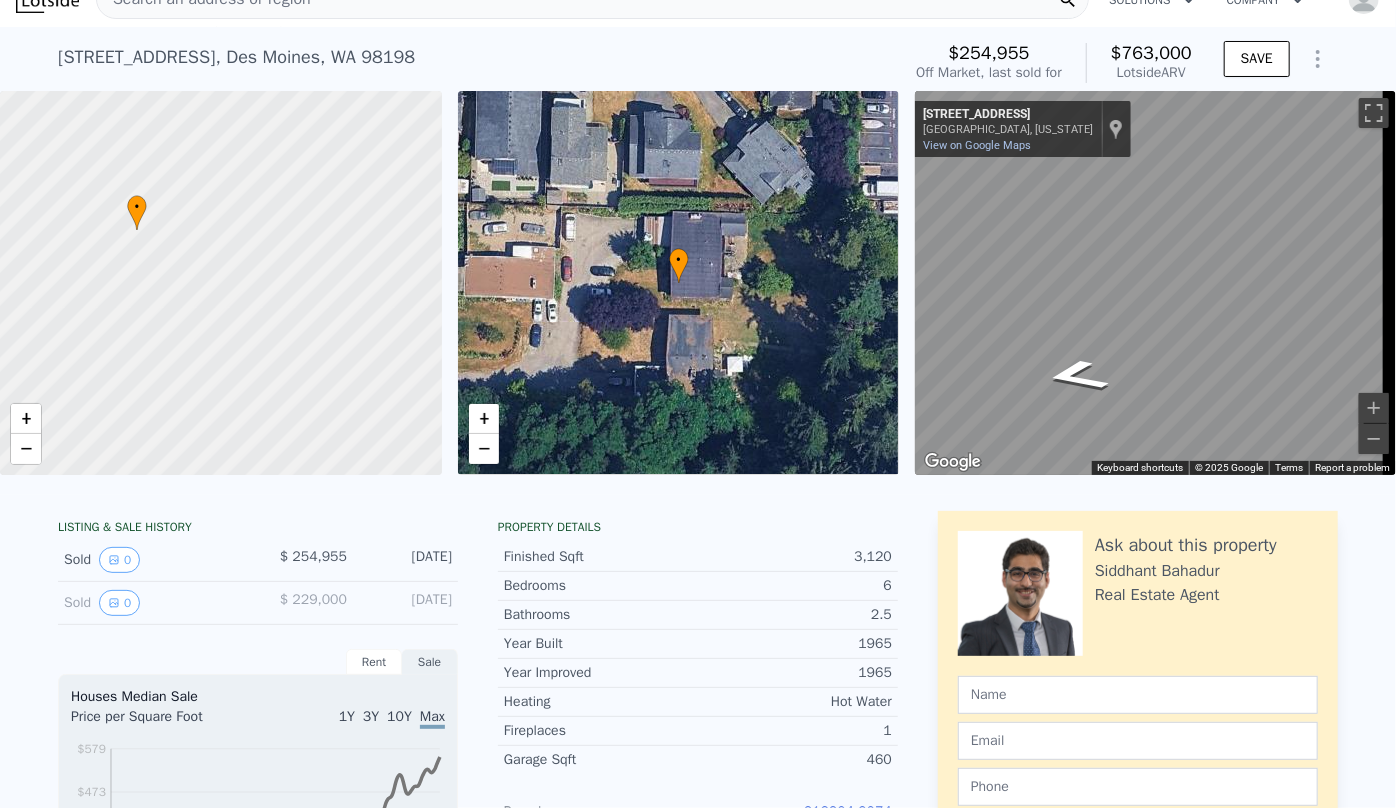 click on "•
+ −
•
+ −                 ← Move left → Move right ↑ Move up ↓ Move down + Zoom in - Zoom out             2399 S 252nd Pl   Des Moines, Washington       2399 S 252nd Pl            View on Google Maps        Custom Imagery                 This image is no longer available Keyboard shortcuts Map Data © 2025 Google © 2025 Google Terms Report a problem" at bounding box center (698, 283) 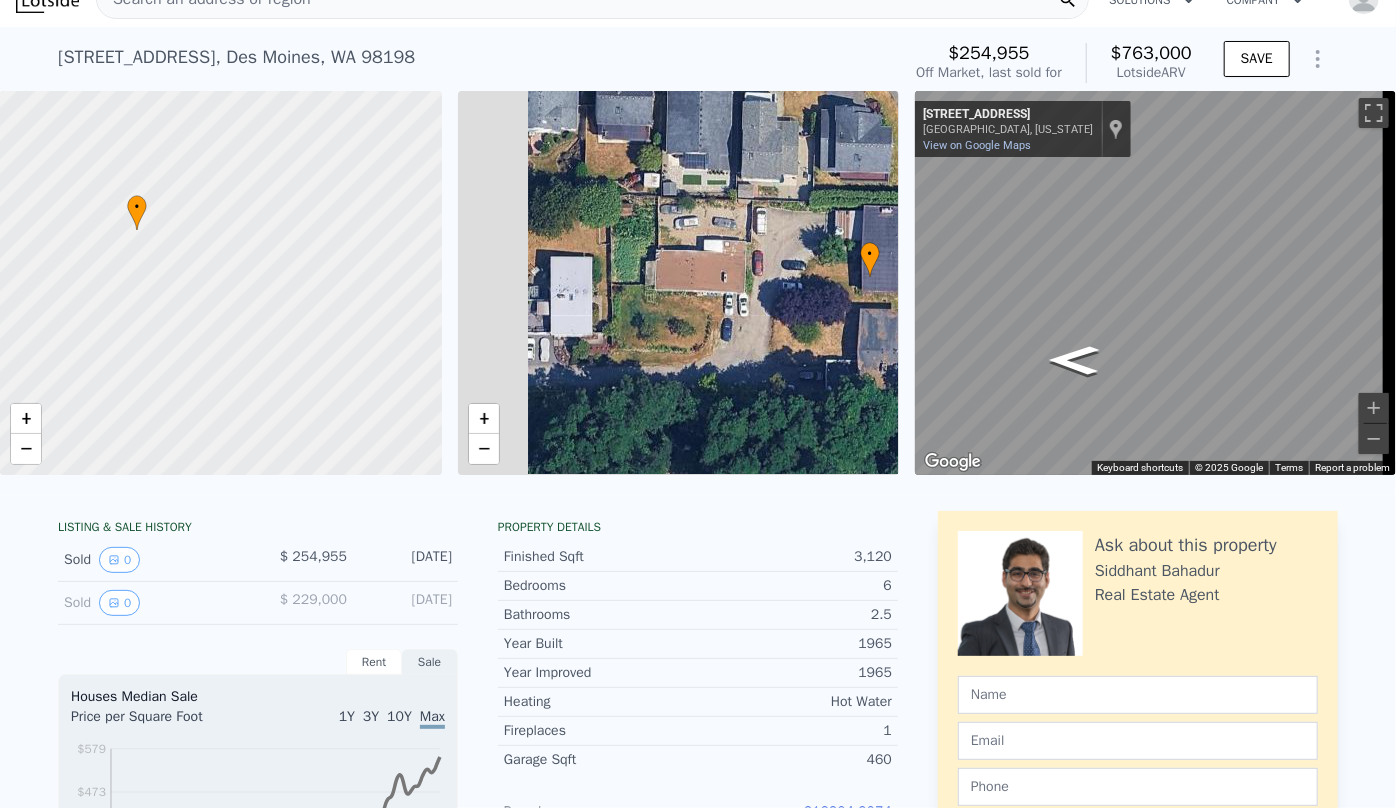 click on "•
+ −
•
+ −                 ← Move left → Move right ↑ Move up ↓ Move down + Zoom in - Zoom out             2399 S 252nd Pl   Des Moines, Washington       2399 S 252nd Pl            View on Google Maps        Custom Imagery                 This image is no longer available Keyboard shortcuts Map Data © 2025 Google © 2025 Google Terms Report a problem" at bounding box center (698, 283) 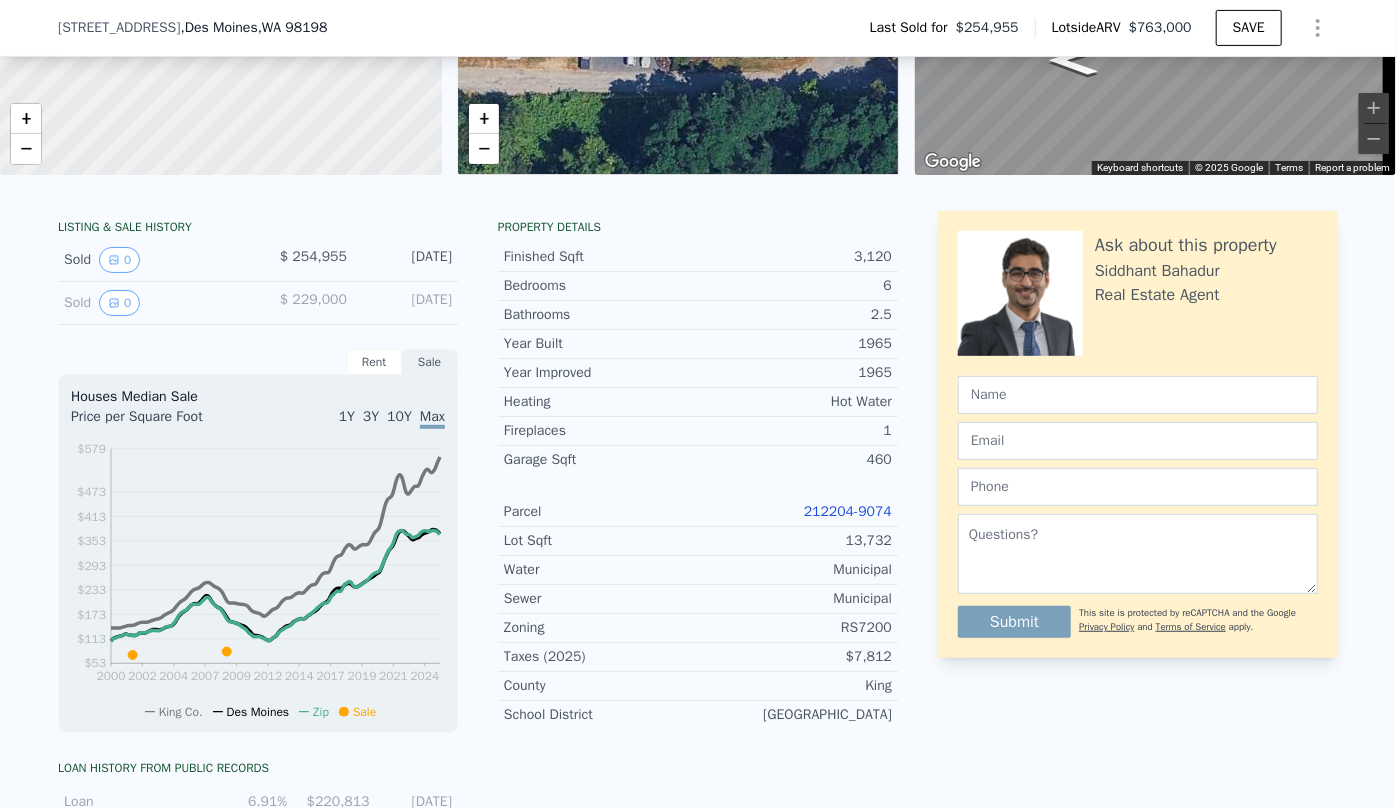 scroll, scrollTop: 294, scrollLeft: 0, axis: vertical 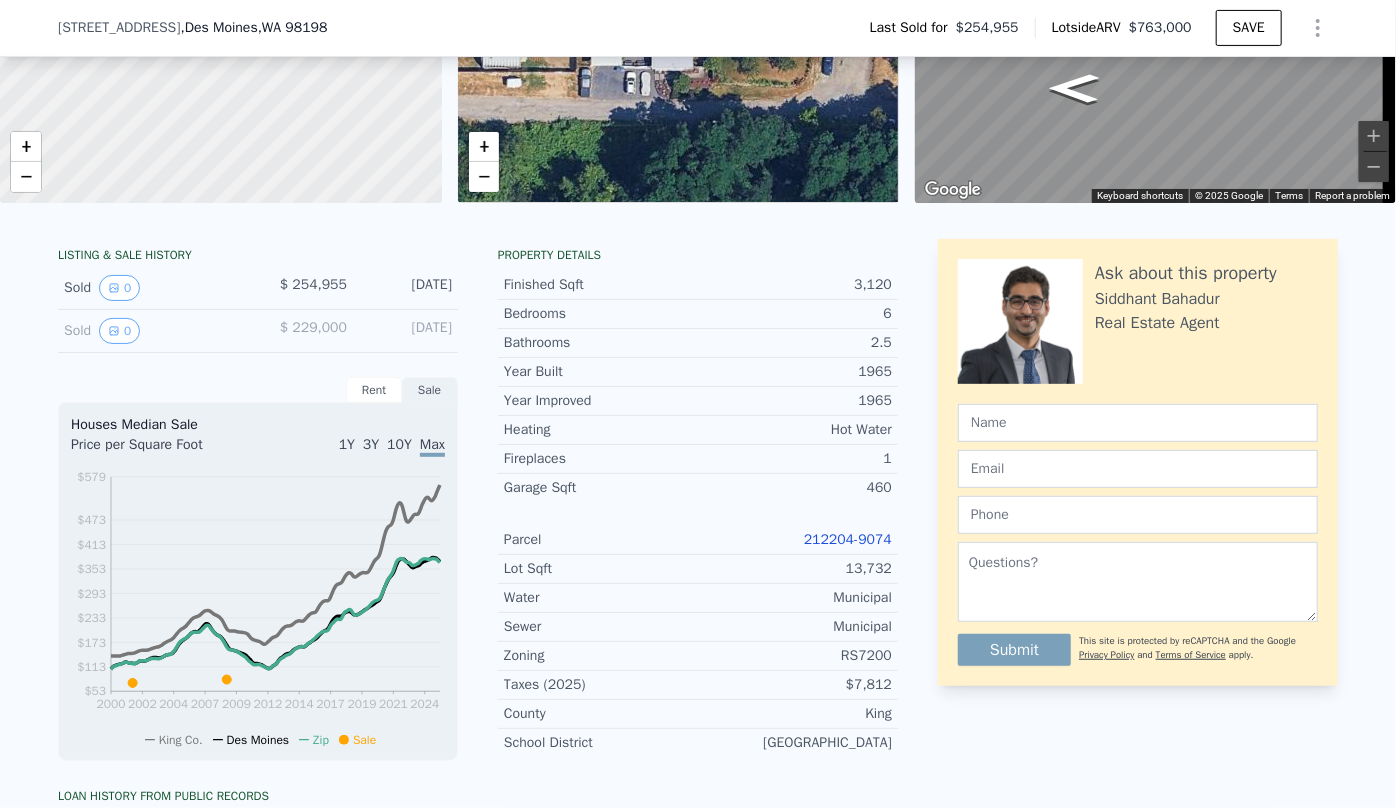 click on "212204-9074" at bounding box center (848, 539) 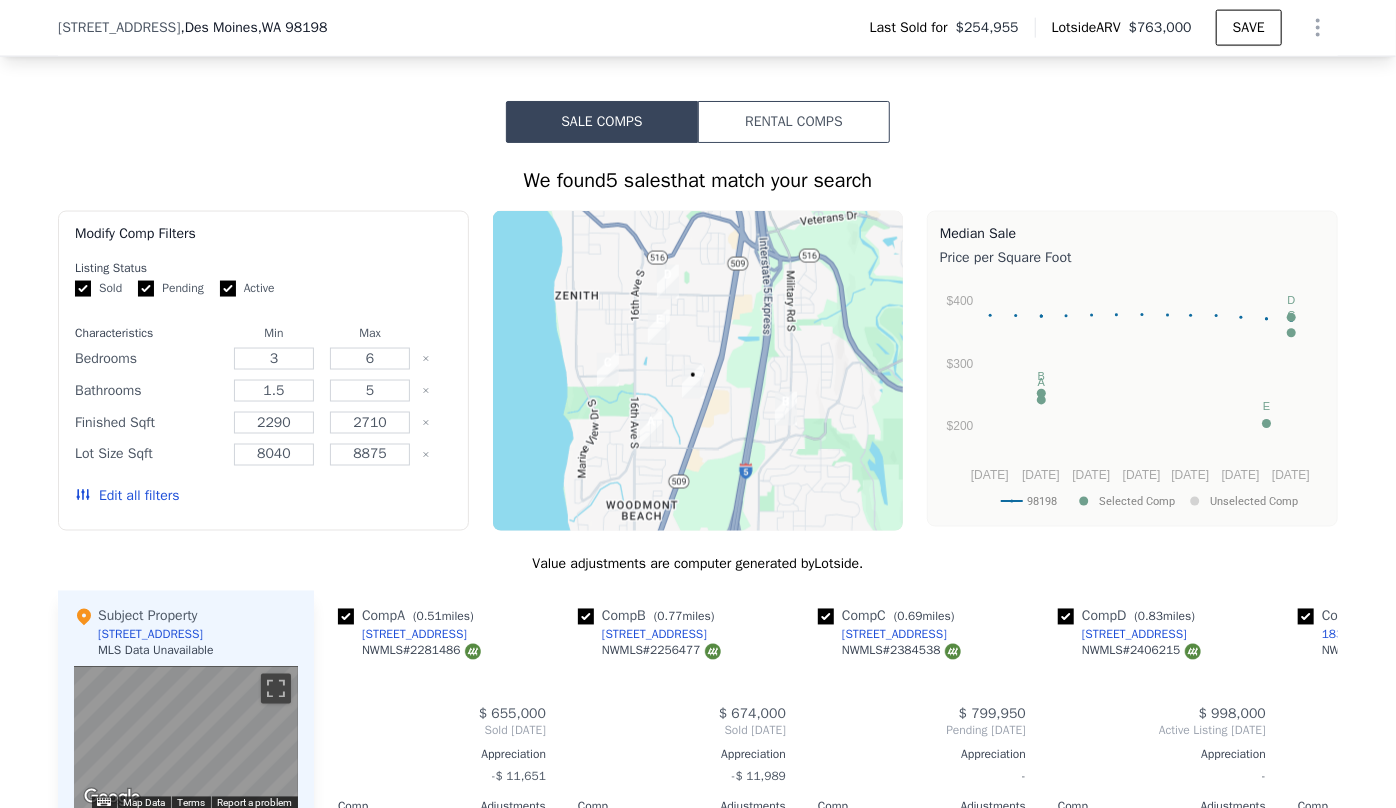 scroll, scrollTop: 1476, scrollLeft: 0, axis: vertical 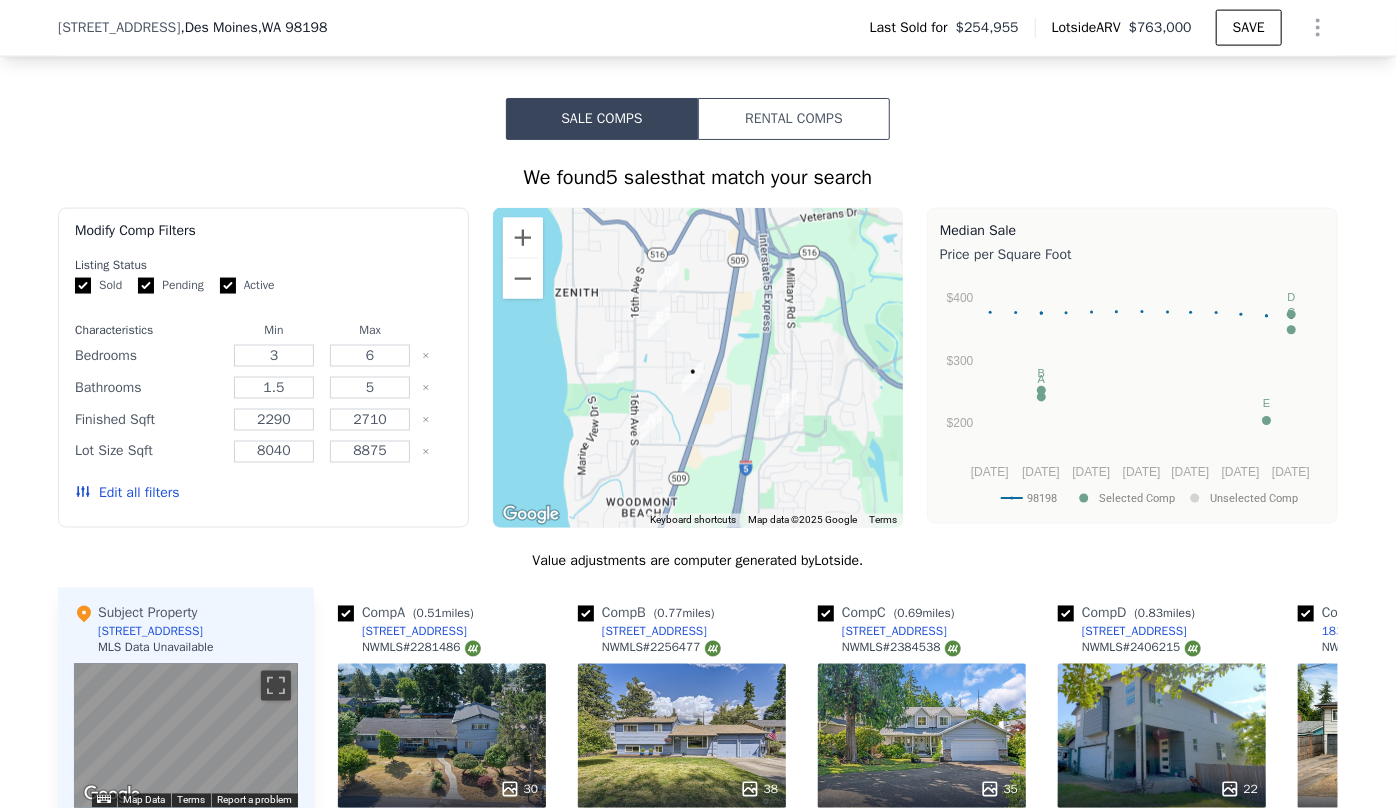 click on "Edit all filters" at bounding box center [127, 494] 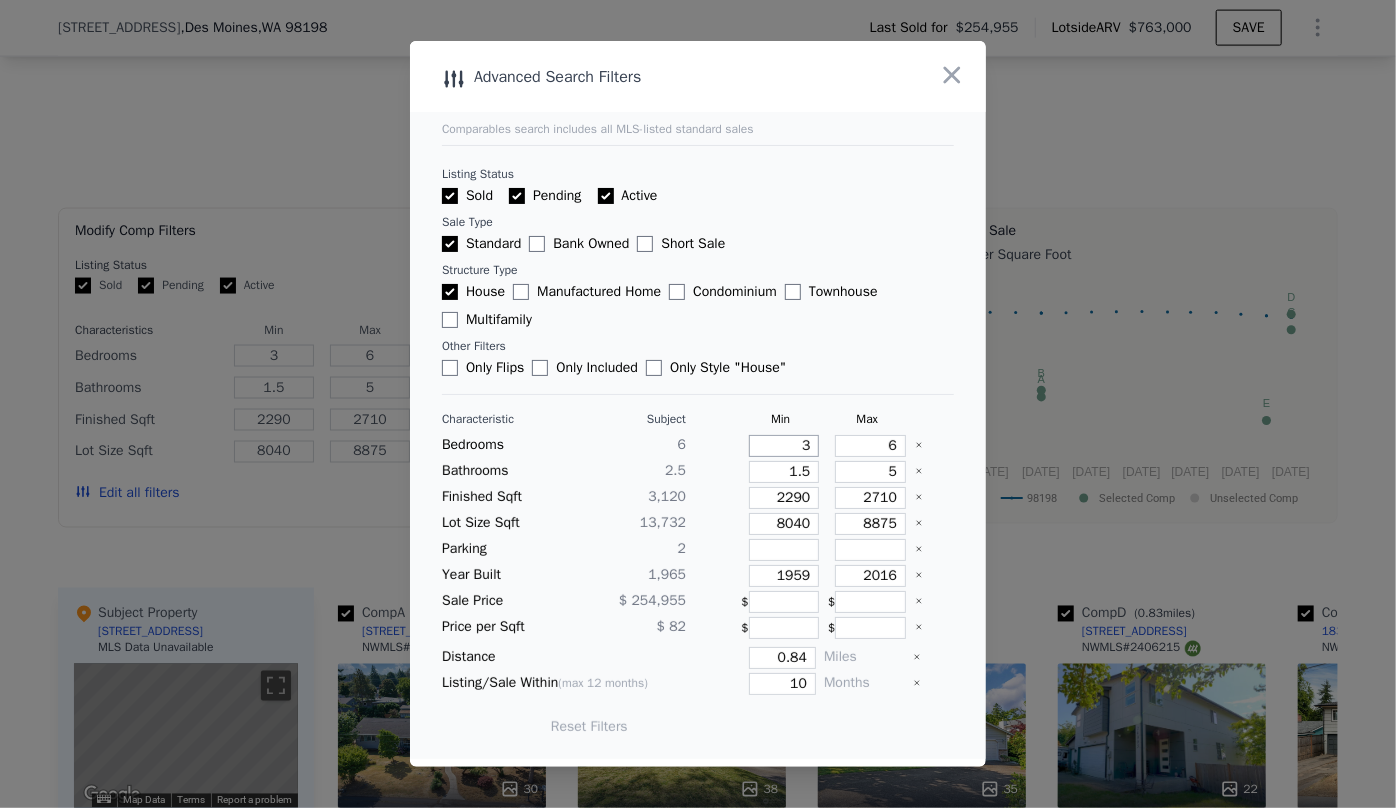 drag, startPoint x: 807, startPoint y: 447, endPoint x: 748, endPoint y: 443, distance: 59.135437 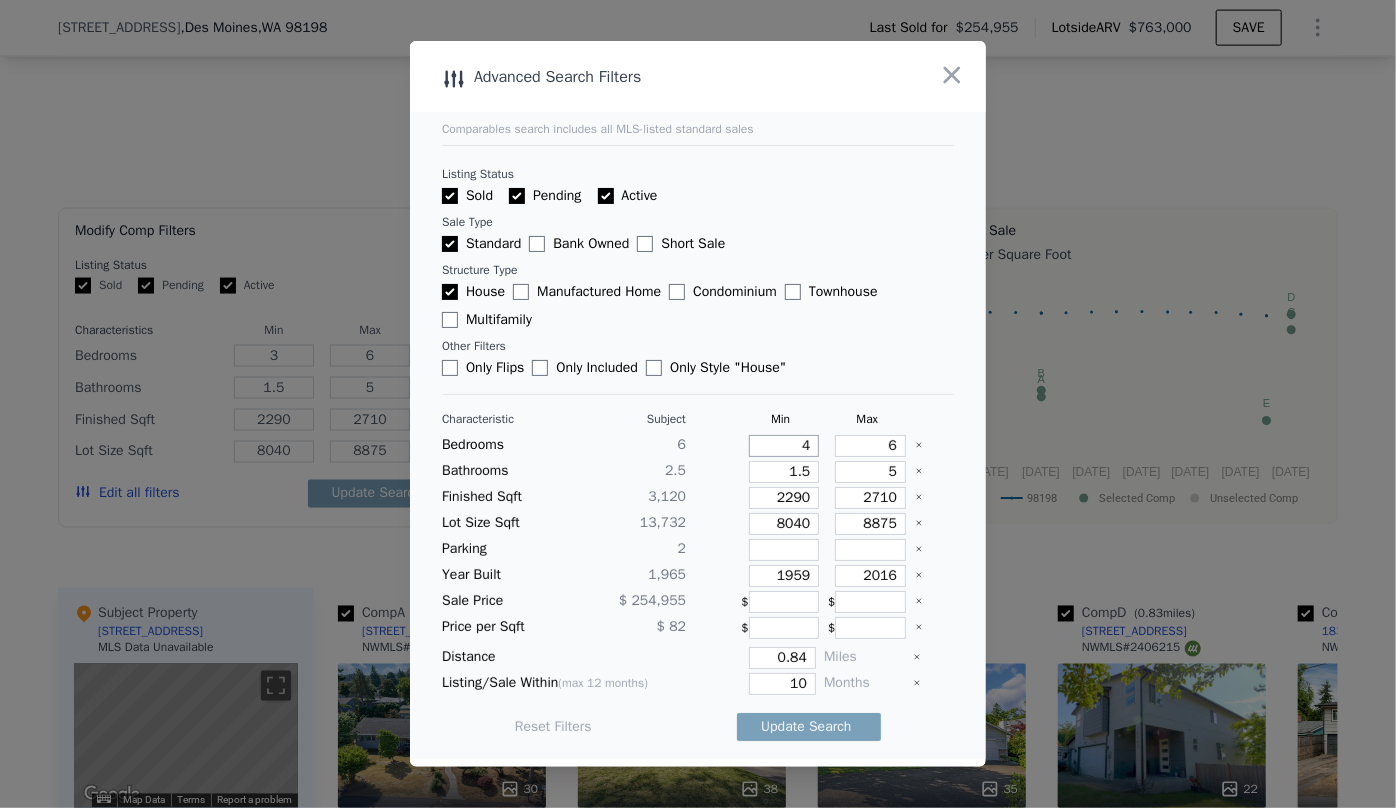 type on "4" 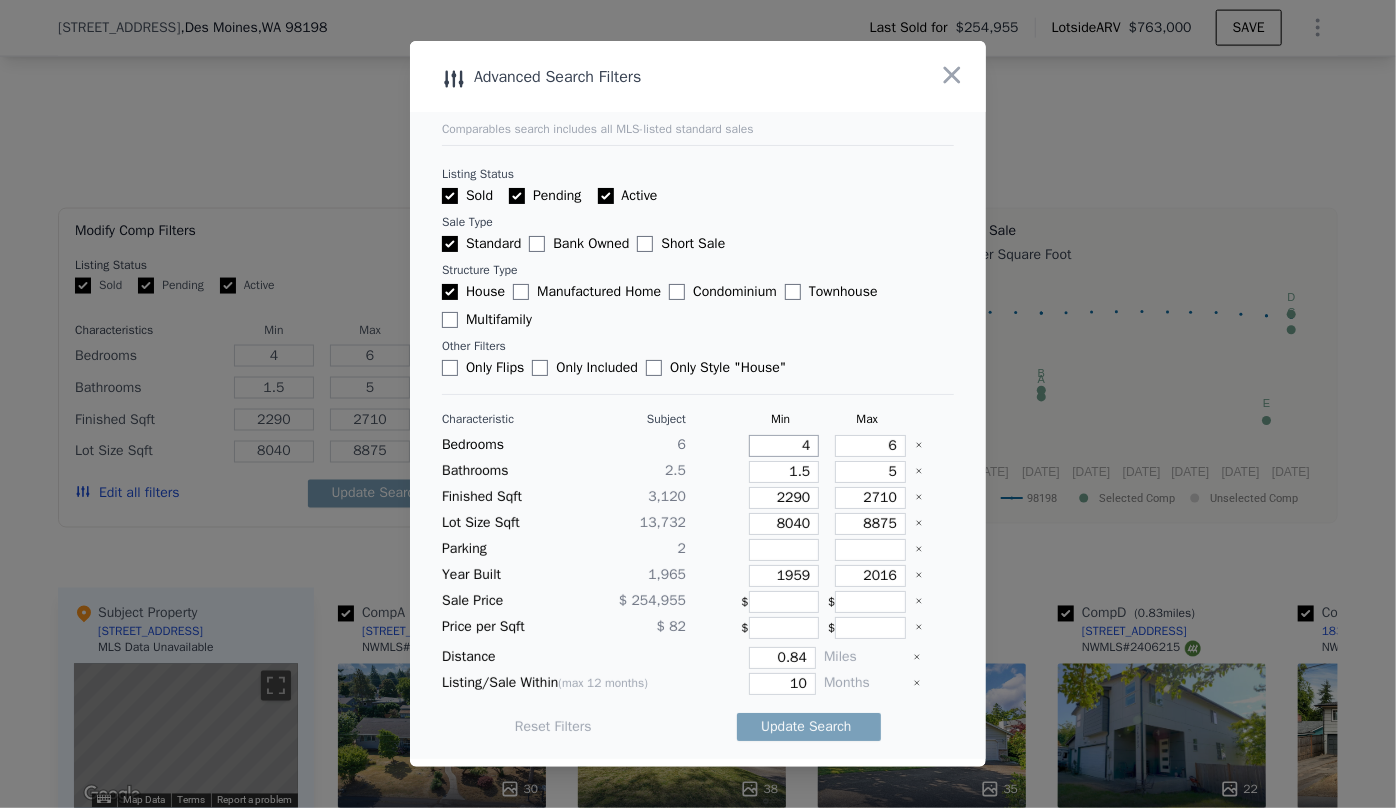type on "4" 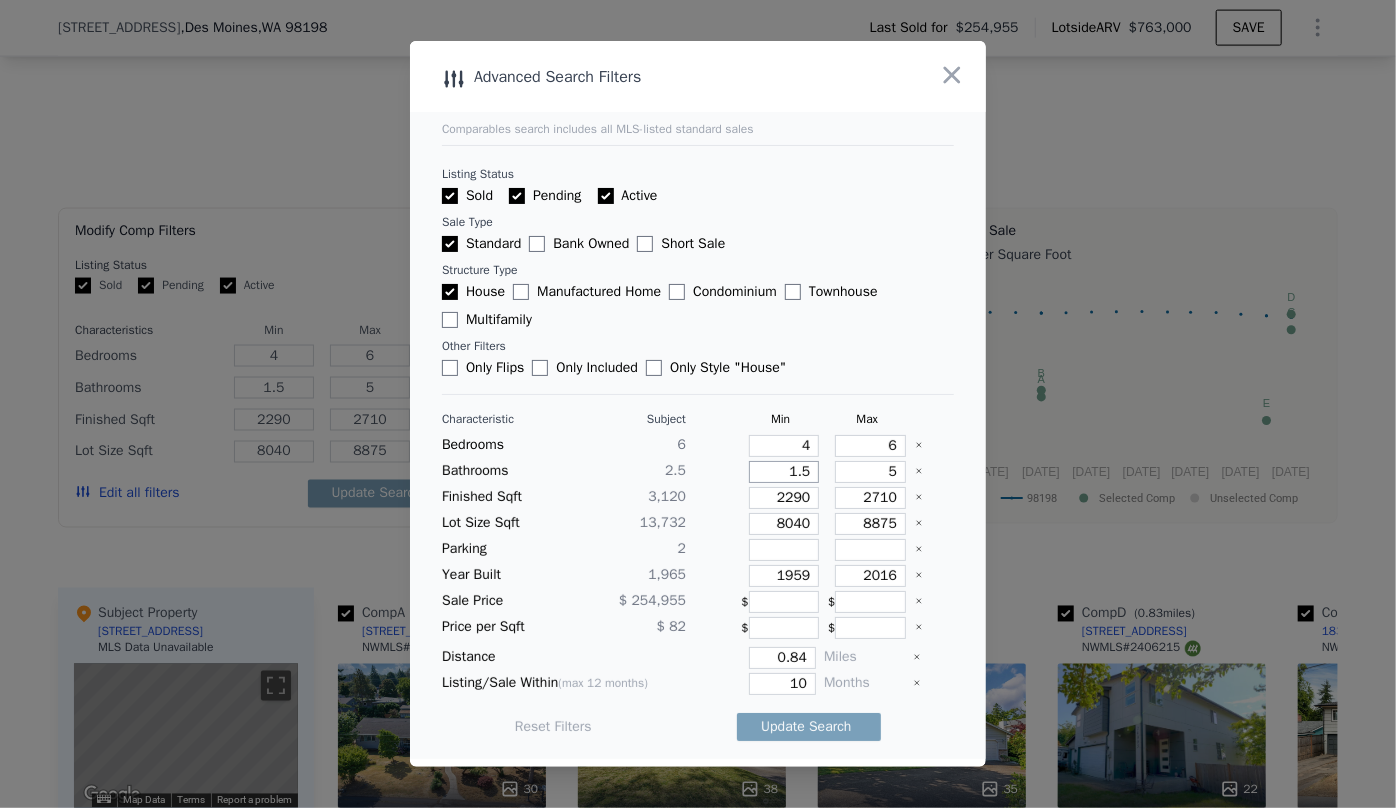 drag, startPoint x: 801, startPoint y: 471, endPoint x: 751, endPoint y: 474, distance: 50.08992 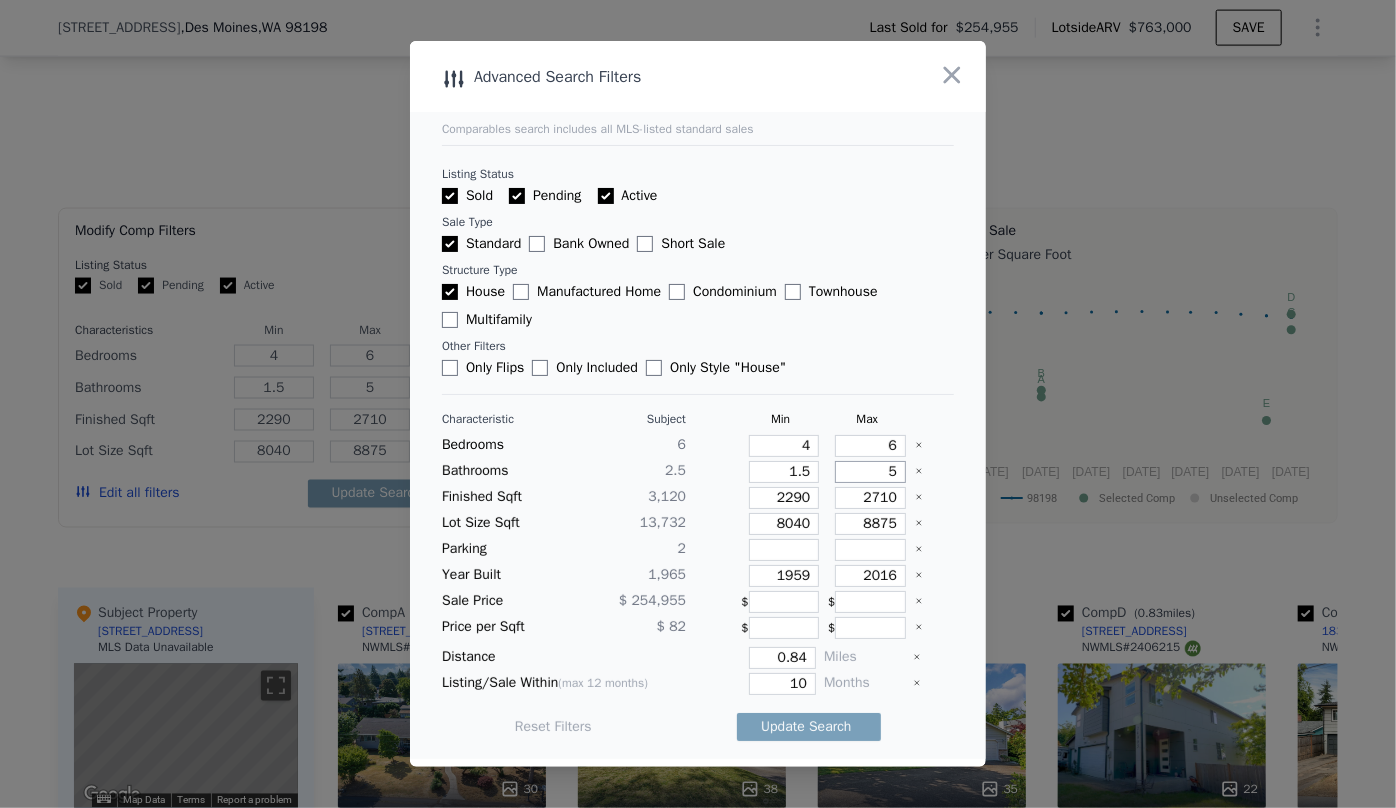 click on "5" at bounding box center (870, 472) 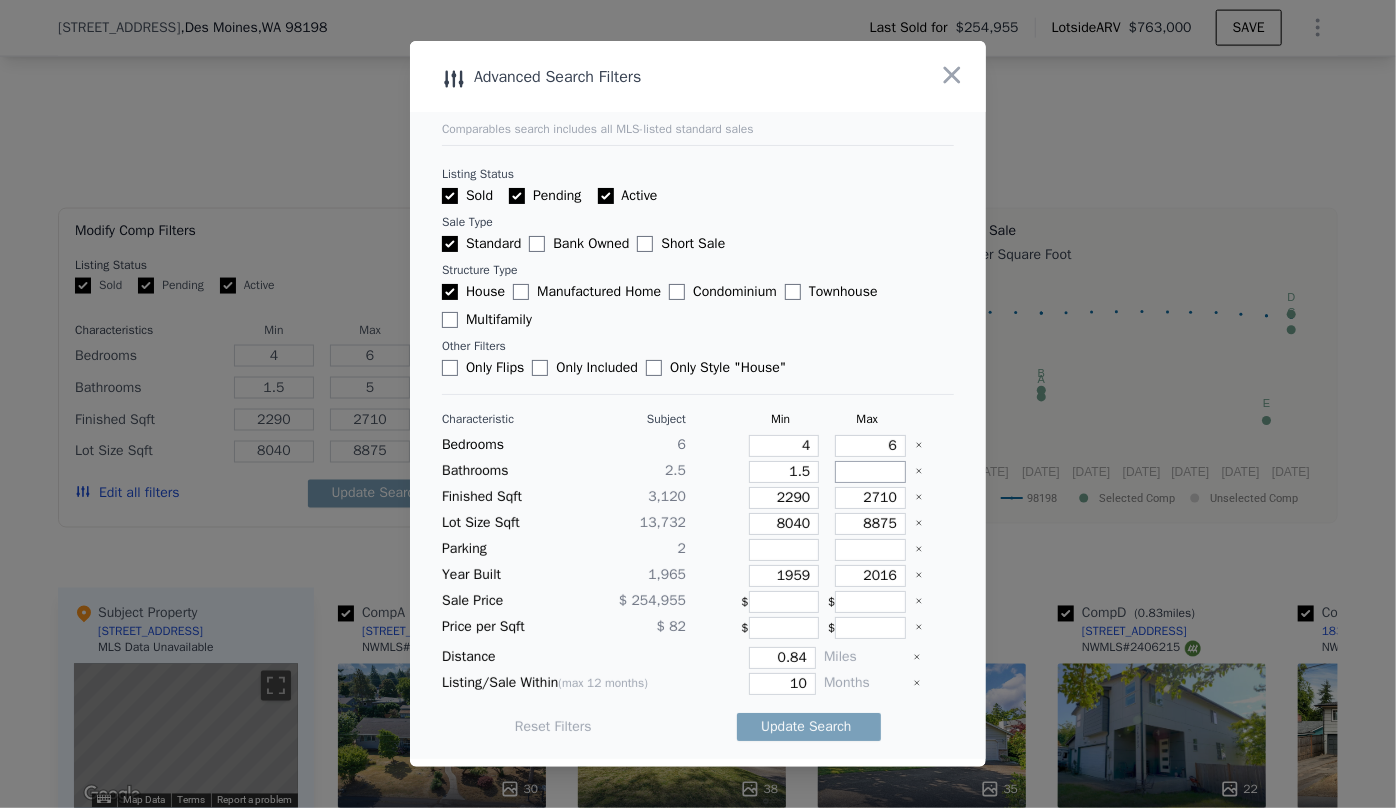type 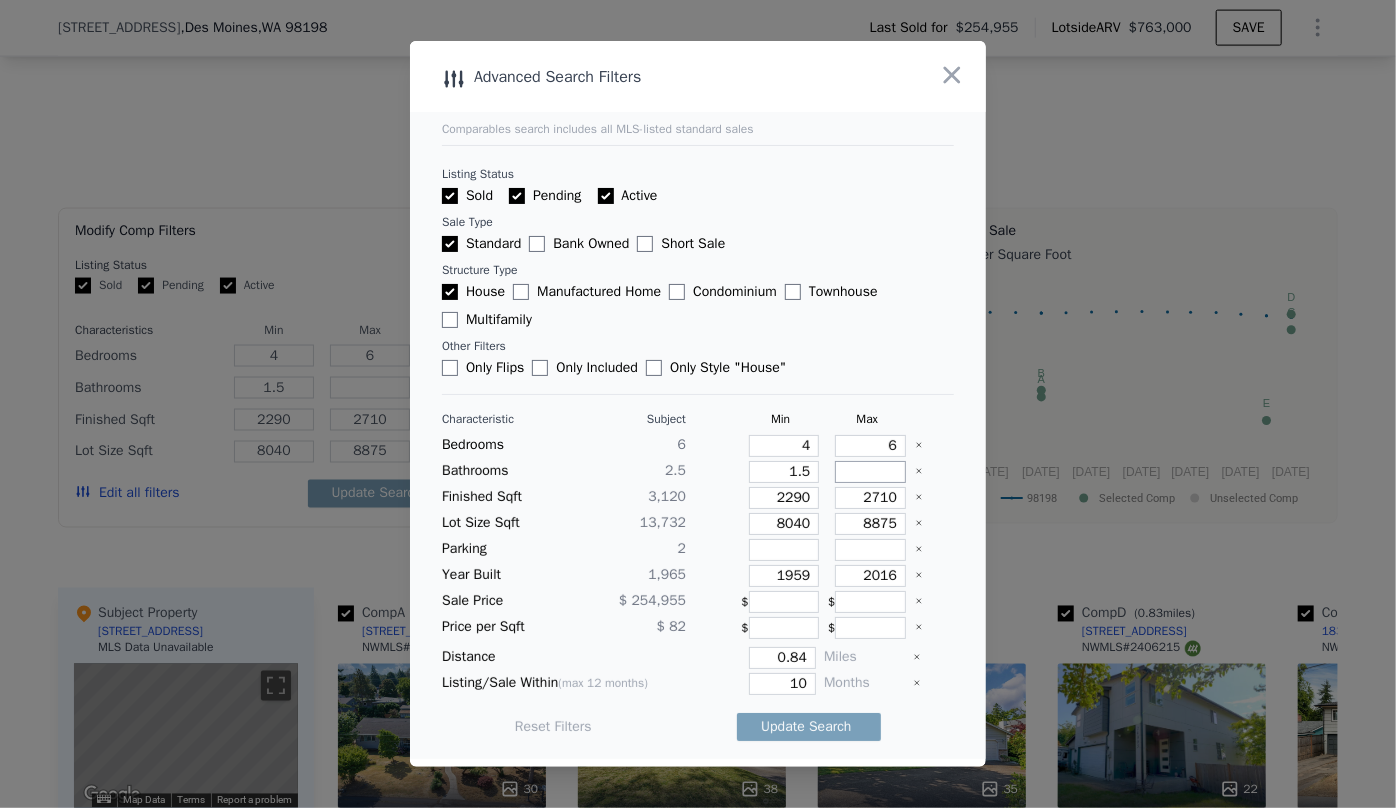 type 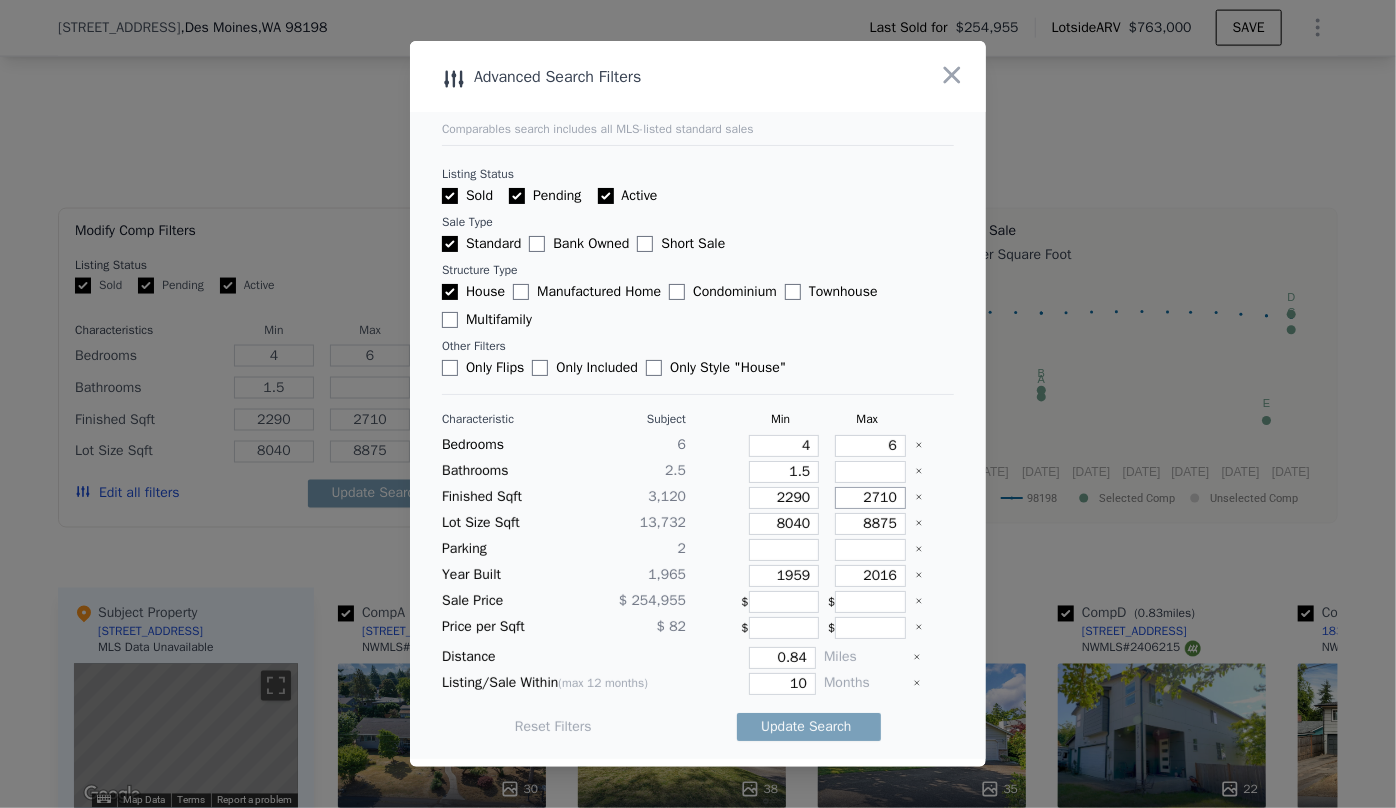 drag, startPoint x: 888, startPoint y: 496, endPoint x: 821, endPoint y: 496, distance: 67 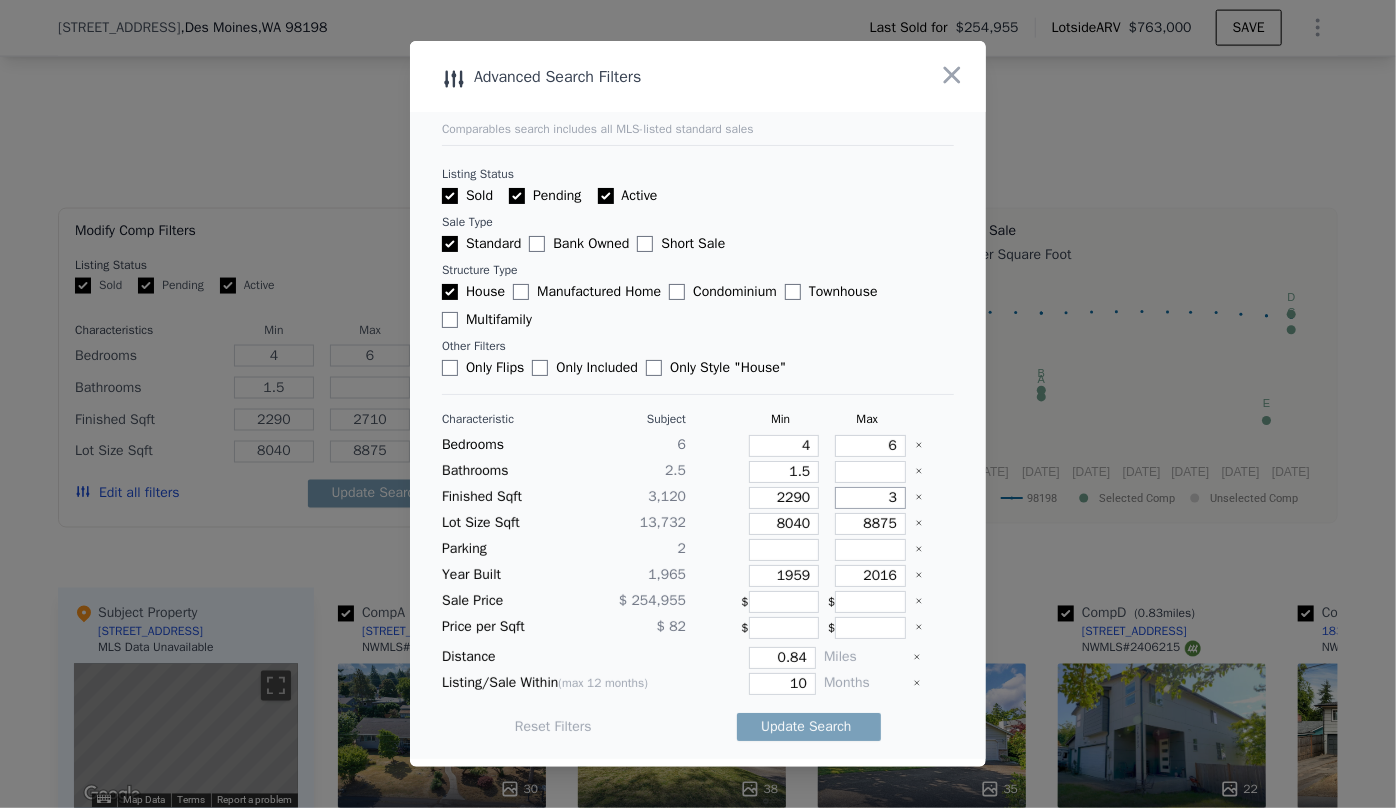type on "3" 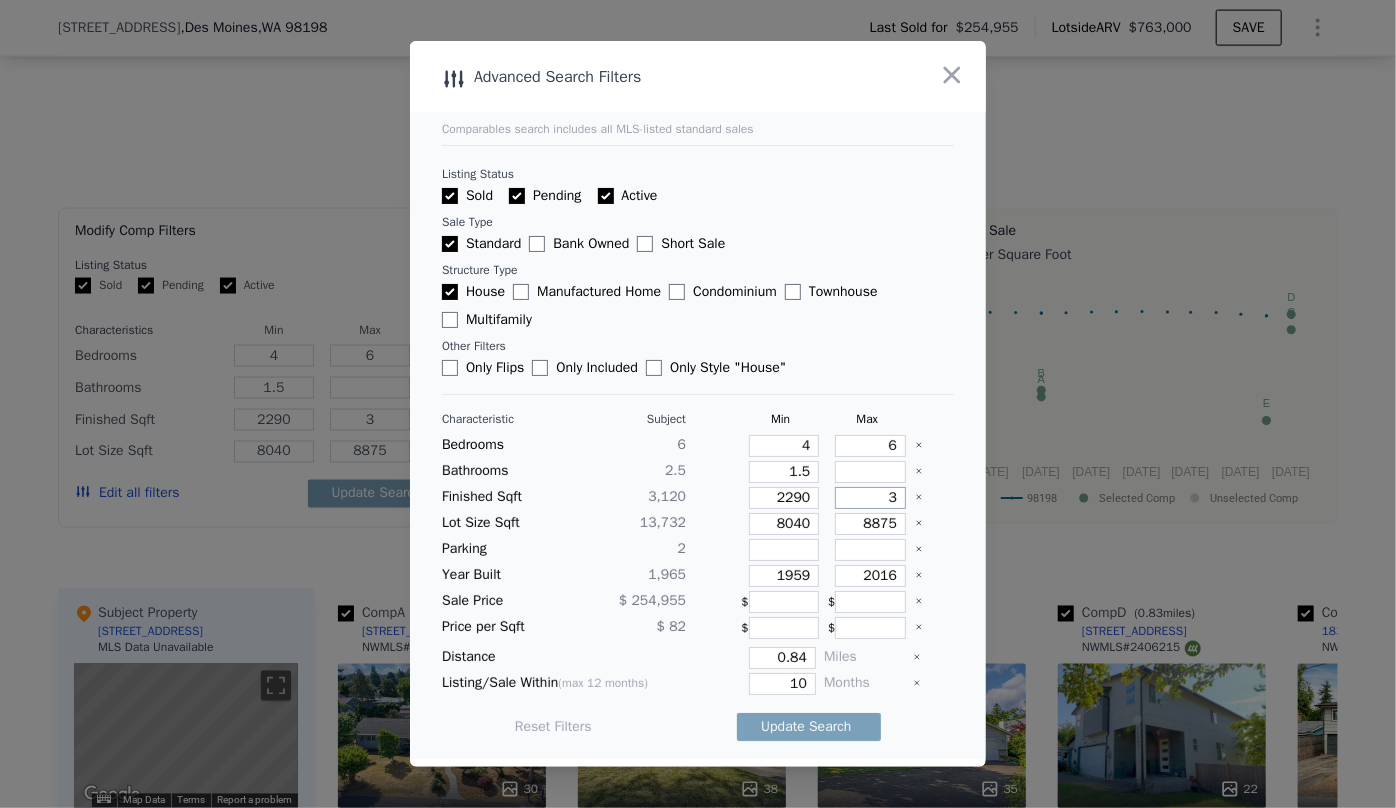 type on "33" 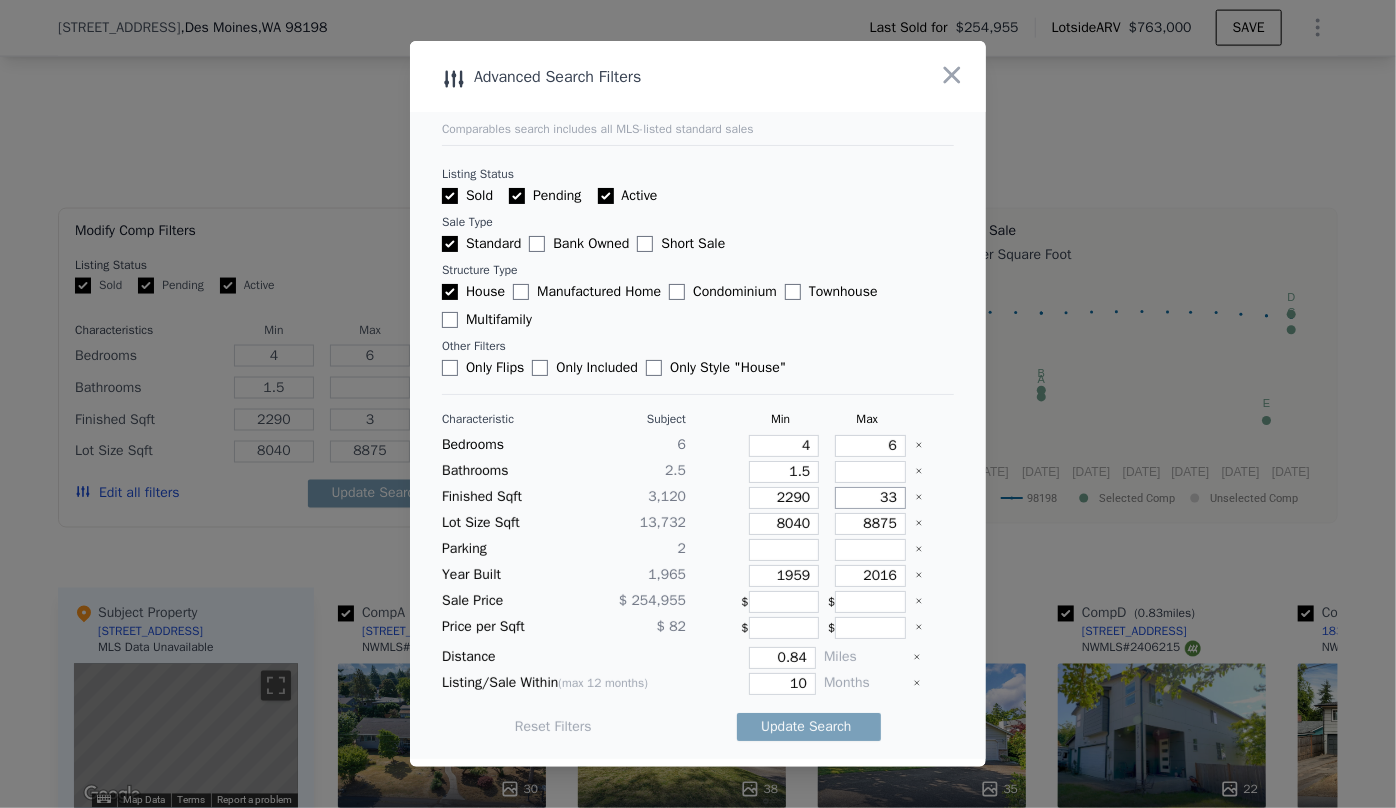 type on "33" 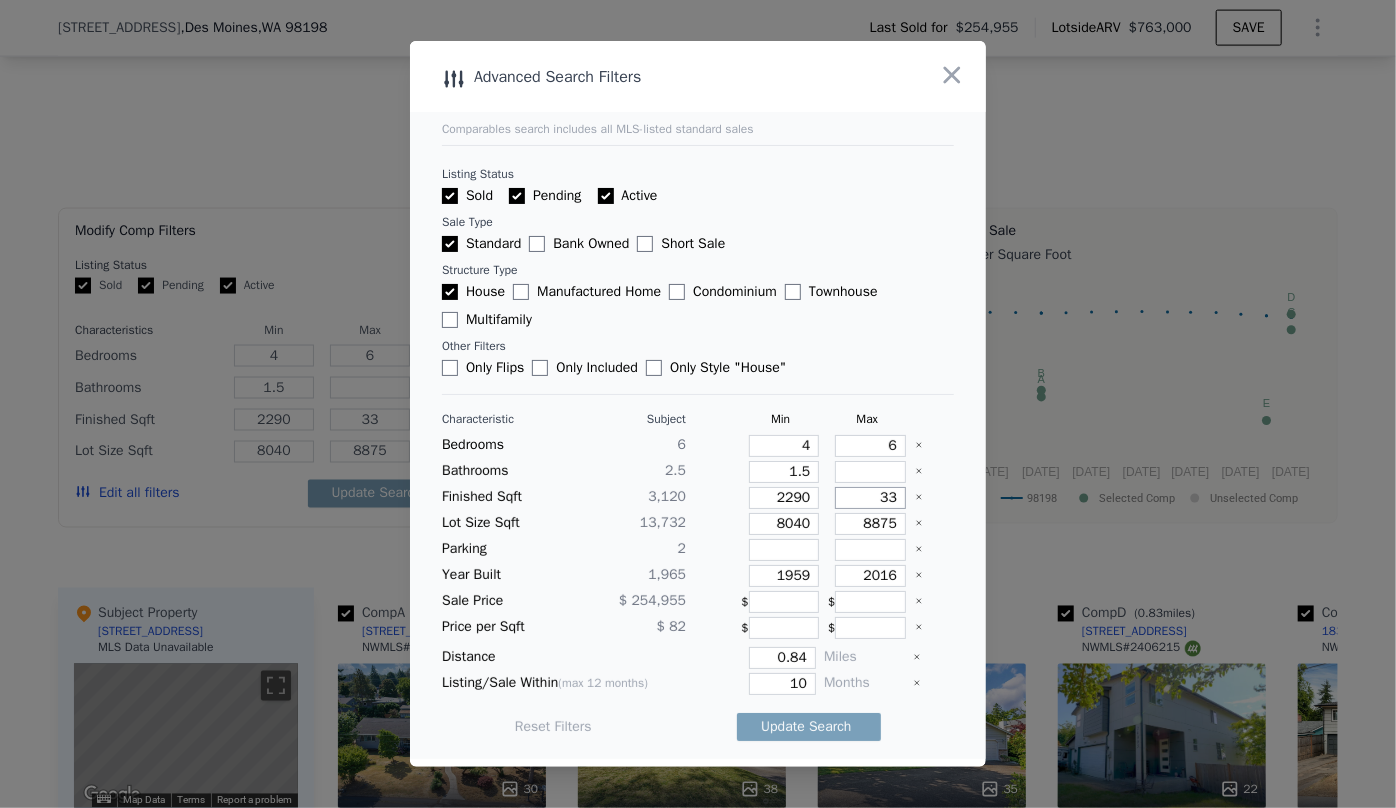 type on "330" 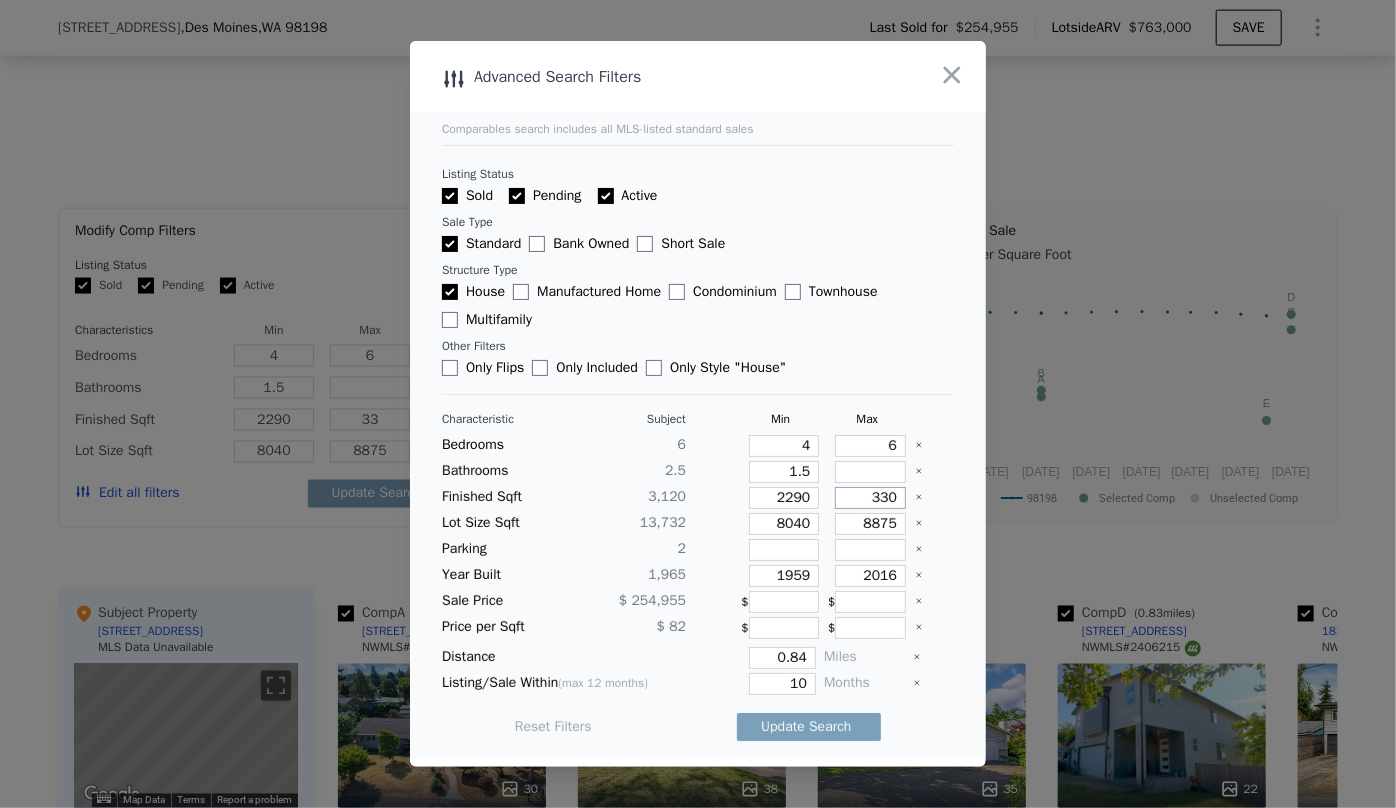 type on "330" 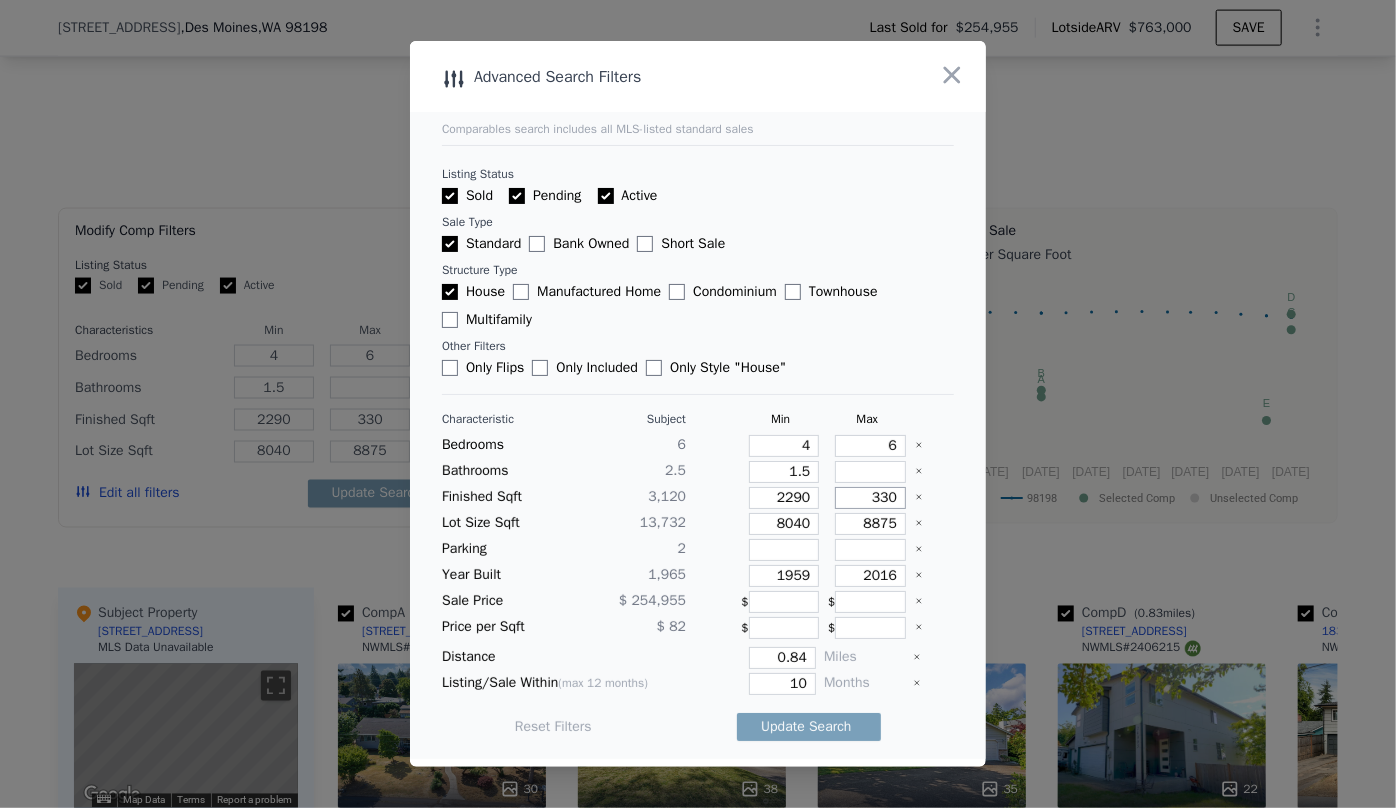 type on "3300" 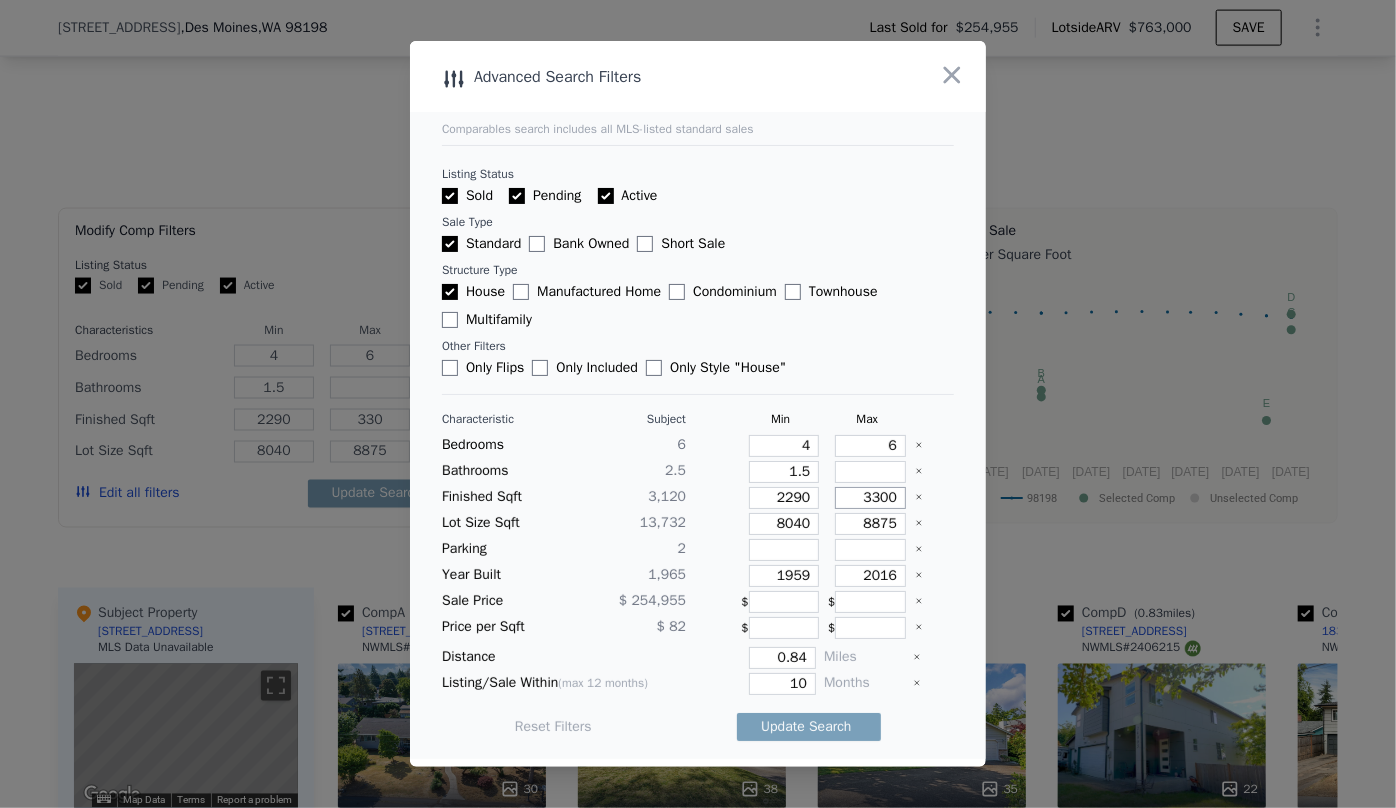 type on "3300" 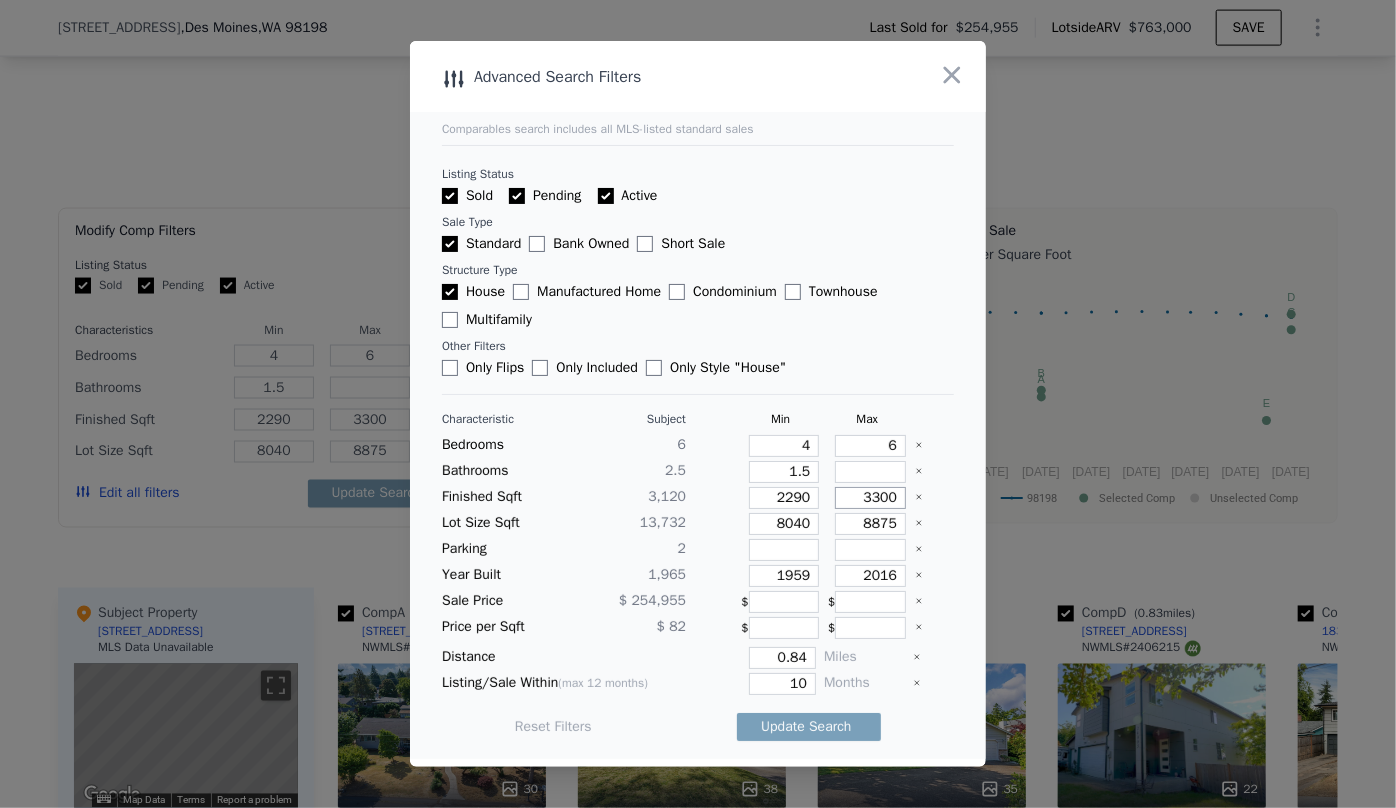 type on "3300" 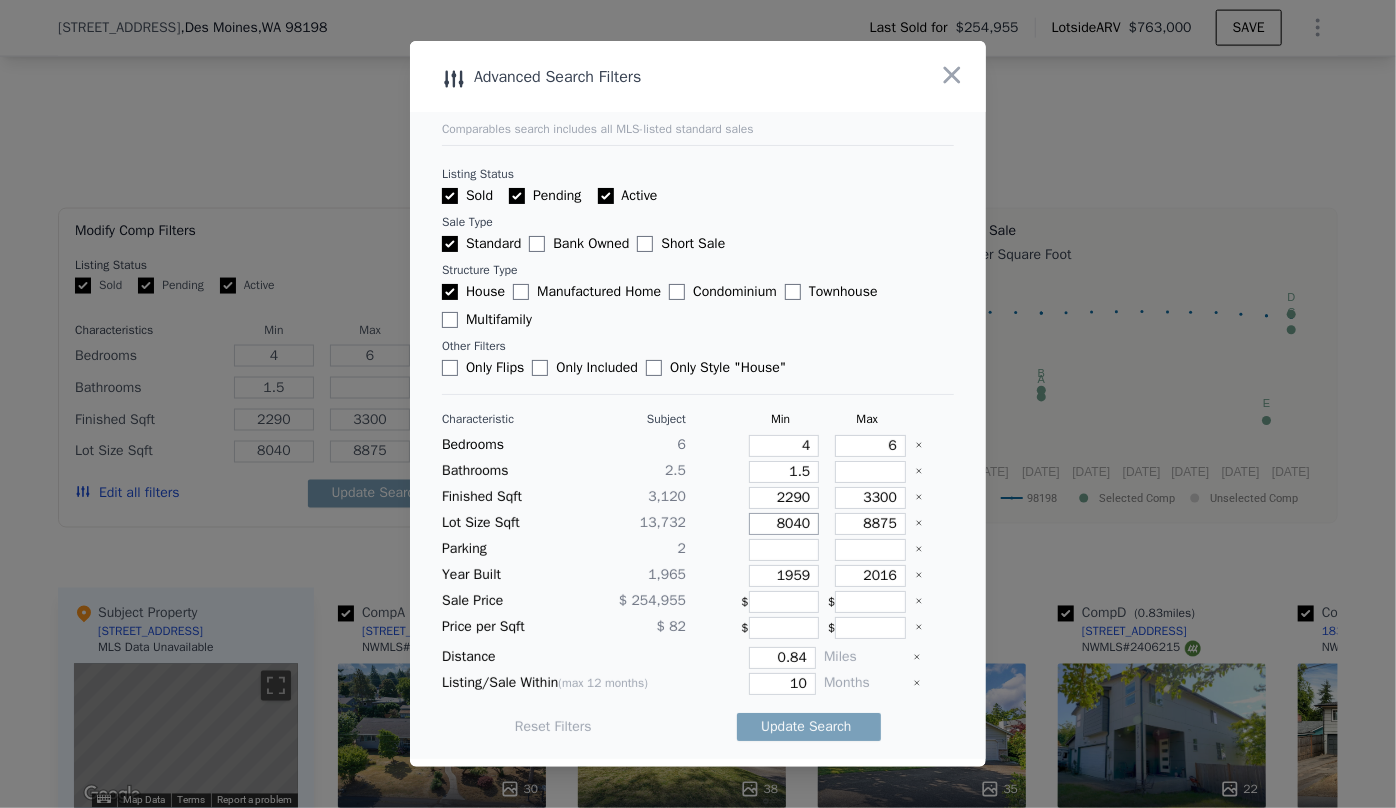 drag, startPoint x: 801, startPoint y: 525, endPoint x: 699, endPoint y: 542, distance: 103.40696 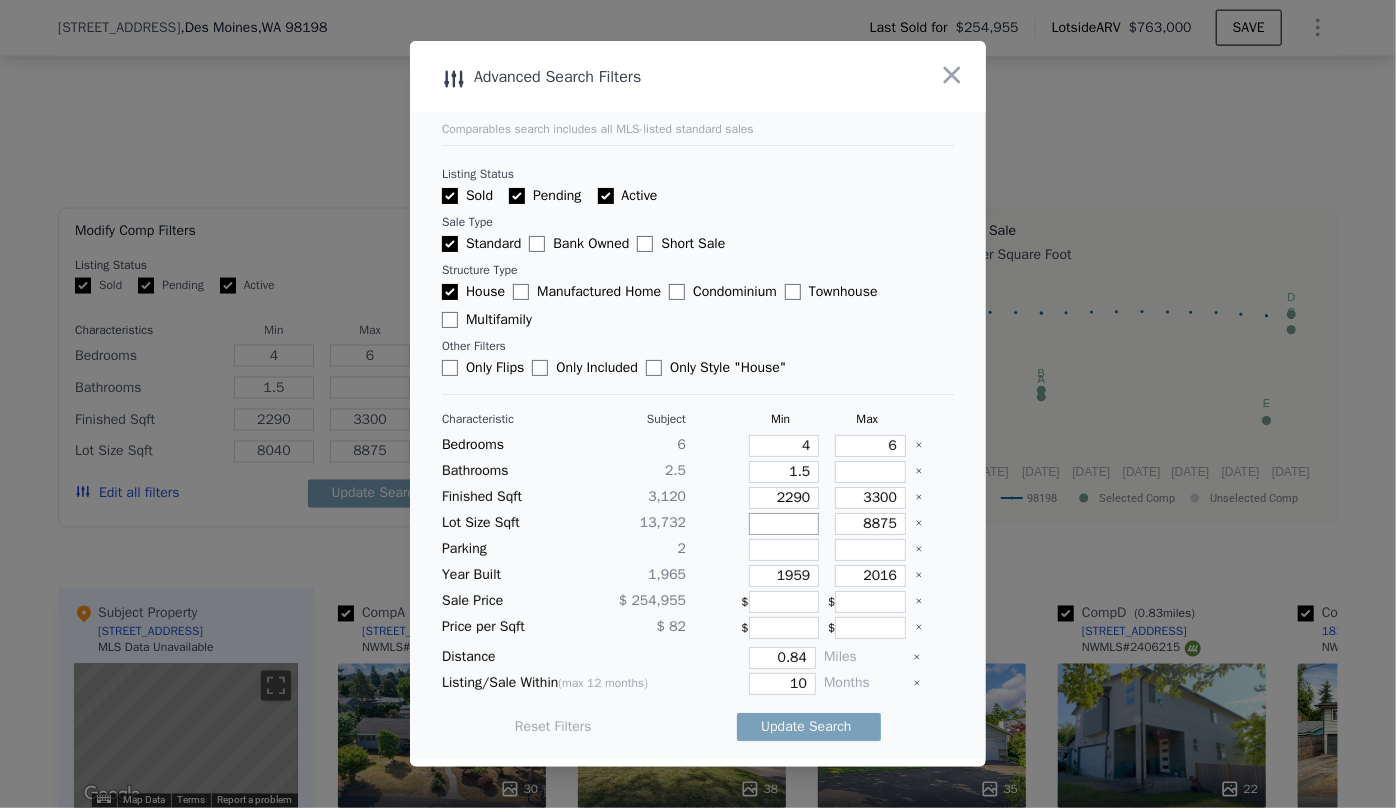 type 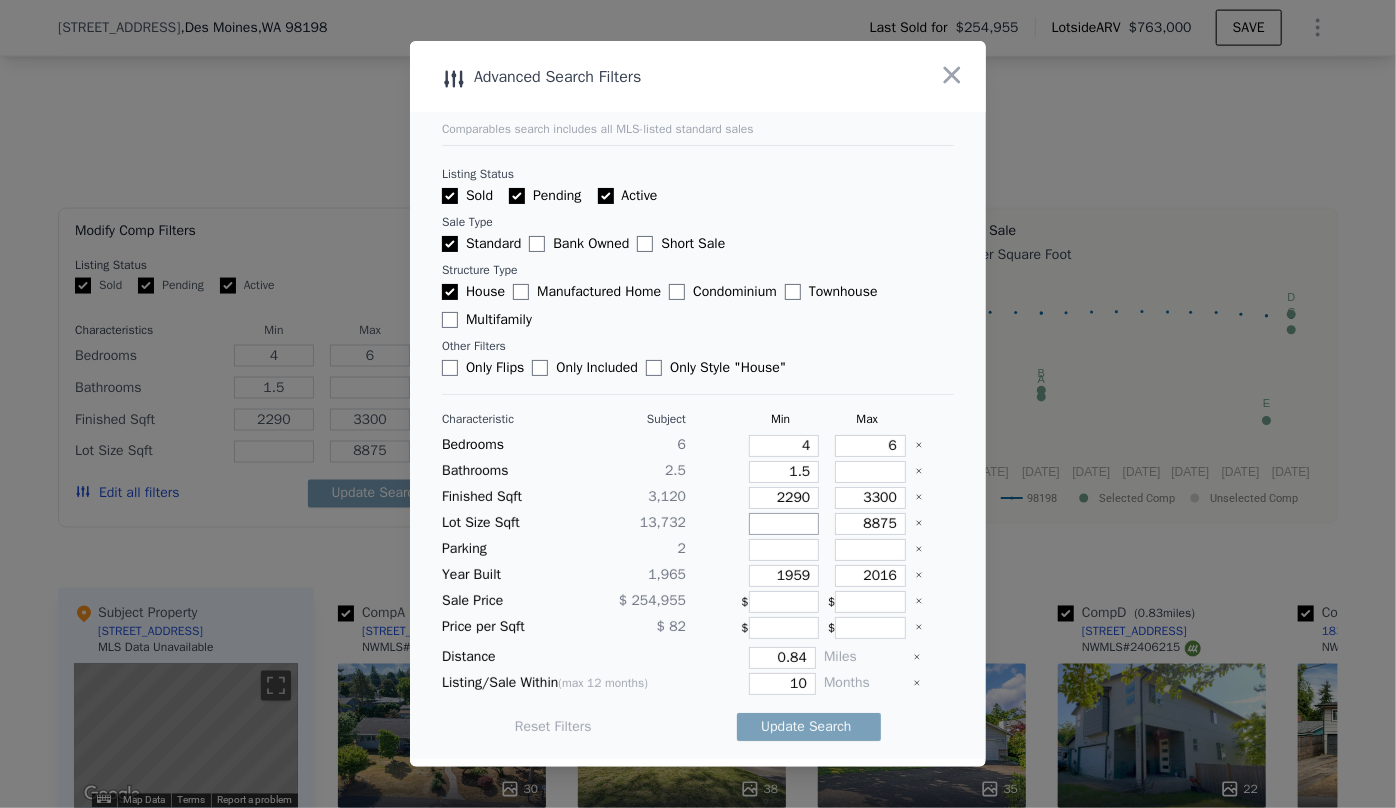 type 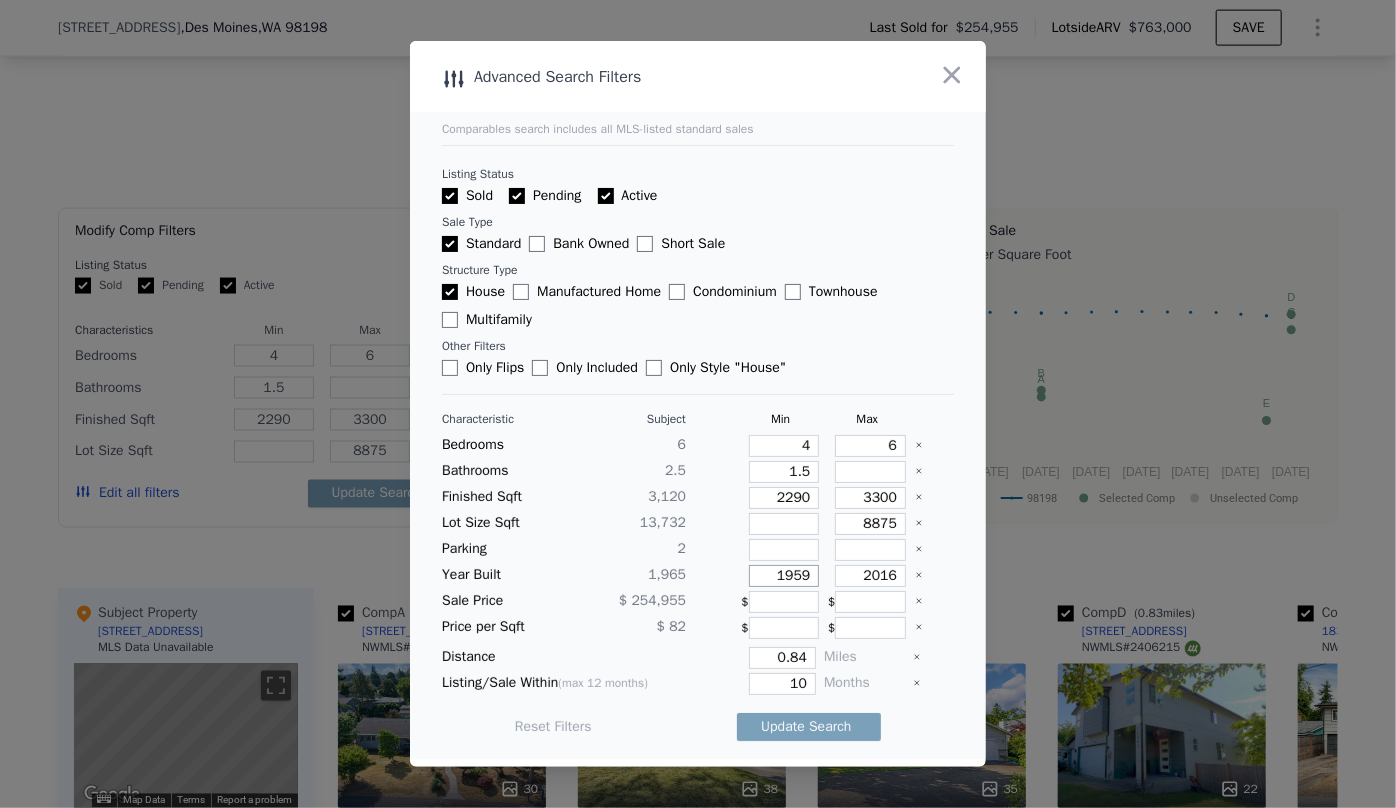 drag, startPoint x: 791, startPoint y: 577, endPoint x: 722, endPoint y: 577, distance: 69 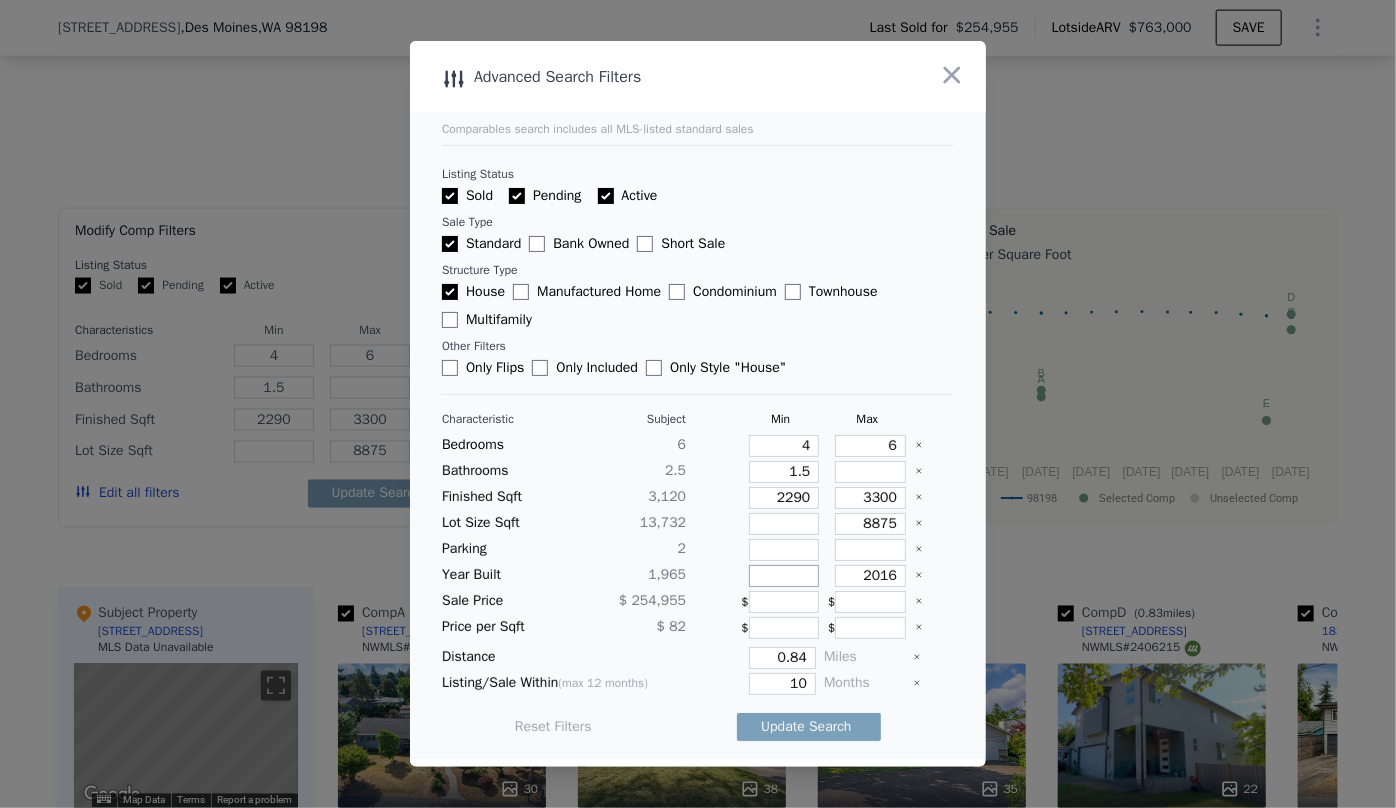 type 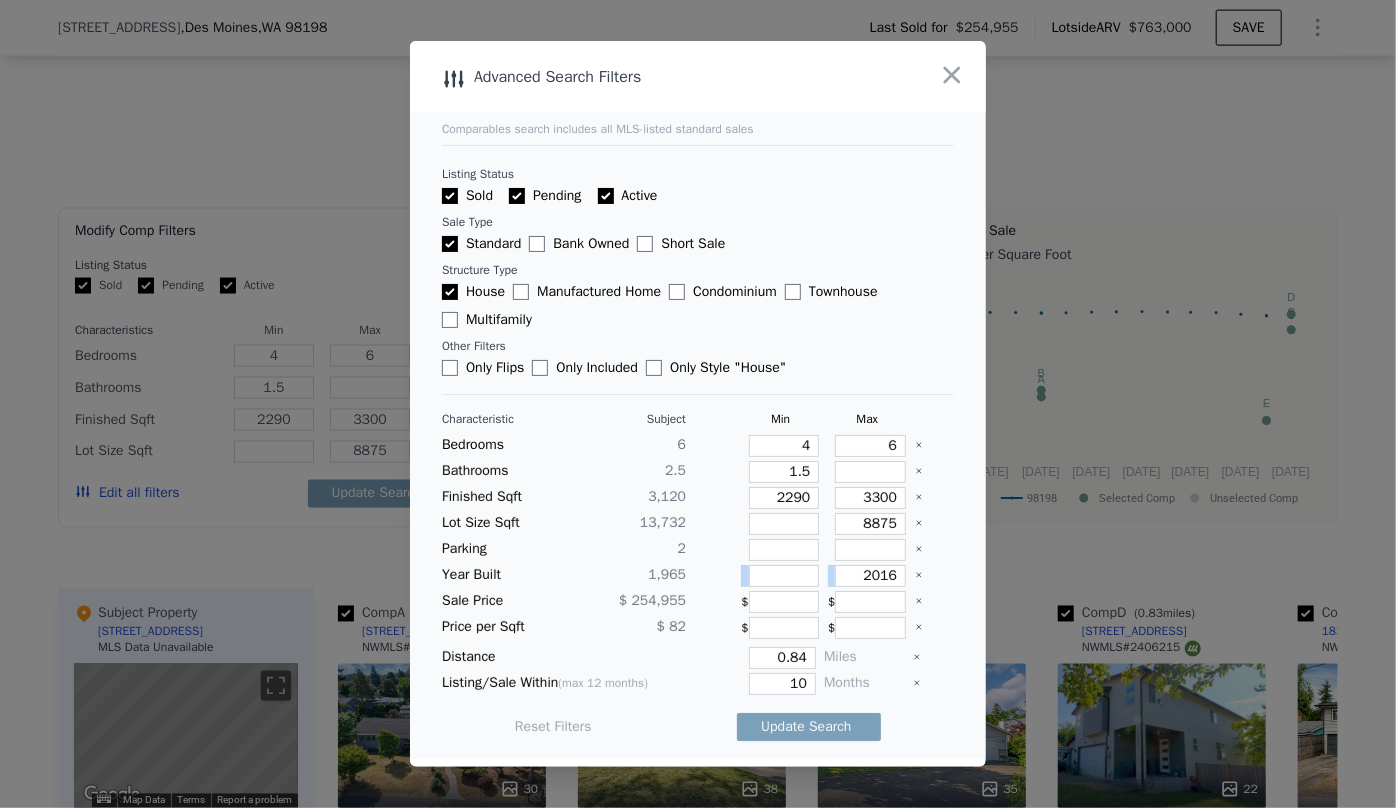 drag, startPoint x: 895, startPoint y: 573, endPoint x: 793, endPoint y: 578, distance: 102.122475 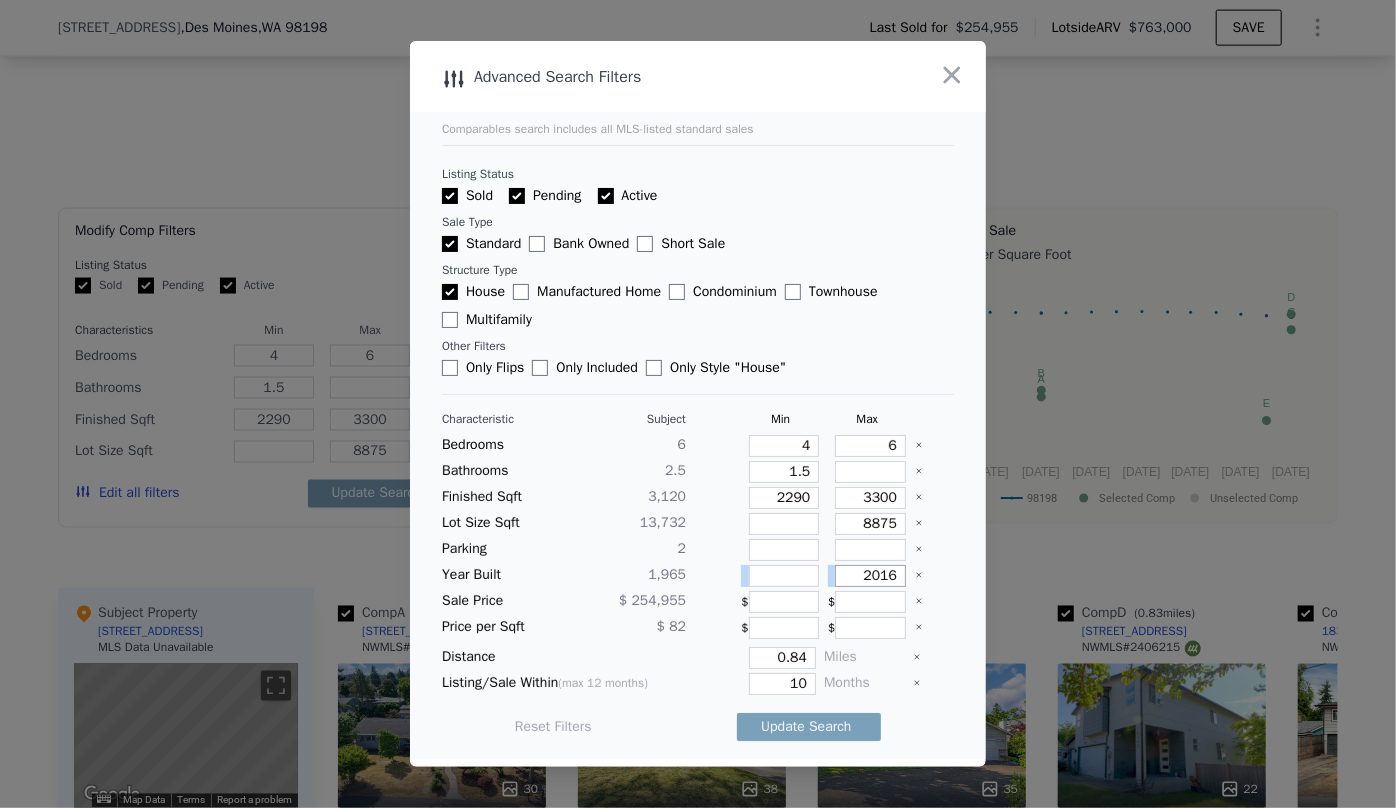 click on "2016" at bounding box center [870, 576] 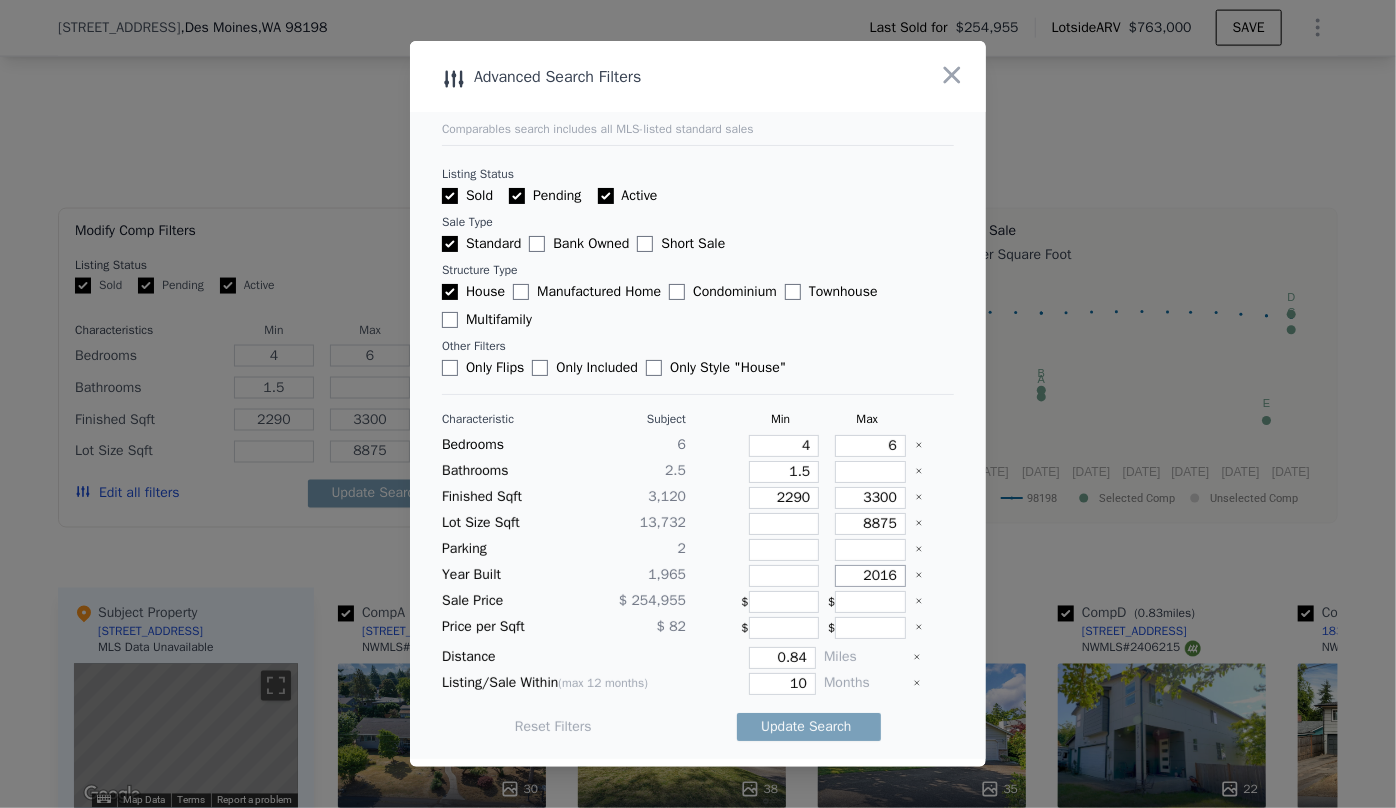 click on "2016" at bounding box center [870, 576] 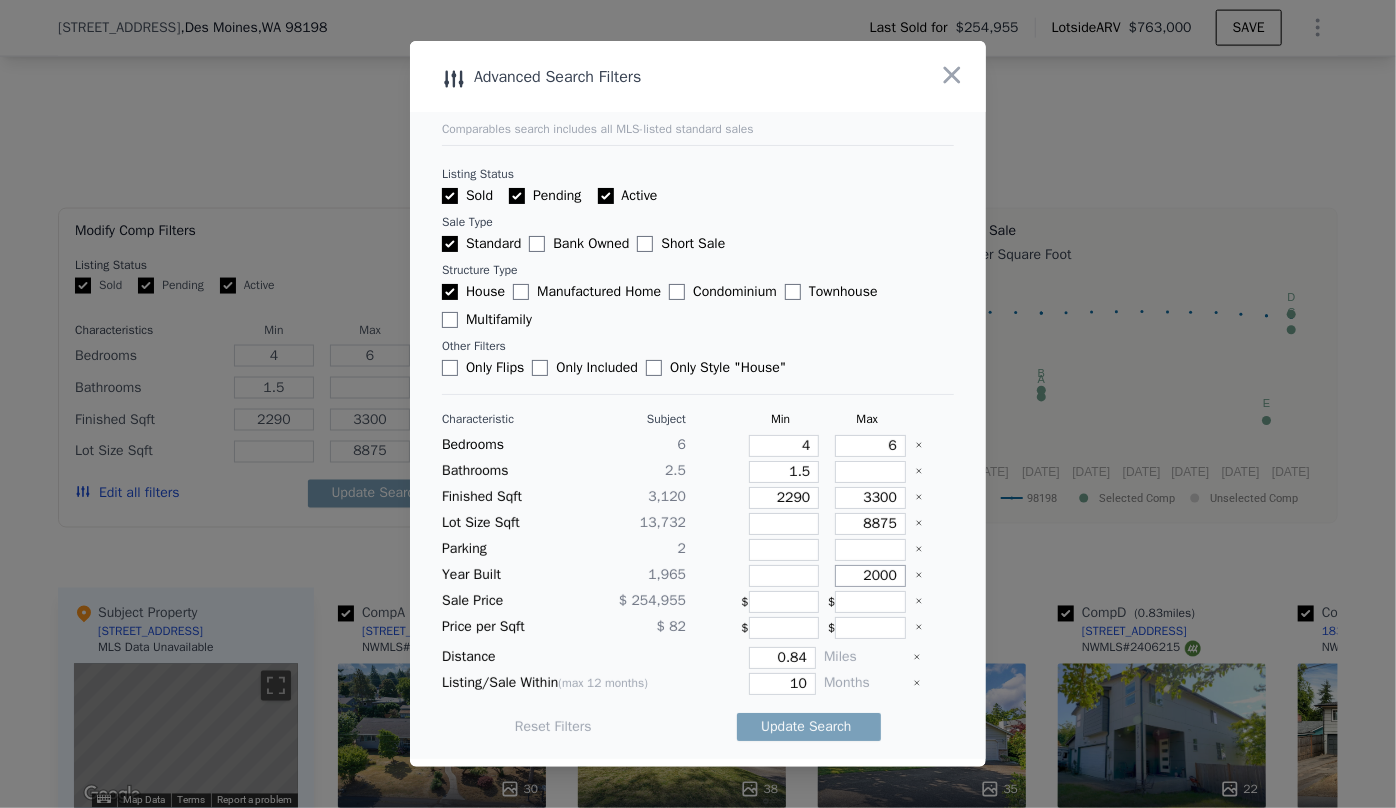 type on "2000" 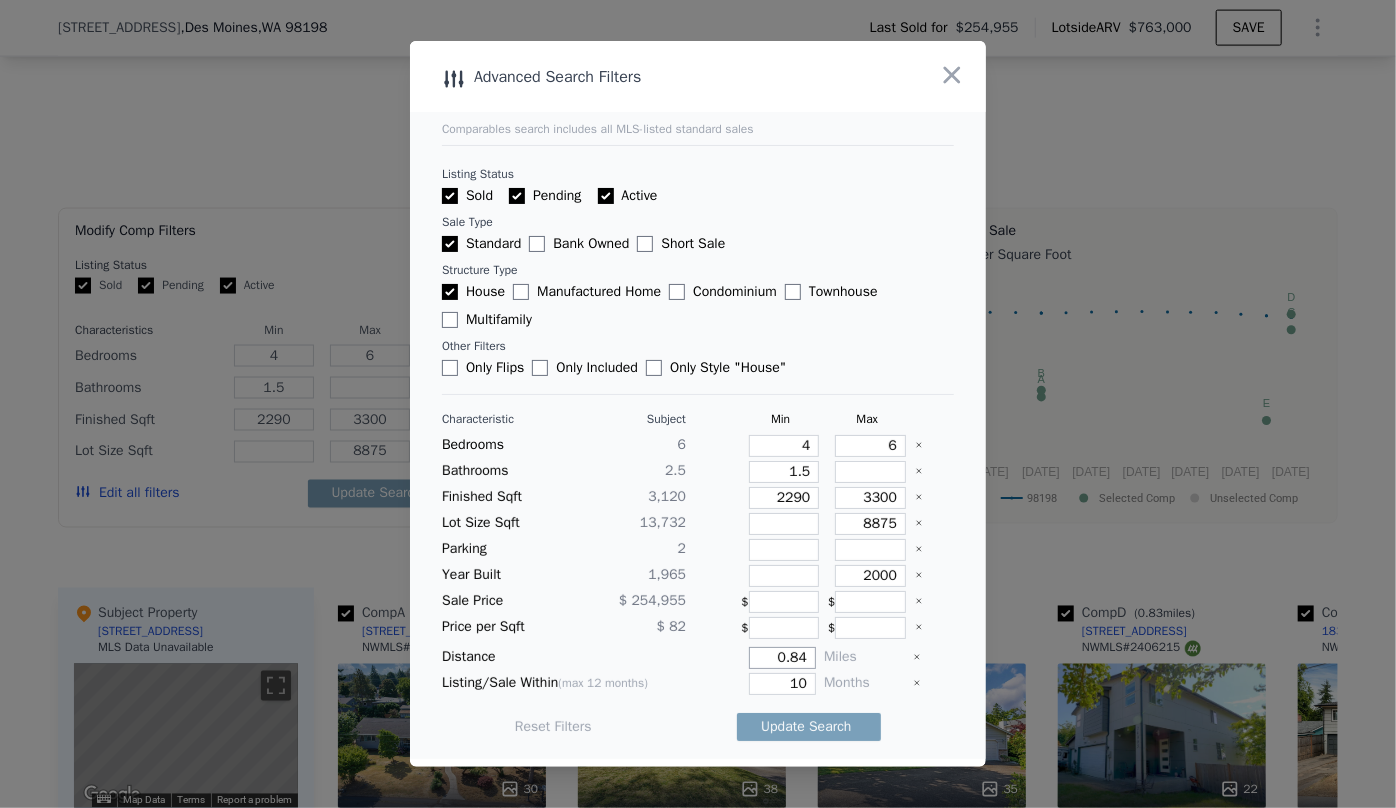 drag, startPoint x: 798, startPoint y: 655, endPoint x: 720, endPoint y: 670, distance: 79.429214 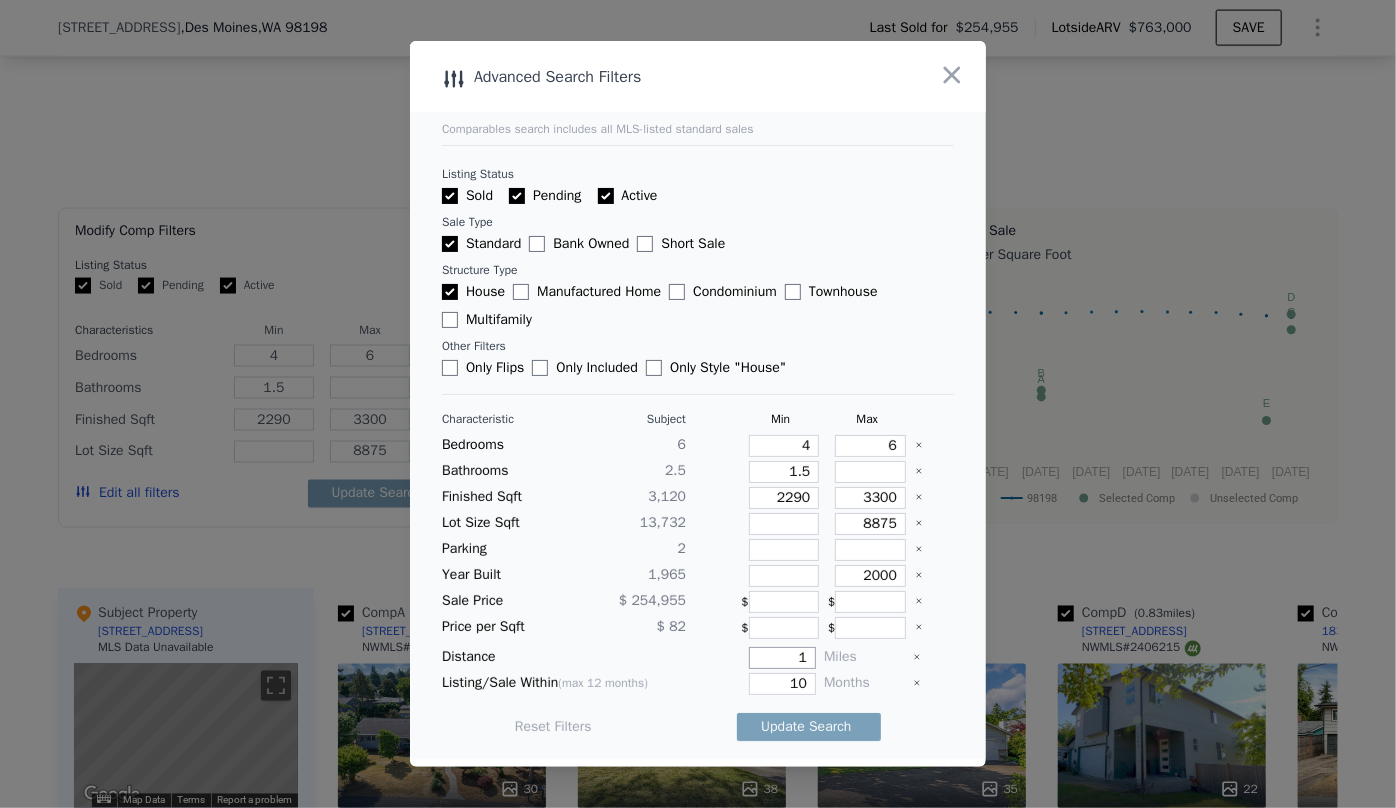 type on "1" 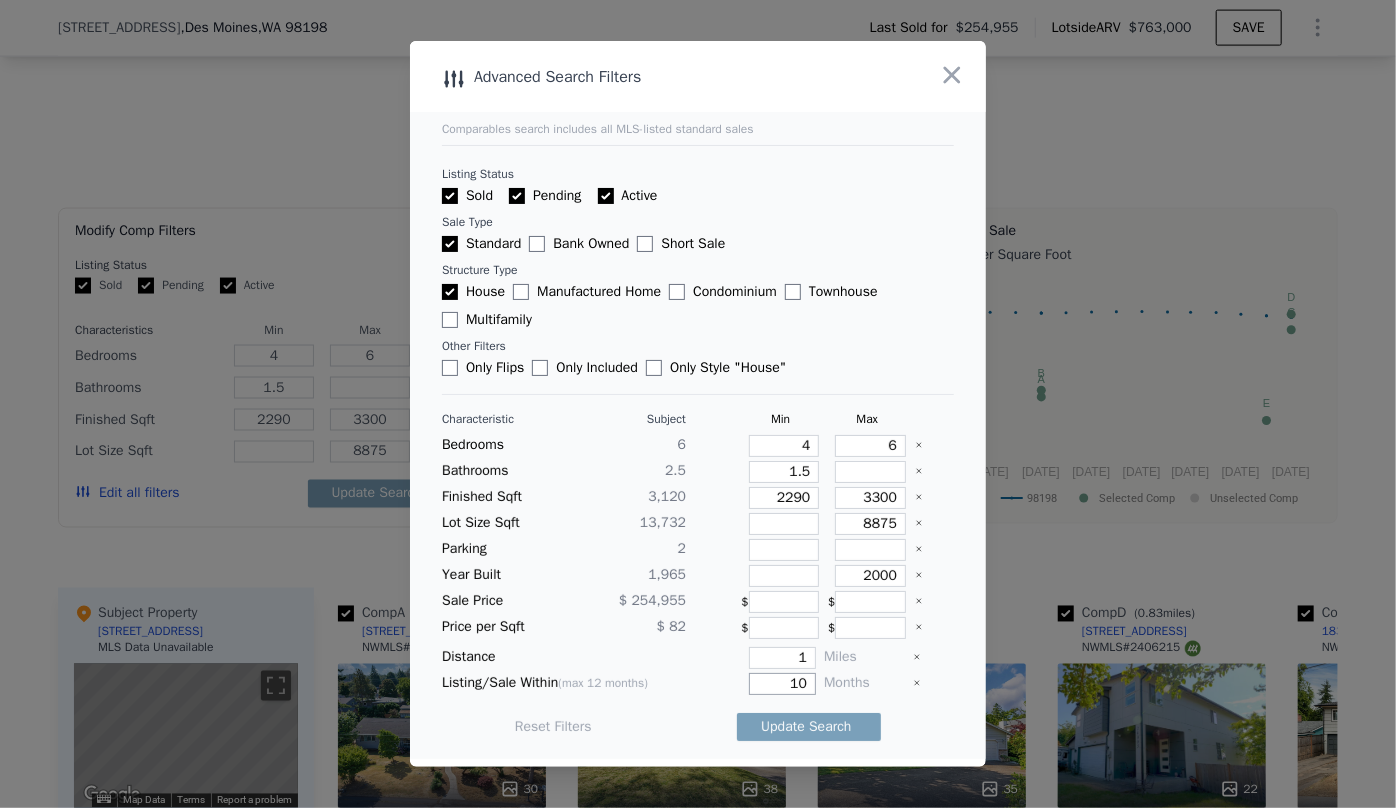 drag, startPoint x: 796, startPoint y: 683, endPoint x: 780, endPoint y: 683, distance: 16 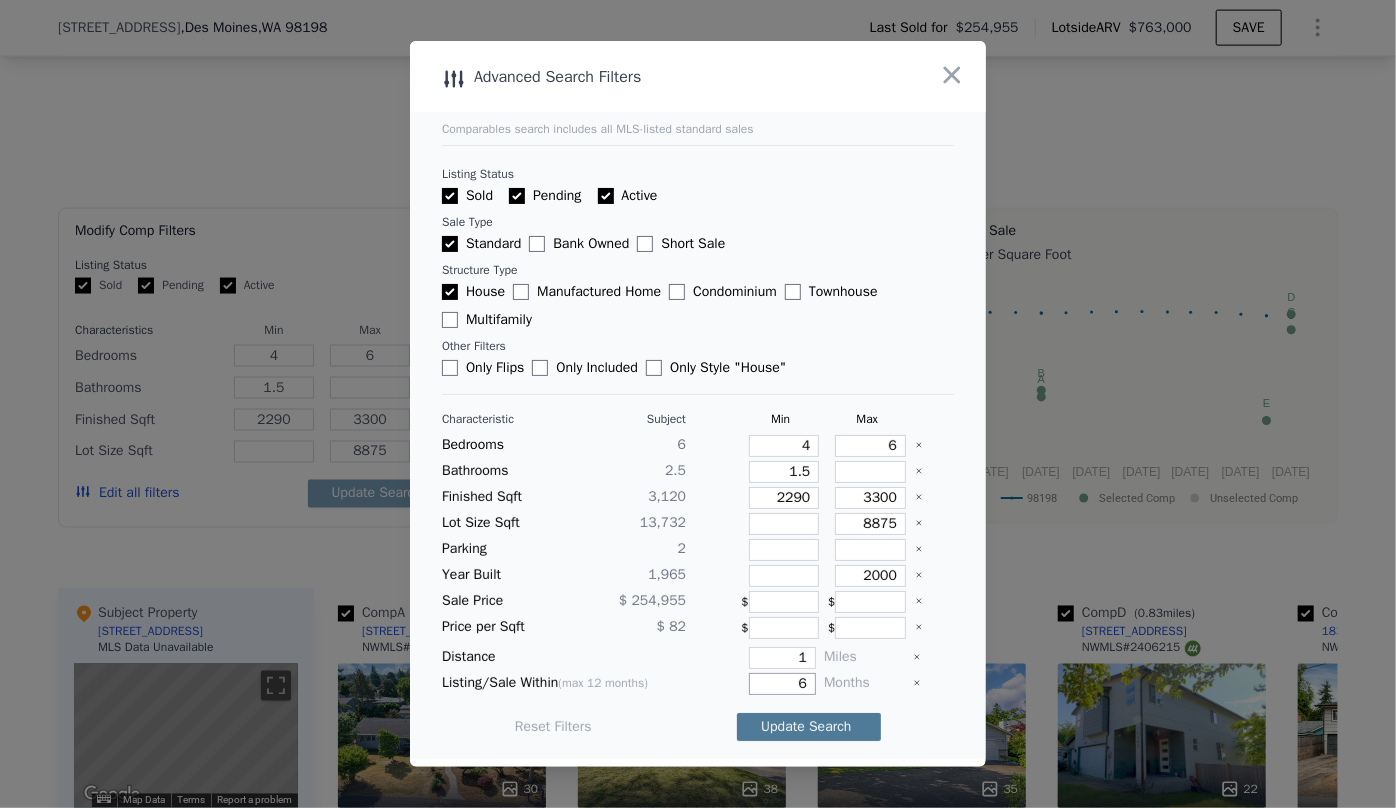 type on "6" 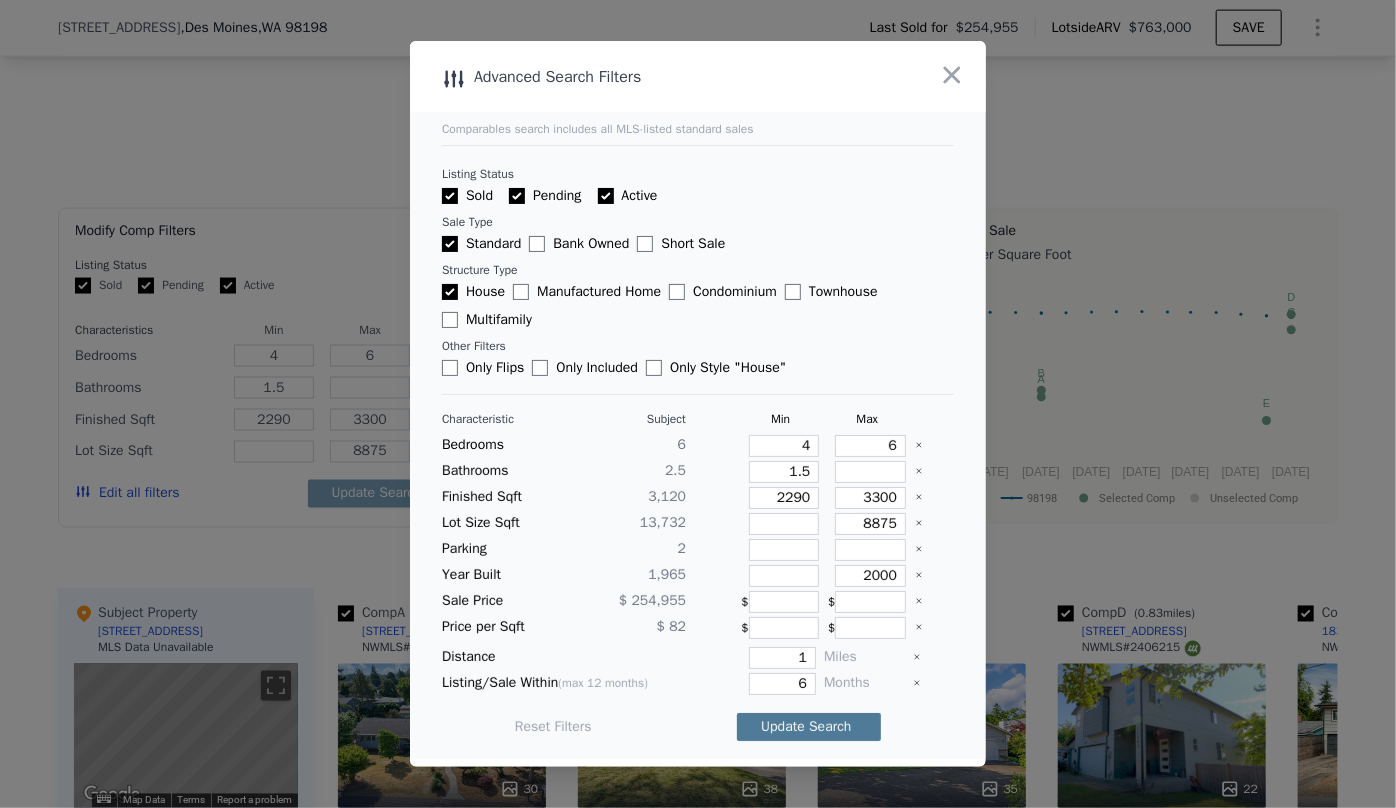 click on "Update Search" at bounding box center (809, 727) 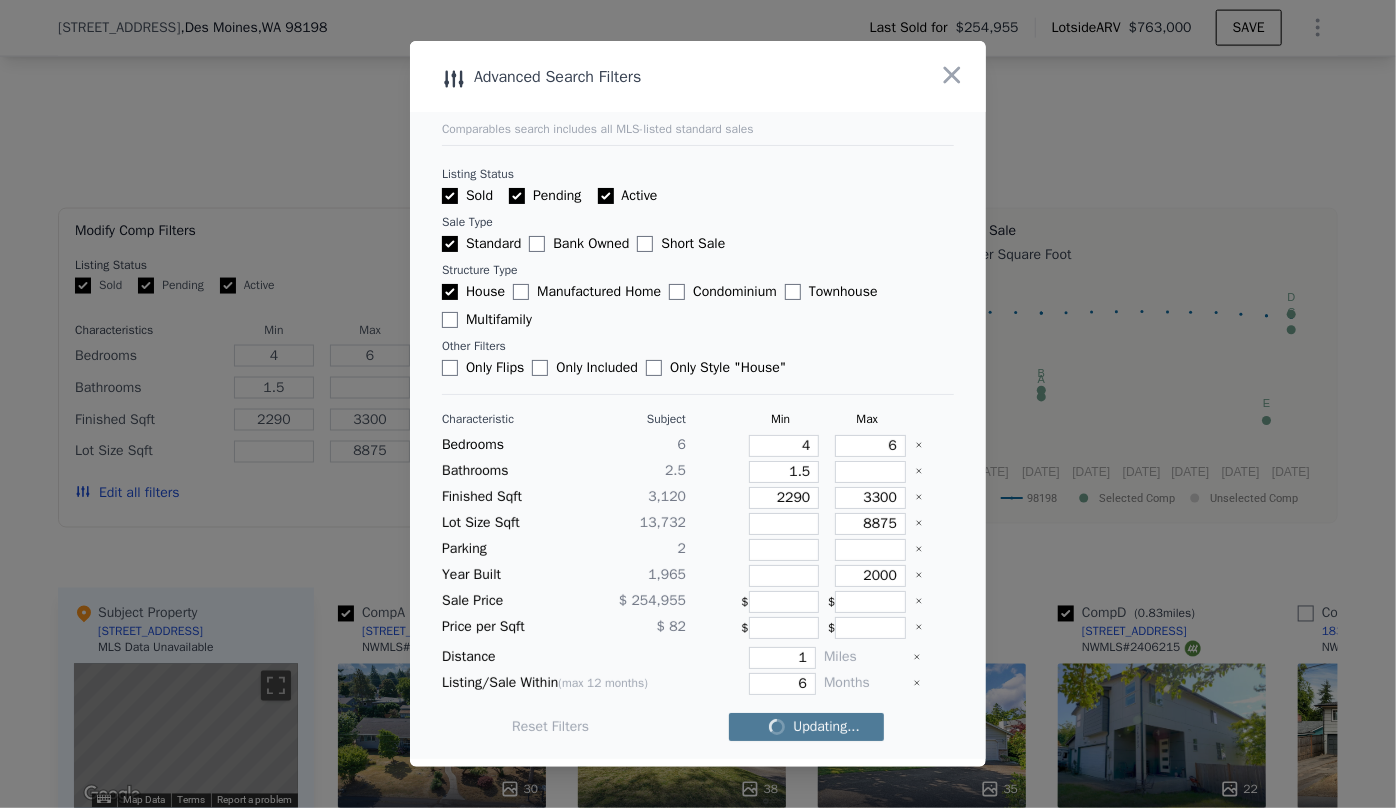 checkbox on "false" 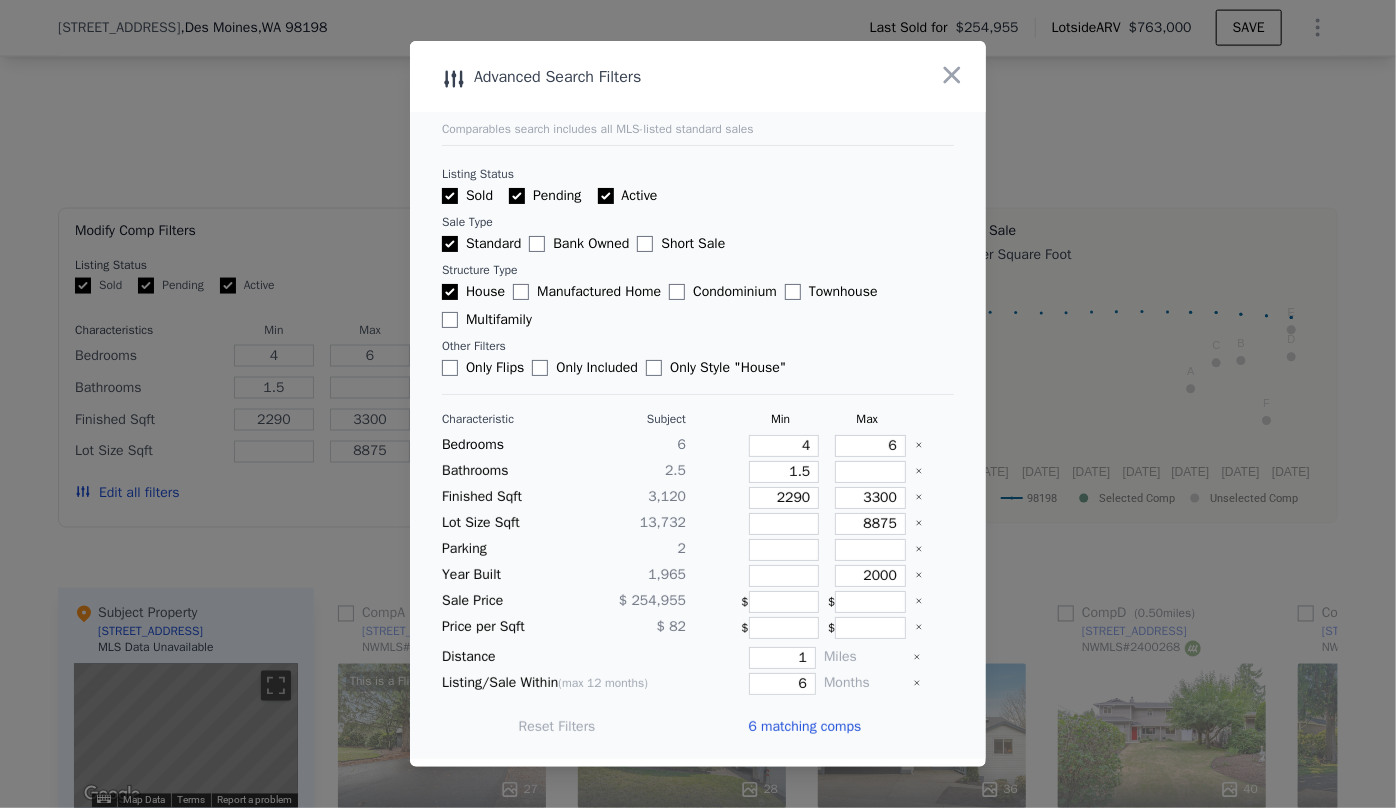 click on "6 matching comps" at bounding box center [804, 727] 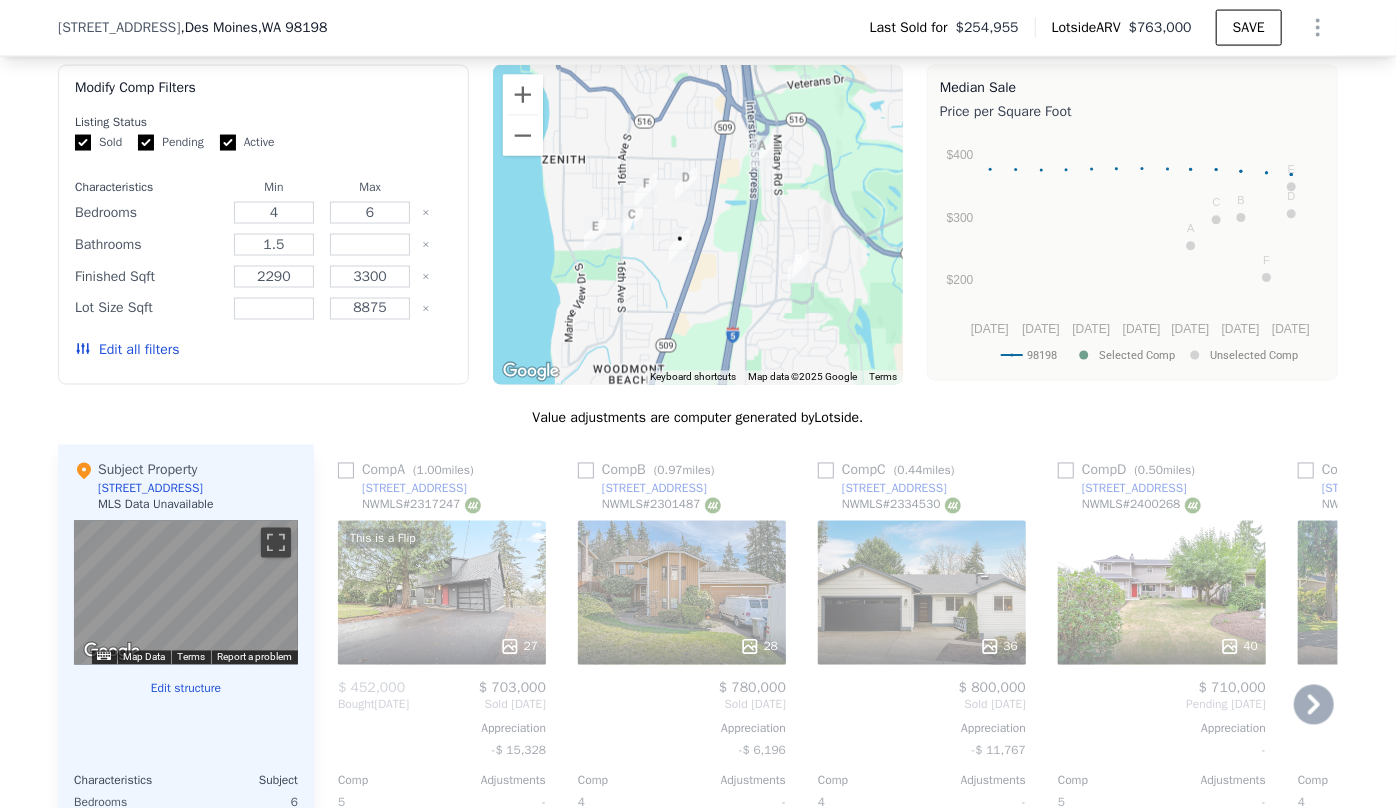 scroll, scrollTop: 1749, scrollLeft: 0, axis: vertical 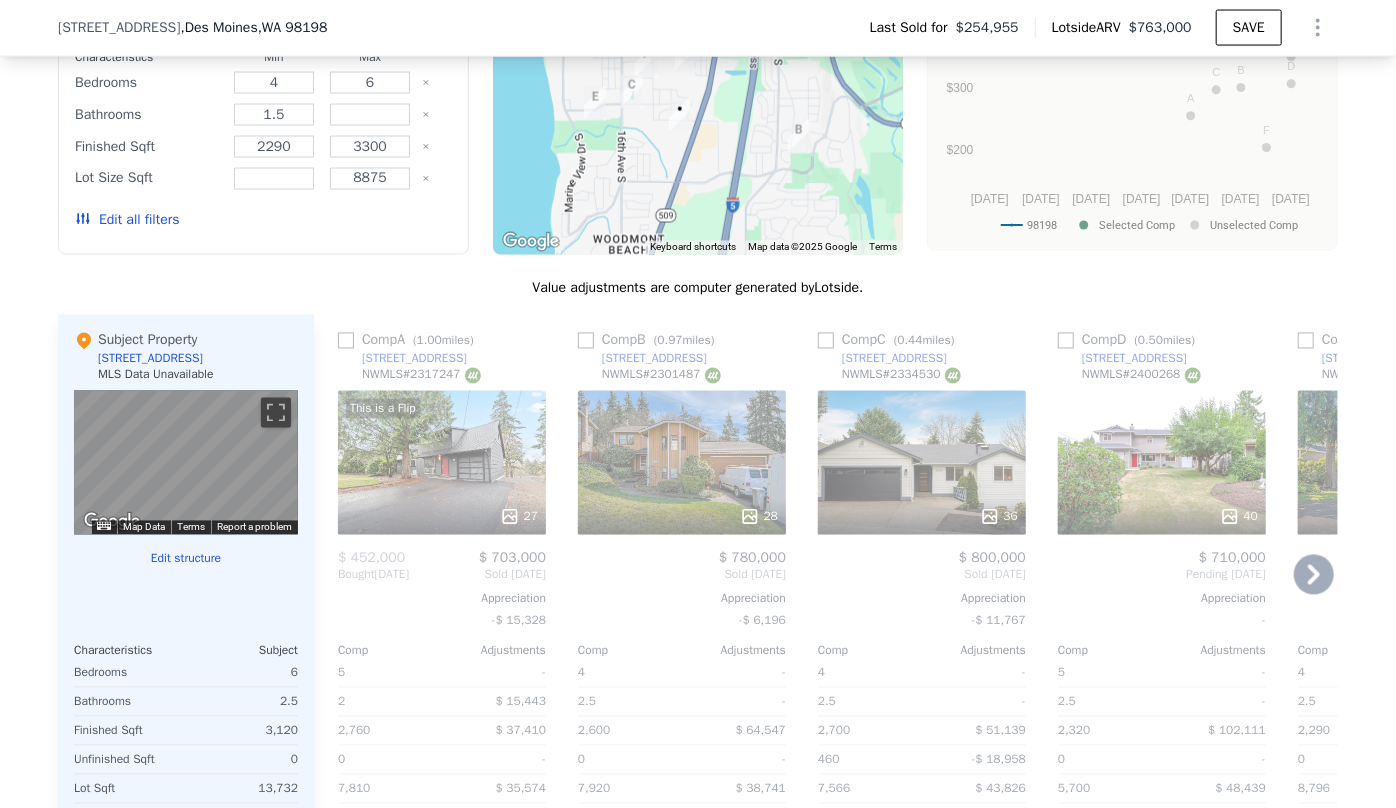 click on "This is a Flip 27" at bounding box center (442, 463) 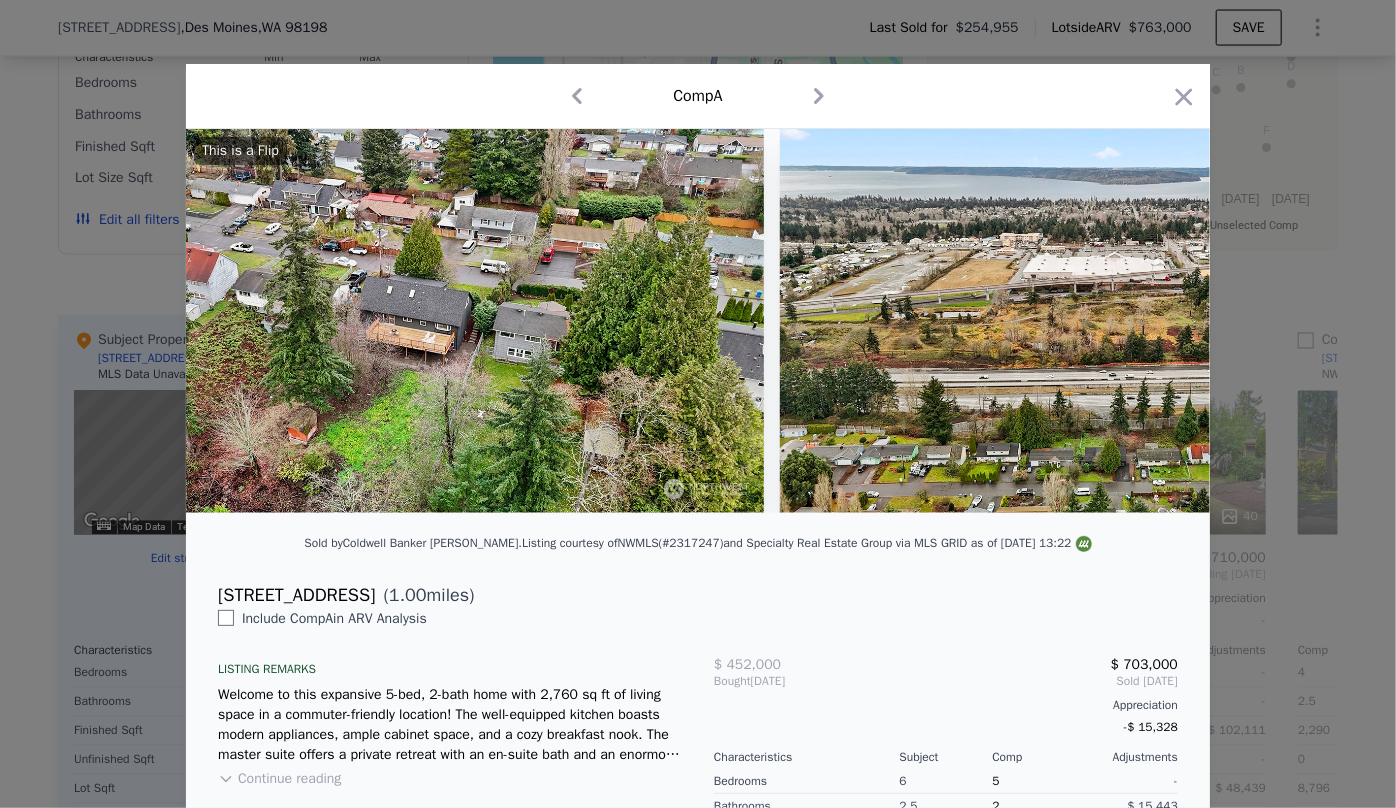 scroll, scrollTop: 0, scrollLeft: 14923, axis: horizontal 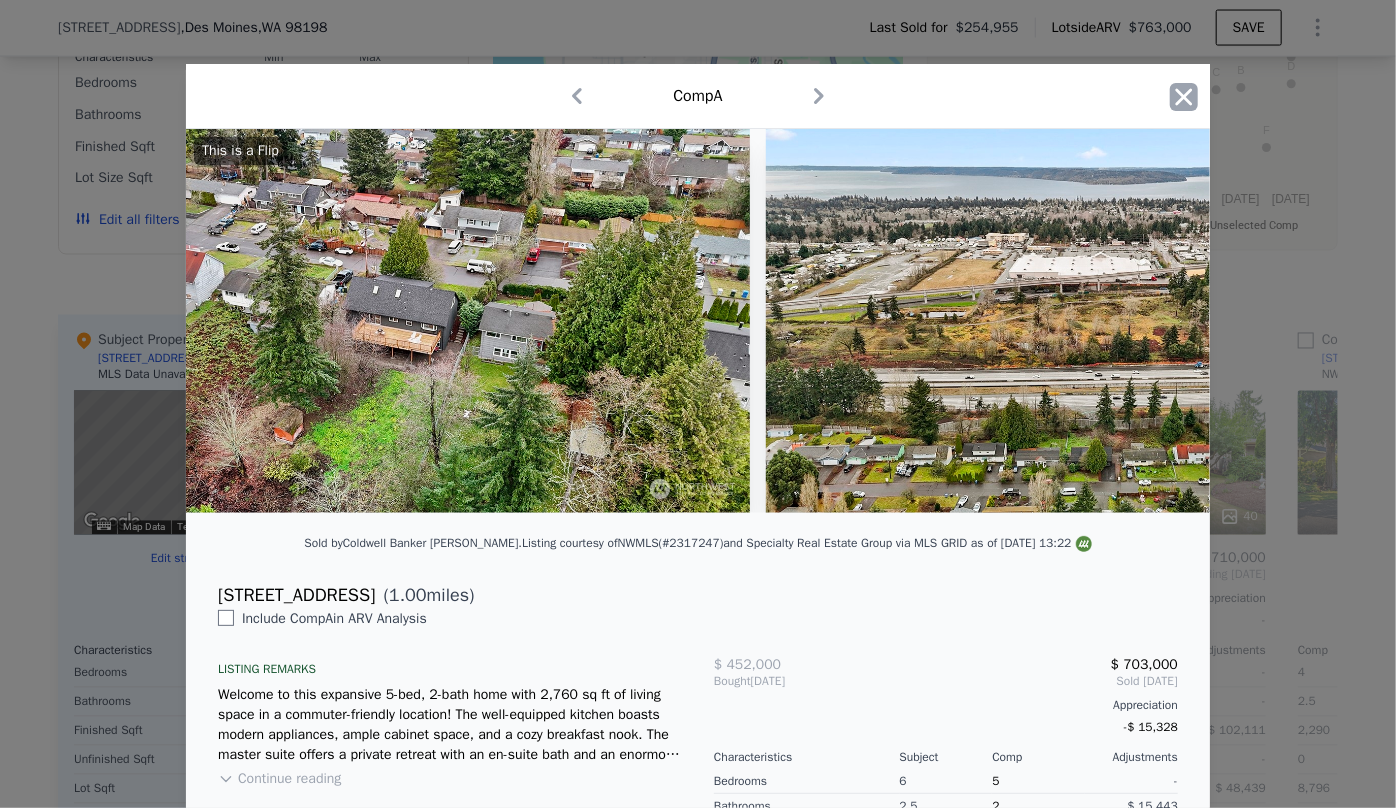 click 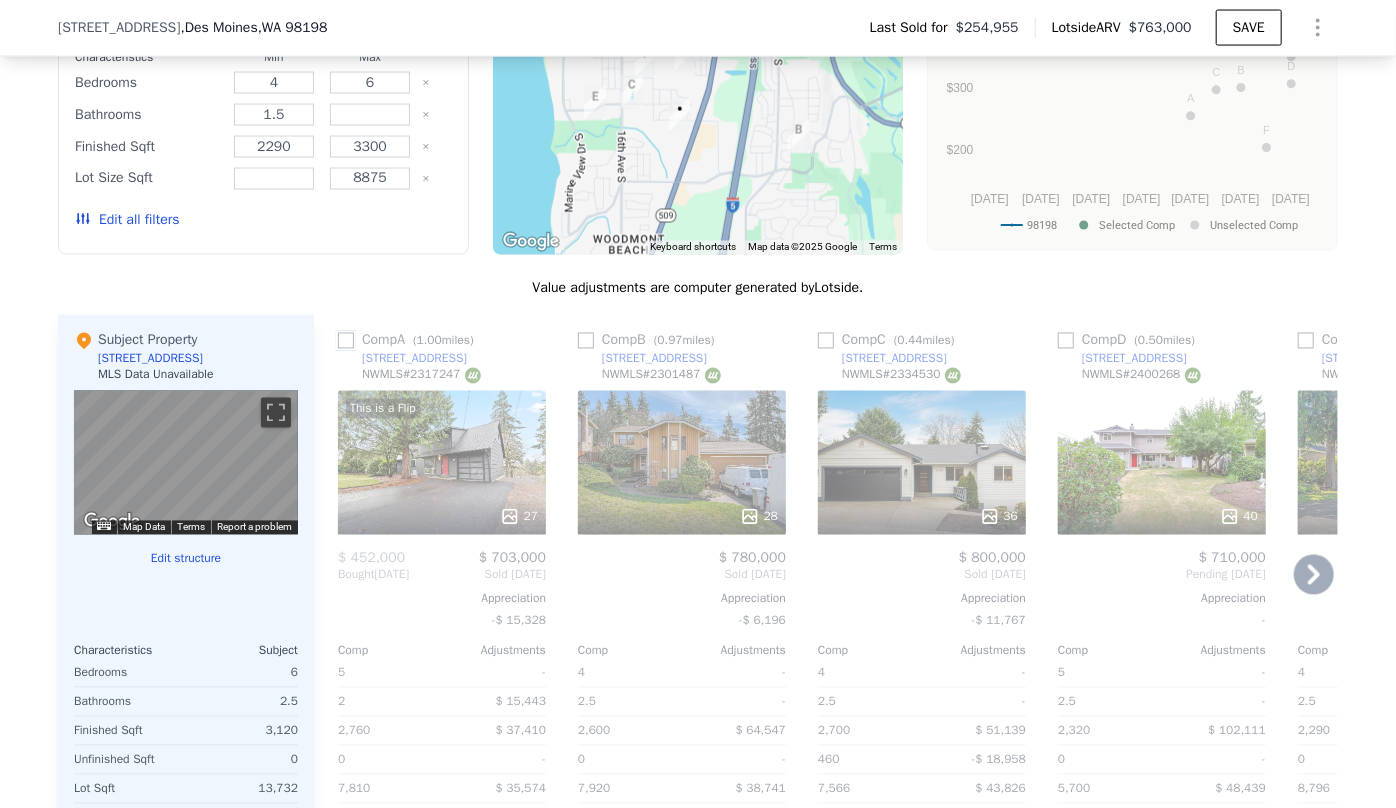 click at bounding box center [346, 341] 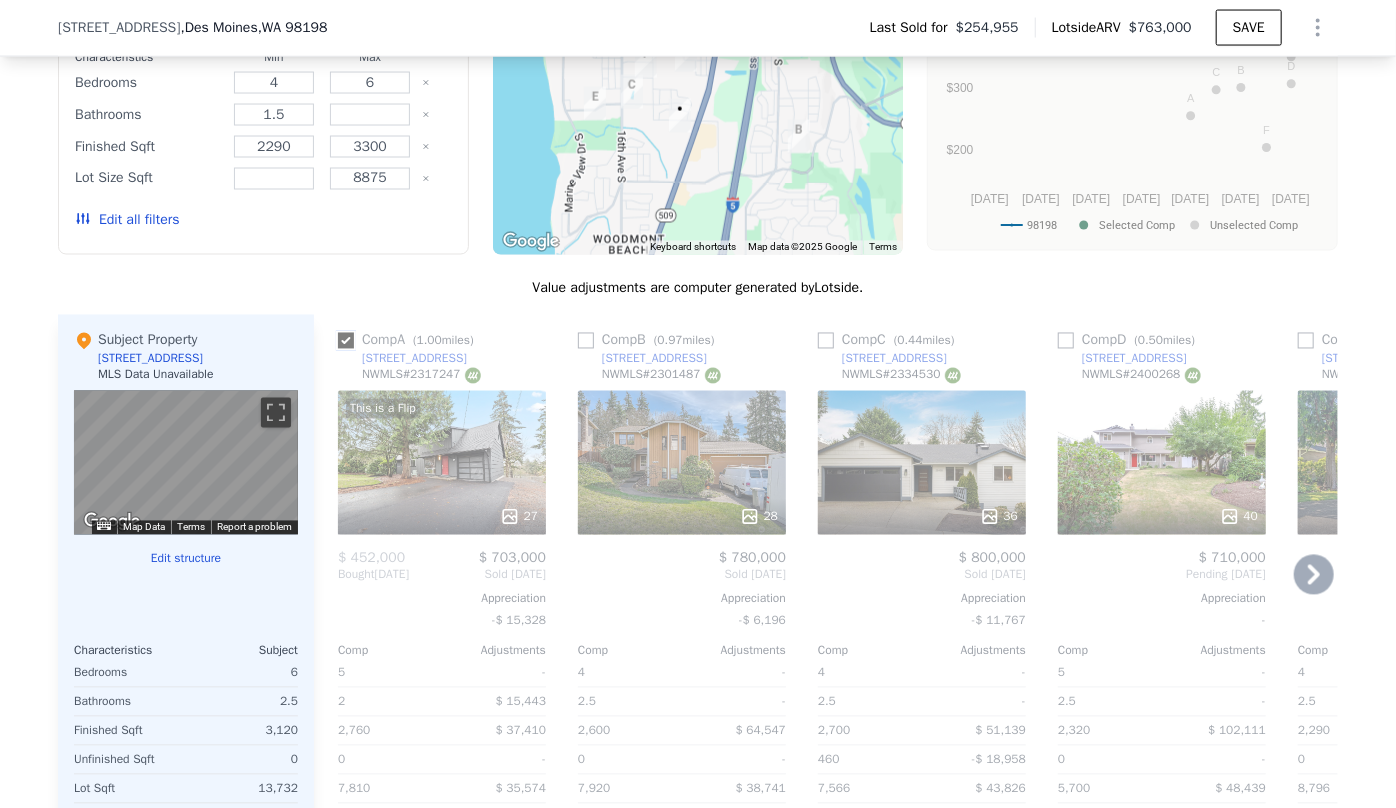 checkbox on "true" 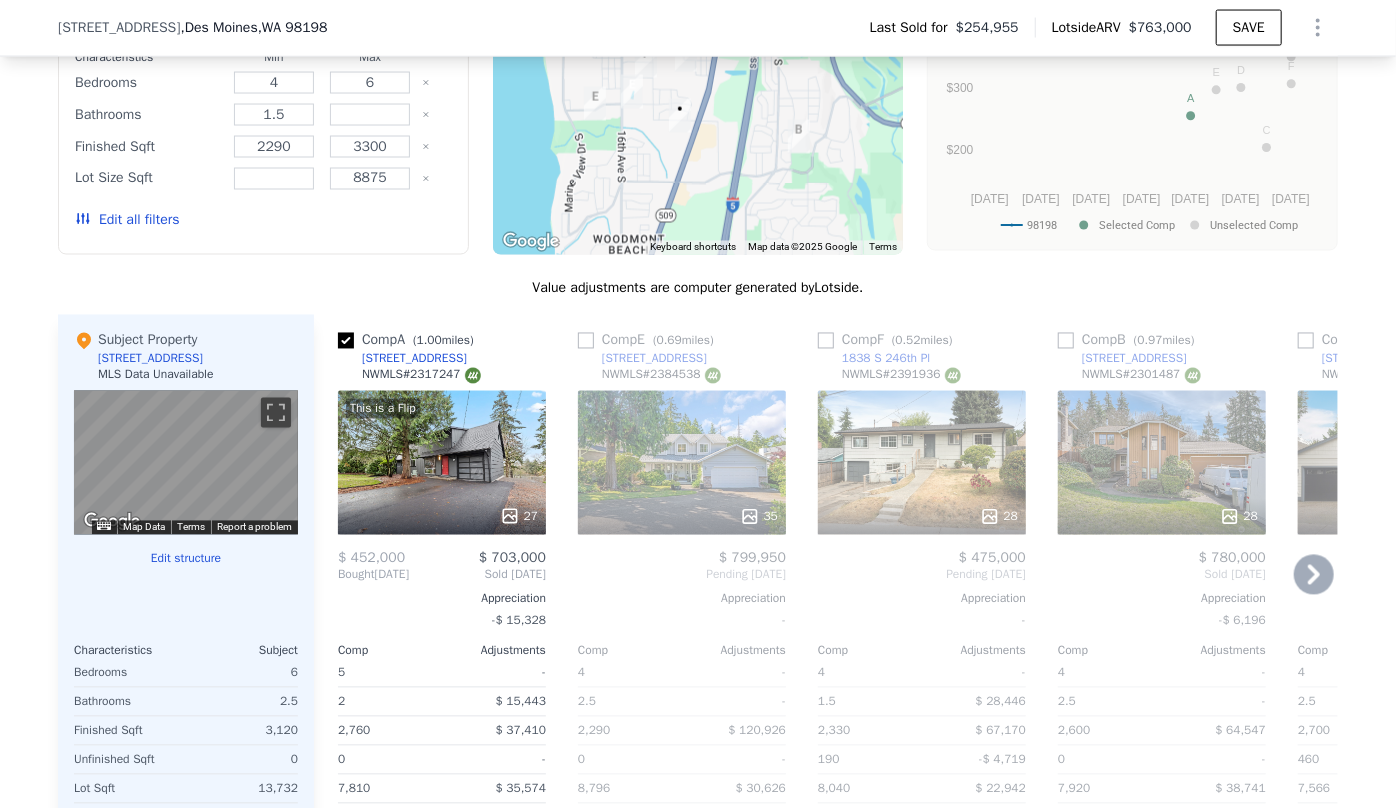 click on "35" at bounding box center [682, 463] 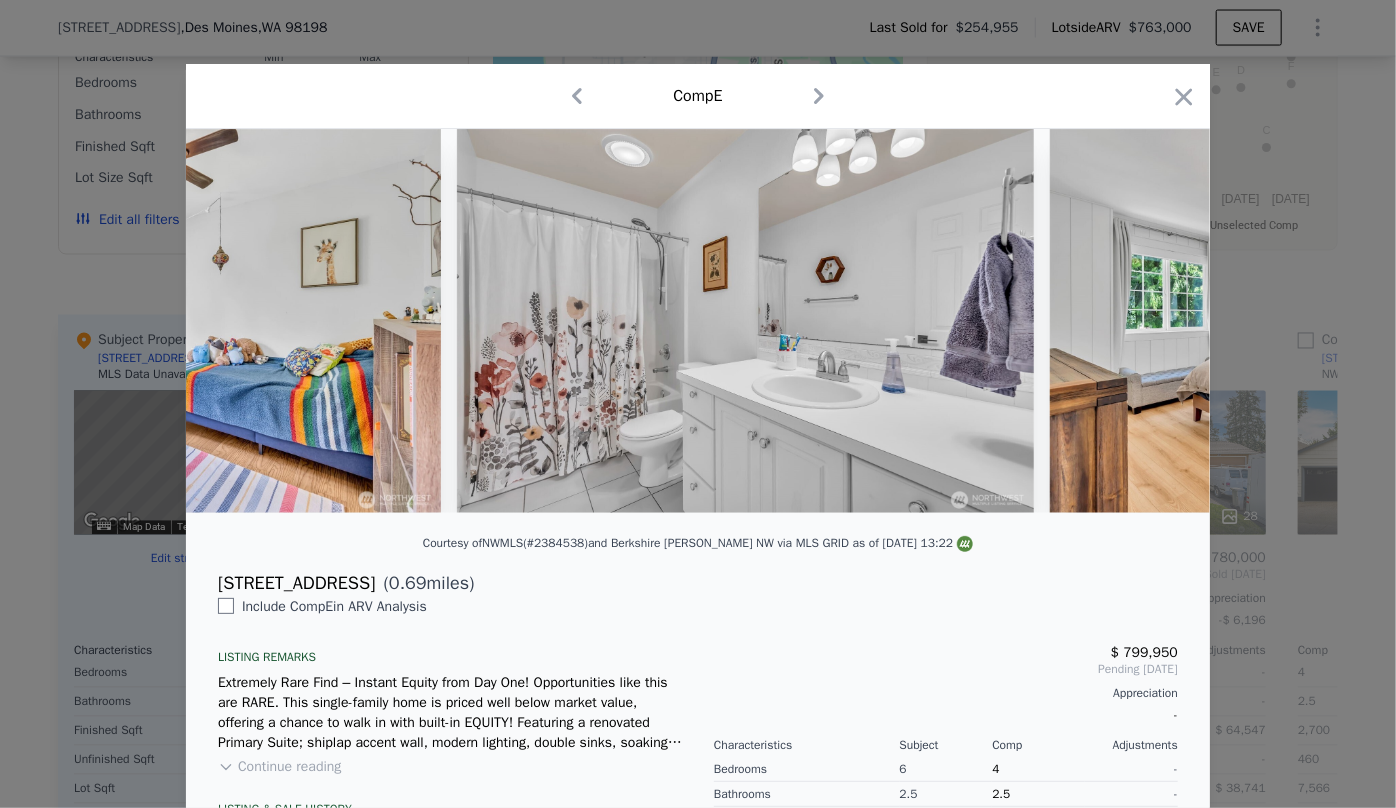 scroll, scrollTop: 0, scrollLeft: 10261, axis: horizontal 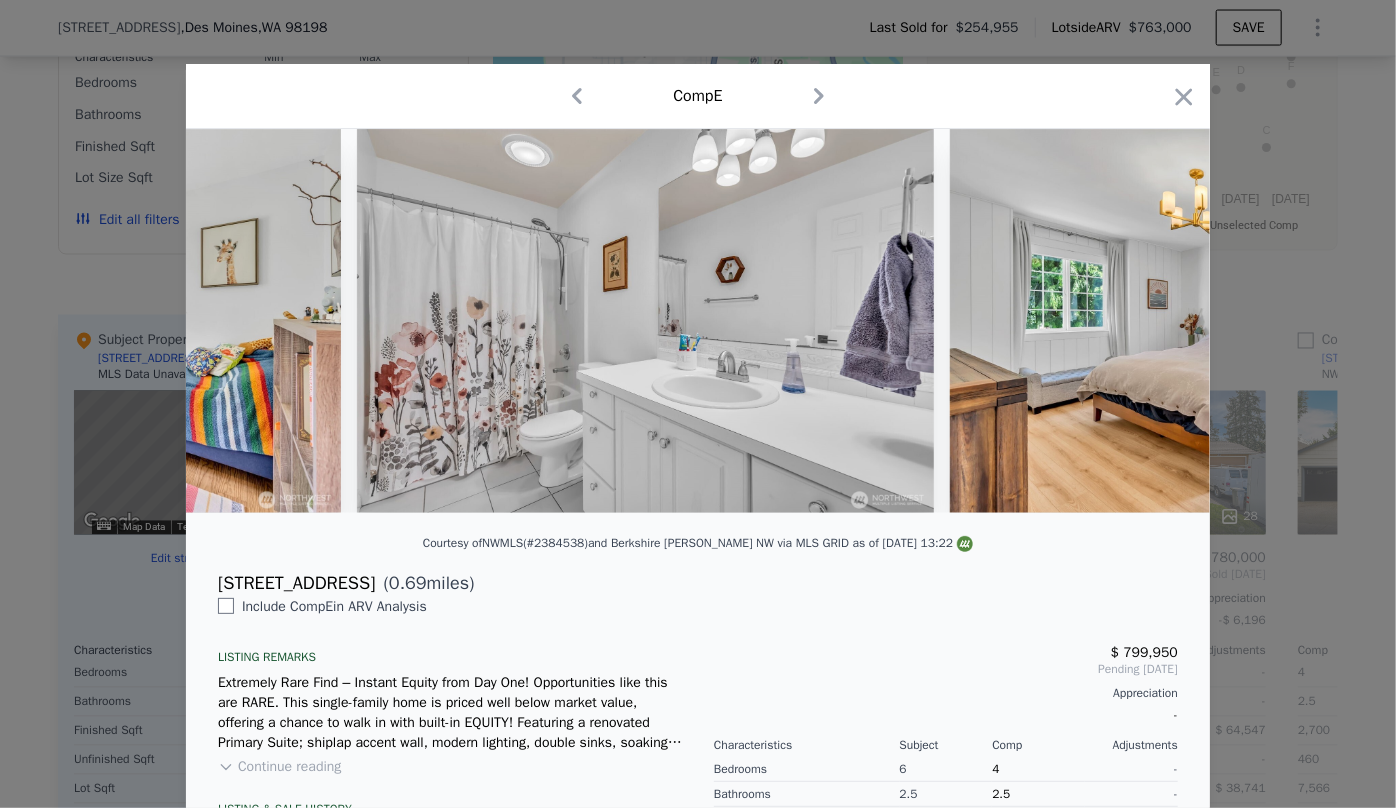 click 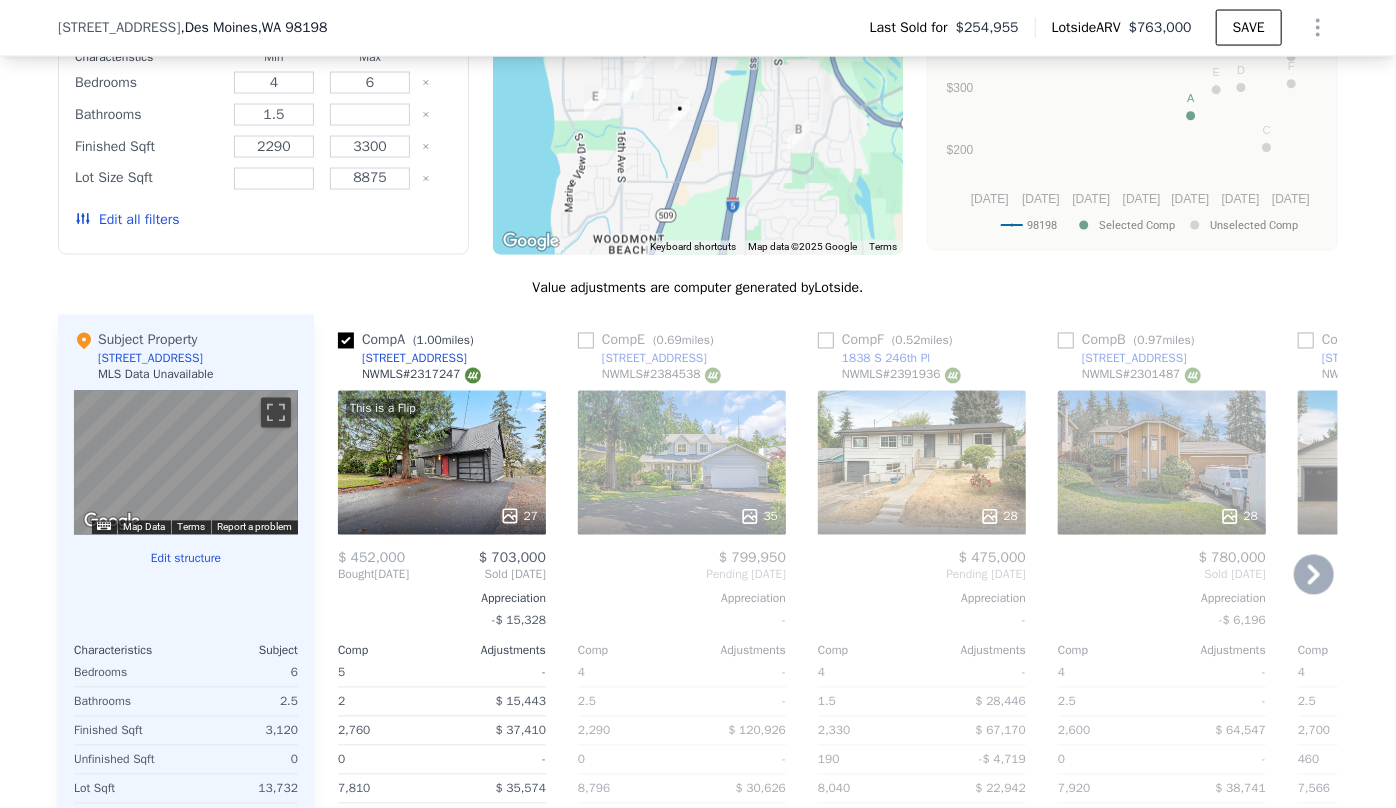 click on "25161 13th Ave S" at bounding box center [642, 359] 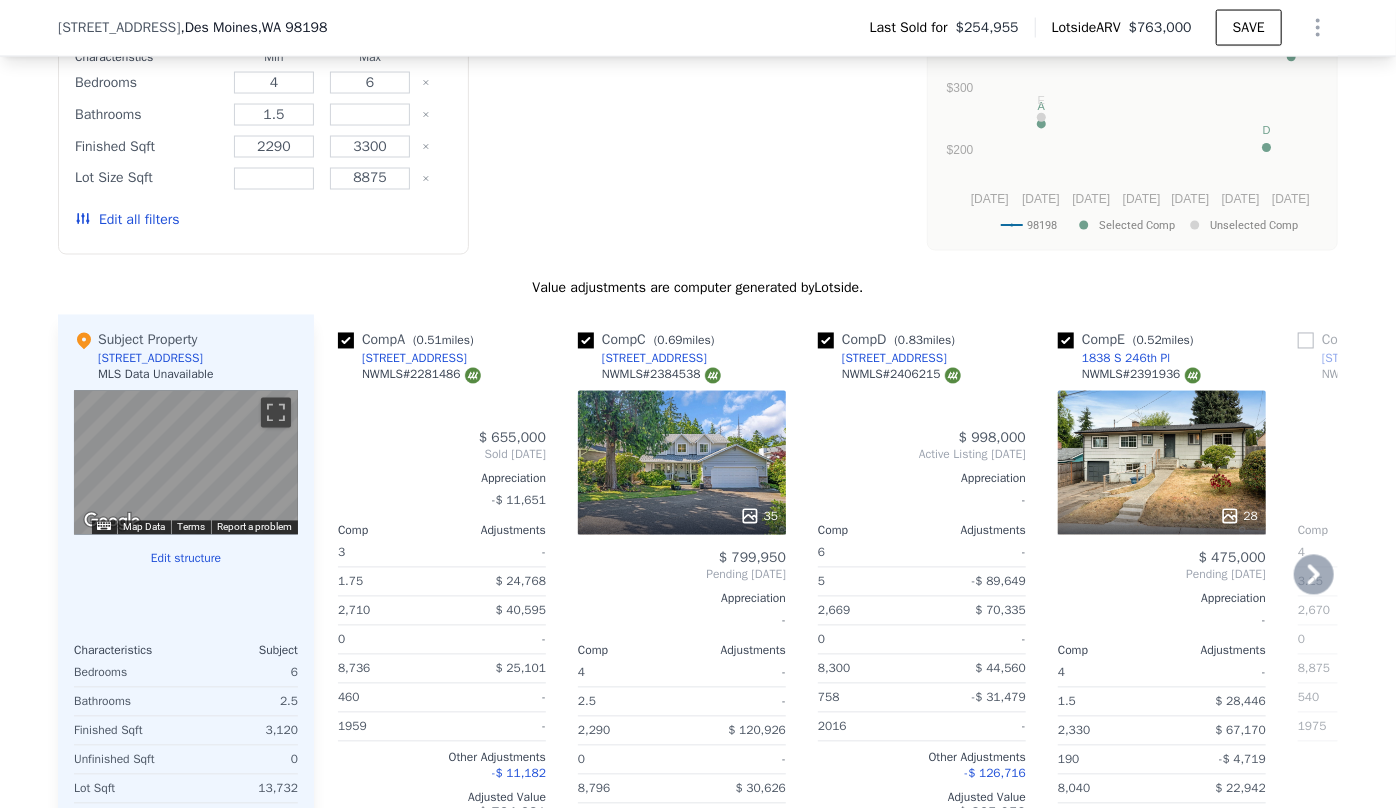 type on "3" 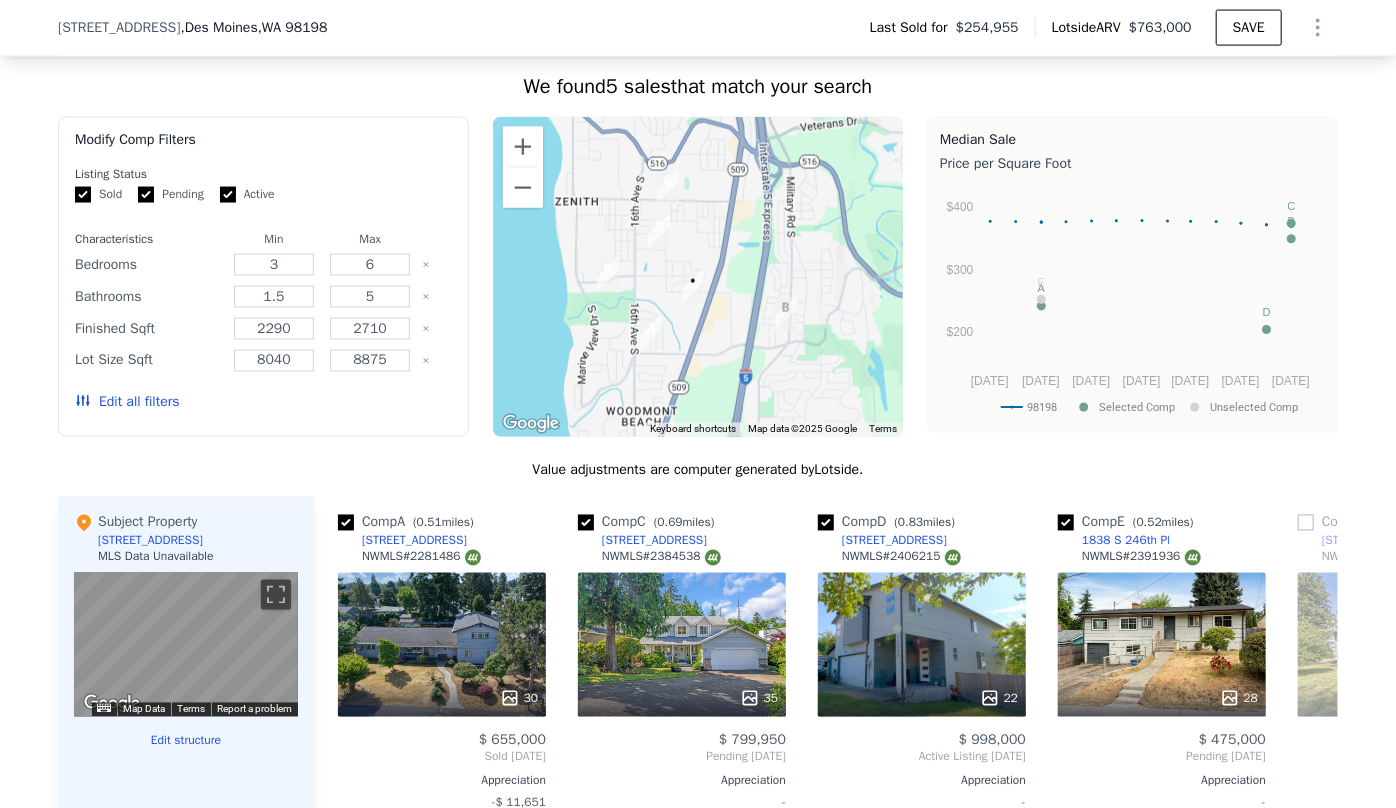 scroll, scrollTop: 2021, scrollLeft: 0, axis: vertical 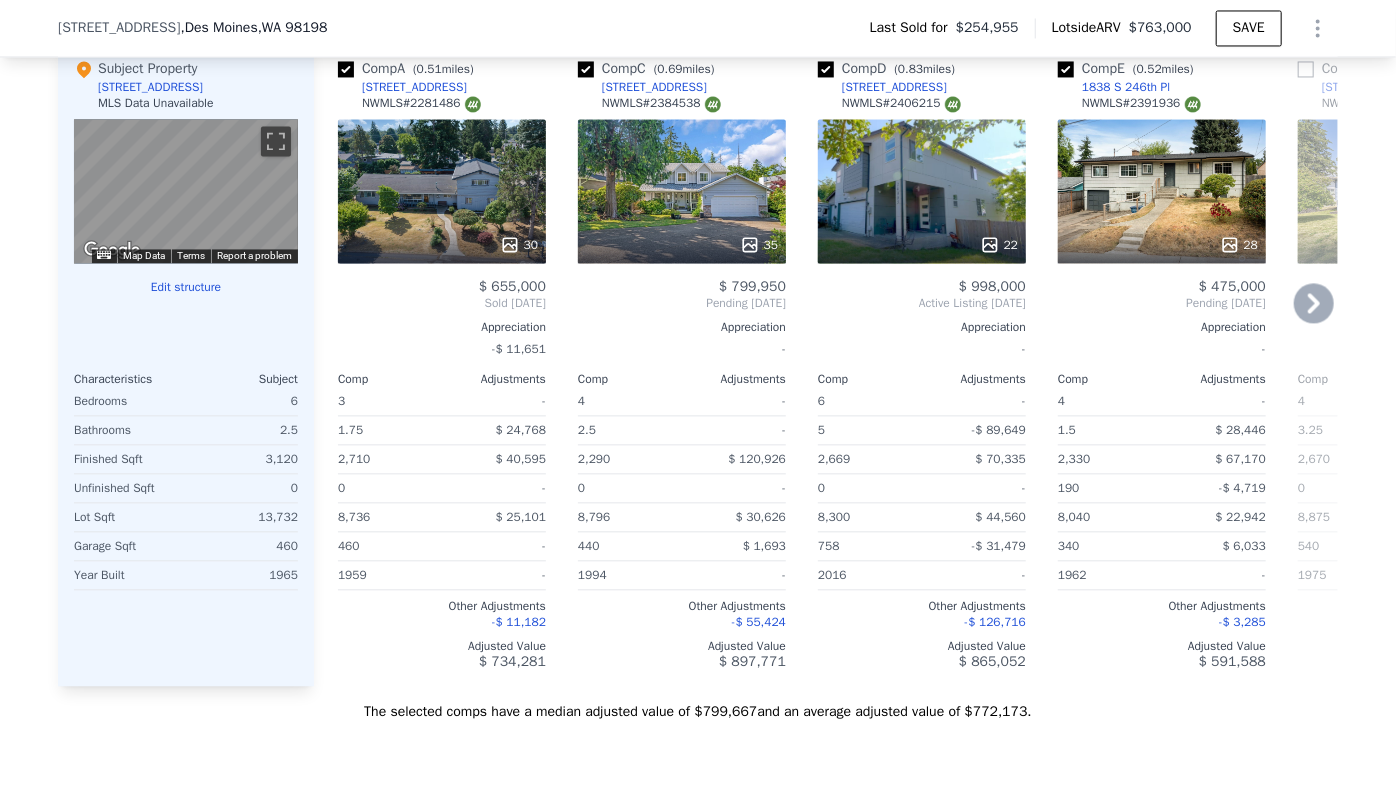 click on "22" at bounding box center [922, 191] 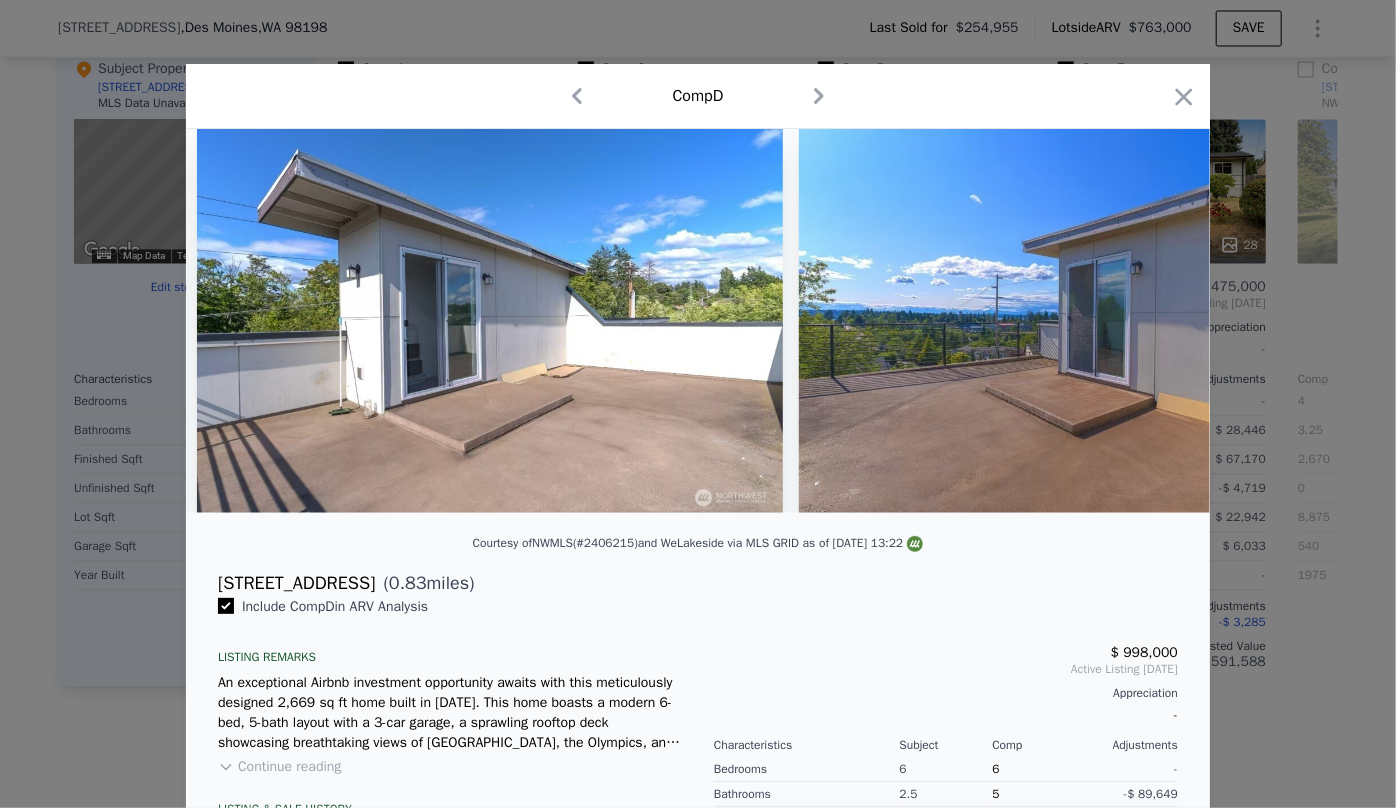 scroll, scrollTop: 0, scrollLeft: 8446, axis: horizontal 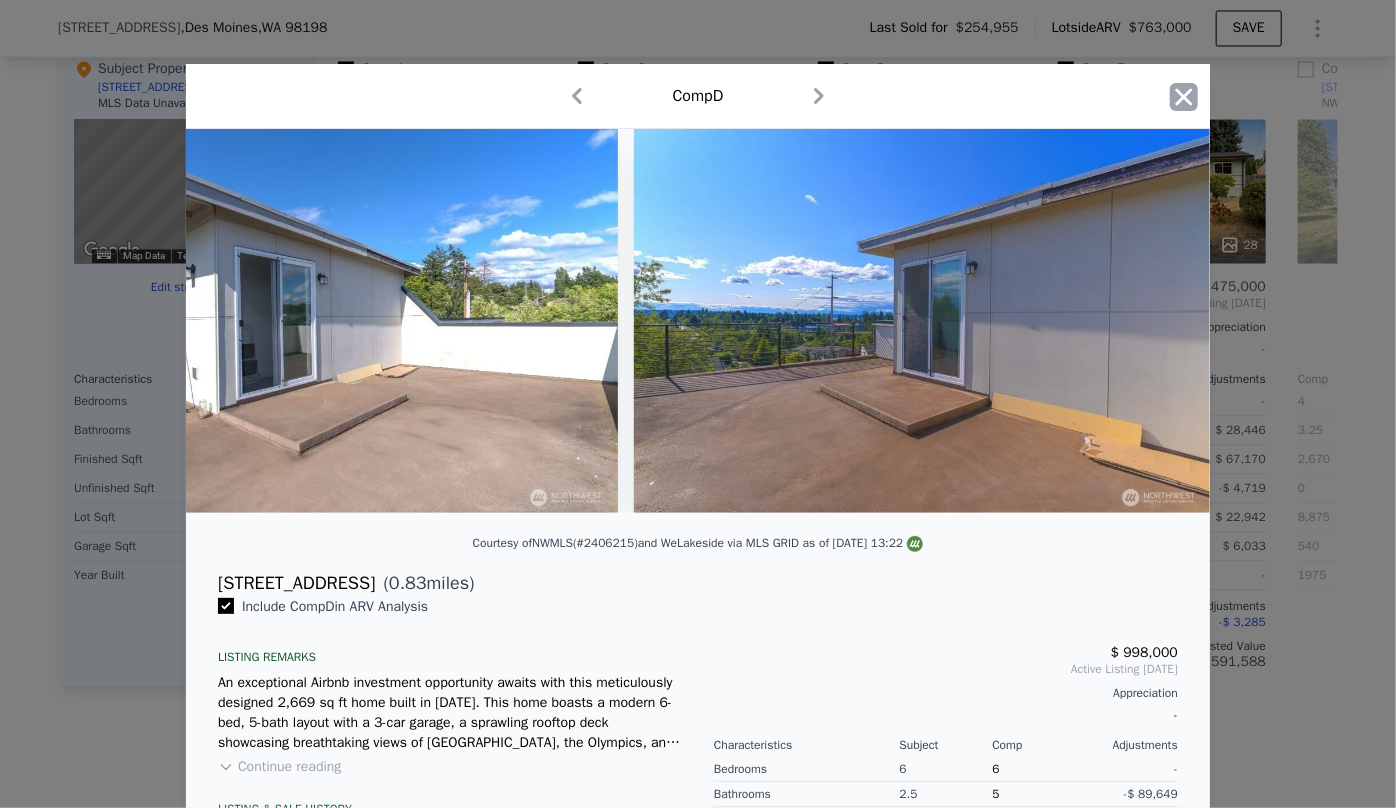 click 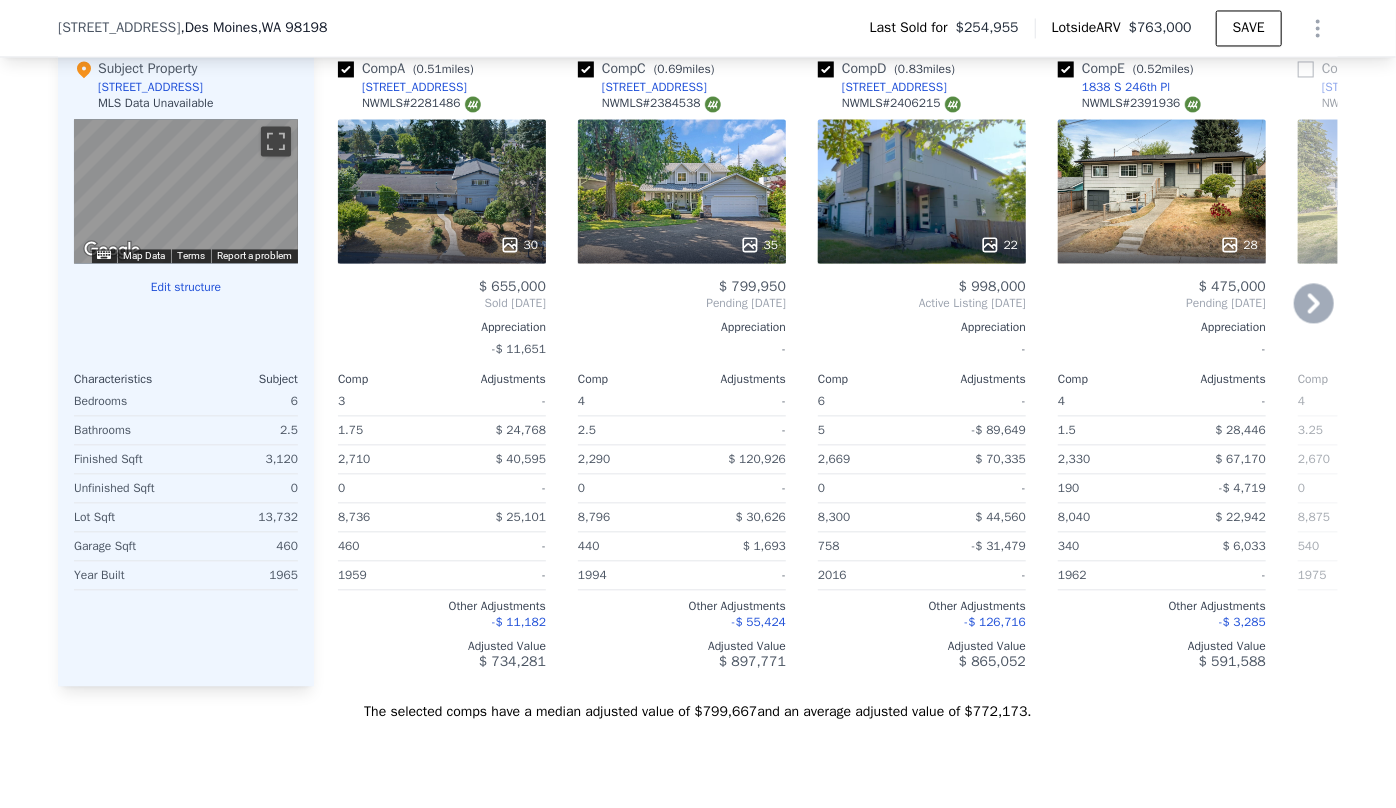 click 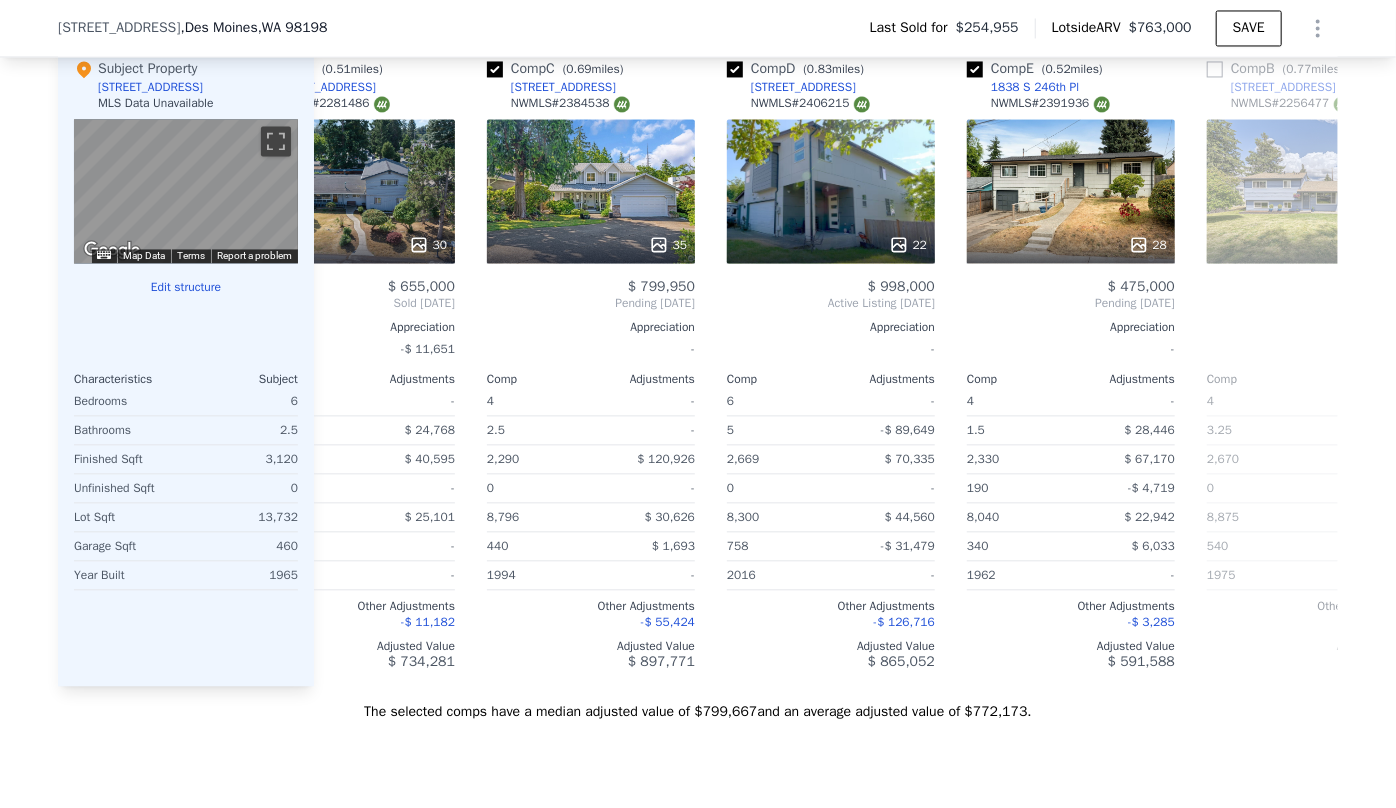 scroll, scrollTop: 0, scrollLeft: 223, axis: horizontal 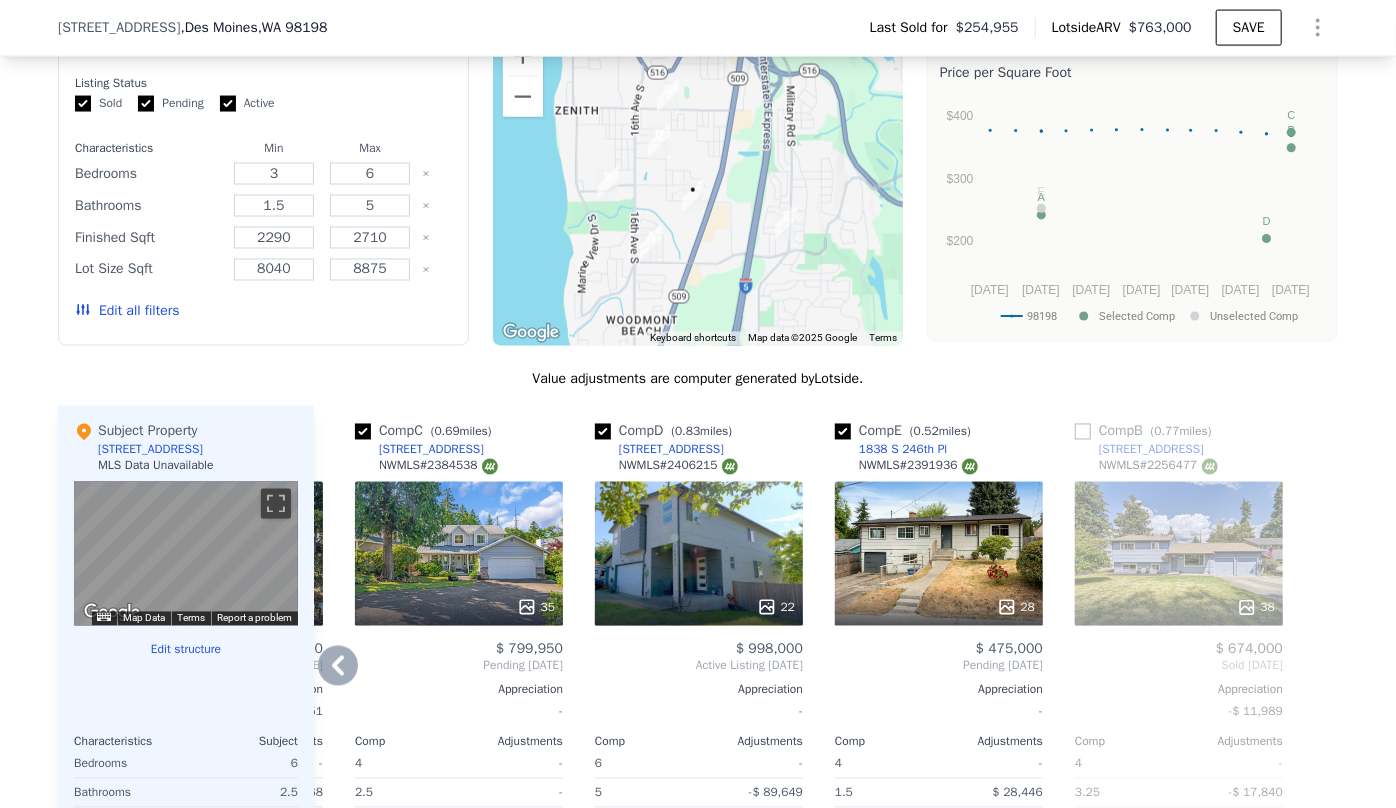 click on "28" at bounding box center (939, 554) 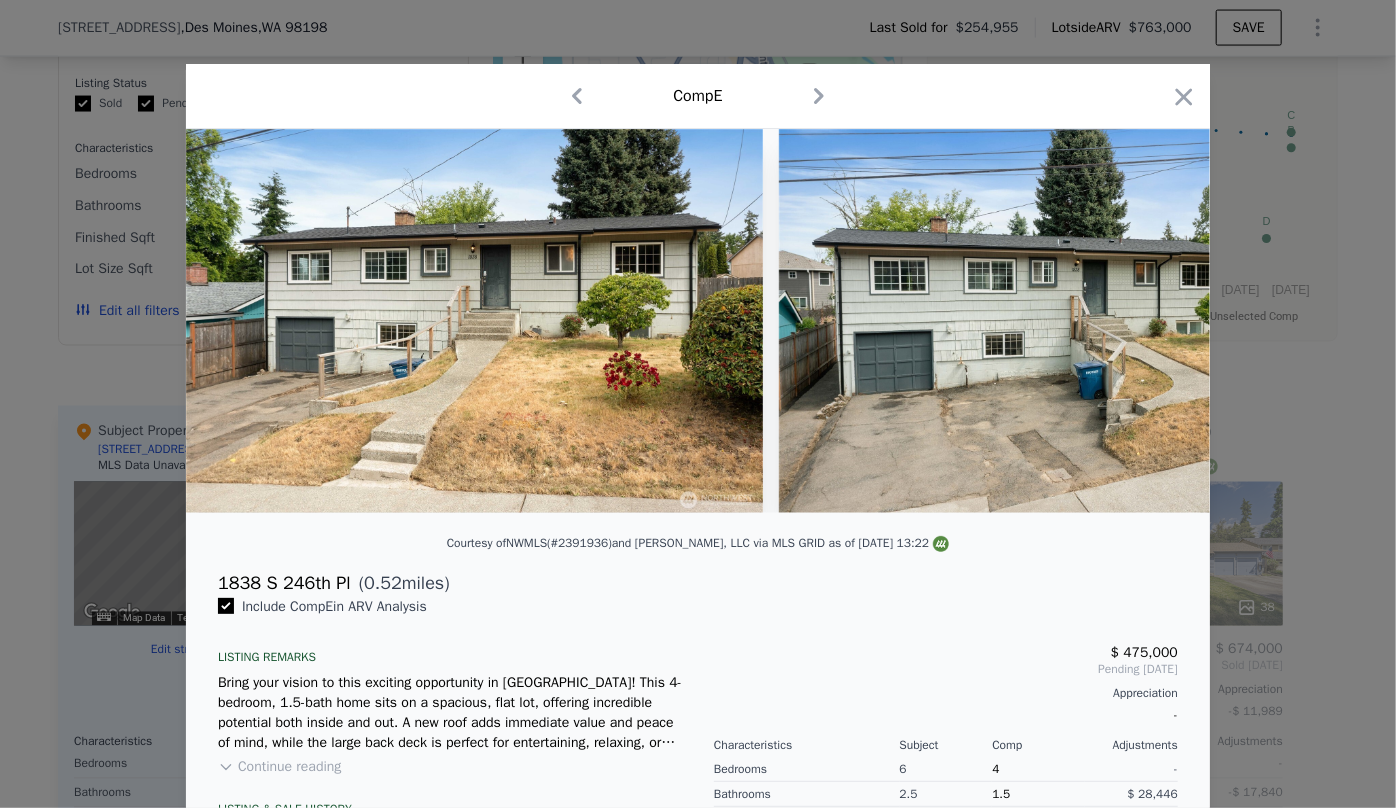 click 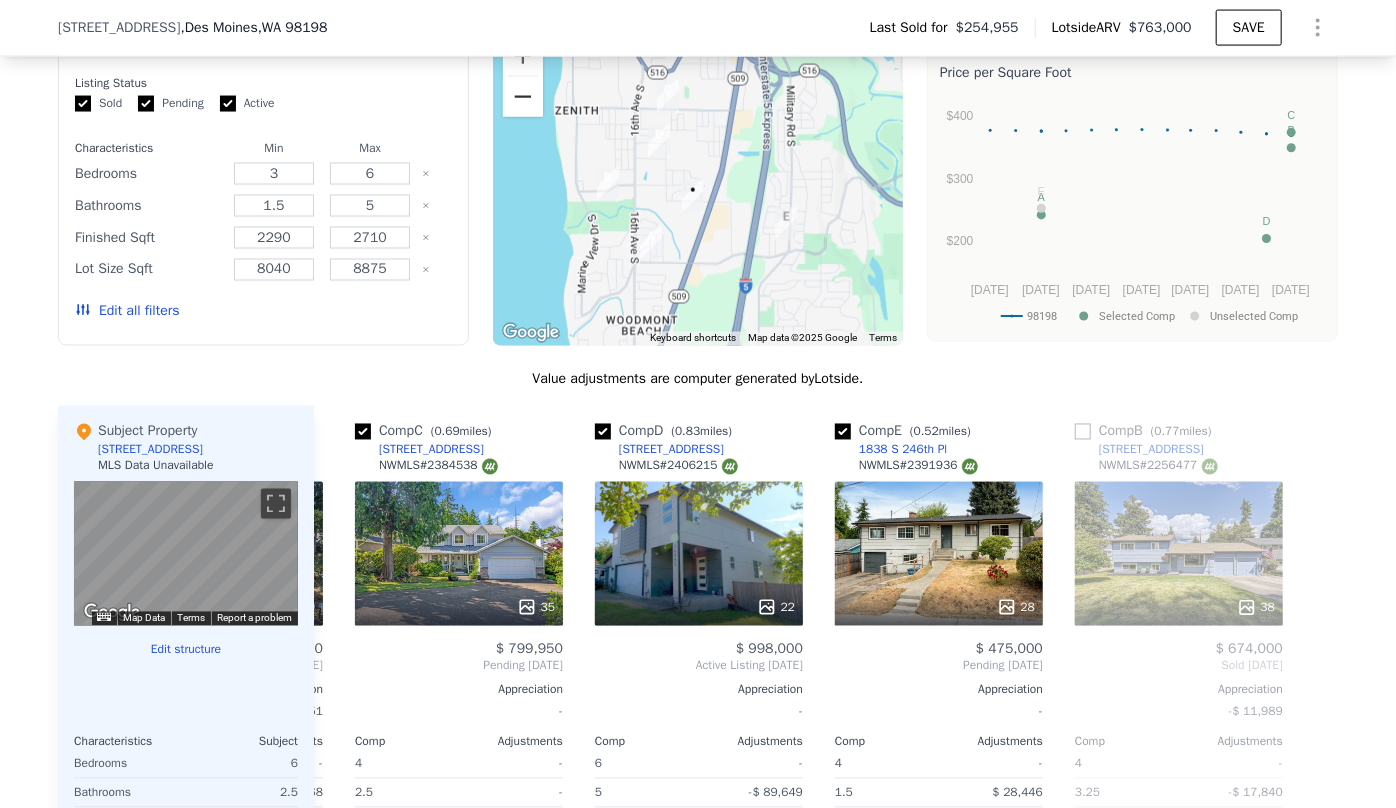 click at bounding box center (523, 97) 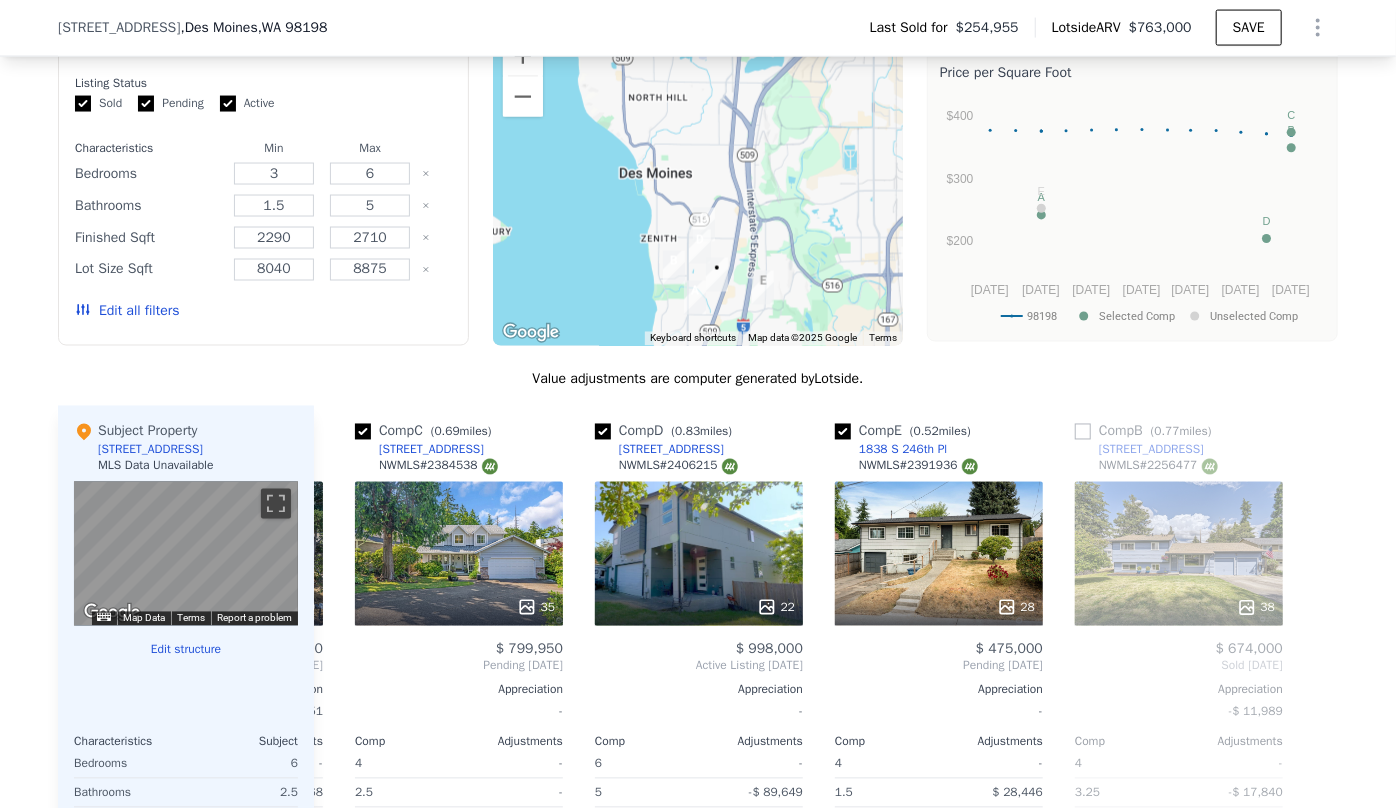 drag, startPoint x: 811, startPoint y: 227, endPoint x: 833, endPoint y: 315, distance: 90.70832 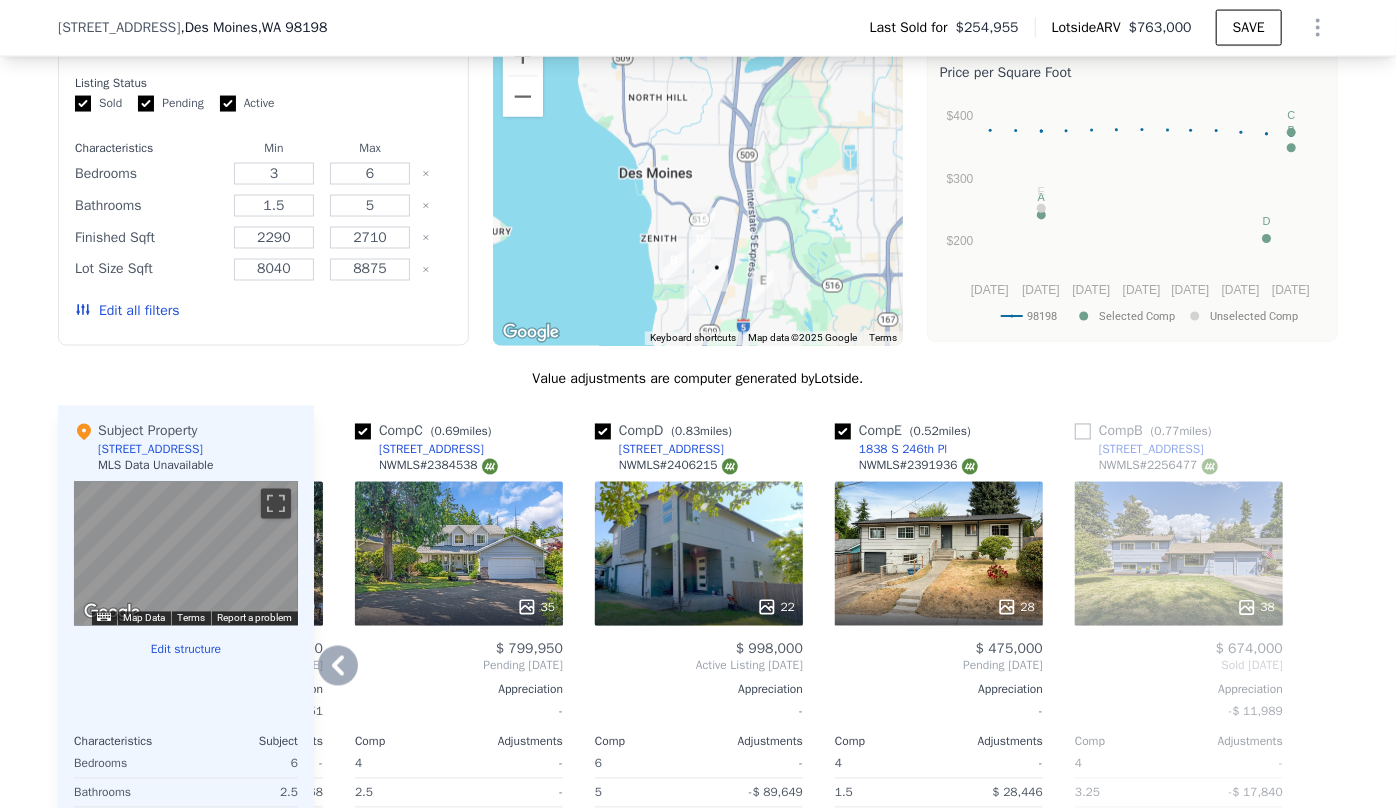 scroll, scrollTop: 1749, scrollLeft: 0, axis: vertical 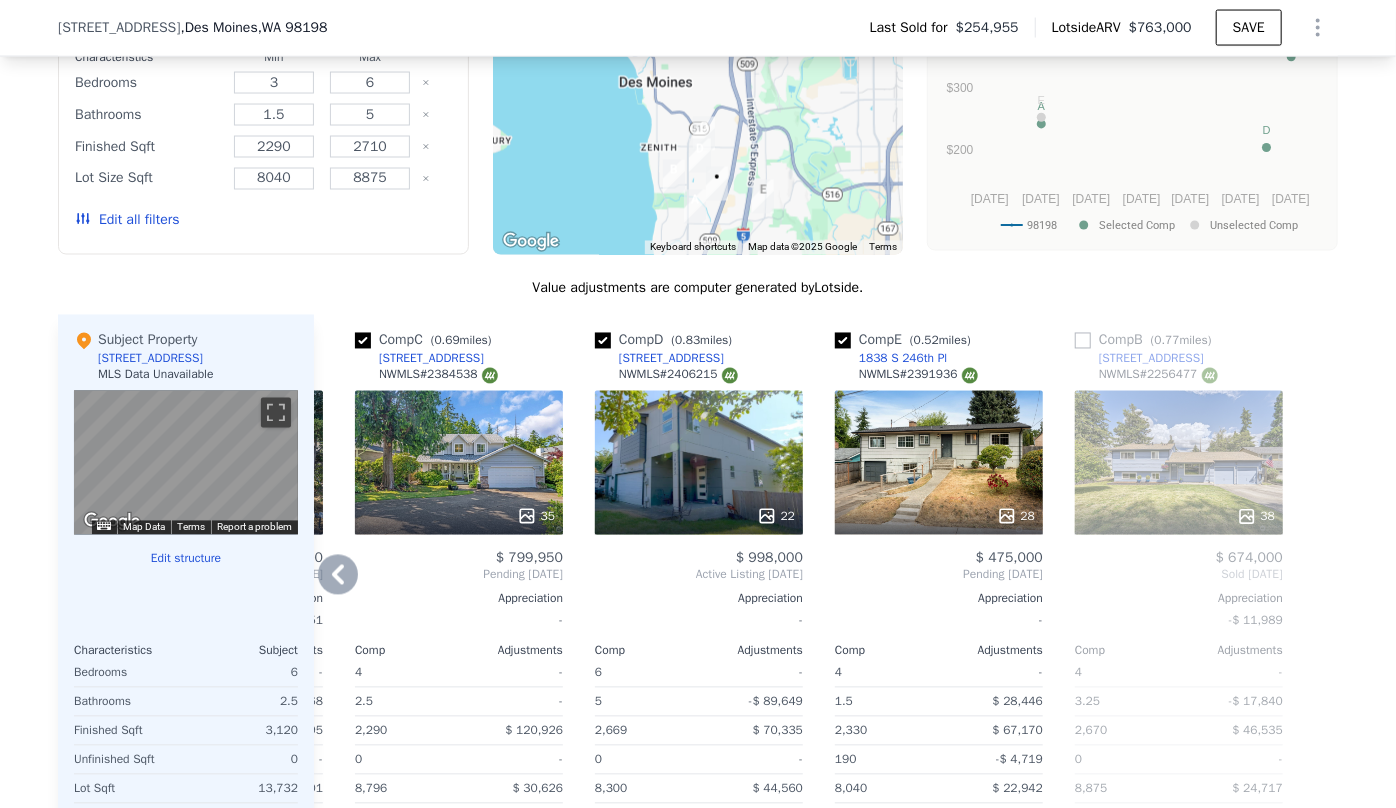 click on "Comp  A ( 0.51  miles) 1803 S 259th St NWMLS  # 2281486 30 $ 655,000 Sold   Sep 2024 Appreciation -$ 11,651 Comp Adjustments 3 - 1.75 $ 24,768 2,710 $ 40,595 0 - 8,736 $ 25,101 460 - 1959 - Other Adjustments -$ 11,182 Adjusted Value $ 734,281 Comp  C ( 0.69  miles) 25161 13th Ave S NWMLS  # 2384538 35 $ 799,950 Pending   Jul 2025 Appreciation - Comp Adjustments 4 - 2.5 - 2,290 $ 120,926 0 - 8,796 $ 30,626 440 $ 1,693 1994 - Other Adjustments -$ 55,424 Adjusted Value $ 897,771 Comp  D ( 0.83  miles) 24003 21st Ave S NWMLS  # 2406215 22 $ 998,000 Active Listing   Jul 2025 Appreciation - Comp Adjustments 6 - 5 -$ 89,649 2,669 $ 70,335 0 - 8,300 $ 44,560 758 -$ 31,479 2016 - Other Adjustments -$ 126,716 Adjusted Value $ 865,052 Comp  E ( 0.52  miles) 1838 S 246th Pl NWMLS  # 2391936 28 $ 475,000 Pending   Jun 2025 Appreciation - Comp Adjustments 4 - 1.5 $ 28,446 2,330 $ 67,170 190 -$ 4,719 8,040 $ 22,942 340 $ 6,033 1962 - Other Adjustments -$ 3,285 Adjusted Value $ 591,588 Comp  B ( 0.77  miles) NWMLS  # 4" at bounding box center (826, 636) 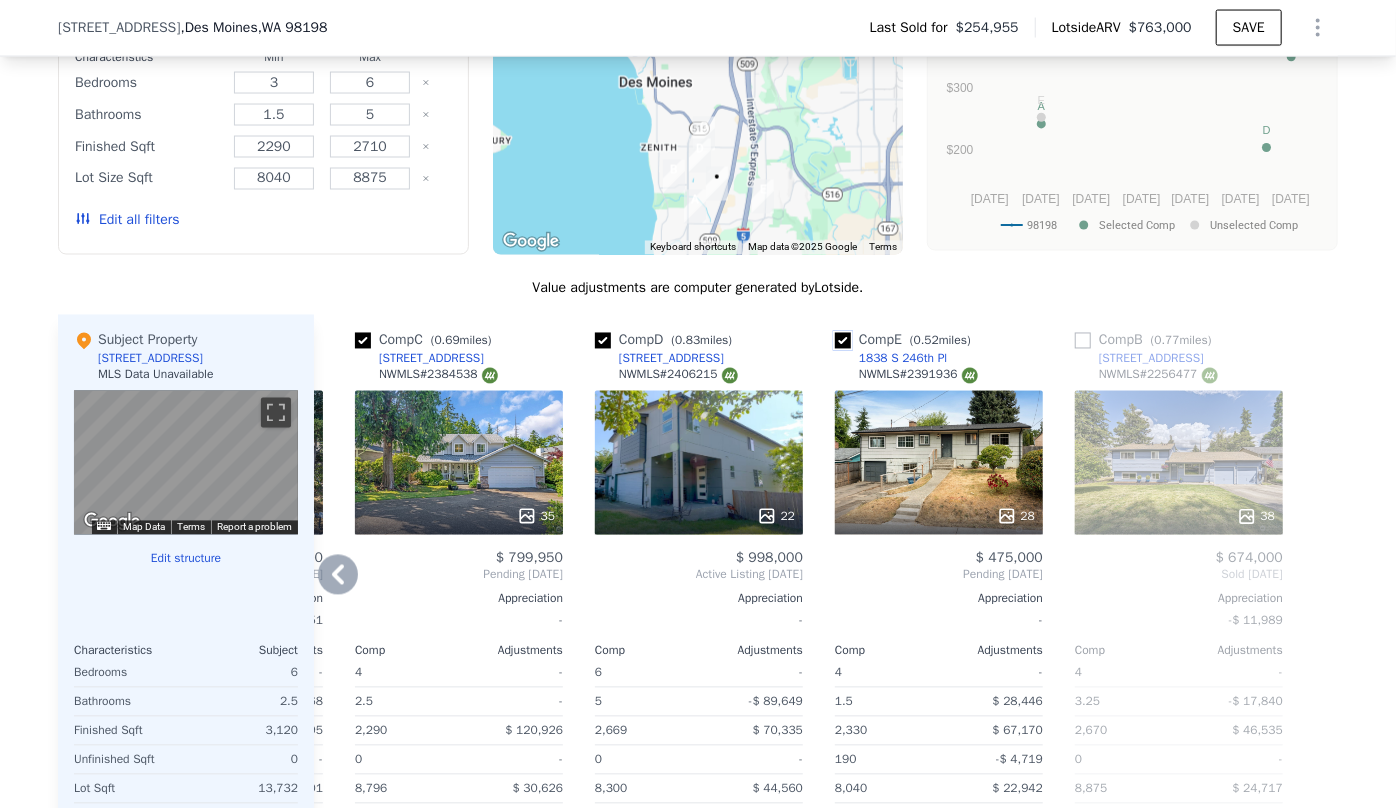 click at bounding box center (843, 341) 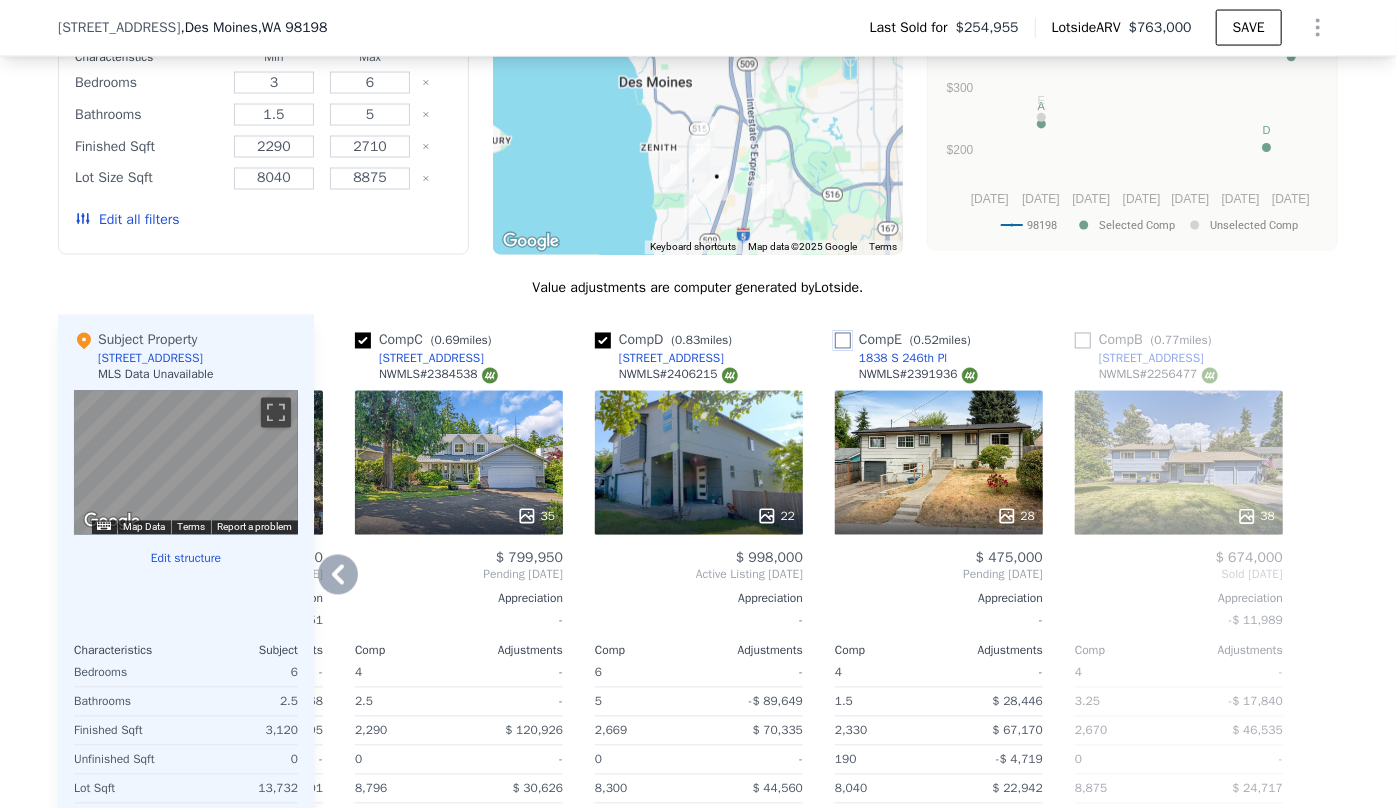 checkbox on "false" 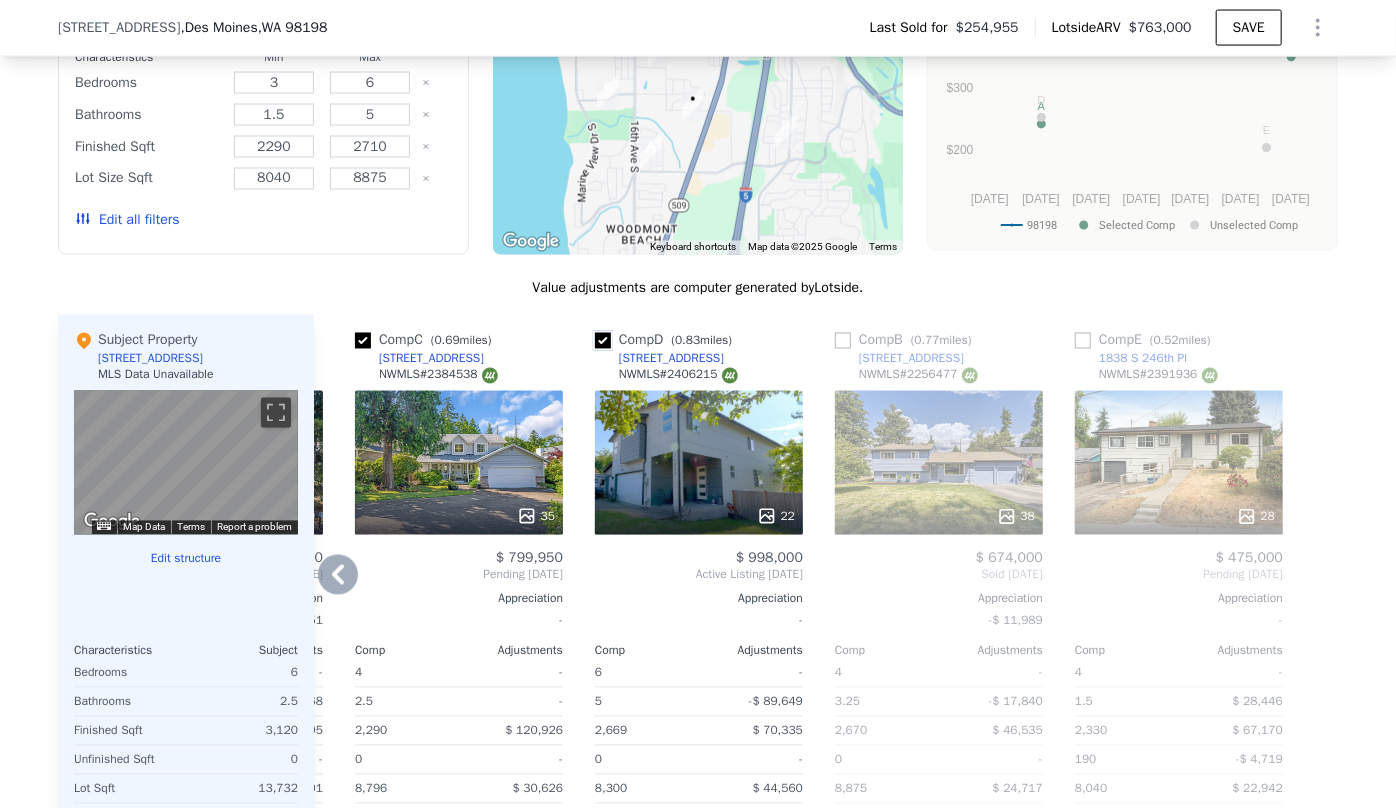 click at bounding box center [603, 341] 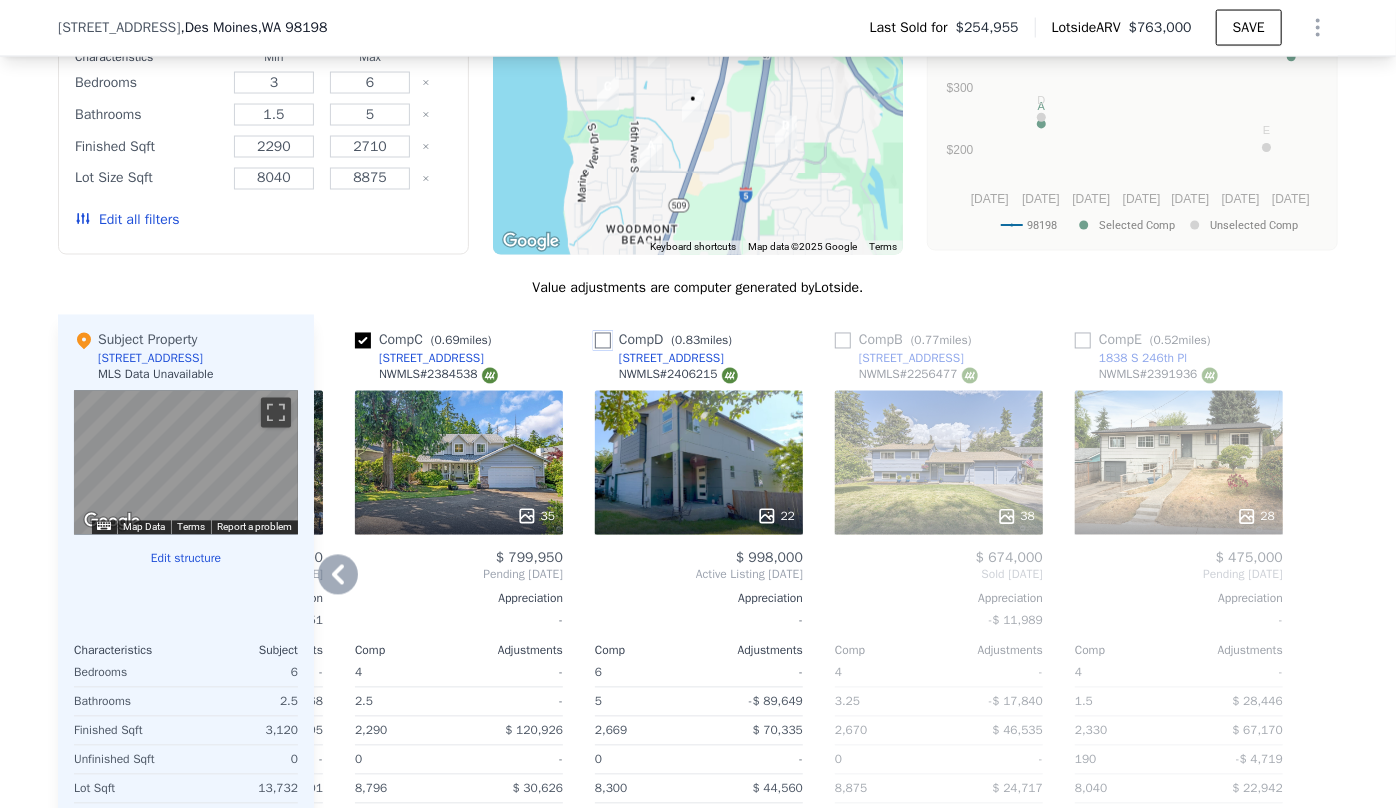 checkbox on "false" 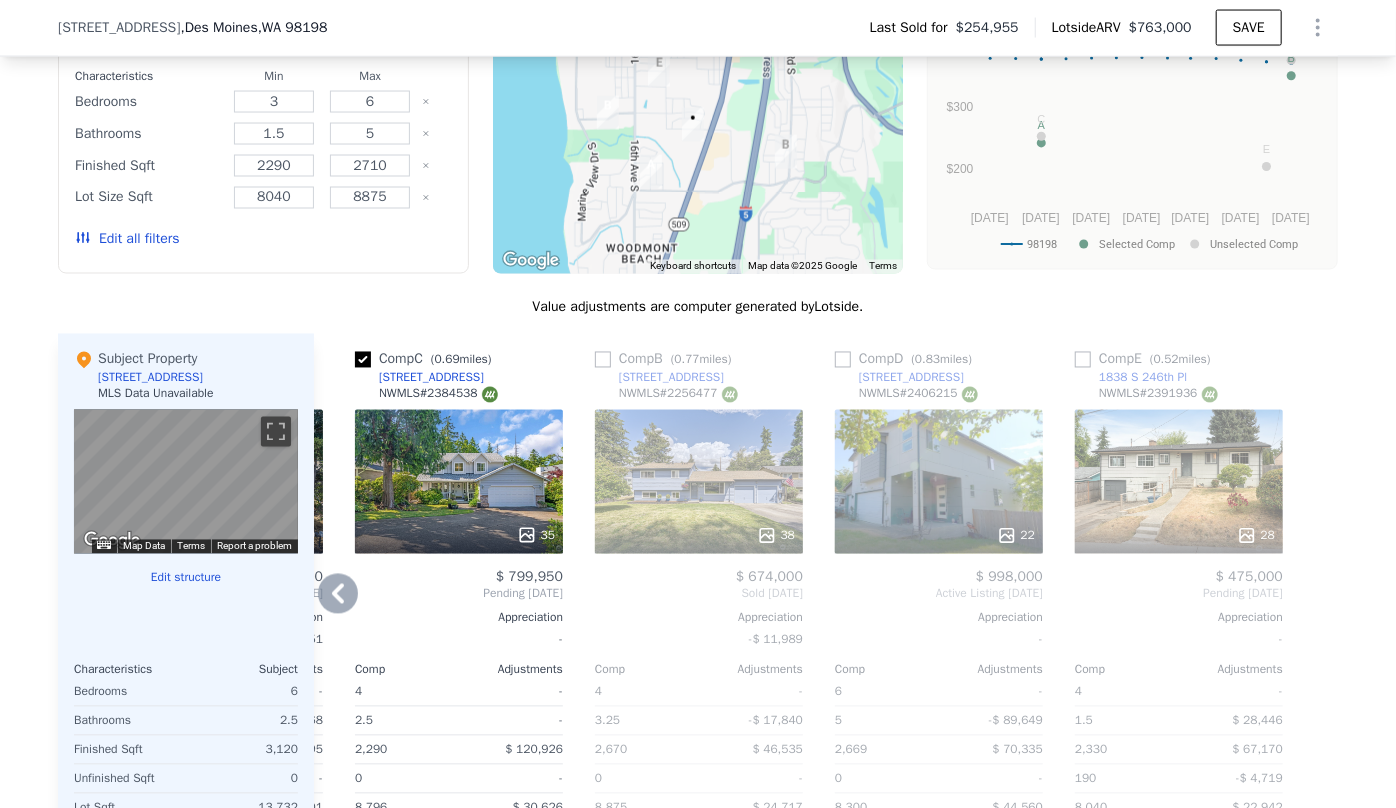 scroll, scrollTop: 1930, scrollLeft: 0, axis: vertical 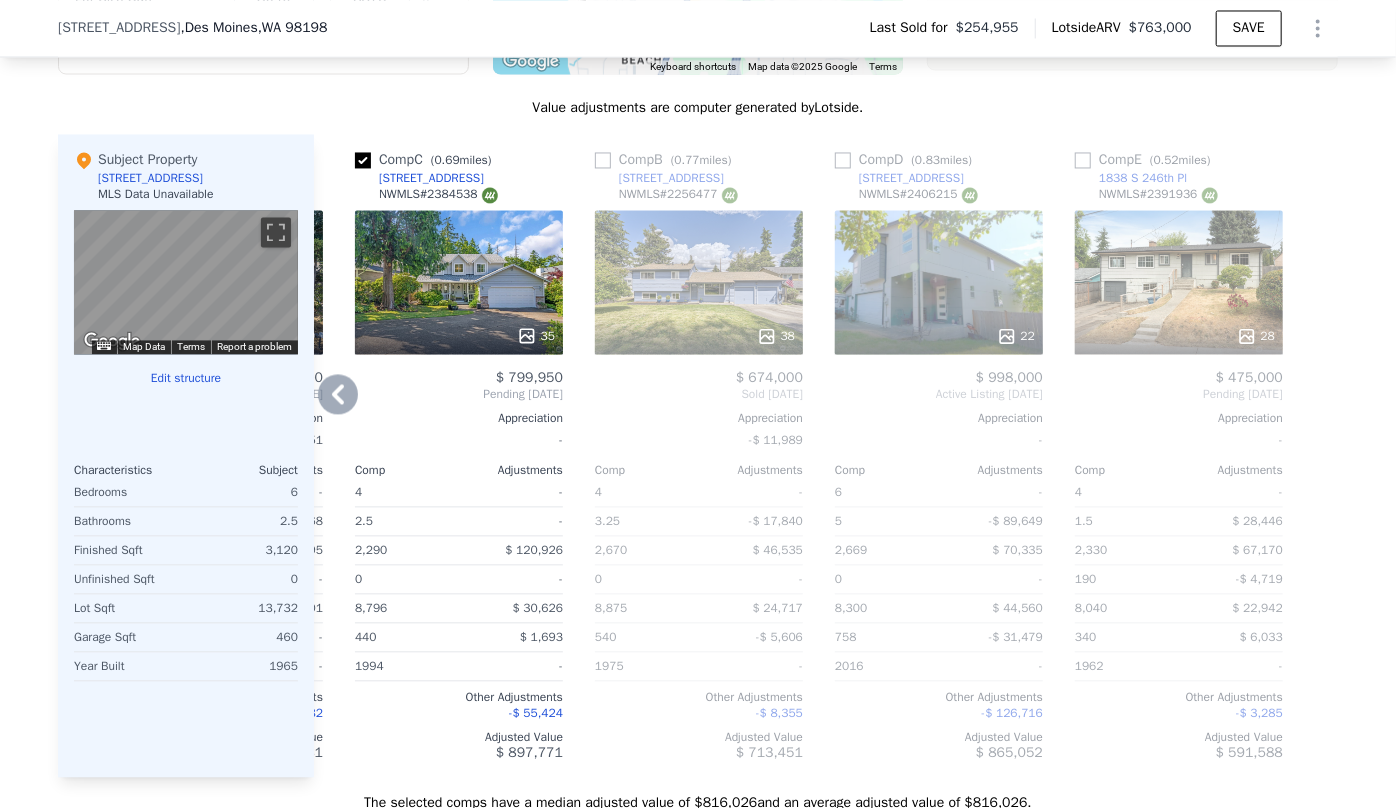 click 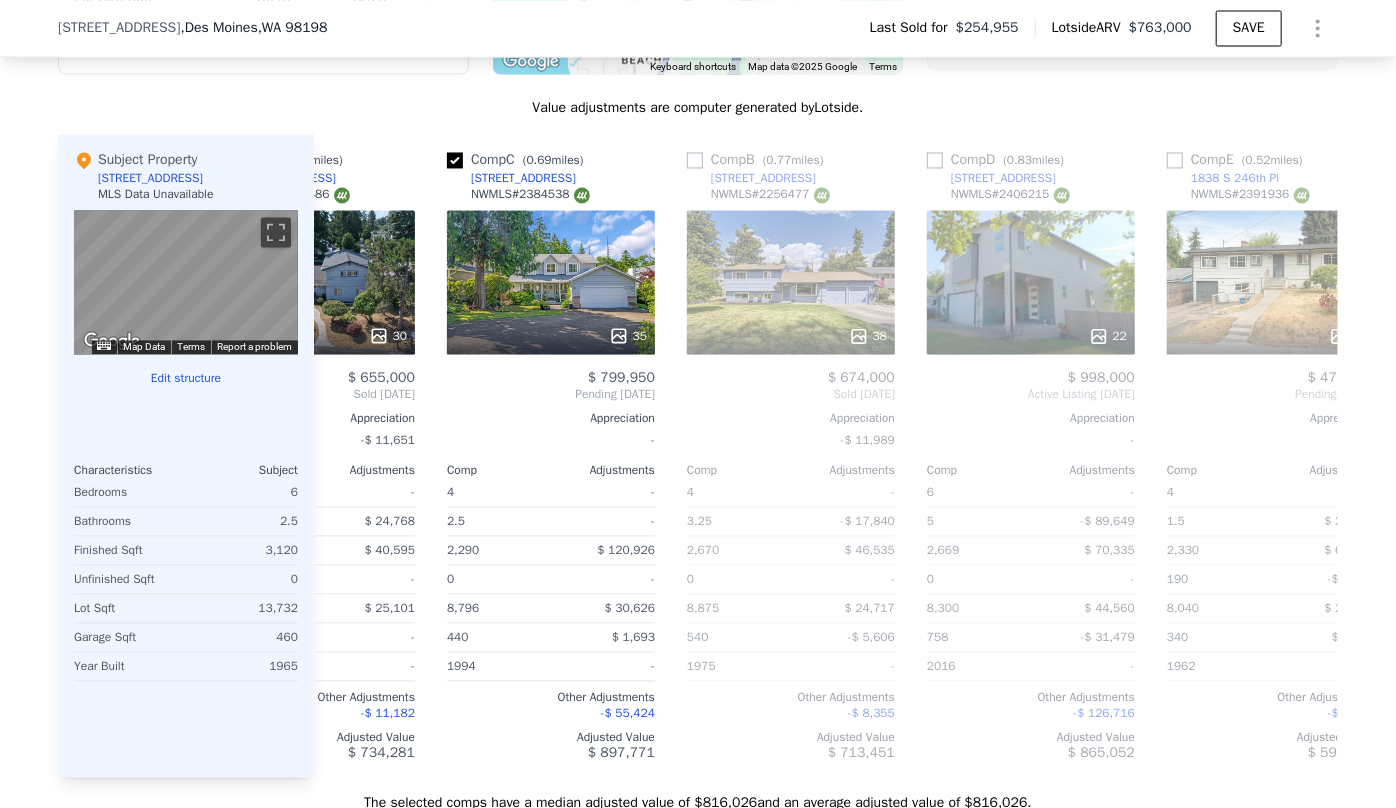 scroll, scrollTop: 0, scrollLeft: 0, axis: both 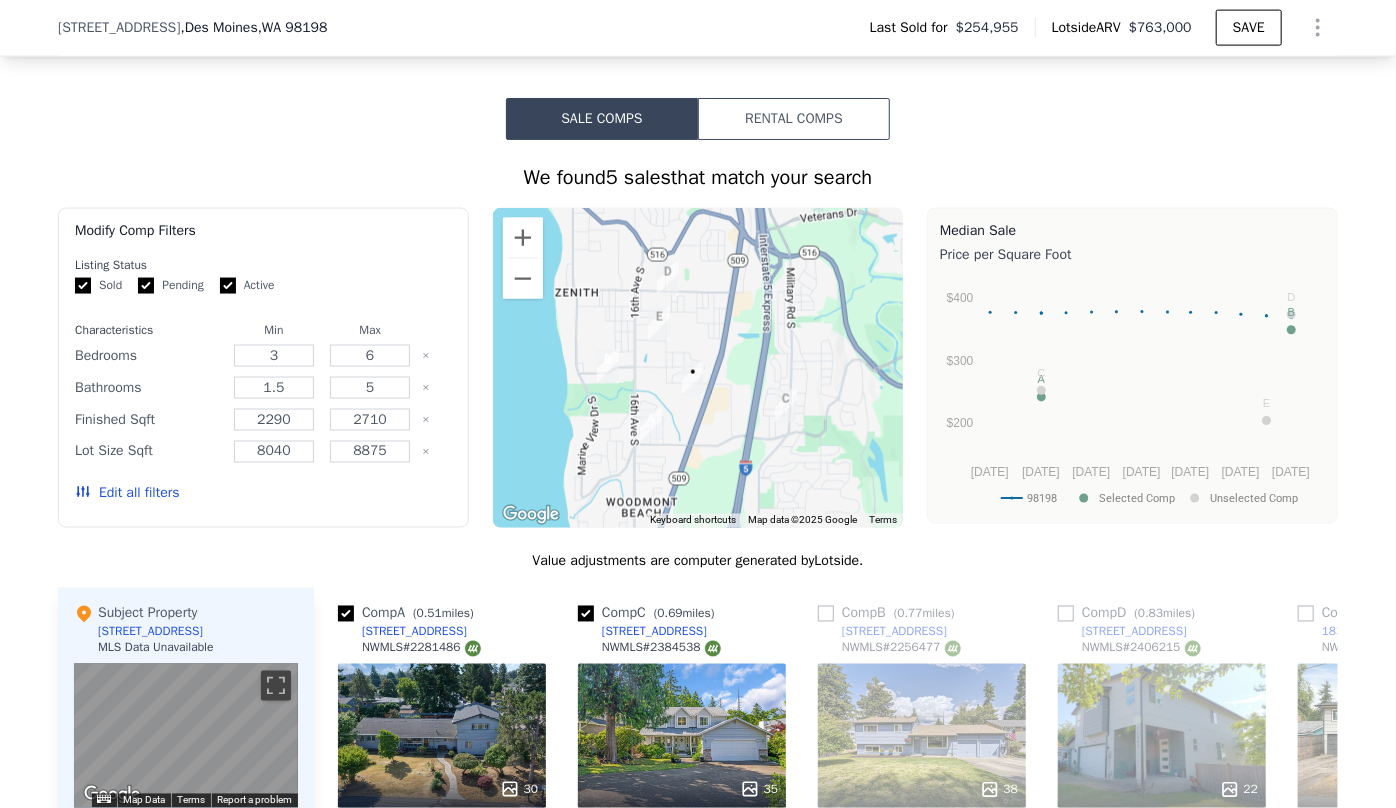 click on "Edit all filters" at bounding box center [127, 494] 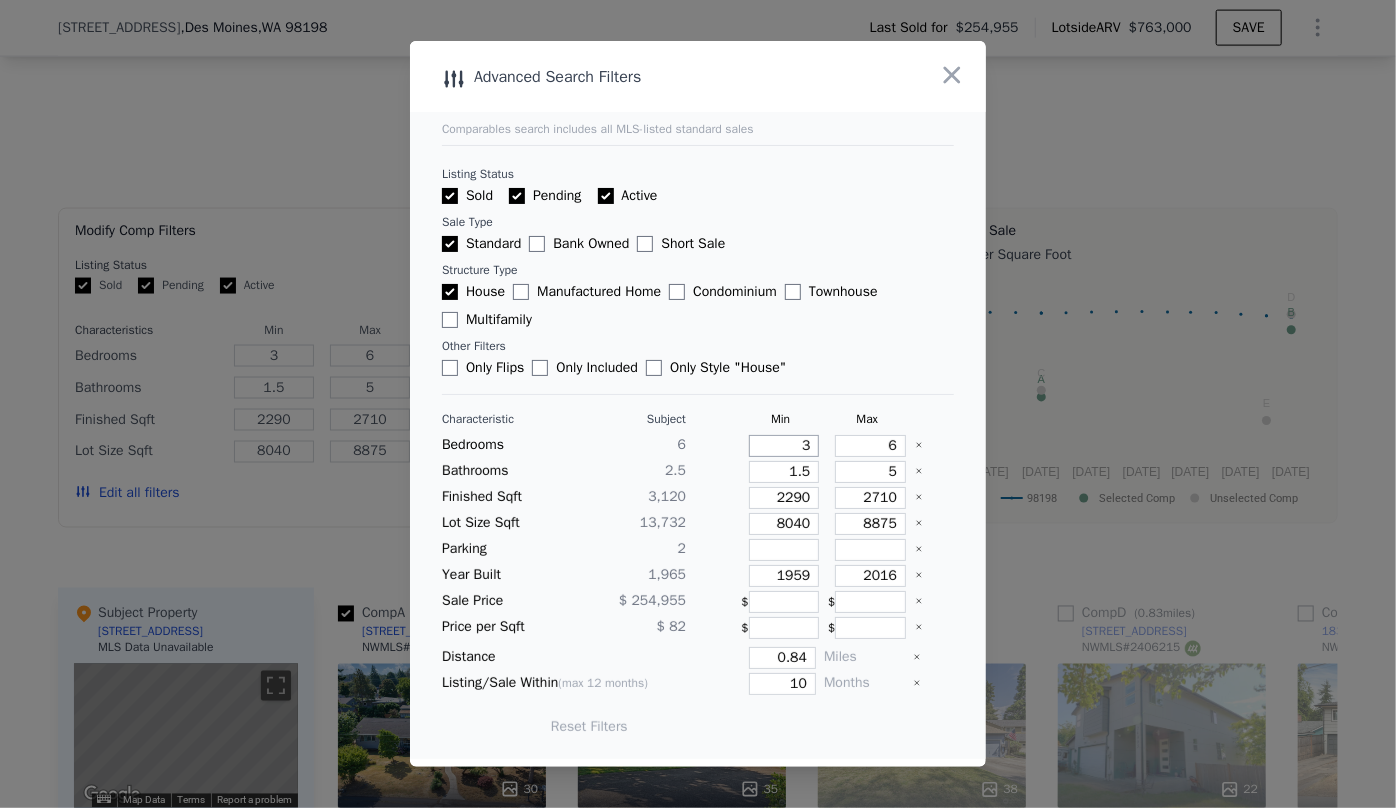 drag, startPoint x: 806, startPoint y: 457, endPoint x: 770, endPoint y: 449, distance: 36.878178 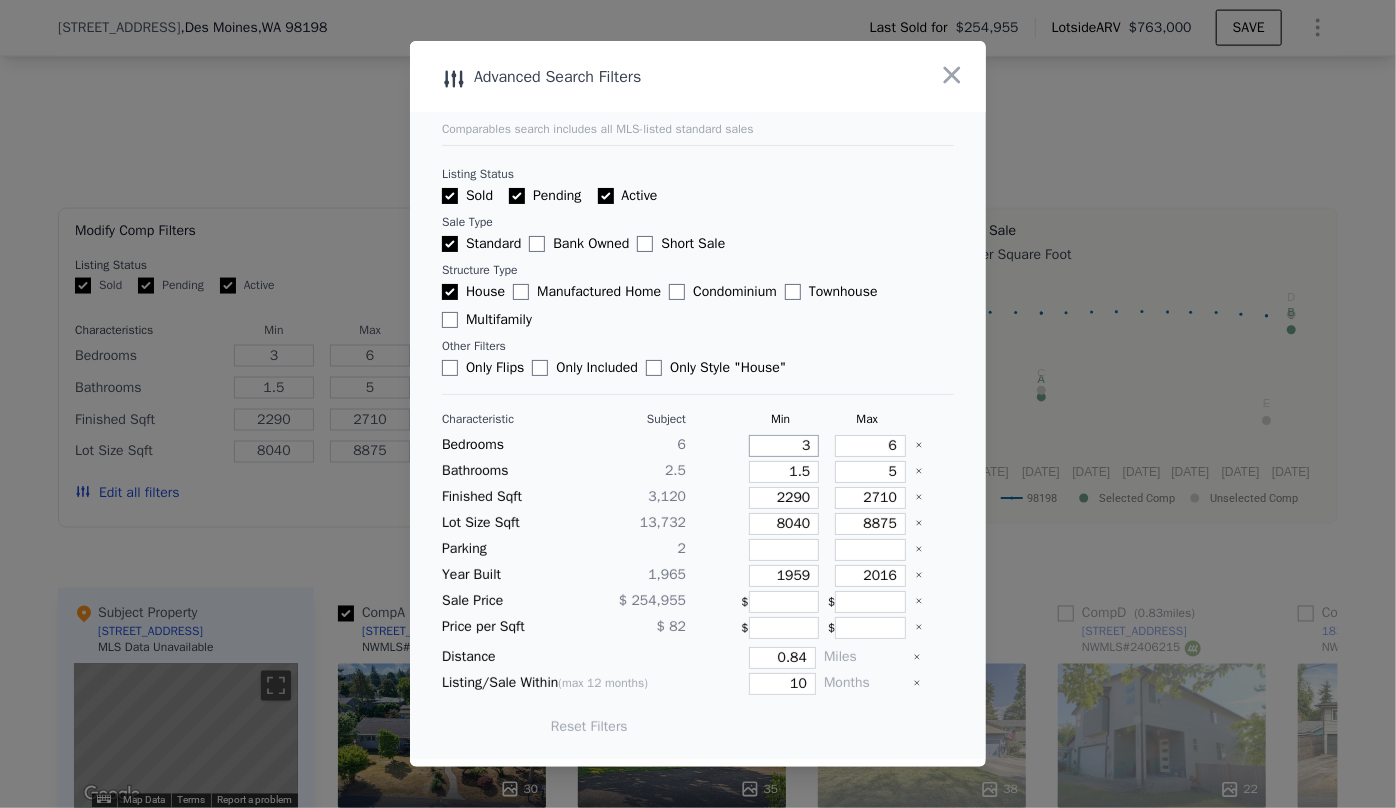 type on "4" 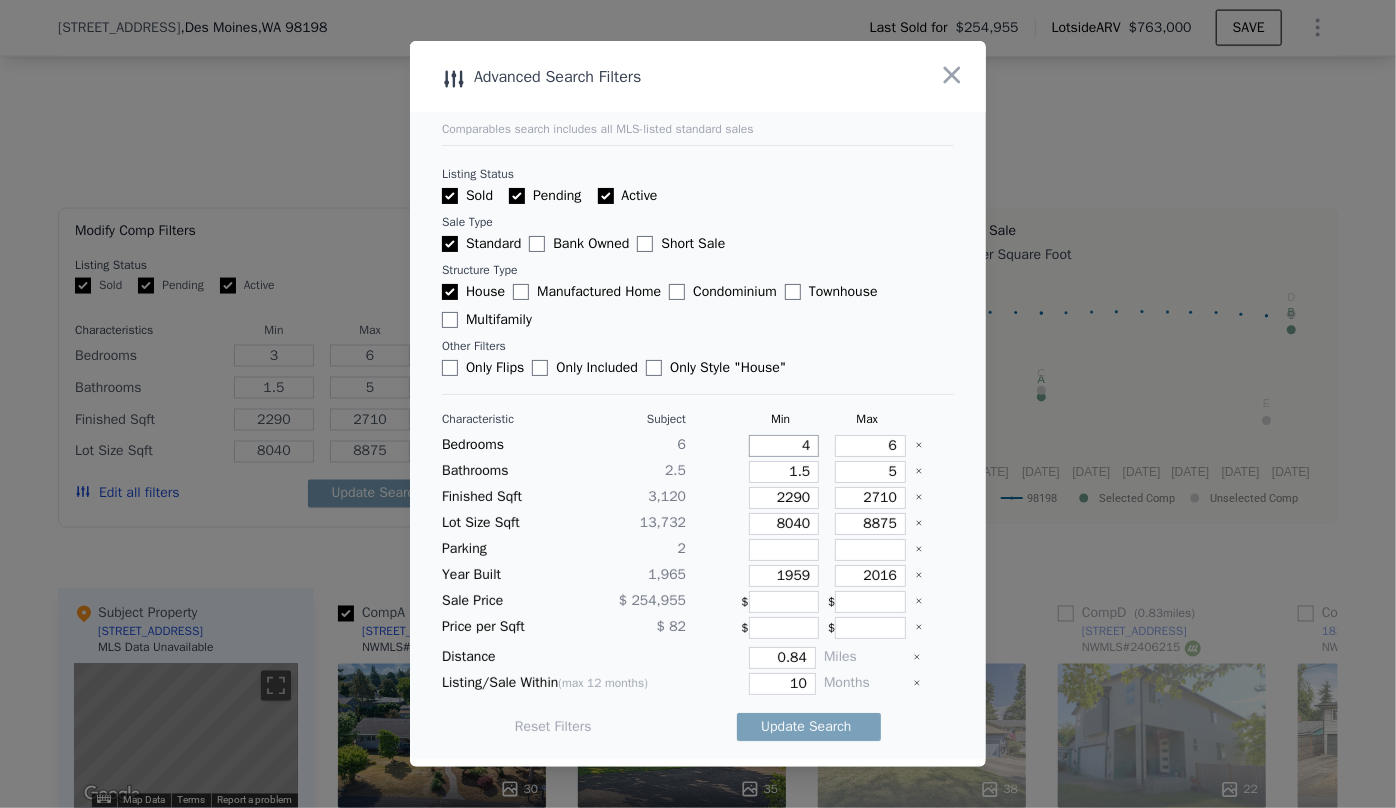 type on "4" 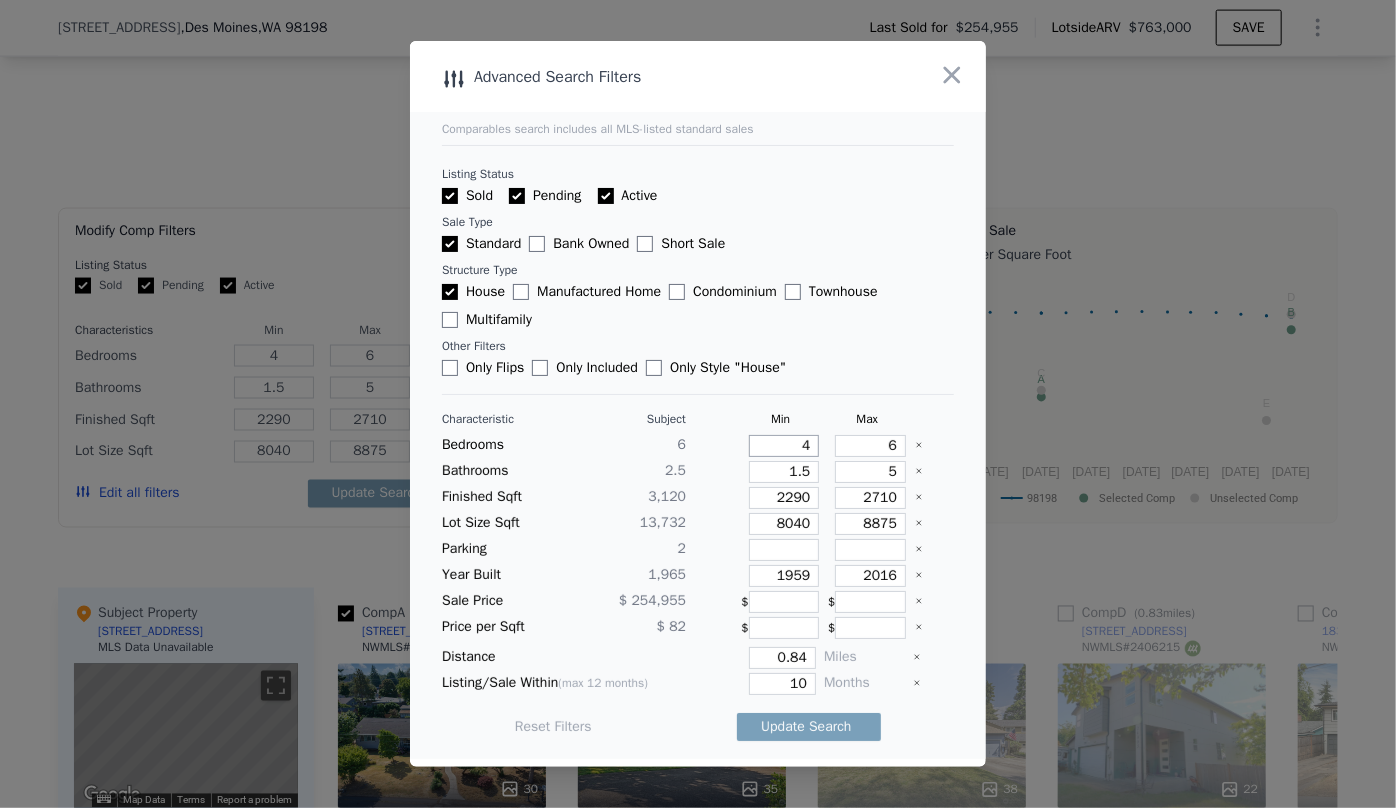 type on "4" 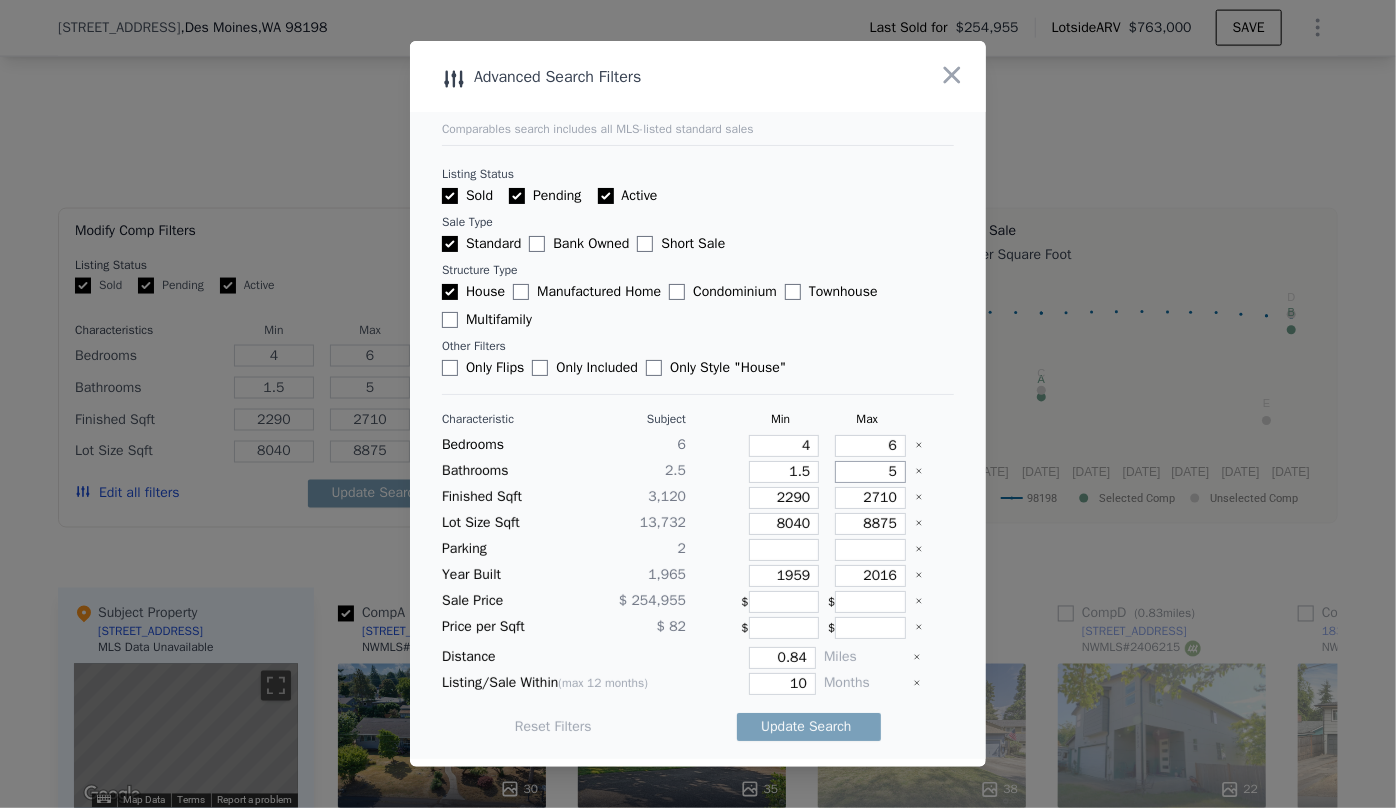 drag, startPoint x: 886, startPoint y: 474, endPoint x: 850, endPoint y: 474, distance: 36 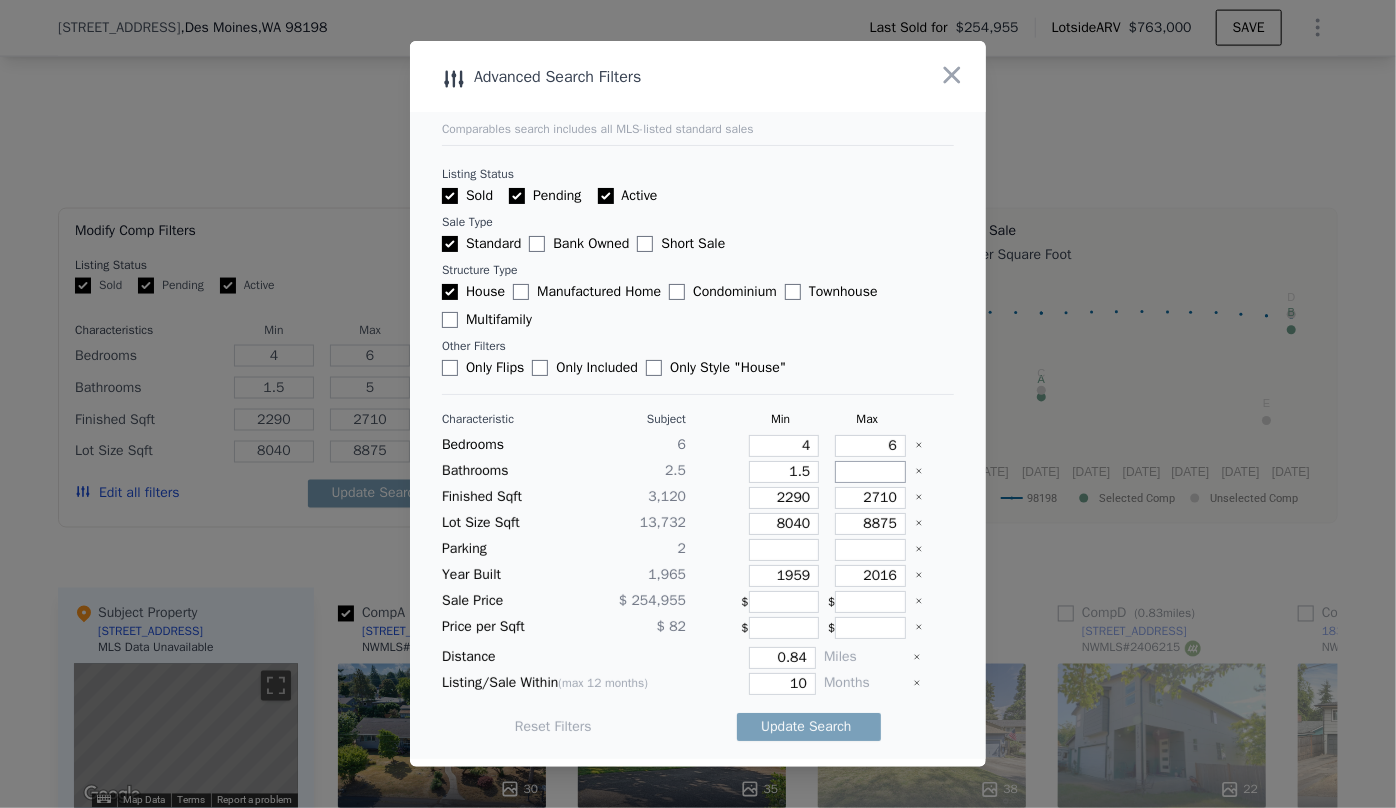 type 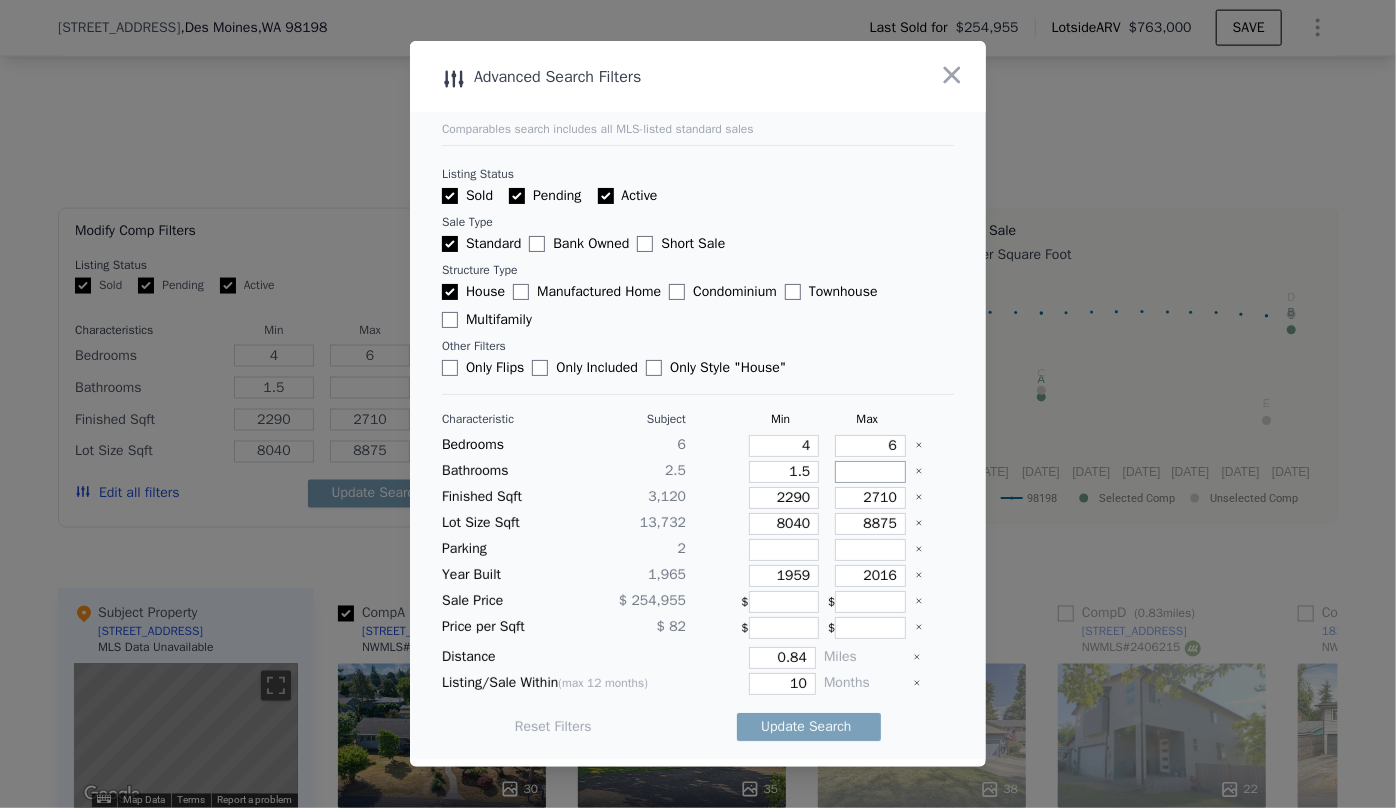 type 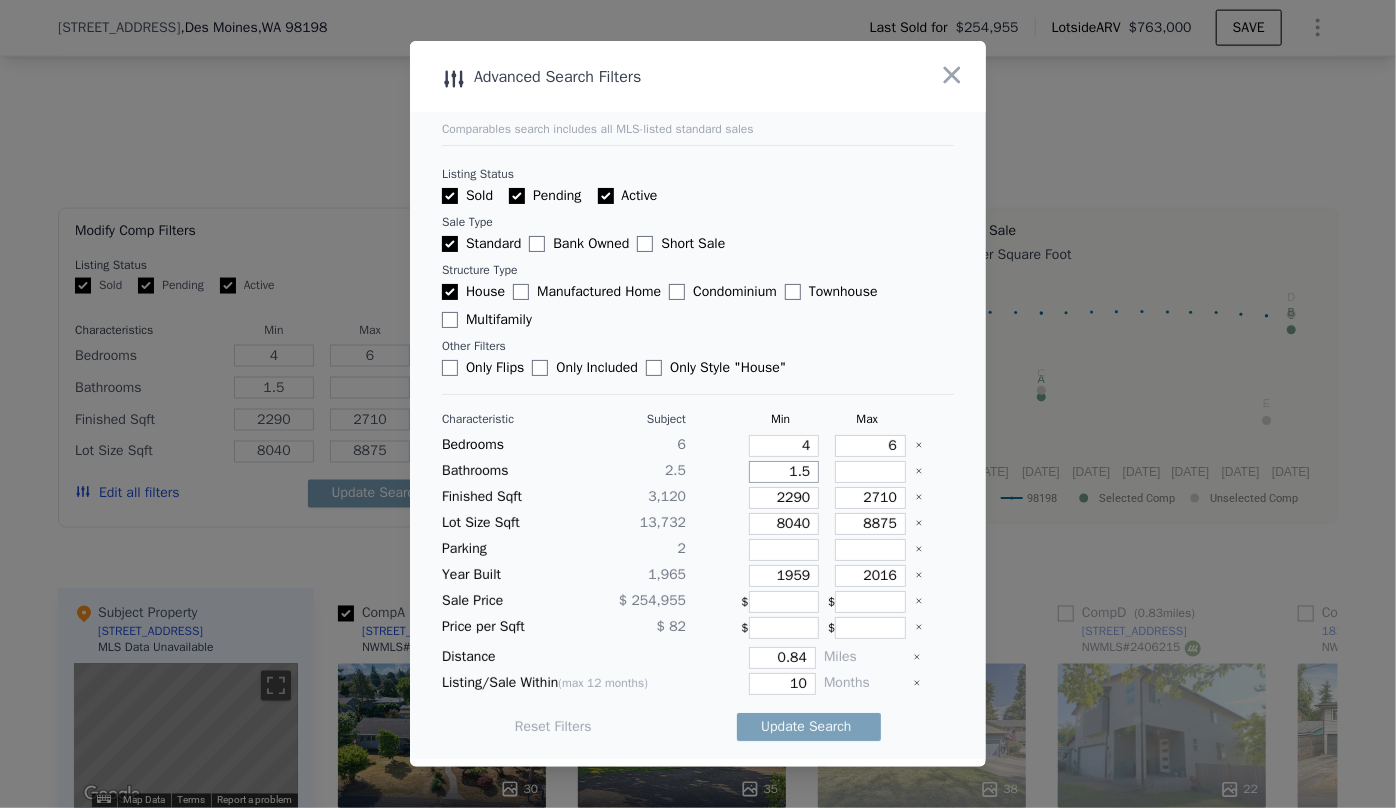 click on "1.5" at bounding box center (784, 472) 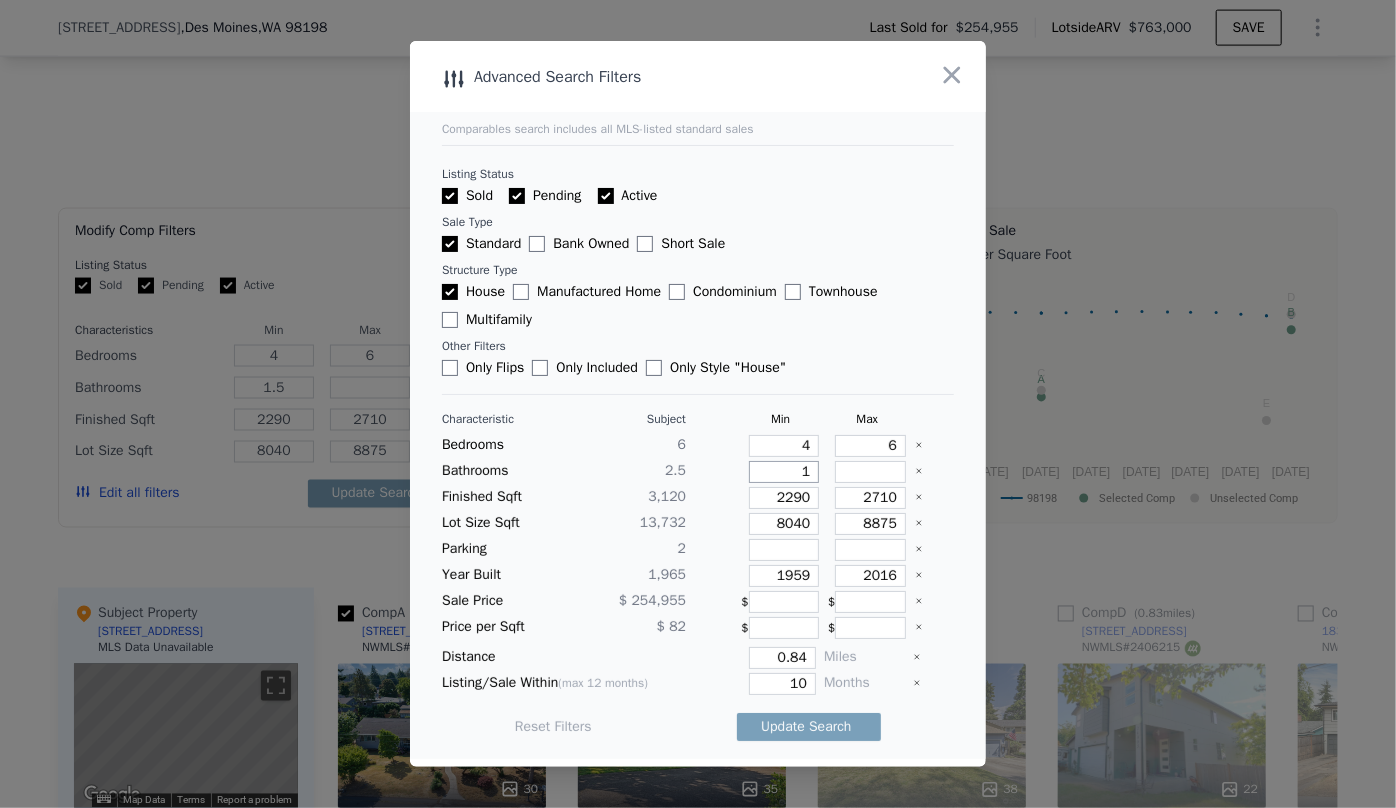 type on "1" 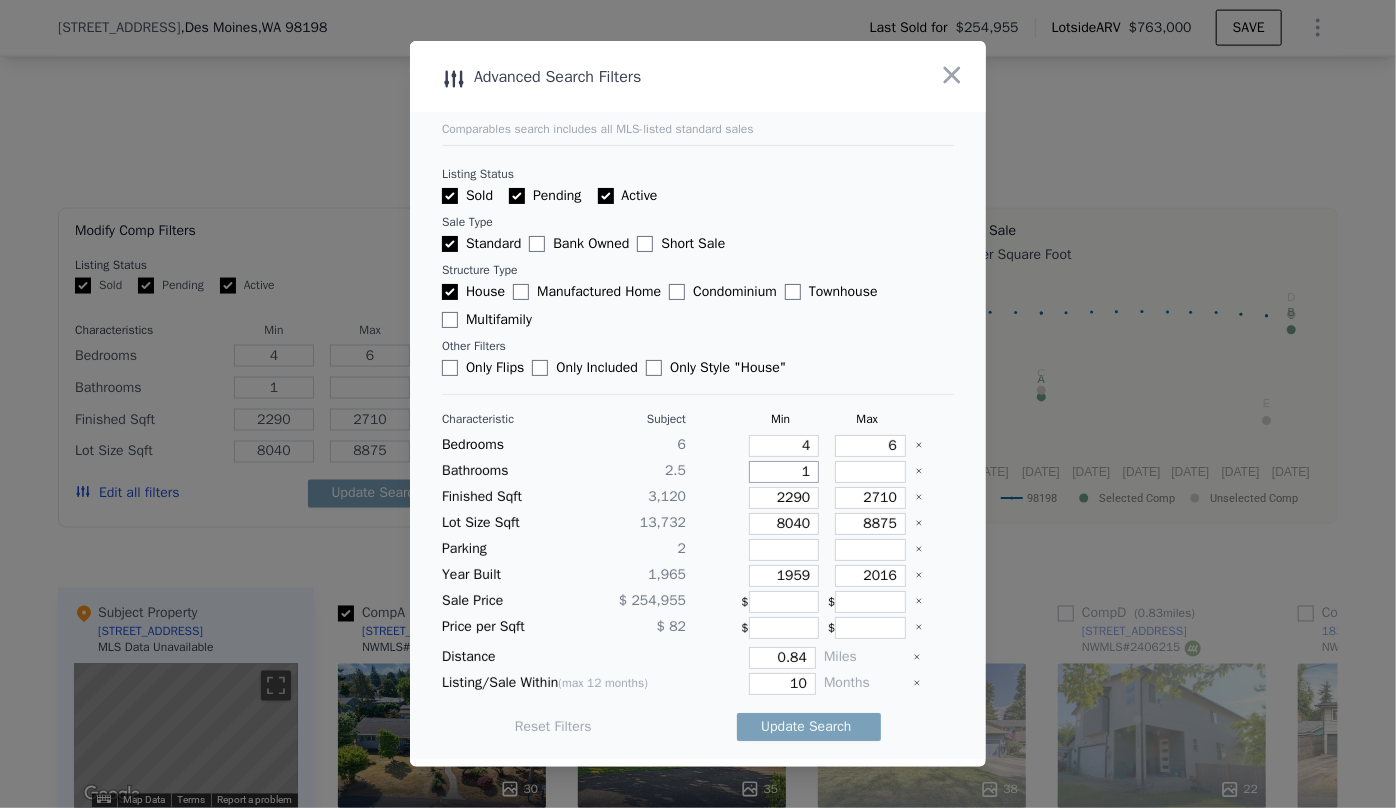type on "1" 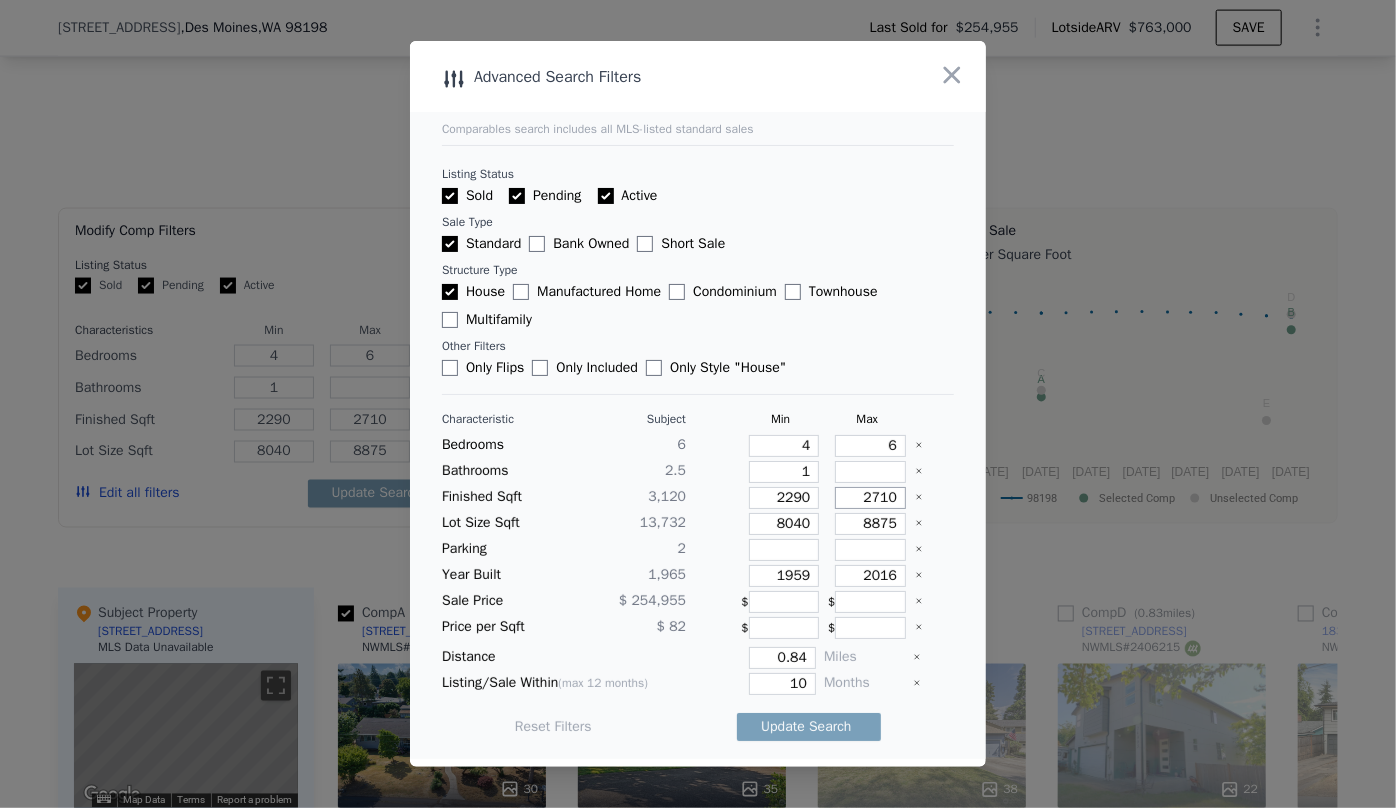 drag, startPoint x: 836, startPoint y: 497, endPoint x: 804, endPoint y: 498, distance: 32.01562 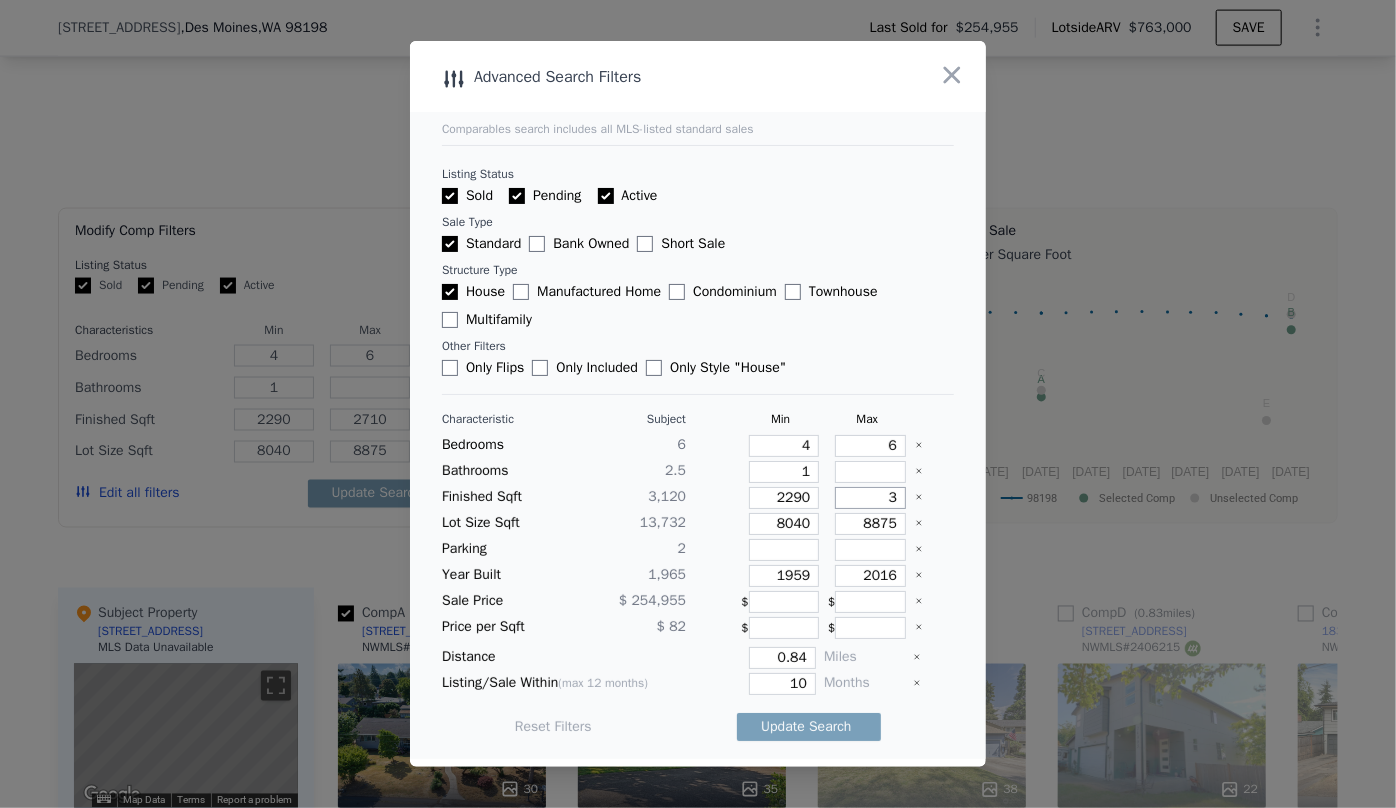 type on "3" 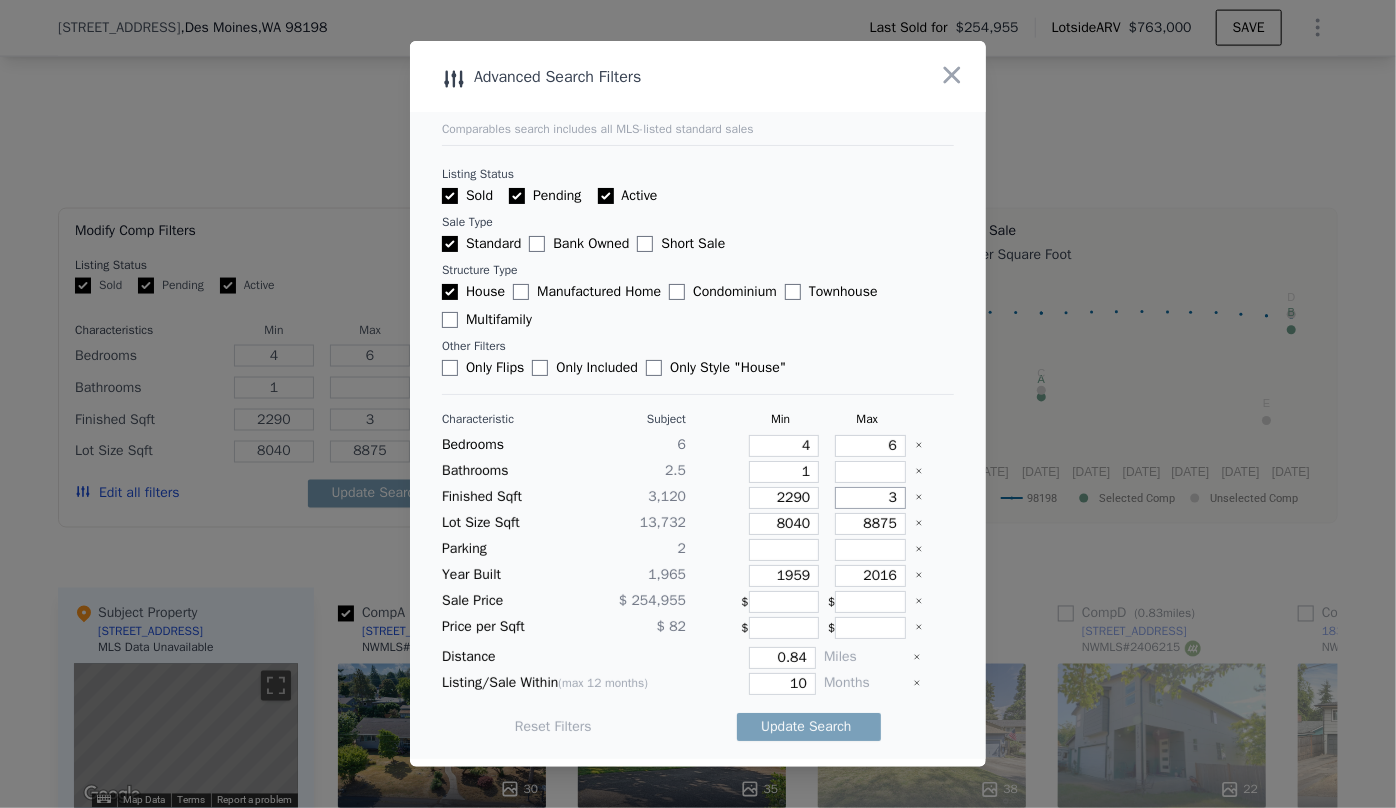 type on "33" 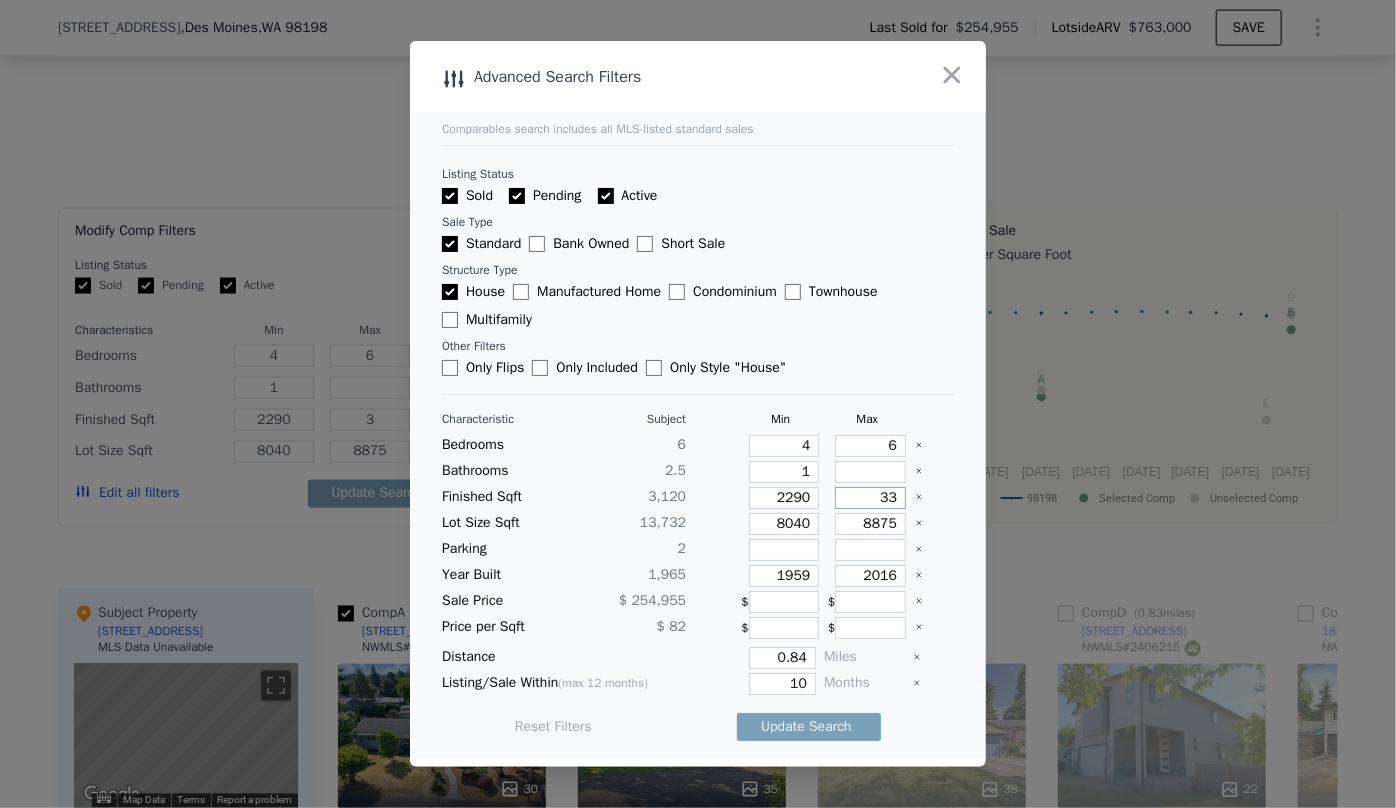 type on "33" 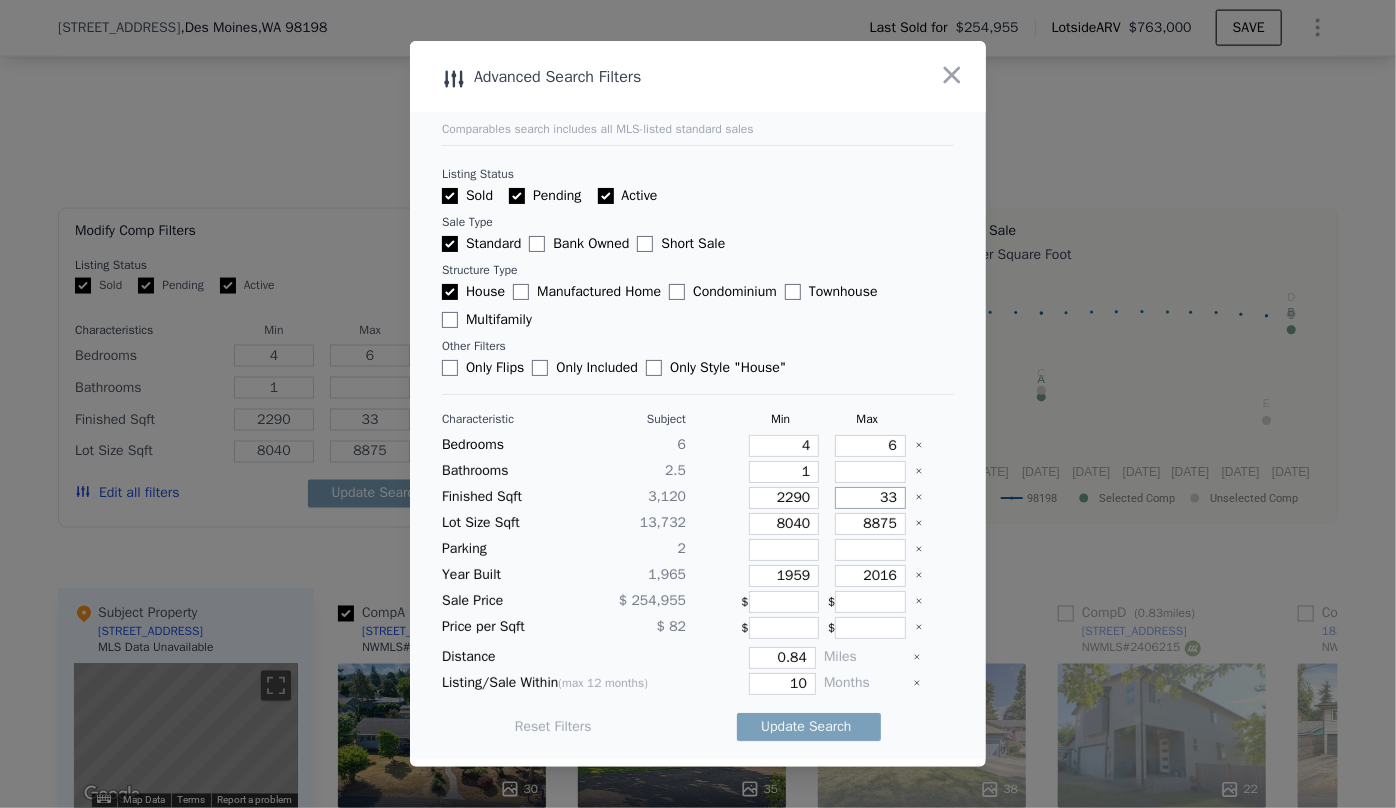 type on "330" 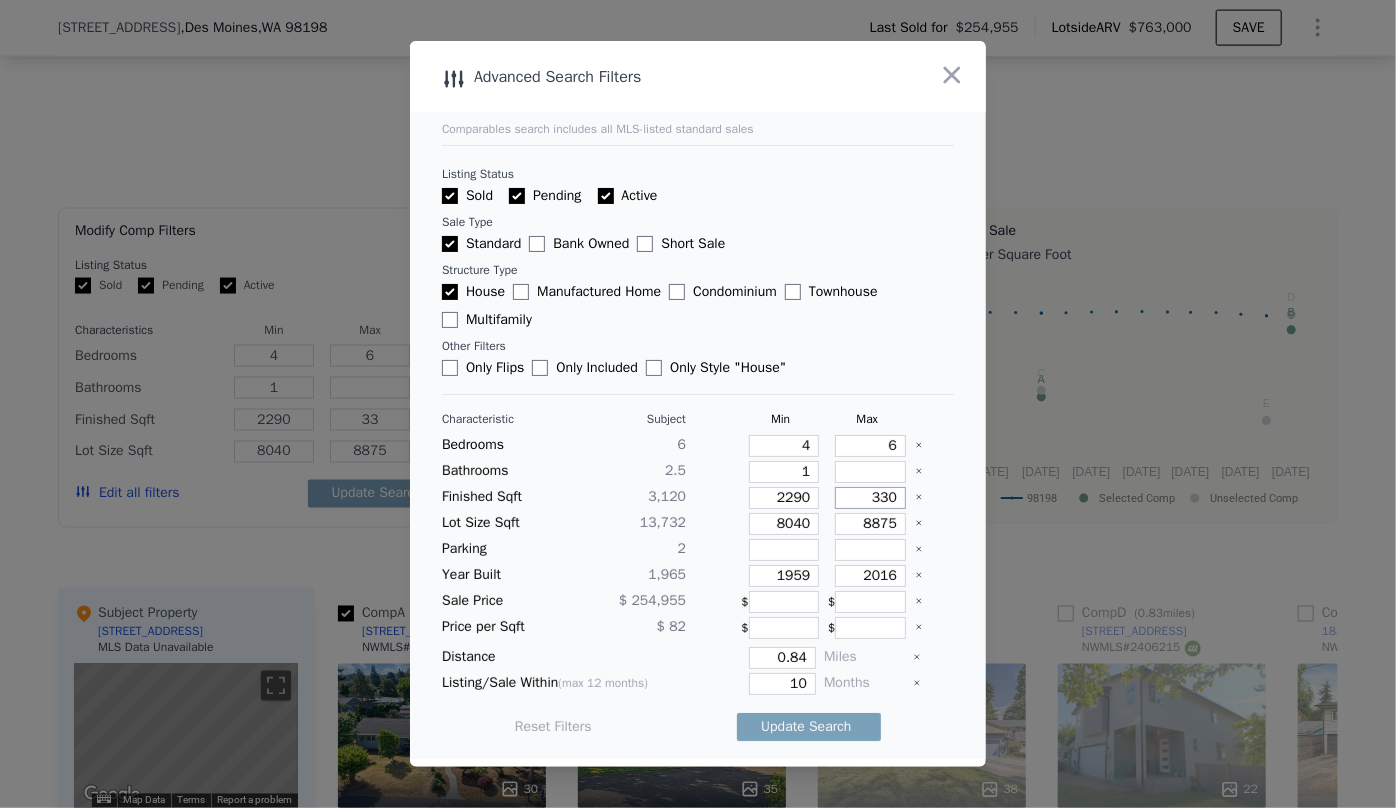 type on "330" 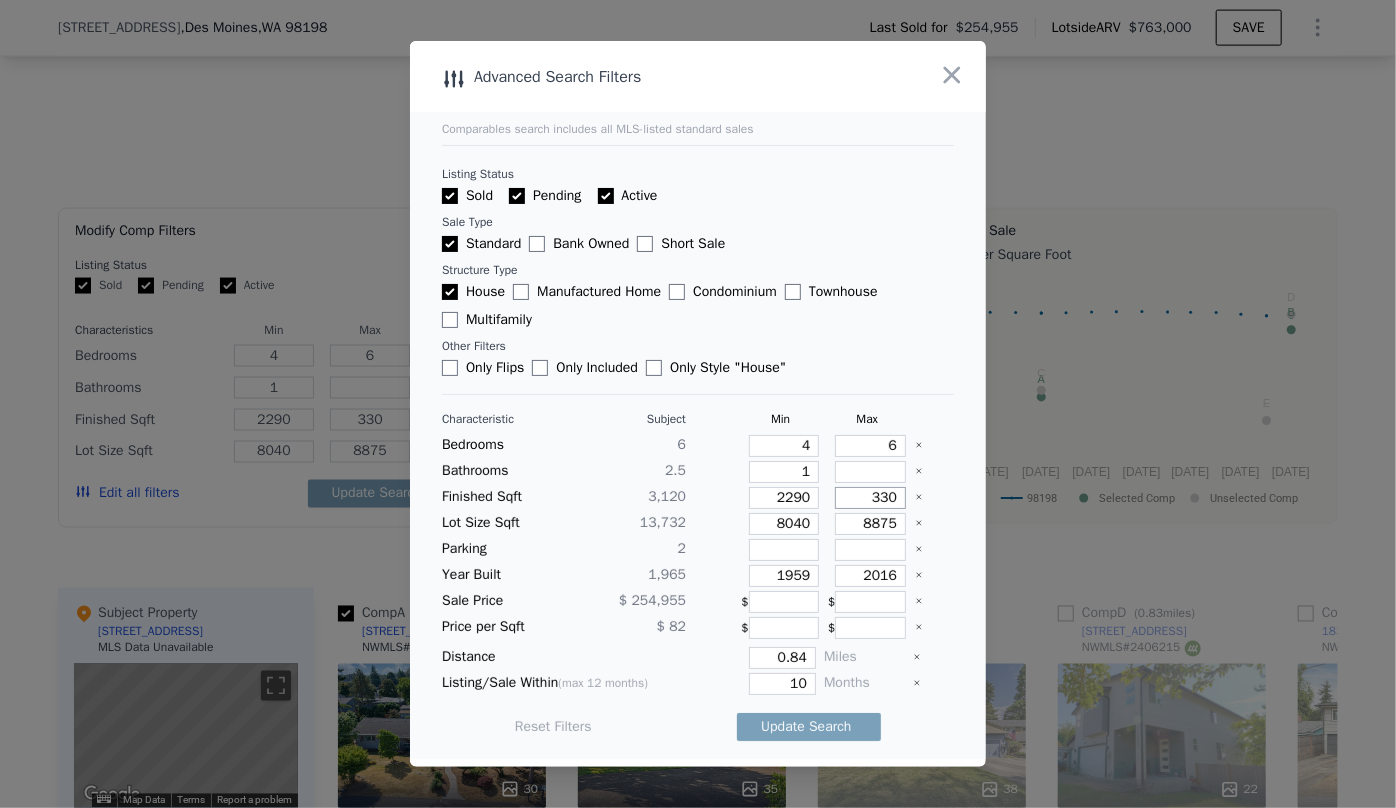 type on "3300" 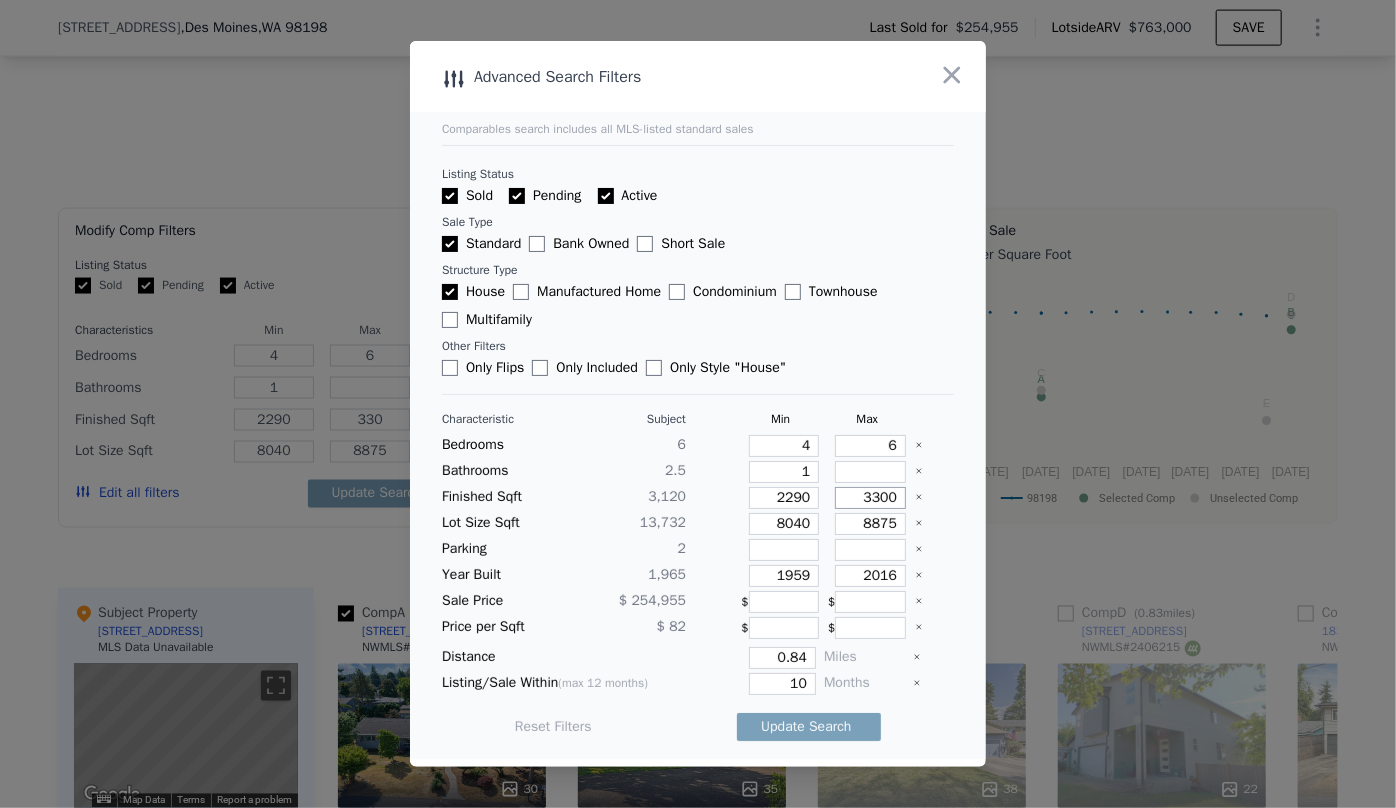 type on "3300" 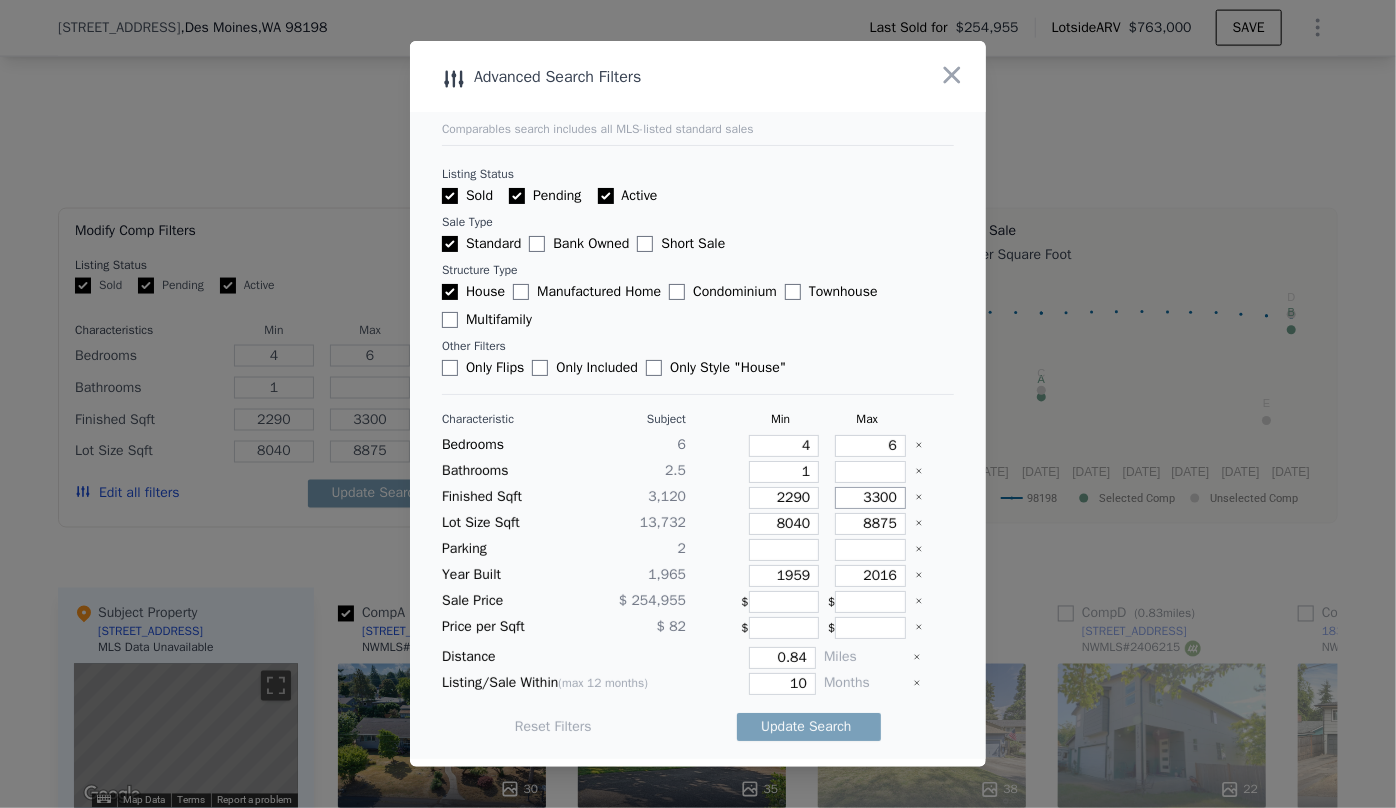 type on "3300" 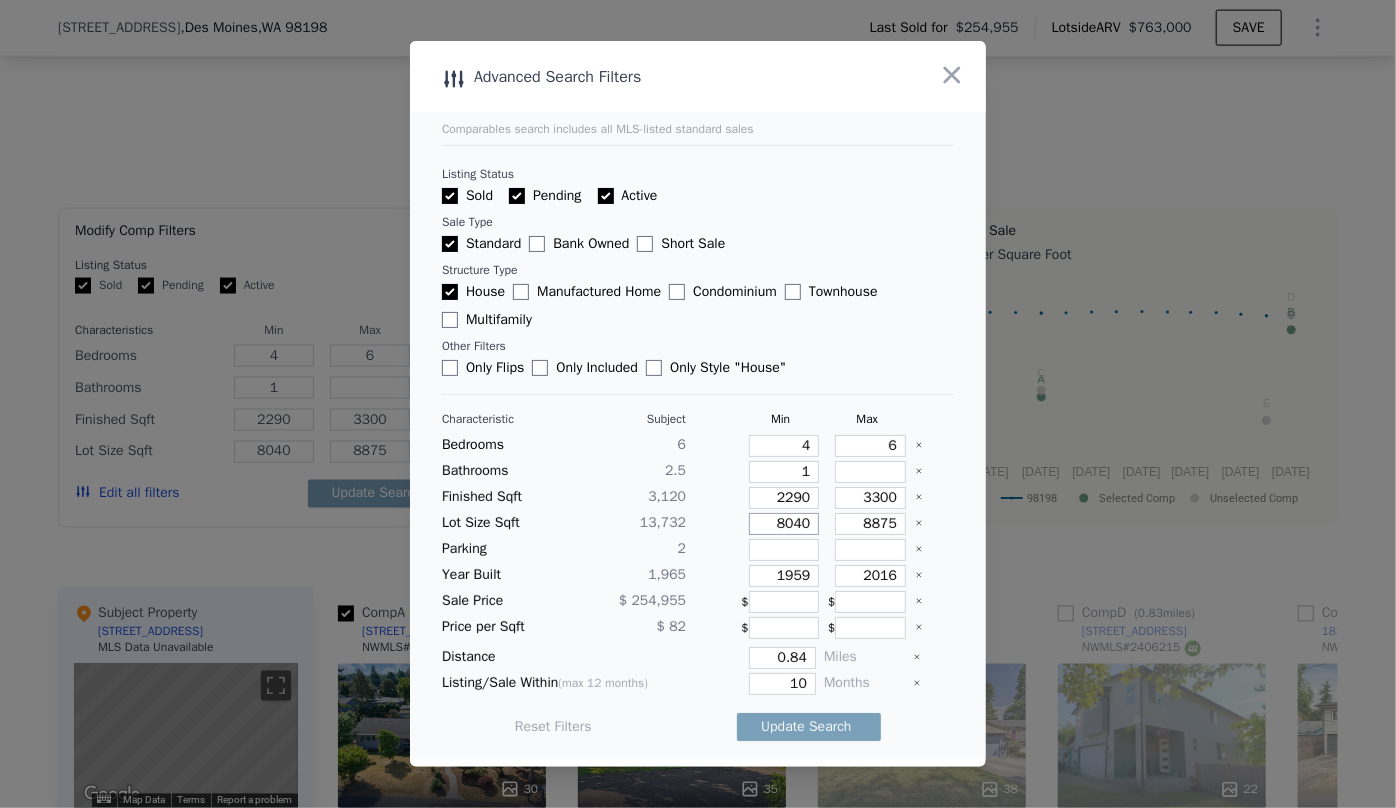 drag, startPoint x: 805, startPoint y: 518, endPoint x: 691, endPoint y: 535, distance: 115.260574 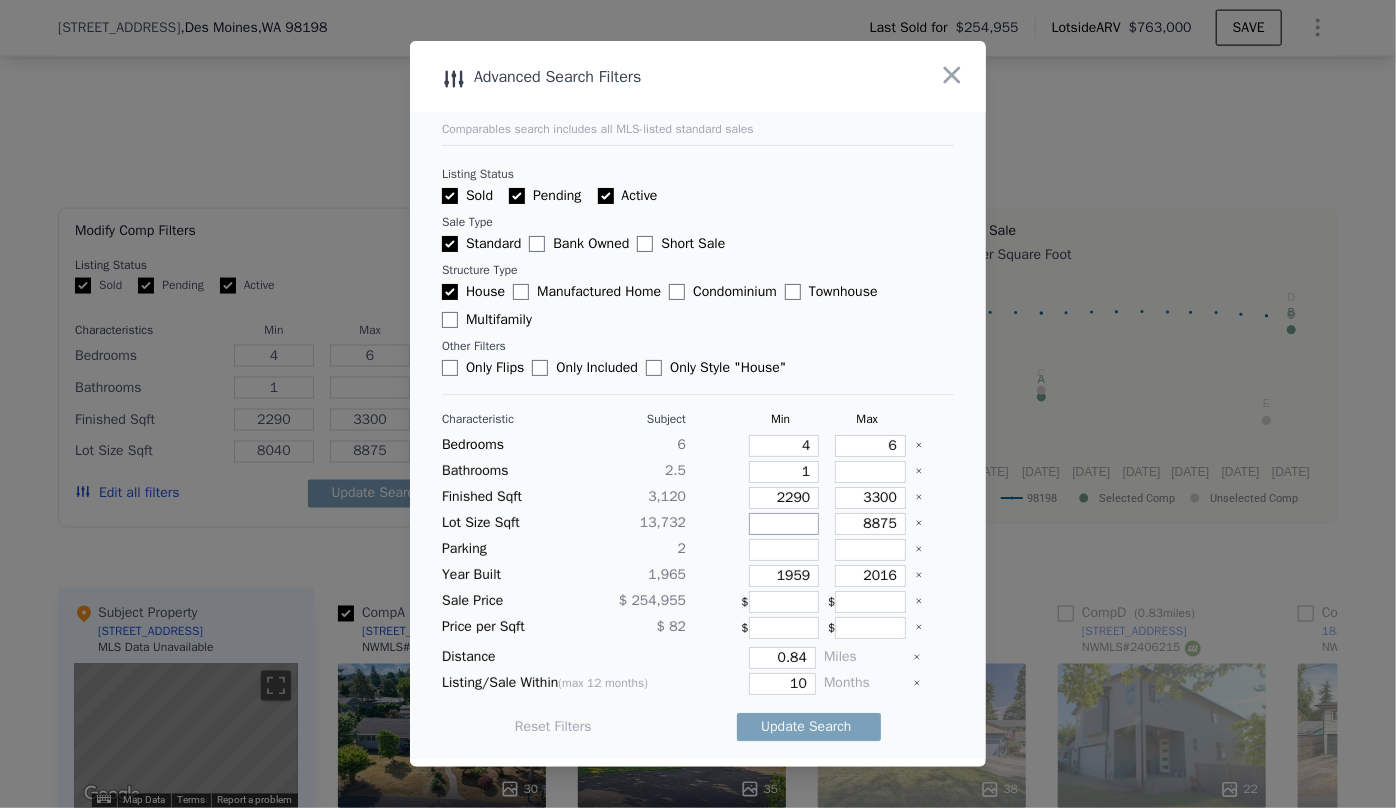 type 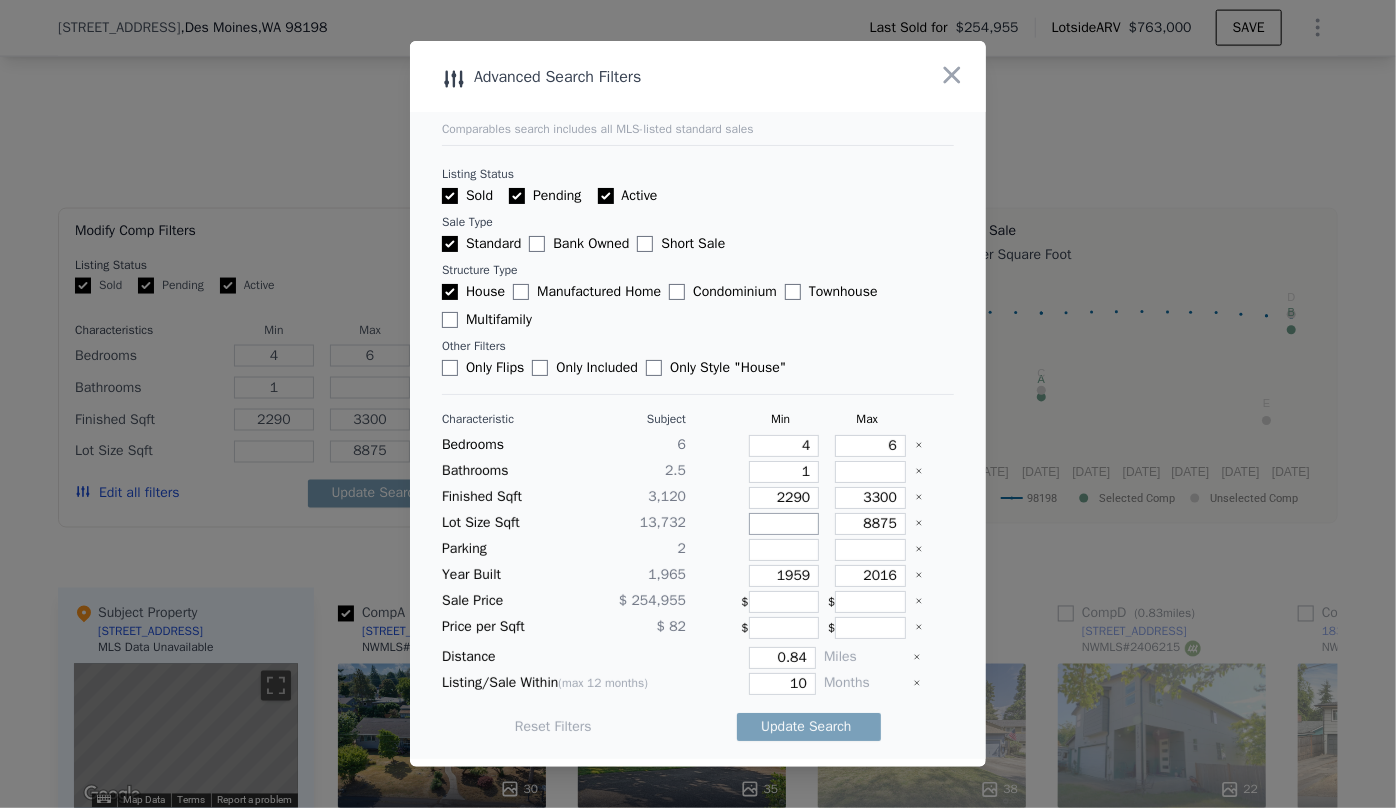 type 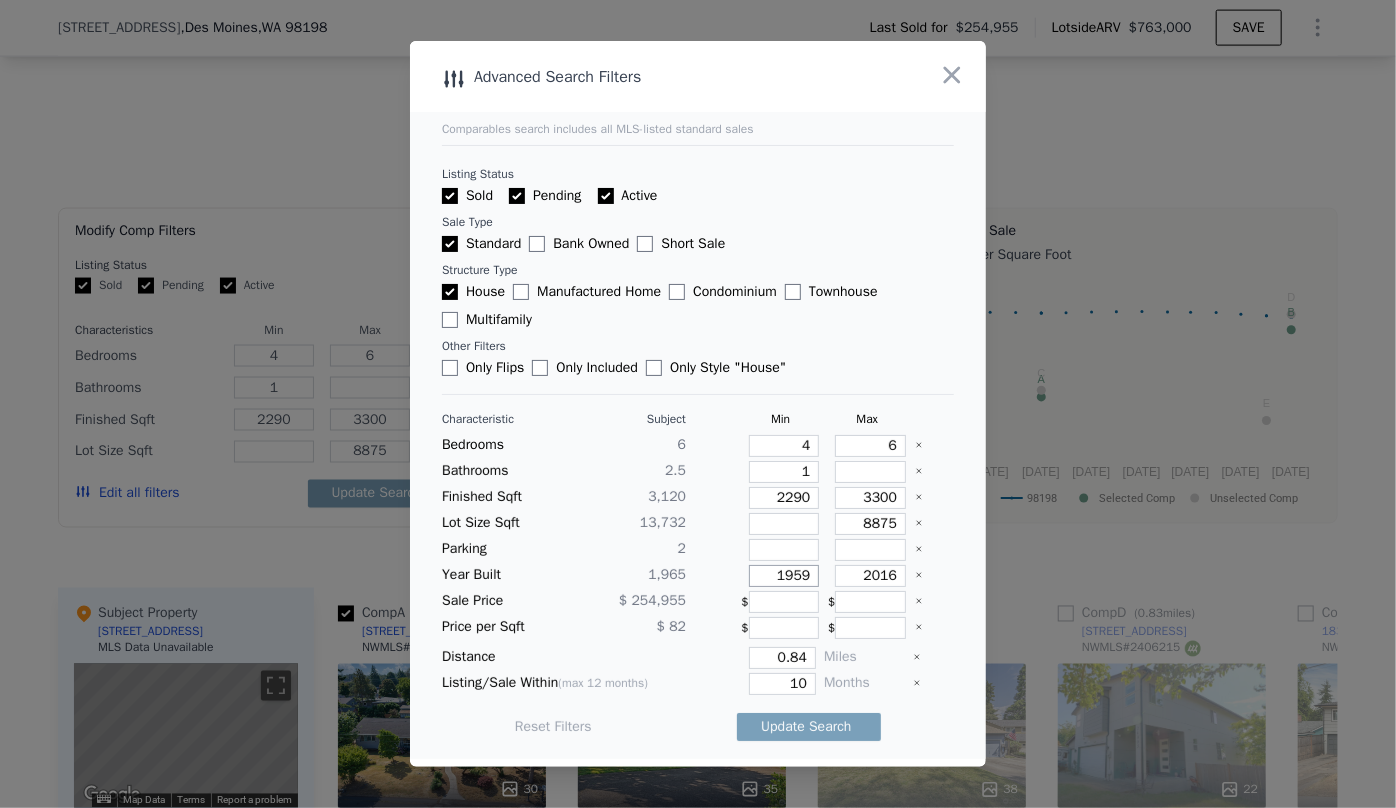 drag, startPoint x: 802, startPoint y: 577, endPoint x: 756, endPoint y: 577, distance: 46 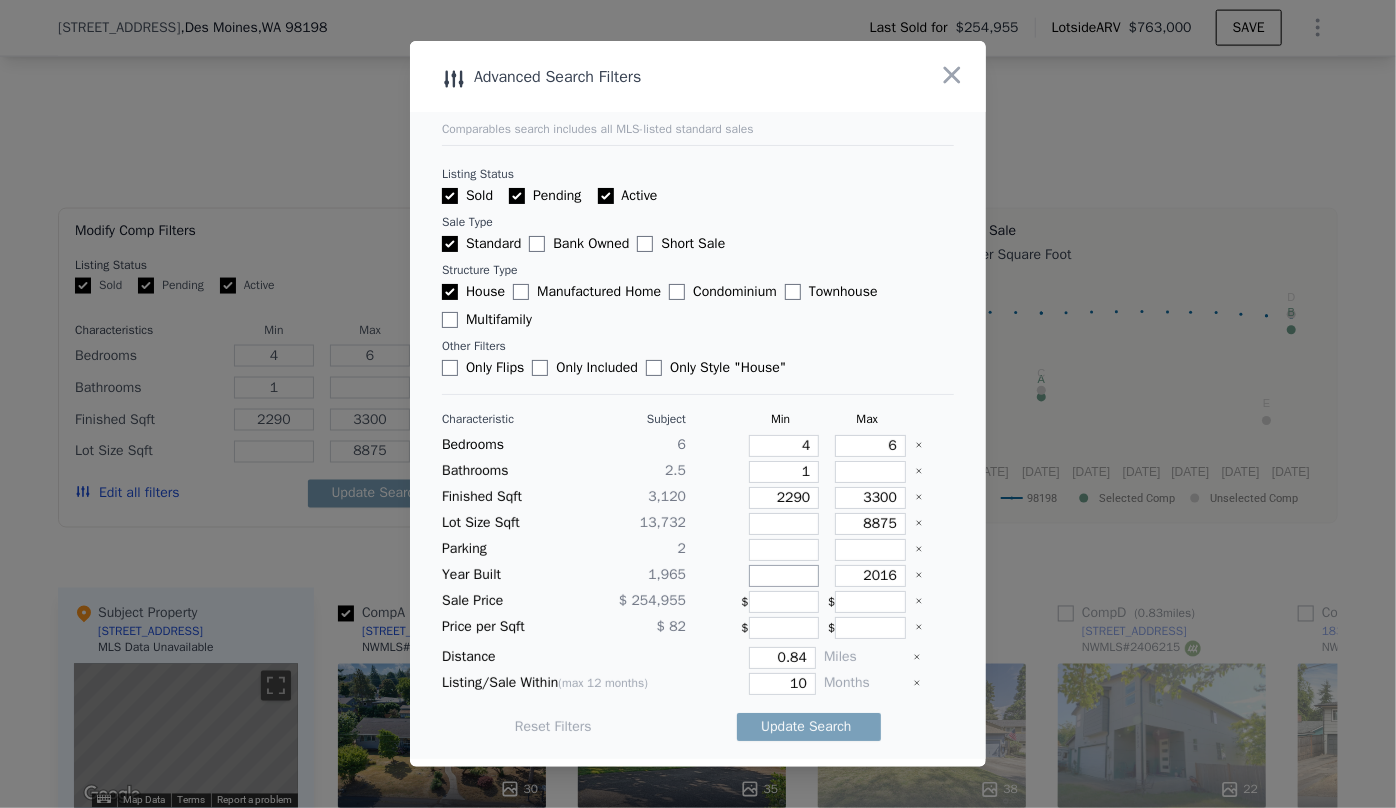 type 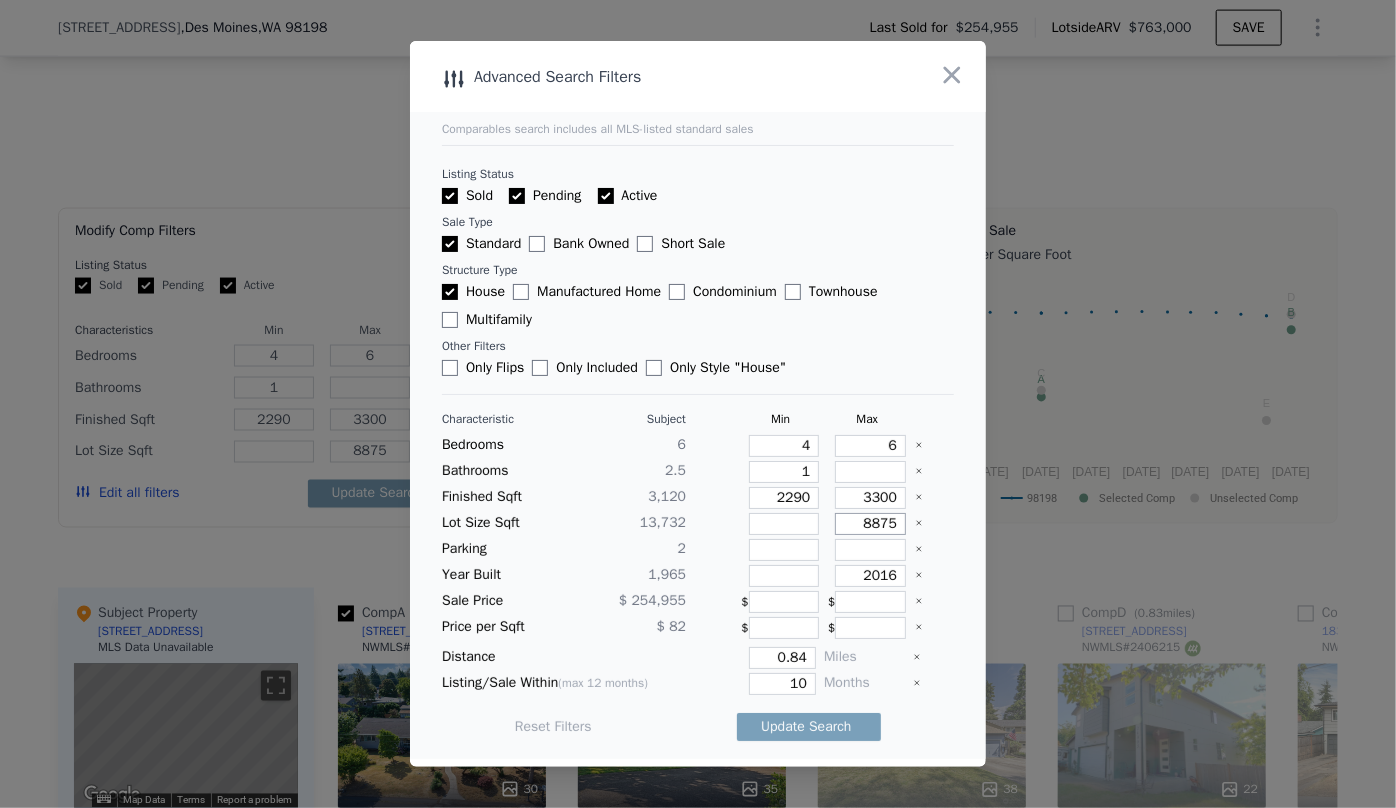 drag, startPoint x: 888, startPoint y: 520, endPoint x: 771, endPoint y: 521, distance: 117.00427 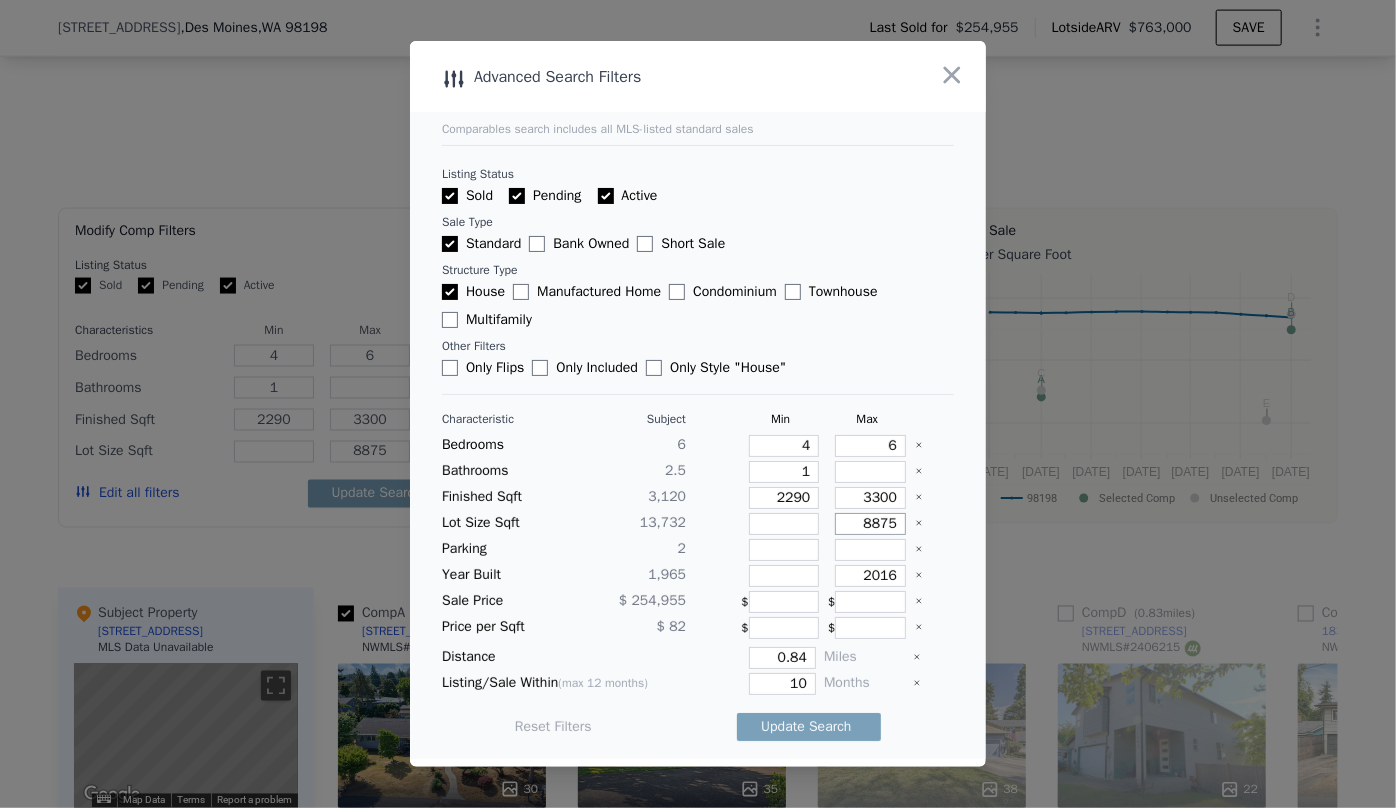 click on "Lot Size Sqft 13,732       8875" at bounding box center [698, 524] 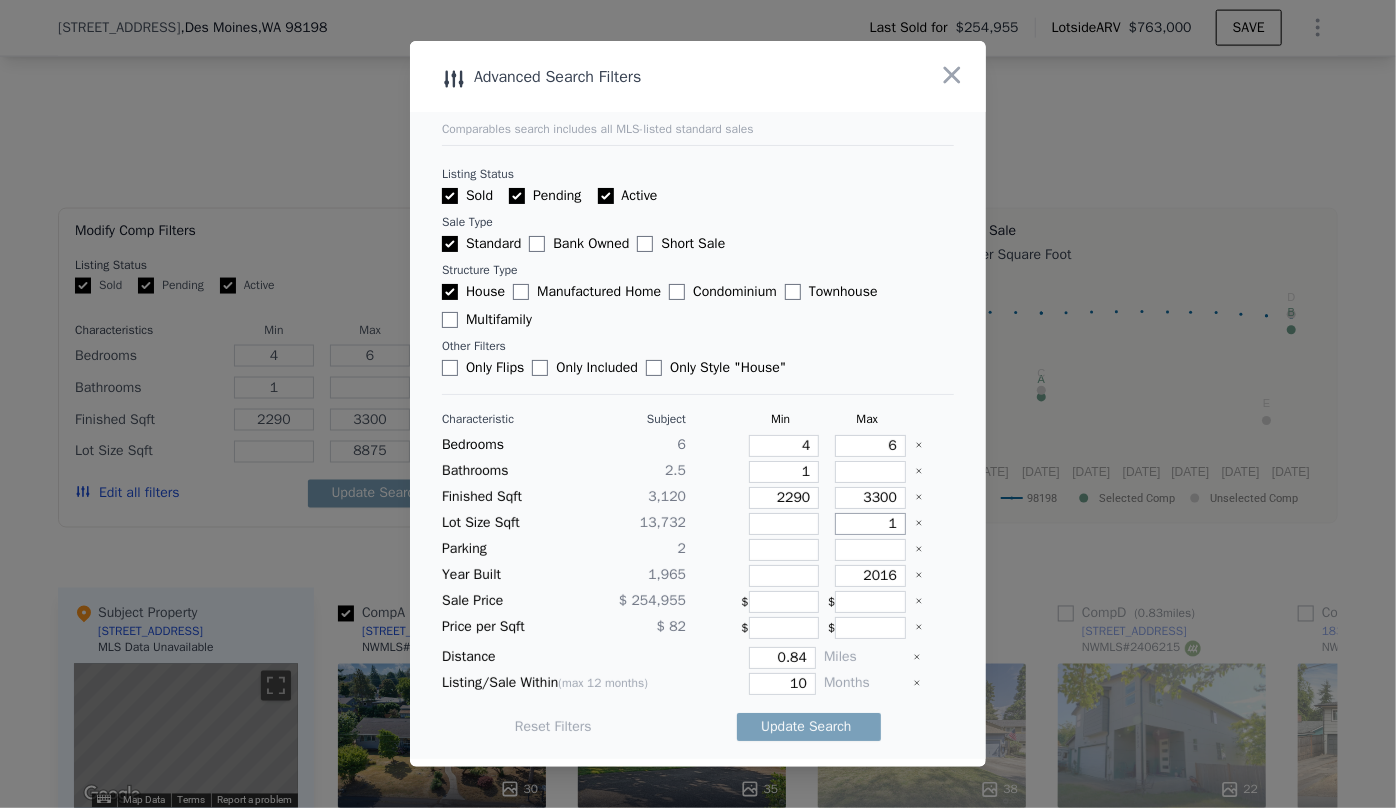 type on "1" 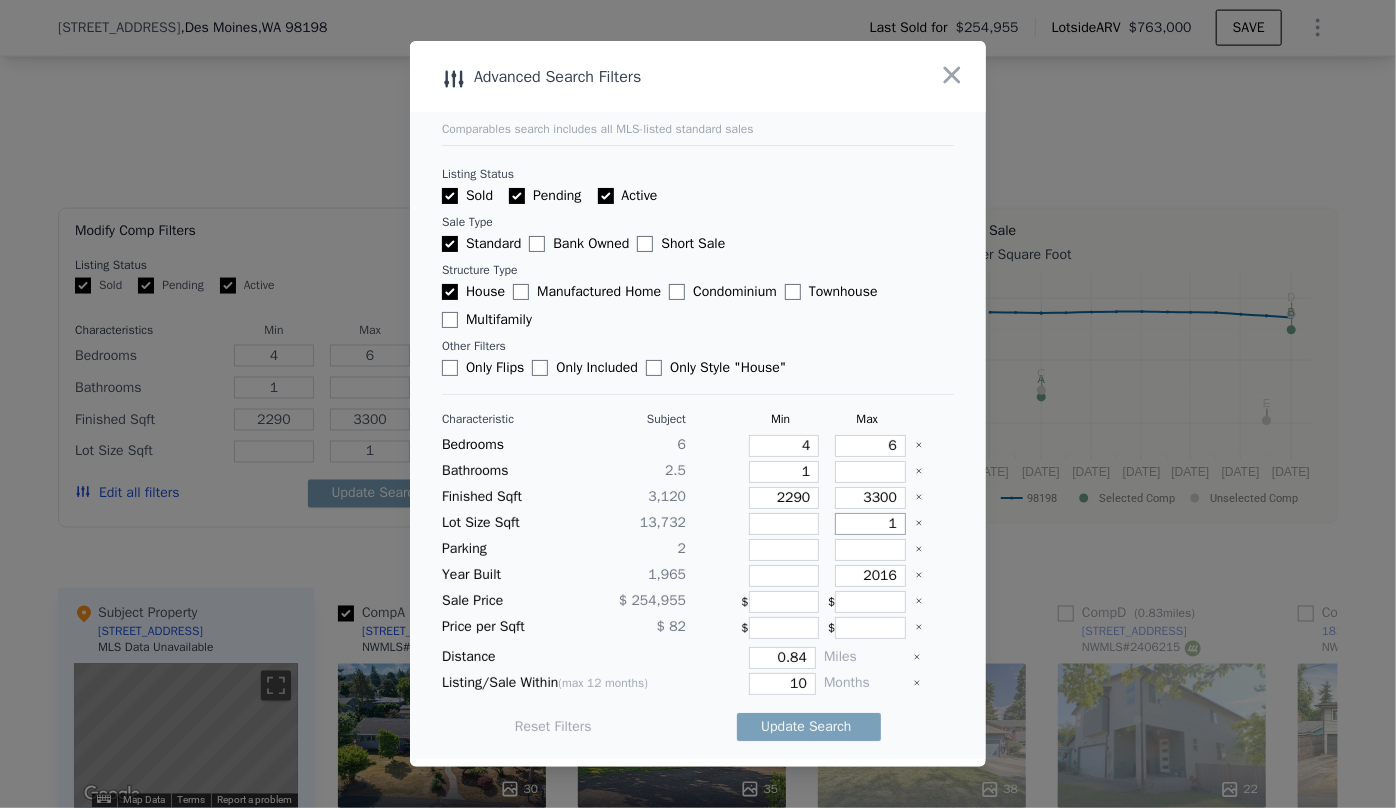 type on "15" 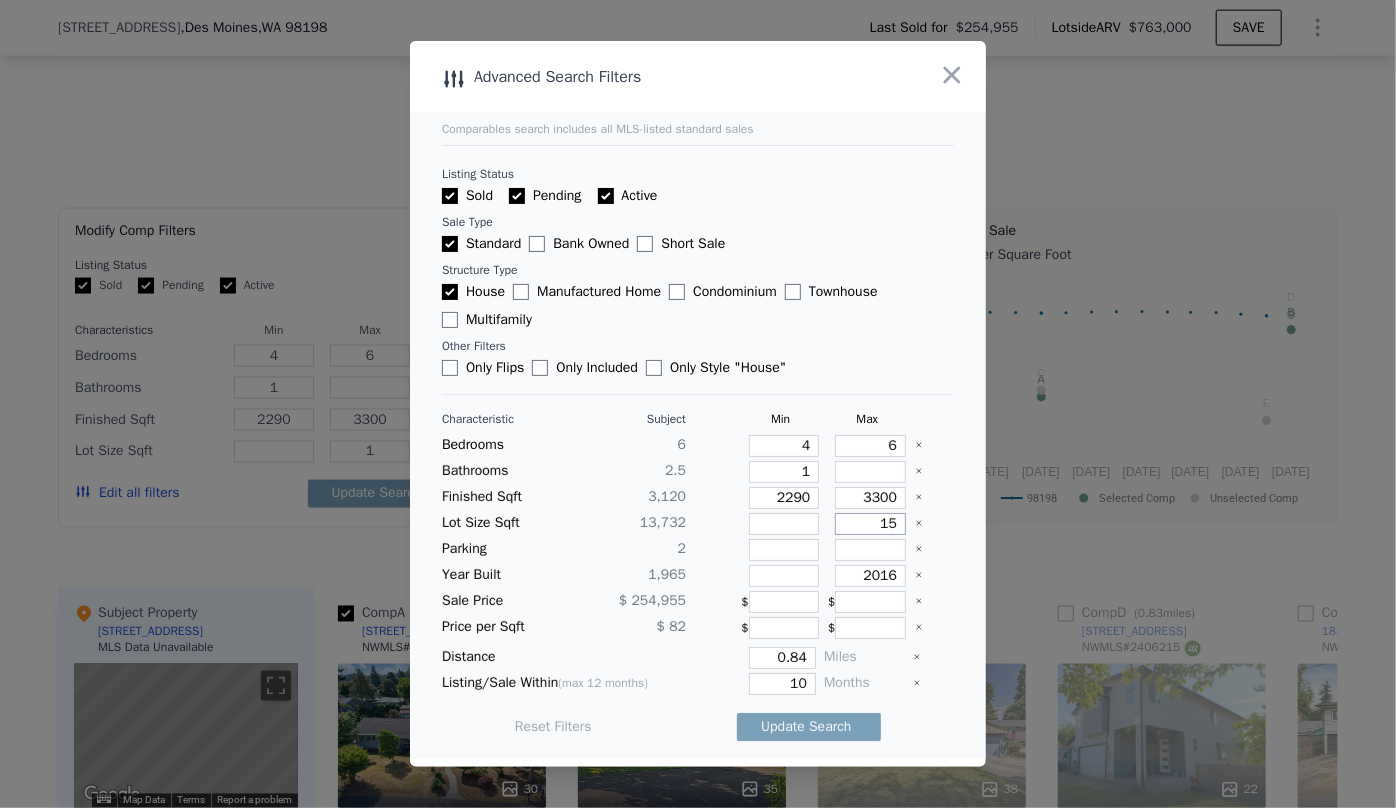 type on "15" 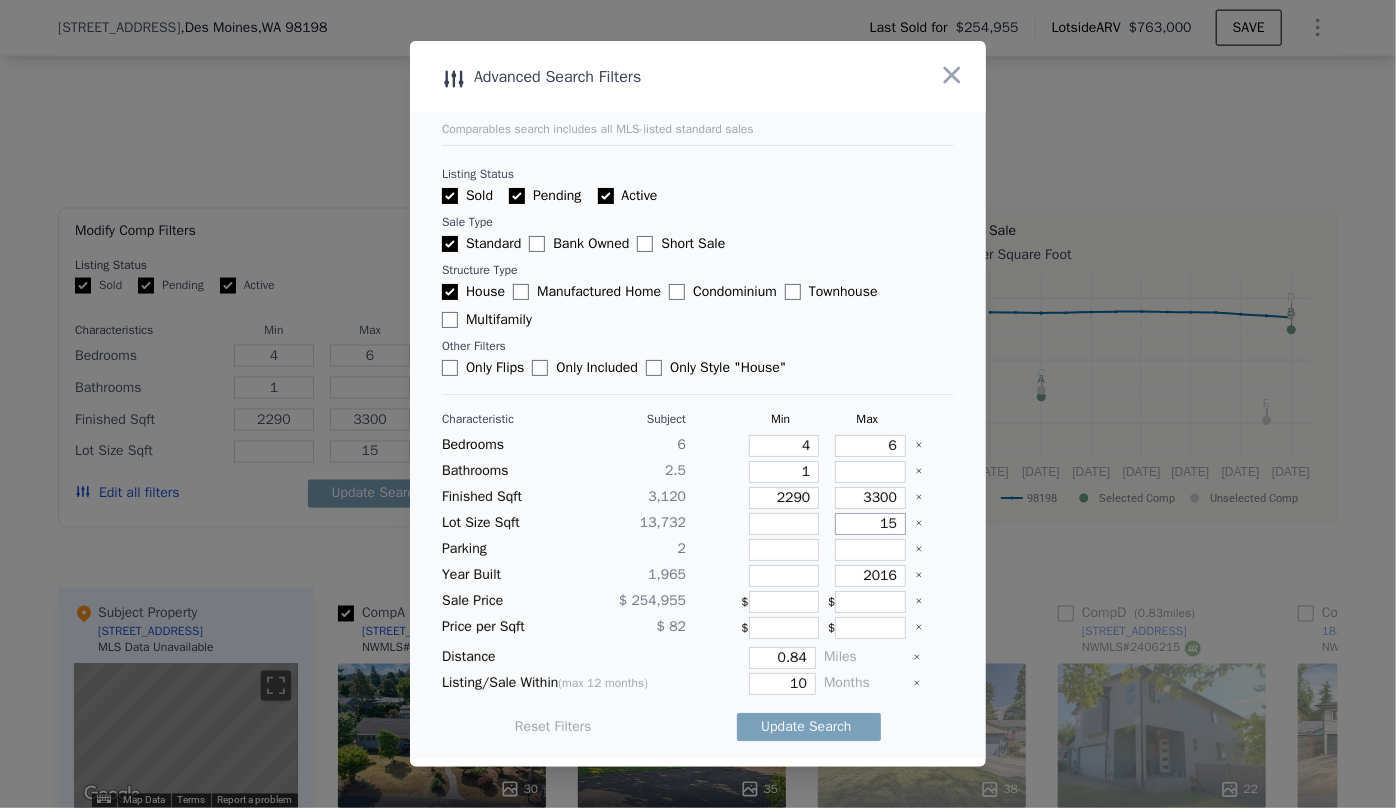 type on "150" 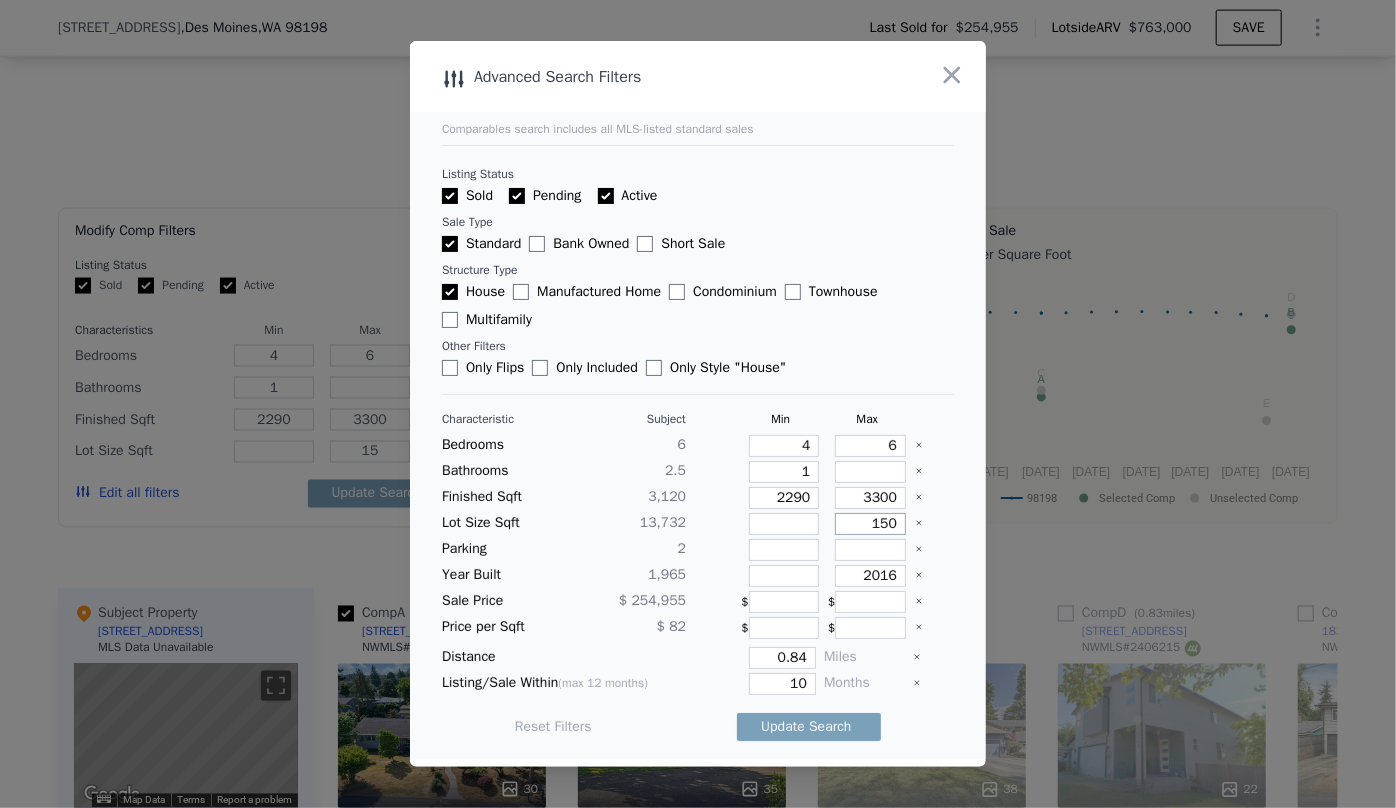 type on "150" 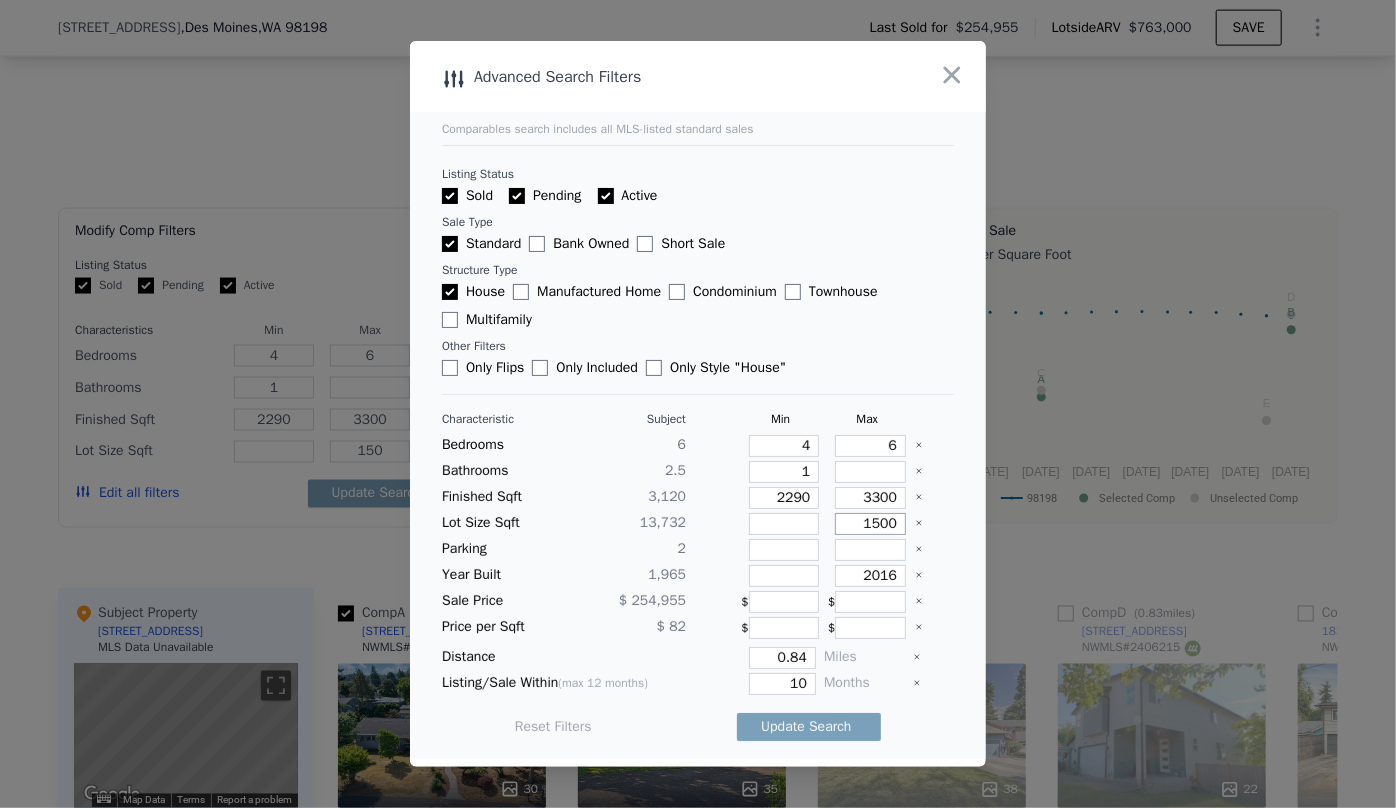 type on "1500" 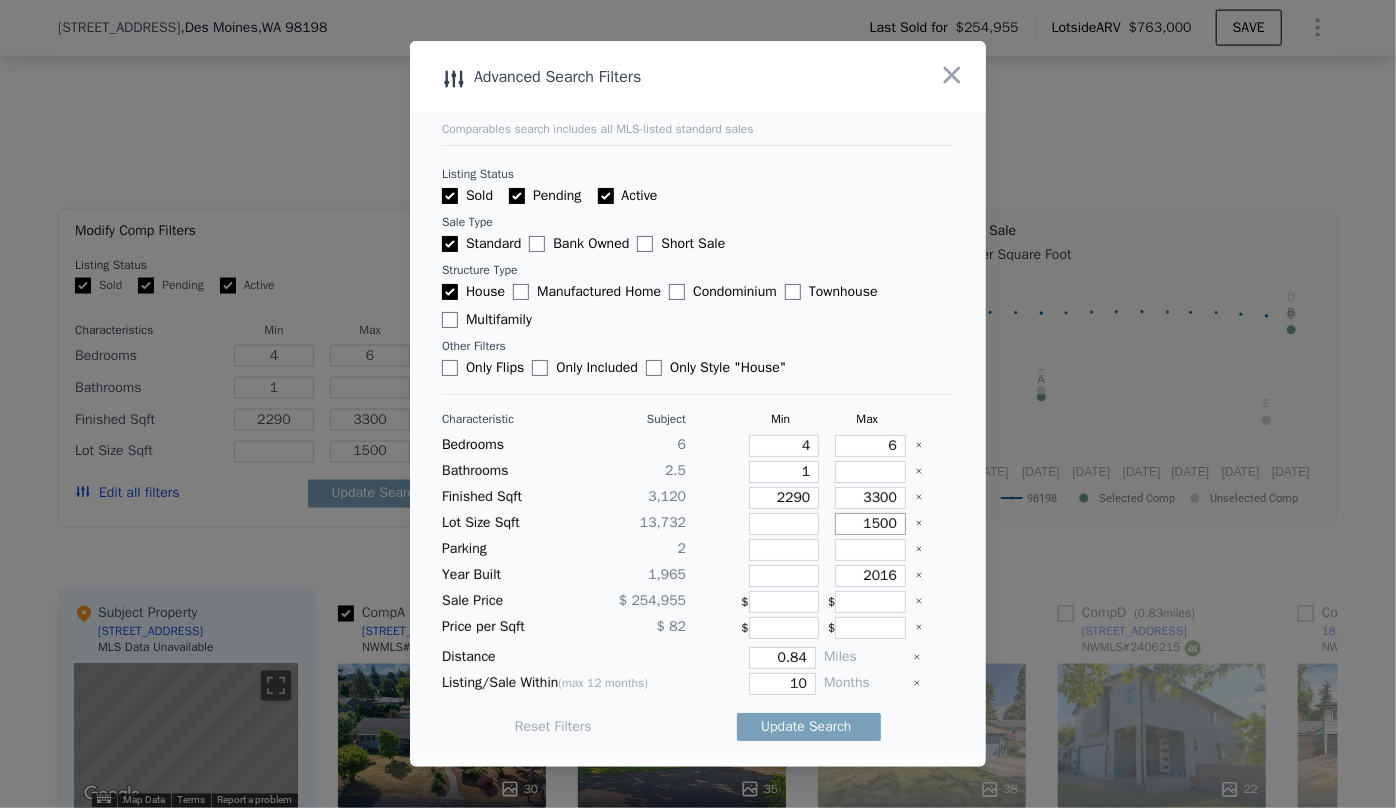 type on "15000" 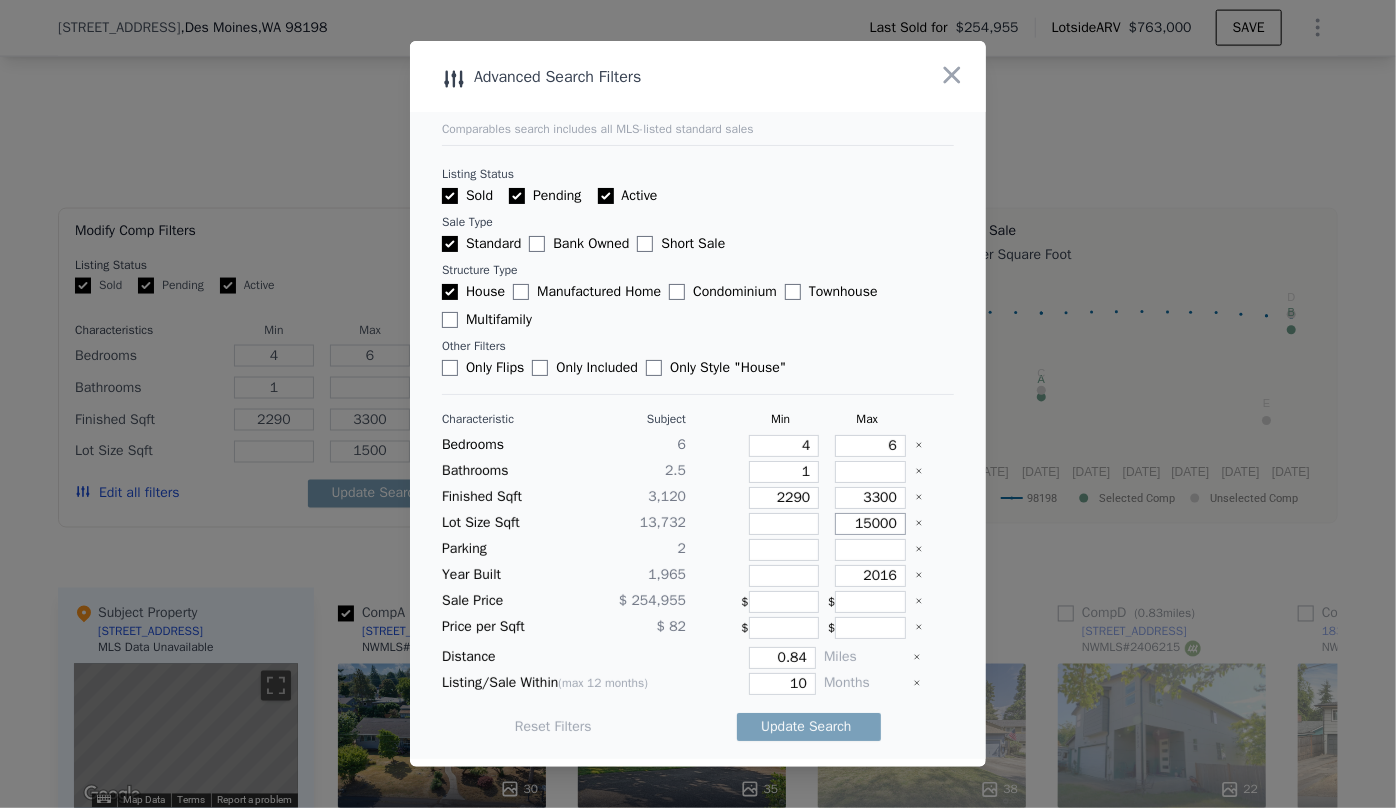 type on "15000" 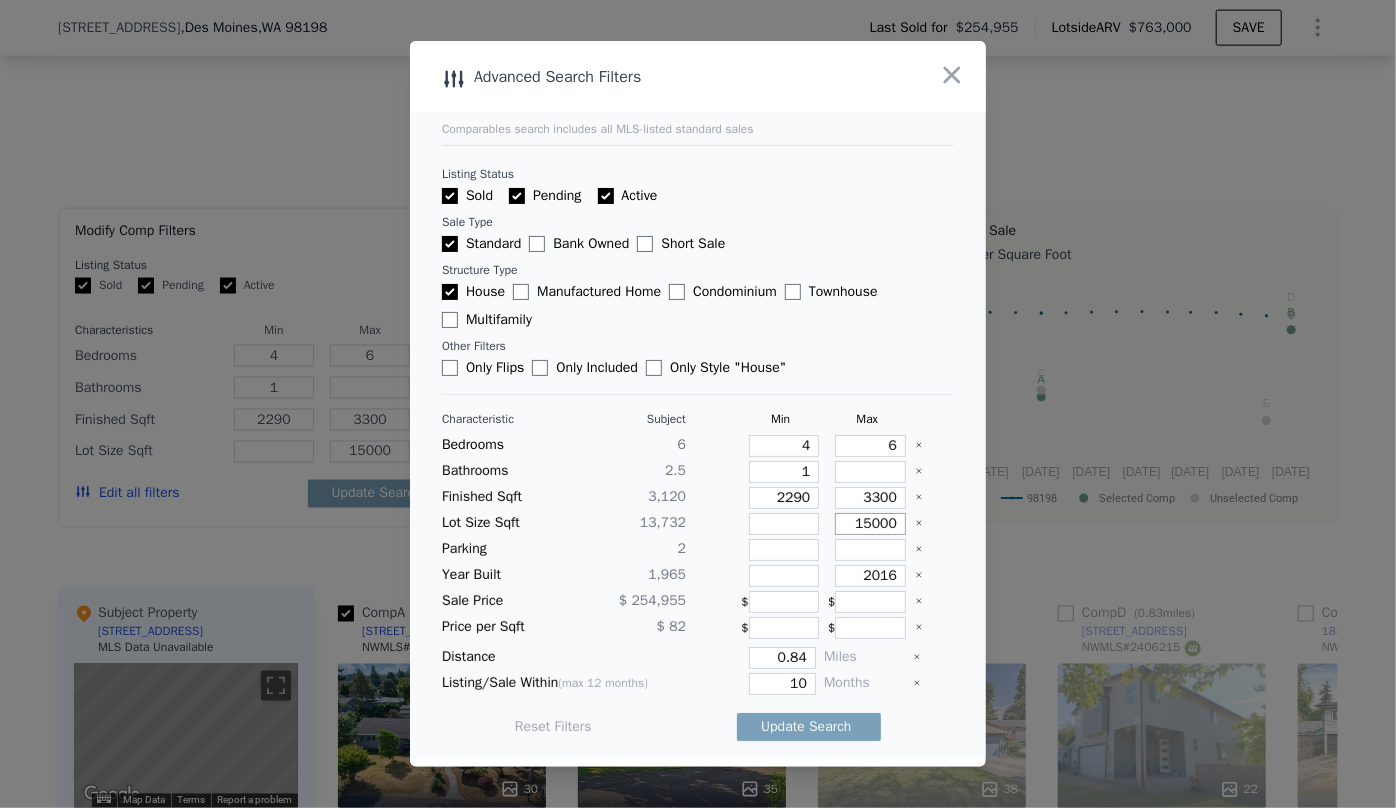 type on "15000" 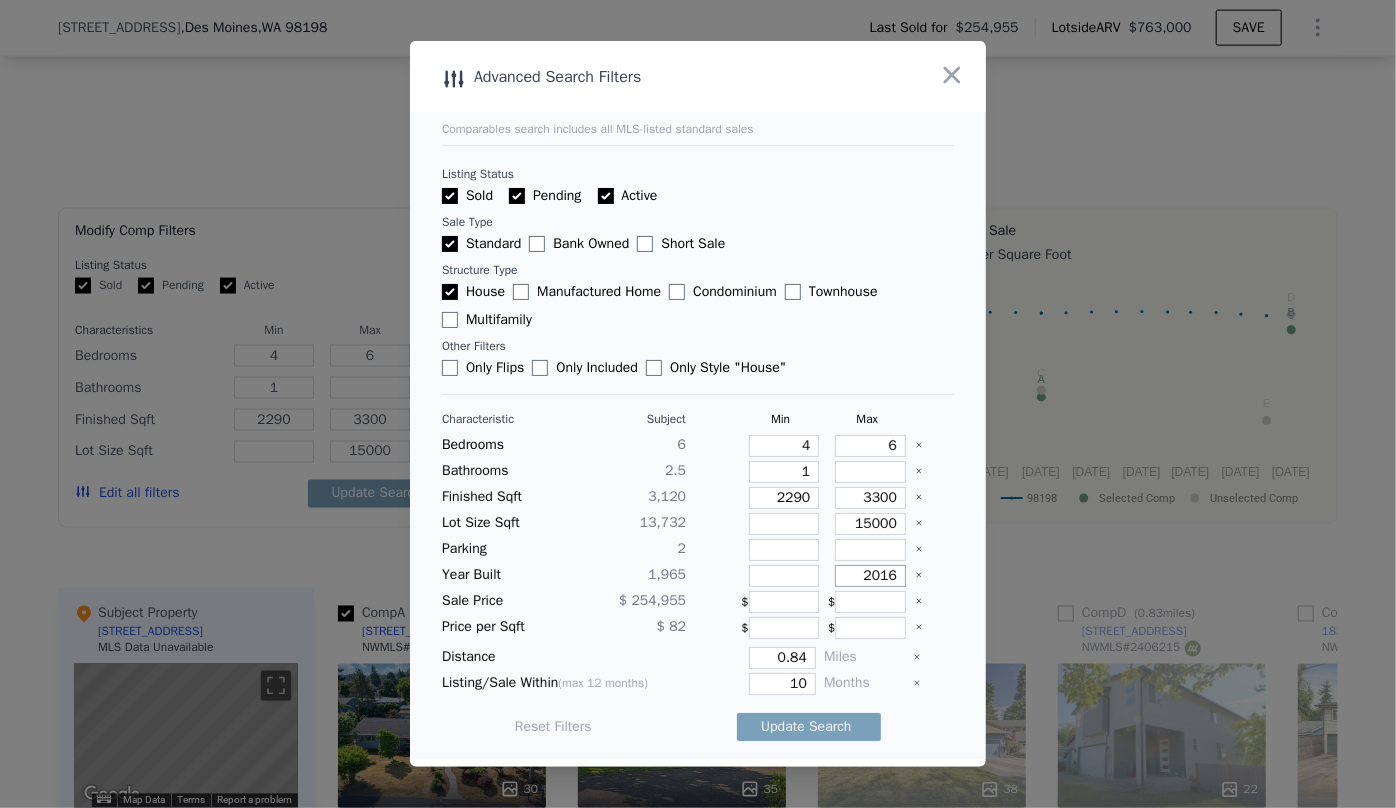 click on "2016" at bounding box center (870, 576) 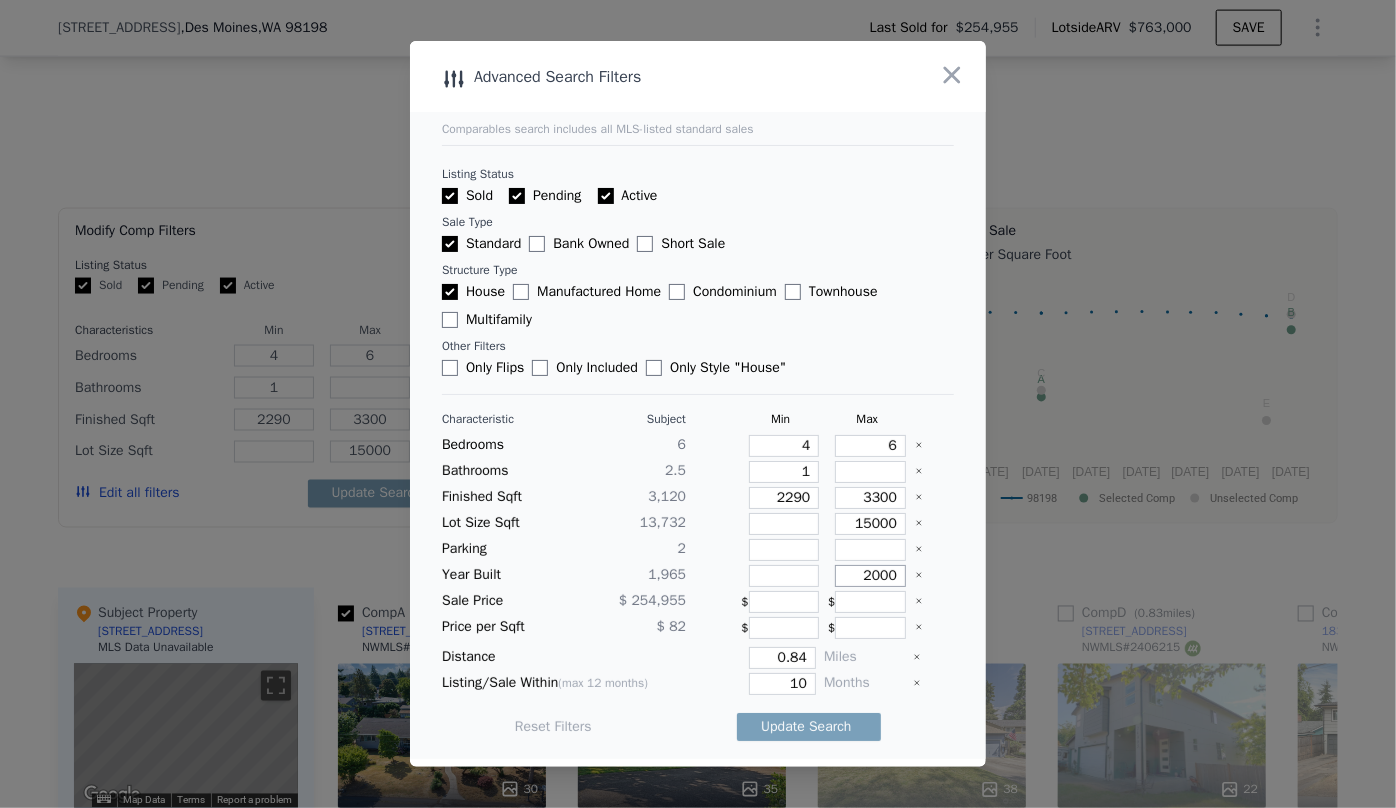 type on "2000" 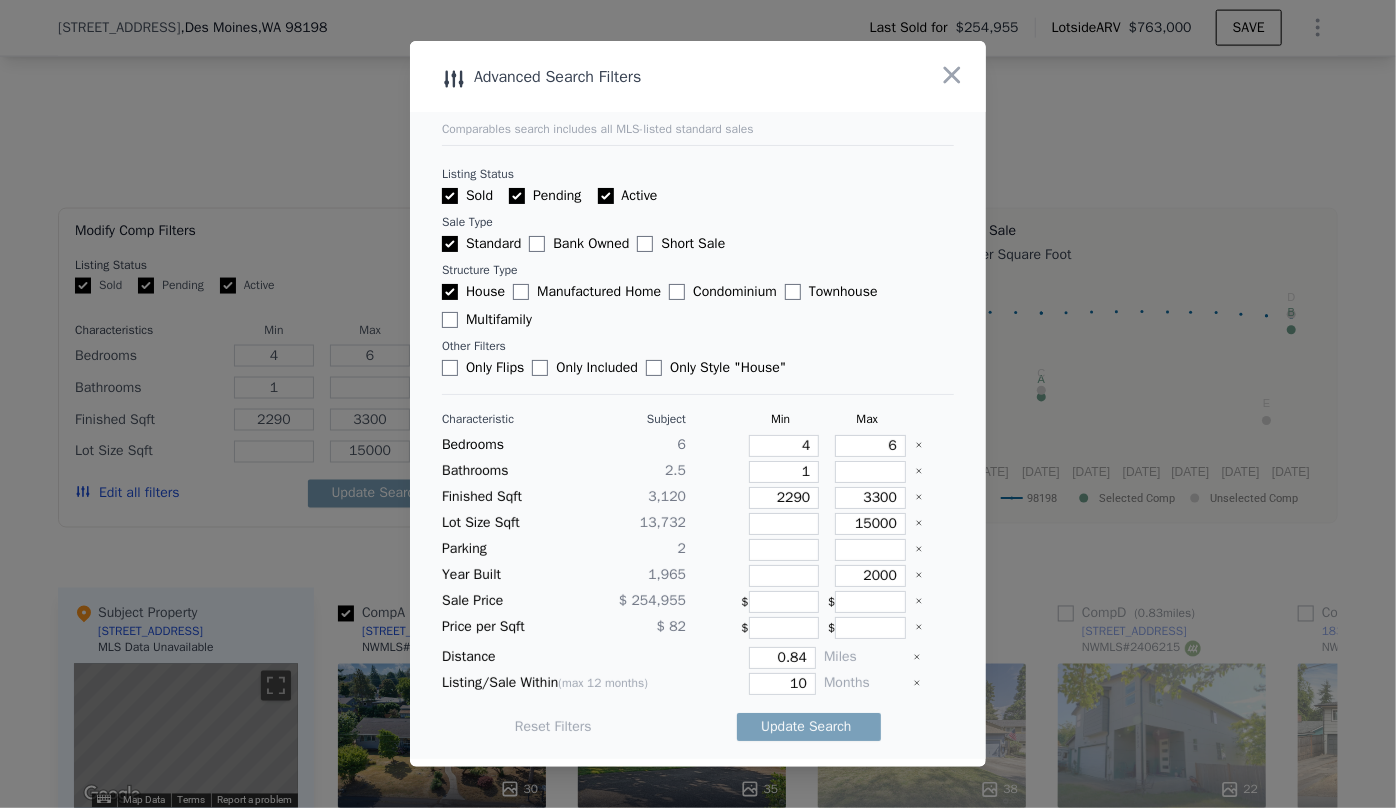 drag, startPoint x: 809, startPoint y: 655, endPoint x: 700, endPoint y: 670, distance: 110.02727 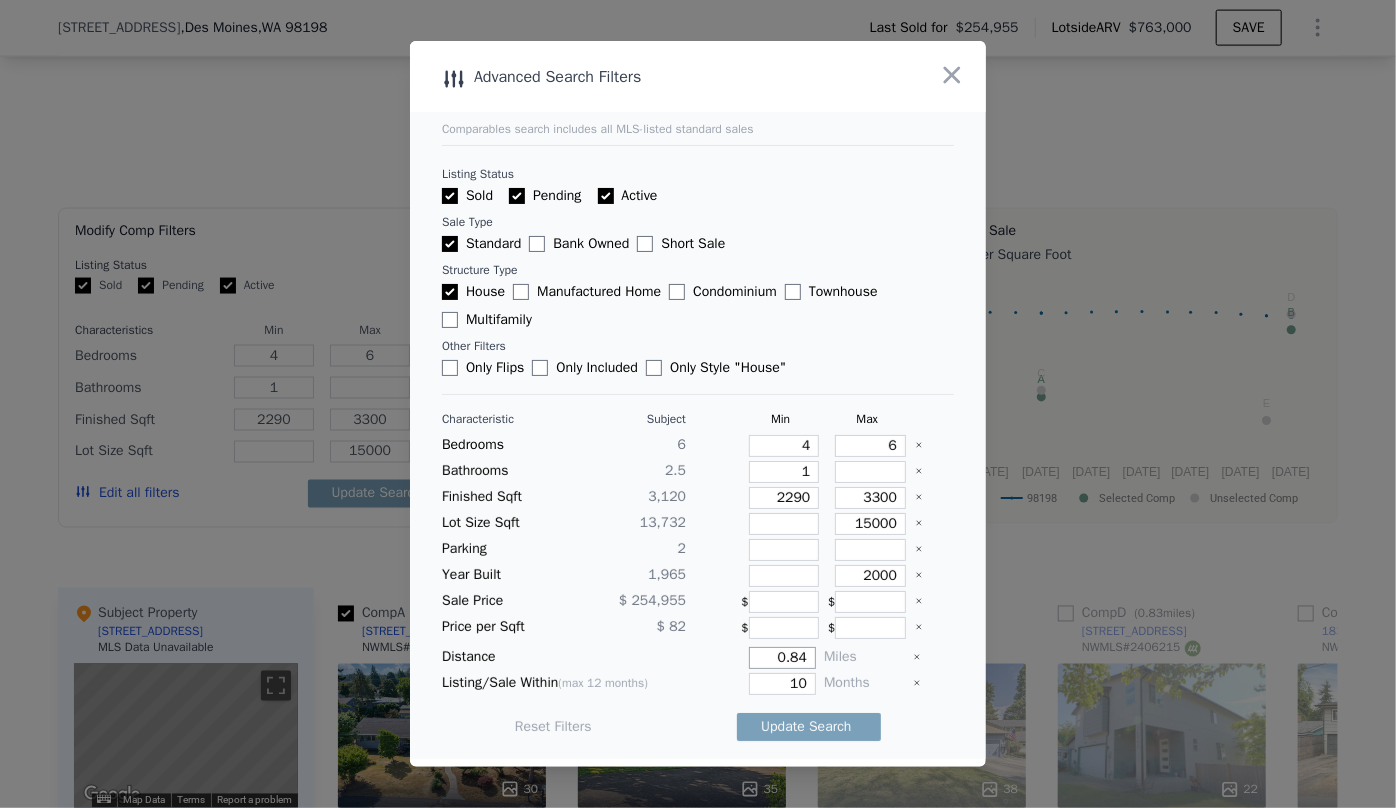 drag, startPoint x: 799, startPoint y: 653, endPoint x: 742, endPoint y: 658, distance: 57.21888 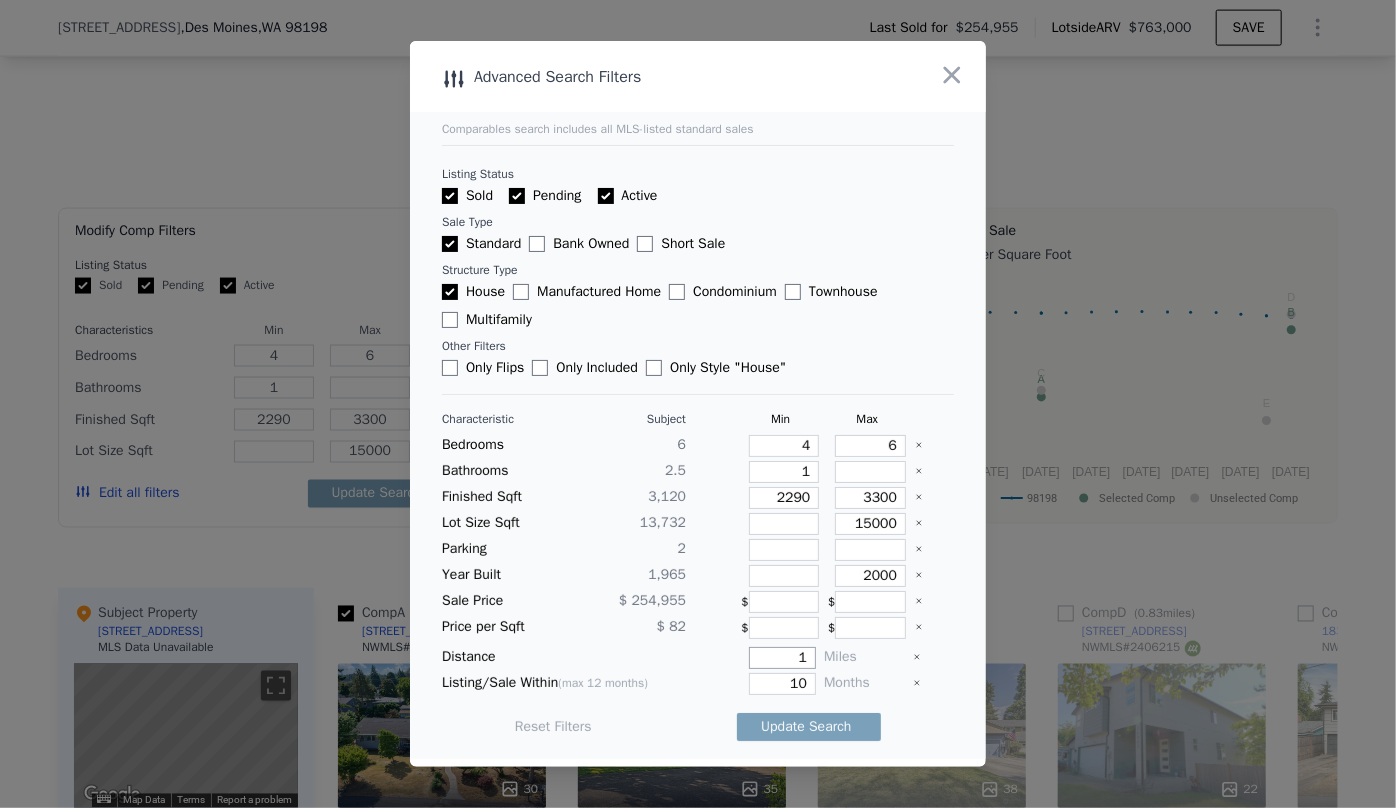 type on "1" 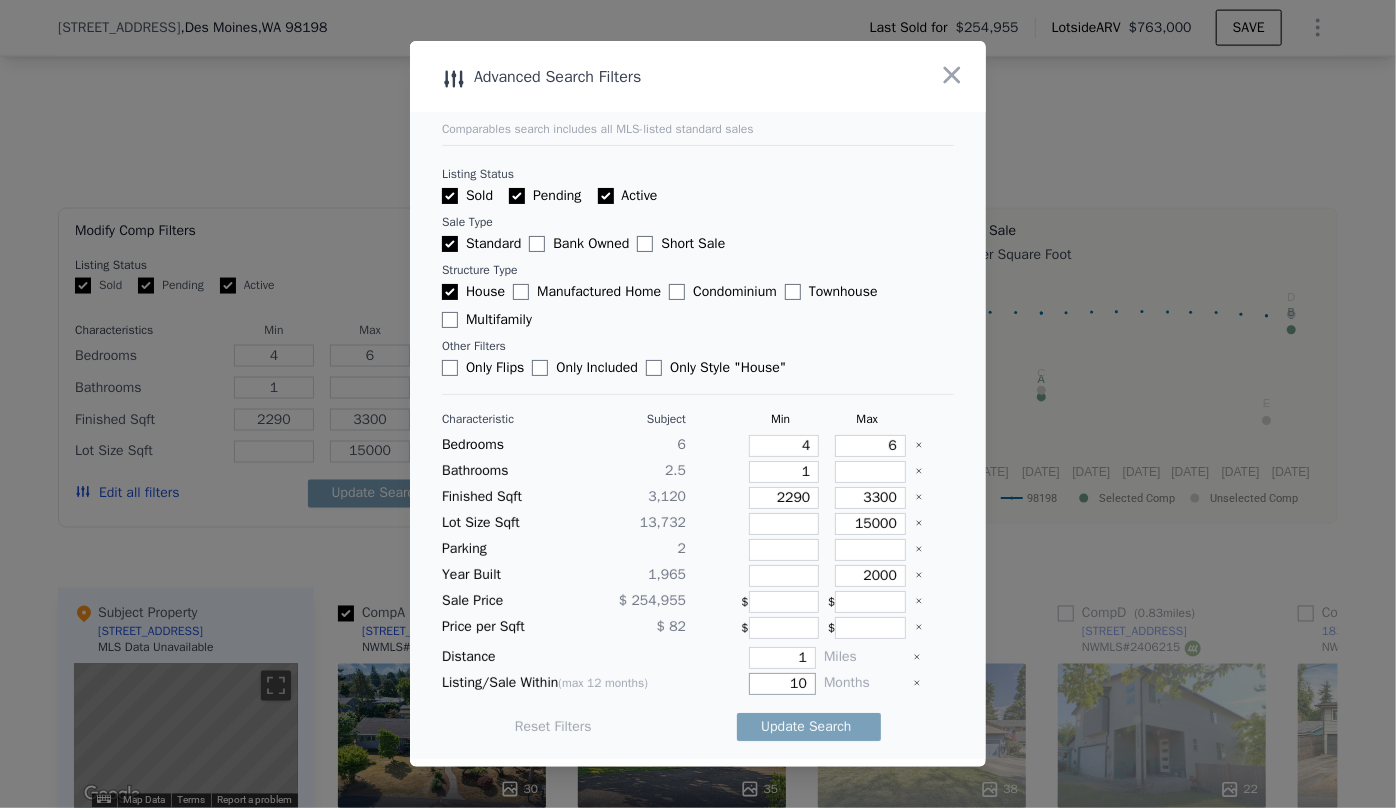 drag, startPoint x: 800, startPoint y: 683, endPoint x: 765, endPoint y: 683, distance: 35 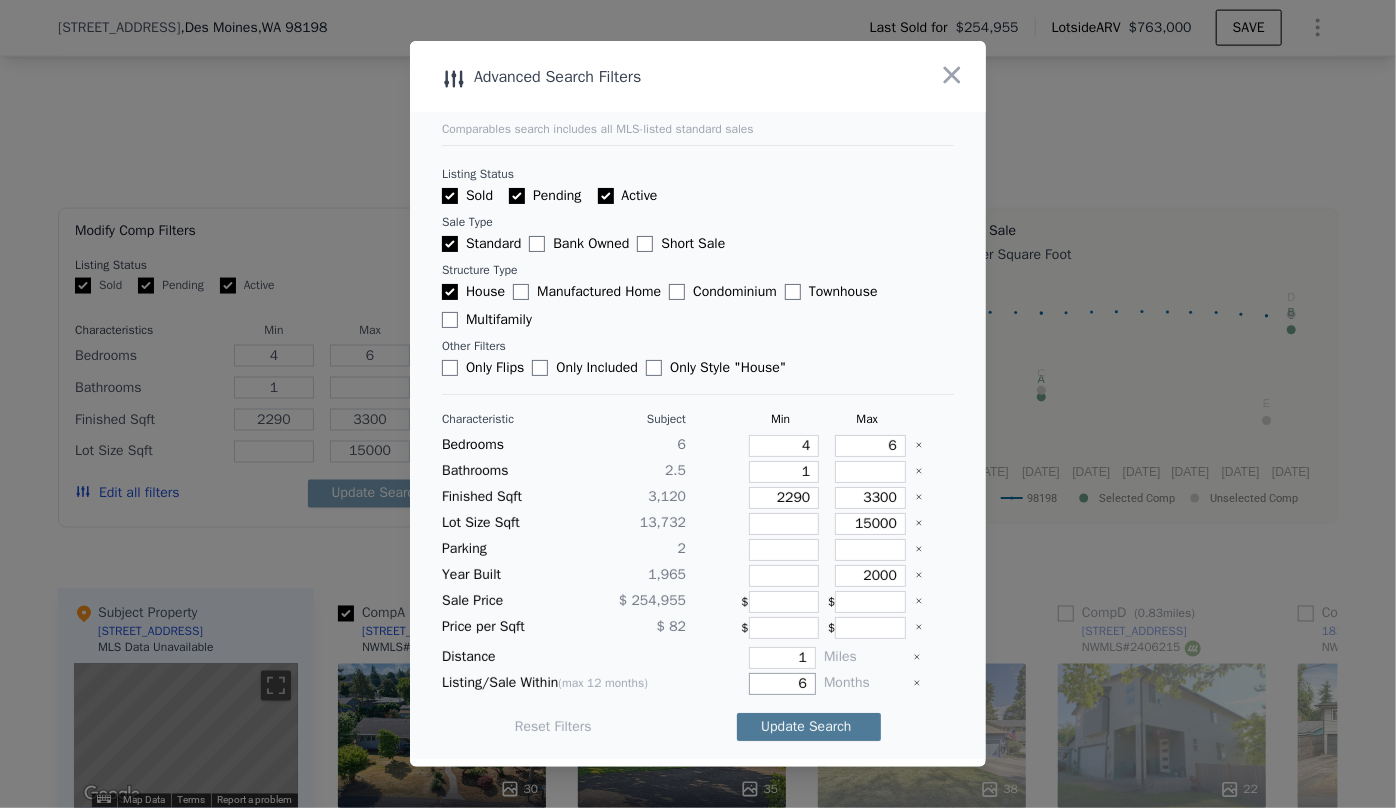 type on "6" 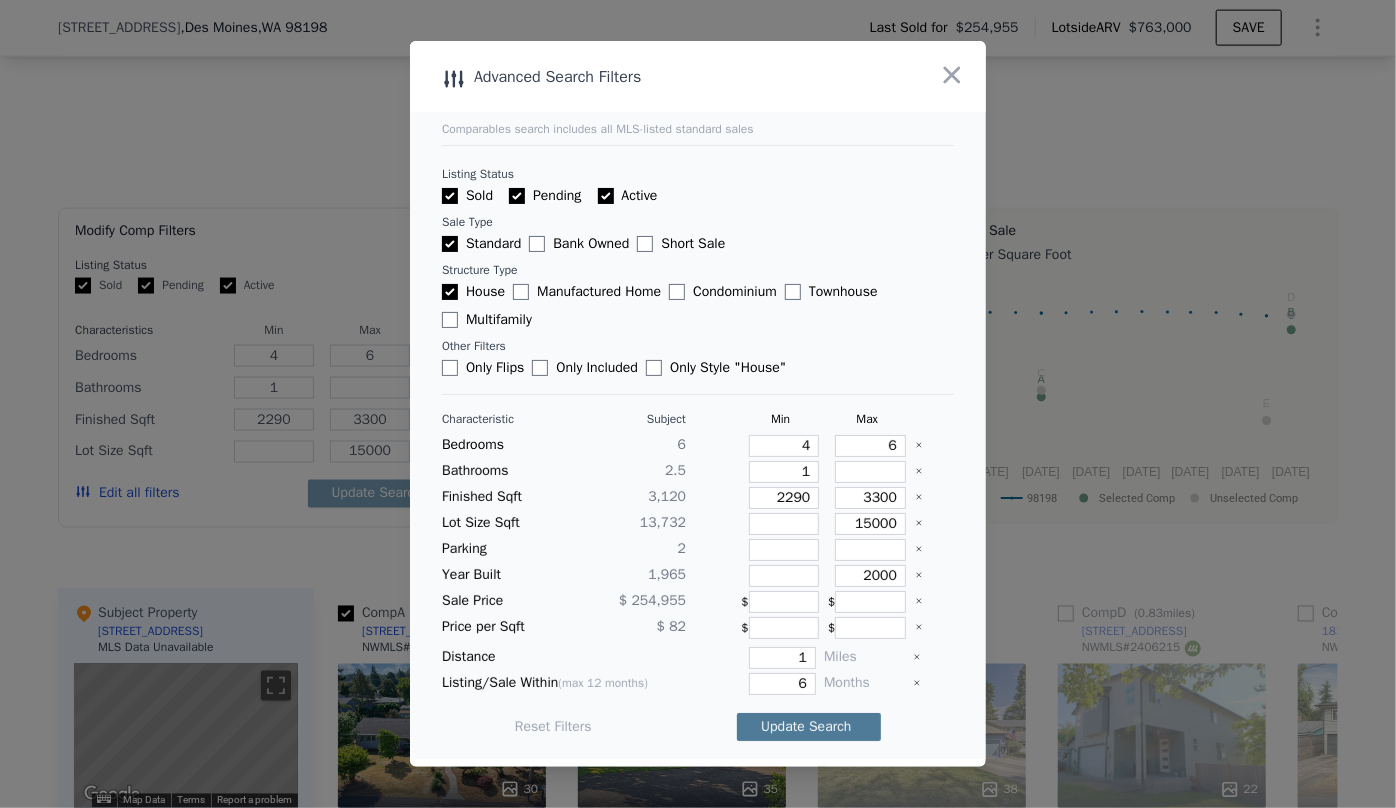 click on "Update Search" at bounding box center (809, 727) 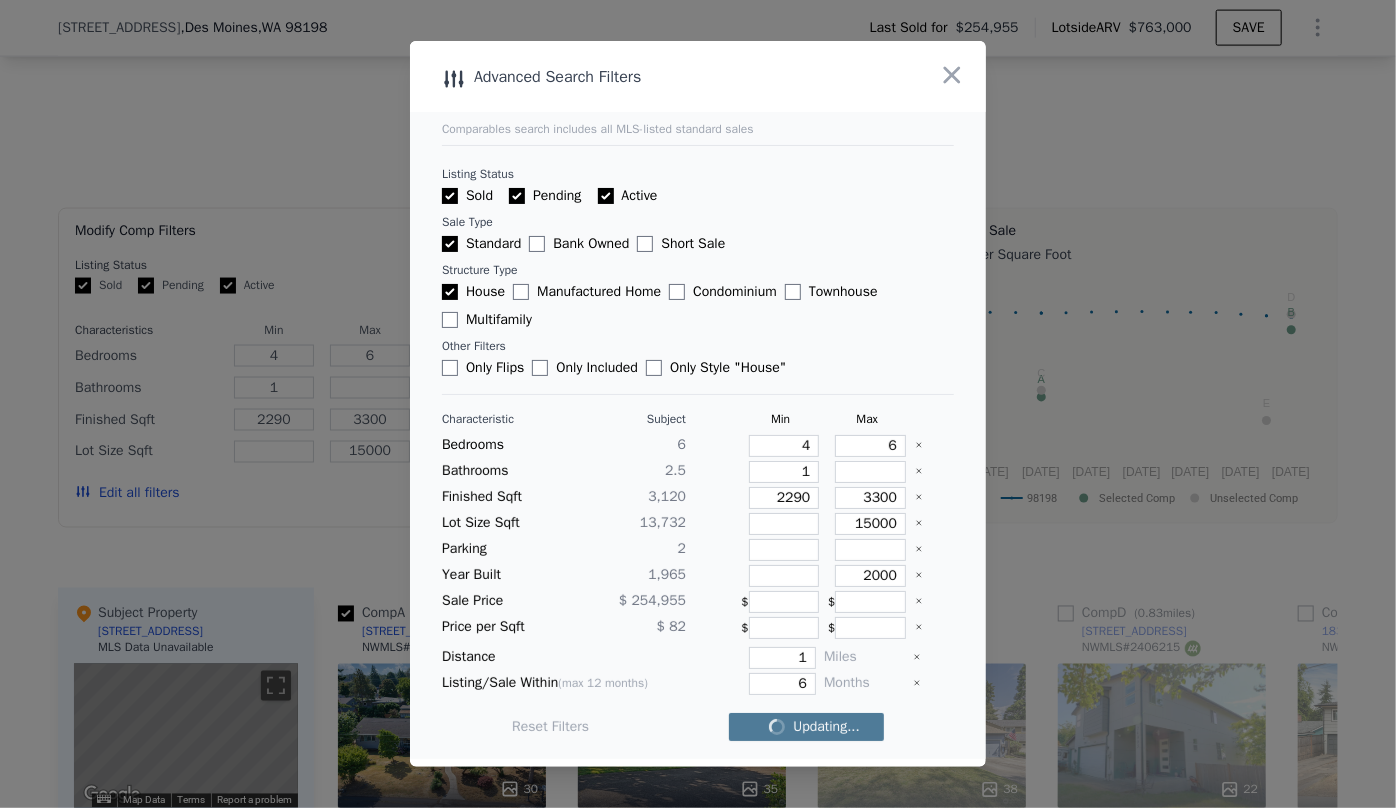 checkbox on "false" 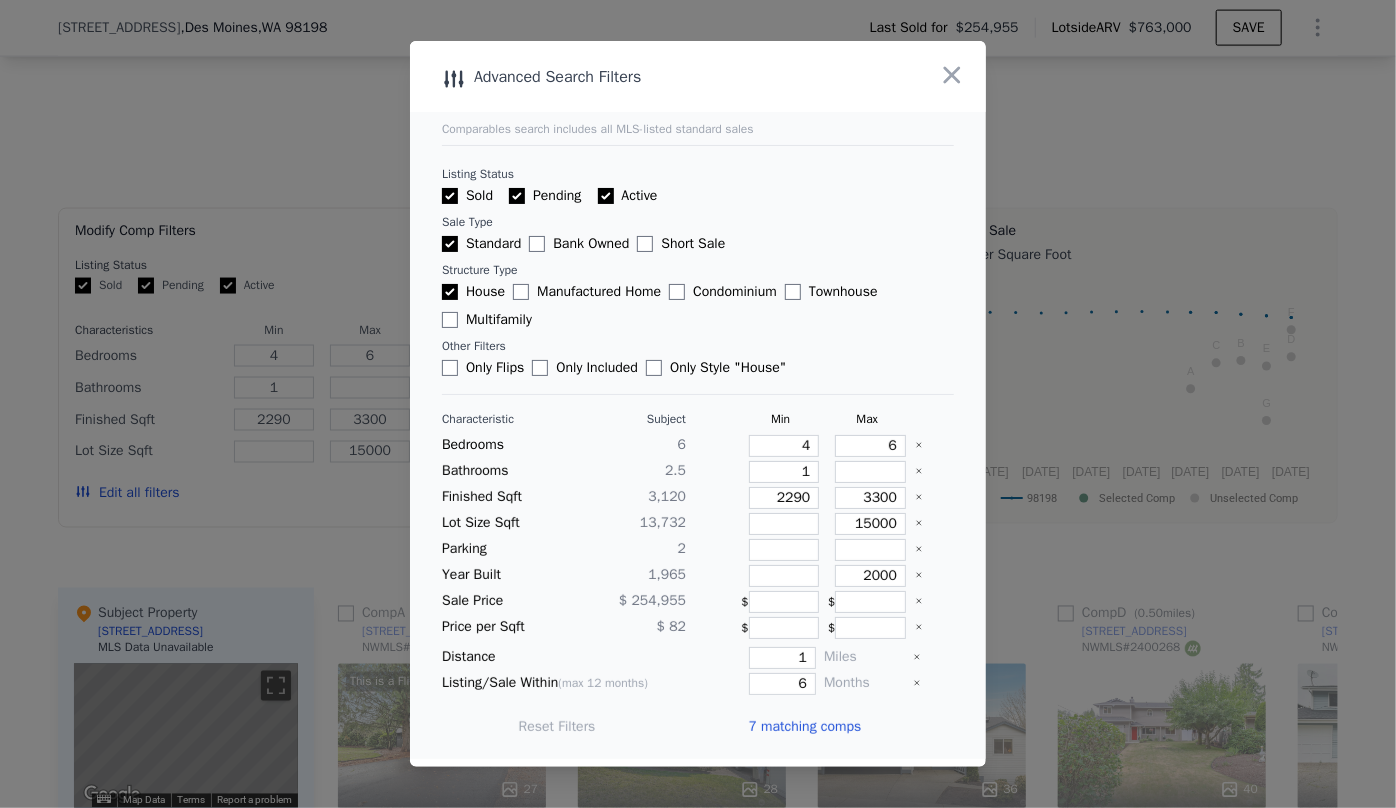 click on "7 matching comps" at bounding box center (804, 727) 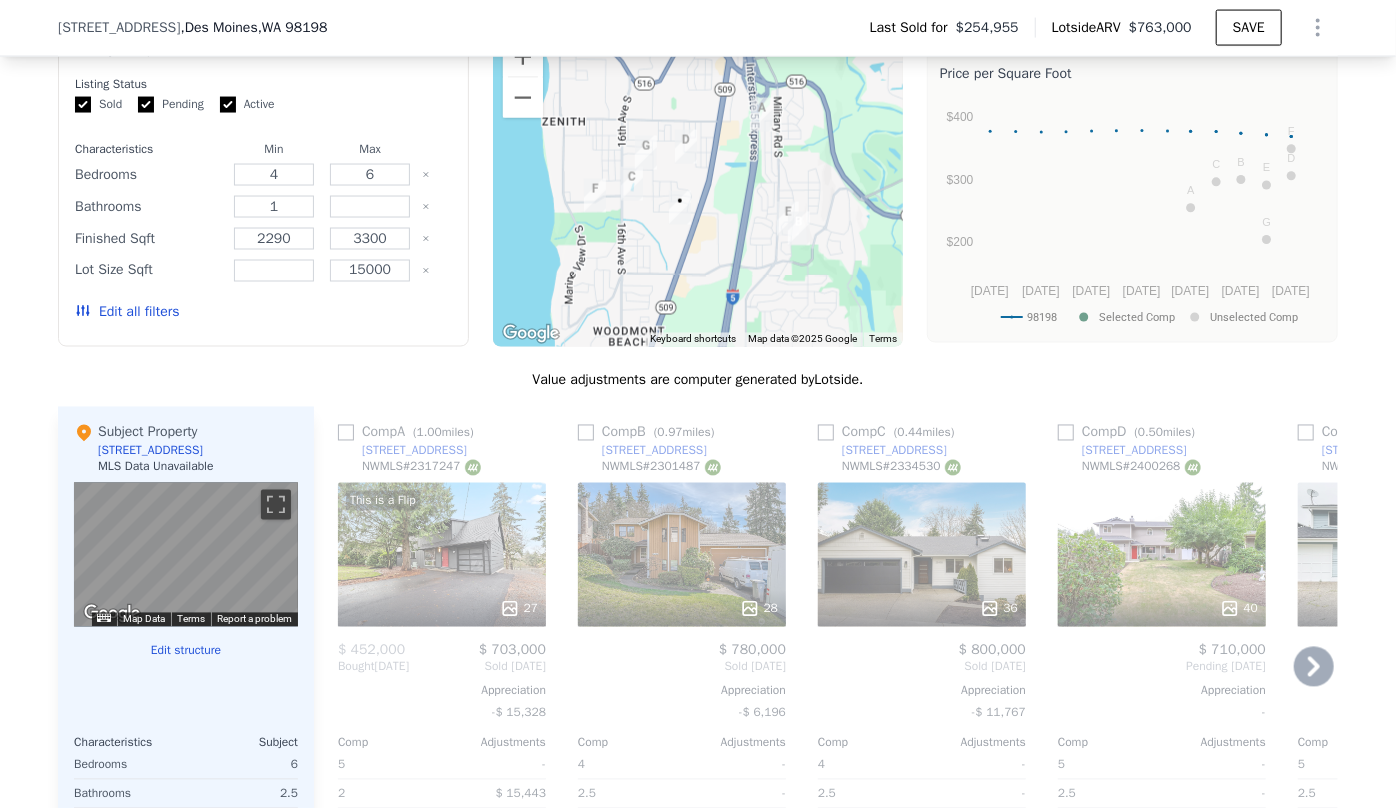 scroll, scrollTop: 1658, scrollLeft: 0, axis: vertical 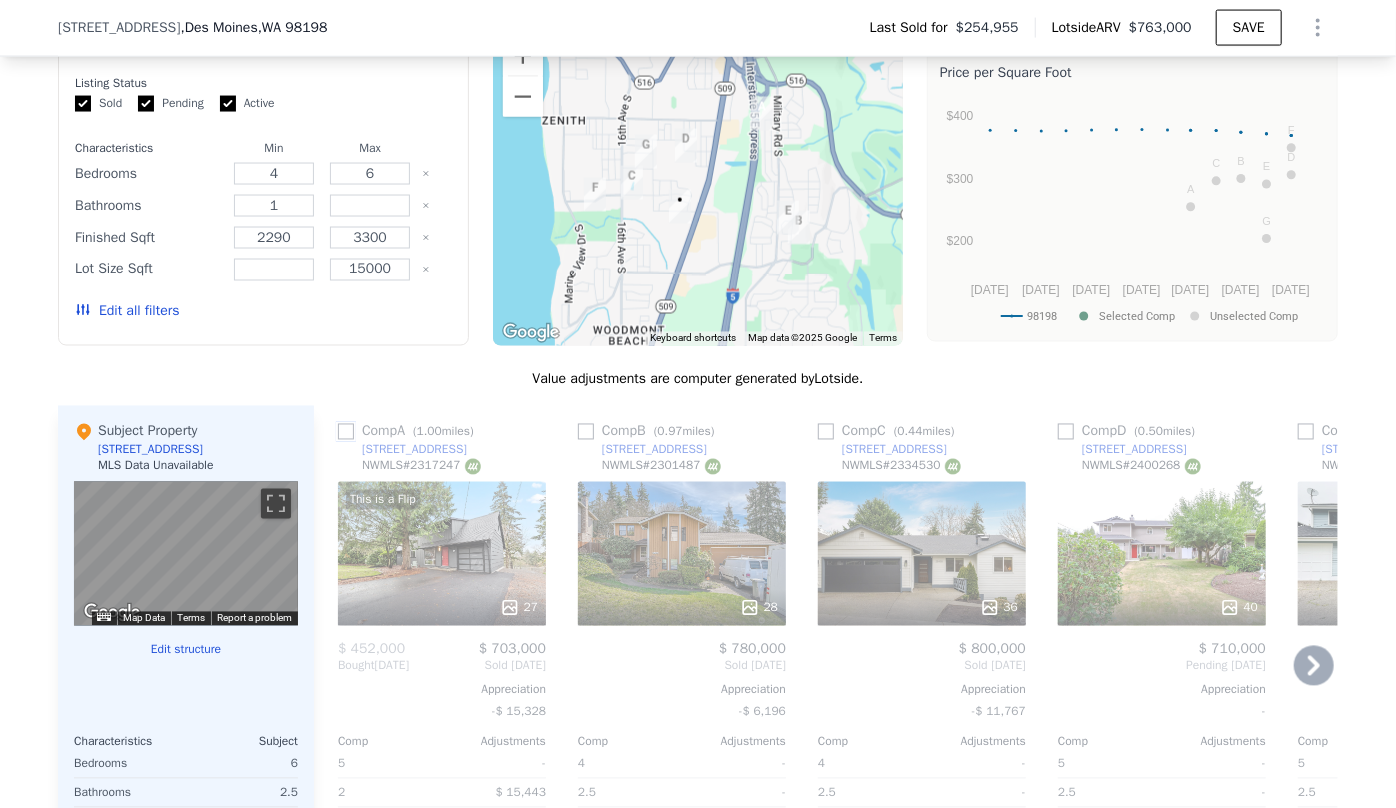 click at bounding box center (346, 432) 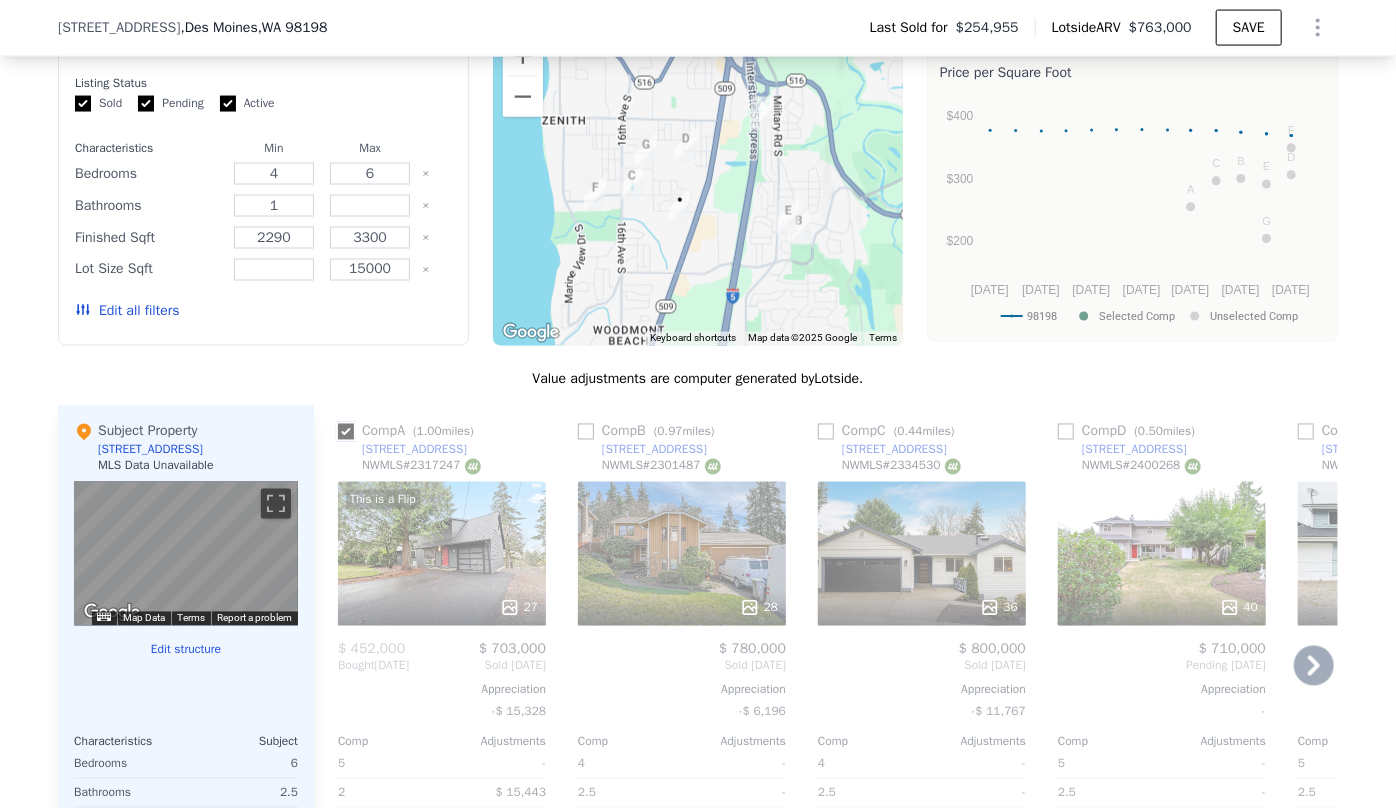 checkbox on "true" 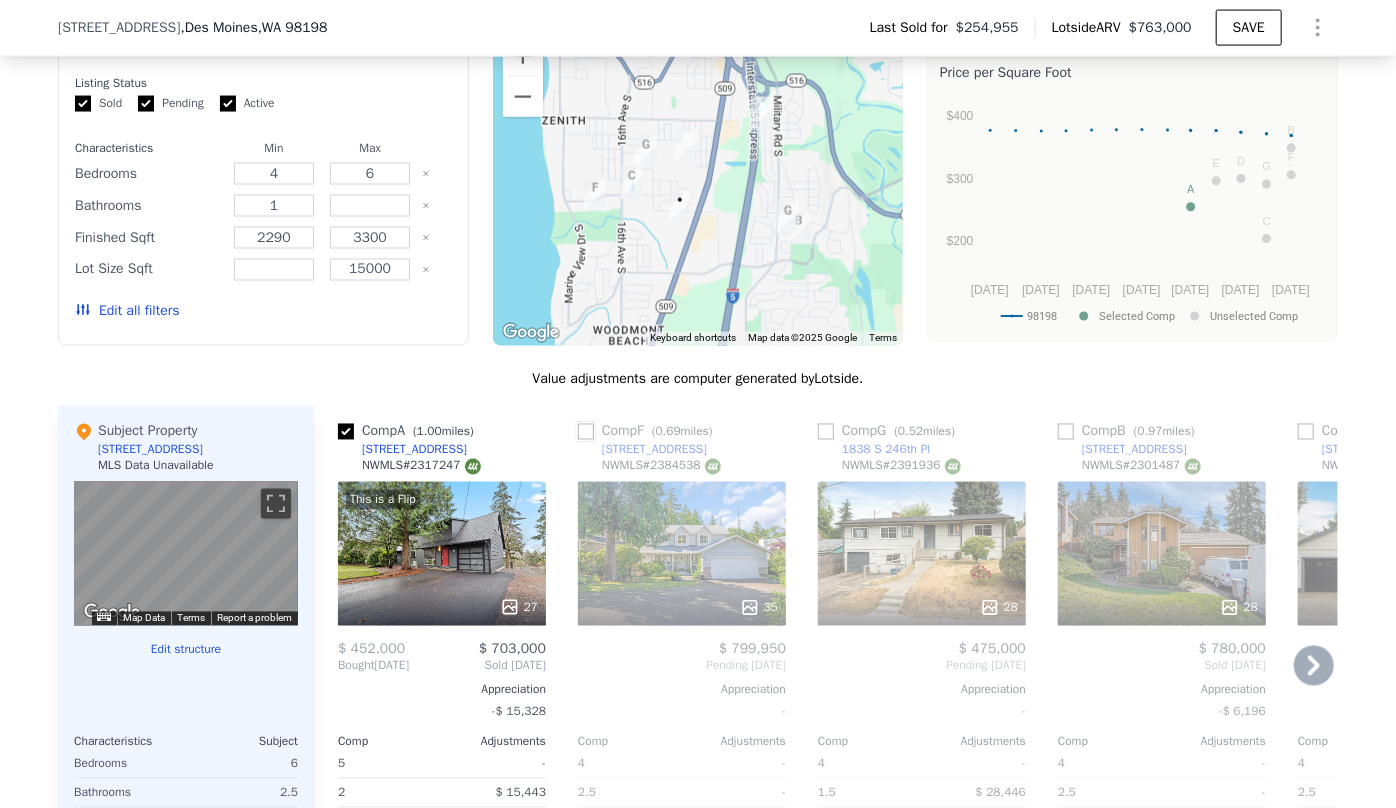 click at bounding box center (586, 432) 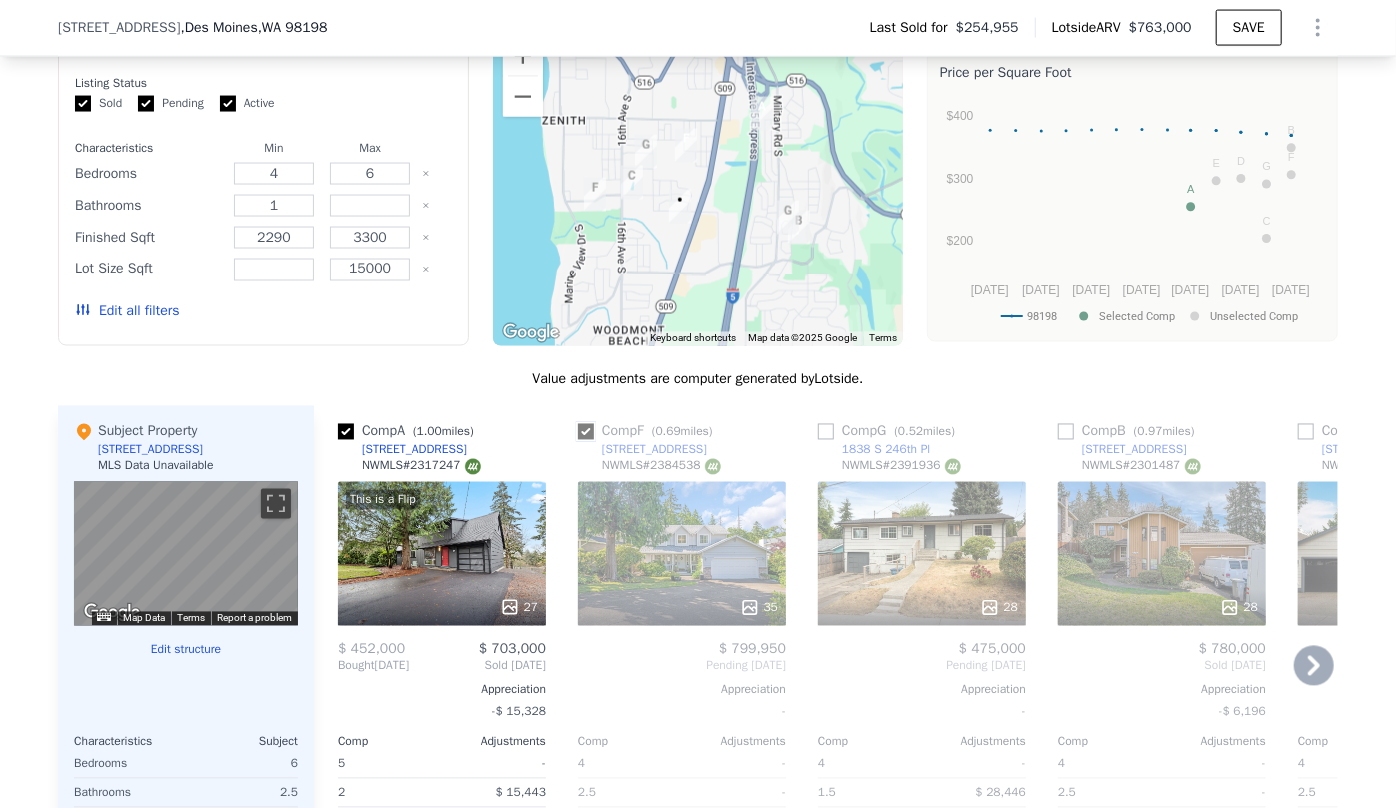 checkbox on "true" 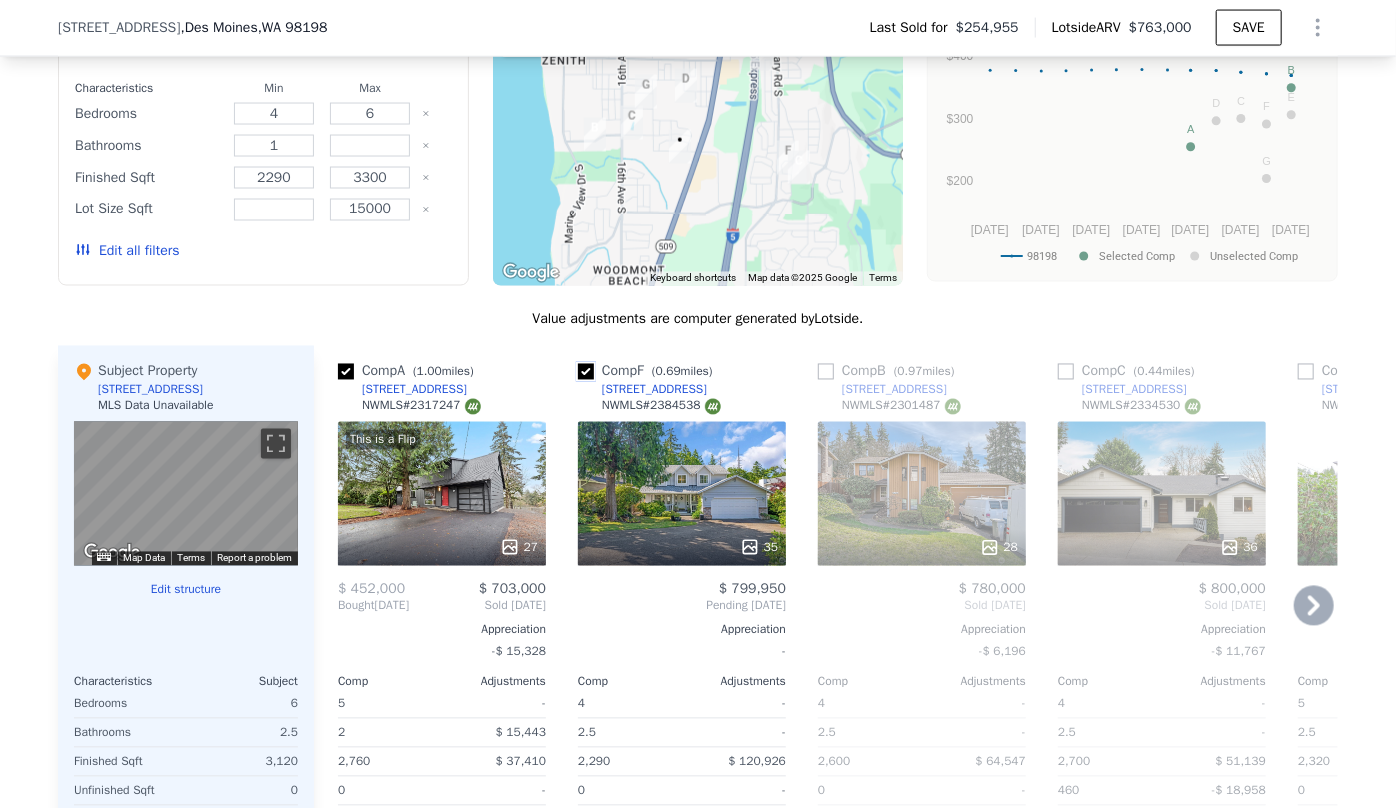 scroll, scrollTop: 1749, scrollLeft: 0, axis: vertical 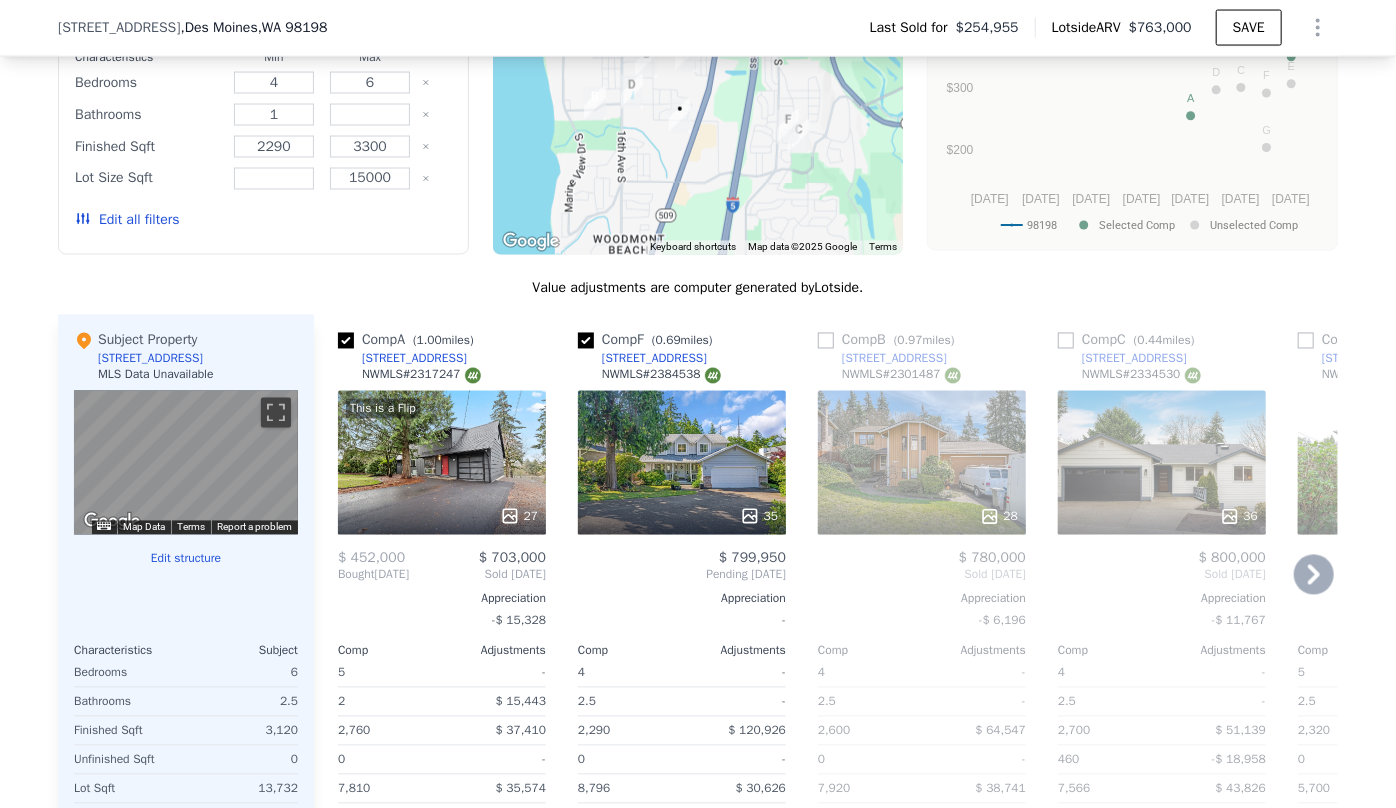 click 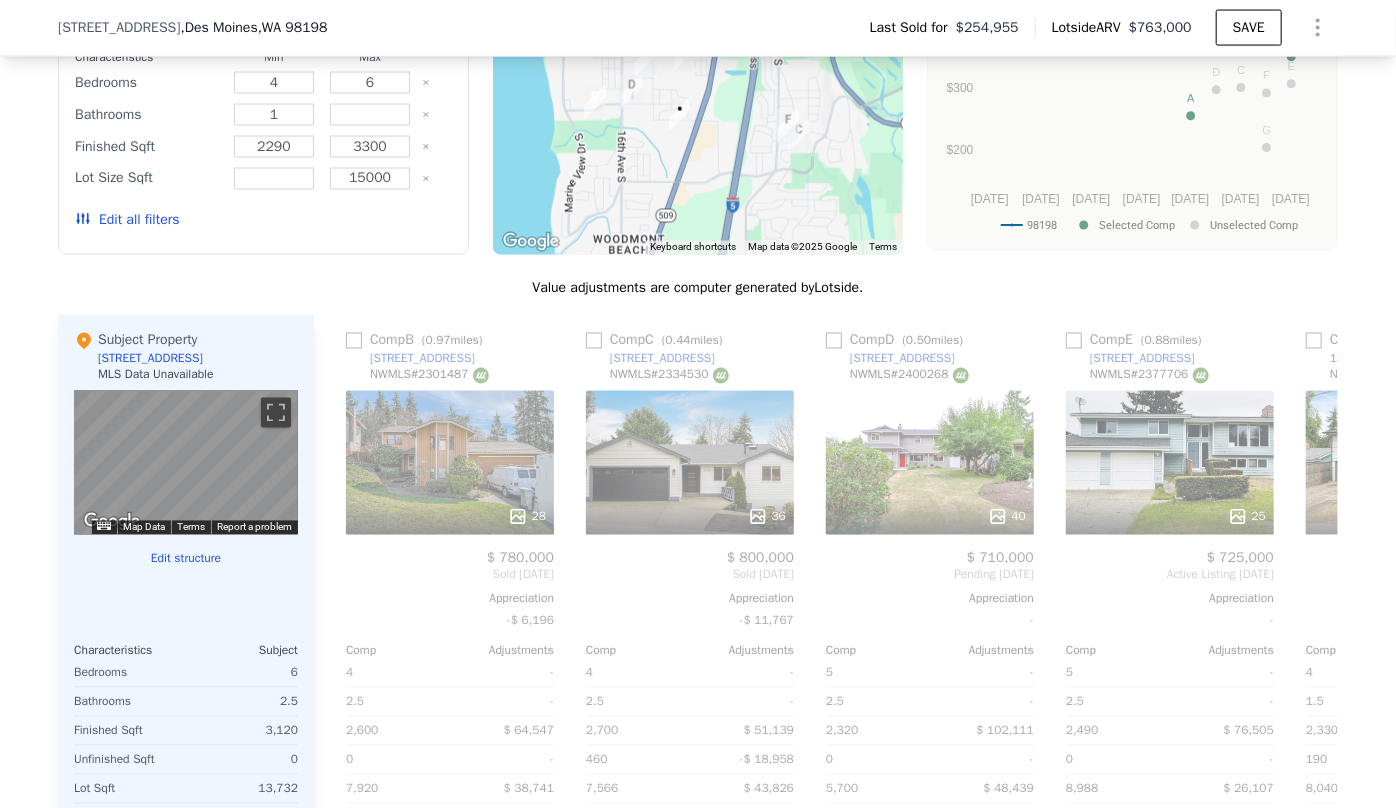 scroll, scrollTop: 0, scrollLeft: 480, axis: horizontal 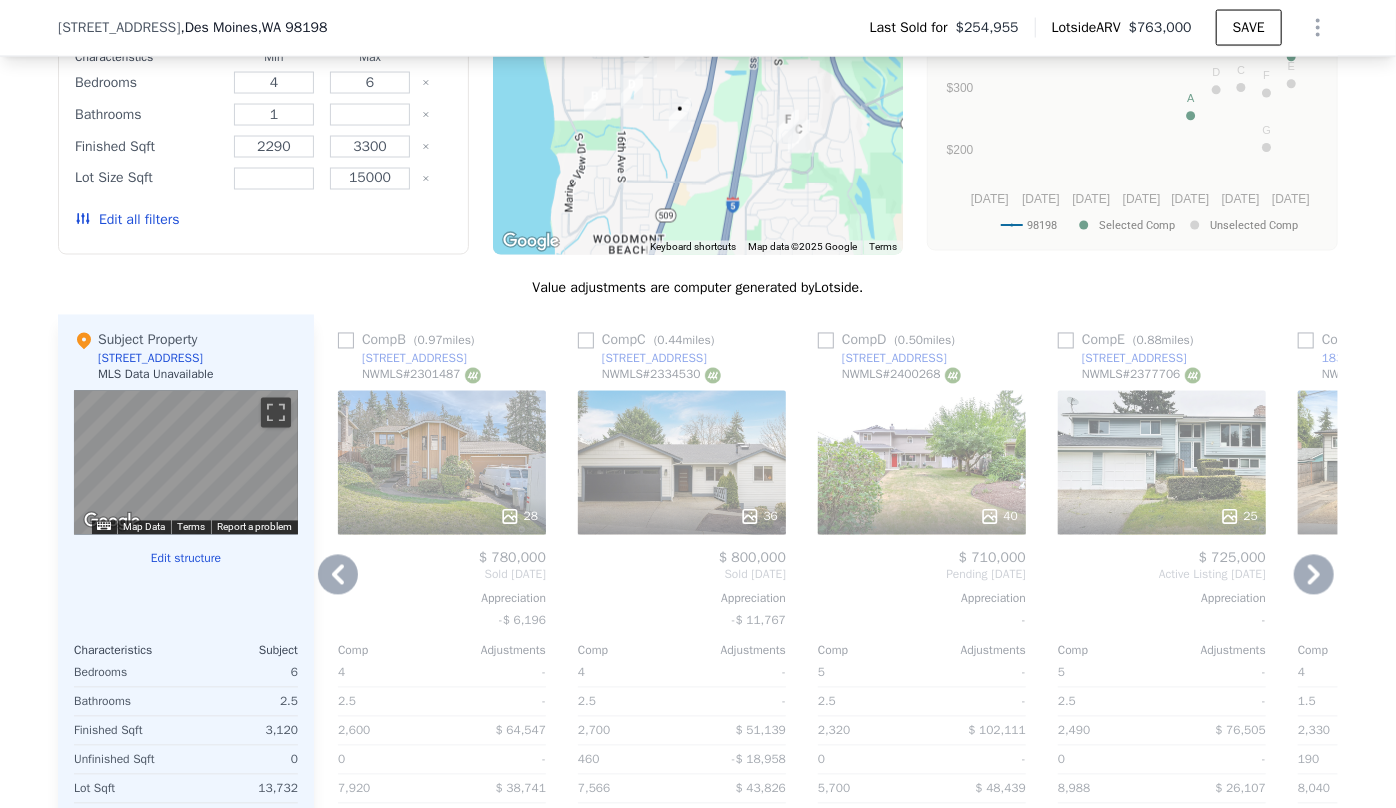 click on "40" at bounding box center (922, 463) 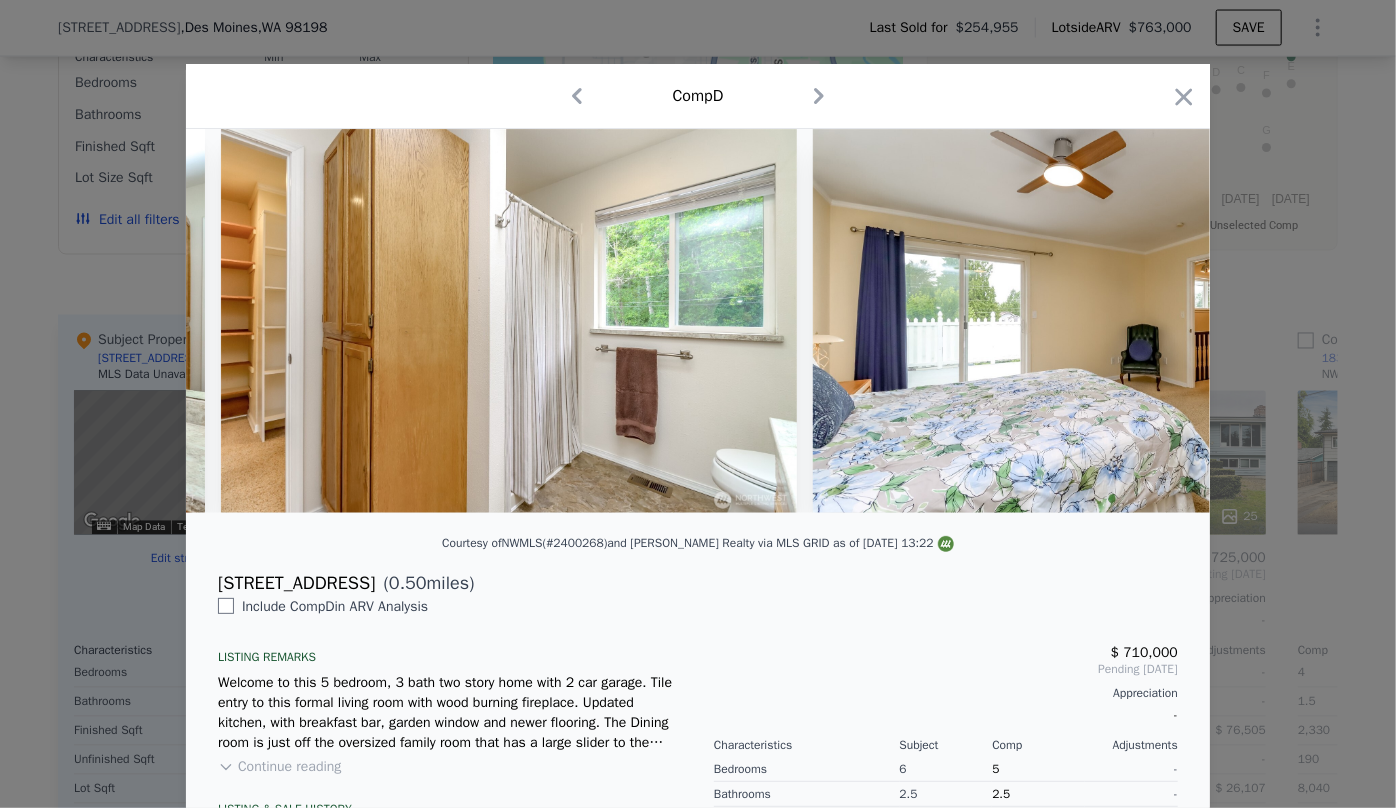 scroll, scrollTop: 0, scrollLeft: 13003, axis: horizontal 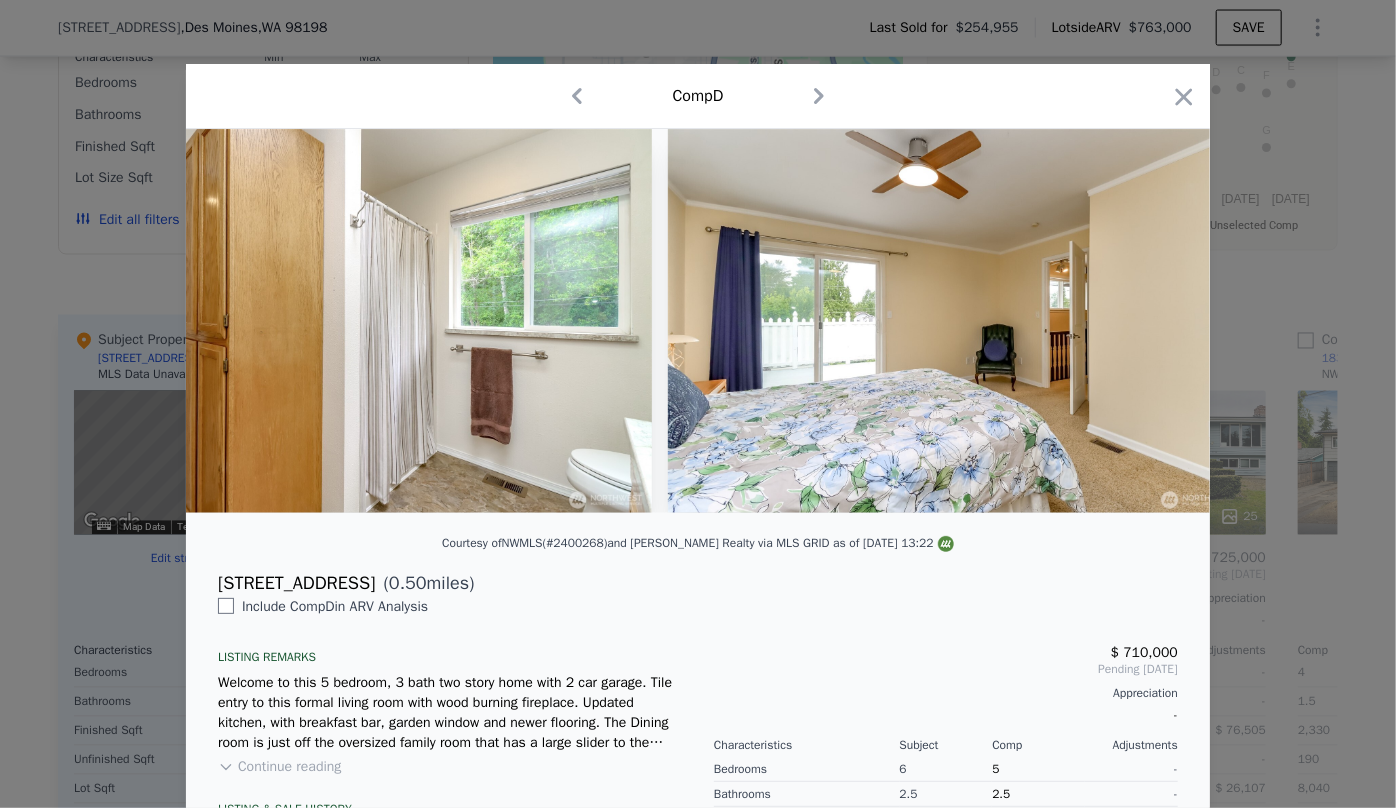 click on "Comp  D" at bounding box center (698, 96) 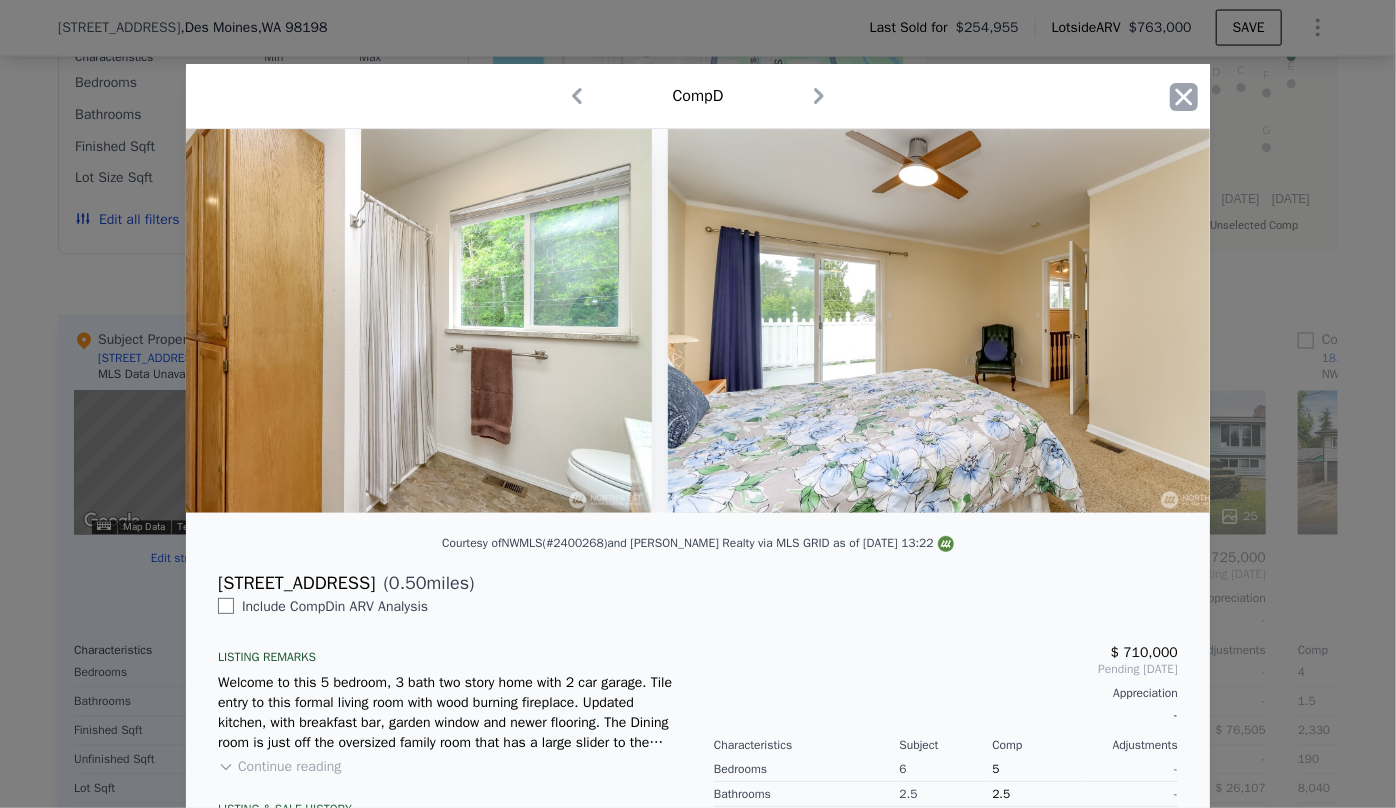 click 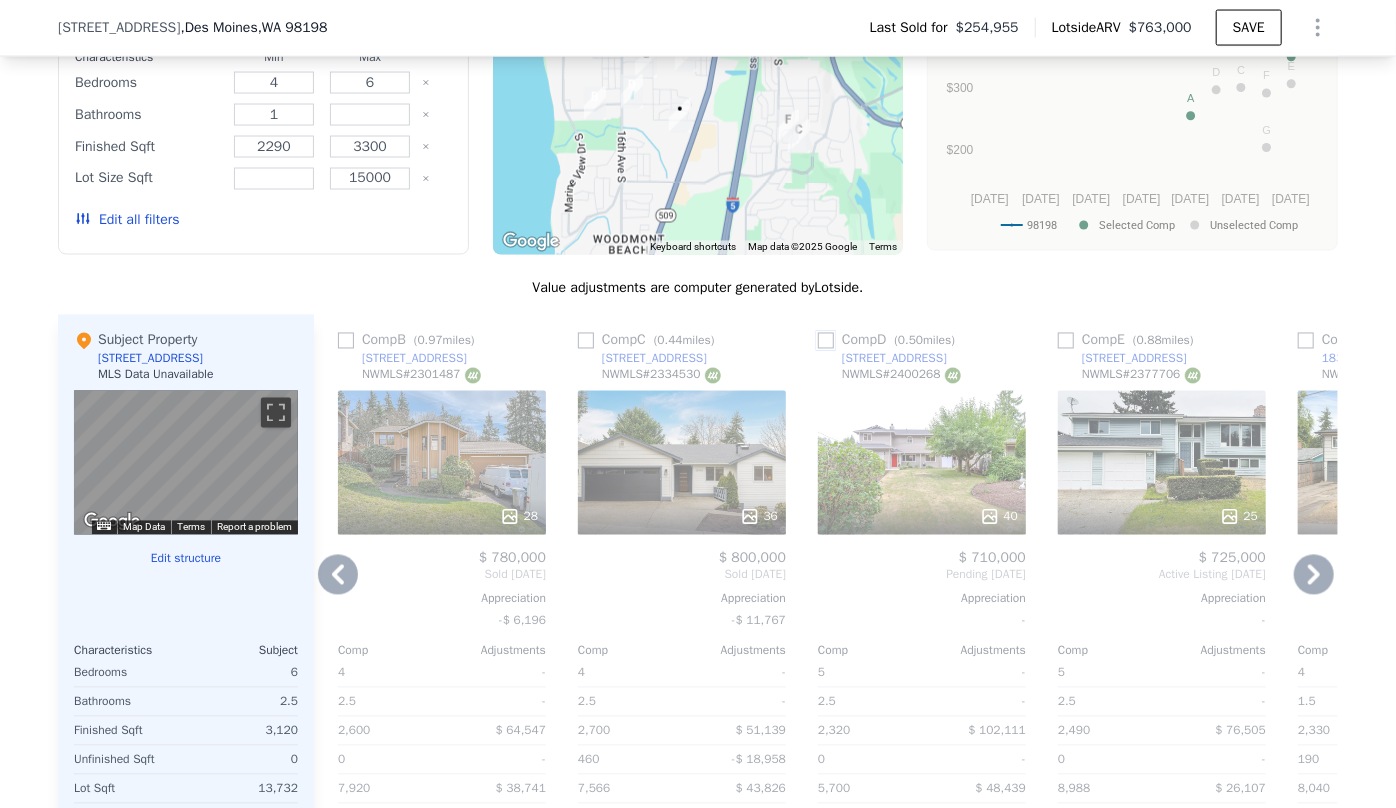 click at bounding box center [826, 341] 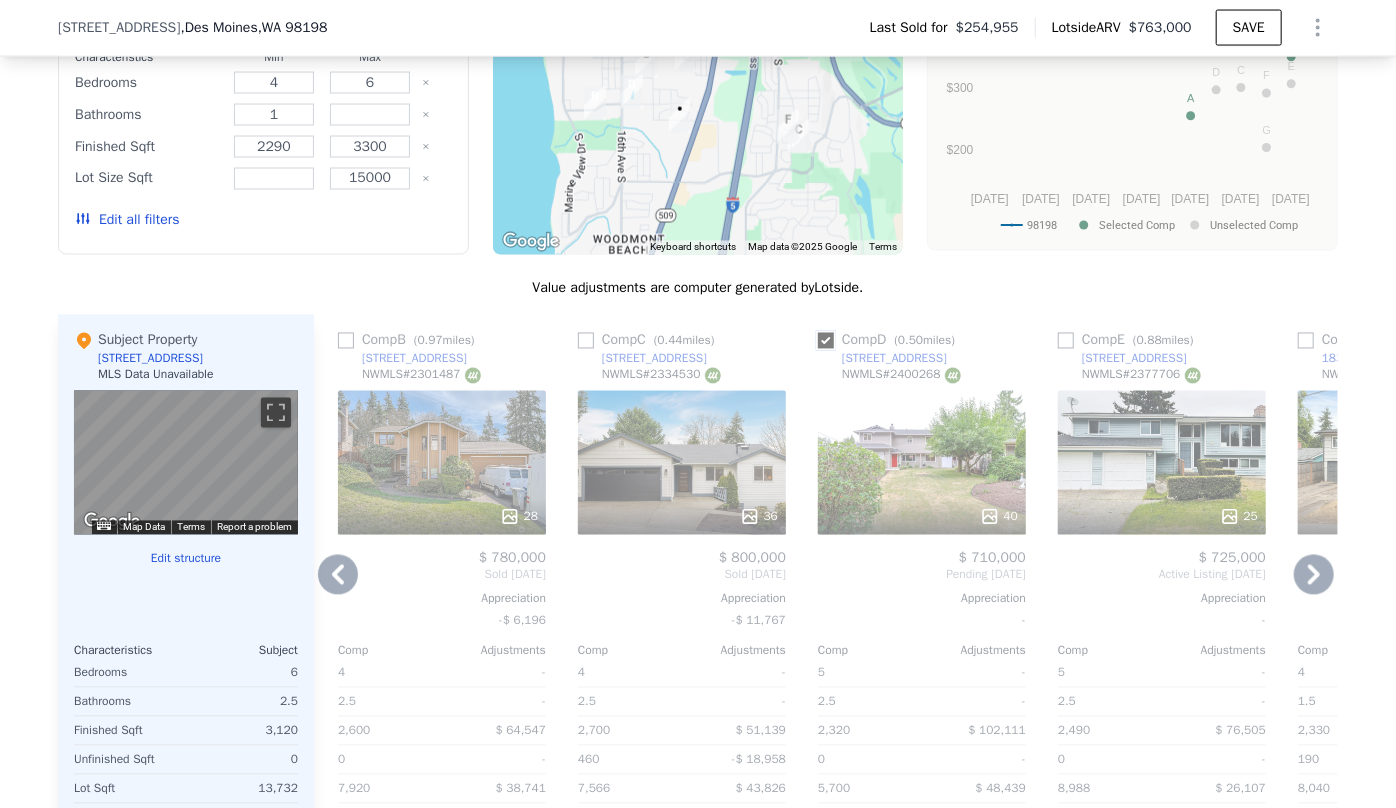 checkbox on "true" 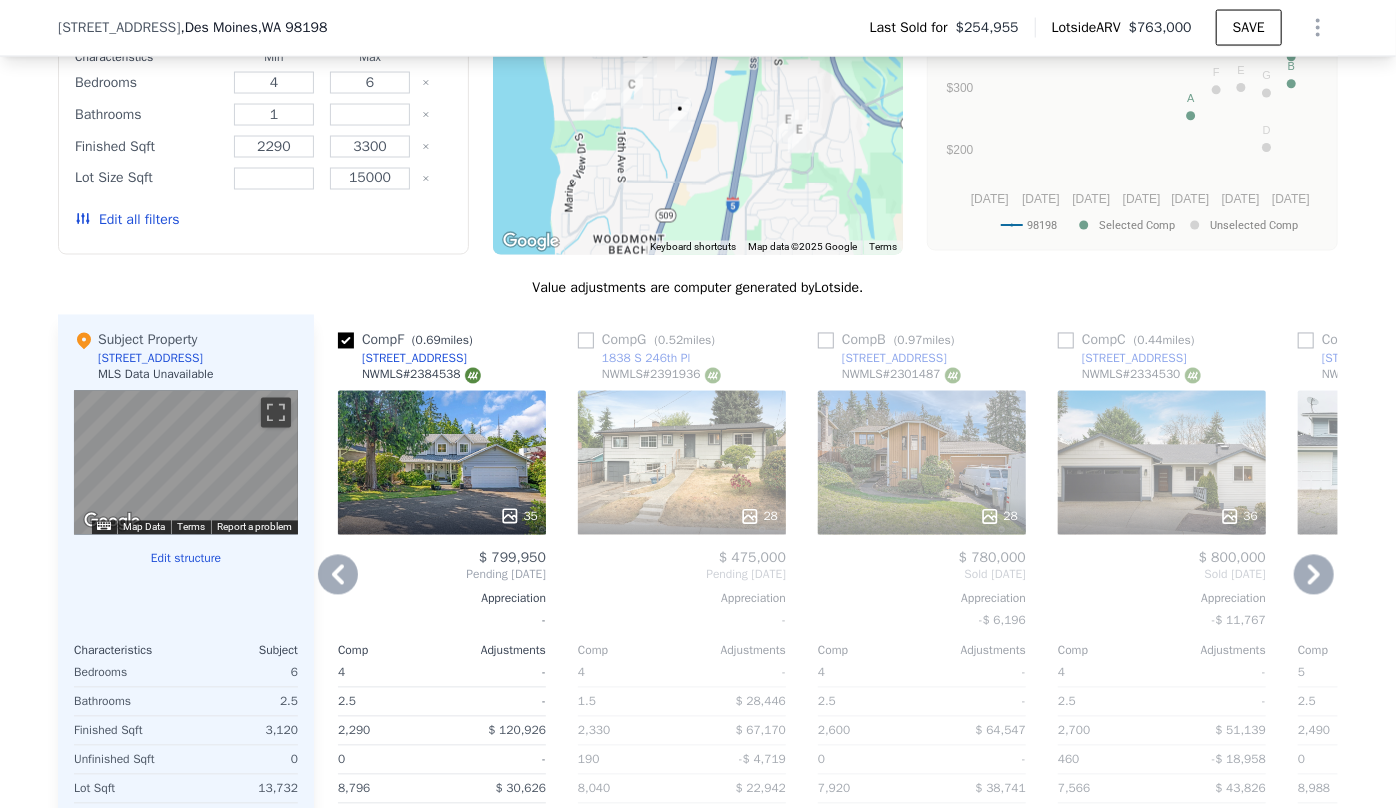 click 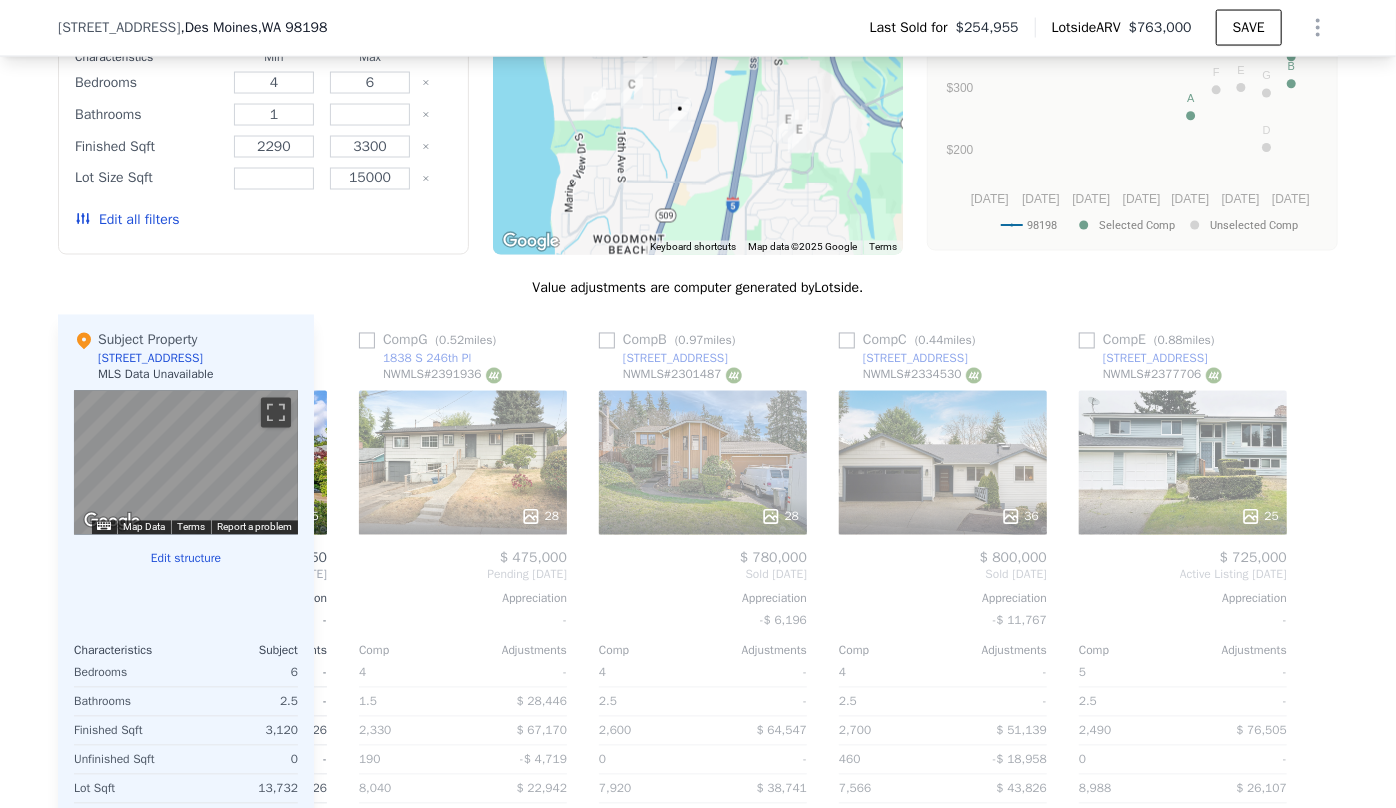 scroll, scrollTop: 0, scrollLeft: 703, axis: horizontal 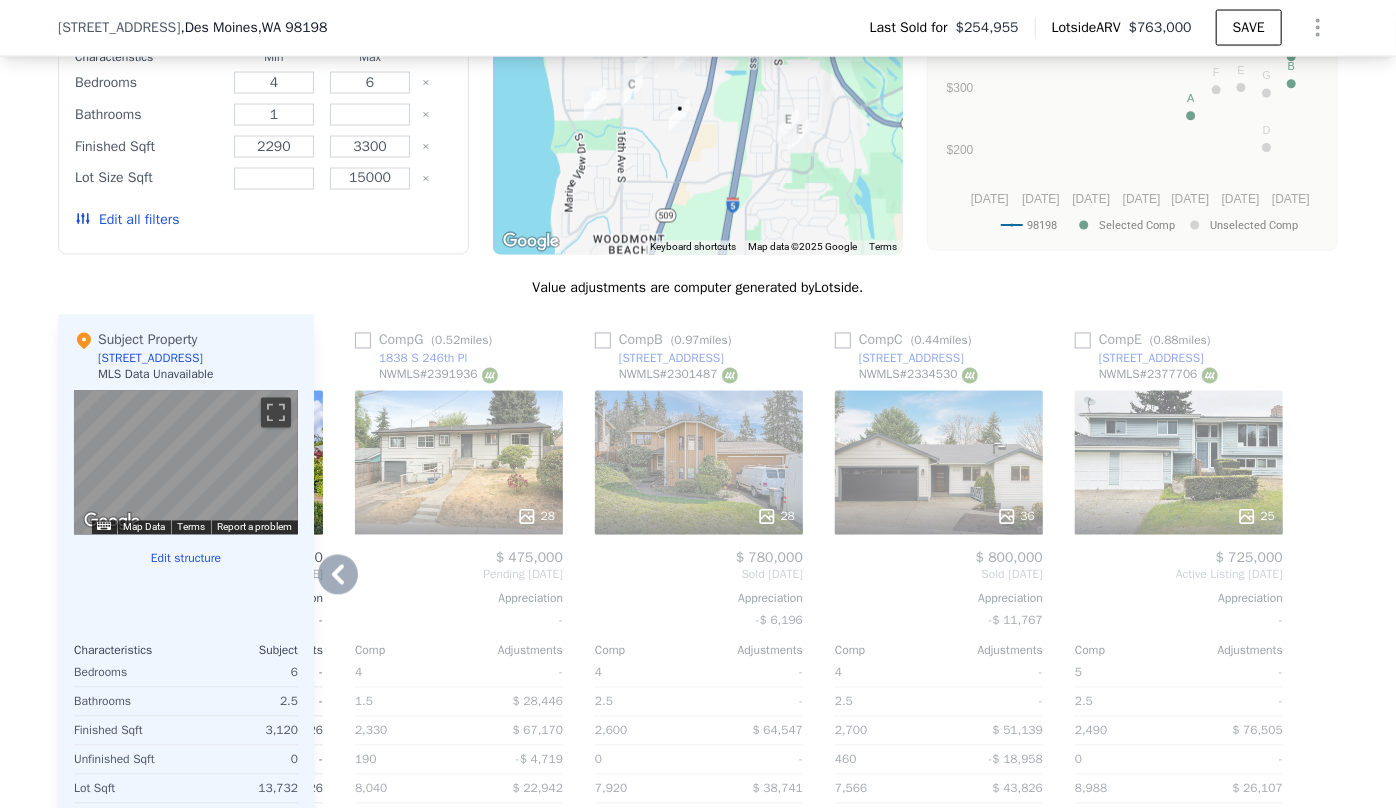 click on "36" at bounding box center (939, 463) 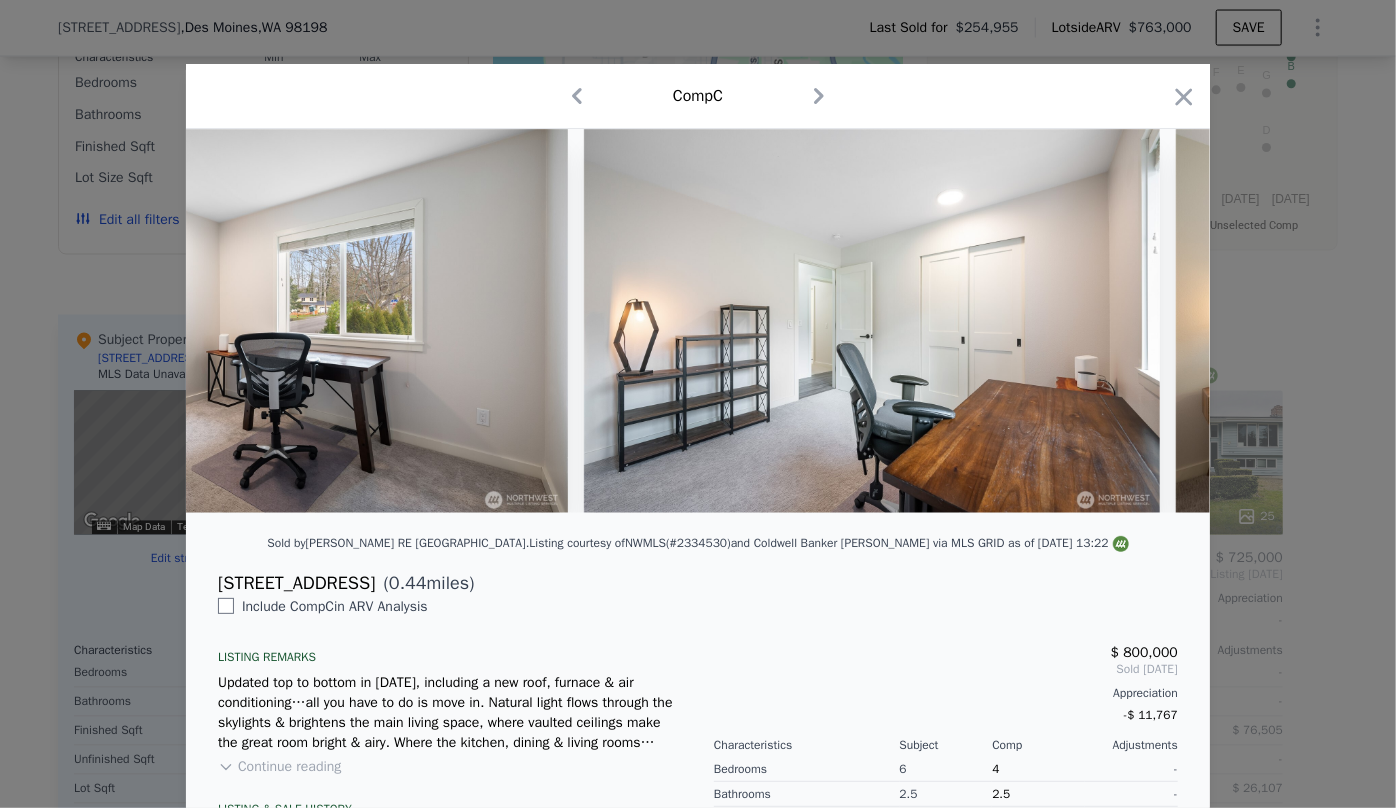 scroll, scrollTop: 0, scrollLeft: 7769, axis: horizontal 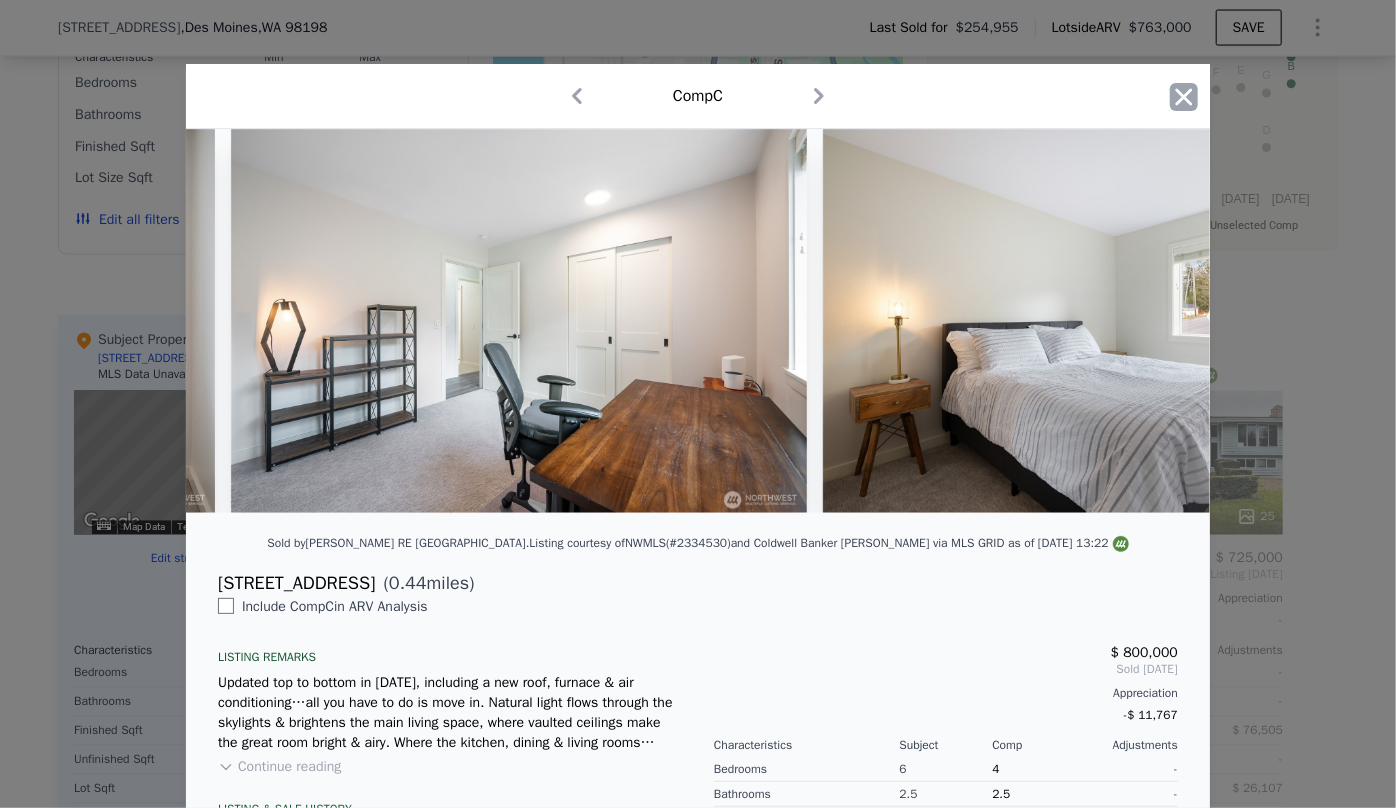 click on "Comp  C" at bounding box center (698, 96) 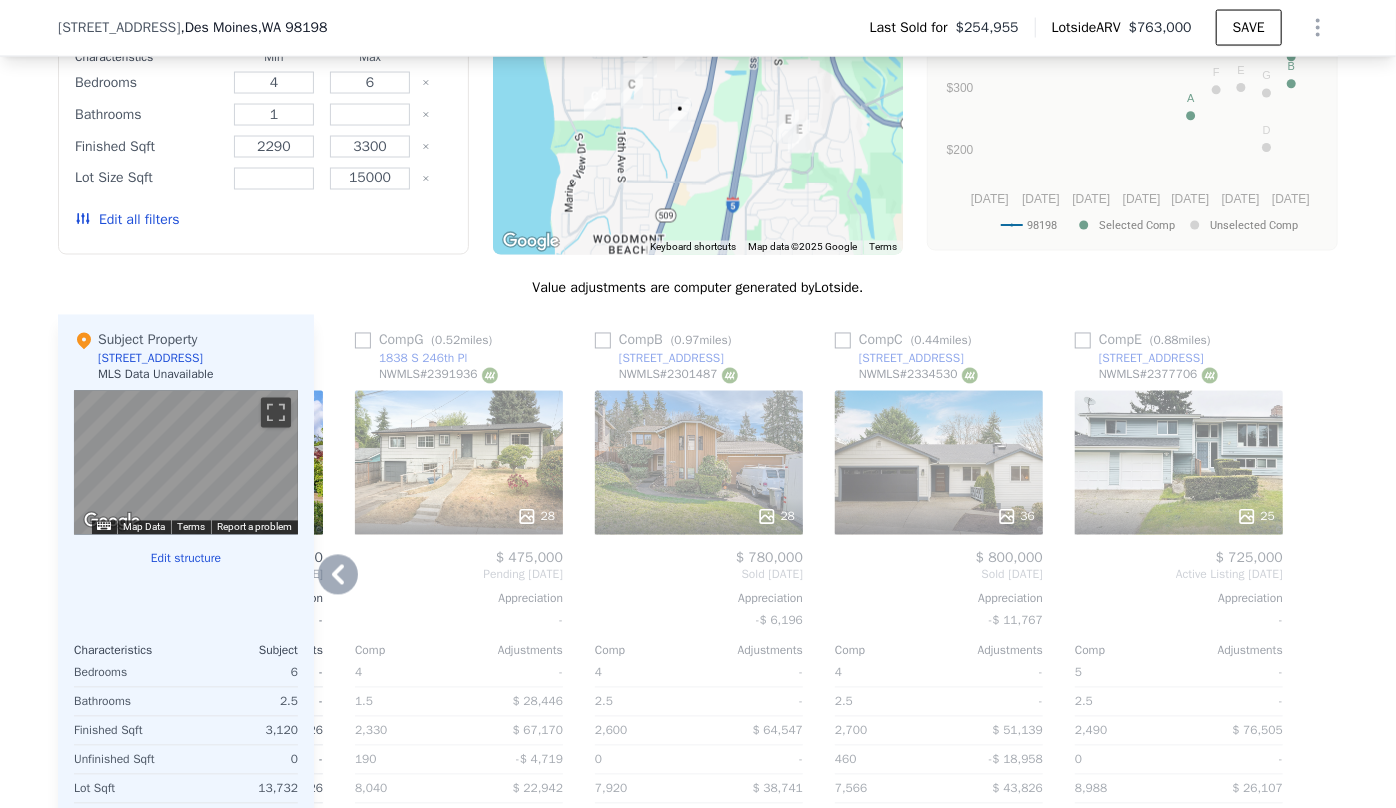 click on "36" at bounding box center [939, 463] 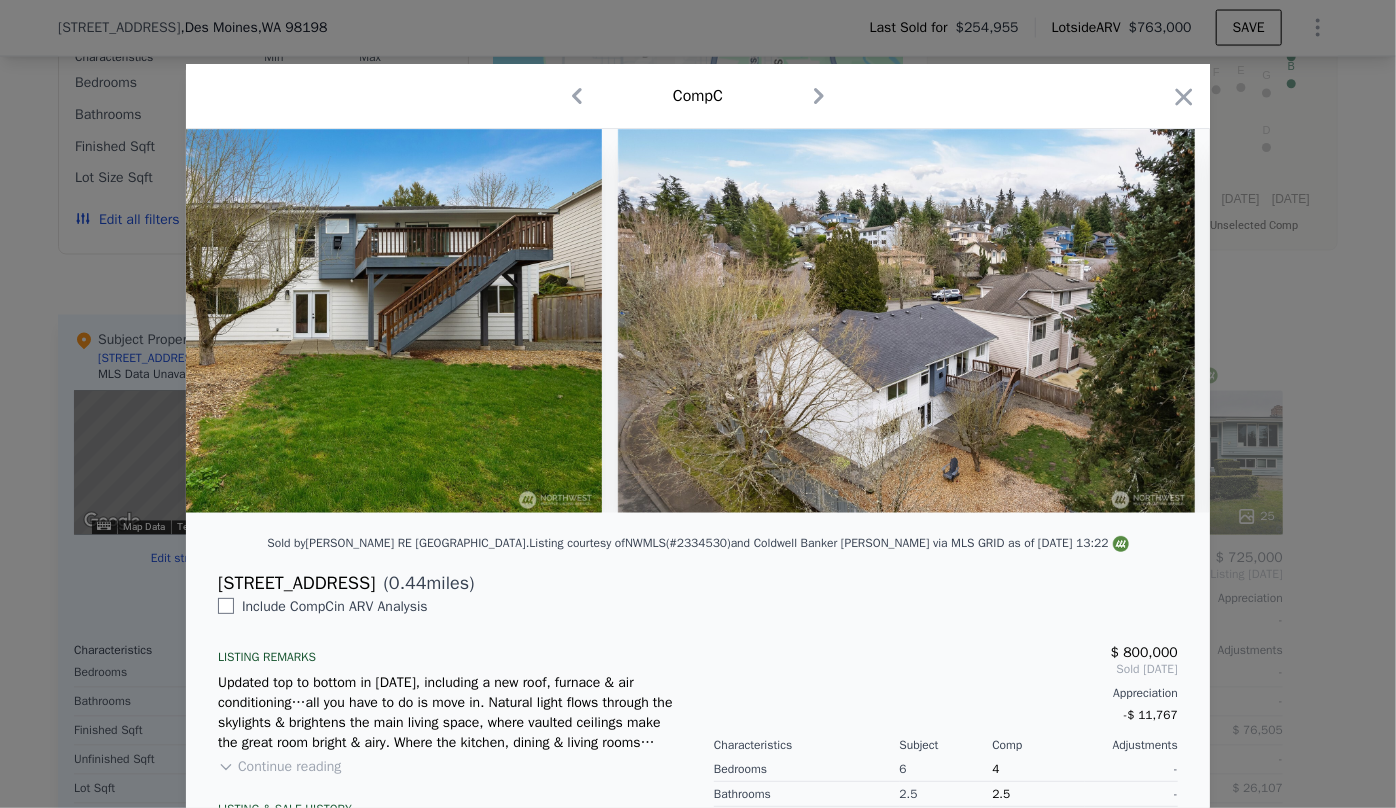 scroll, scrollTop: 0, scrollLeft: 18590, axis: horizontal 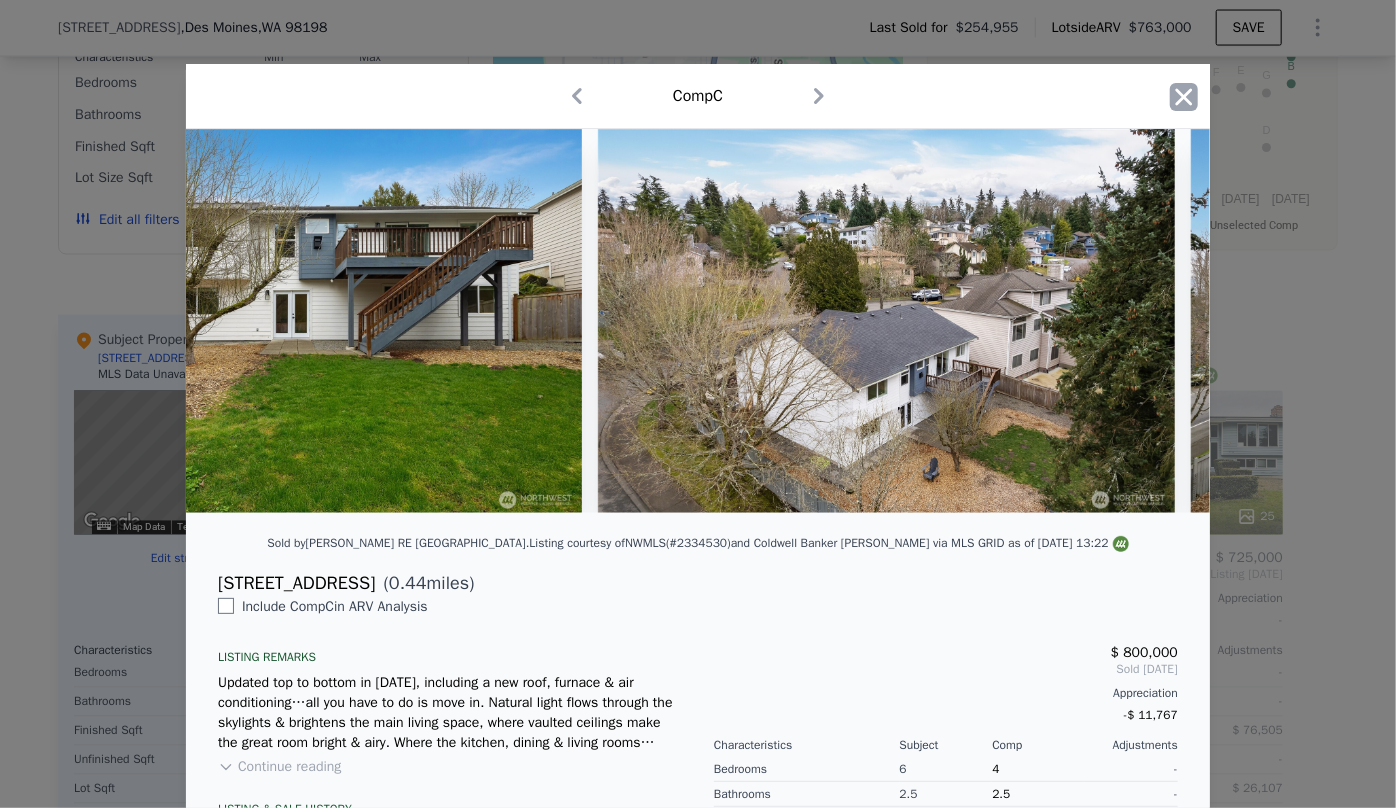 click 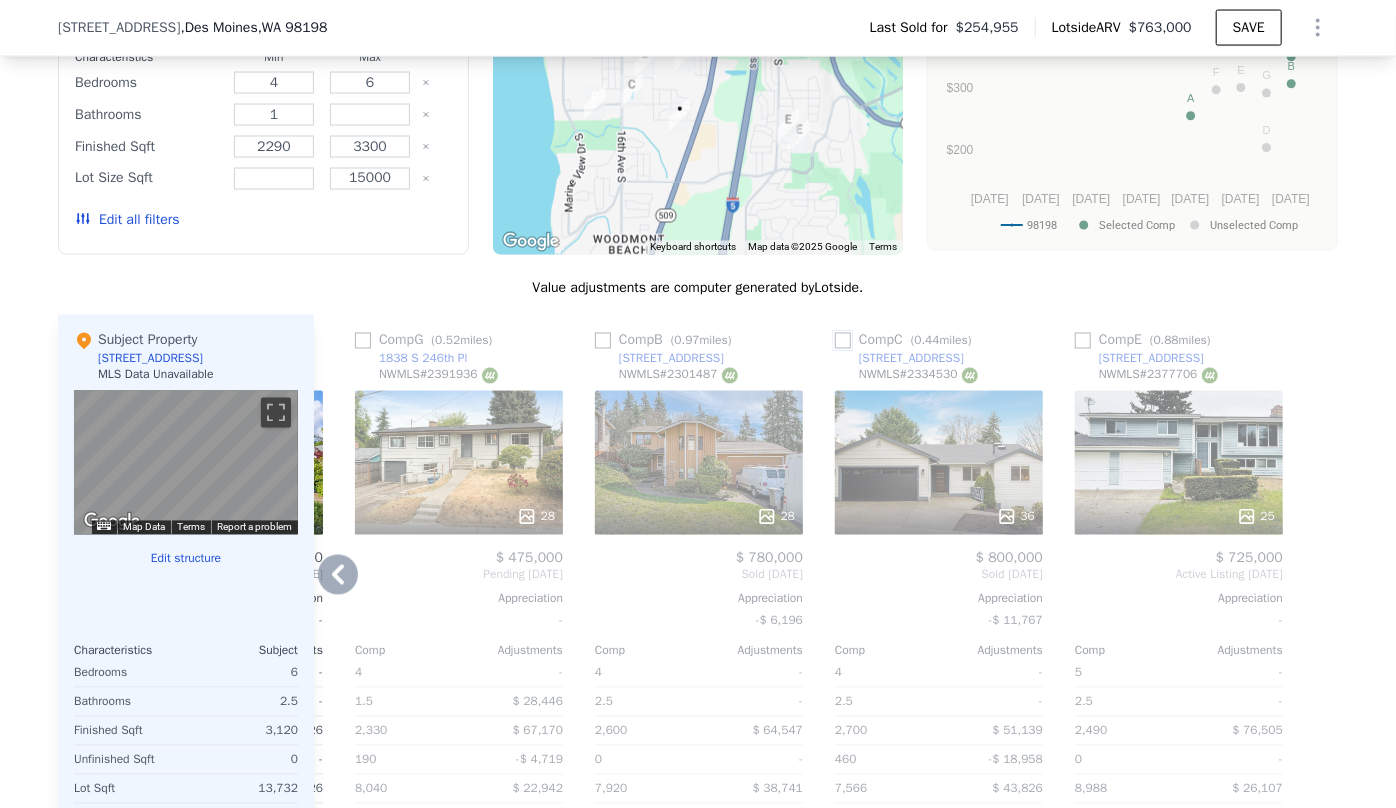click at bounding box center (843, 341) 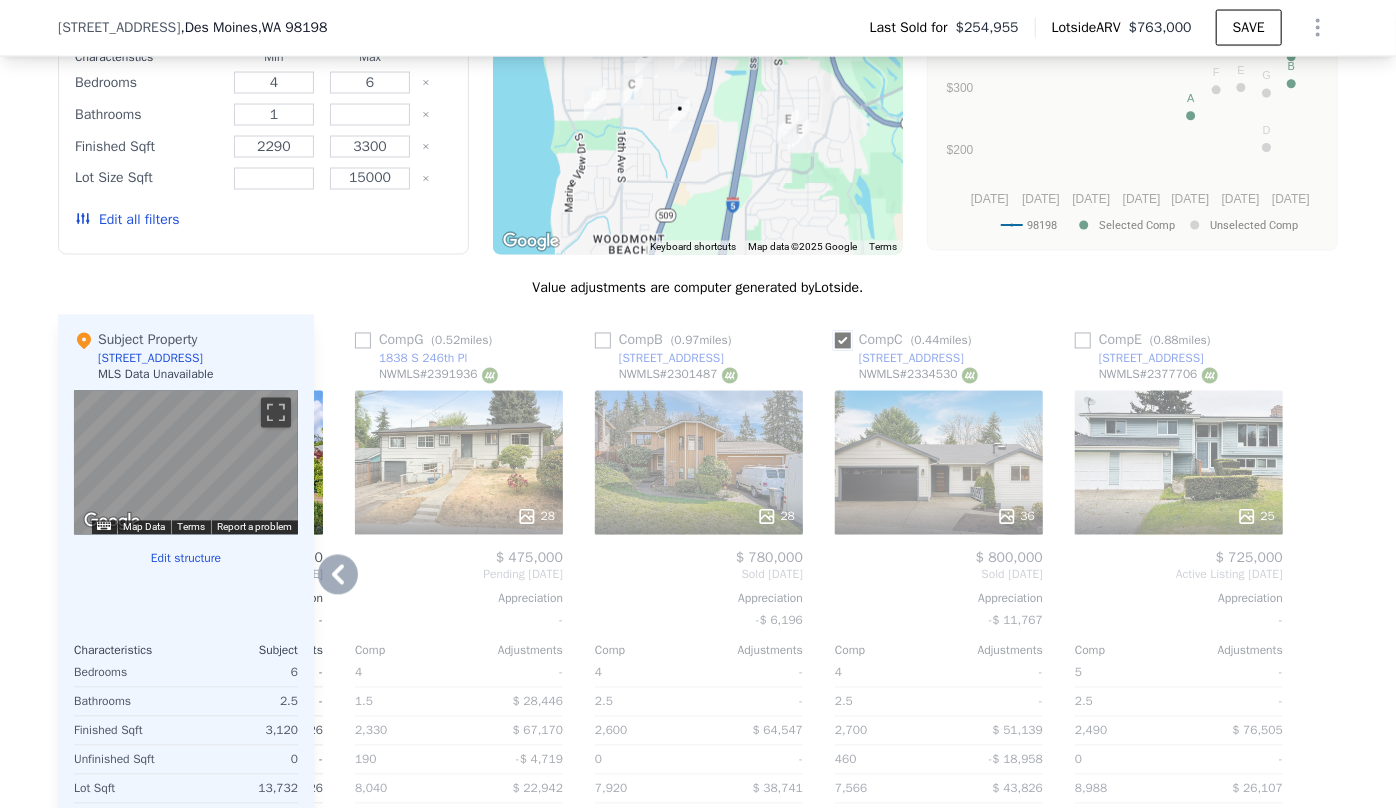 checkbox on "true" 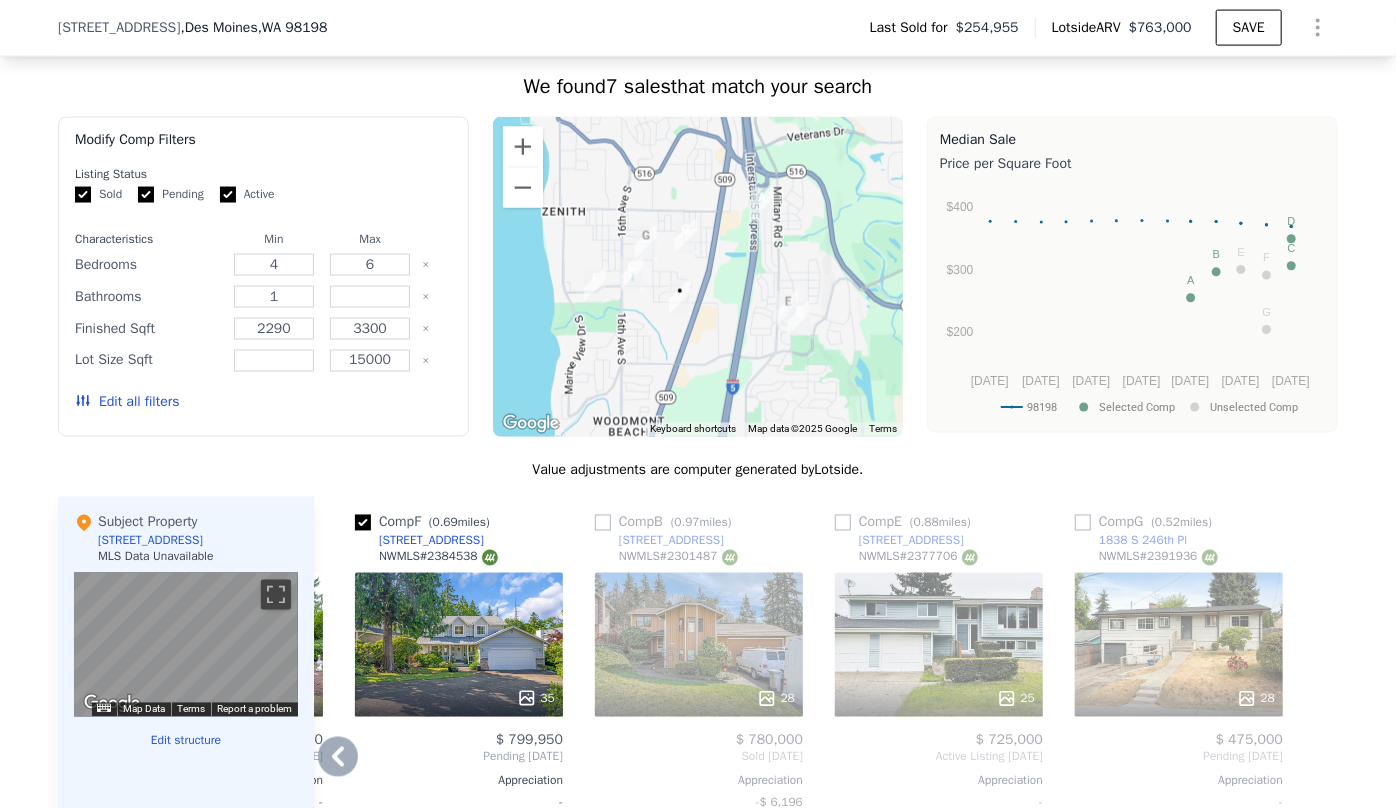 scroll, scrollTop: 1840, scrollLeft: 0, axis: vertical 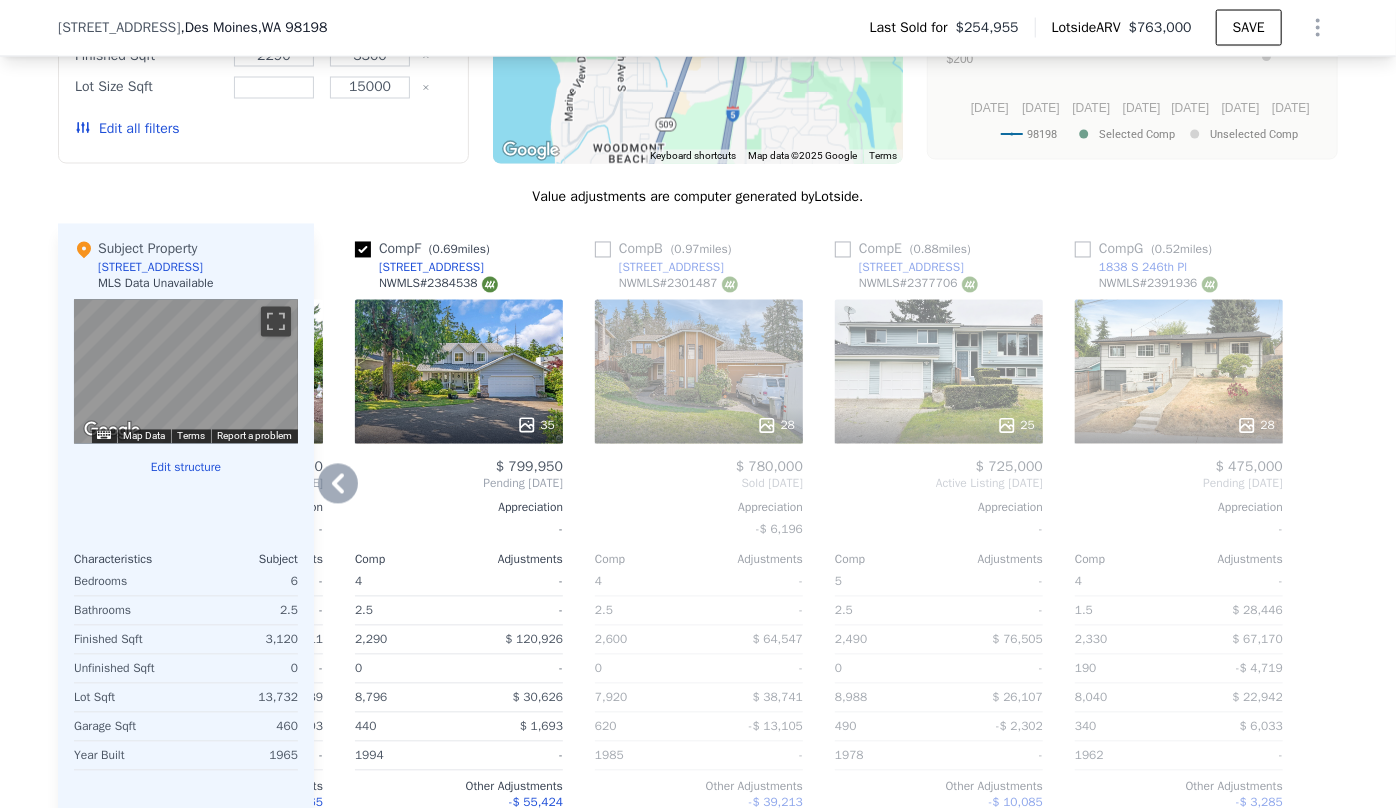 click on "Pending   Jul 2025" at bounding box center [459, 484] 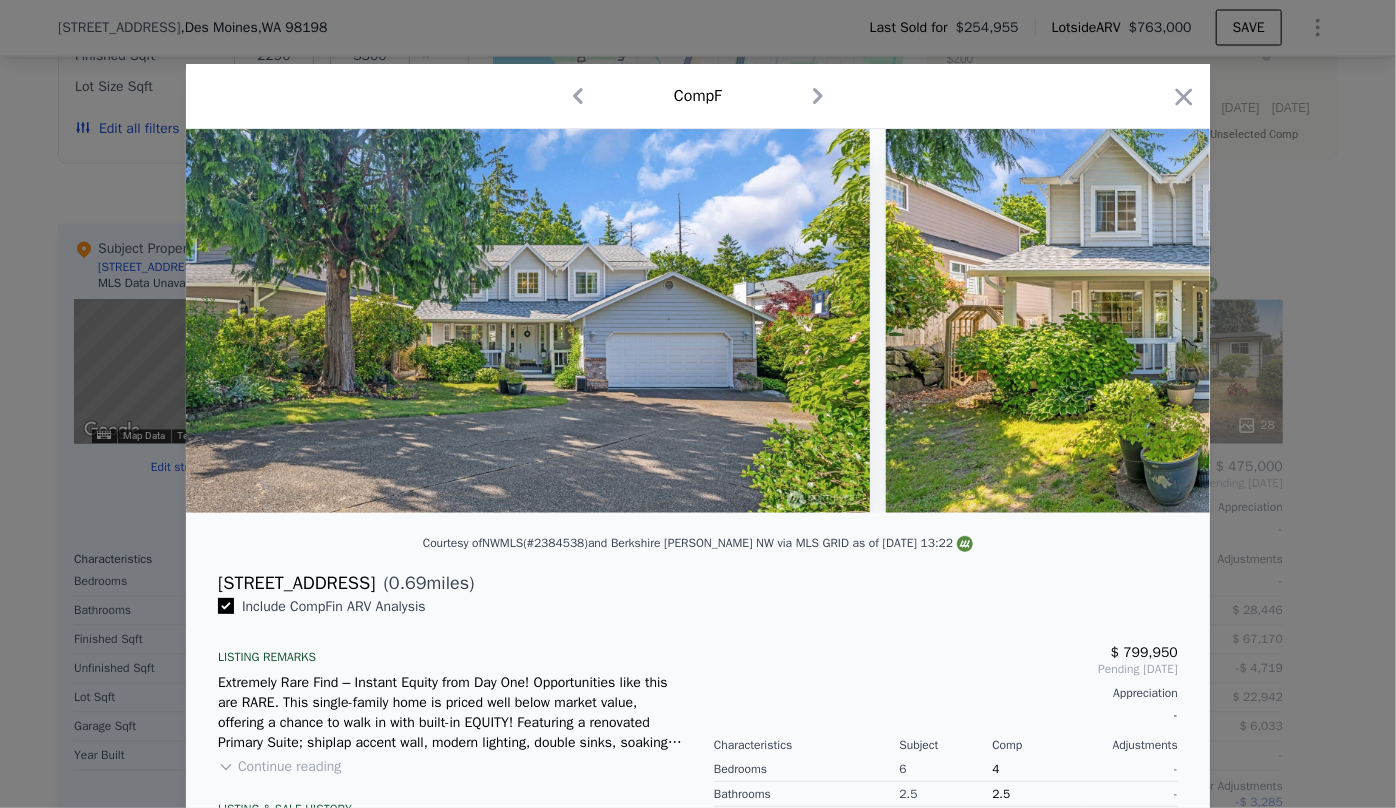 click 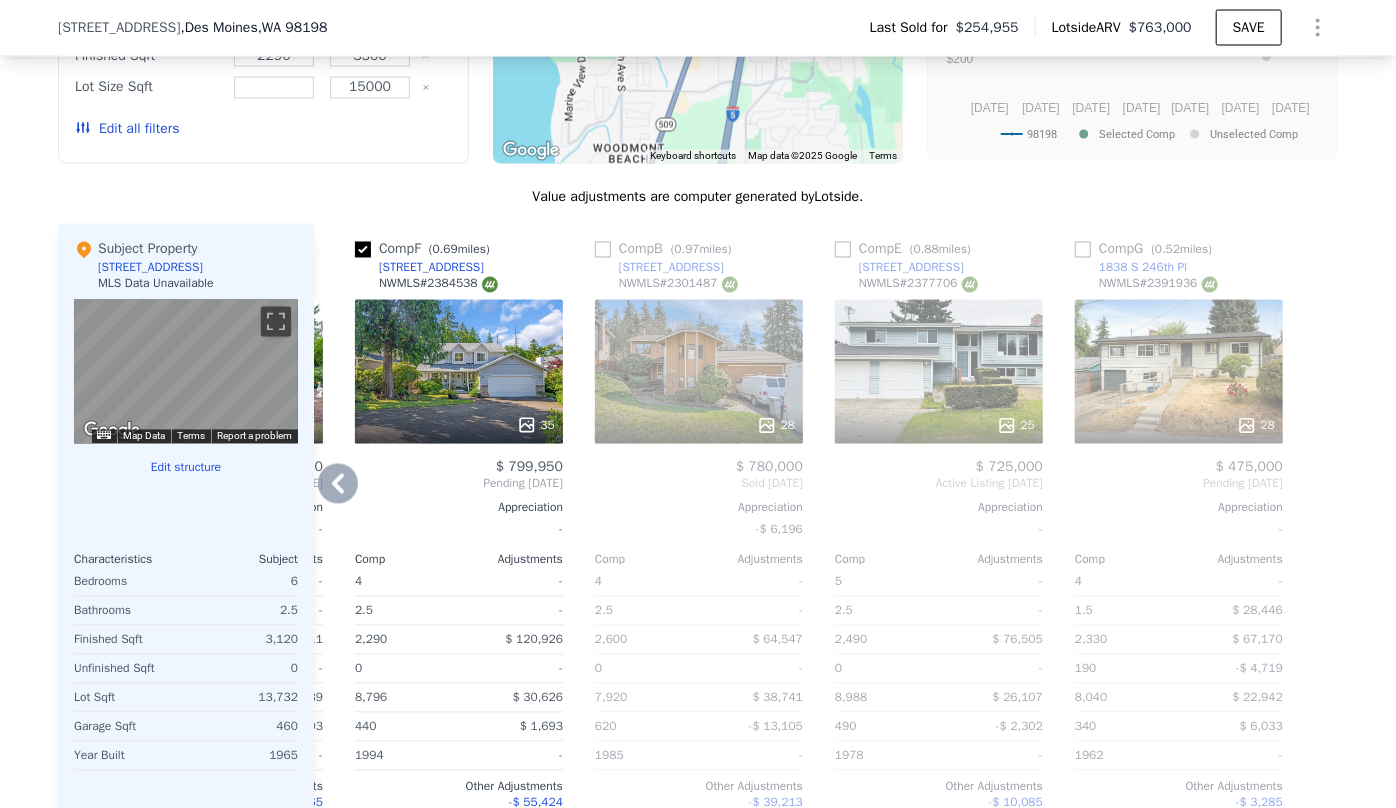 click 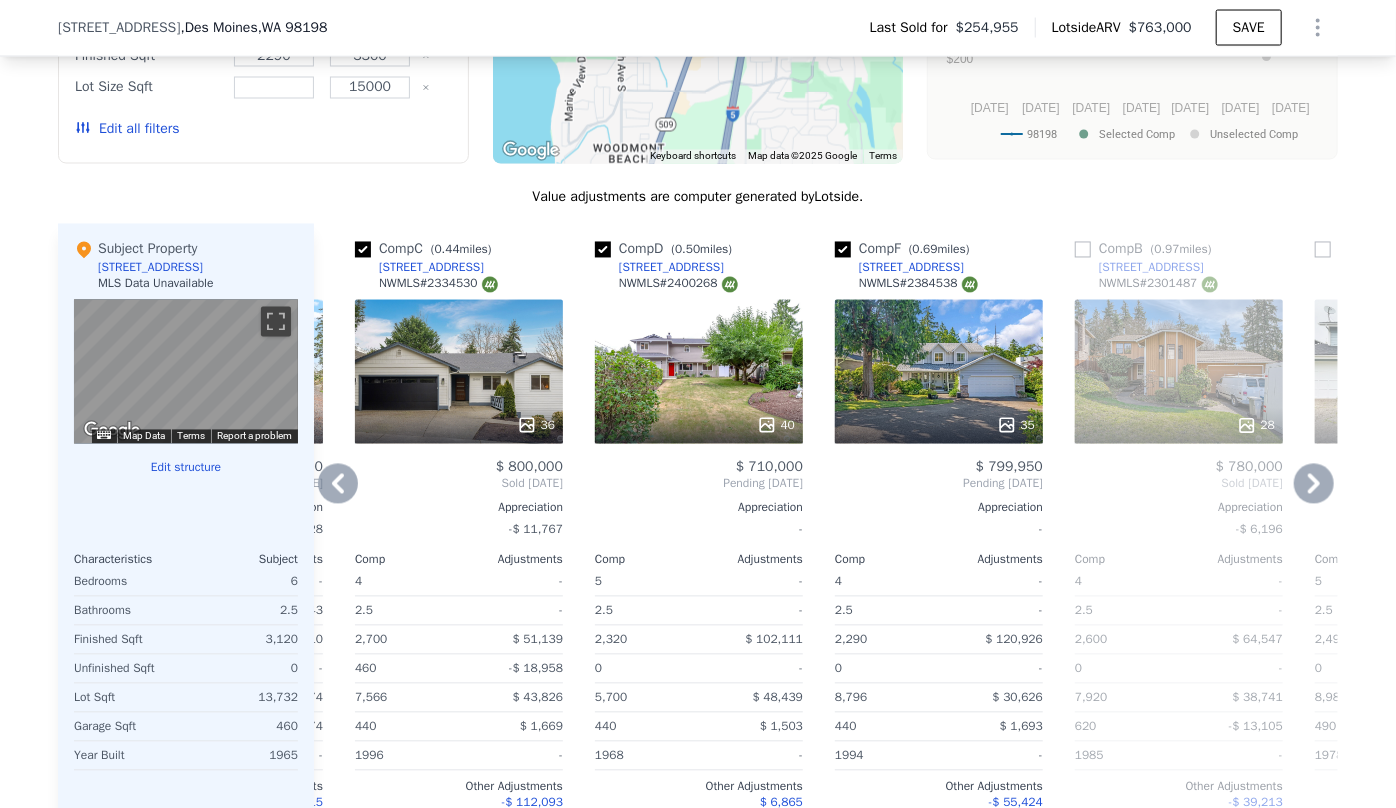 click 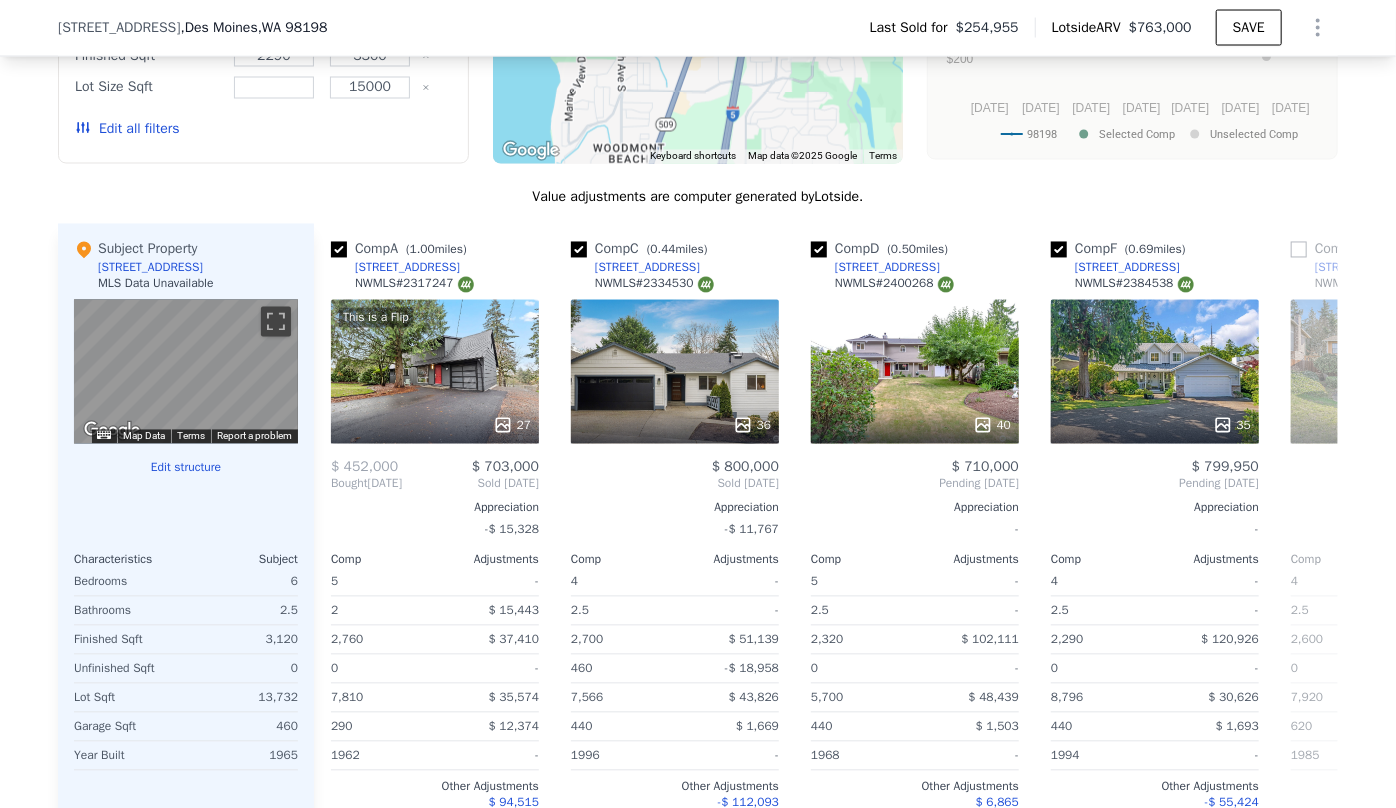 scroll, scrollTop: 0, scrollLeft: 0, axis: both 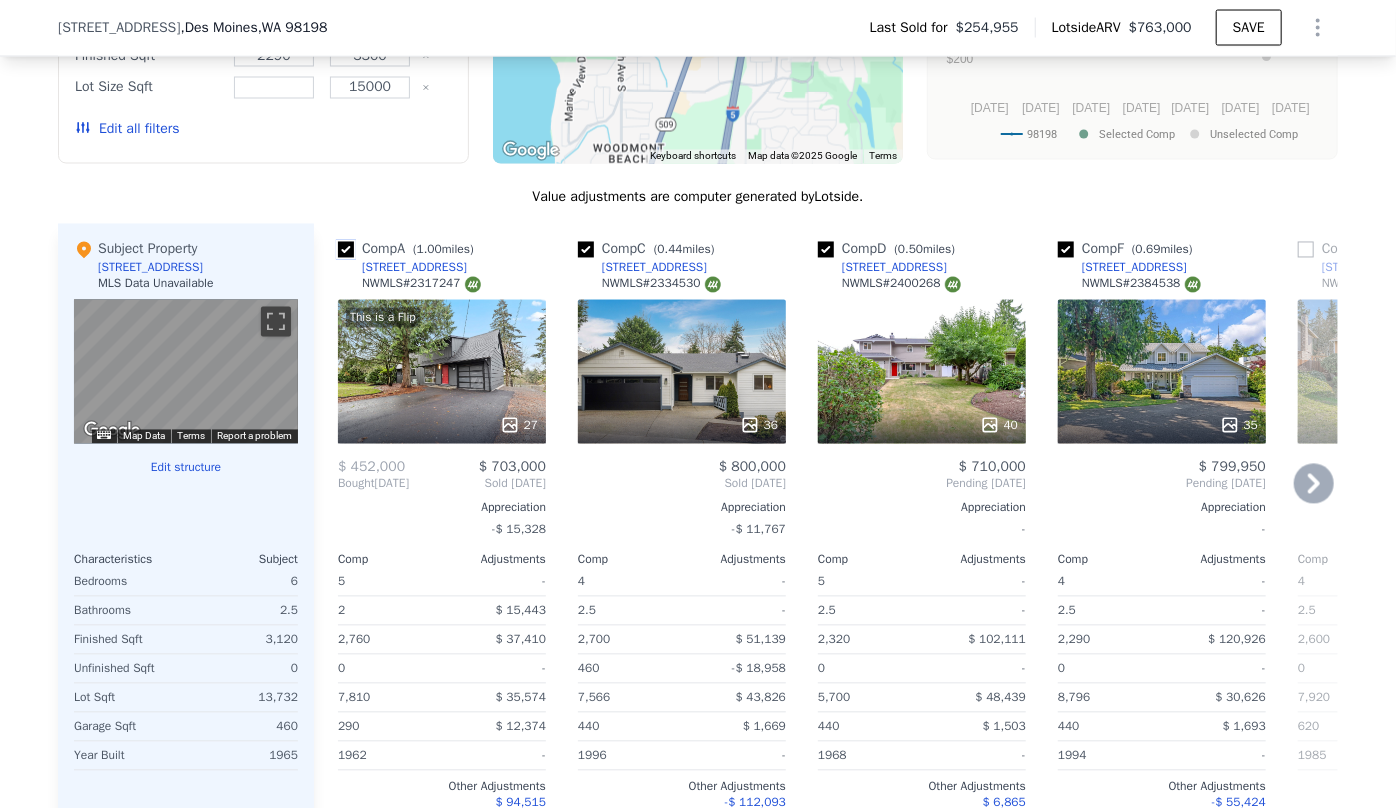 click at bounding box center [346, 250] 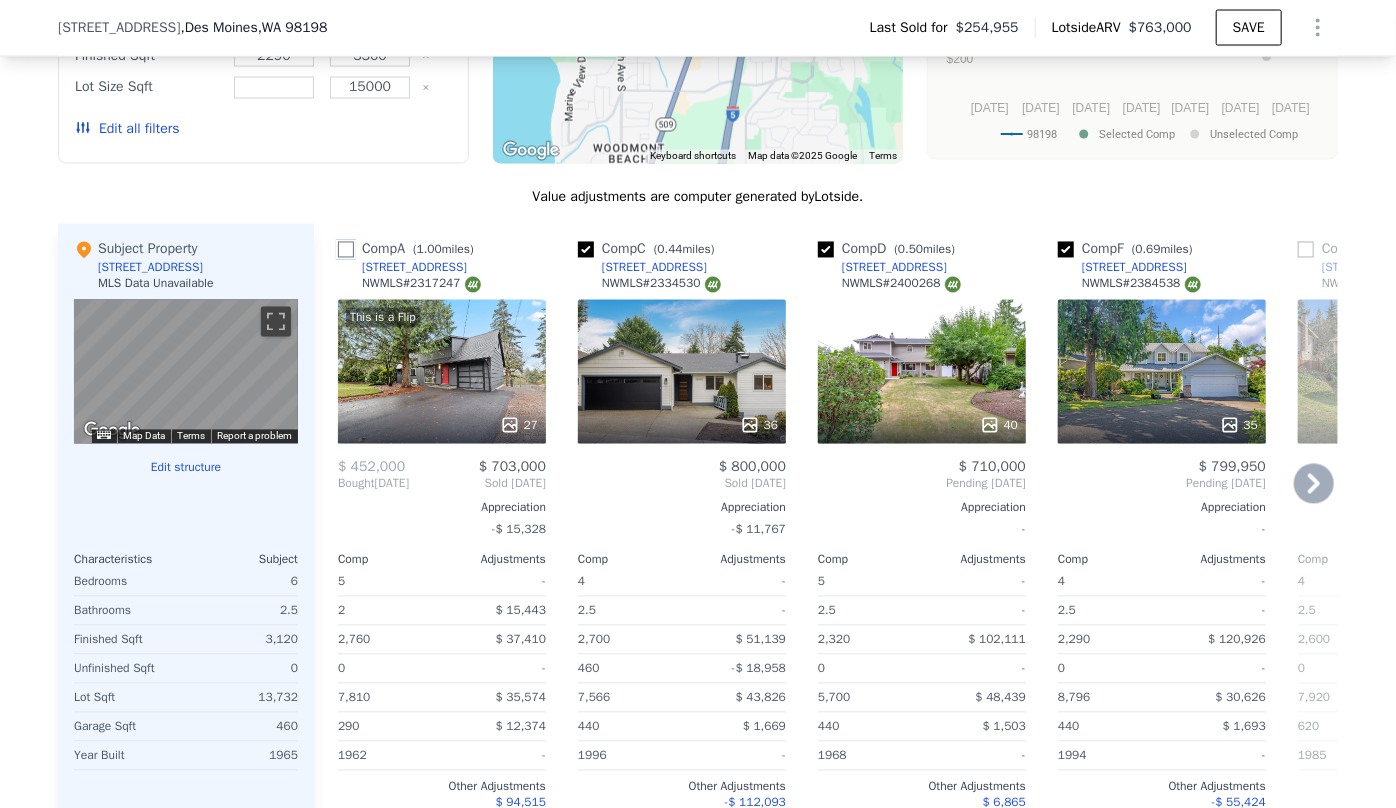 checkbox on "false" 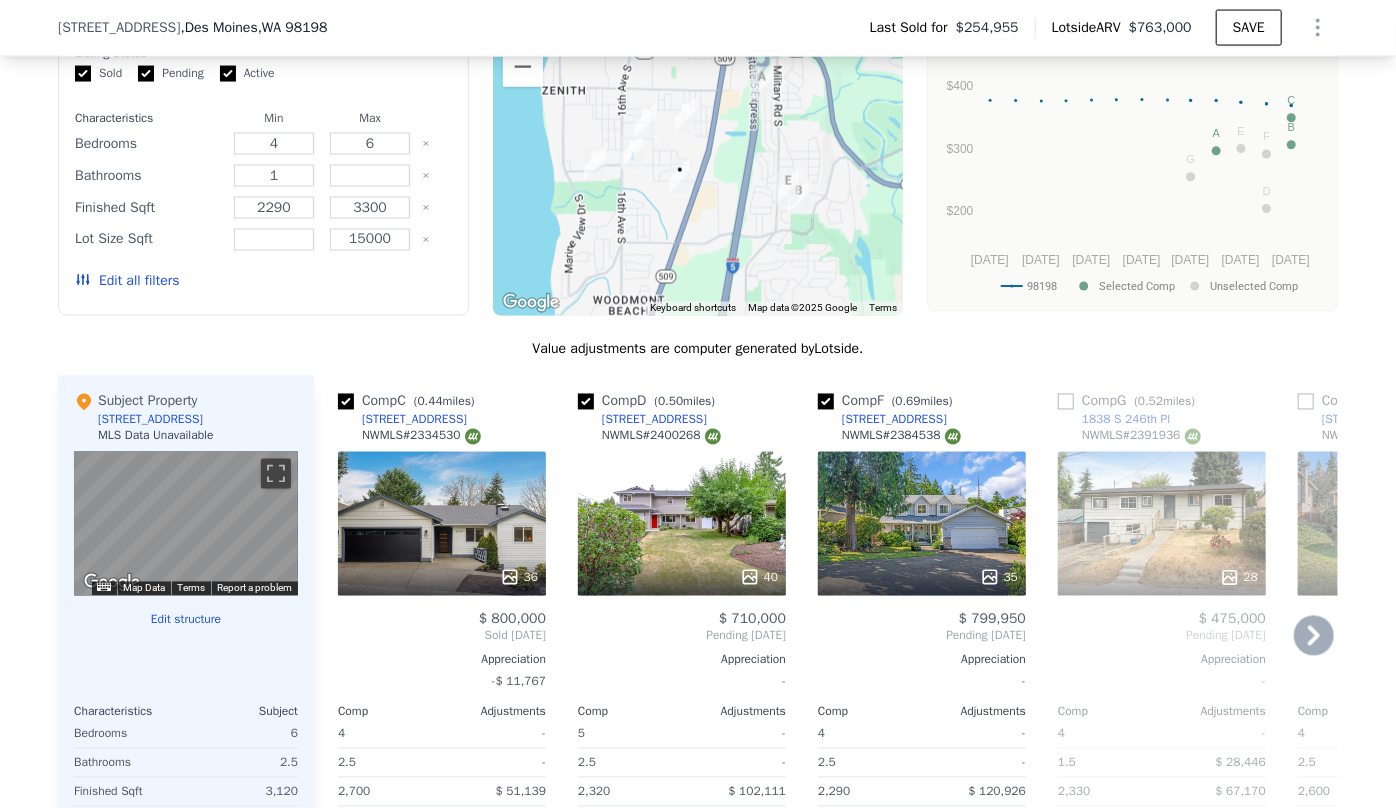 scroll, scrollTop: 1658, scrollLeft: 0, axis: vertical 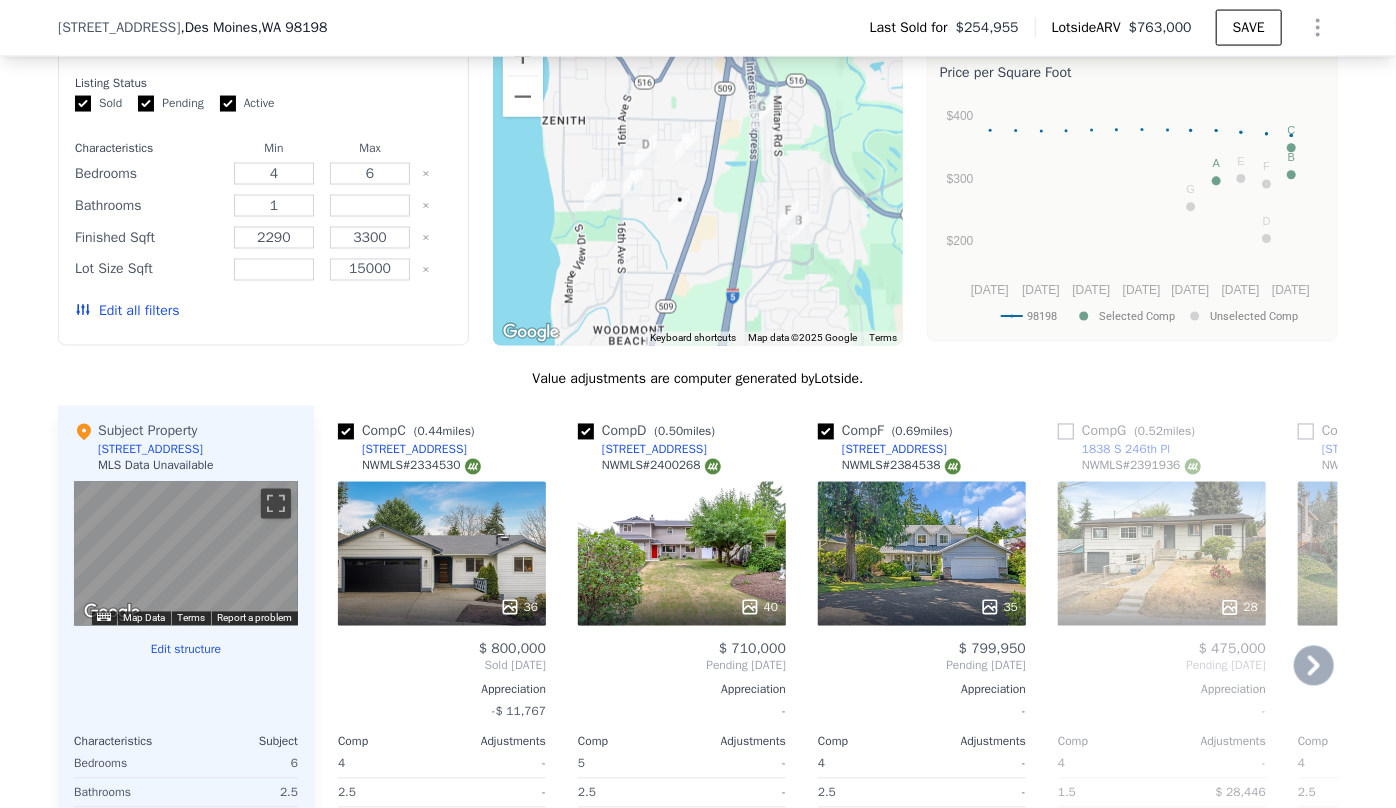 click 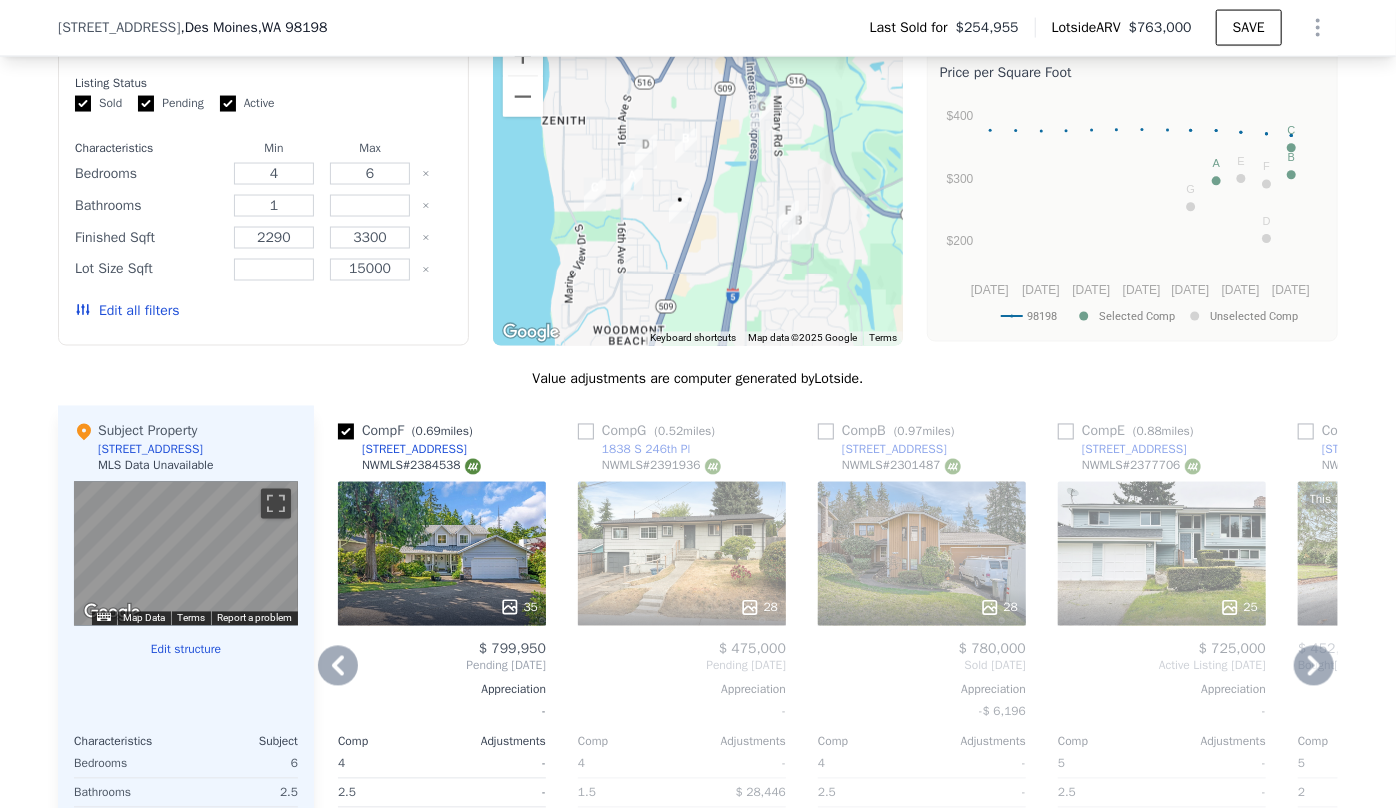 click 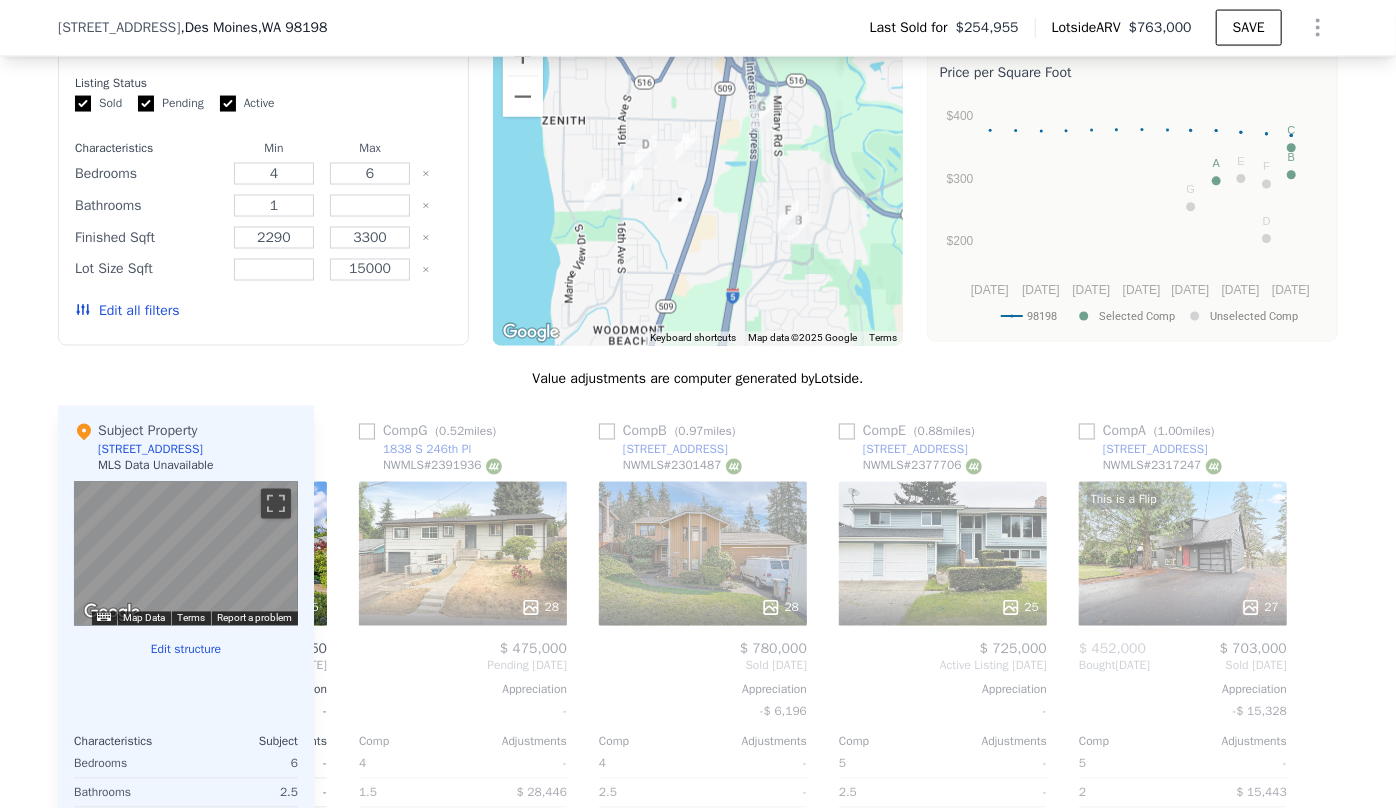 scroll, scrollTop: 0, scrollLeft: 703, axis: horizontal 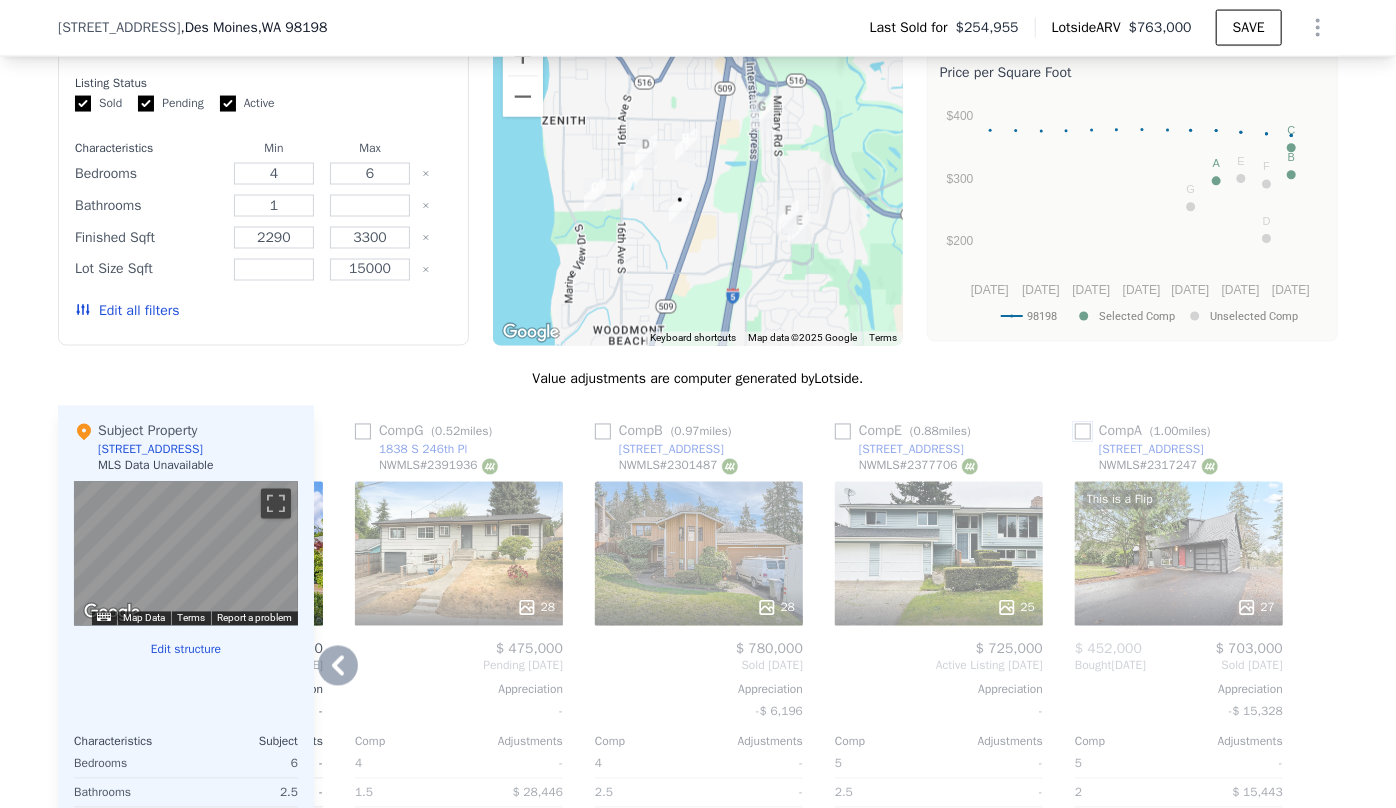click at bounding box center (1083, 432) 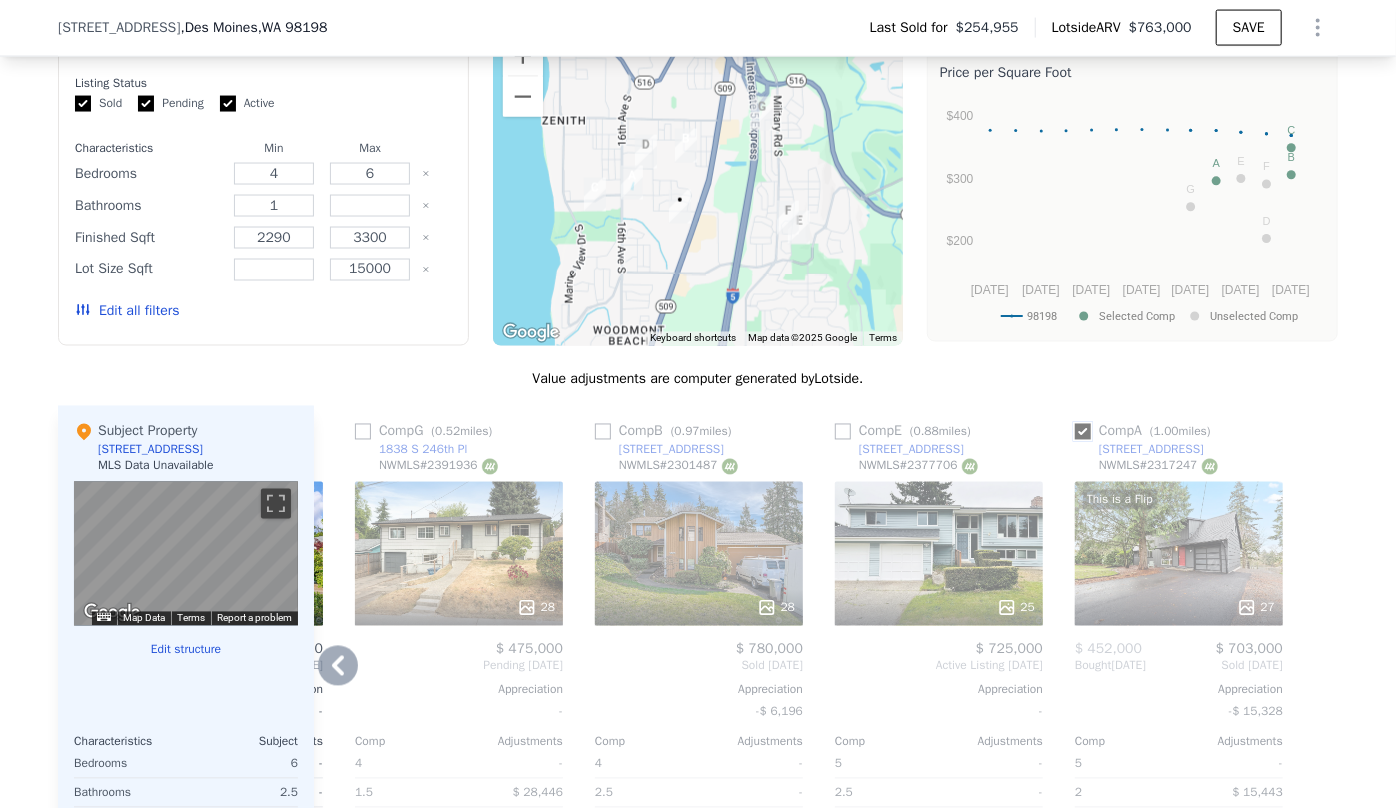 checkbox on "true" 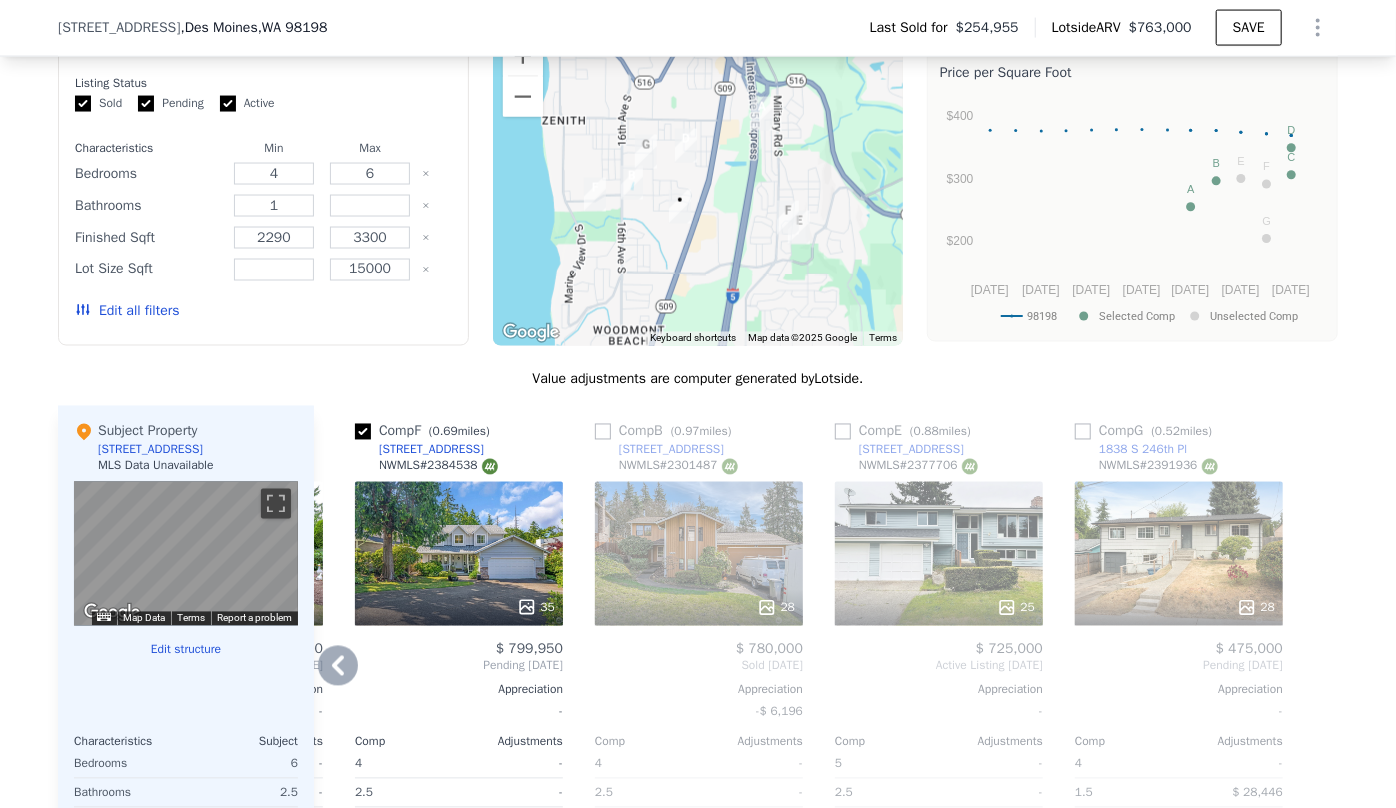 click 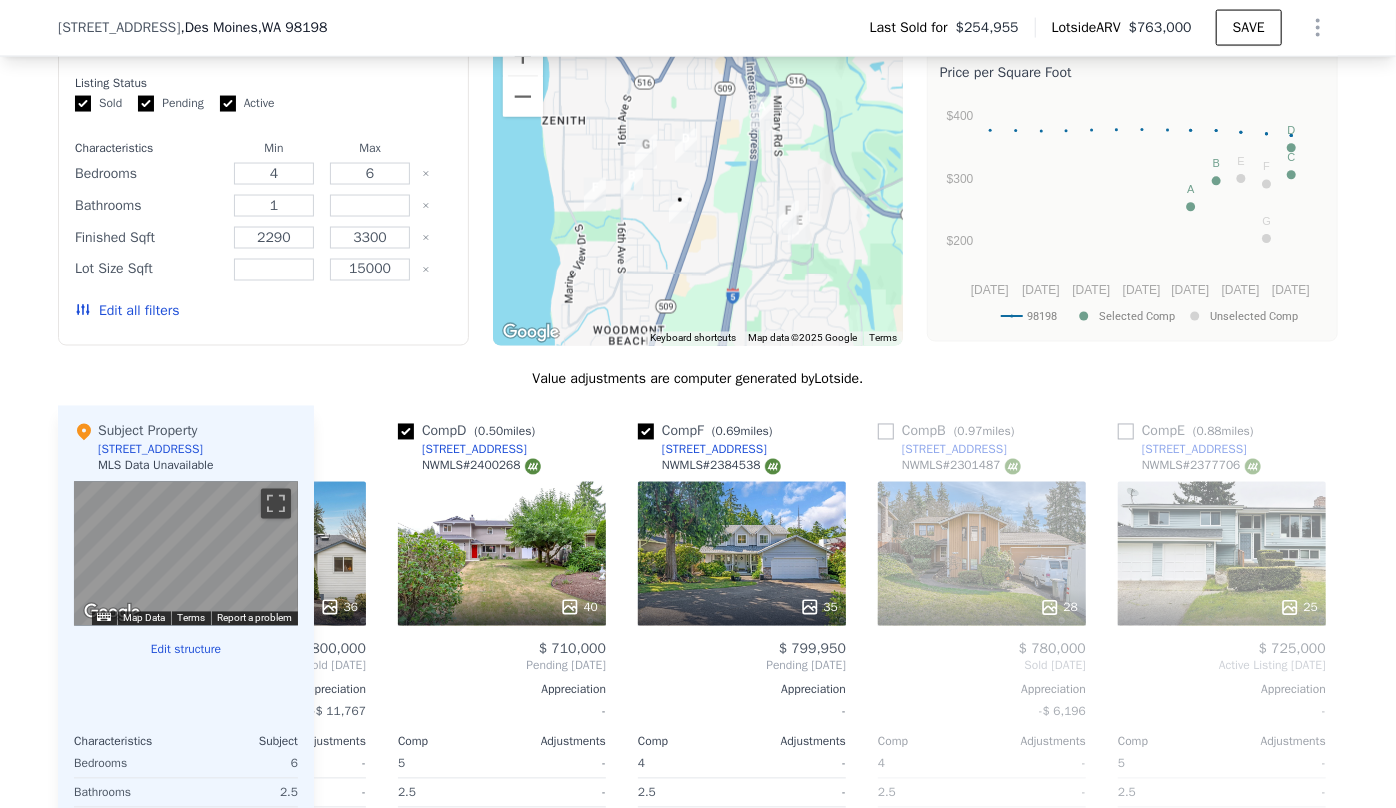 scroll, scrollTop: 0, scrollLeft: 223, axis: horizontal 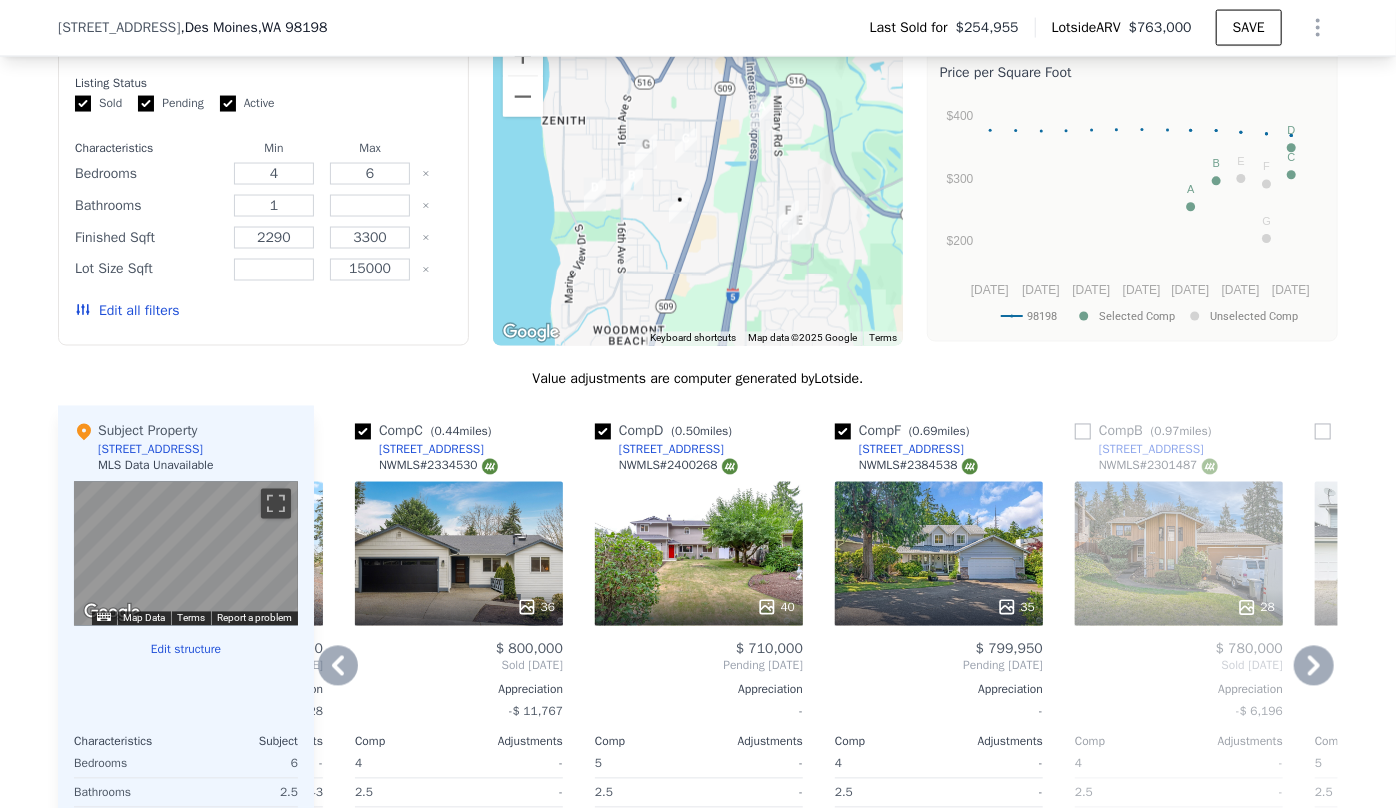 click 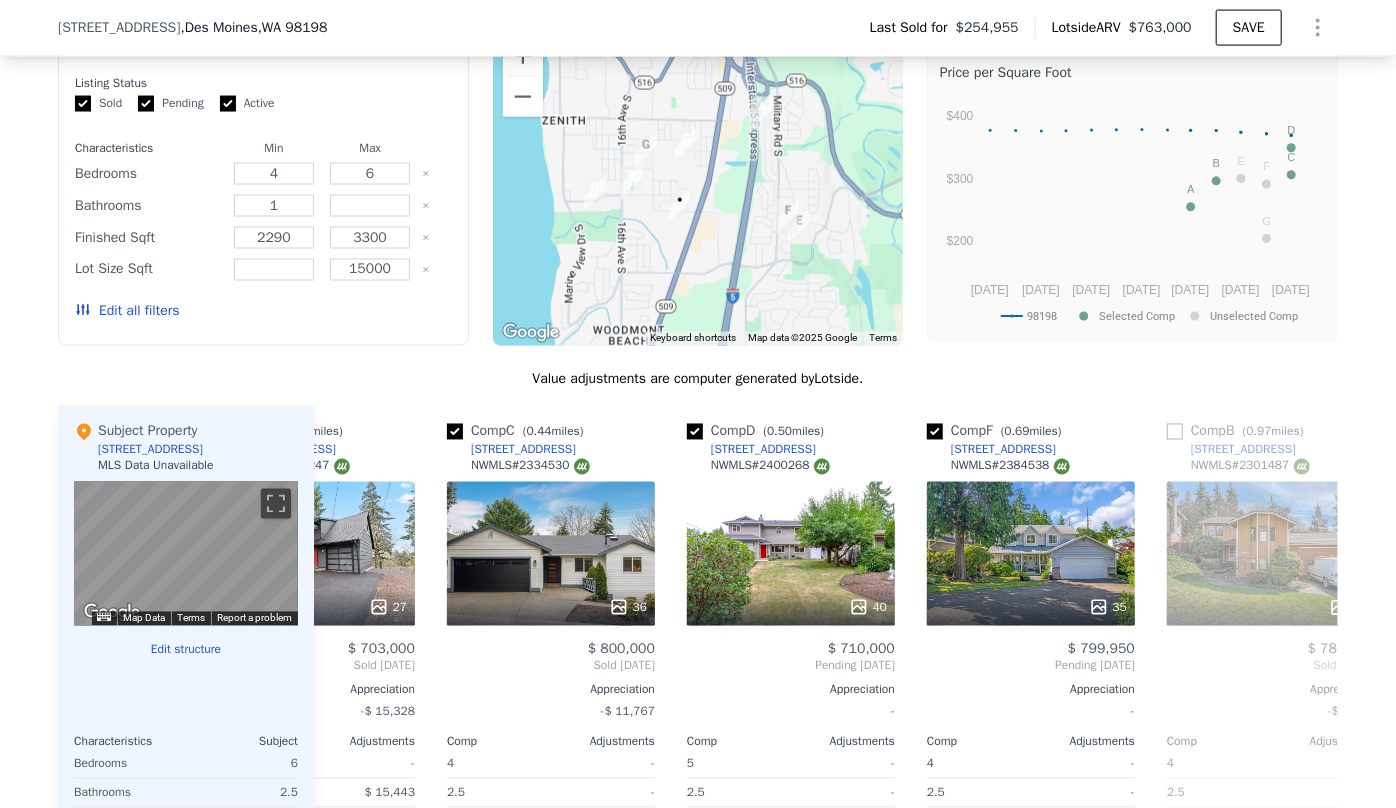 scroll, scrollTop: 0, scrollLeft: 0, axis: both 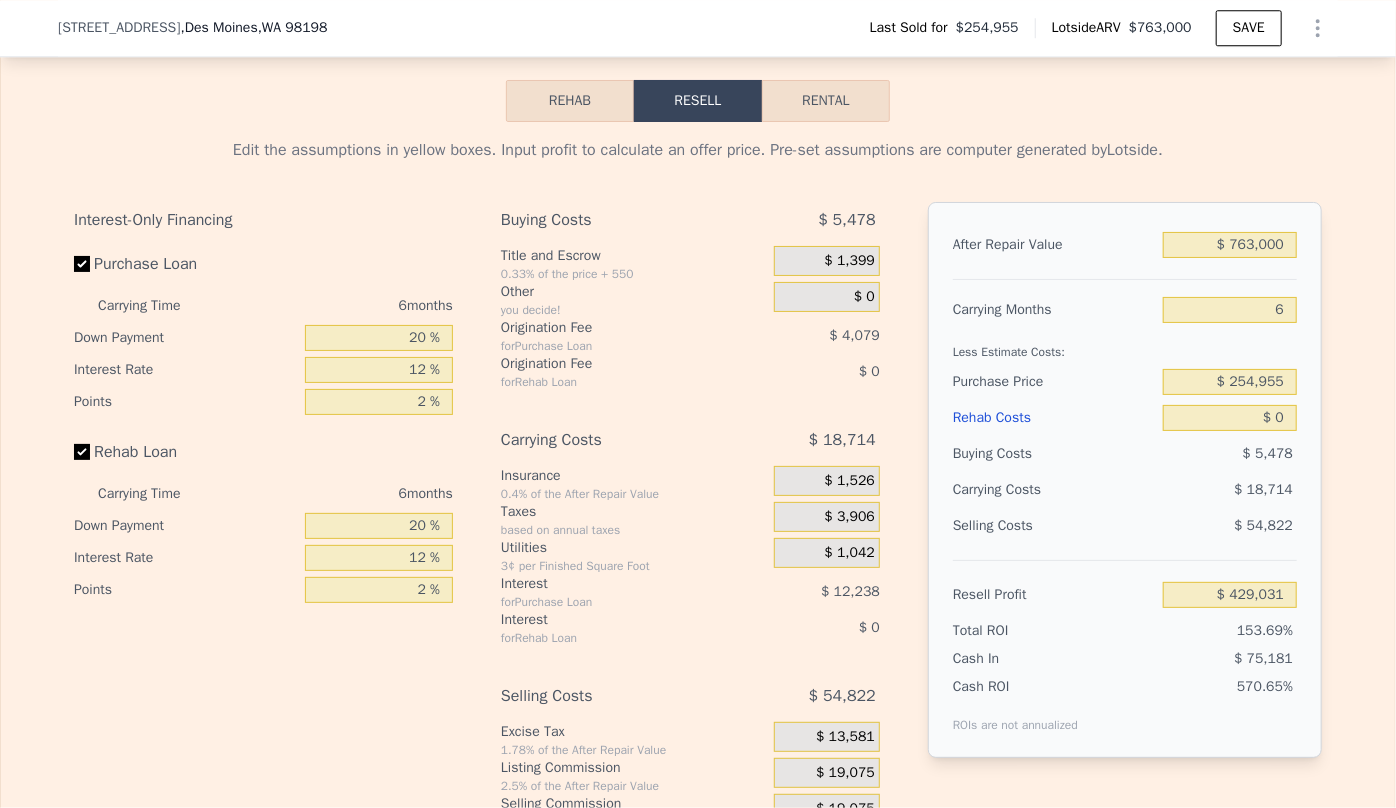 type on "3" 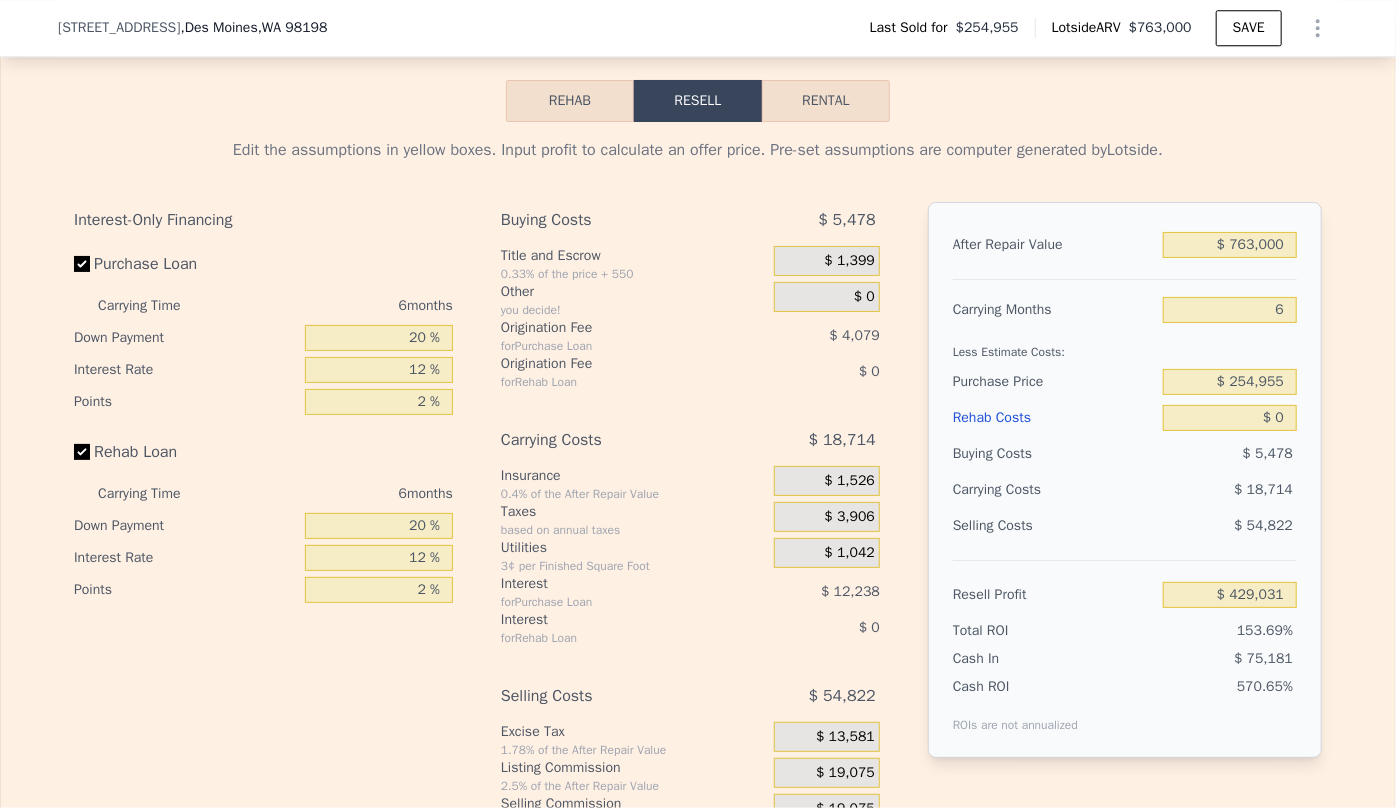 type on "1.5" 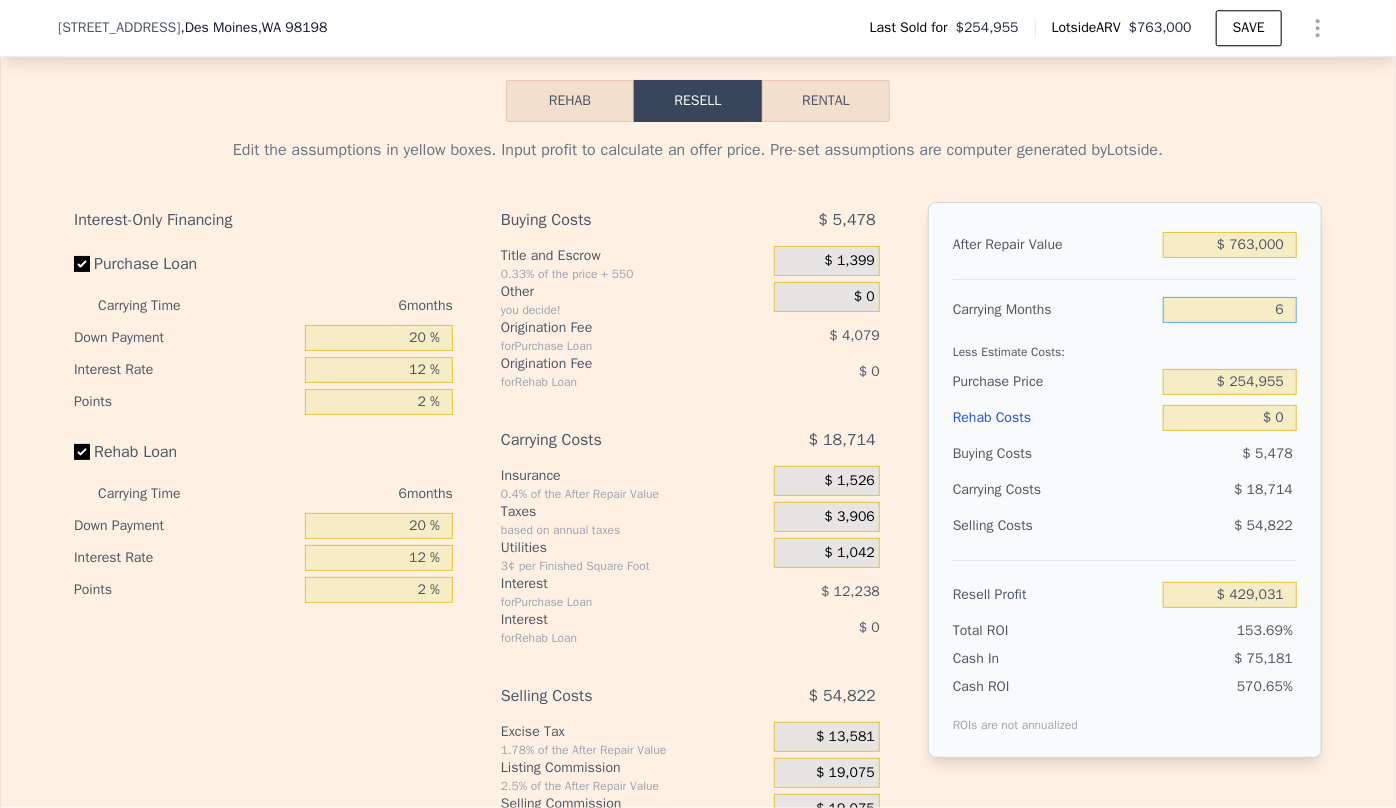 click on "6" at bounding box center [1230, 310] 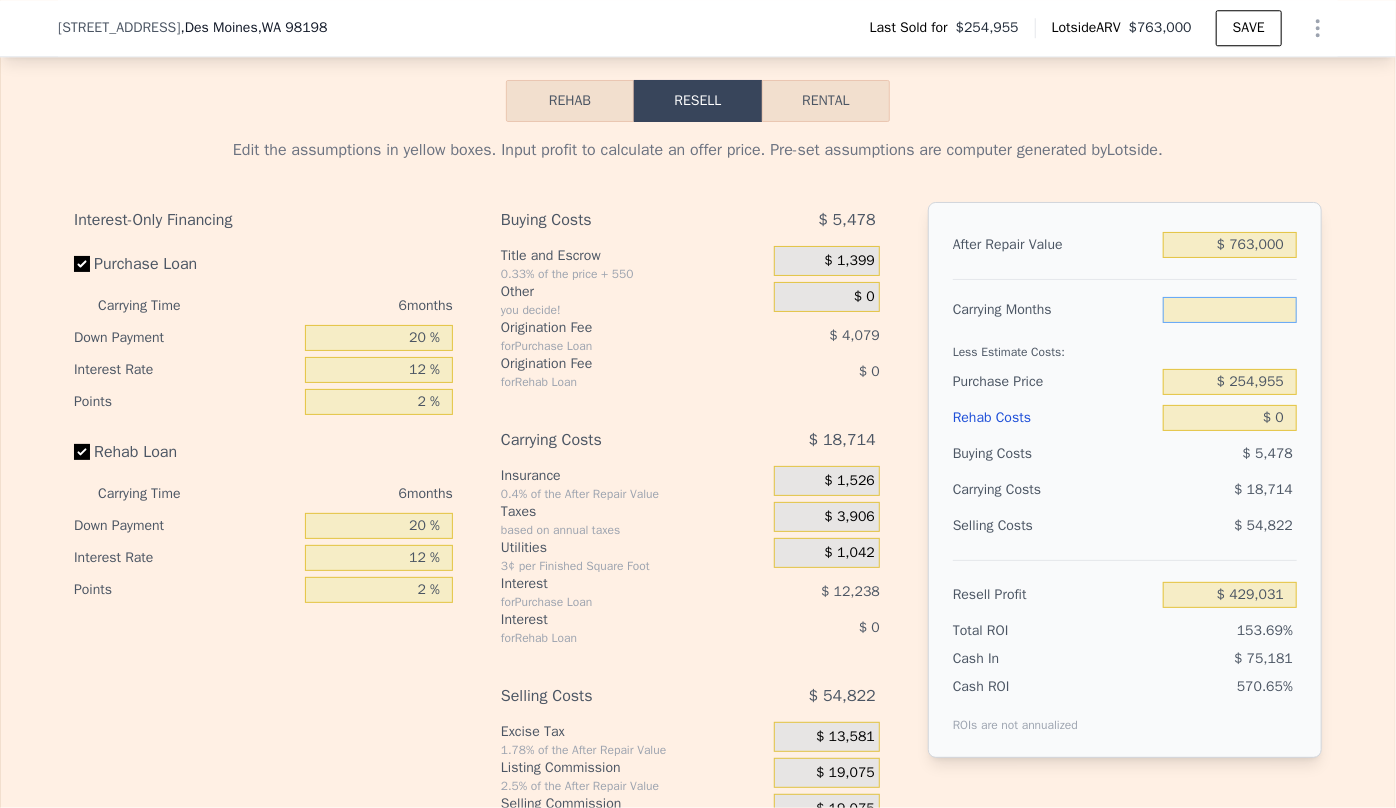 type on "7" 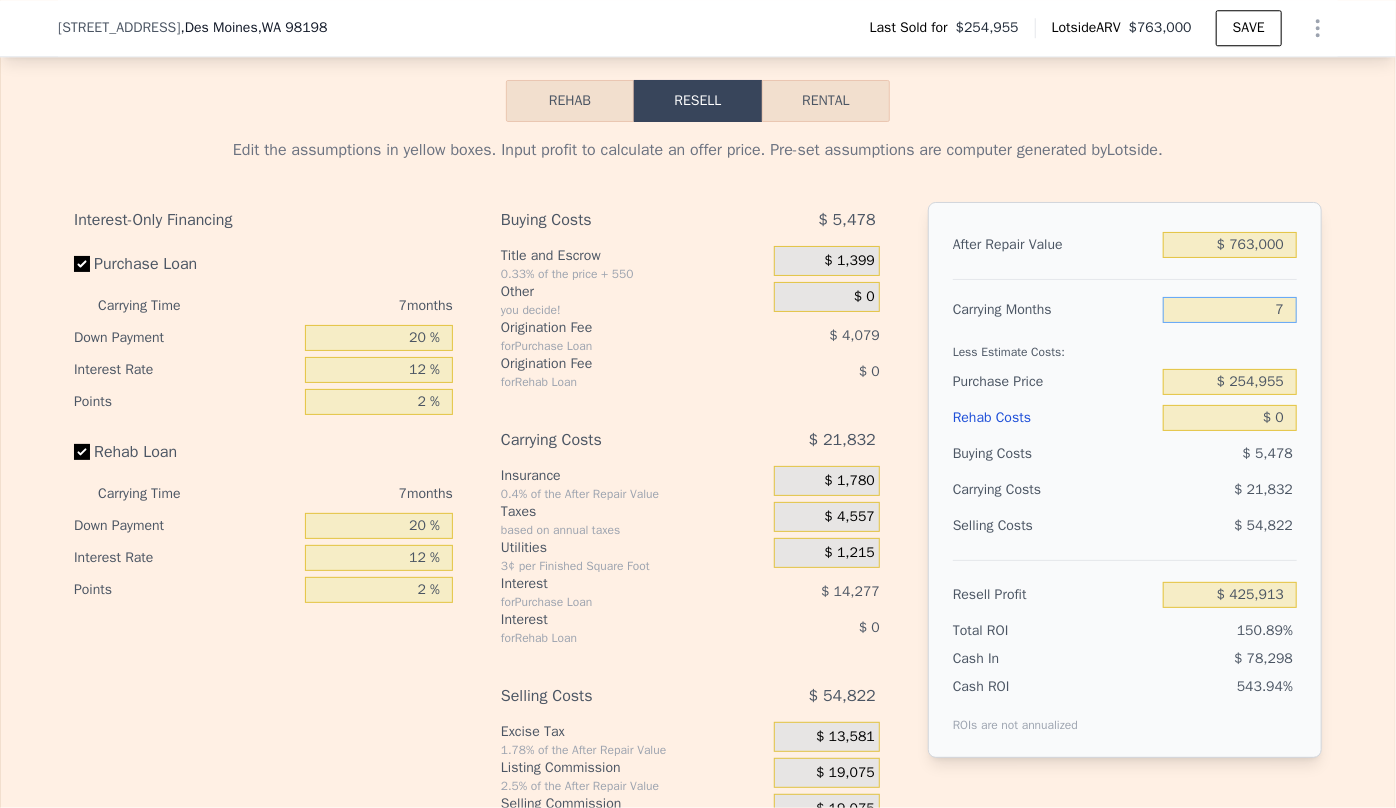 type on "$ 425,913" 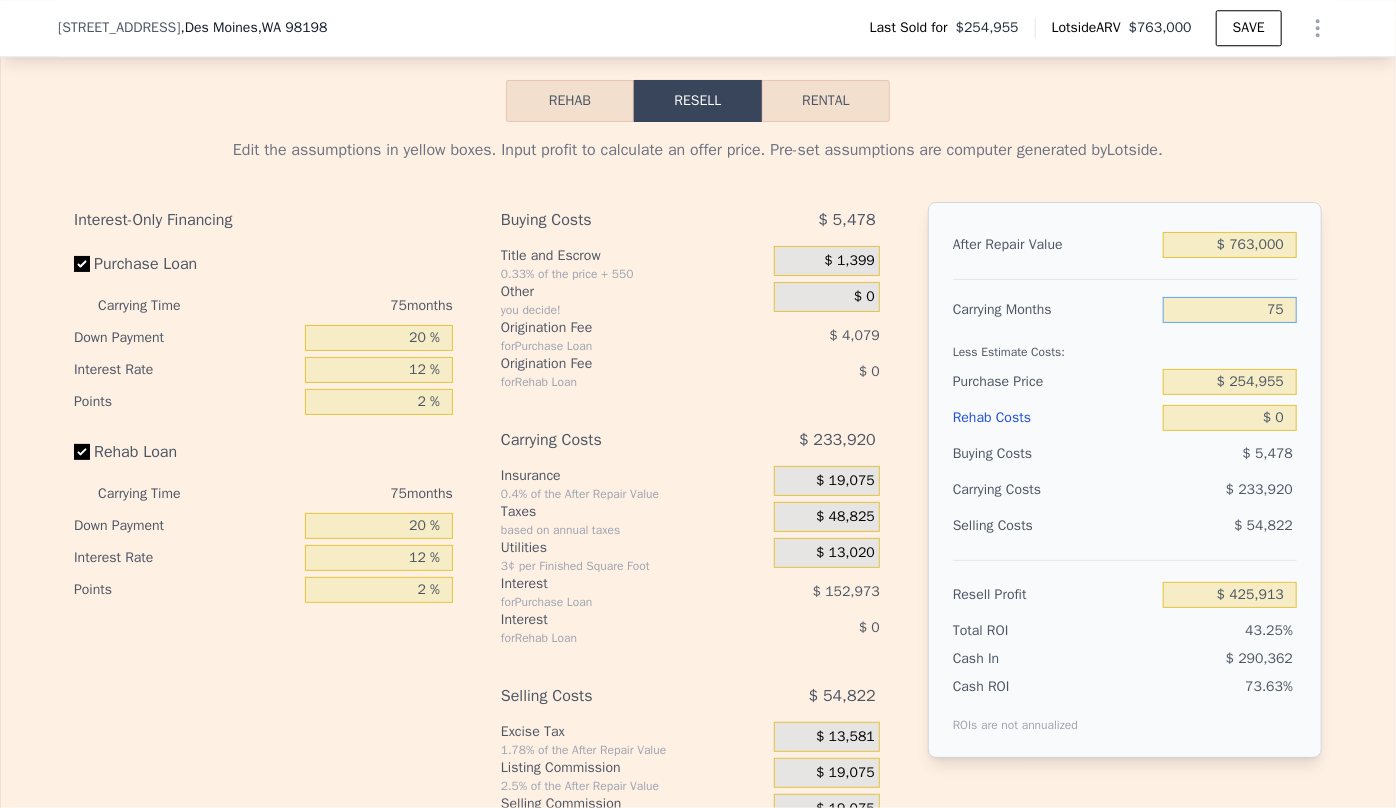 type on "$ 213,825" 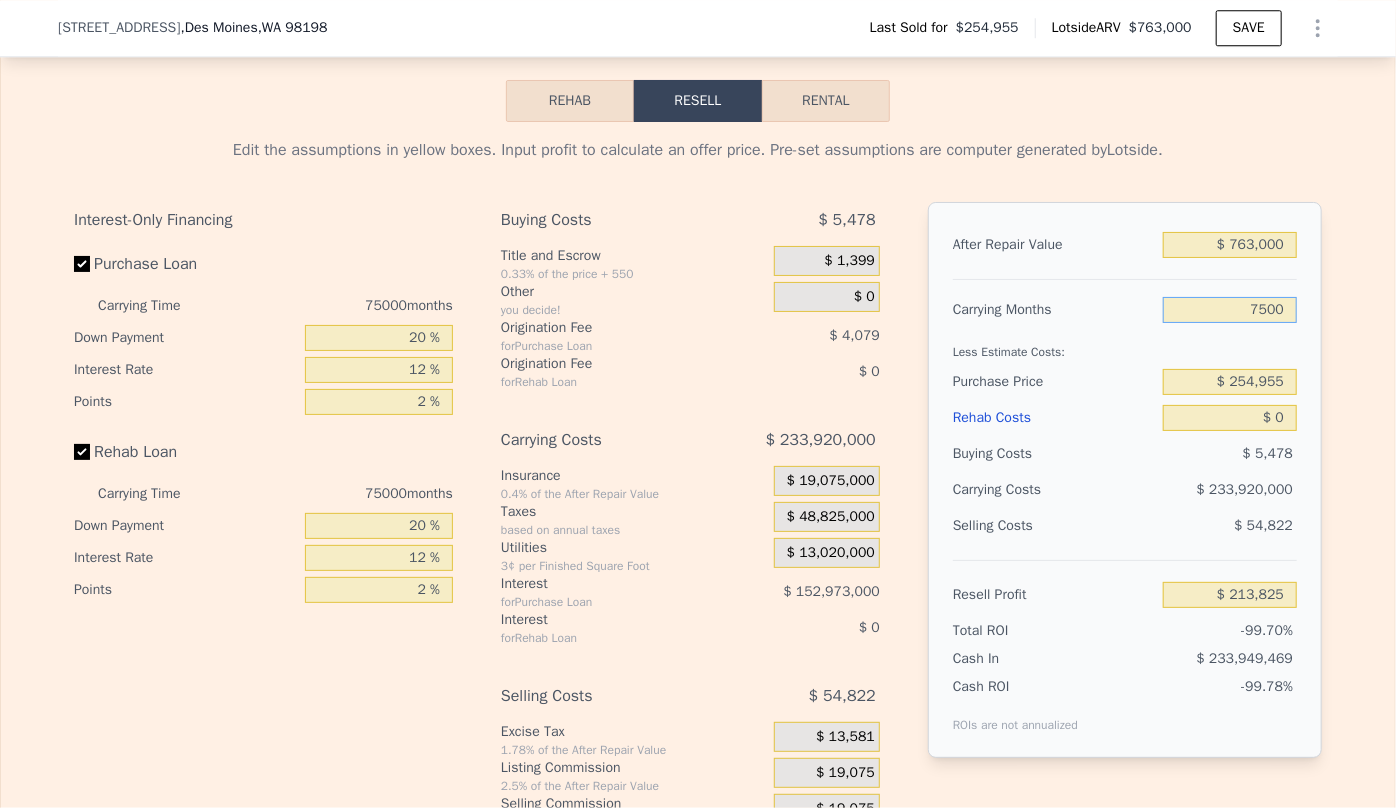 type on "75000" 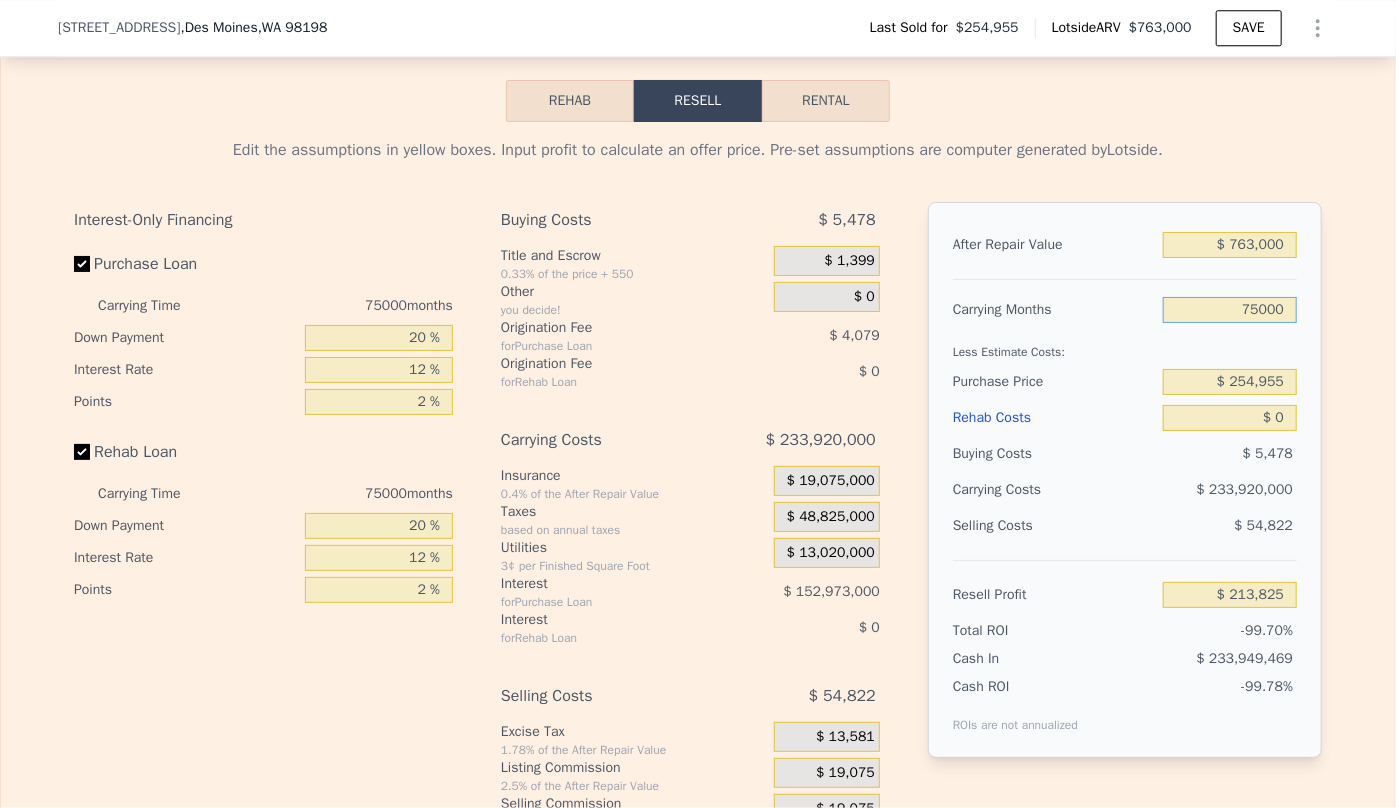 type on "-$ 233,472,255" 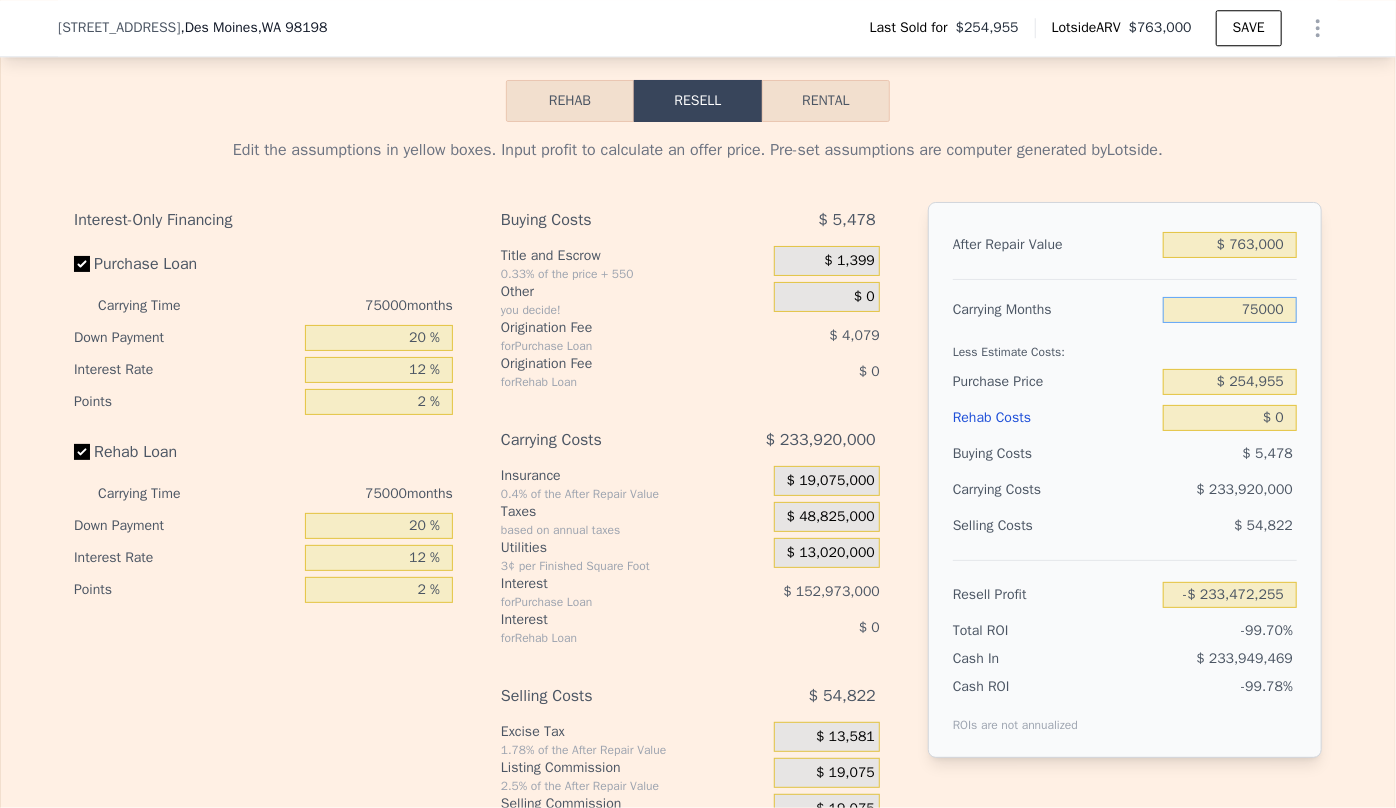 type on "750000" 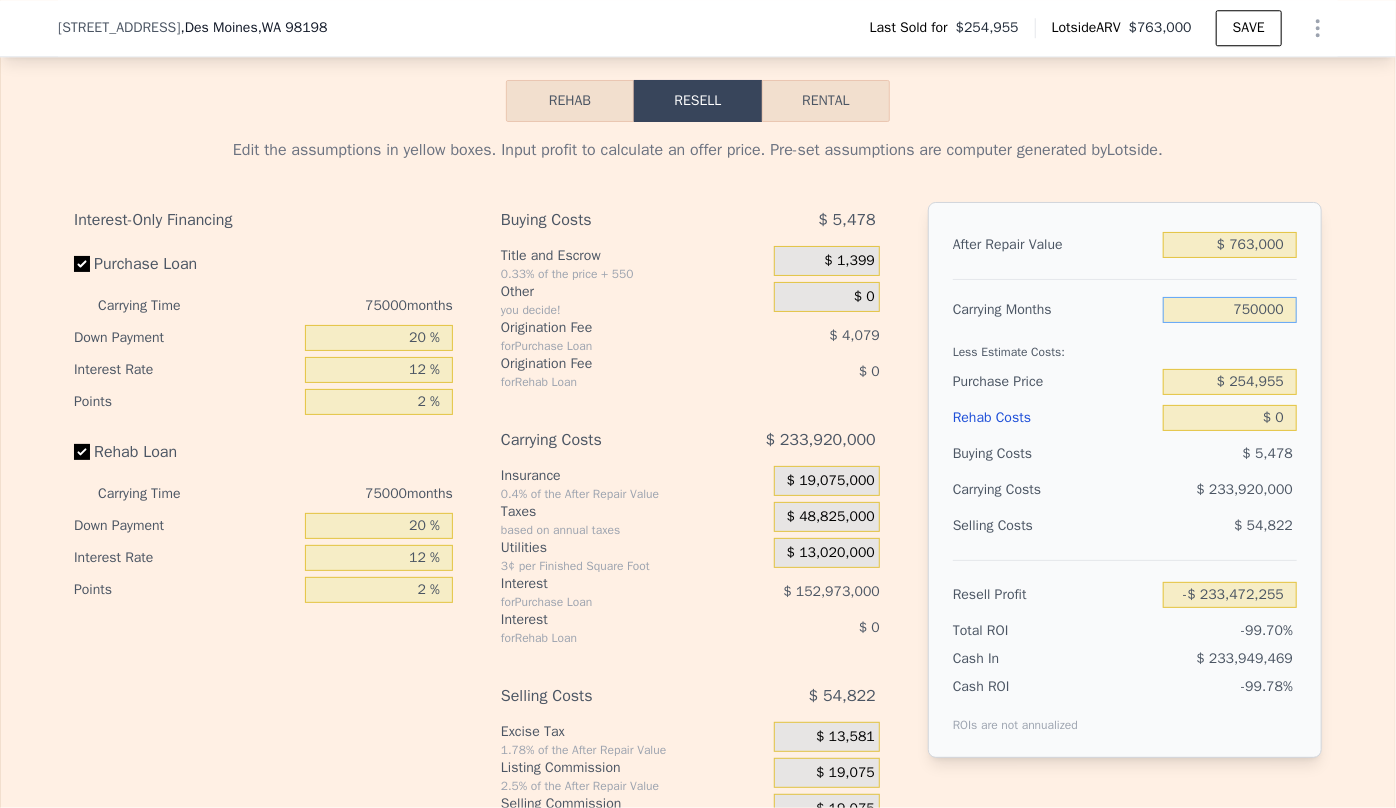 type on "-$ 2,338,752,255" 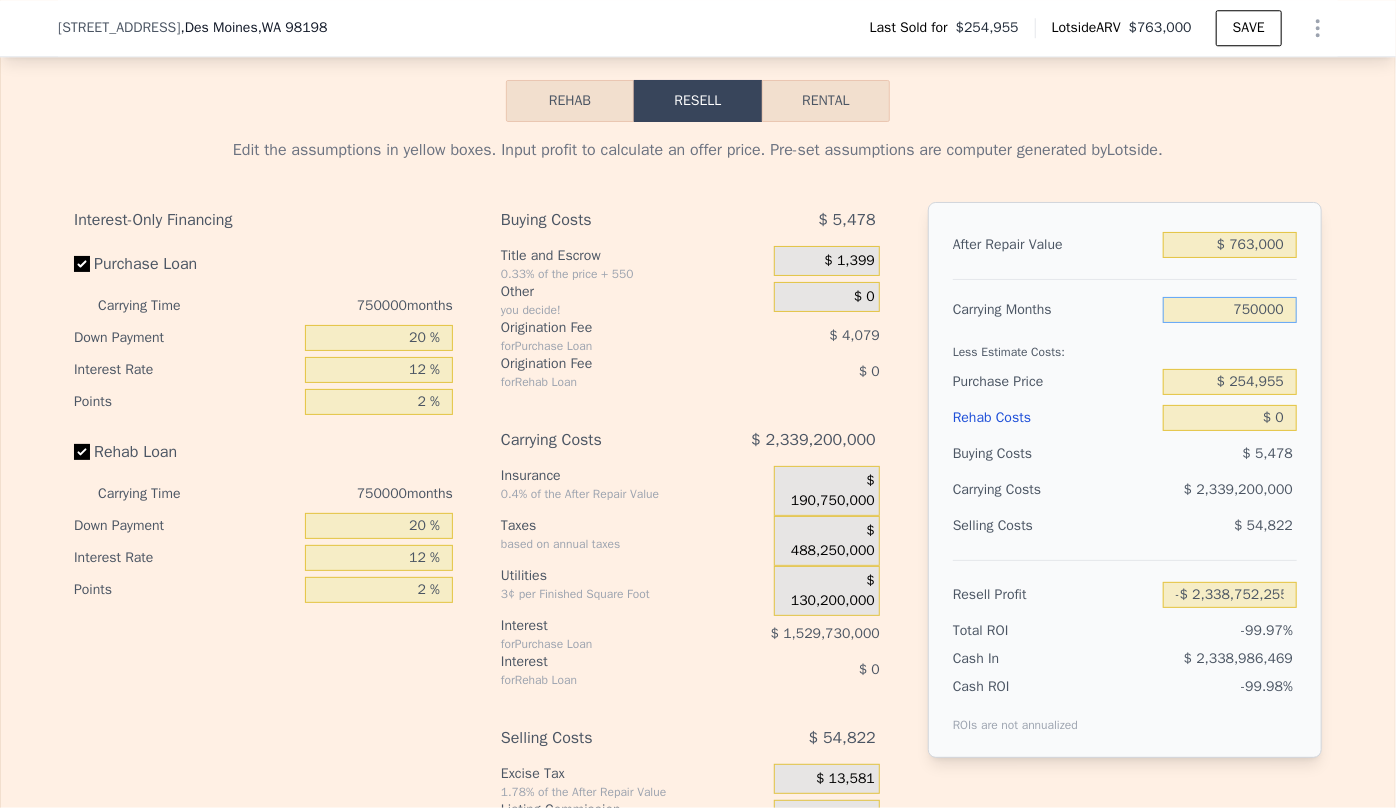 type on "750000" 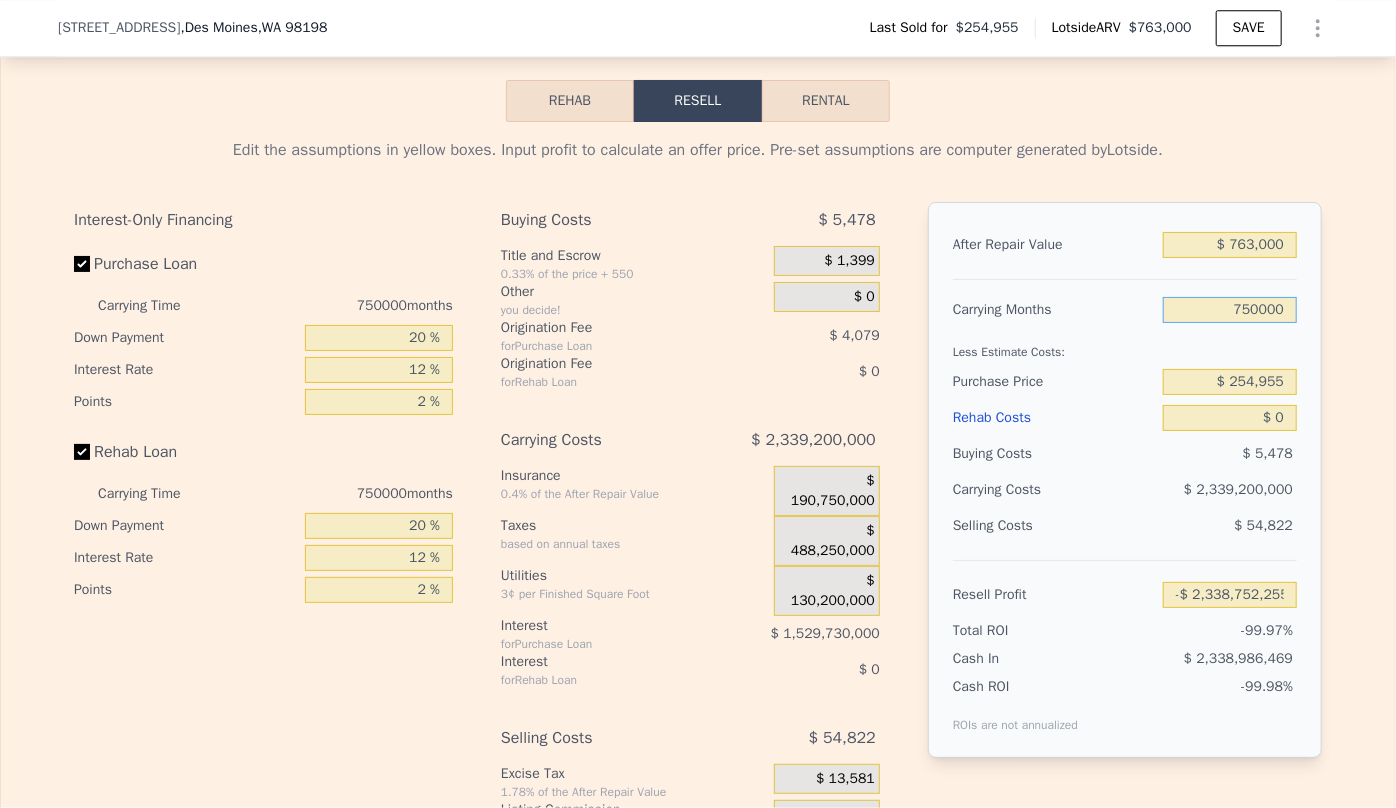 click on "750000" at bounding box center (1230, 310) 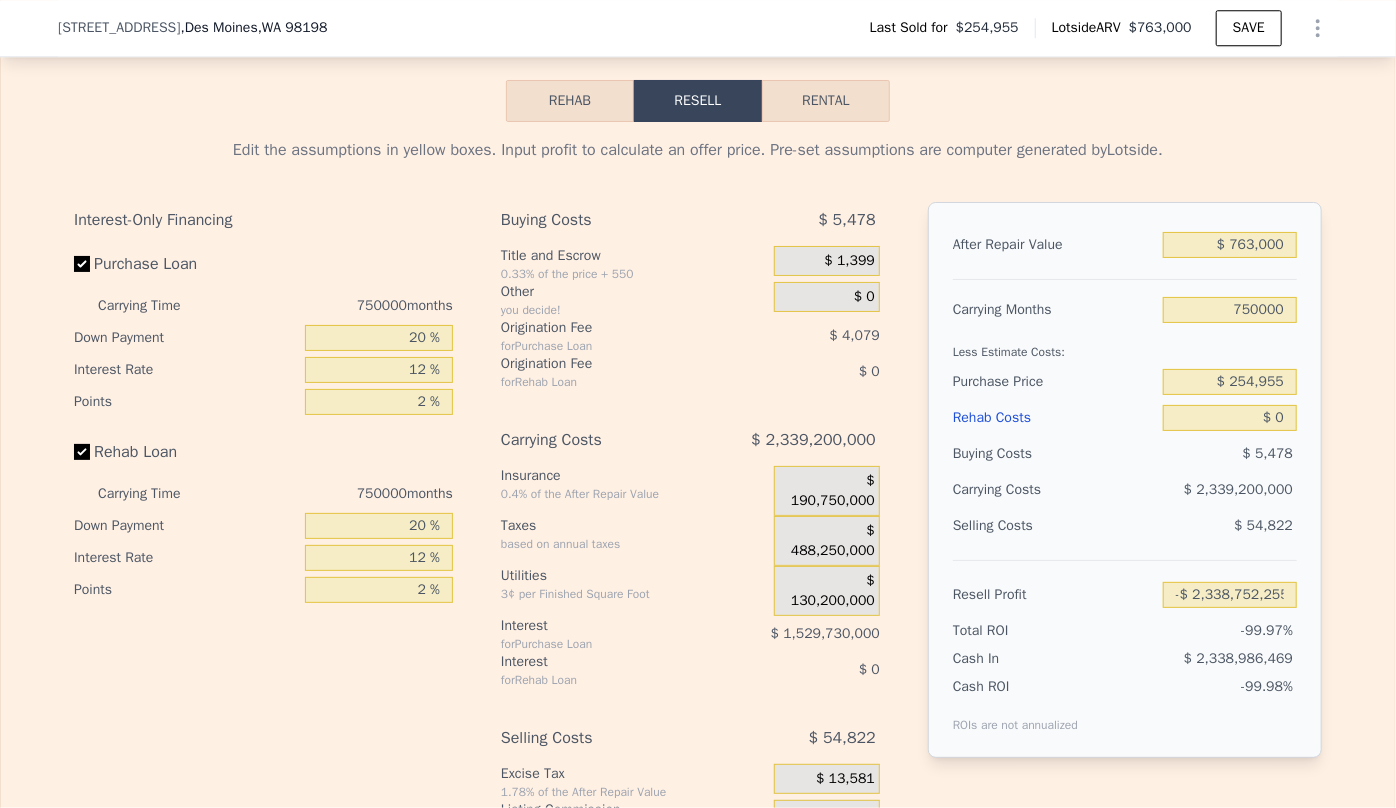 click on "$ 0" at bounding box center (1230, 418) 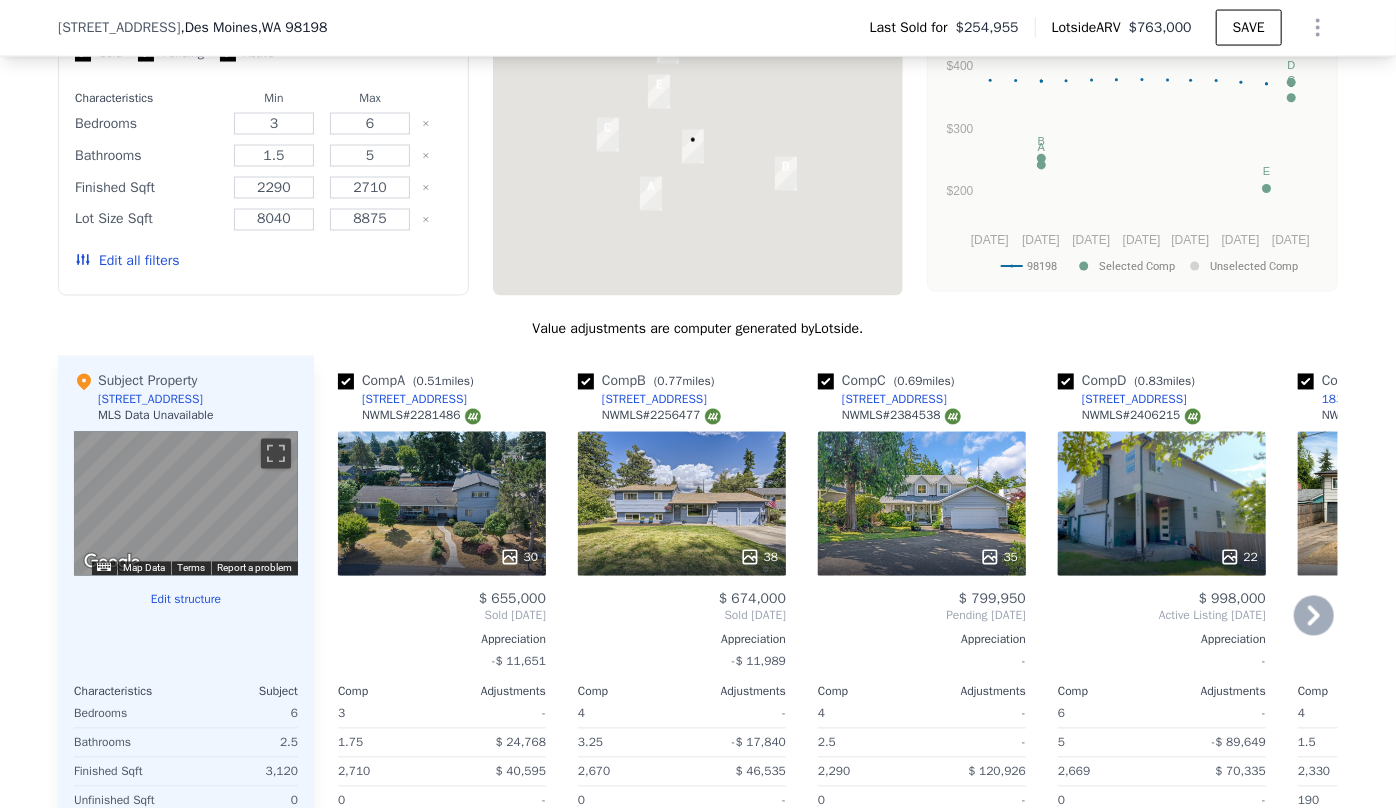 scroll, scrollTop: 1658, scrollLeft: 0, axis: vertical 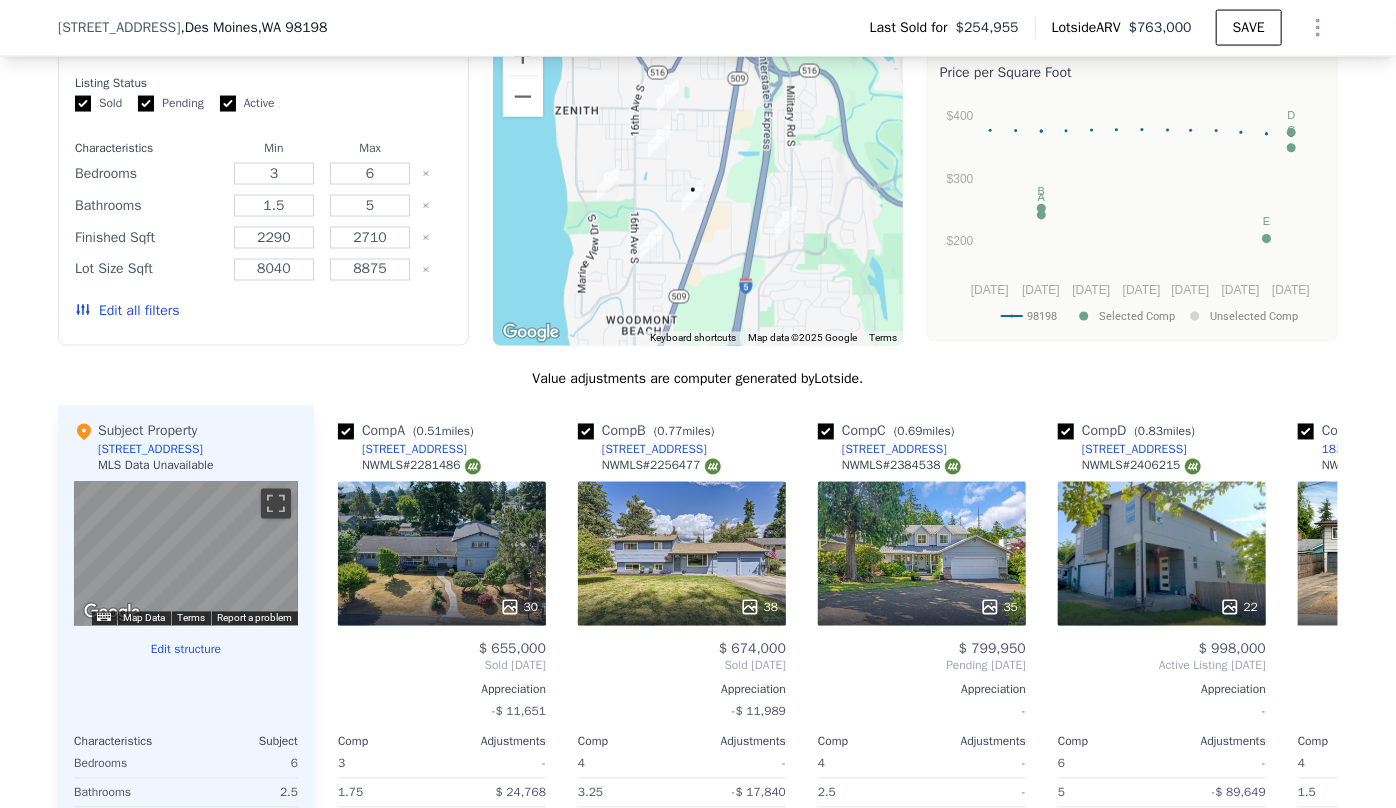 click on "Edit all filters" at bounding box center (127, 312) 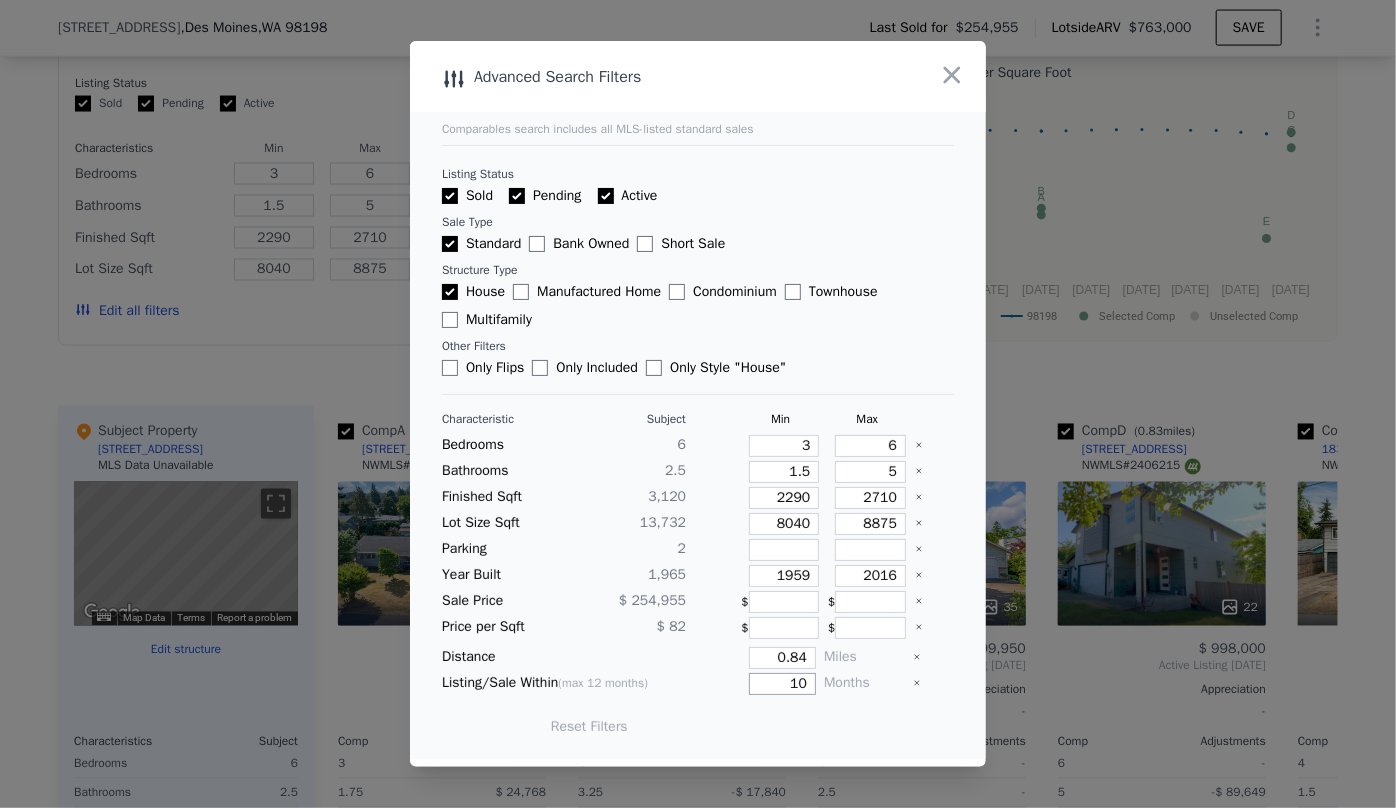 drag, startPoint x: 795, startPoint y: 685, endPoint x: 760, endPoint y: 688, distance: 35.128338 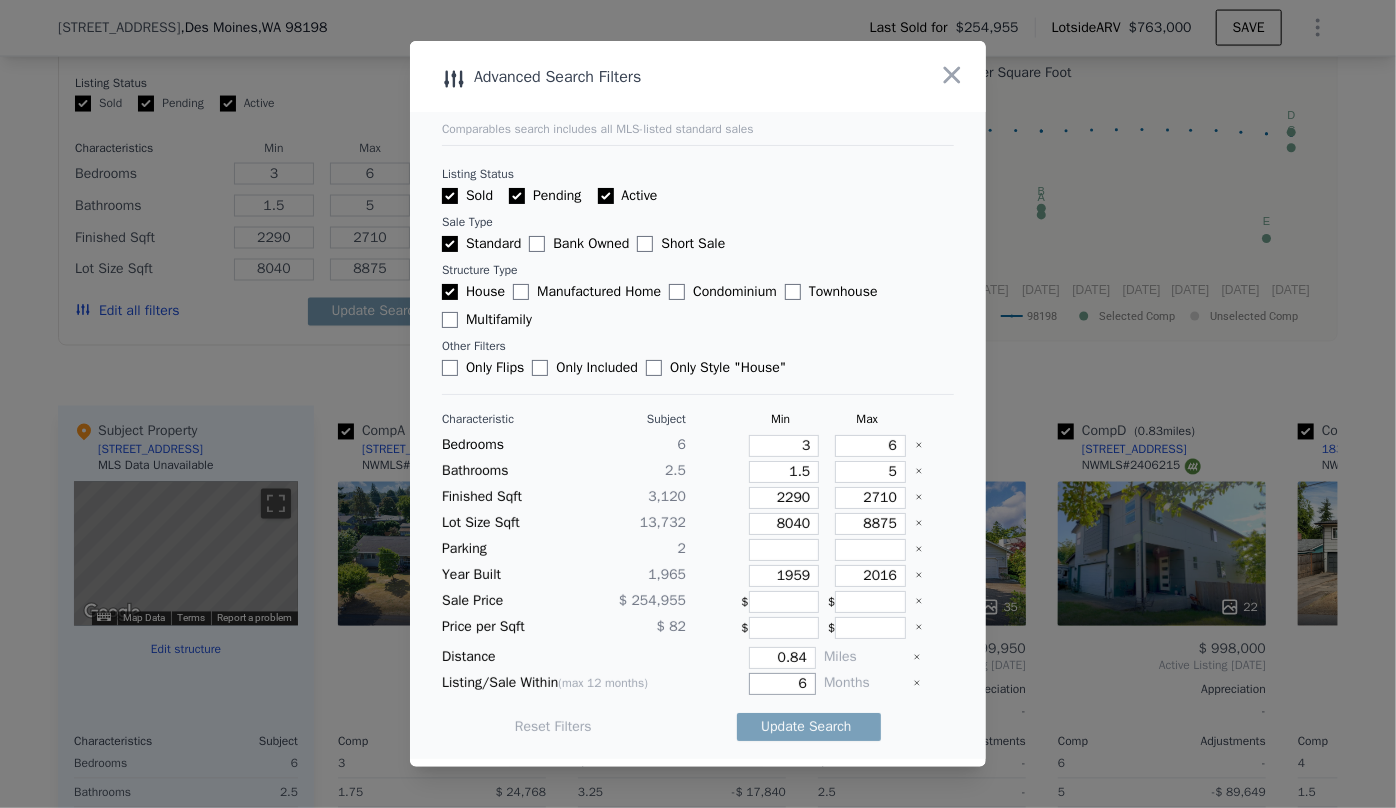 type on "6" 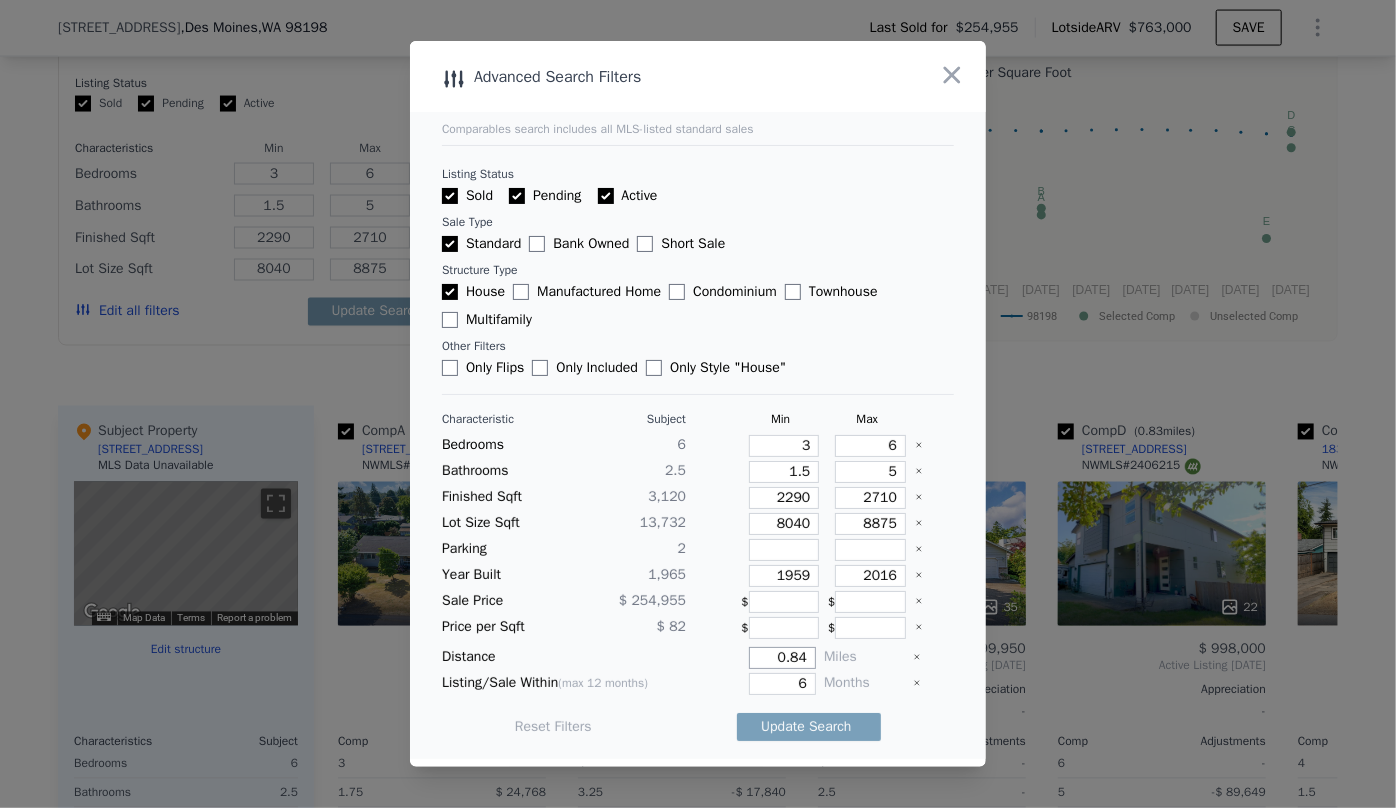 drag, startPoint x: 800, startPoint y: 658, endPoint x: 716, endPoint y: 655, distance: 84.05355 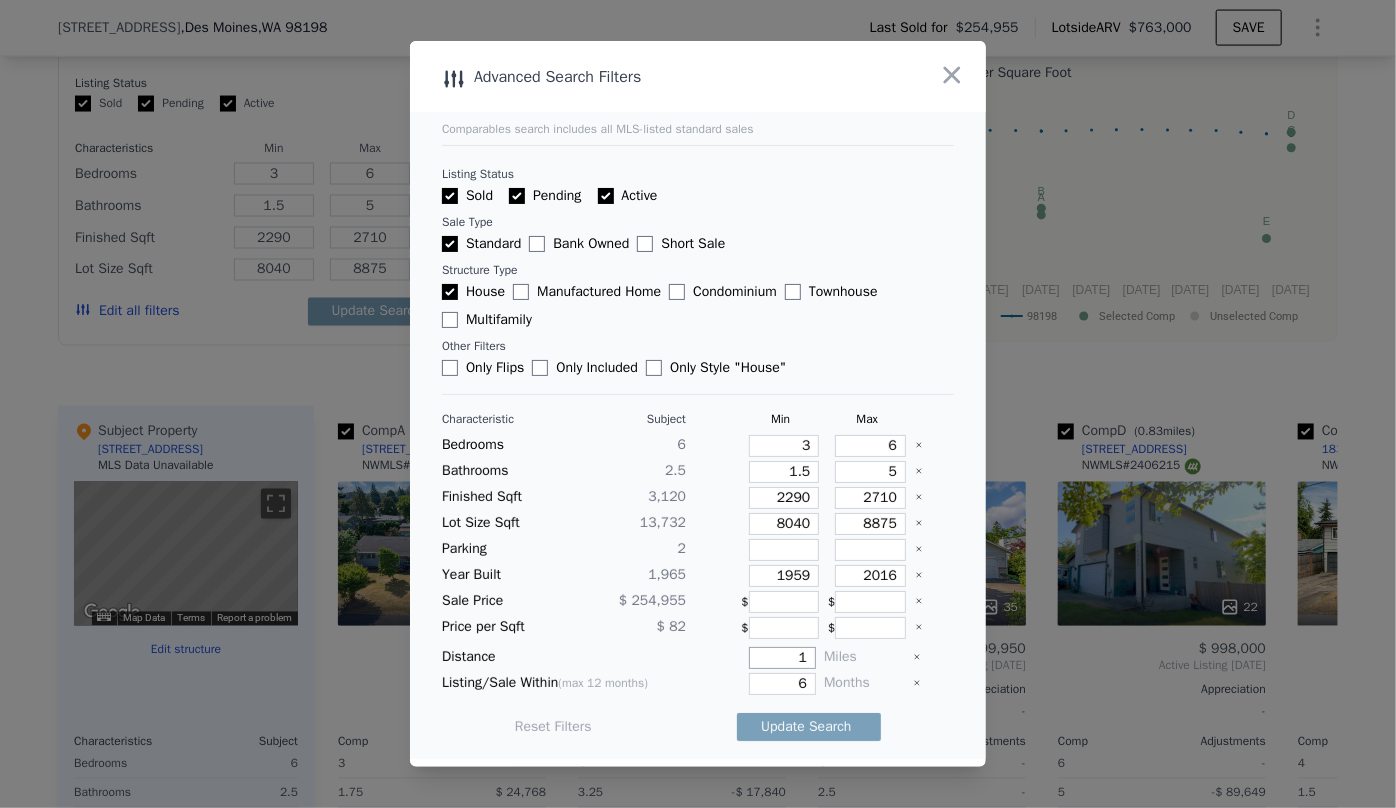 type on "1" 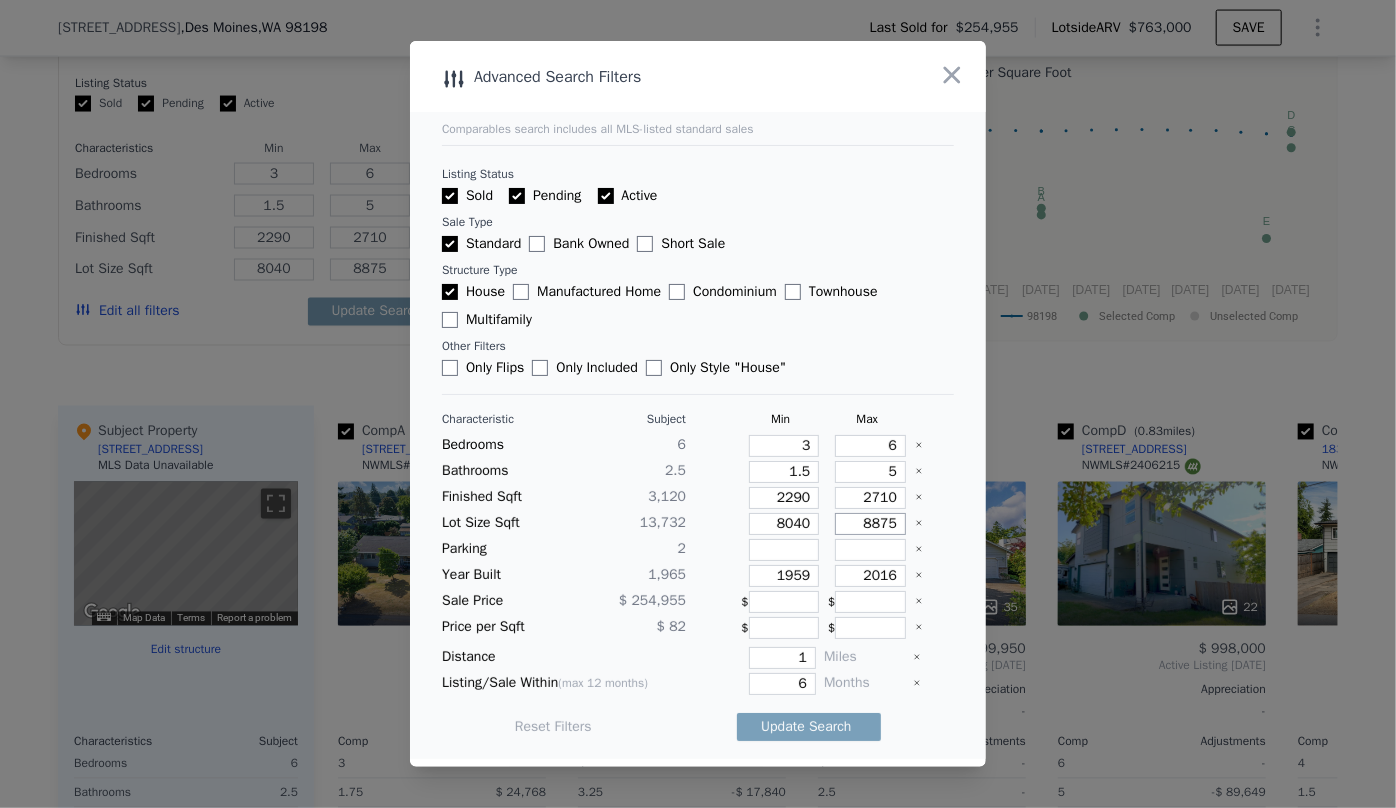 drag, startPoint x: 884, startPoint y: 528, endPoint x: 855, endPoint y: 525, distance: 29.15476 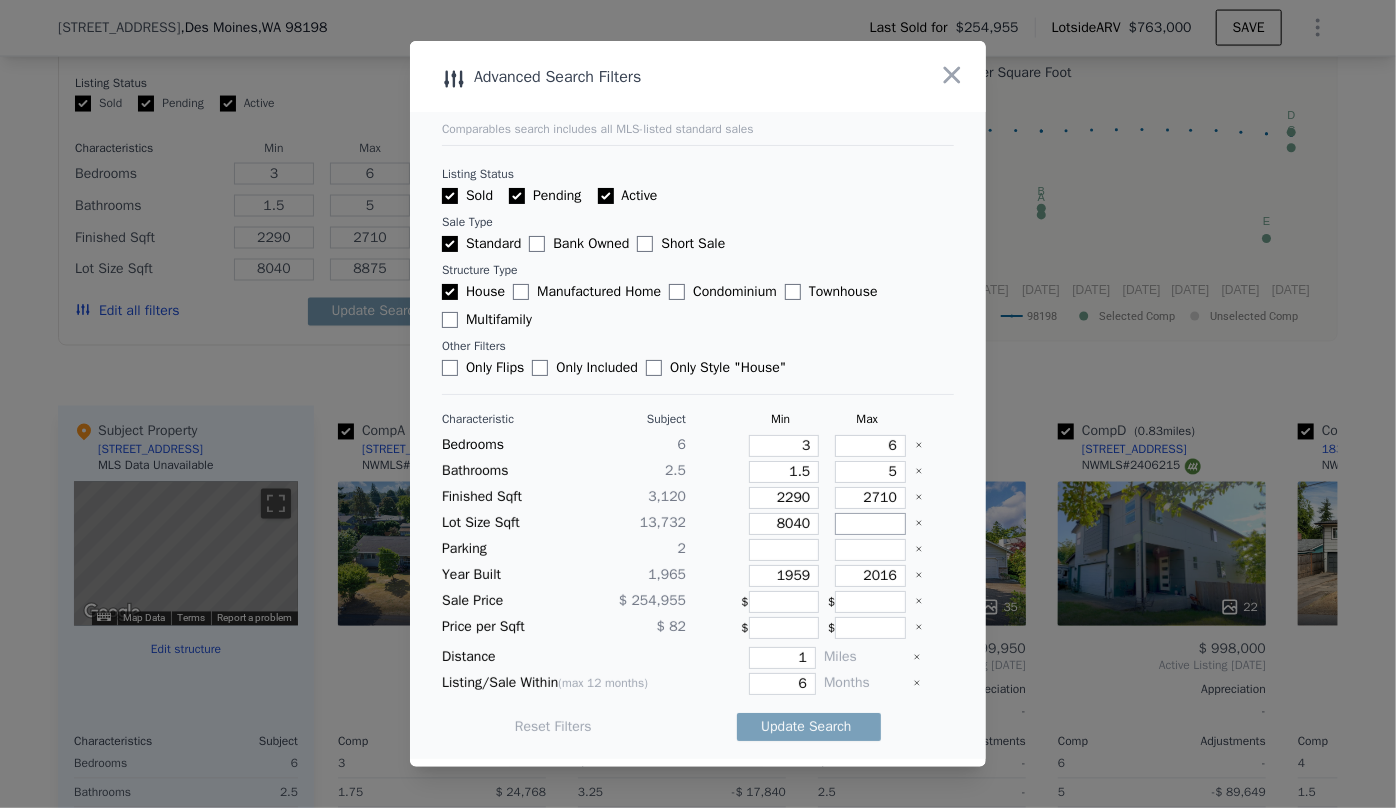 type 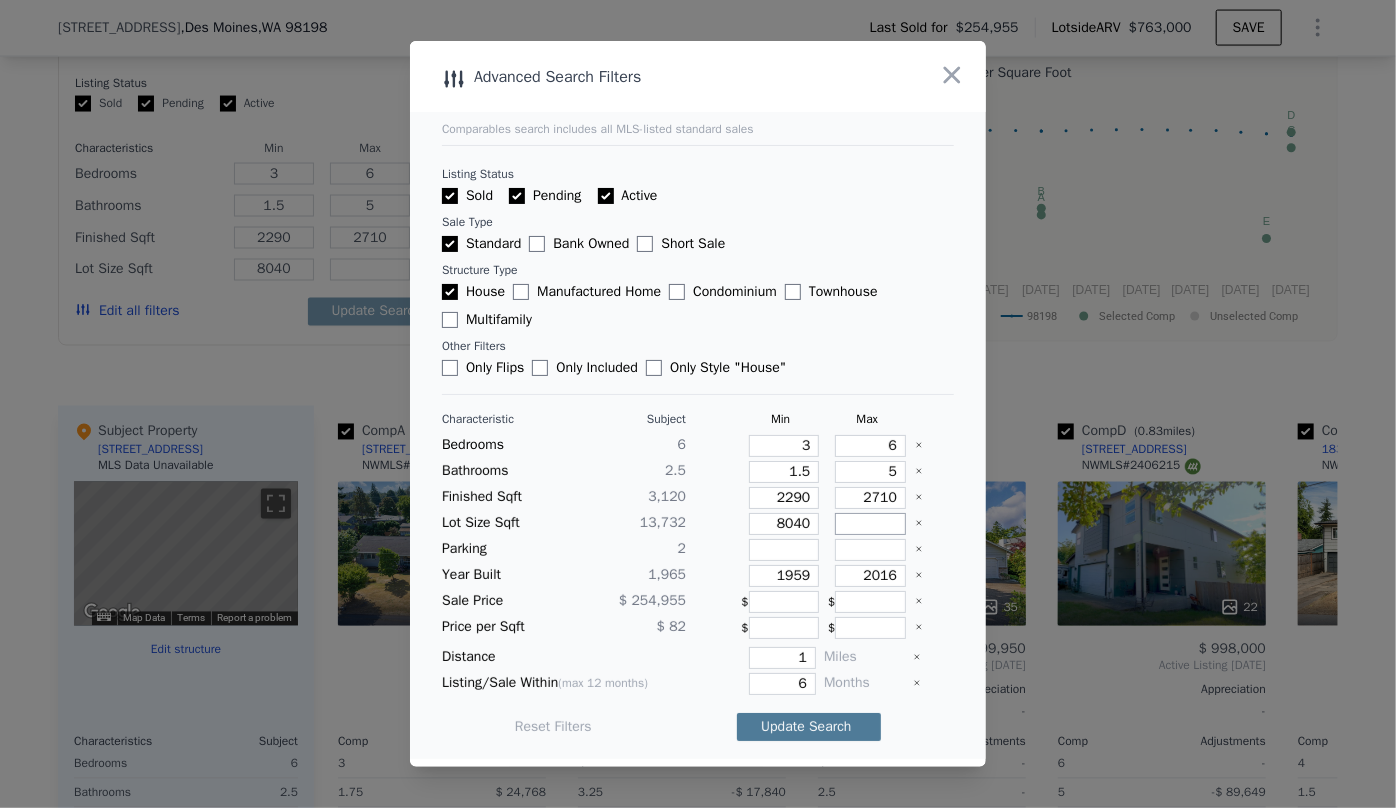 type 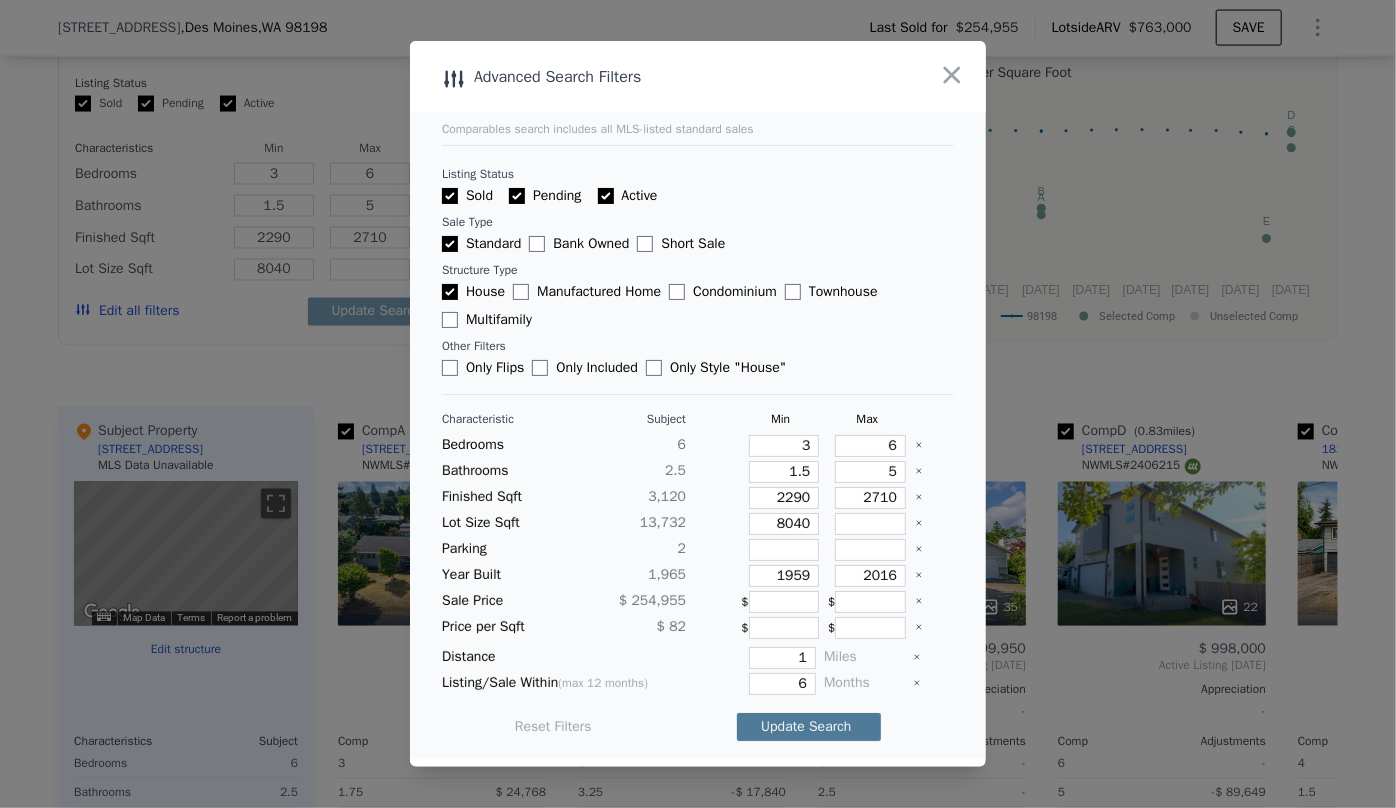click on "Update Search" at bounding box center [809, 727] 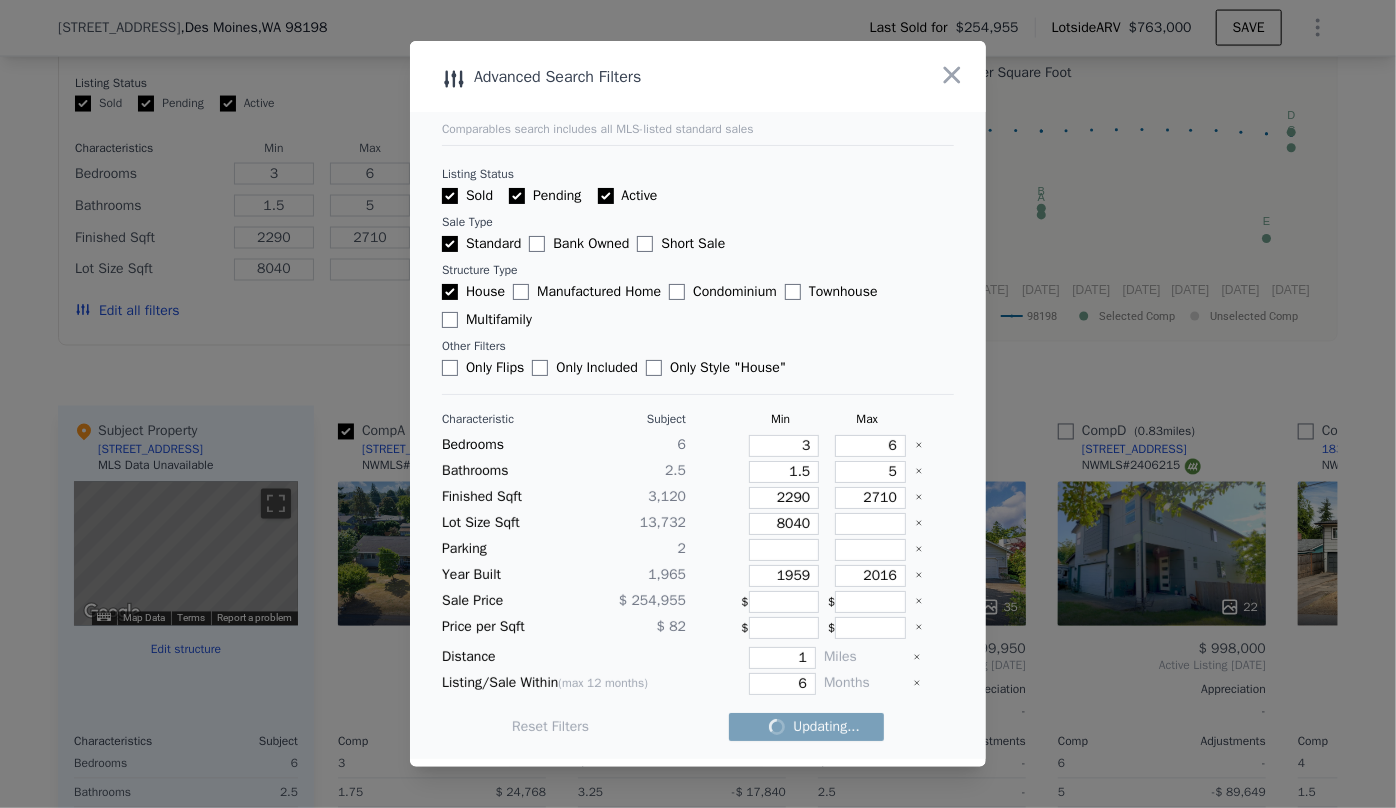 checkbox on "false" 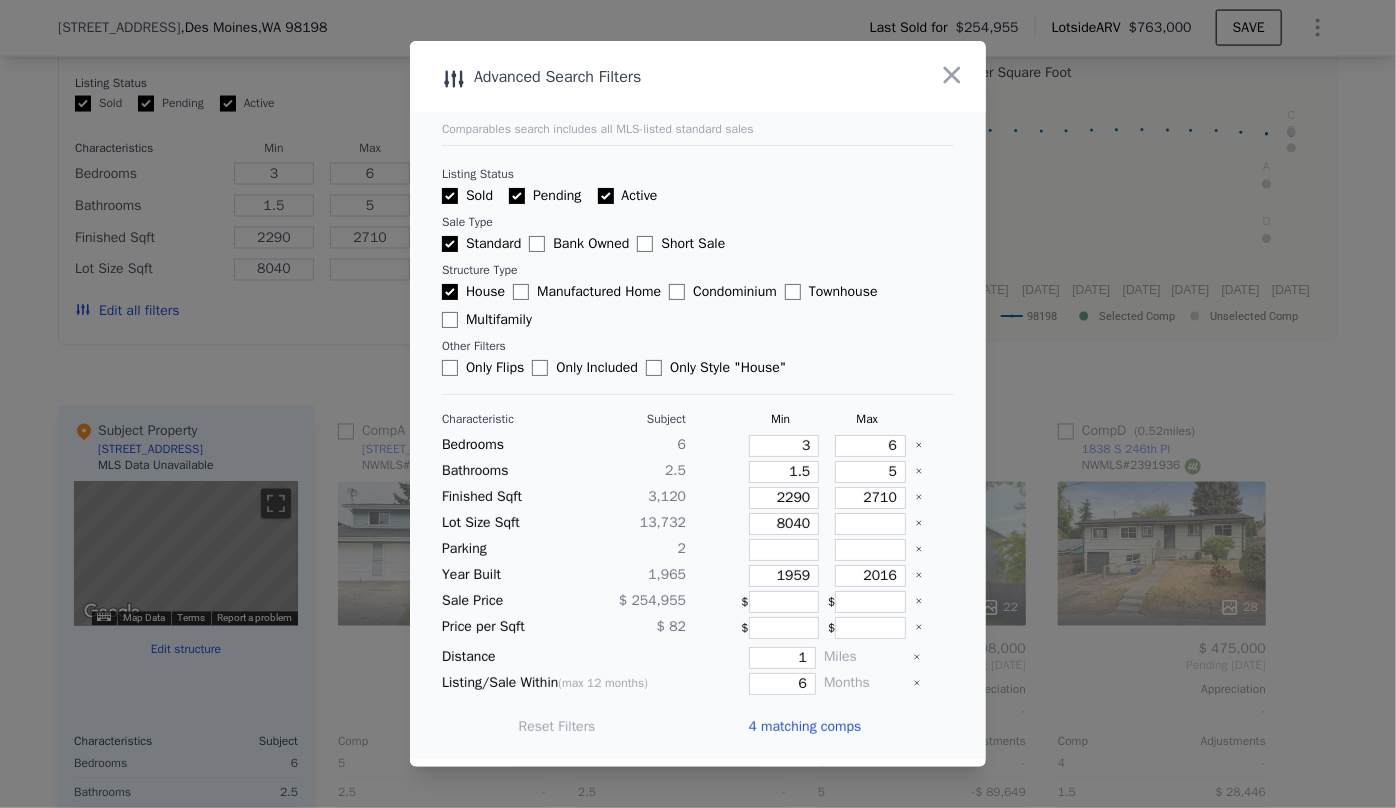 click on "4 matching comps" at bounding box center [804, 727] 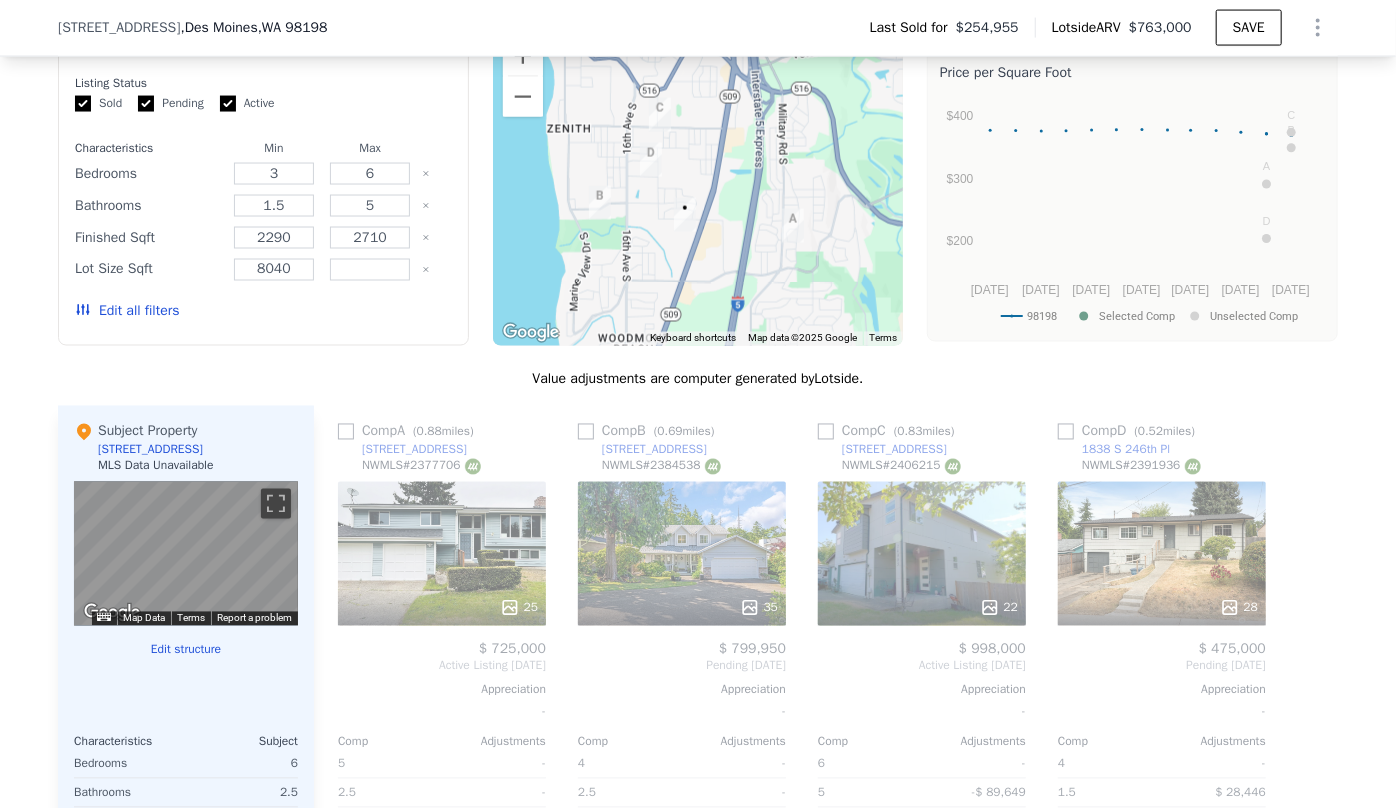 click on "Edit all filters" at bounding box center [127, 312] 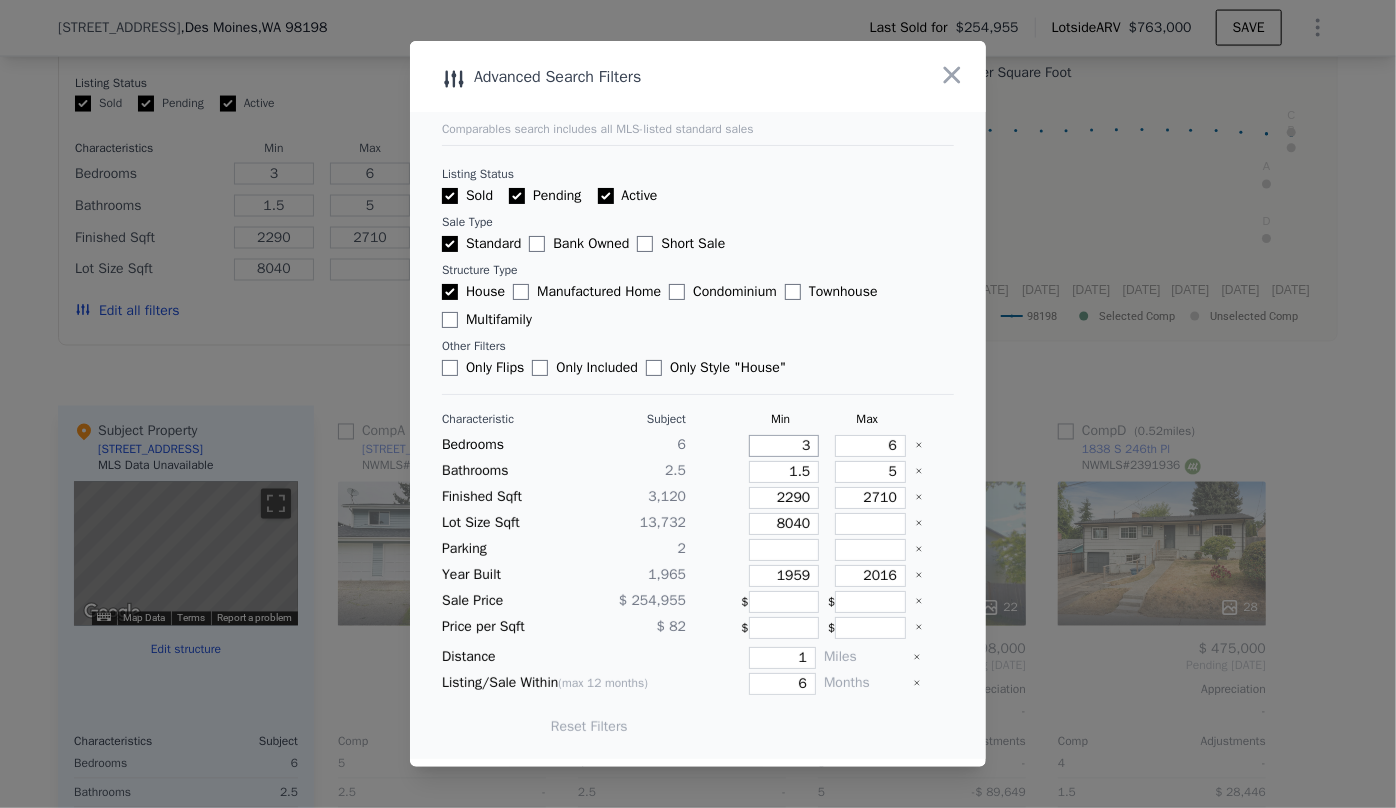 drag, startPoint x: 807, startPoint y: 451, endPoint x: 770, endPoint y: 451, distance: 37 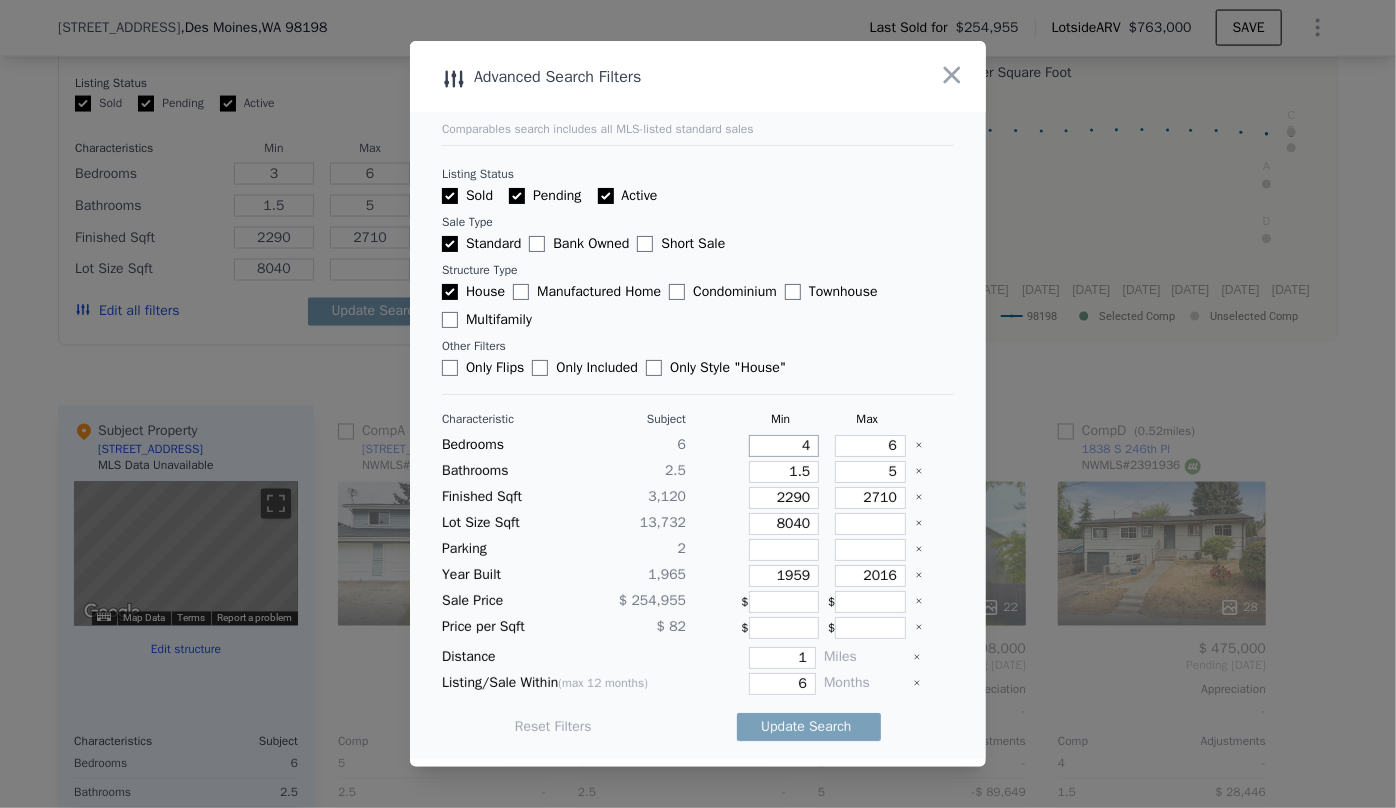 type on "4" 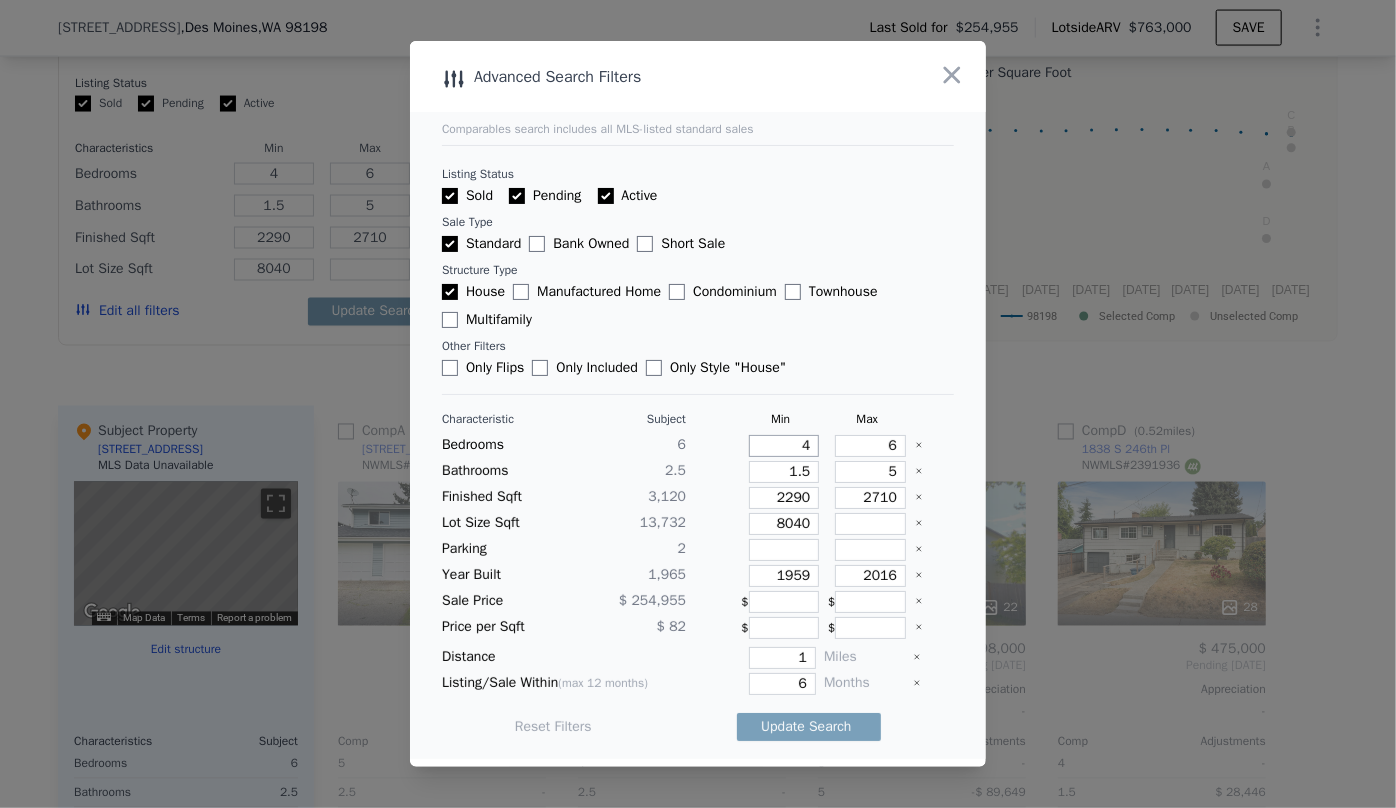 type on "4" 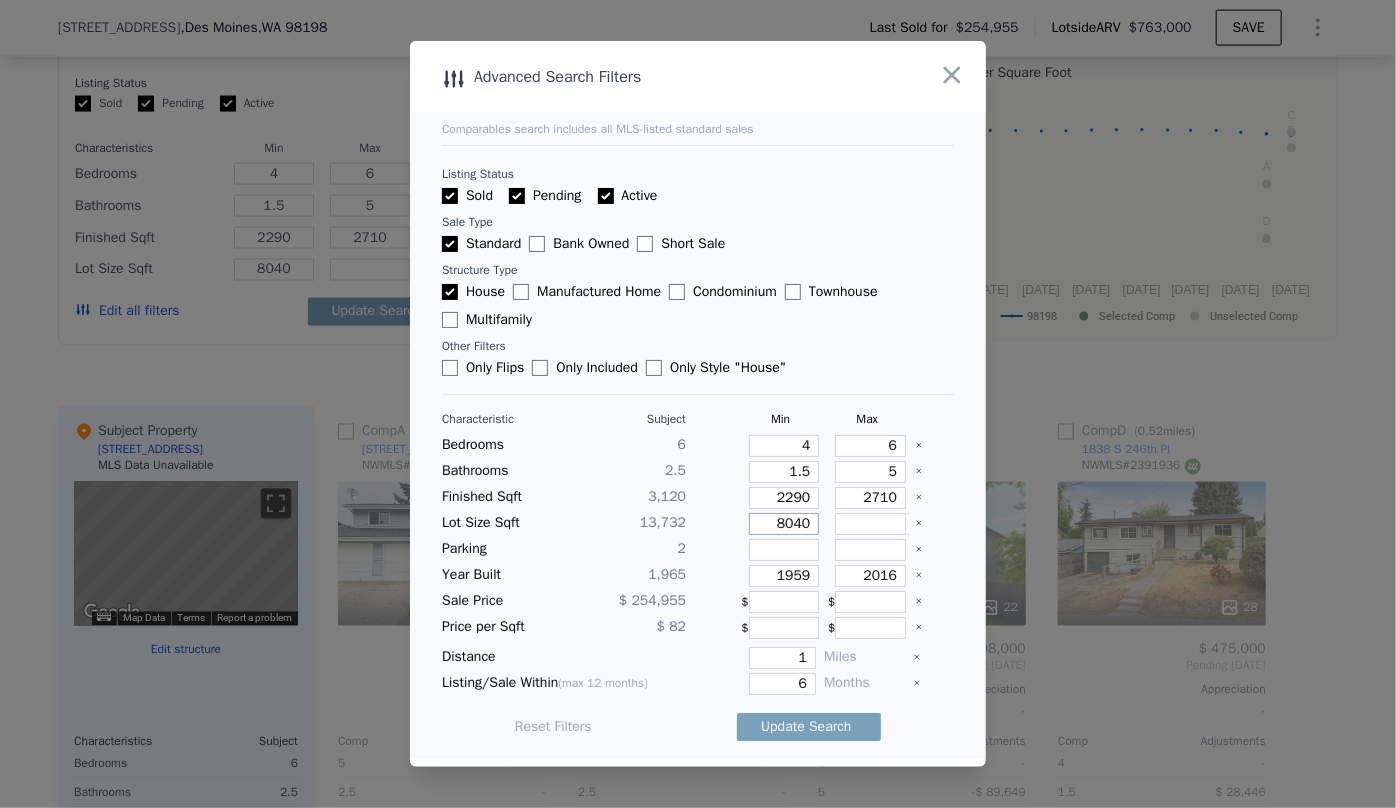 drag, startPoint x: 797, startPoint y: 522, endPoint x: 693, endPoint y: 521, distance: 104.00481 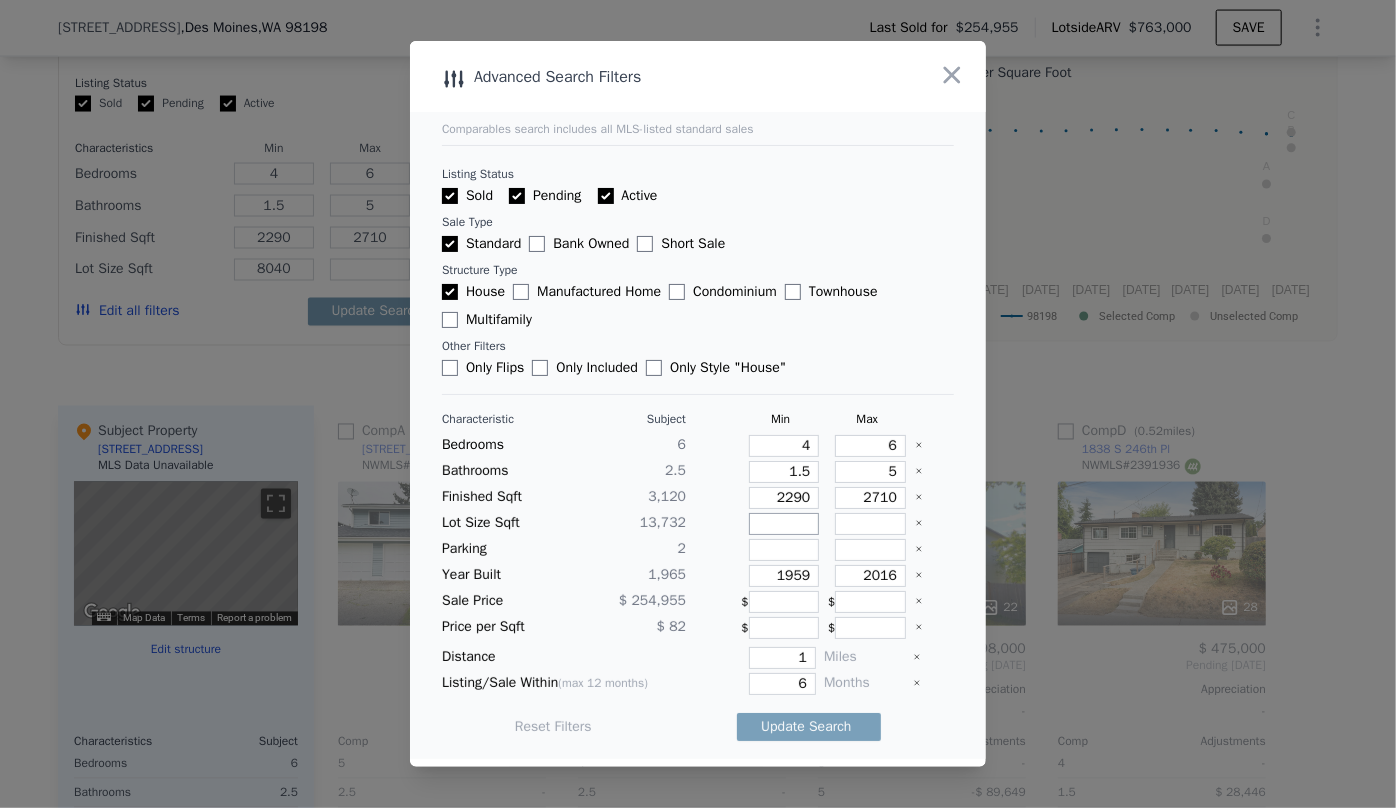 type 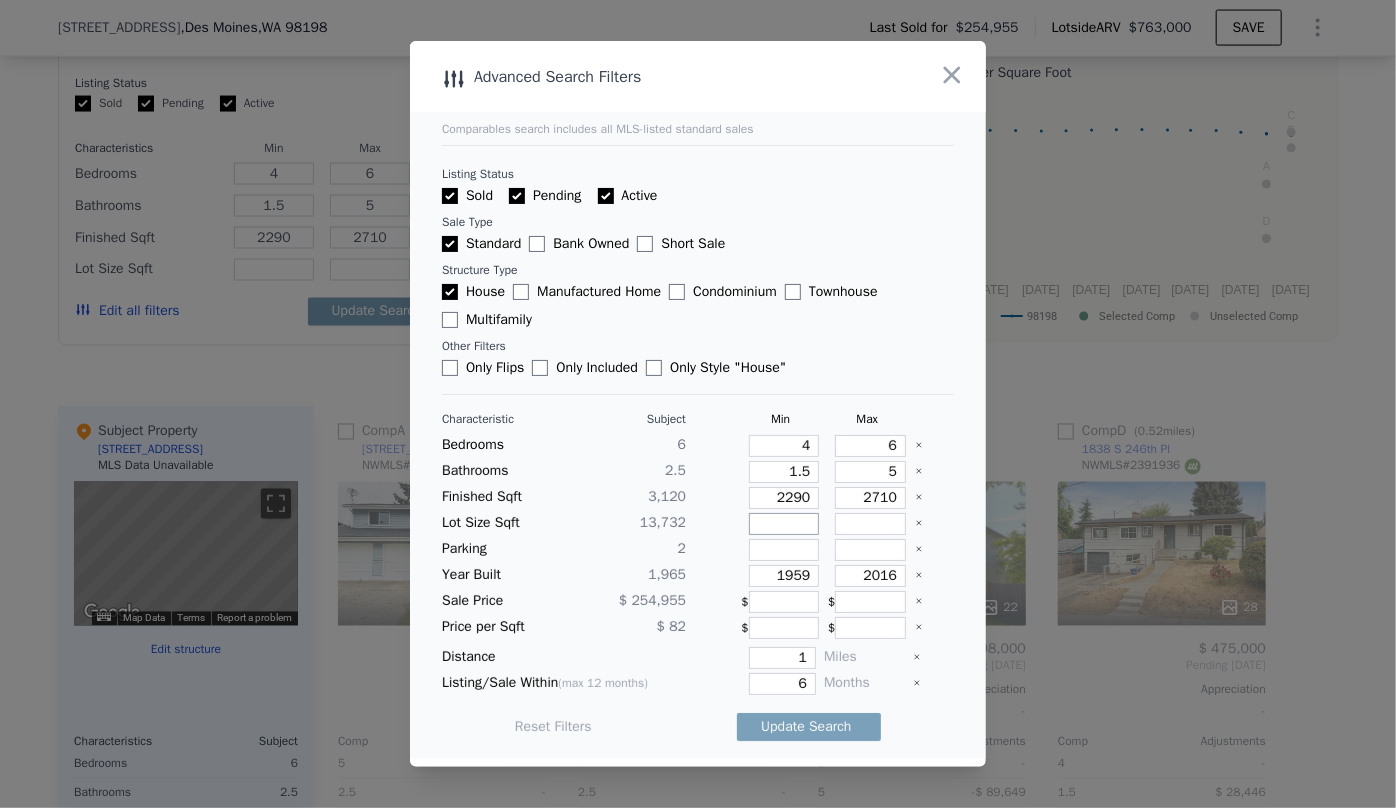 type 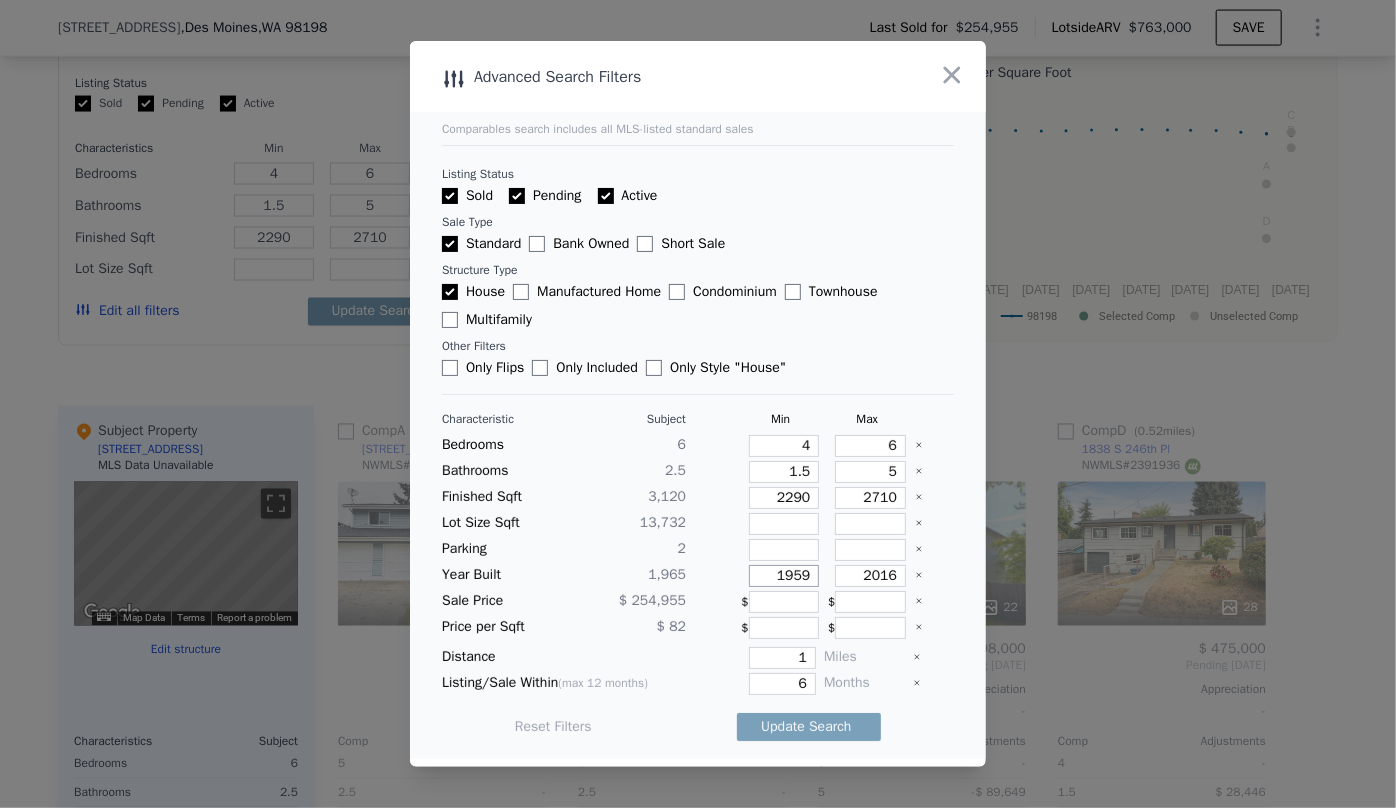 drag, startPoint x: 799, startPoint y: 578, endPoint x: 669, endPoint y: 589, distance: 130.46455 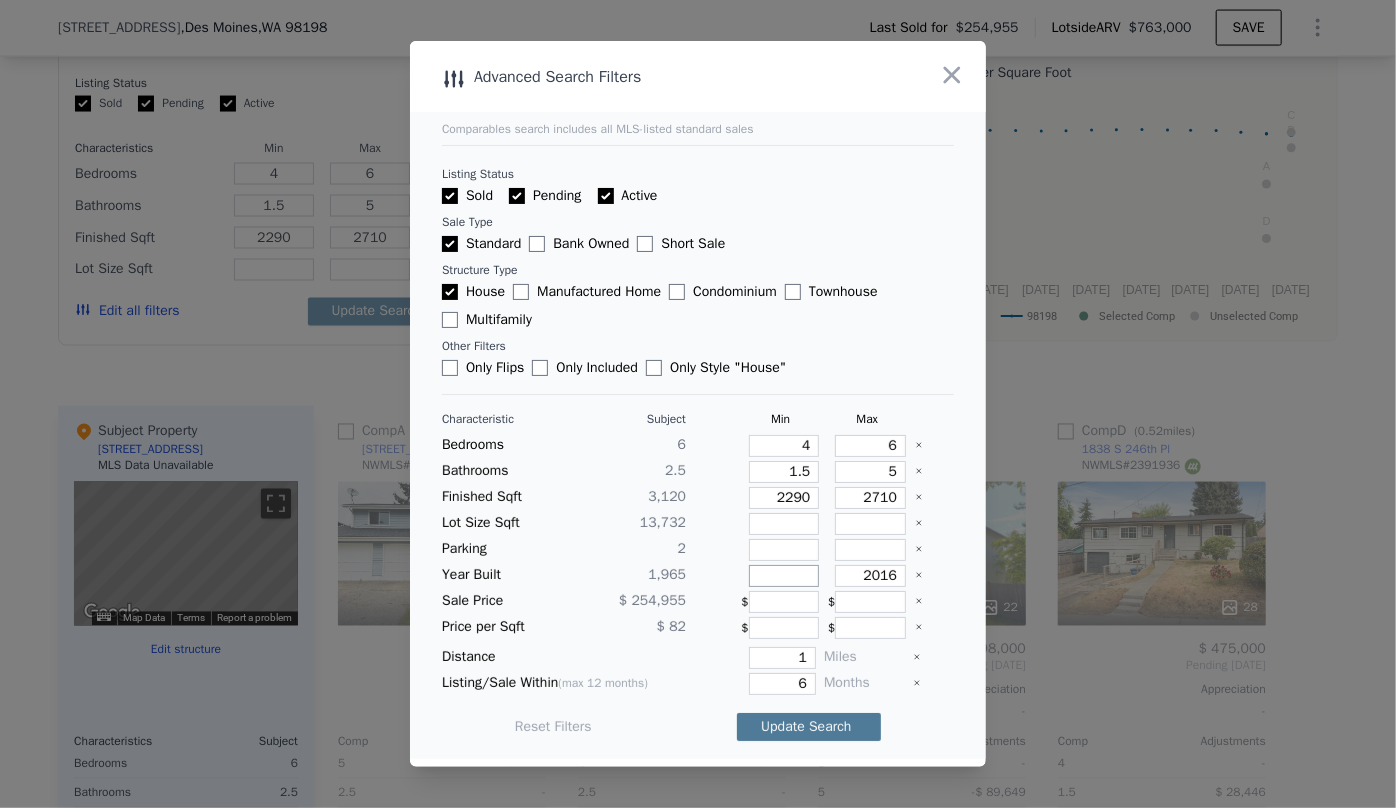type 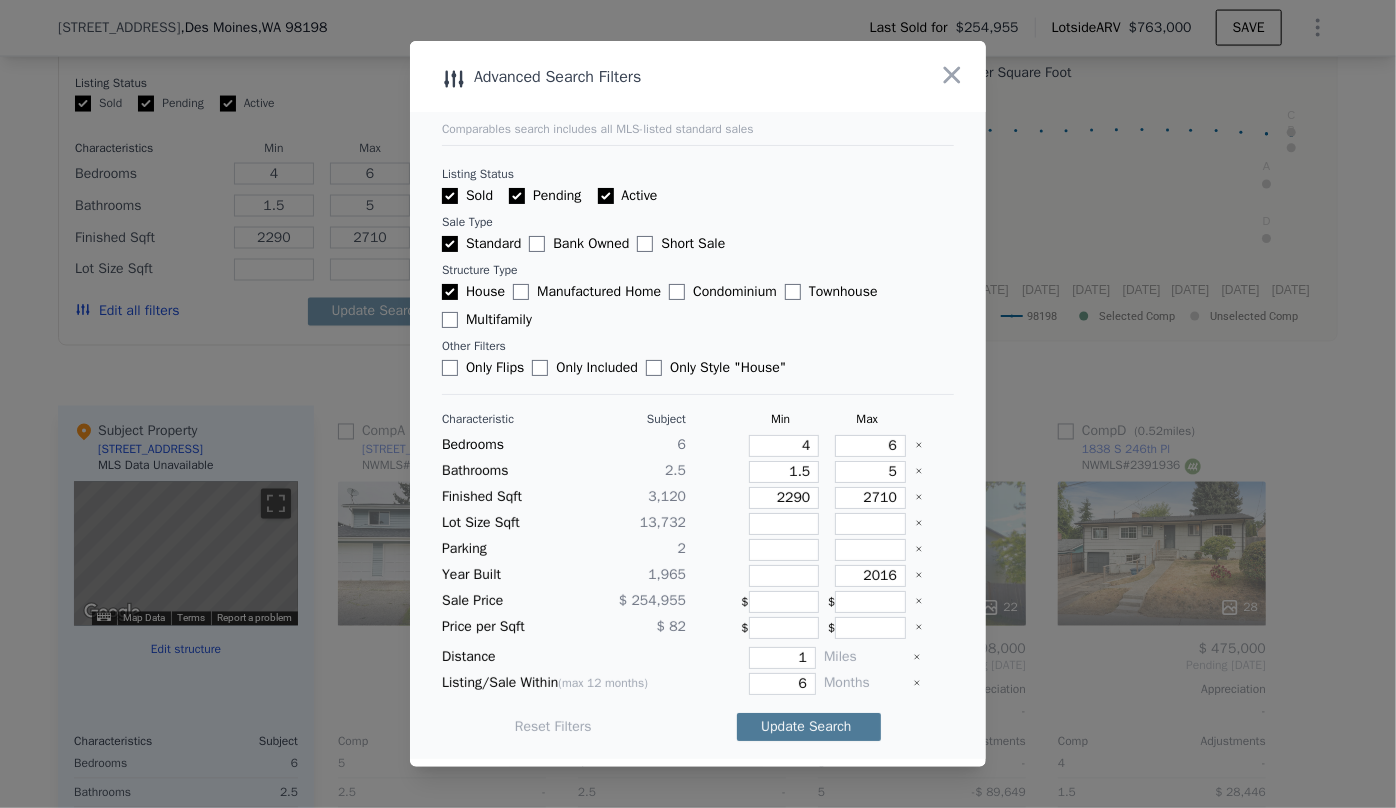 click on "Update Search" at bounding box center [809, 727] 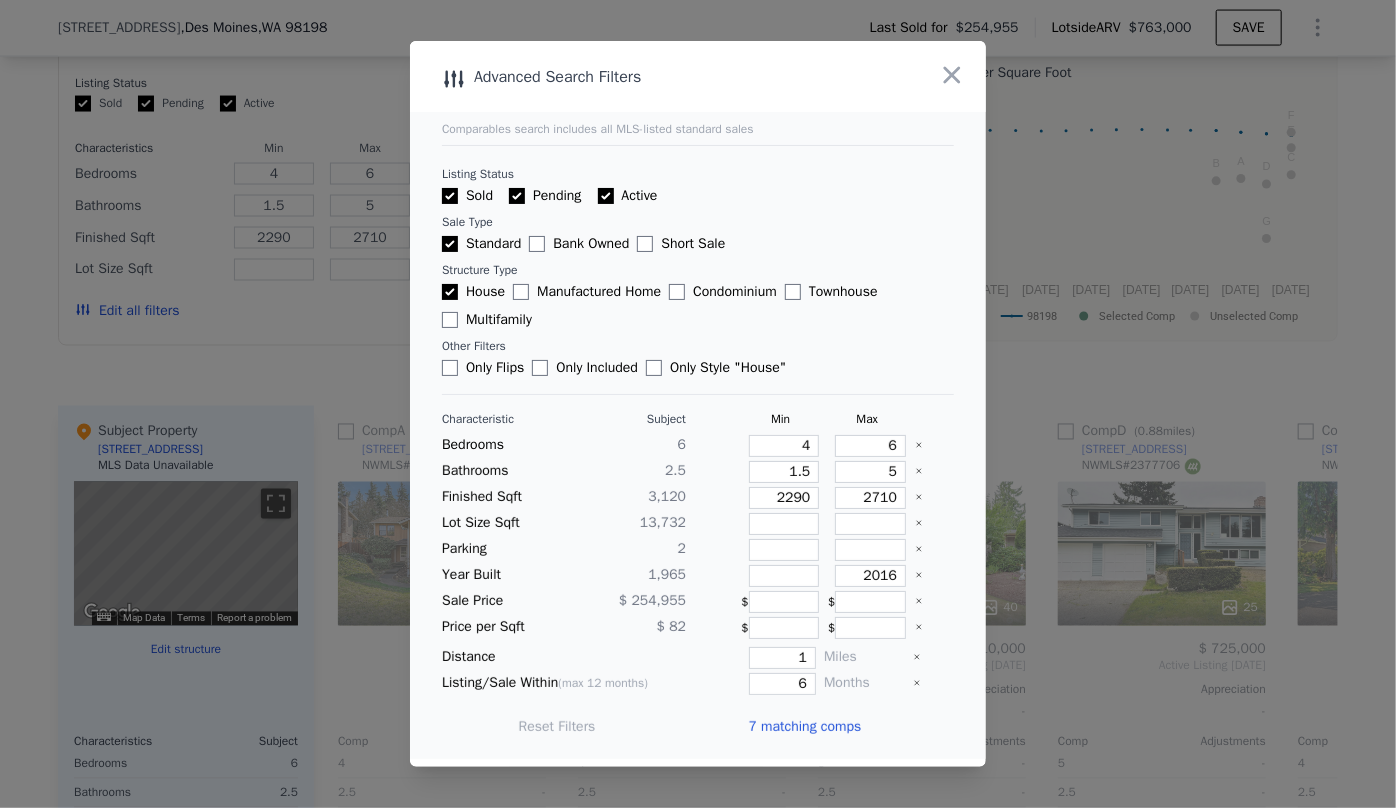 click on "7 matching comps" at bounding box center [804, 727] 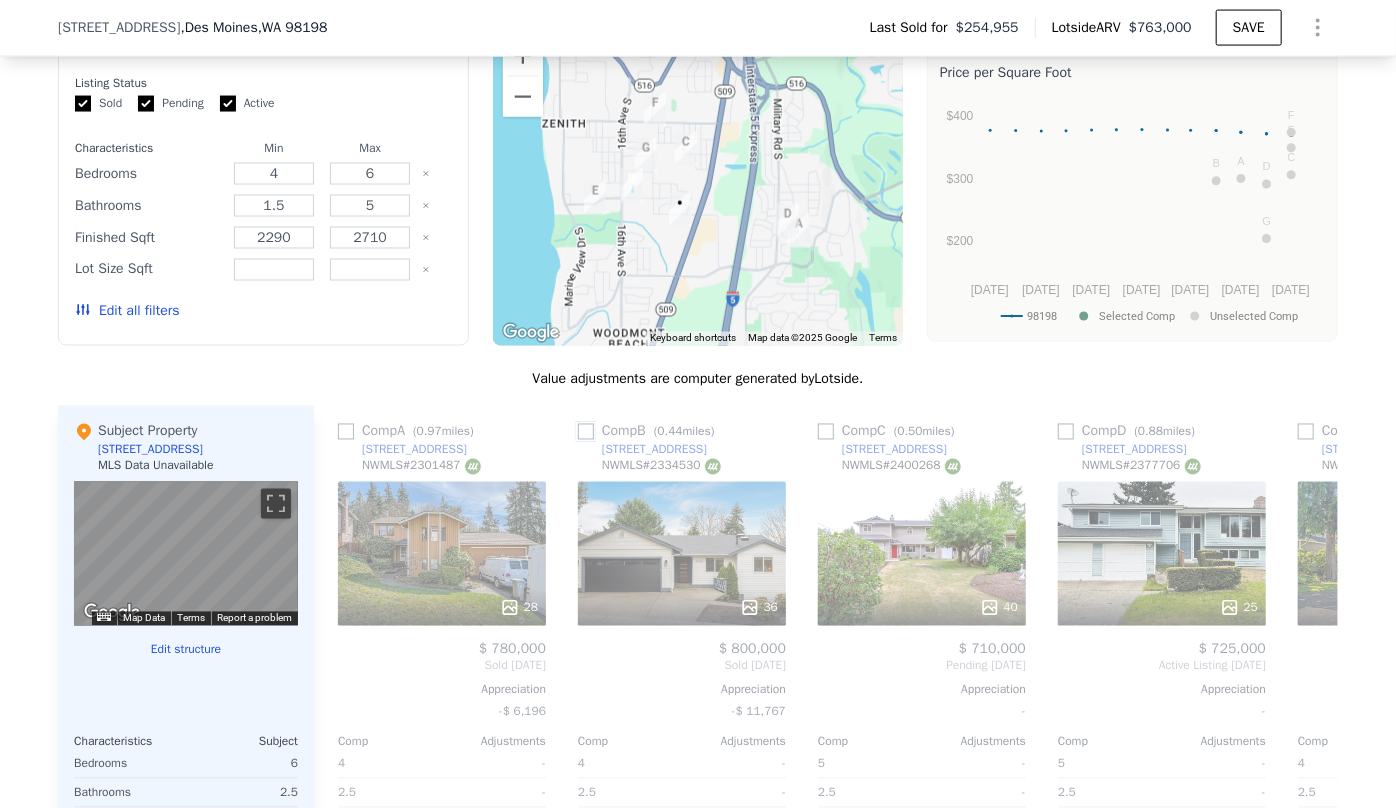 click at bounding box center [586, 432] 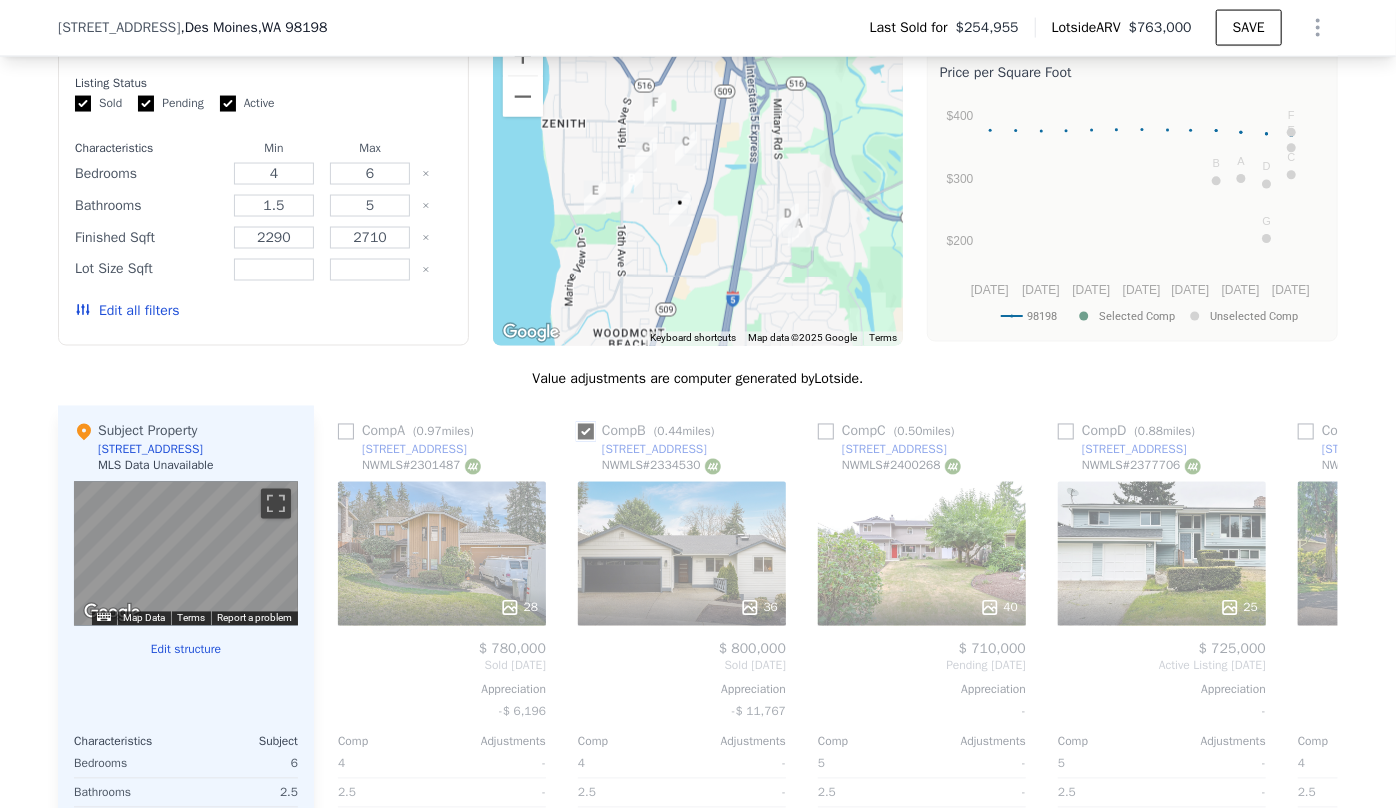 checkbox on "true" 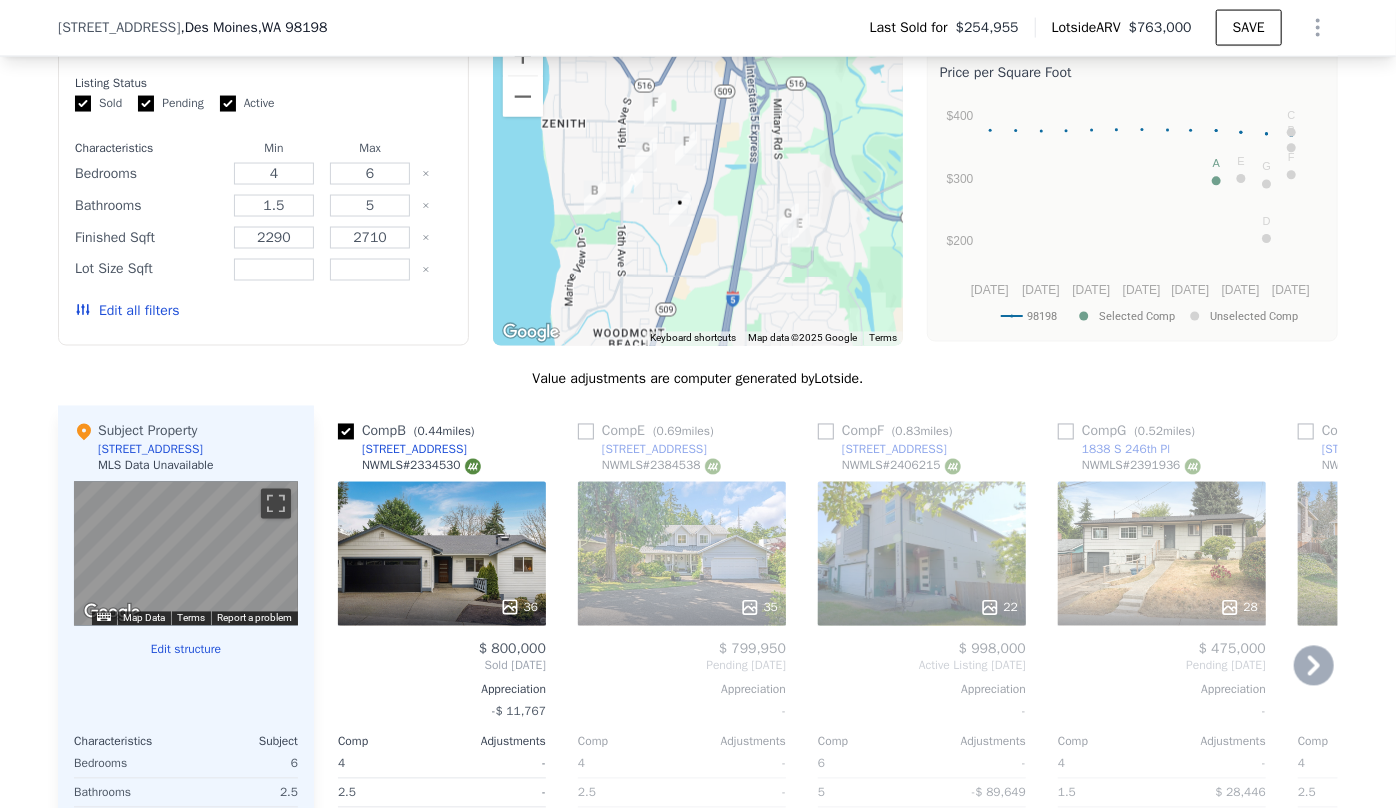click 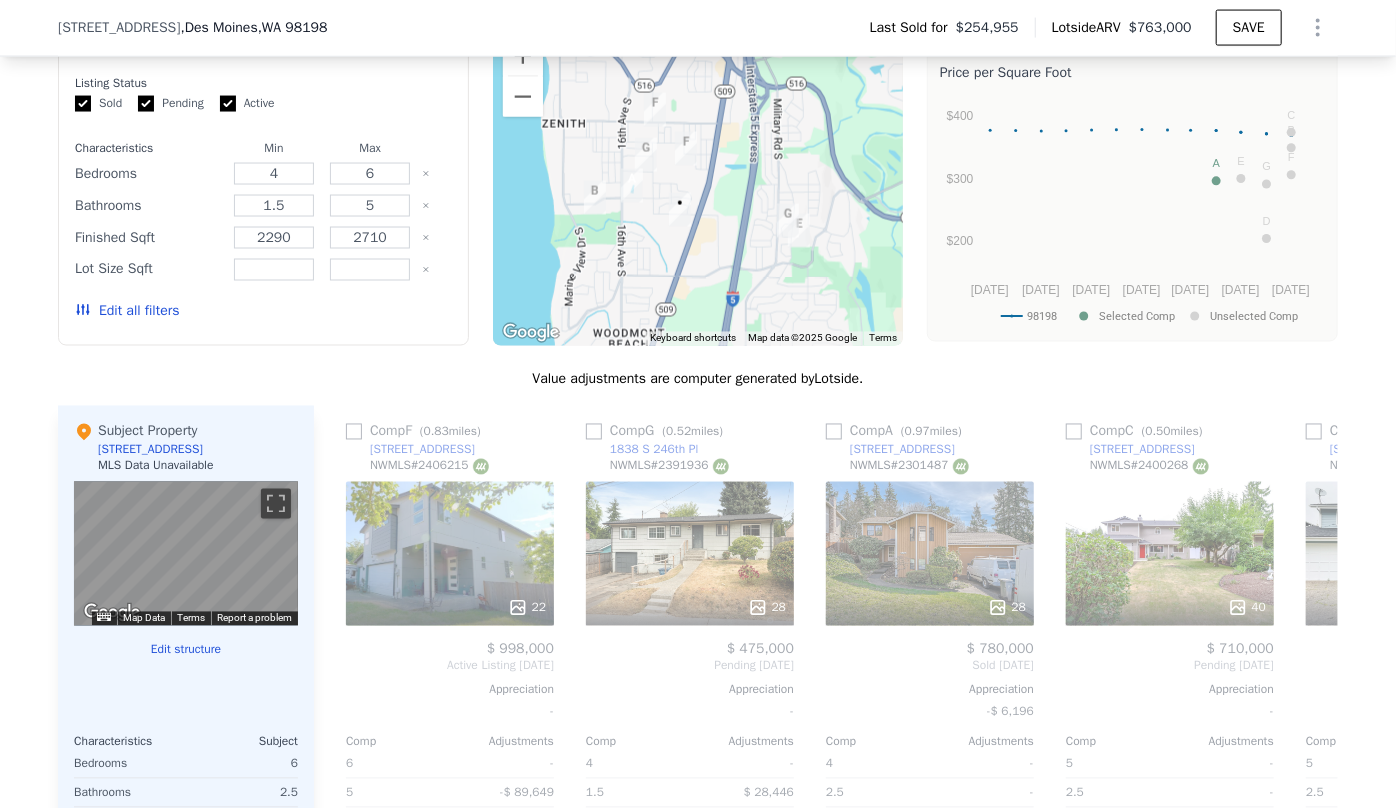 scroll, scrollTop: 0, scrollLeft: 480, axis: horizontal 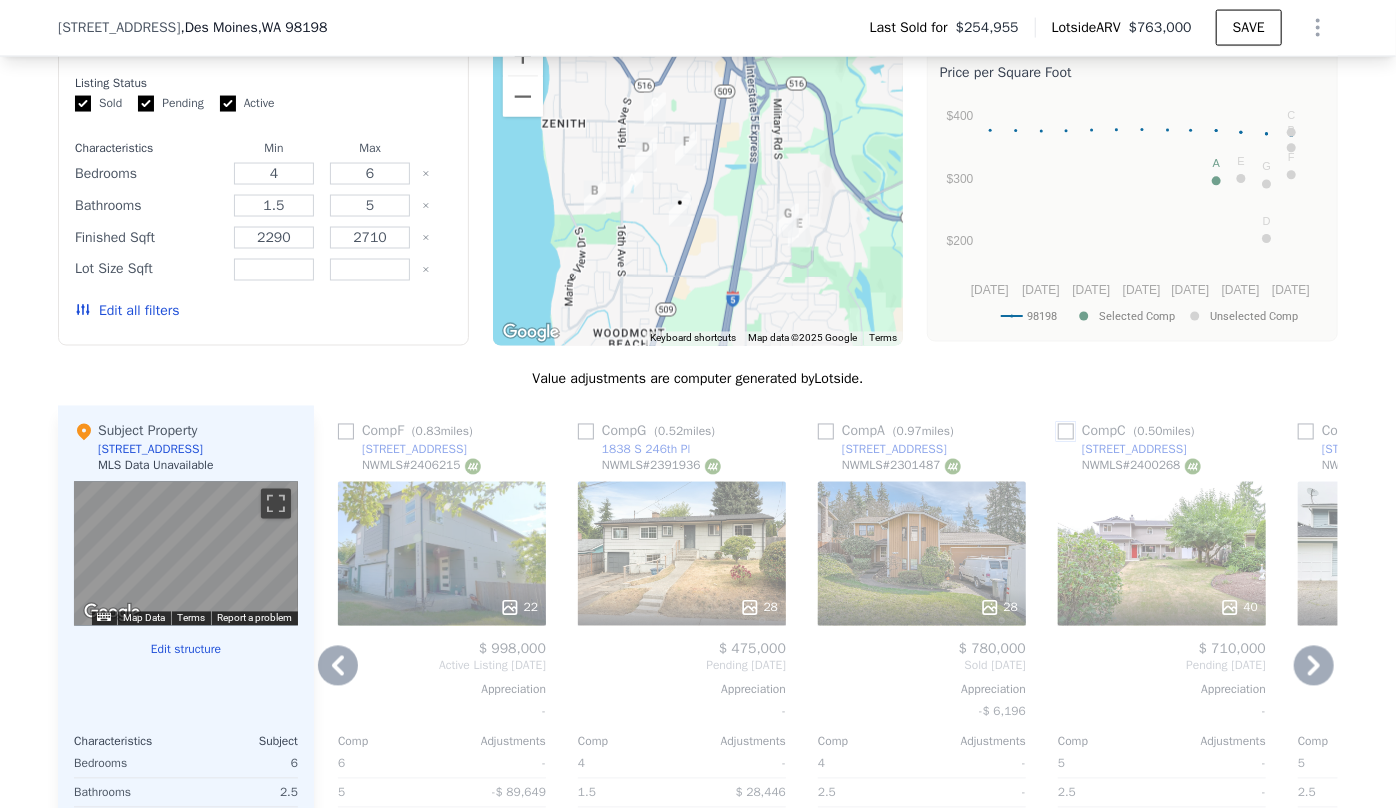 click at bounding box center (1066, 432) 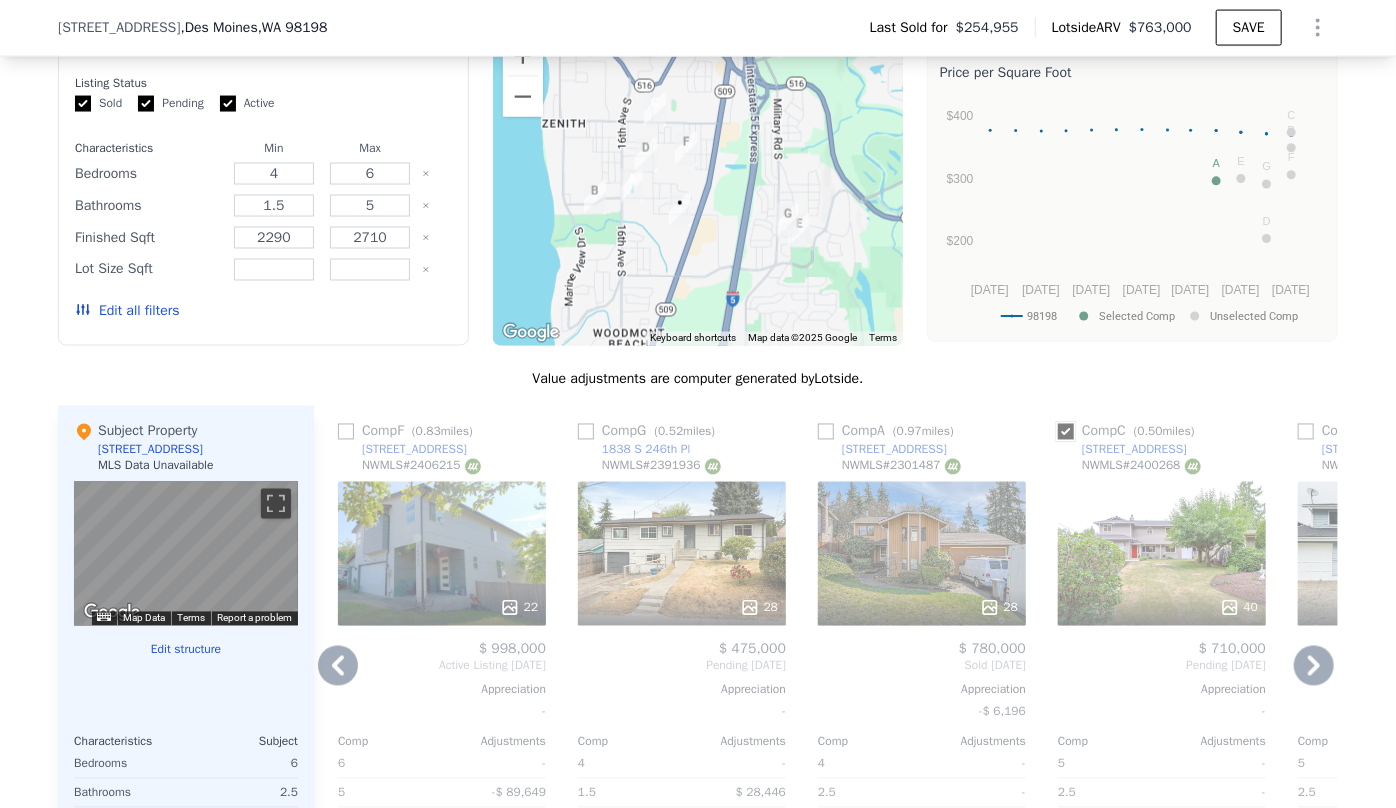 checkbox on "true" 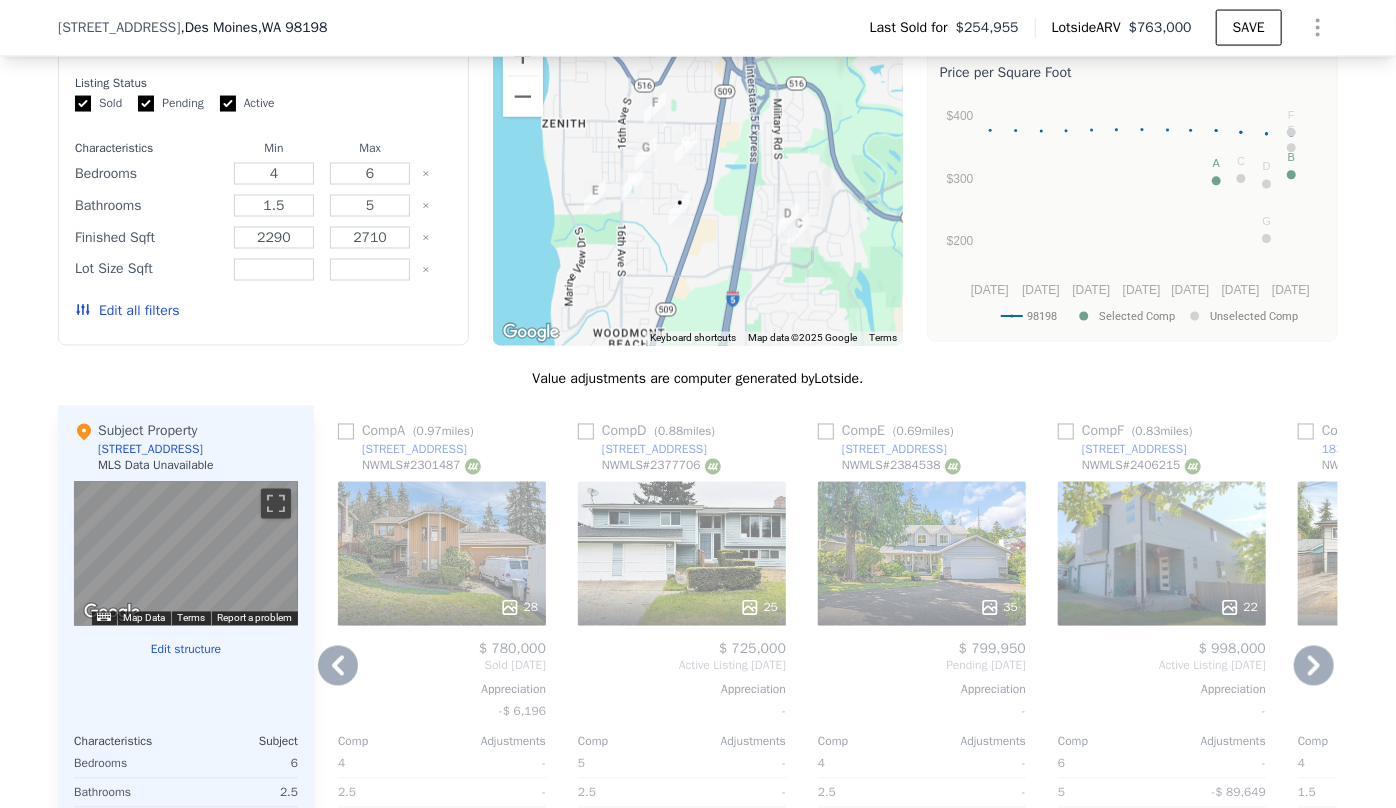 click 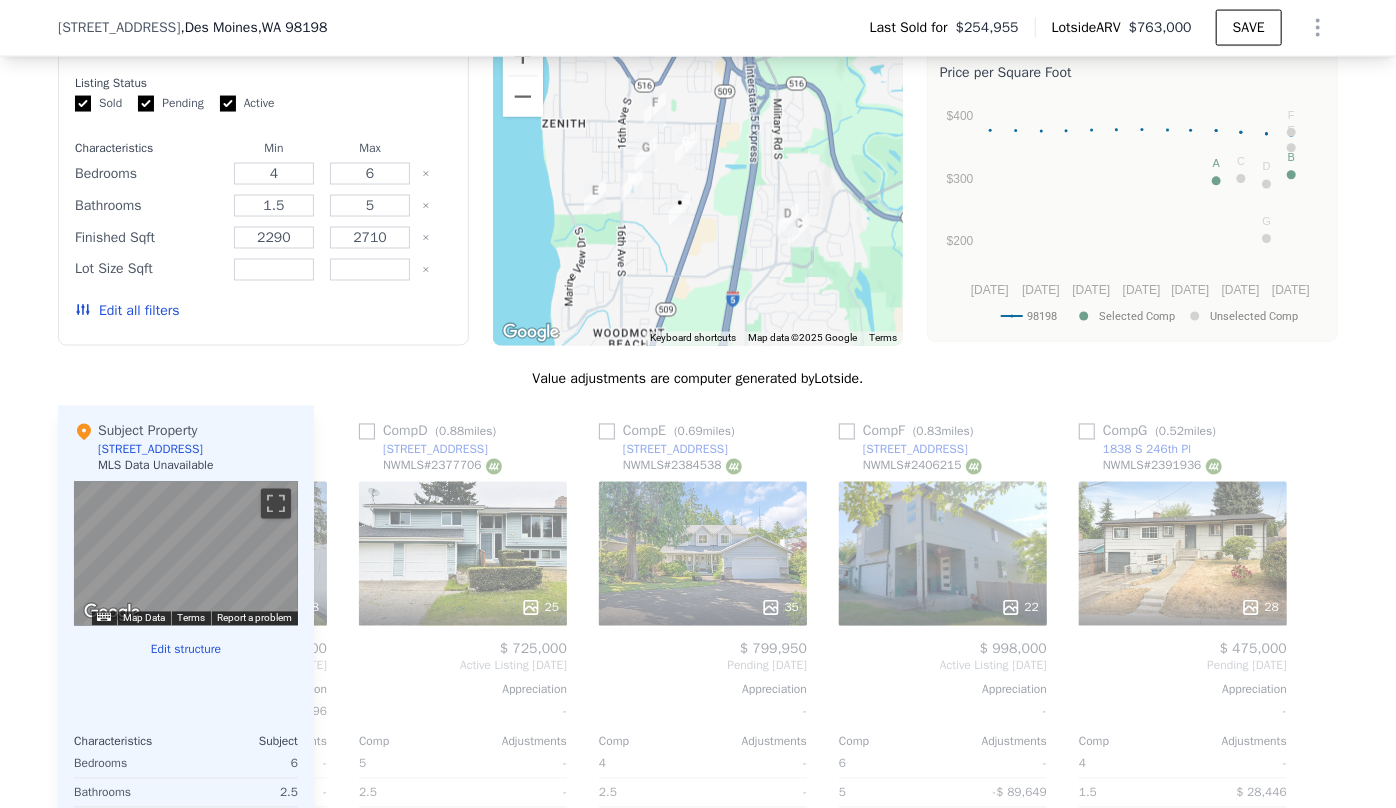 scroll, scrollTop: 0, scrollLeft: 703, axis: horizontal 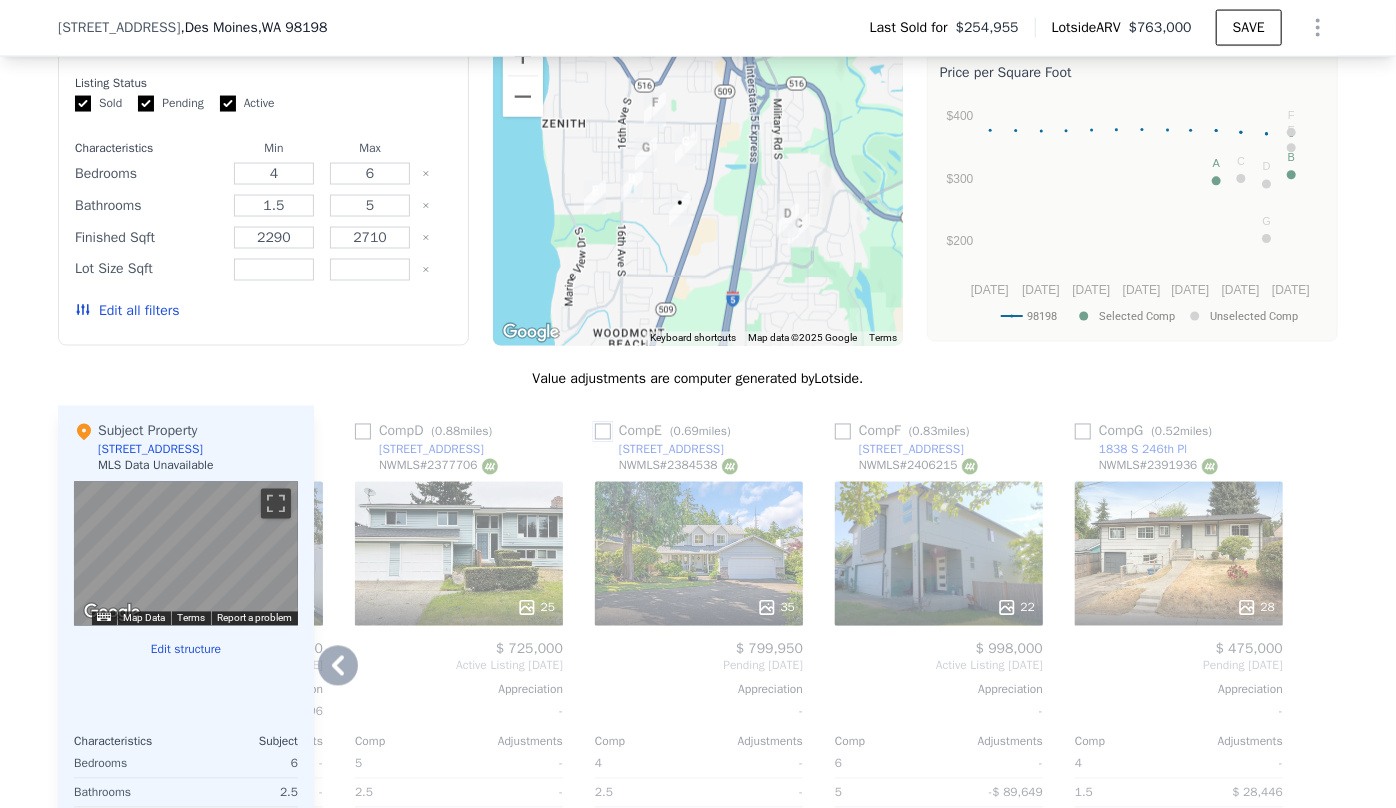 click at bounding box center (603, 432) 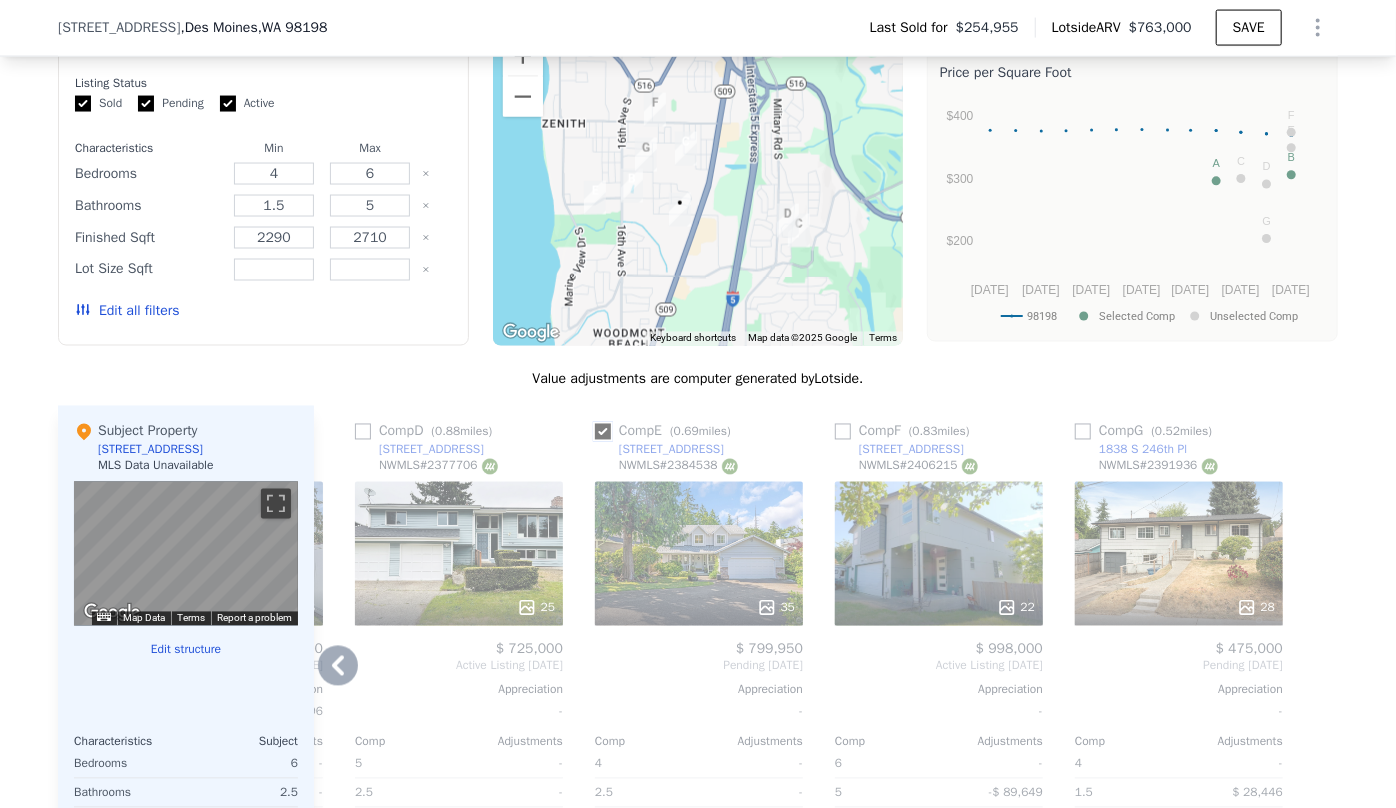 checkbox on "true" 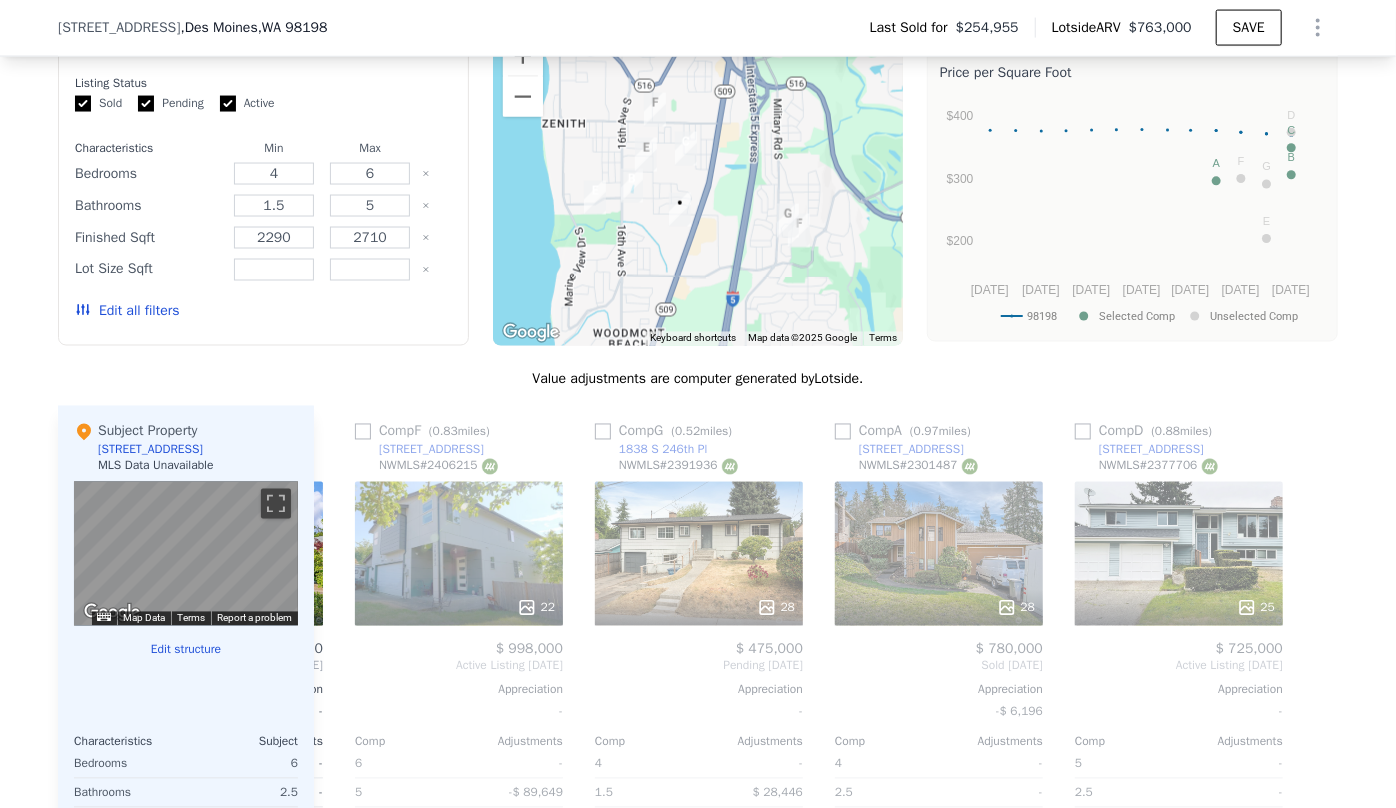 click on "Subject Property 2230 S 253rd Pl MLS Data Unavailable                 ← Move left → Move right ↑ Move up ↓ Move down + Zoom in - Zoom out             2399 S 252nd Pl   Des Moines, Washington       2399 S 252nd Pl            View on Google Maps        Custom Imagery                 This image is no longer available Map Data © 2025 Google © 2025 Google Terms Report a problem   Edit structure       Characteristics Subject Bedrooms 6 Bathrooms 2.5 Finished Sqft 3,120 Unfinished Sqft 0 Lot Sqft 13,732 Garage Sqft 460 Year Built 1965" at bounding box center [186, 727] 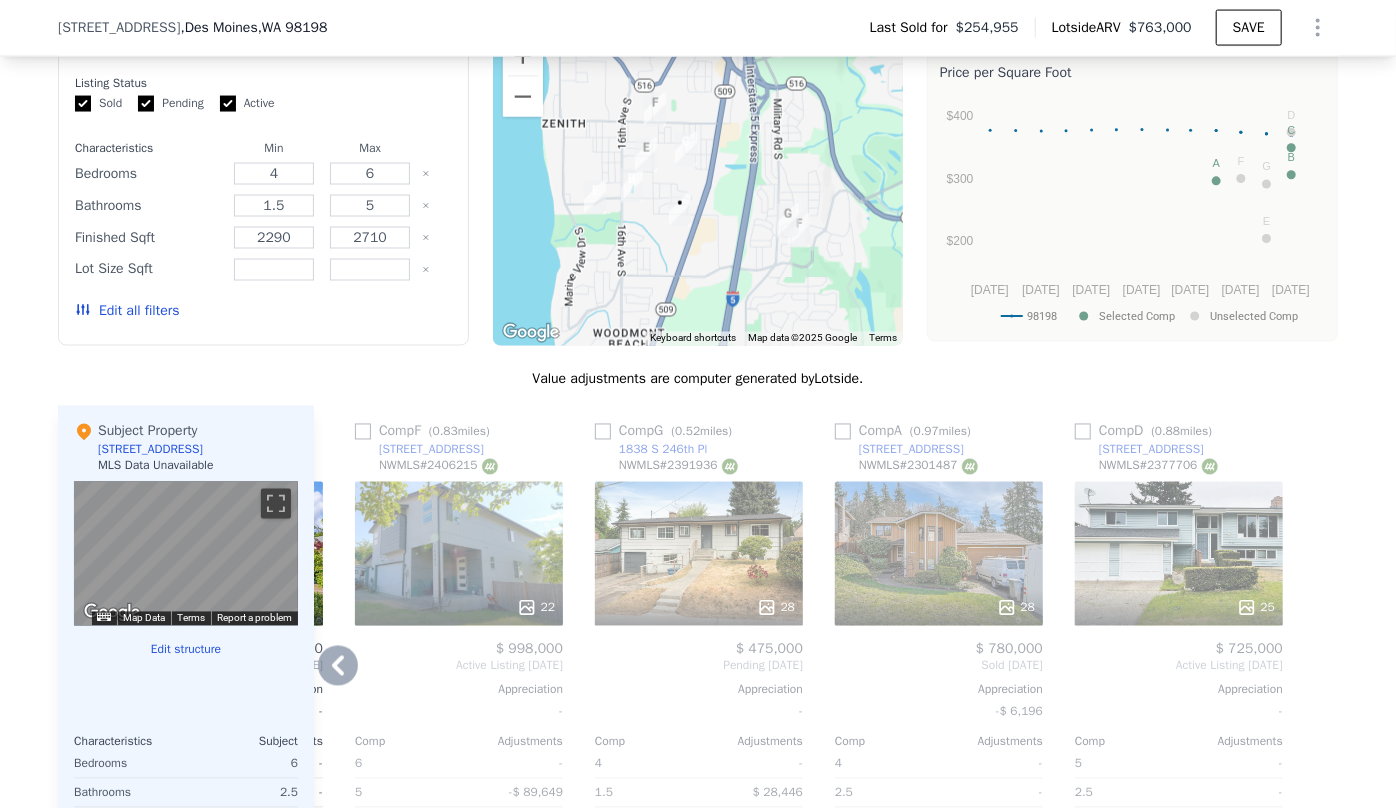 click 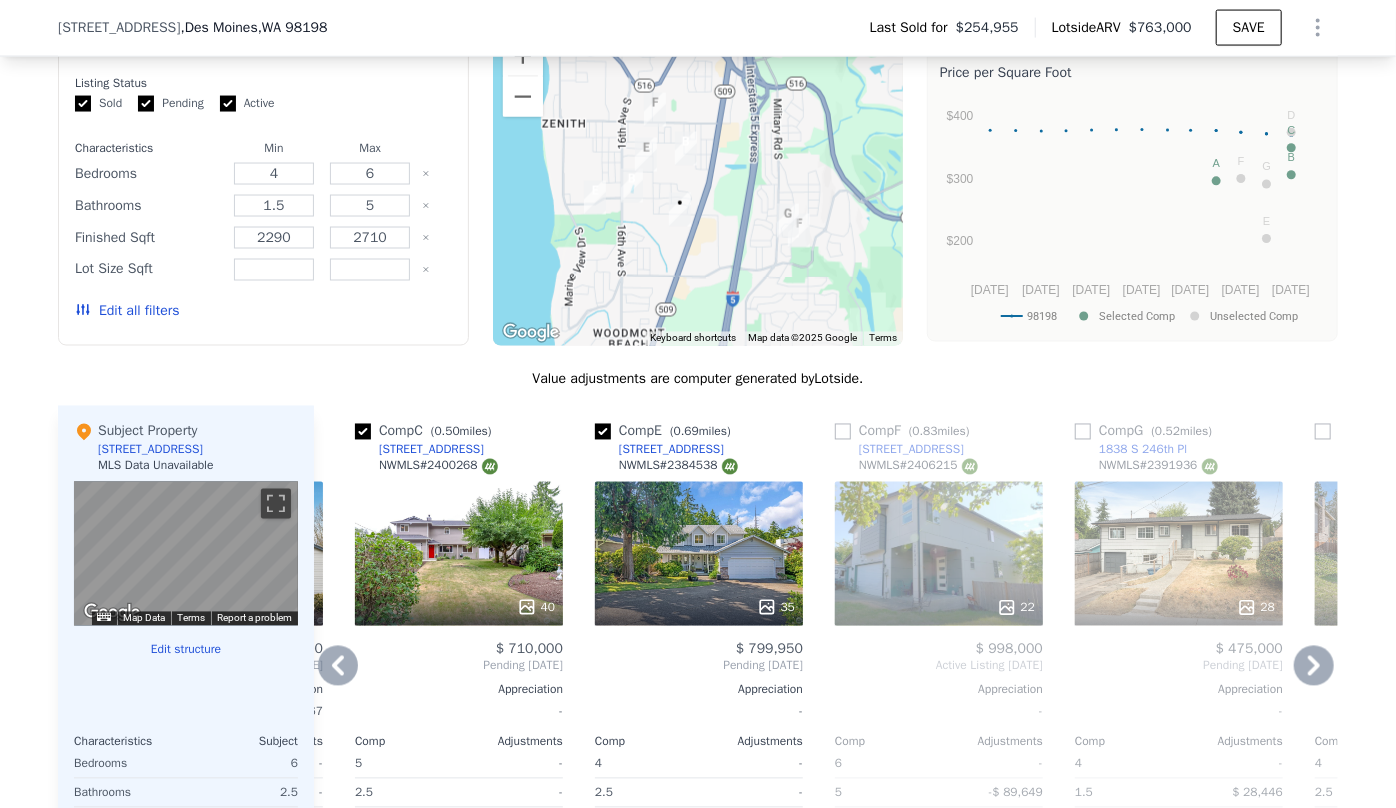 click 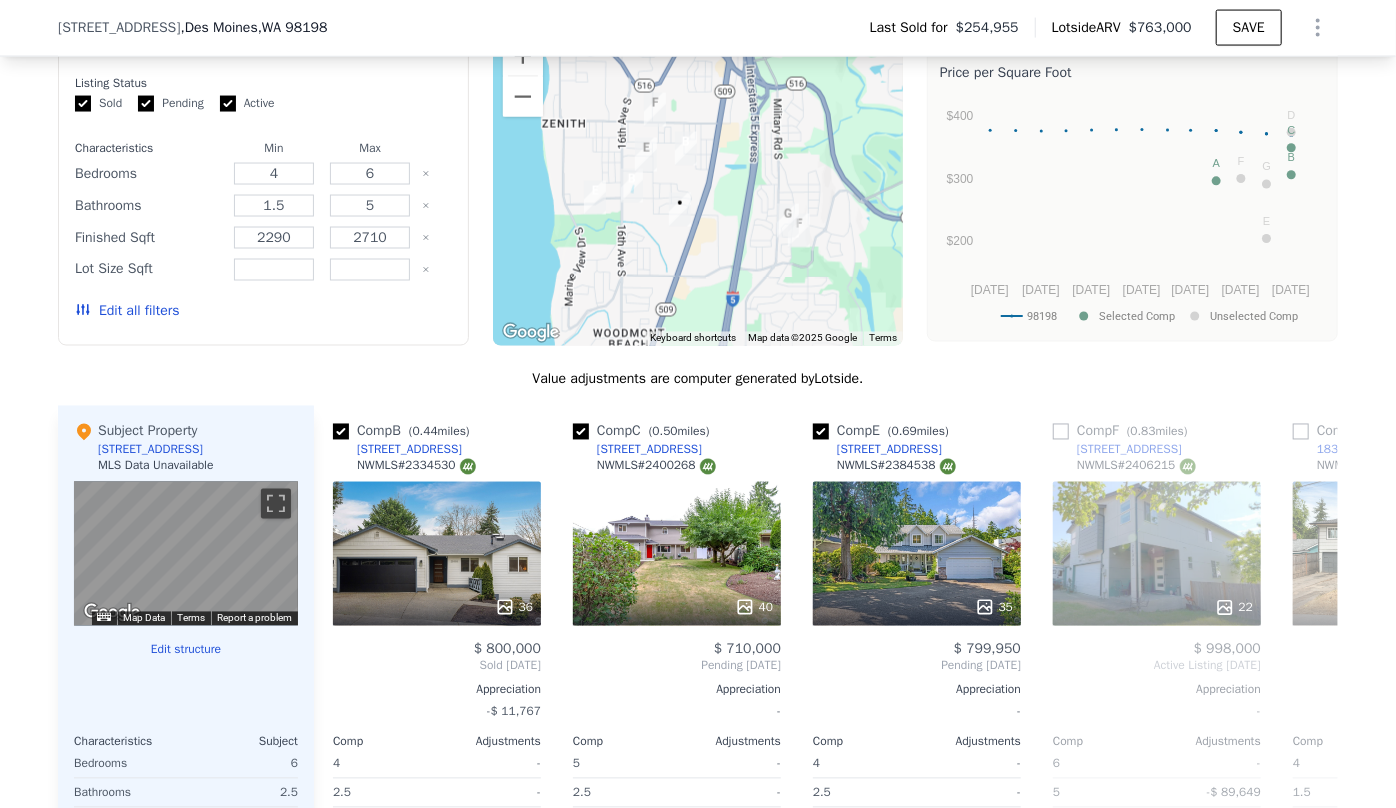 scroll, scrollTop: 0, scrollLeft: 0, axis: both 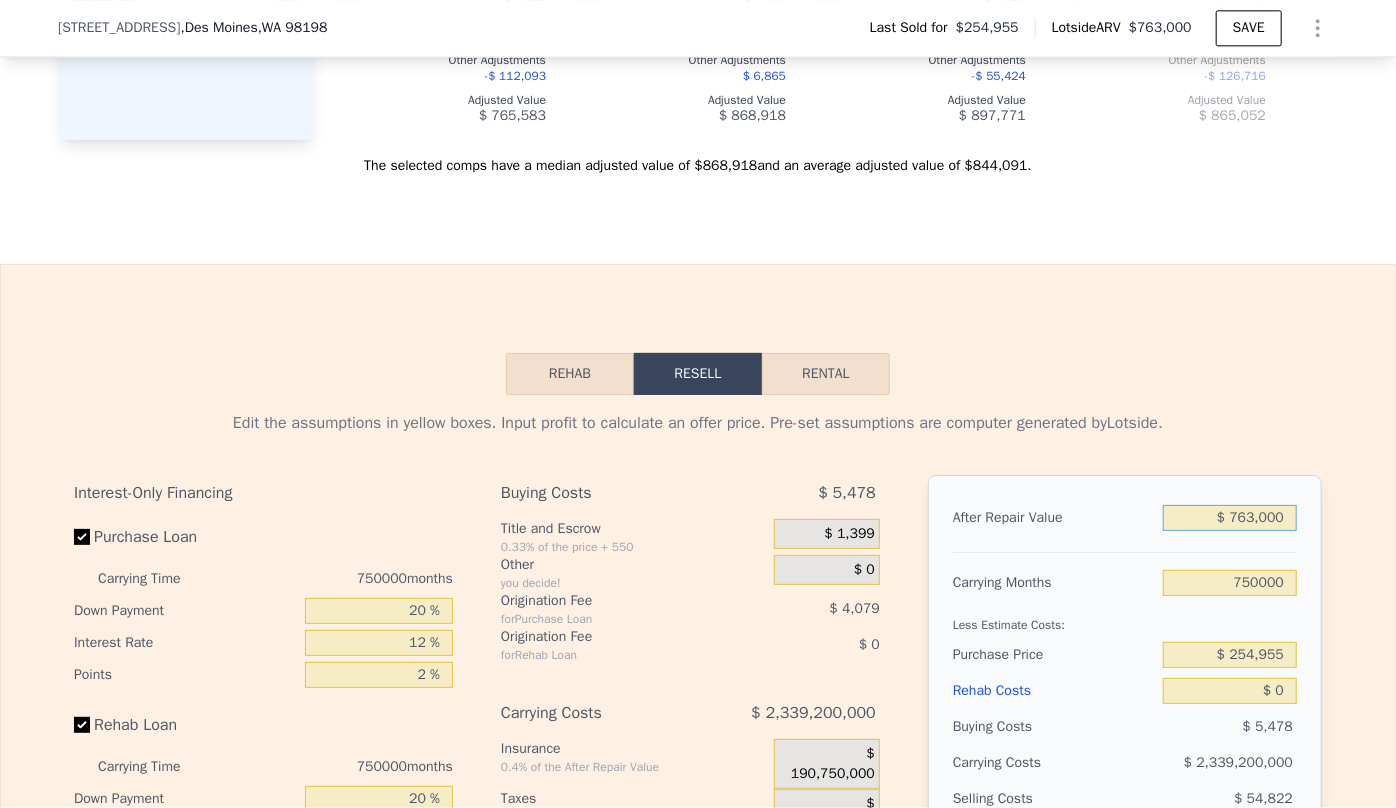 click on "$ 763,000" at bounding box center (1230, 518) 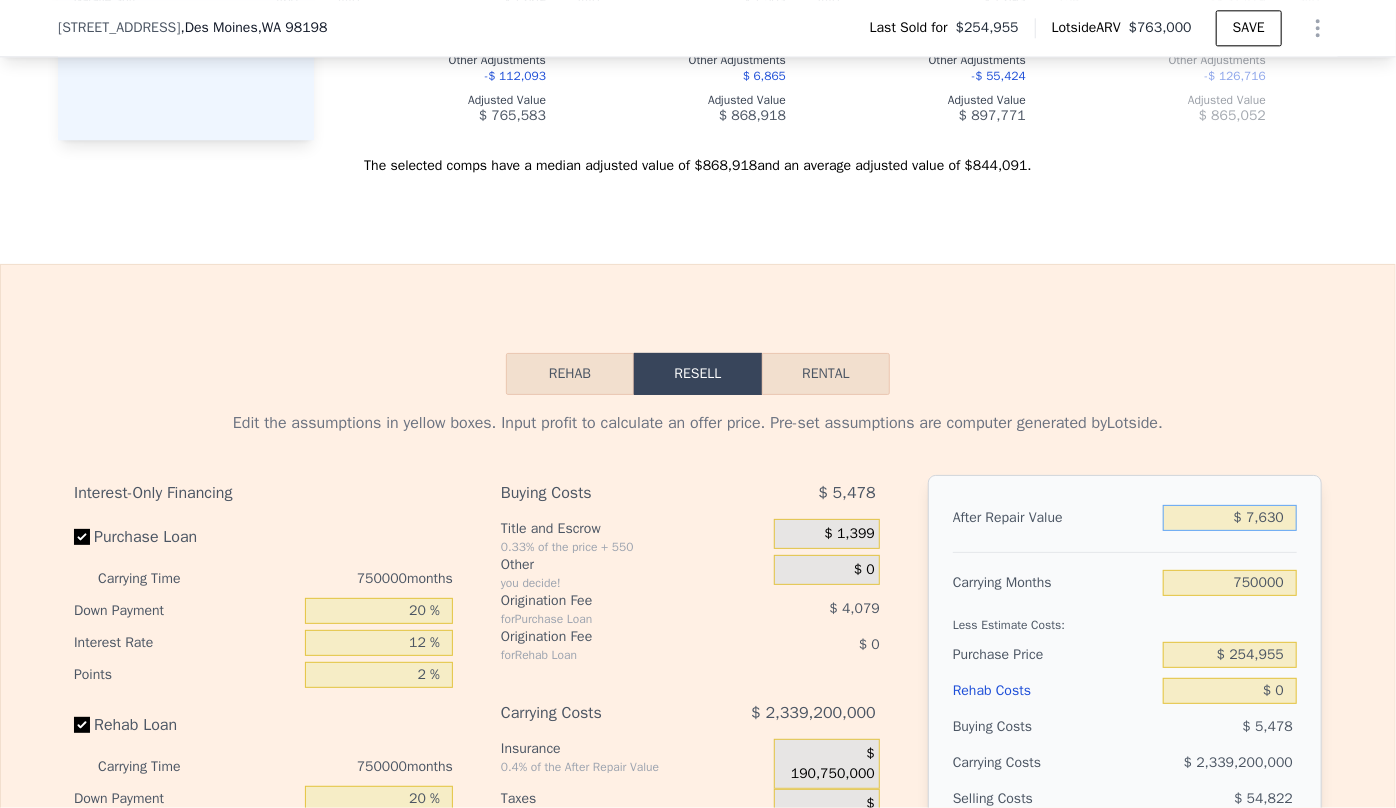 type on "$ 763" 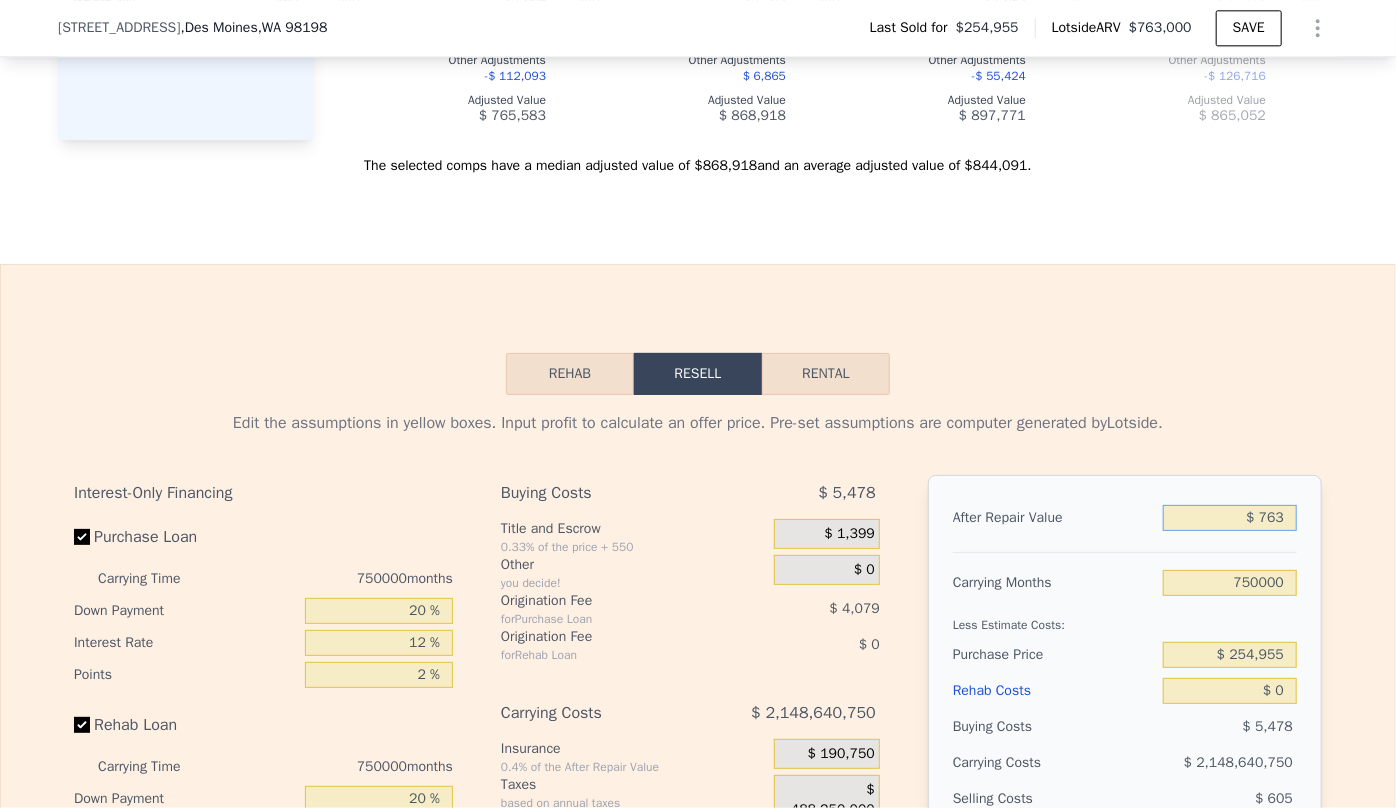 type on "-$ 2,148,901,025" 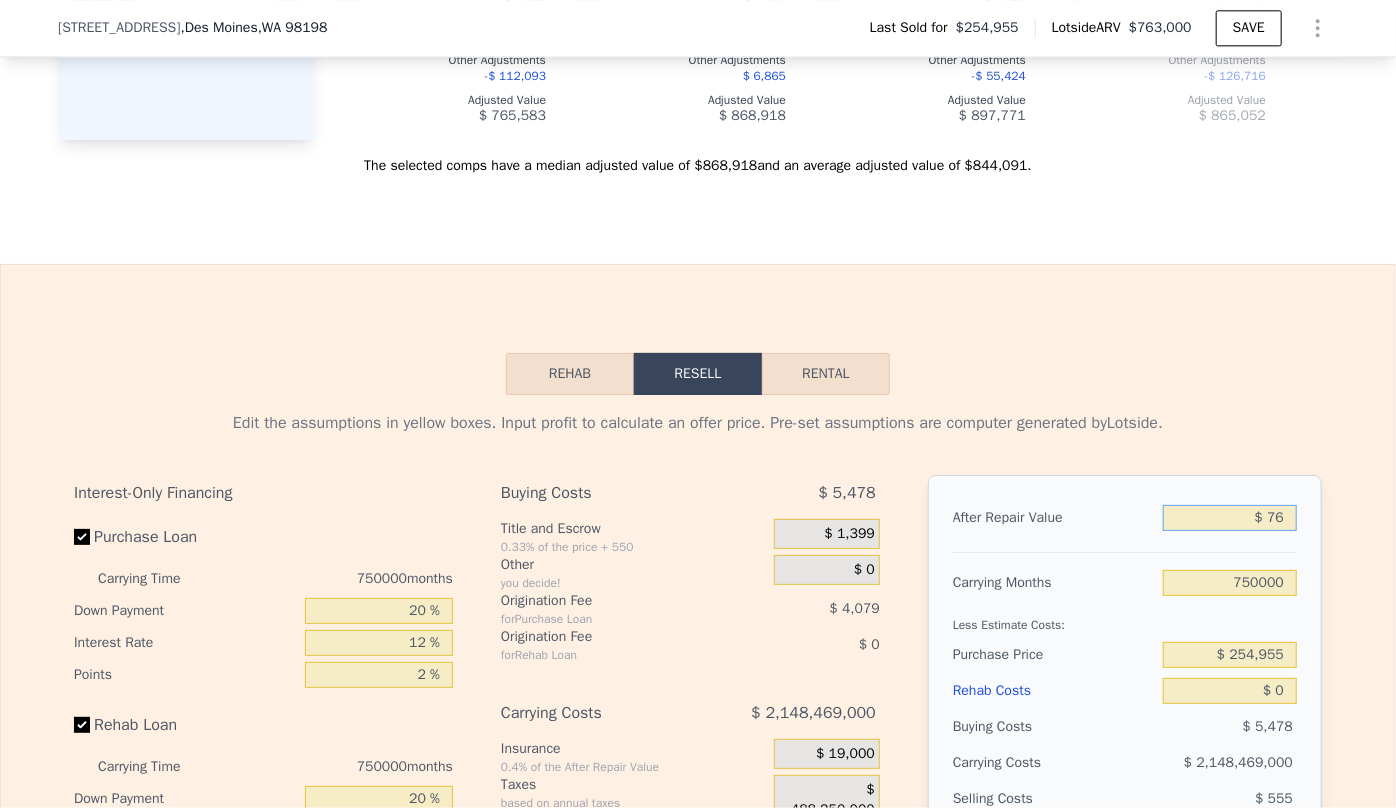 type on "-$ 2,148,729,912" 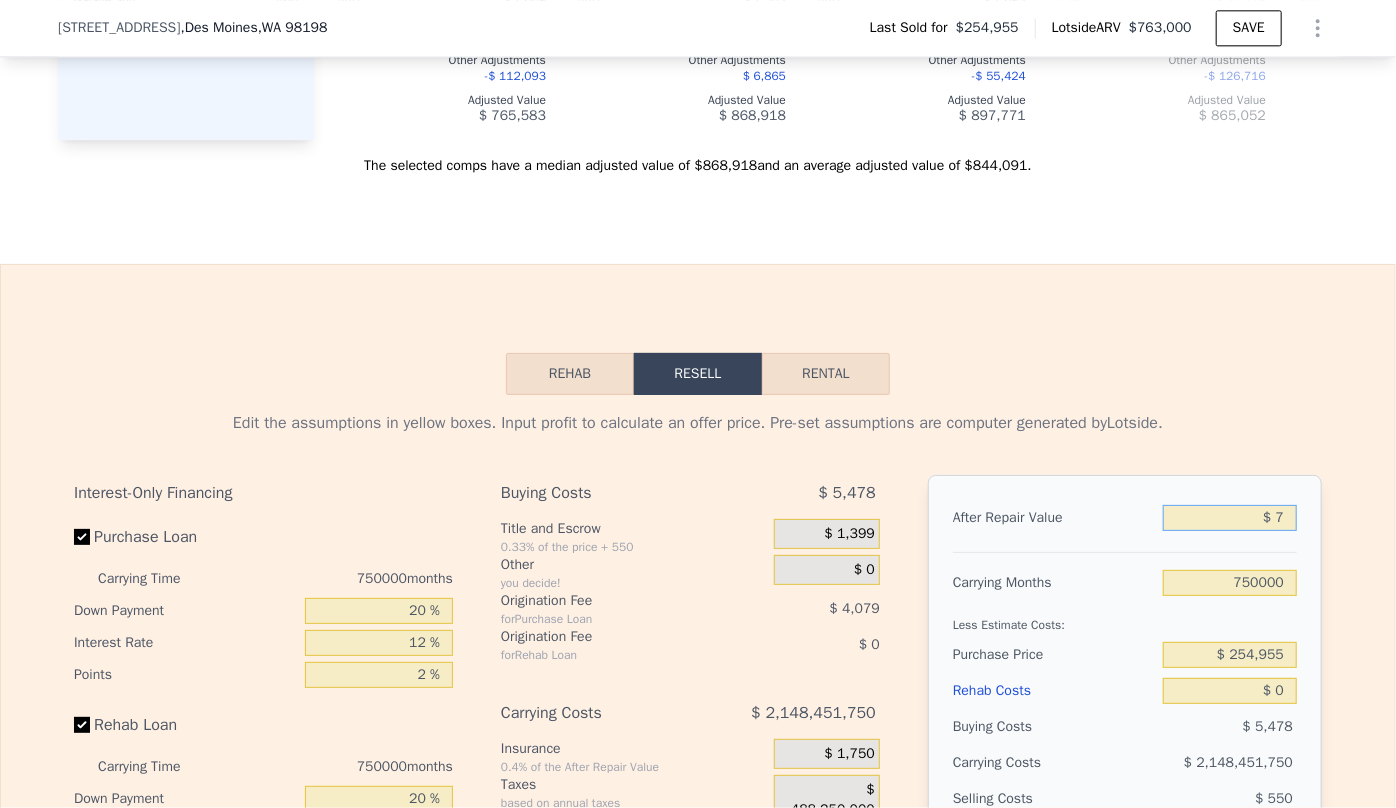 type on "-$ 2,148,712,726" 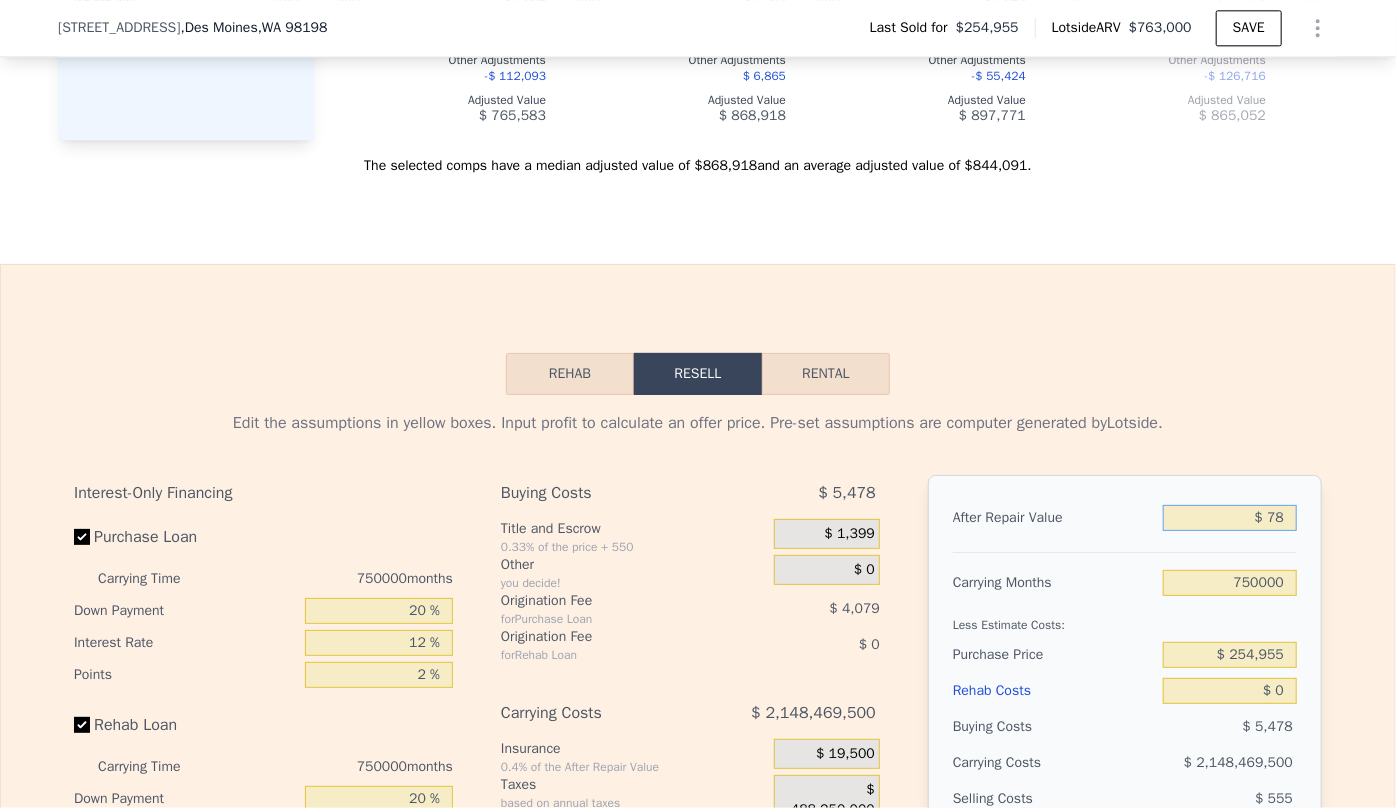 type on "-$ 2,148,730,410" 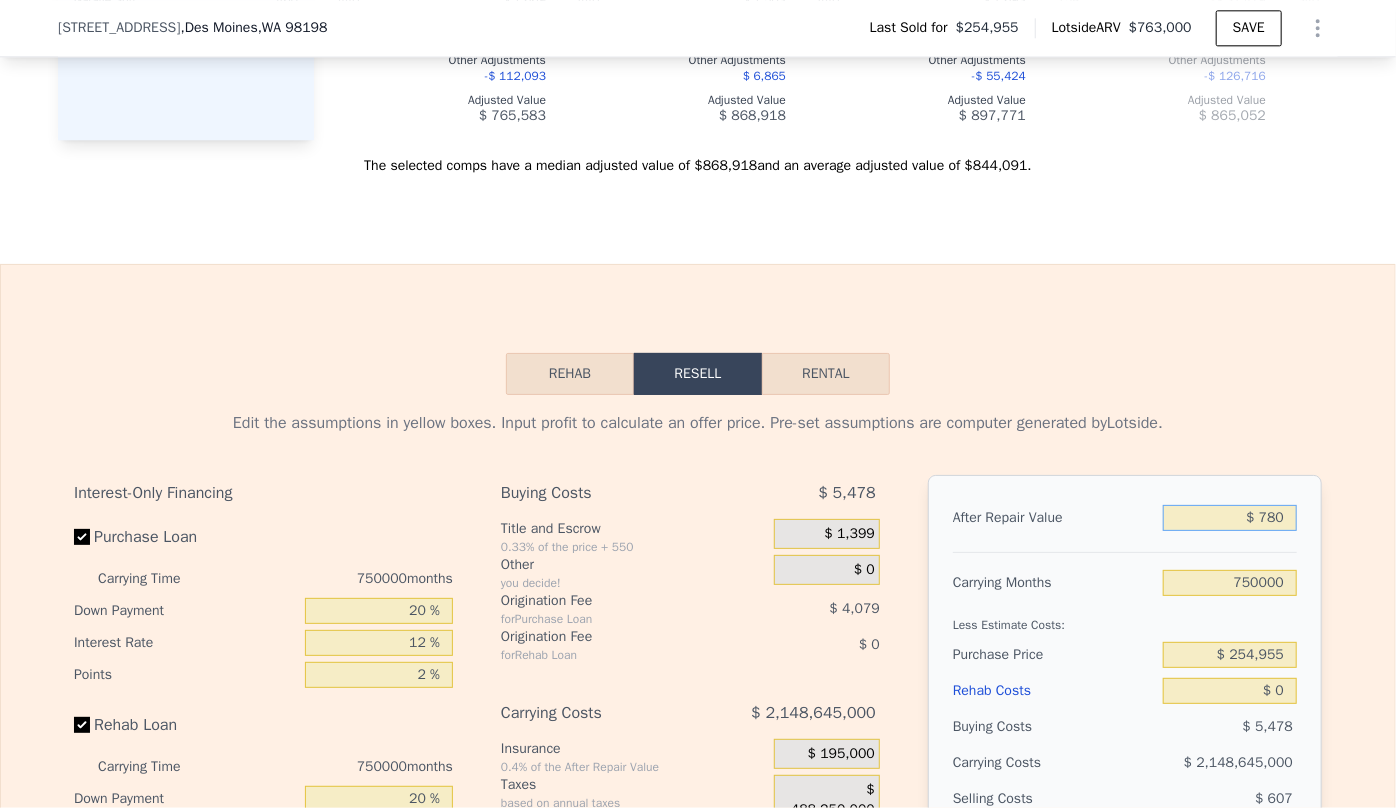 type on "-$ 2,148,905,260" 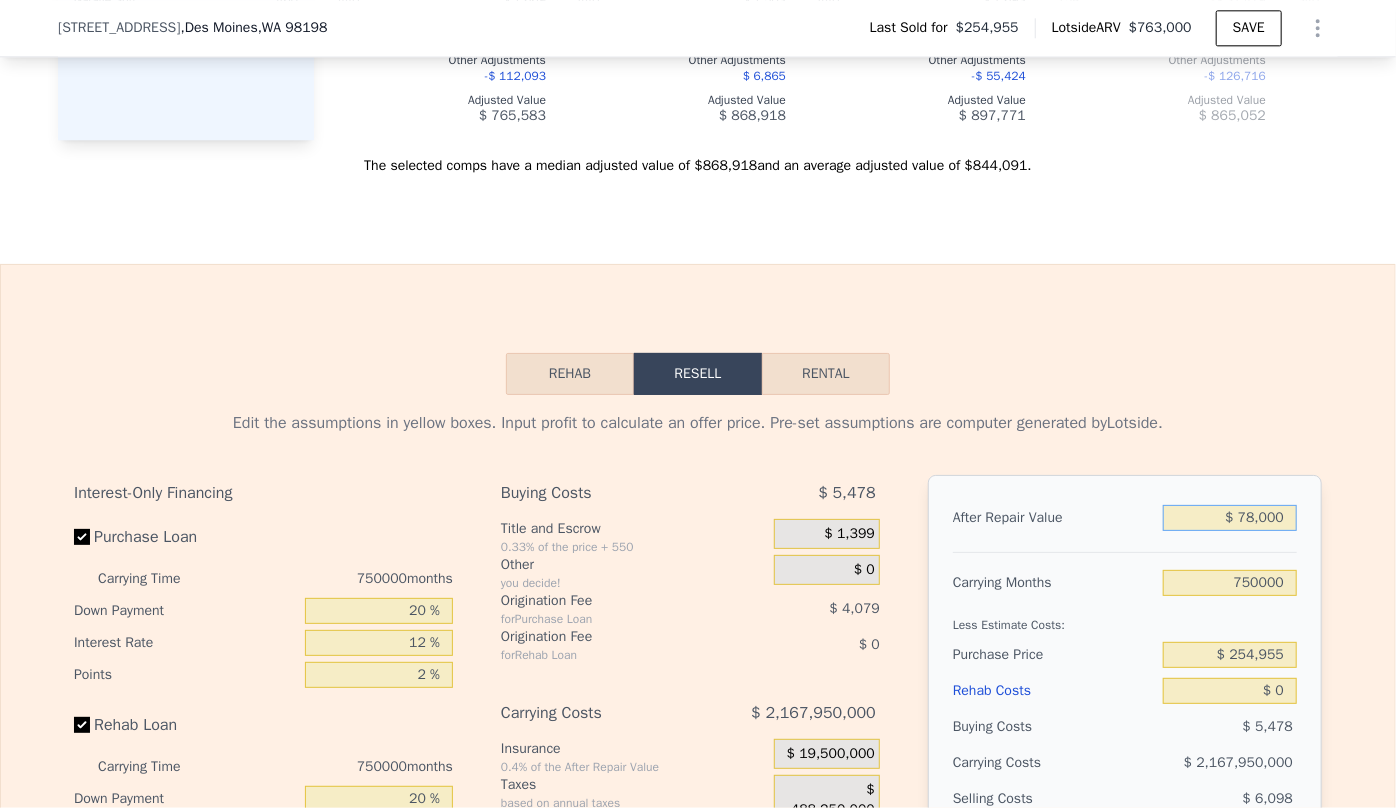 type on "$ 780,000" 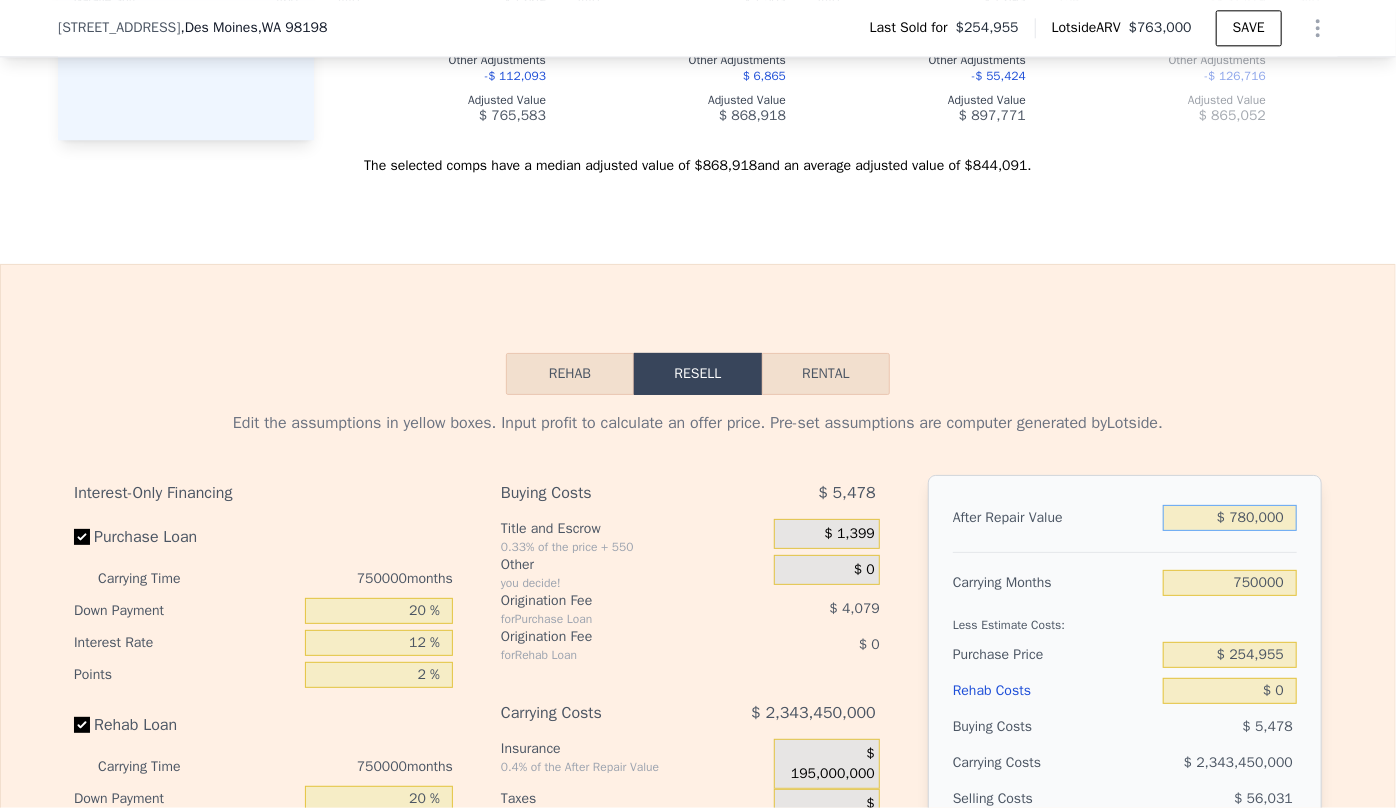 type on "-$ 2,342,986,464" 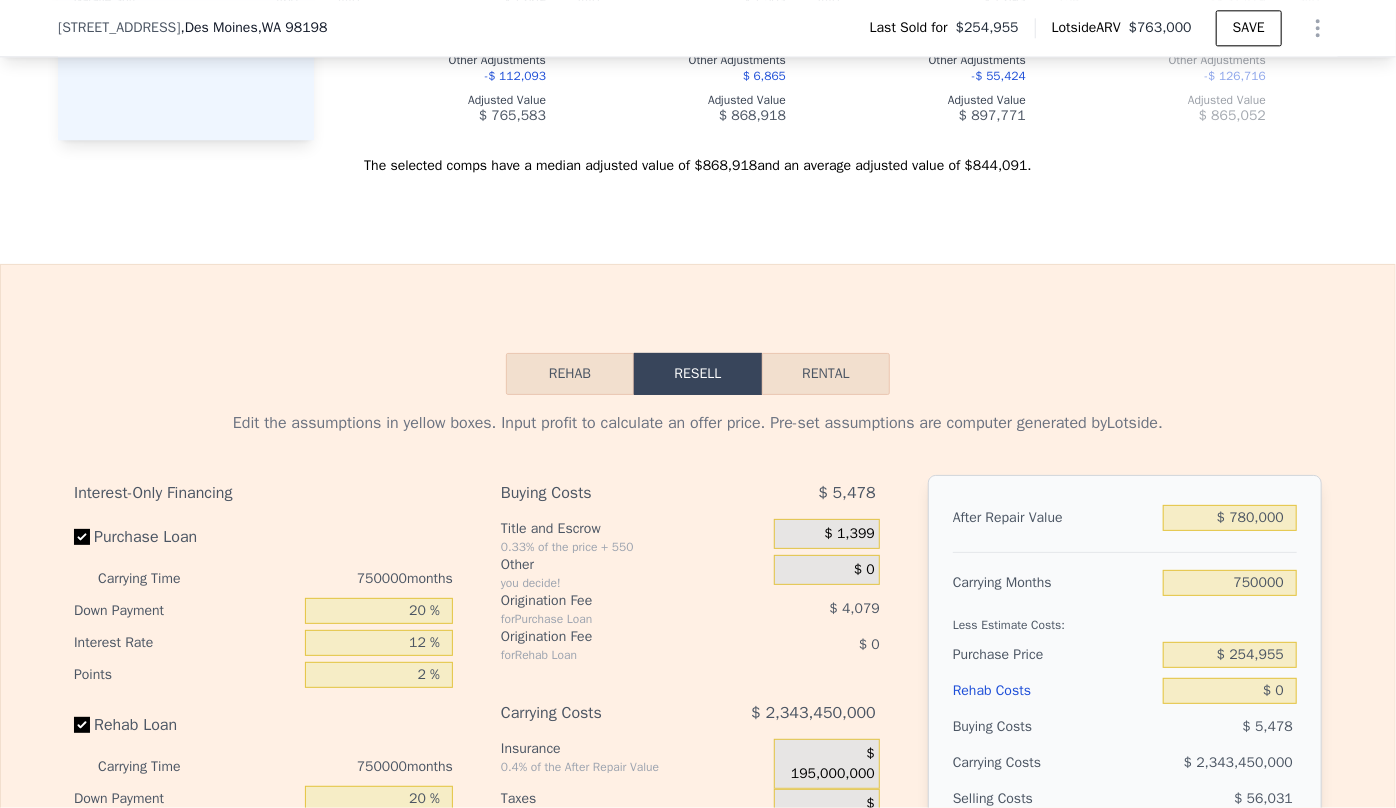 click on "After Repair Value $ 780,000 Carrying Months 750000 Less Estimate Costs: Purchase Price $ 254,955 Rehab Costs $ 0 Buying Costs $ 5,478 Carrying Costs $ 2,343,450,000 Selling Costs $ 56,031 Resell Profit -$ 2,342,986,464 Total ROI -99.97% Cash In $ 2,343,236,469 Cash ROI ROIs are not annualized -99.98%" at bounding box center [1125, 753] 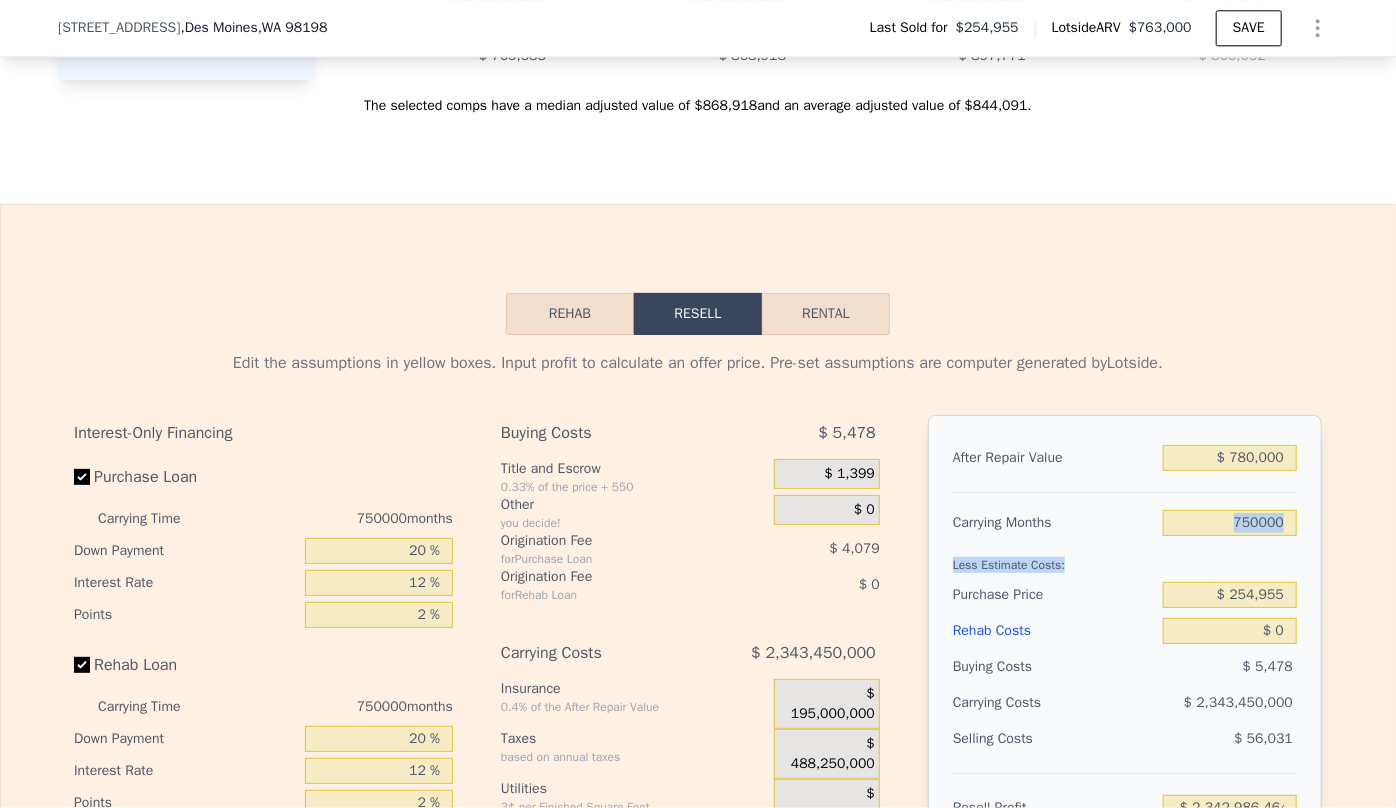 scroll, scrollTop: 2658, scrollLeft: 0, axis: vertical 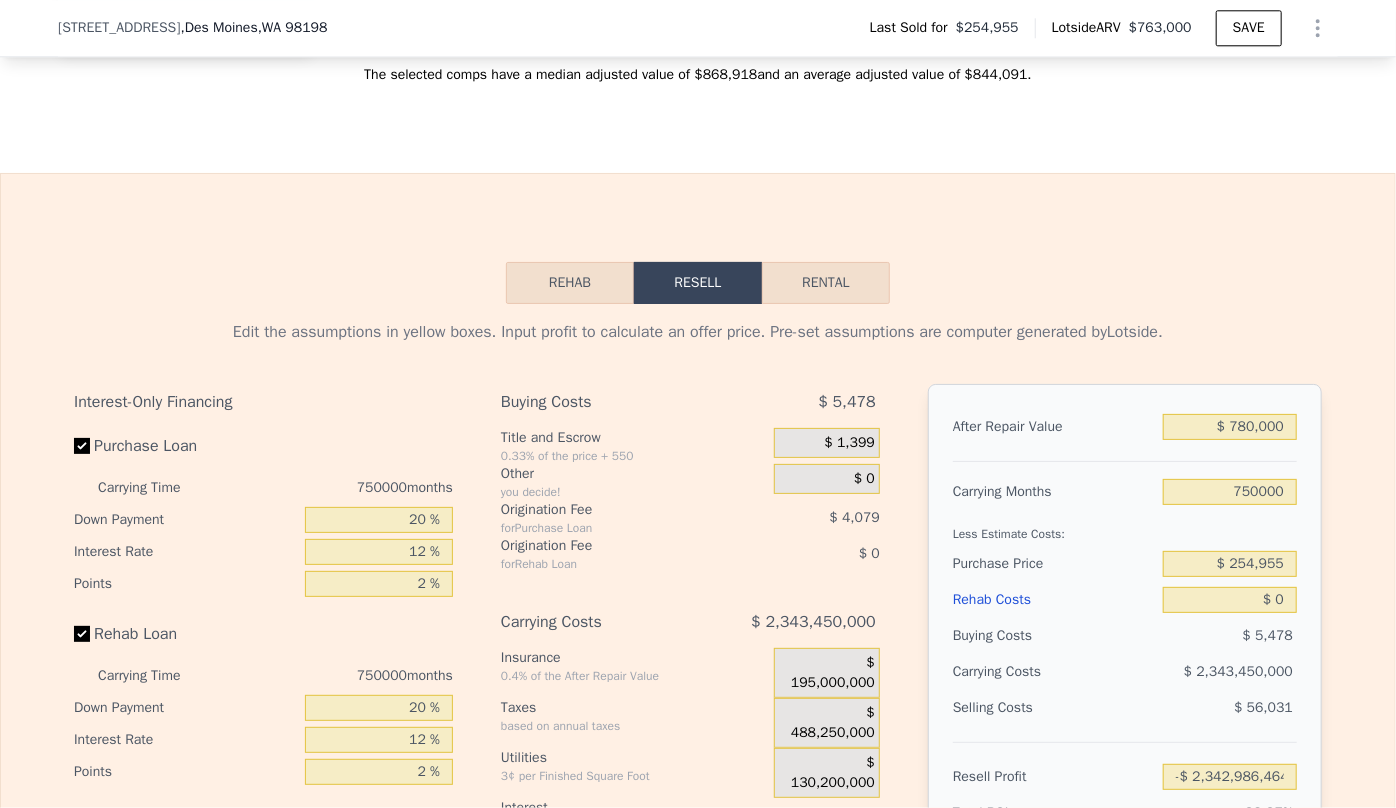 click on "$ 5,478" at bounding box center [1230, 636] 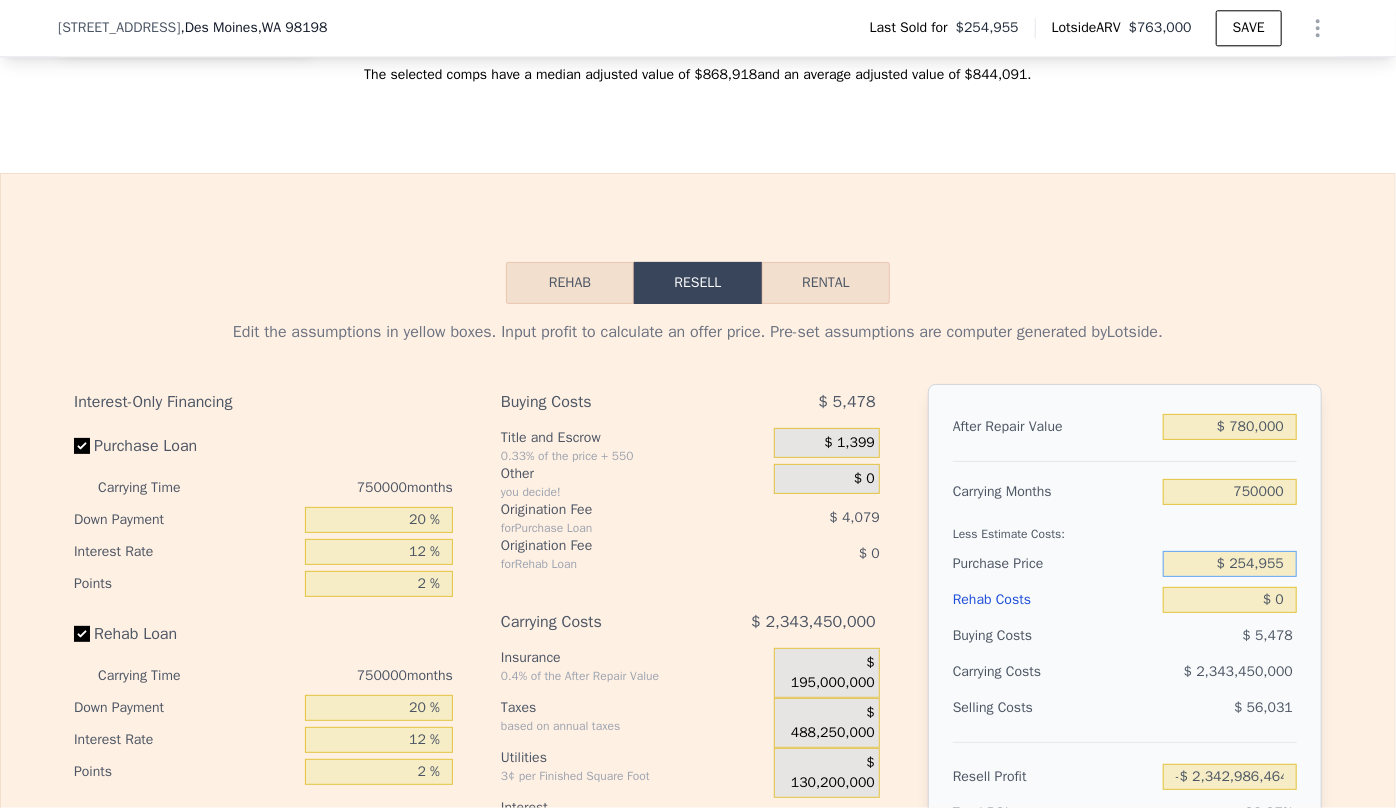 click on "$ 254,955" at bounding box center (1230, 564) 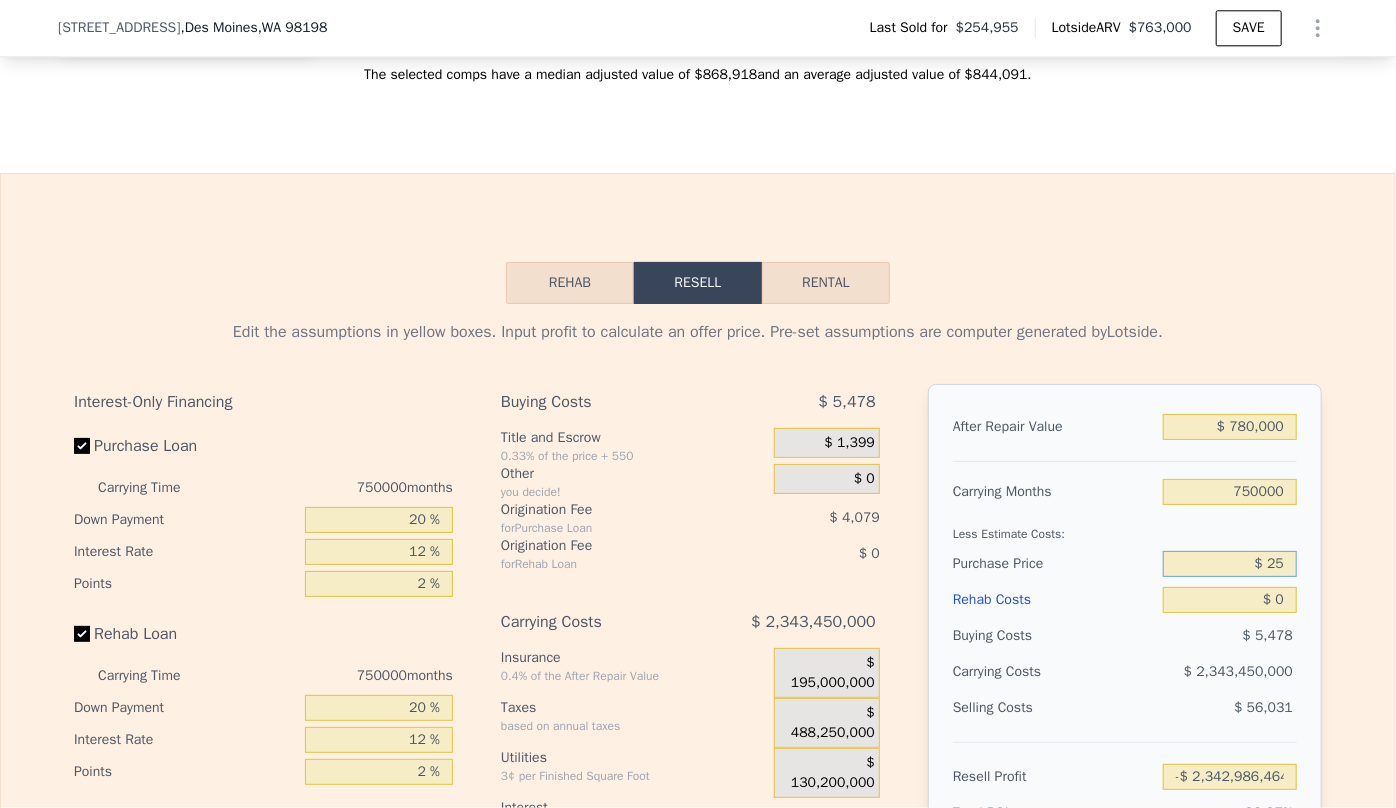 type on "$ 2" 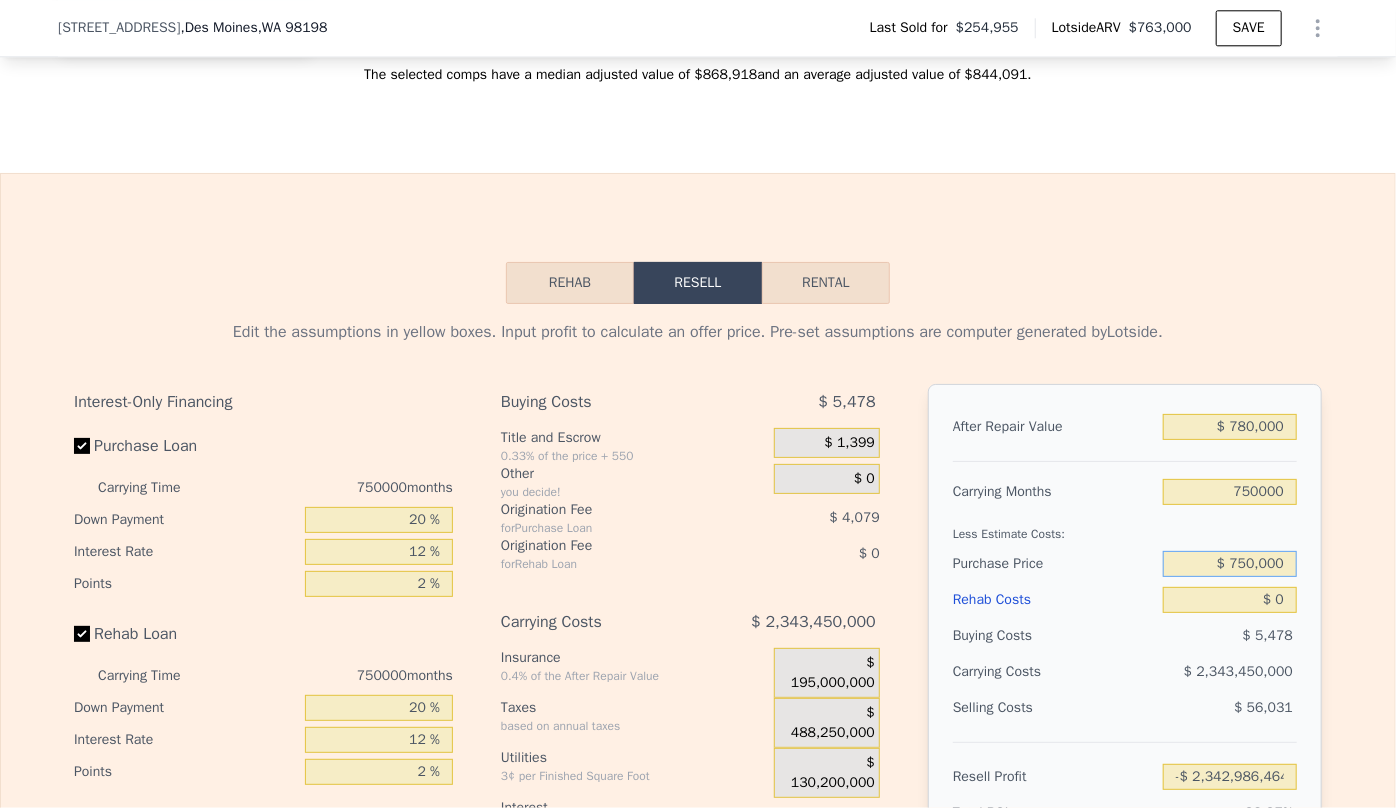 type on "$ 750,000" 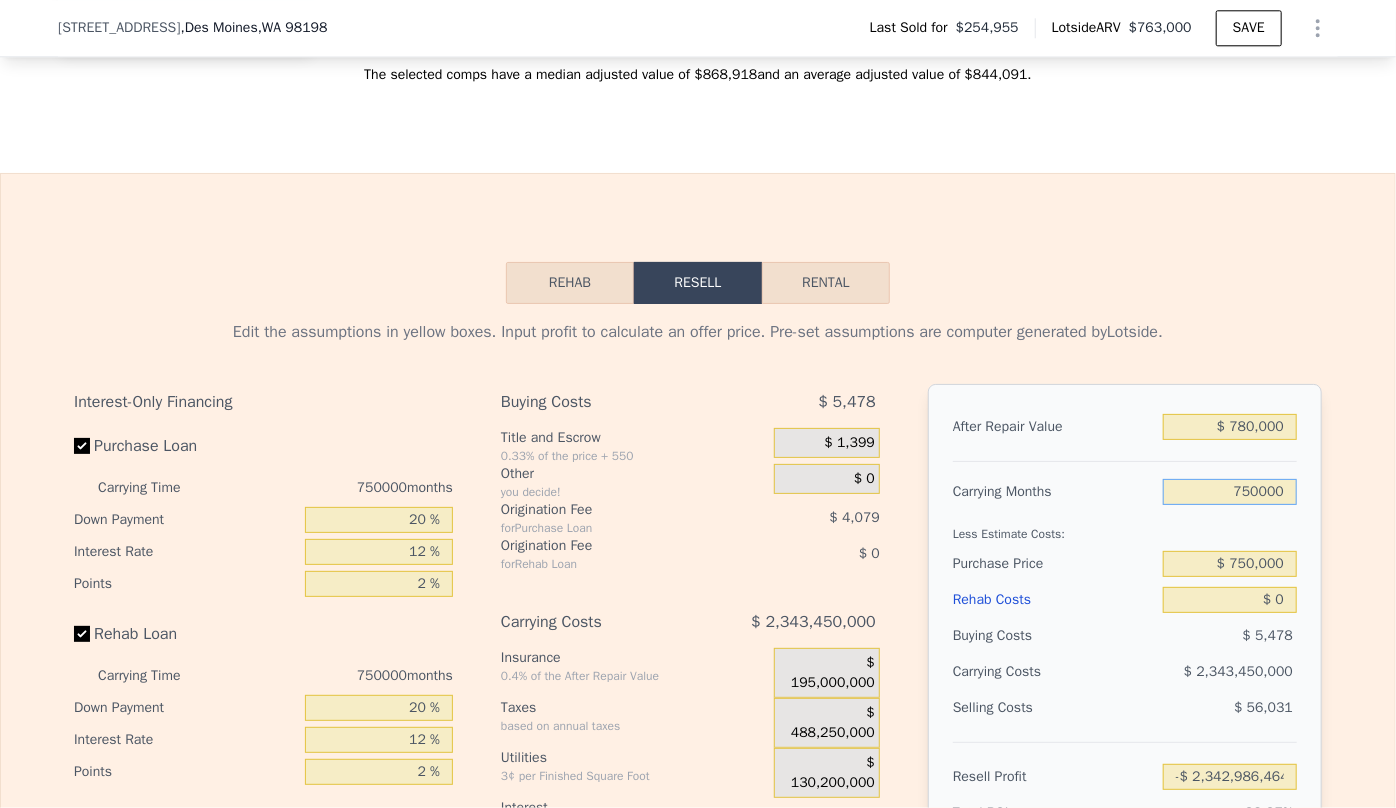 click on "750000" at bounding box center (1230, 492) 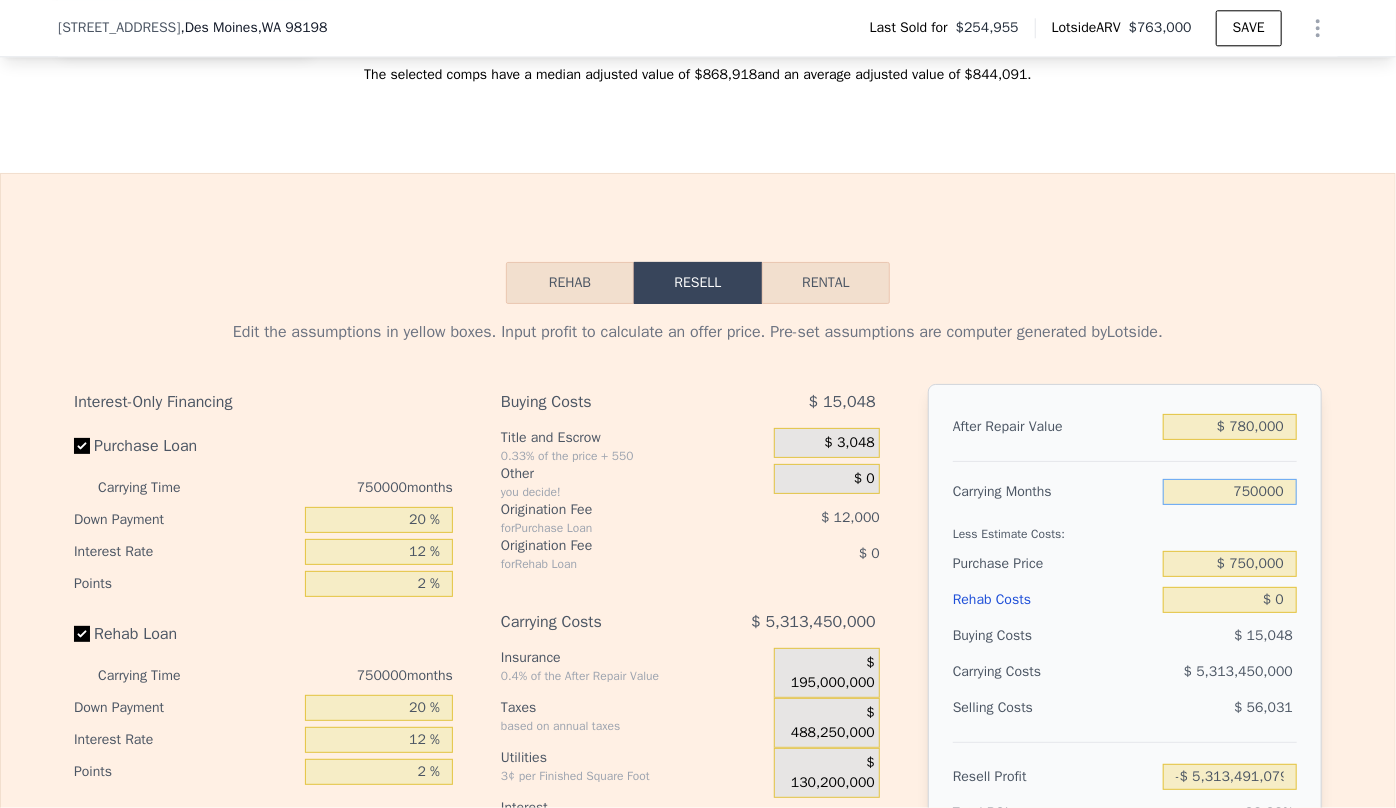 type on "75000" 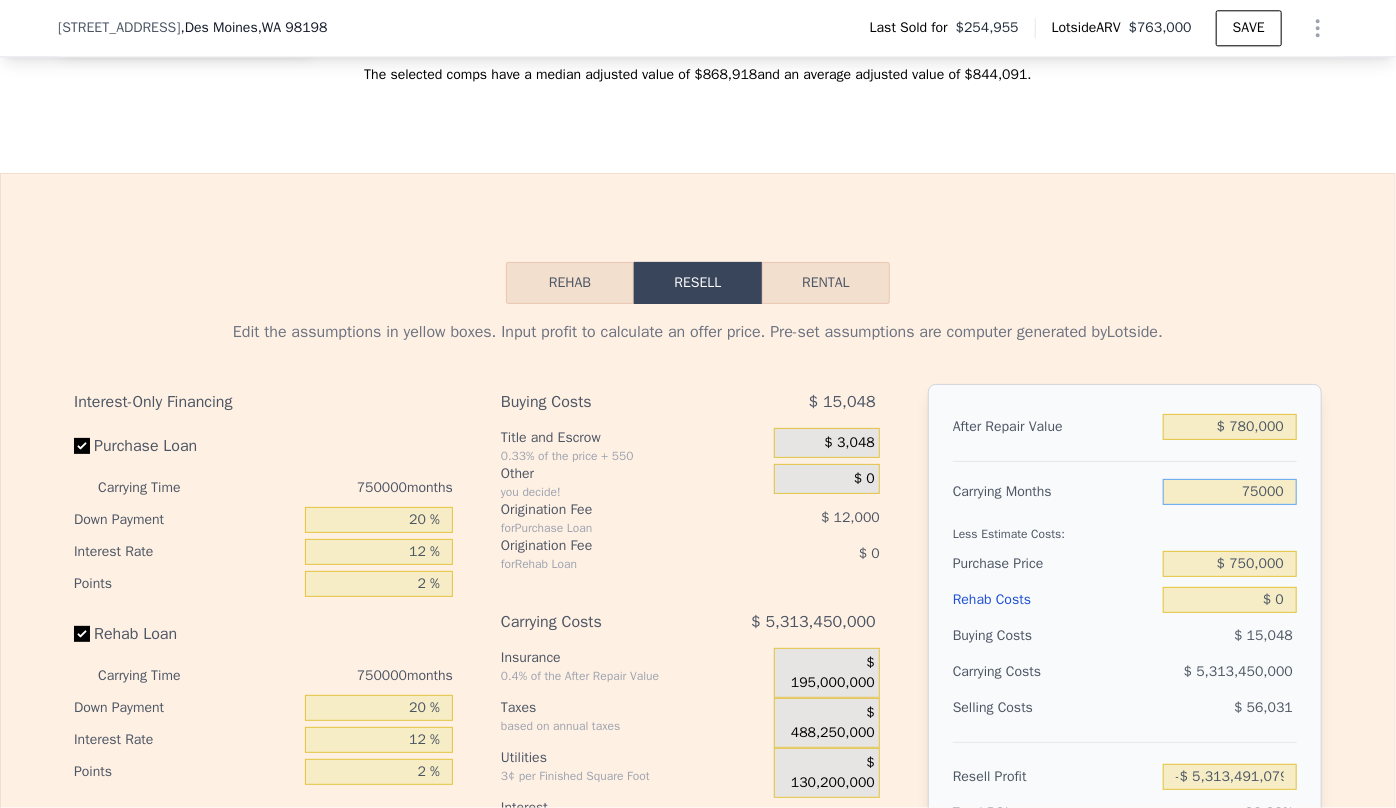 type on "-$ 531,386,079" 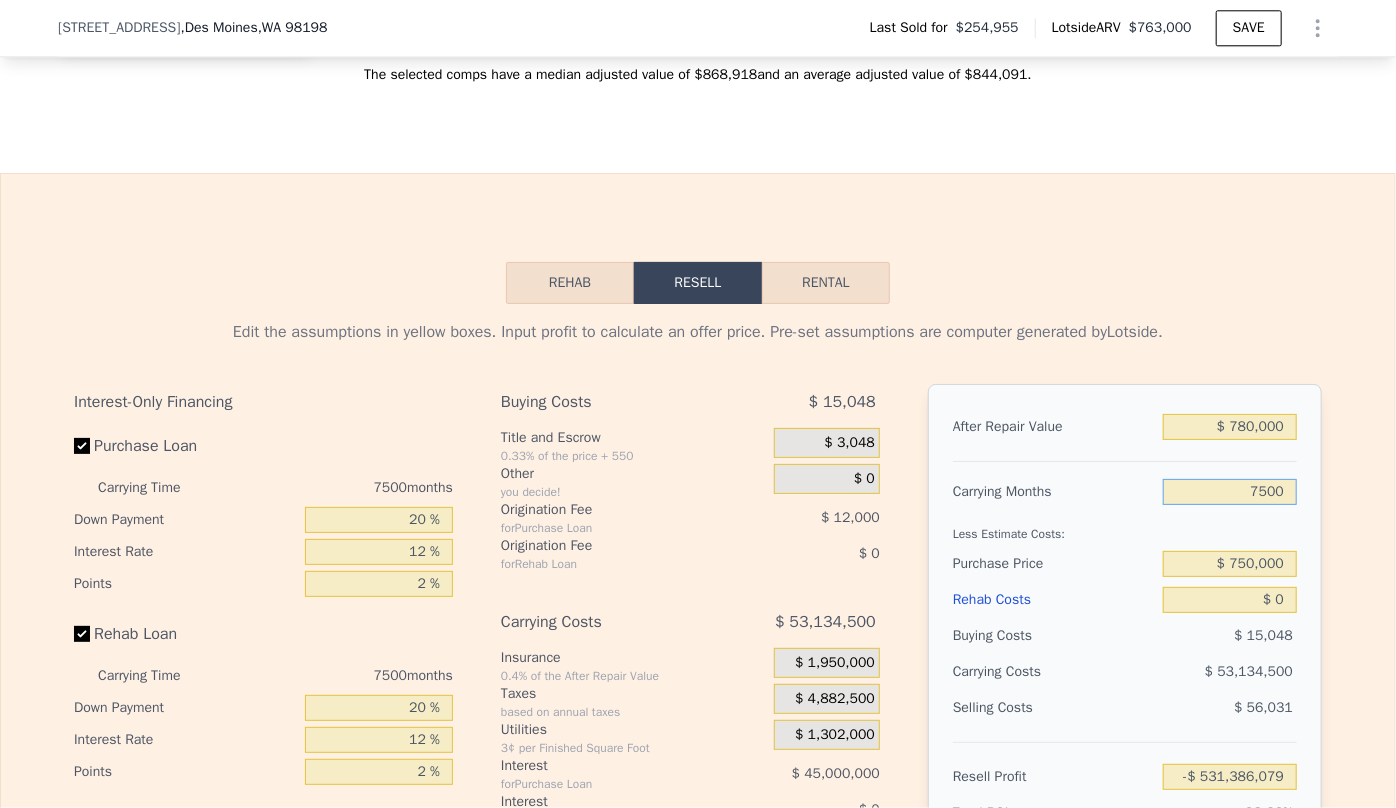 type on "750" 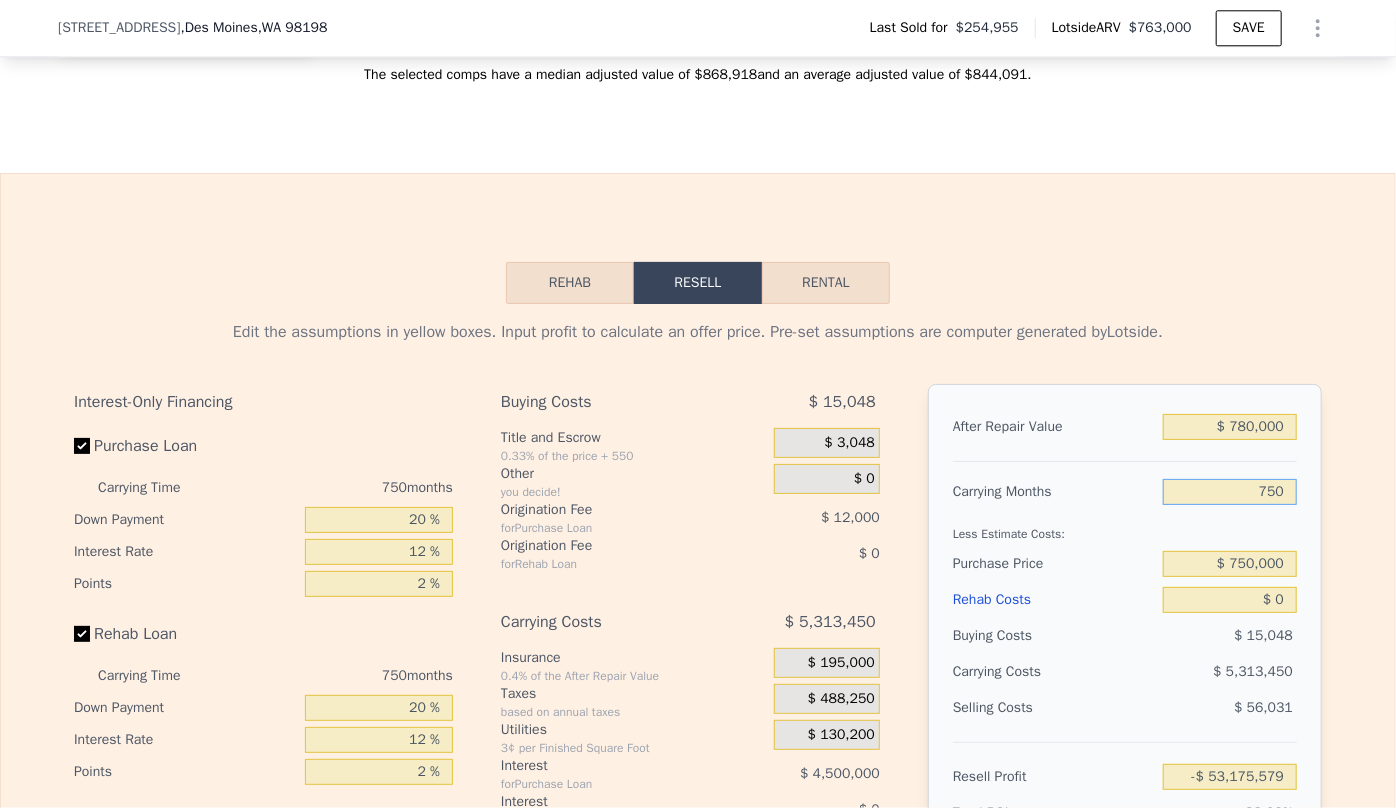 type on "-$ 5,354,529" 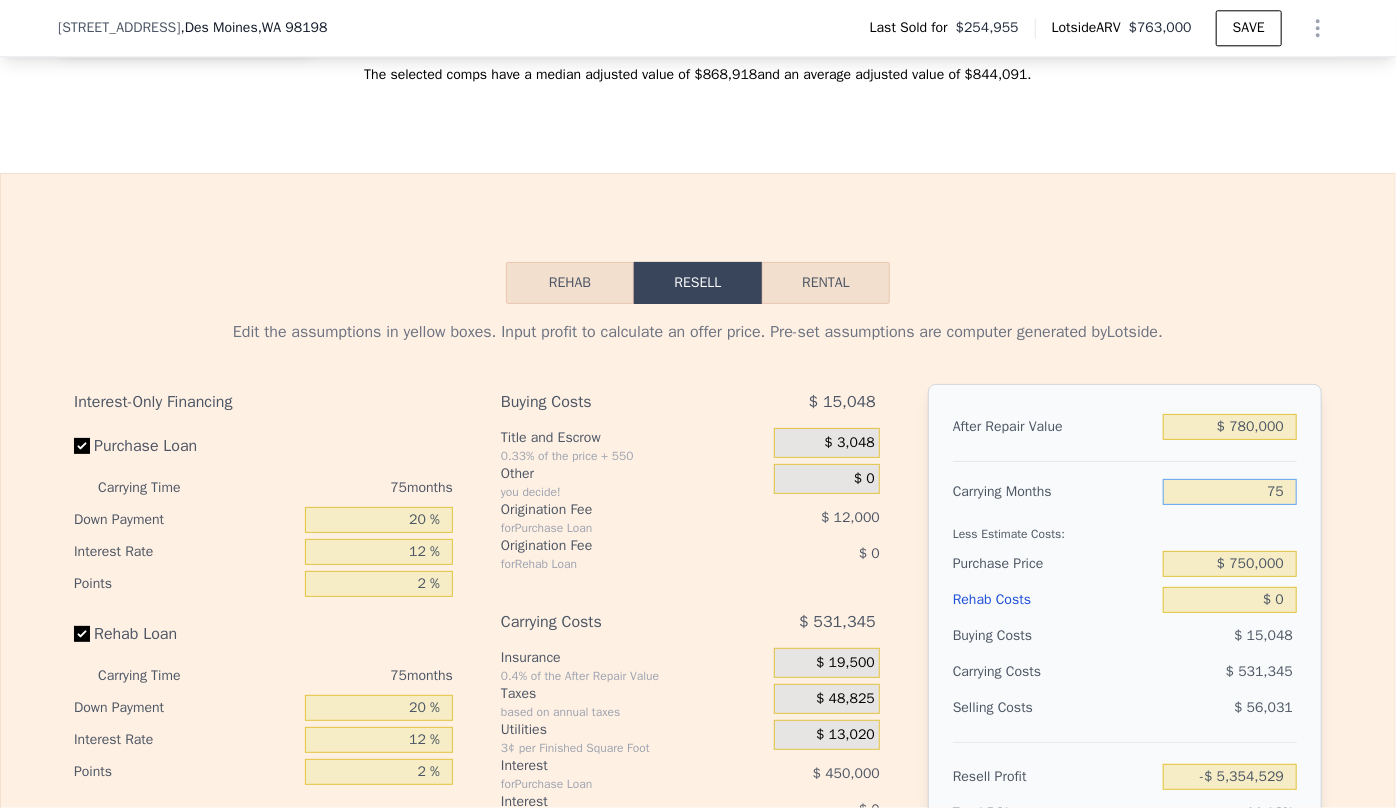 type on "7" 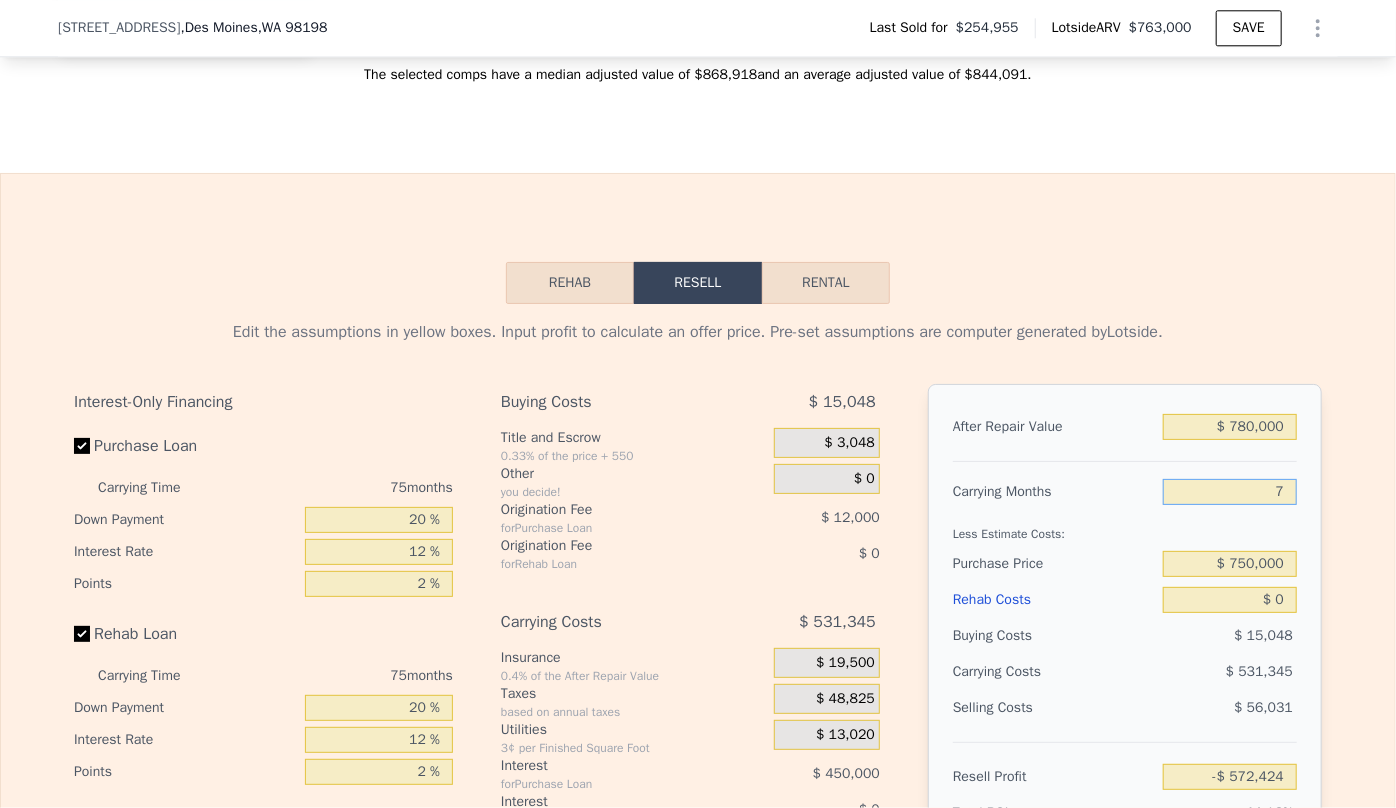 type on "-$ 90,671" 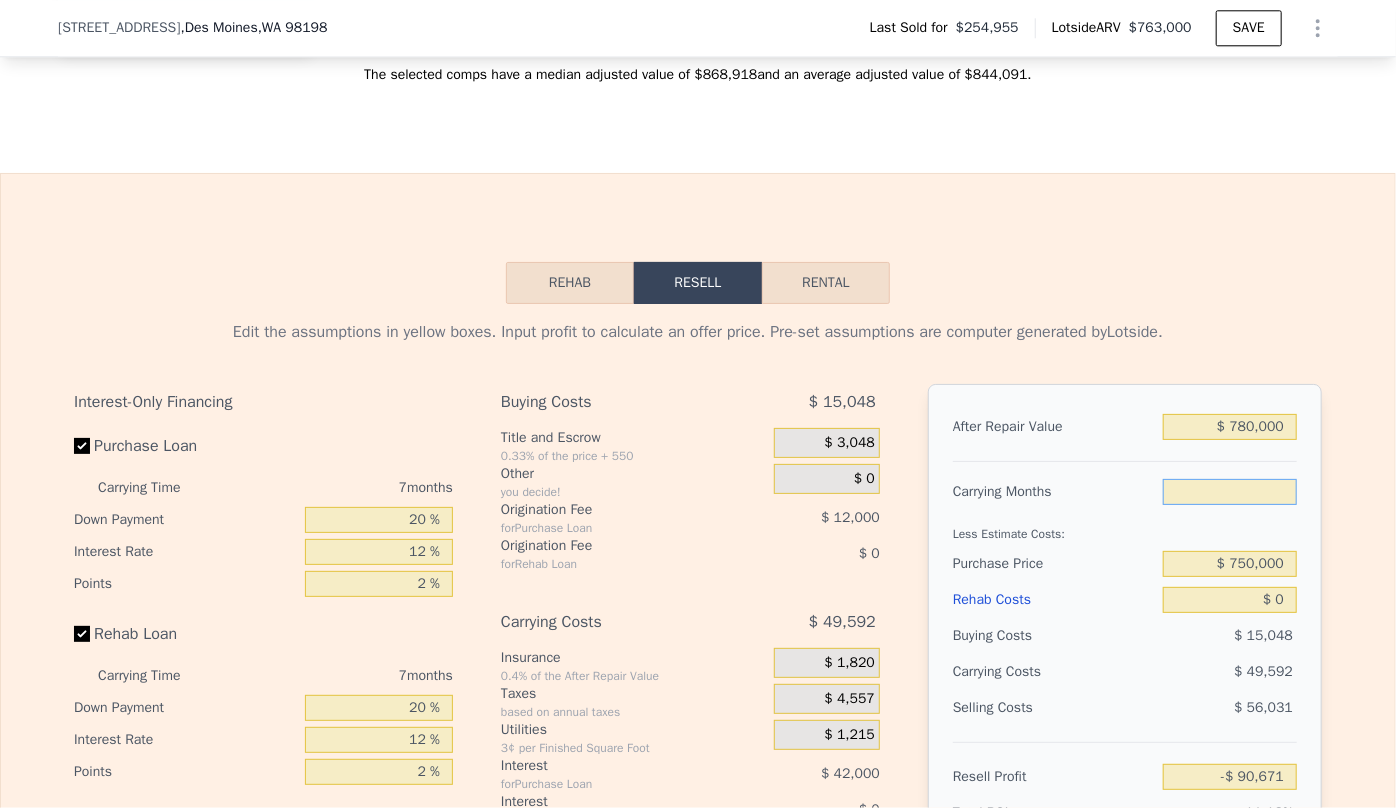 type on "8" 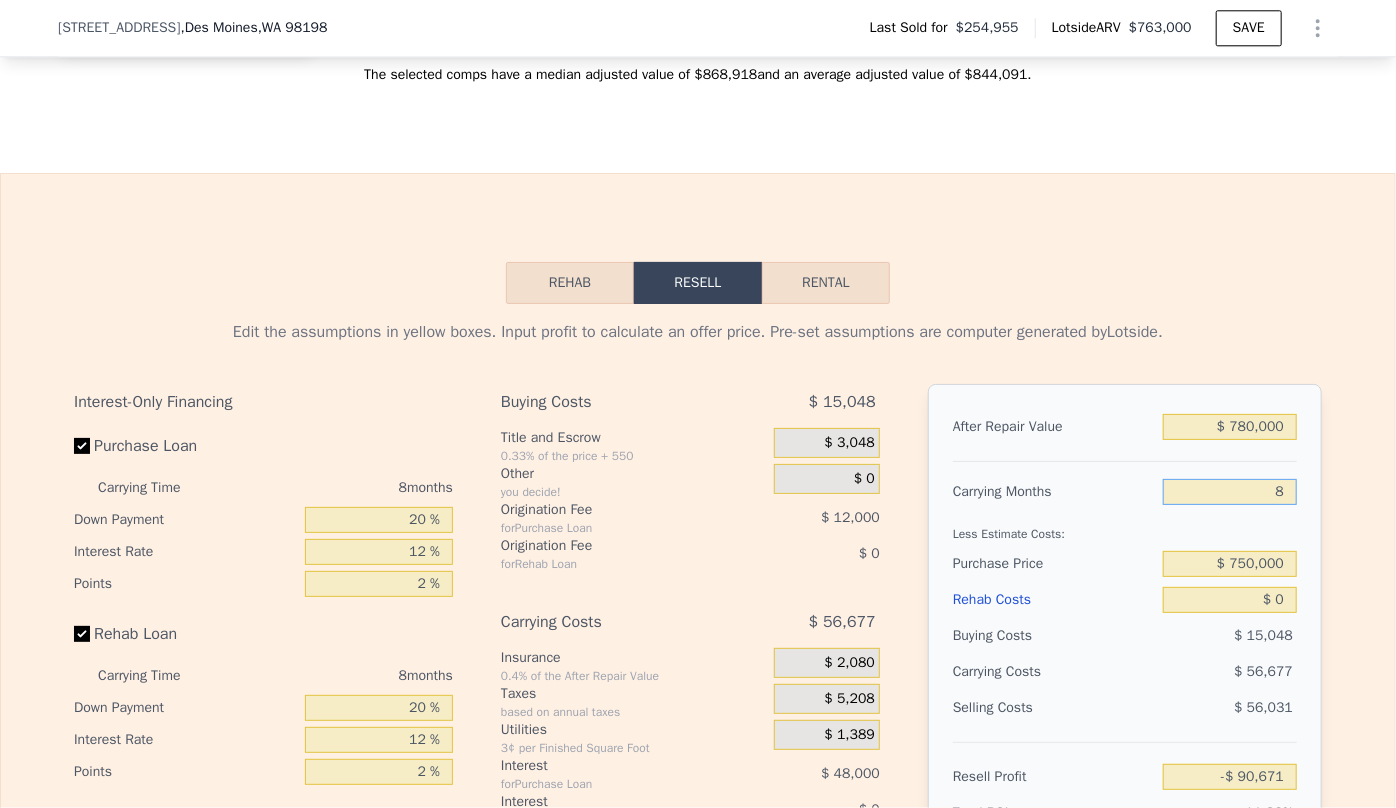 type on "-$ 97,756" 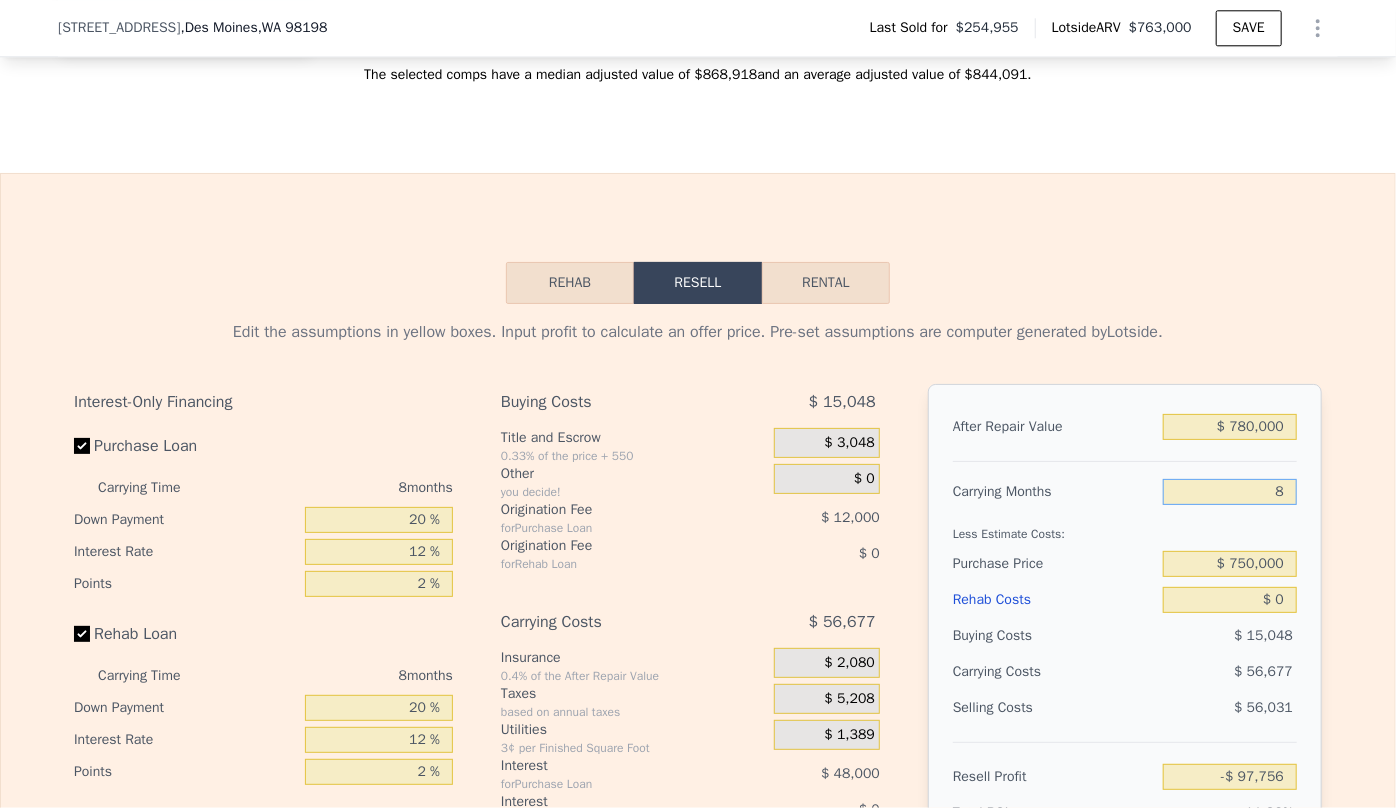 type on "8" 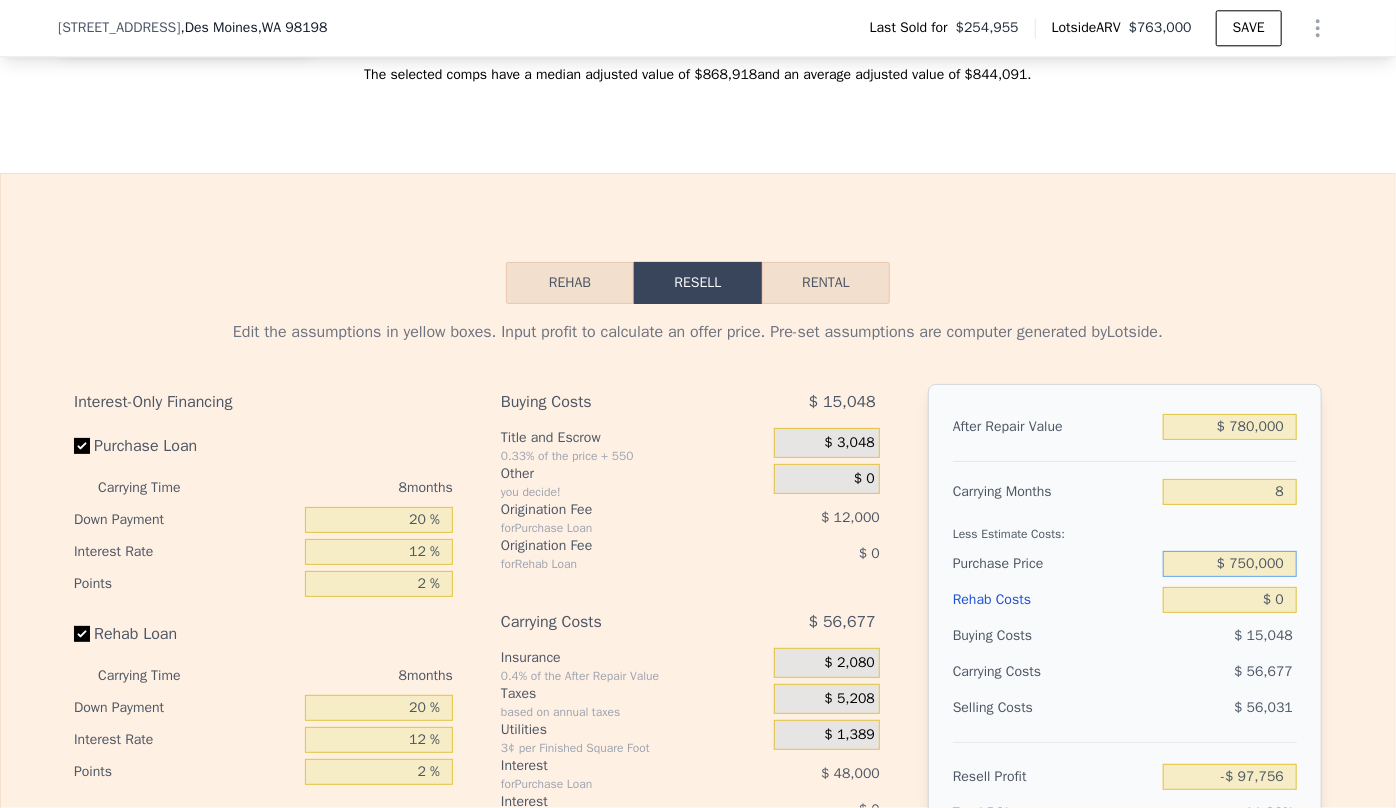 click on "$ 750,000" at bounding box center [1230, 564] 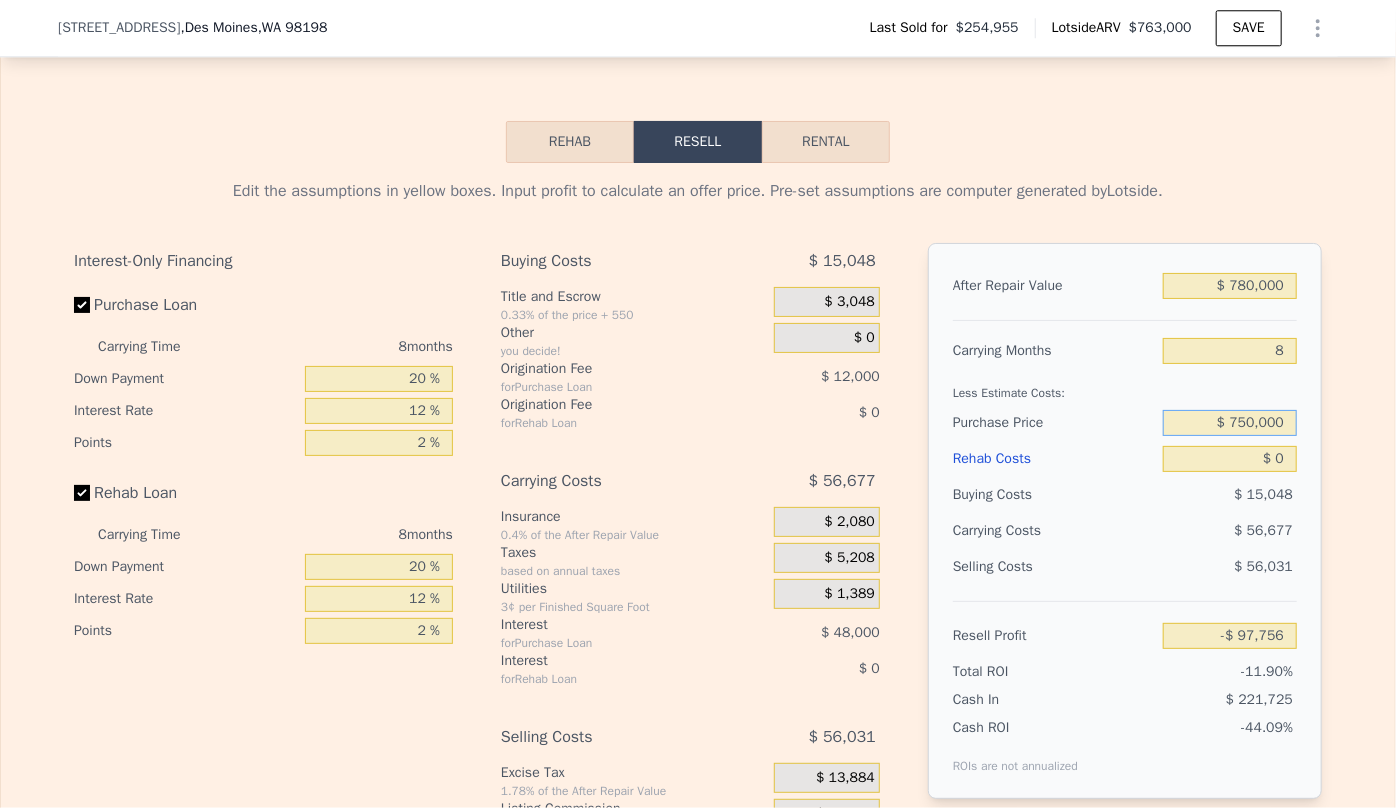 scroll, scrollTop: 2840, scrollLeft: 0, axis: vertical 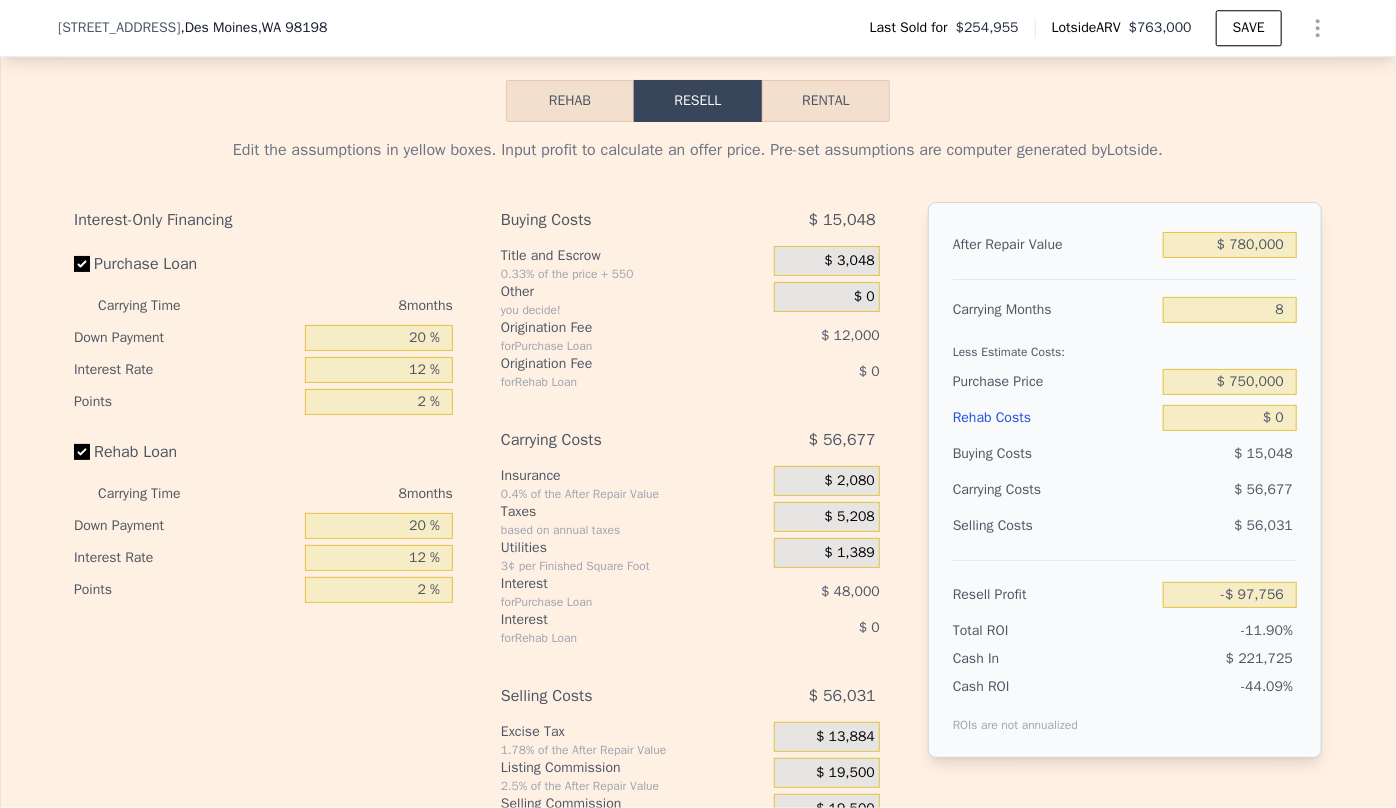 click on "Rehab Costs" at bounding box center (1054, 418) 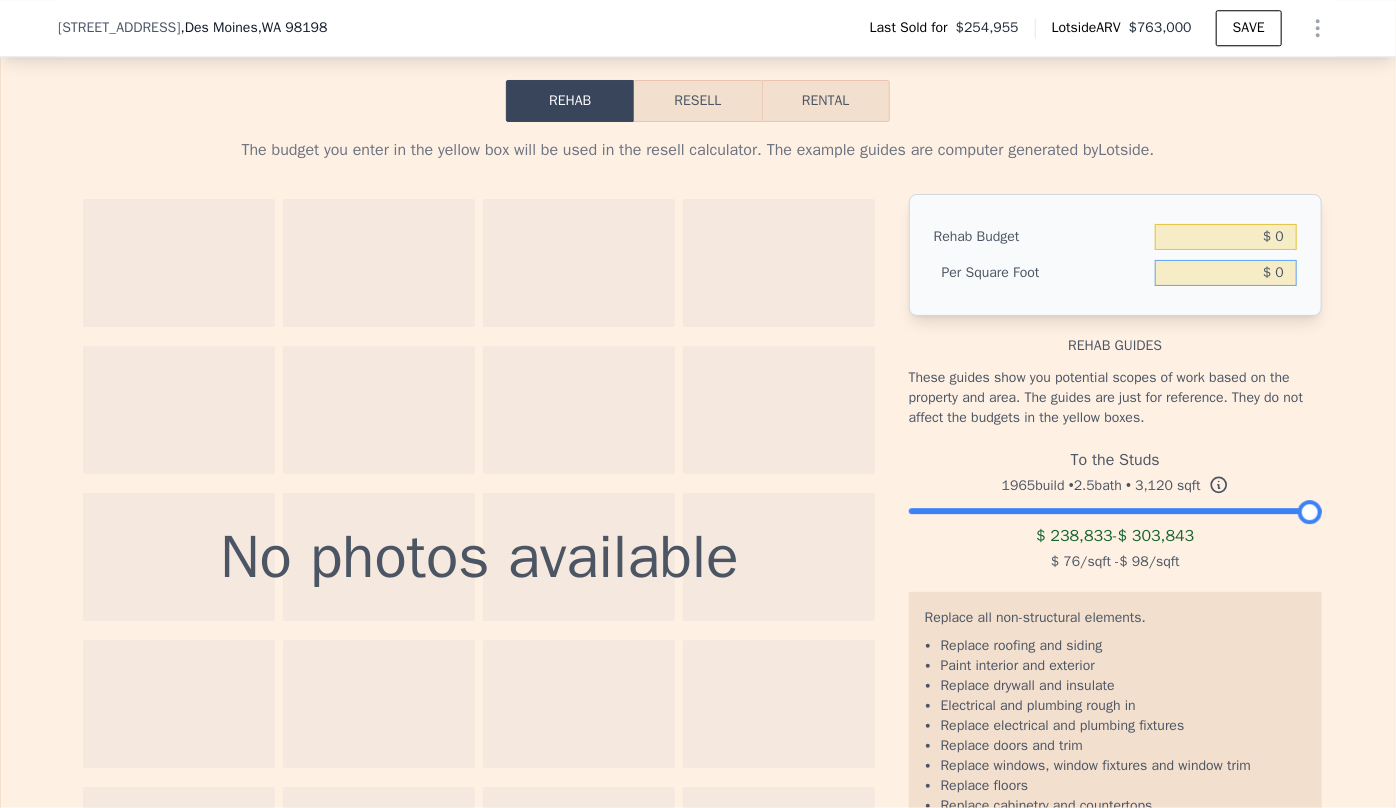 click on "$ 0" at bounding box center (1226, 273) 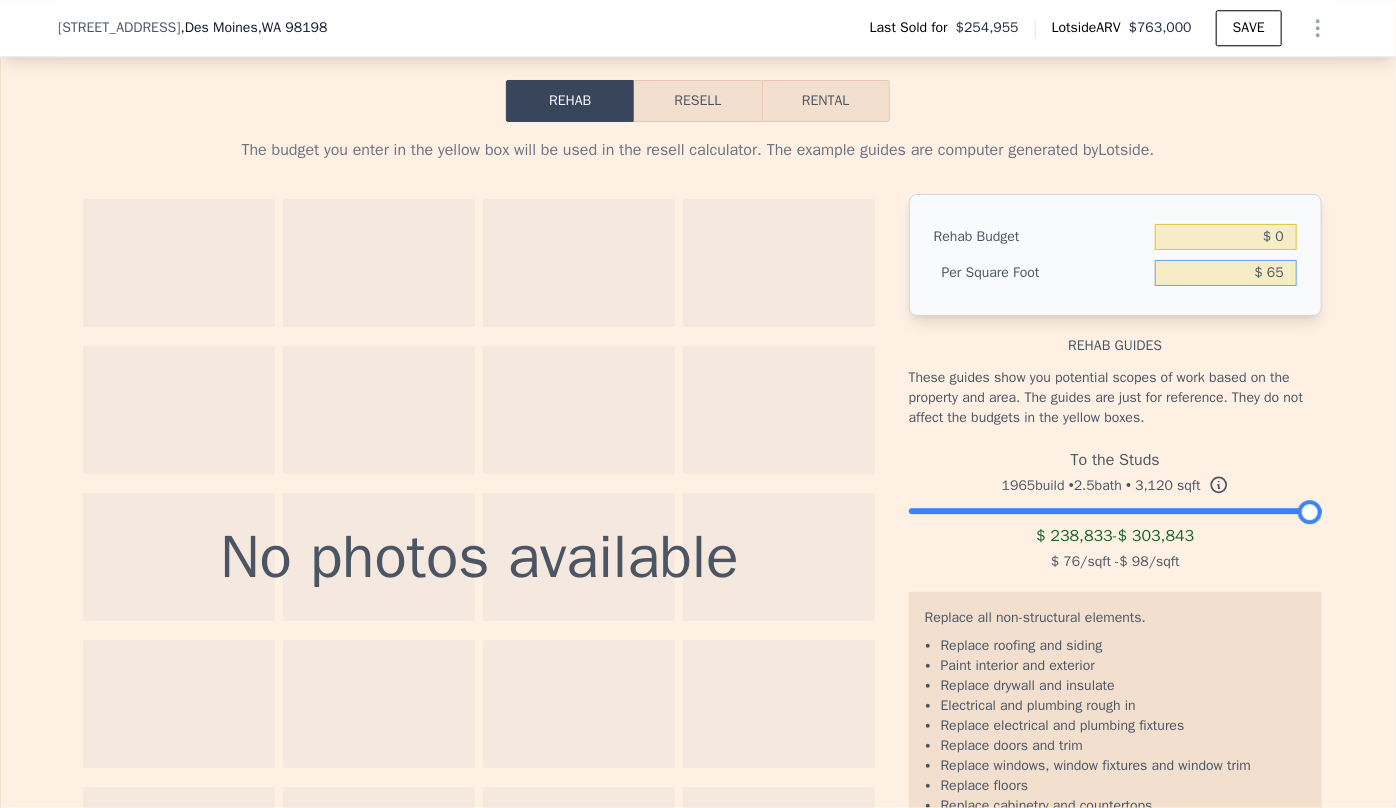 type on "$ 65" 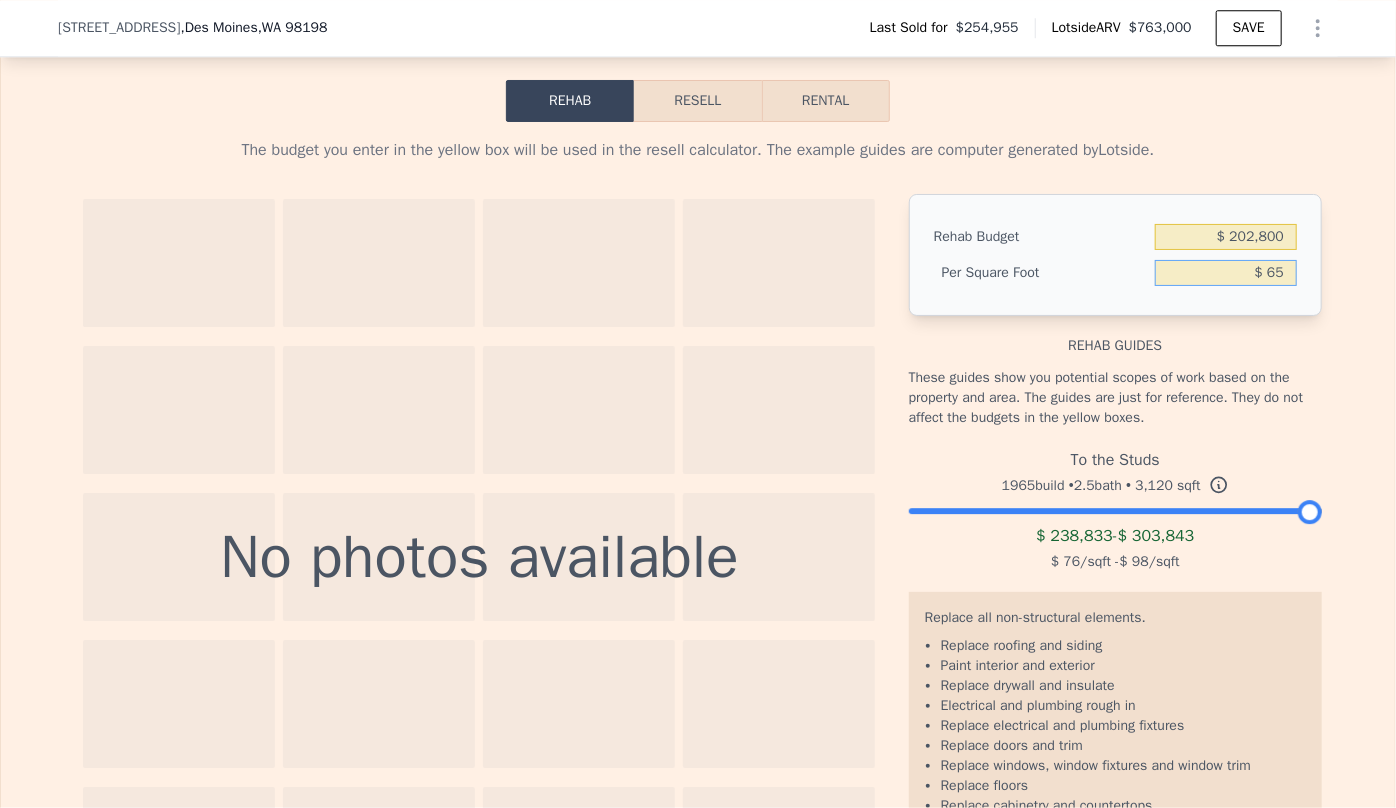 click on "Resell" at bounding box center [697, 101] 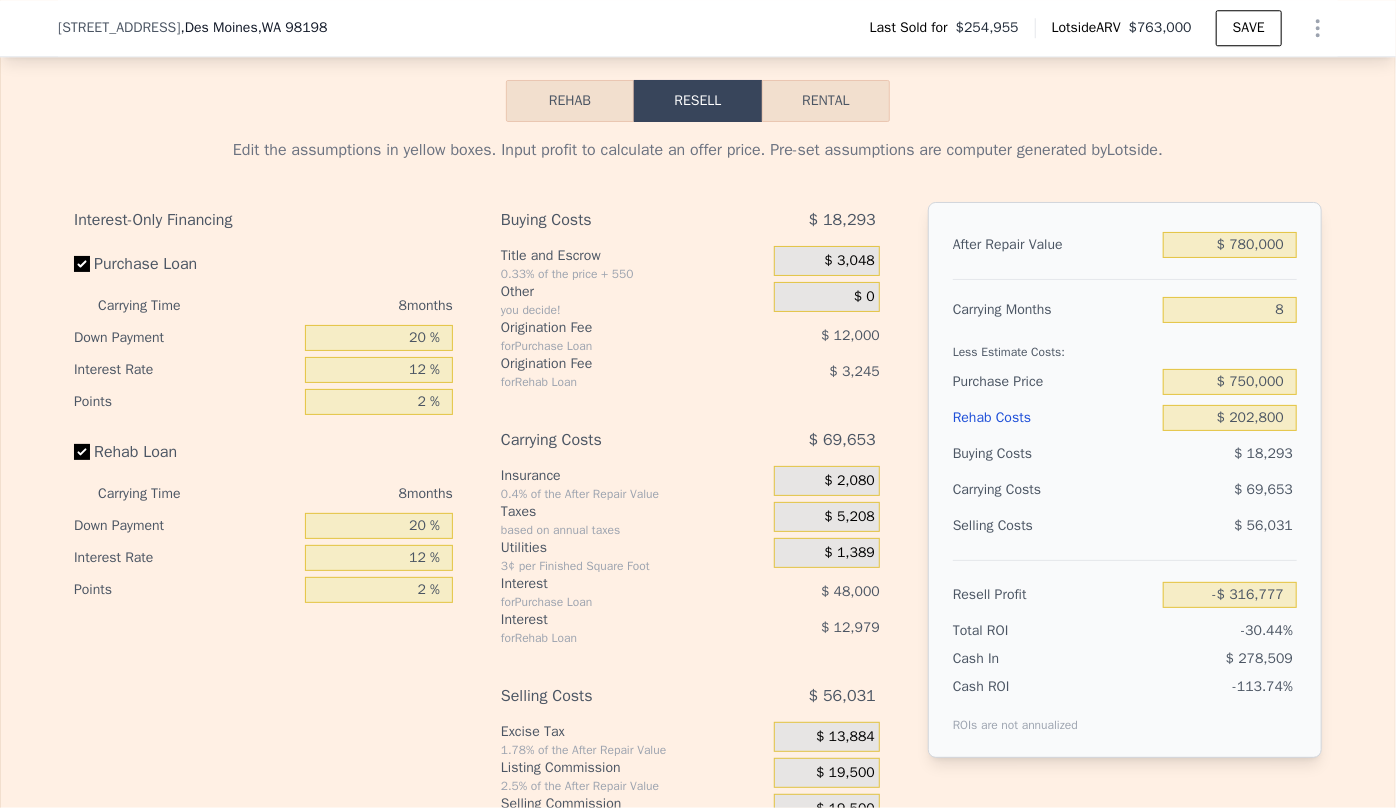 click on "Rehab Costs" at bounding box center [1054, 418] 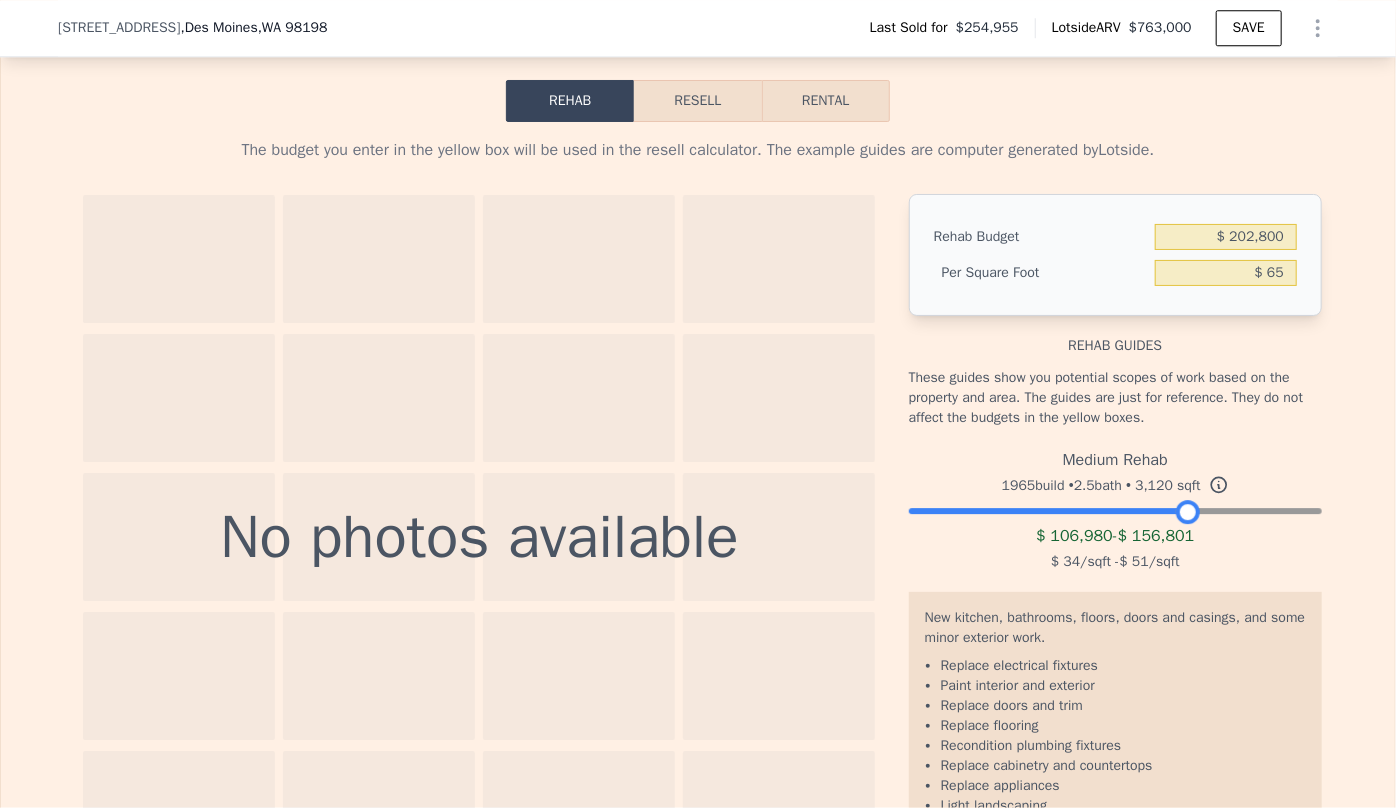 drag, startPoint x: 1297, startPoint y: 538, endPoint x: 1177, endPoint y: 541, distance: 120.03749 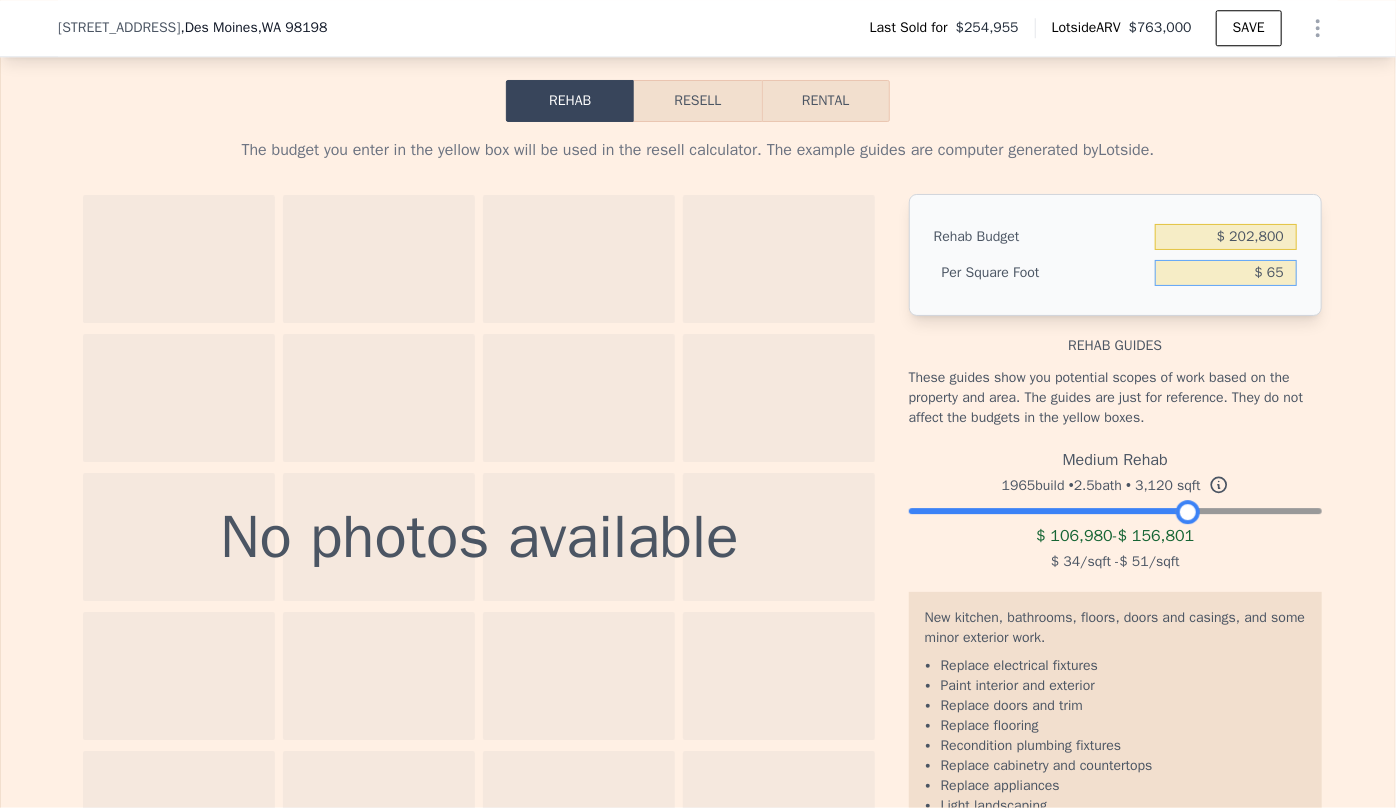 click on "$ 65" at bounding box center [1226, 273] 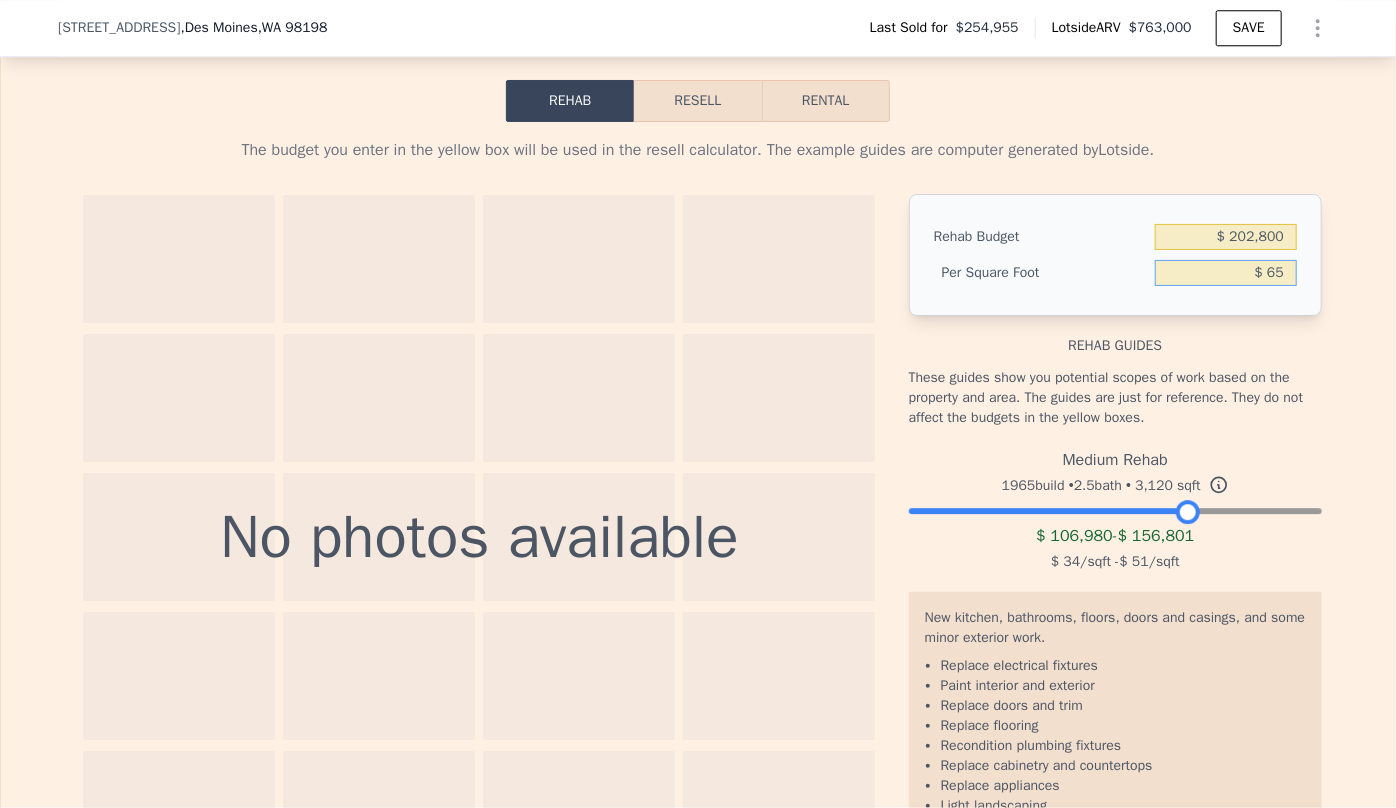 type on "$ 6" 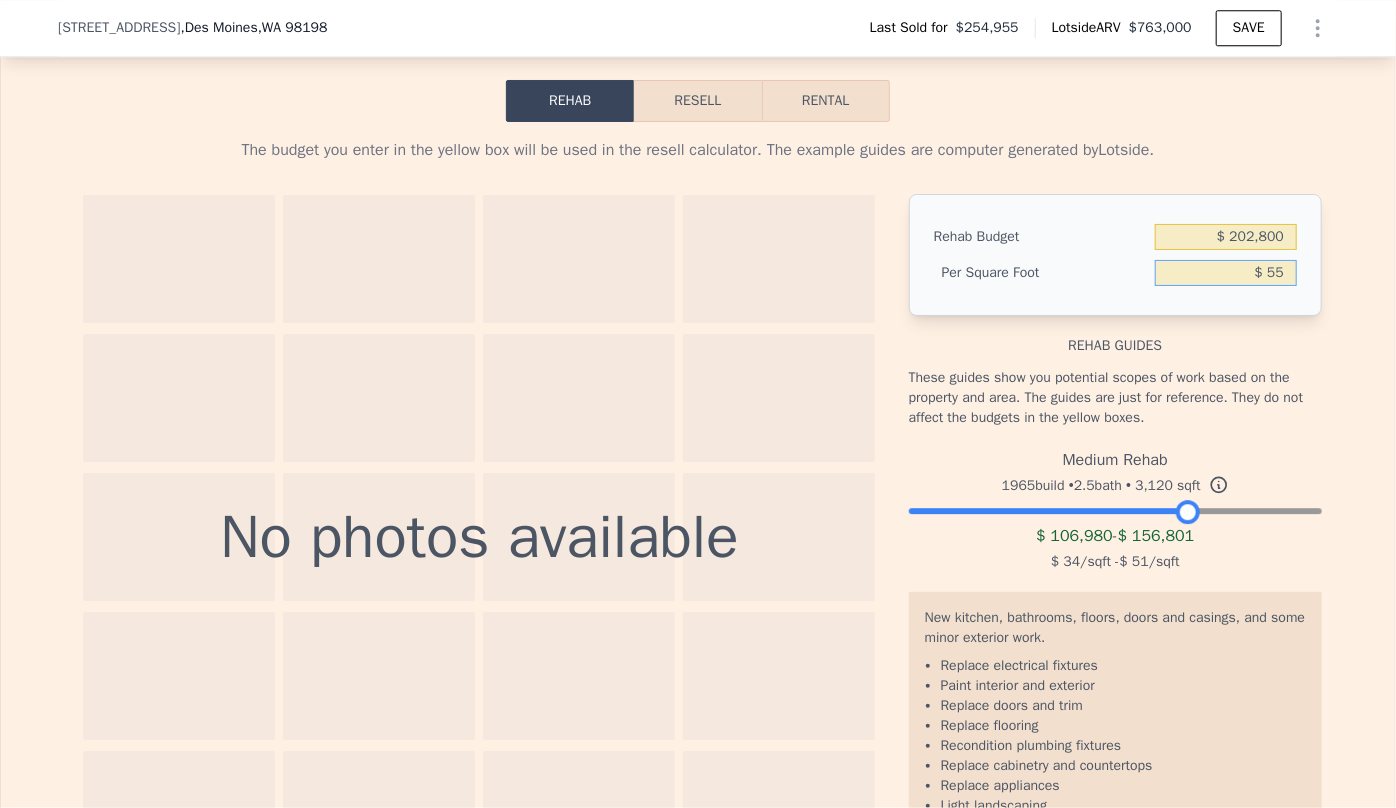 type on "$ 55" 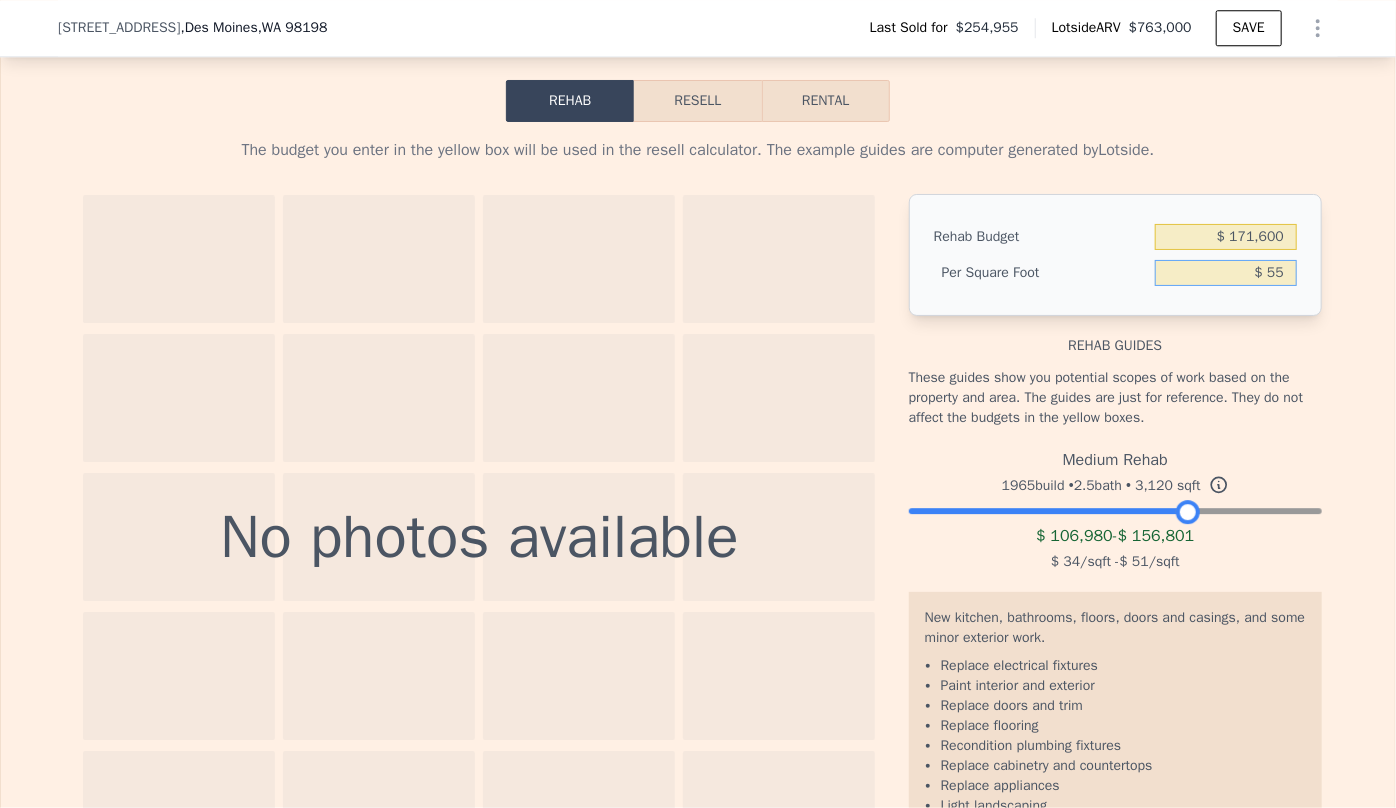 click on "Resell" at bounding box center (697, 101) 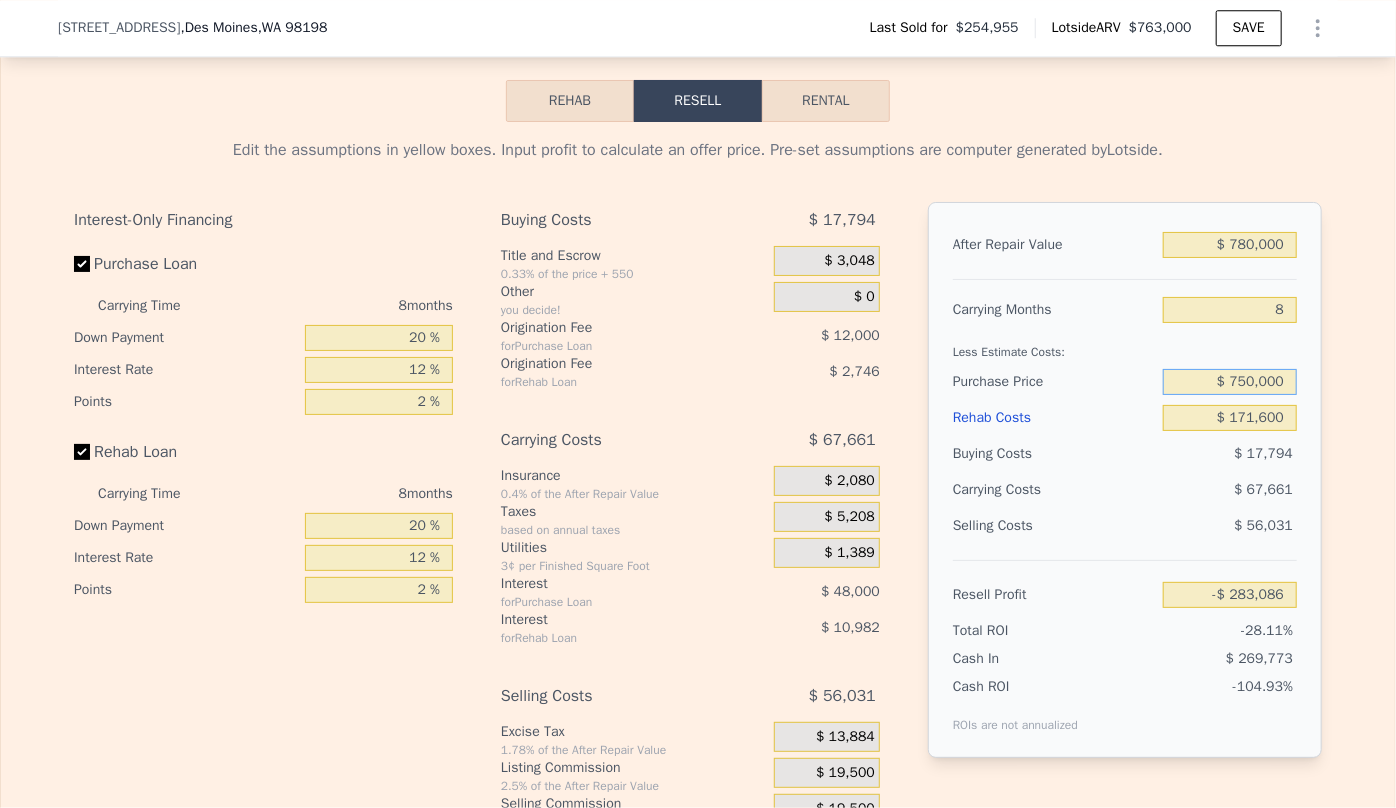 drag, startPoint x: 1289, startPoint y: 409, endPoint x: 1230, endPoint y: 412, distance: 59.07622 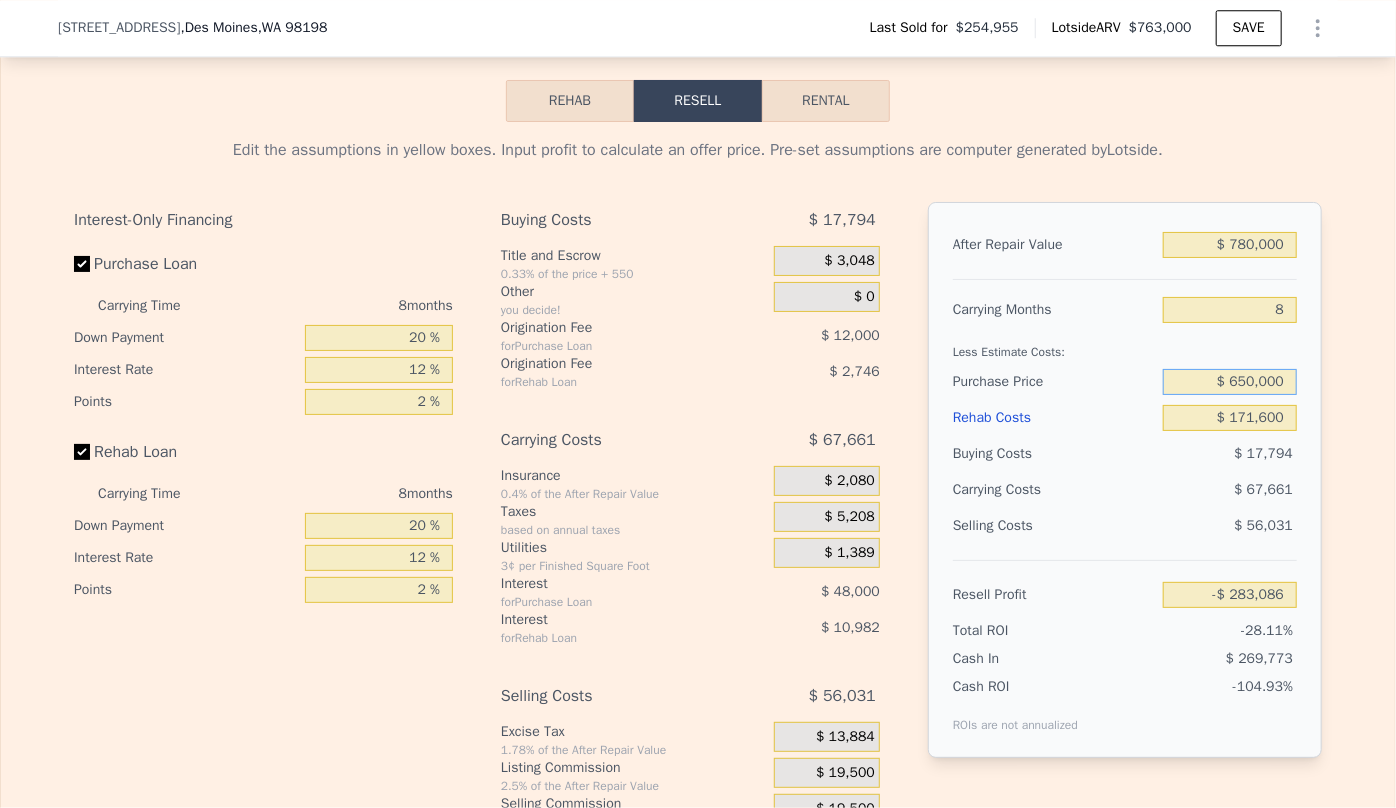 type on "$ 650,000" 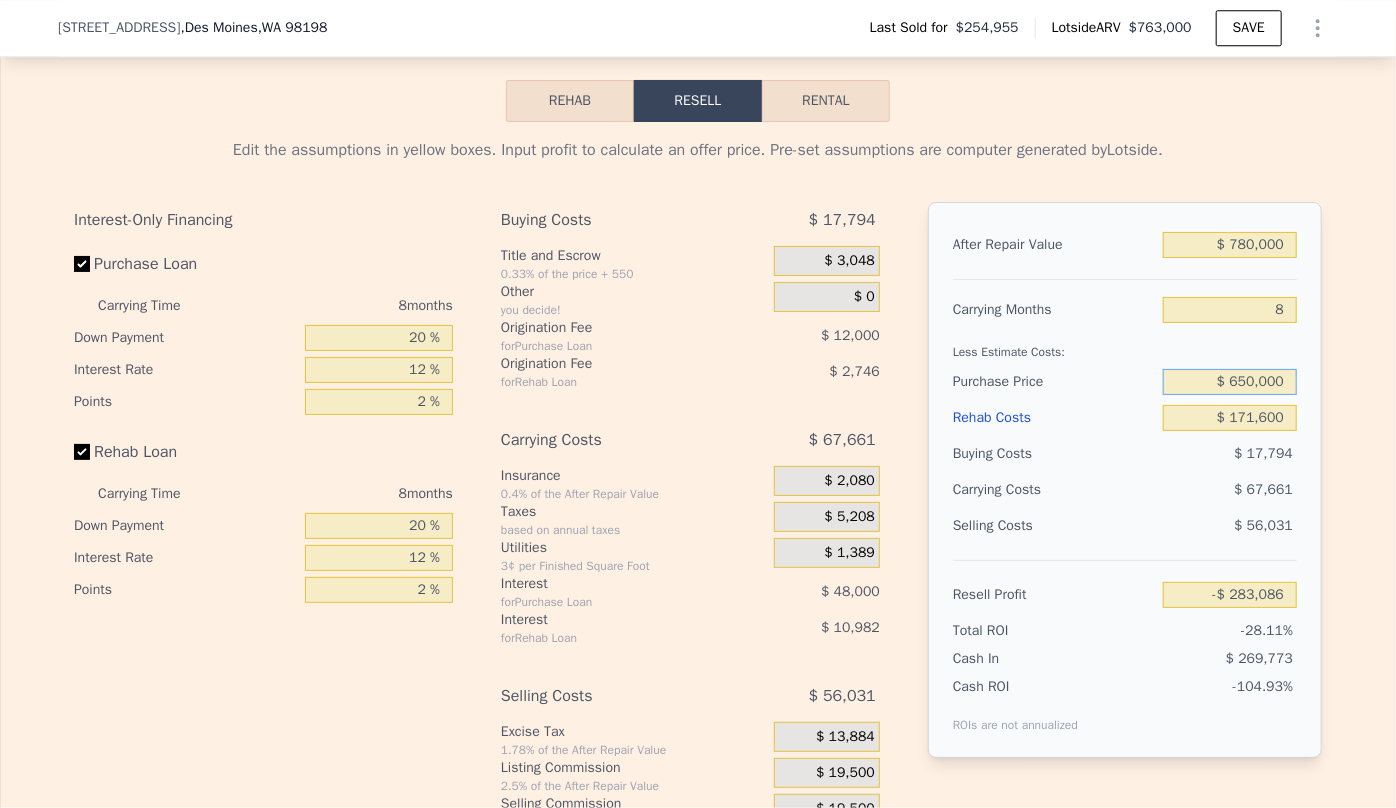 type on "-$ 174,753" 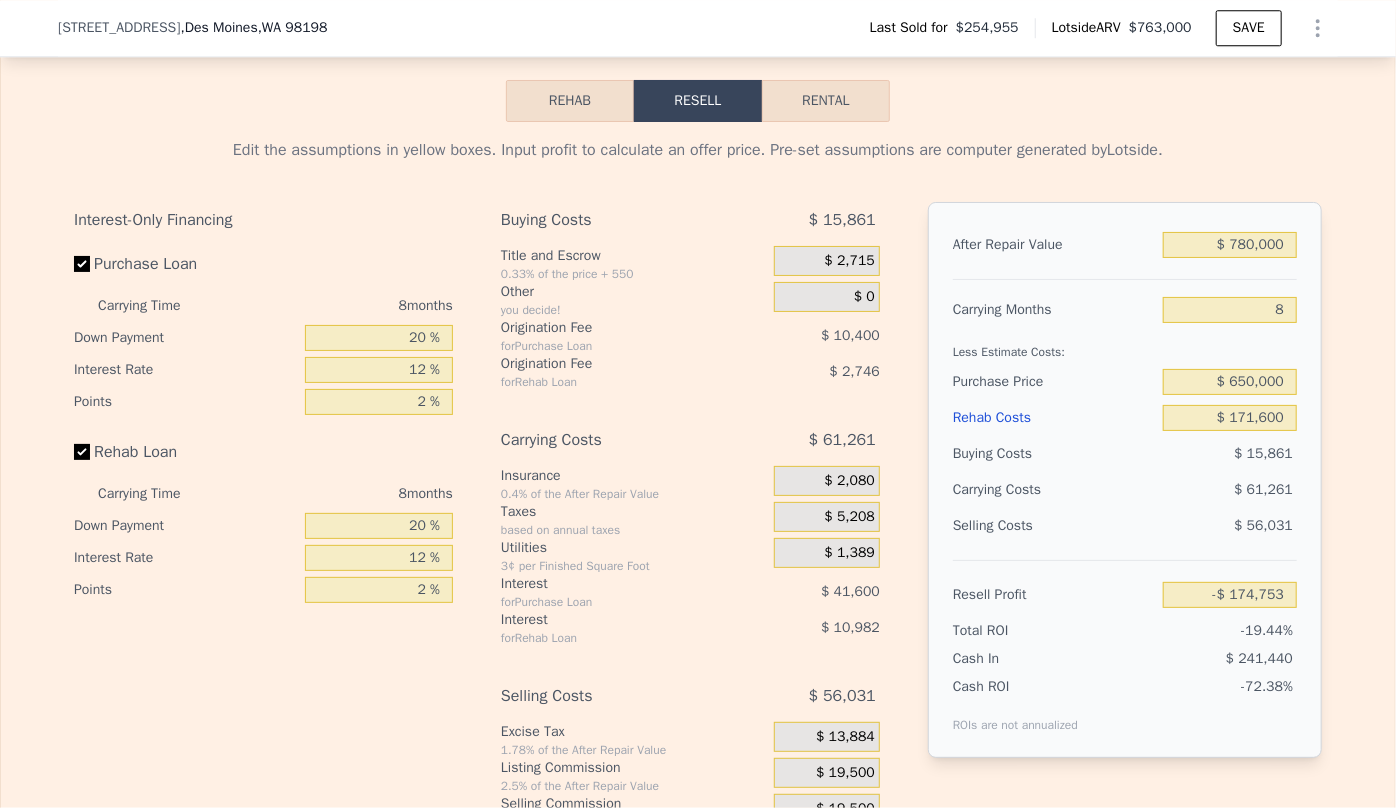 click on "$ 56,031" at bounding box center (1230, 526) 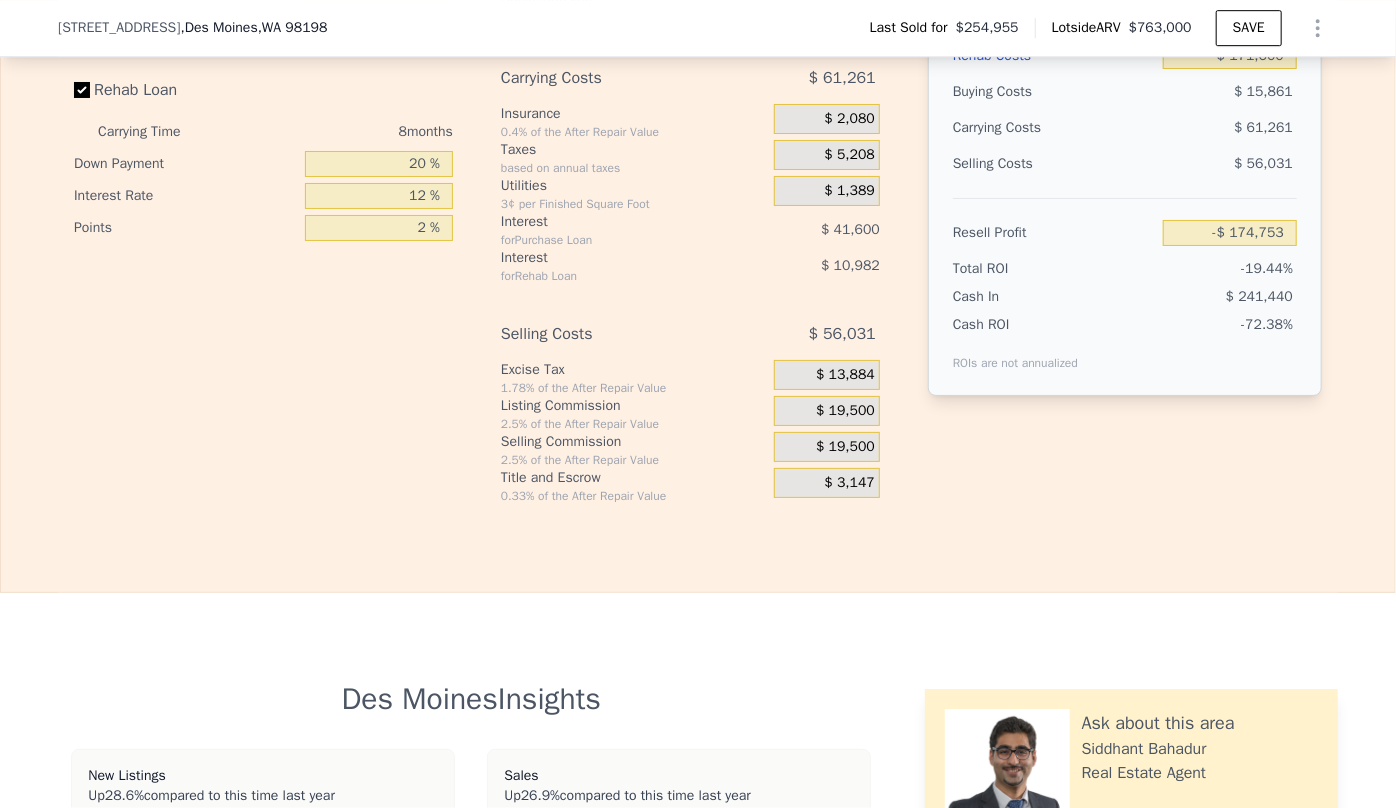 scroll, scrollTop: 3203, scrollLeft: 0, axis: vertical 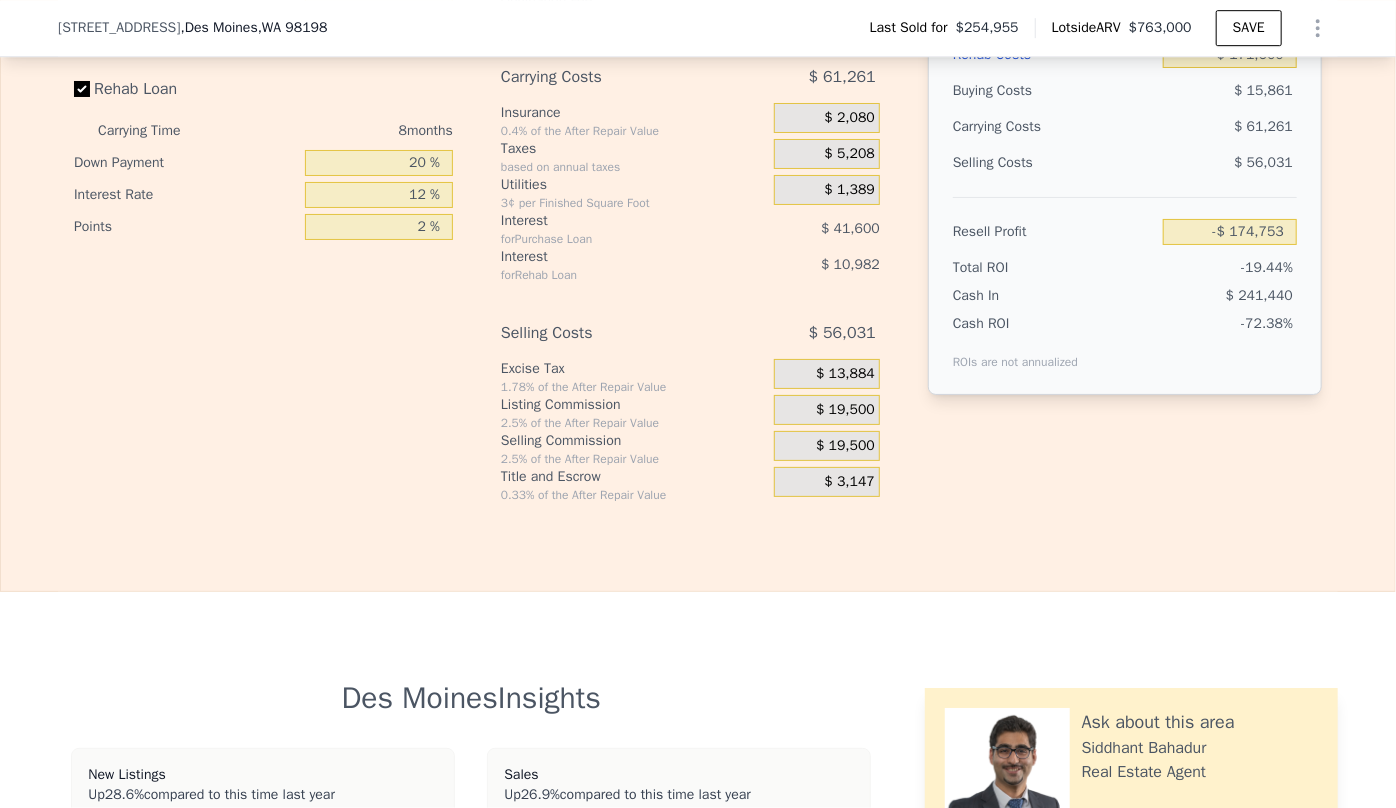 click on "$ 19,500" at bounding box center (827, 446) 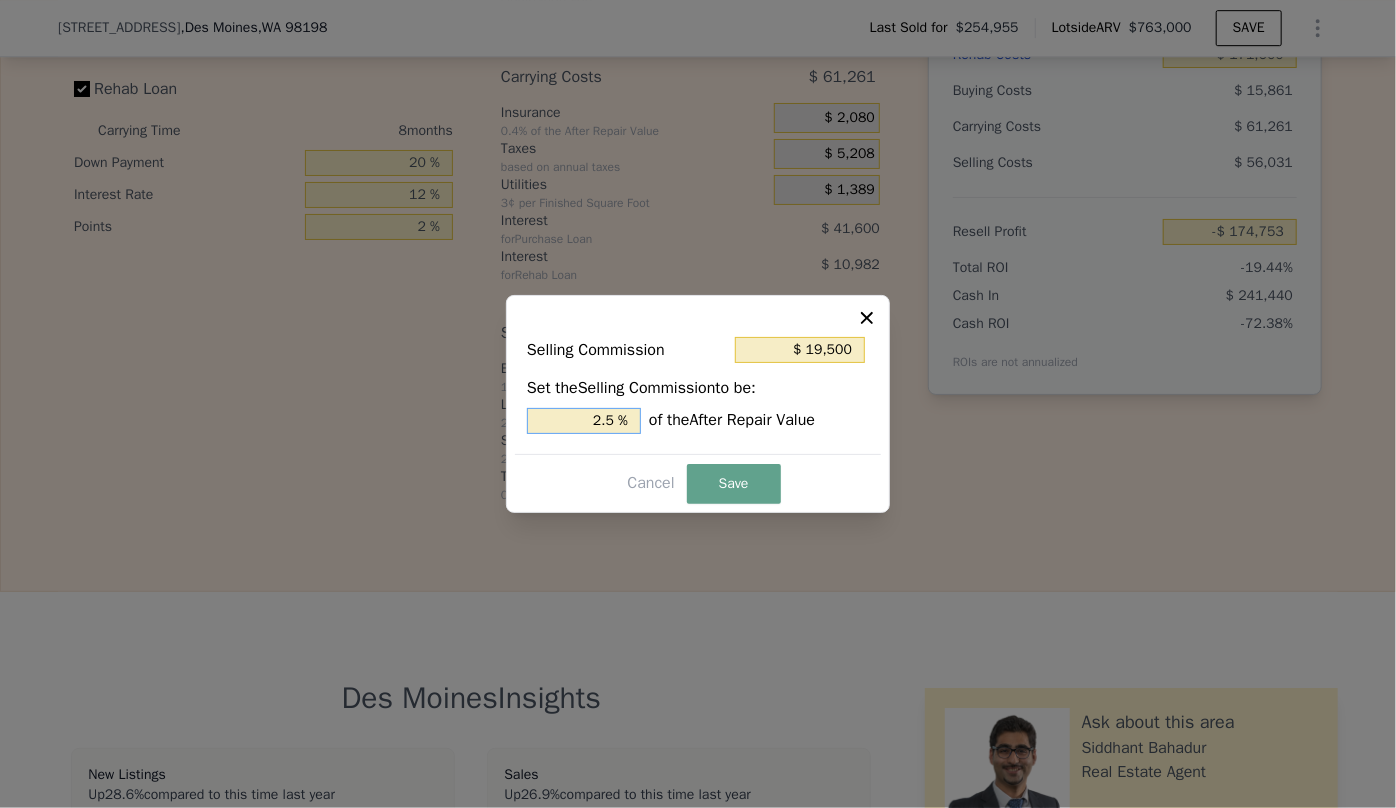click on "2.5 %" at bounding box center [584, 421] 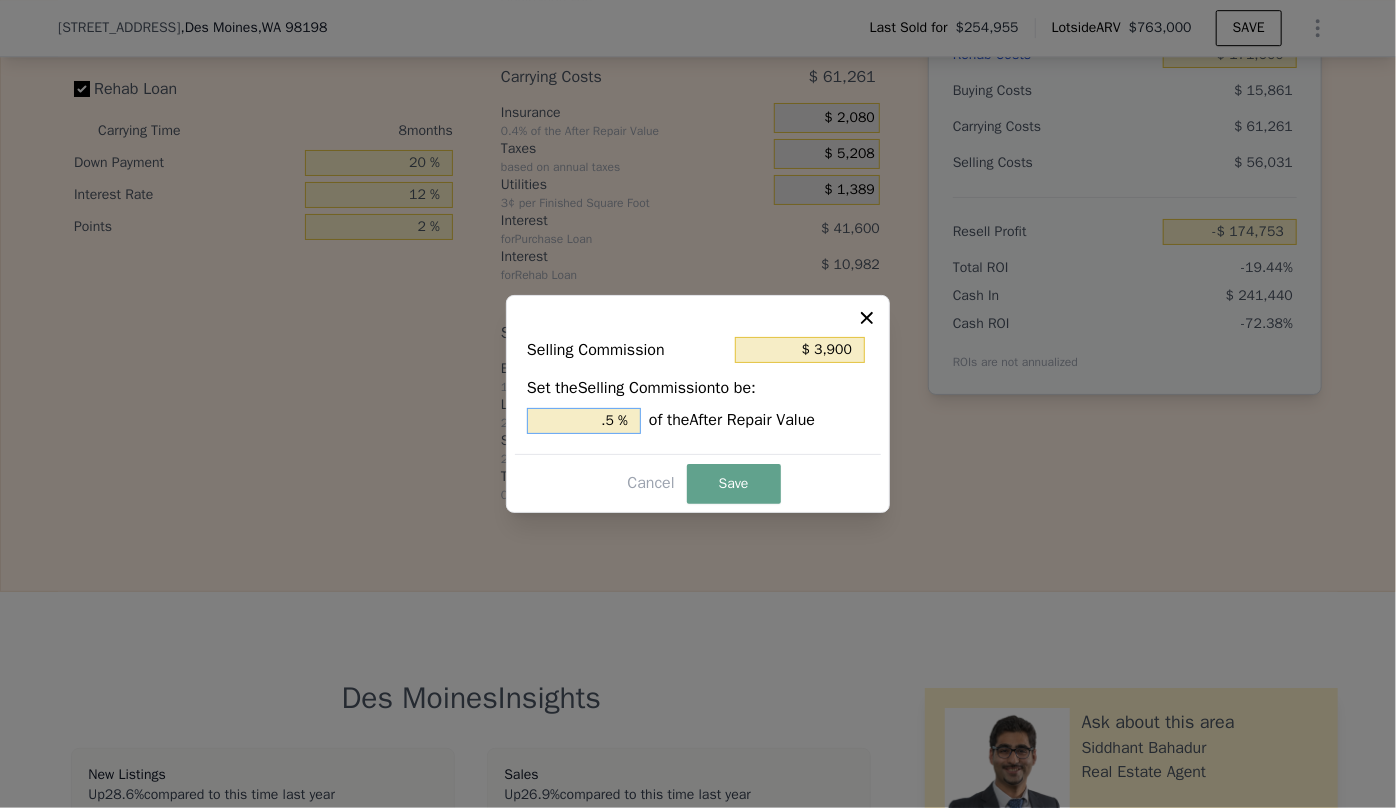type on "$ 11,700" 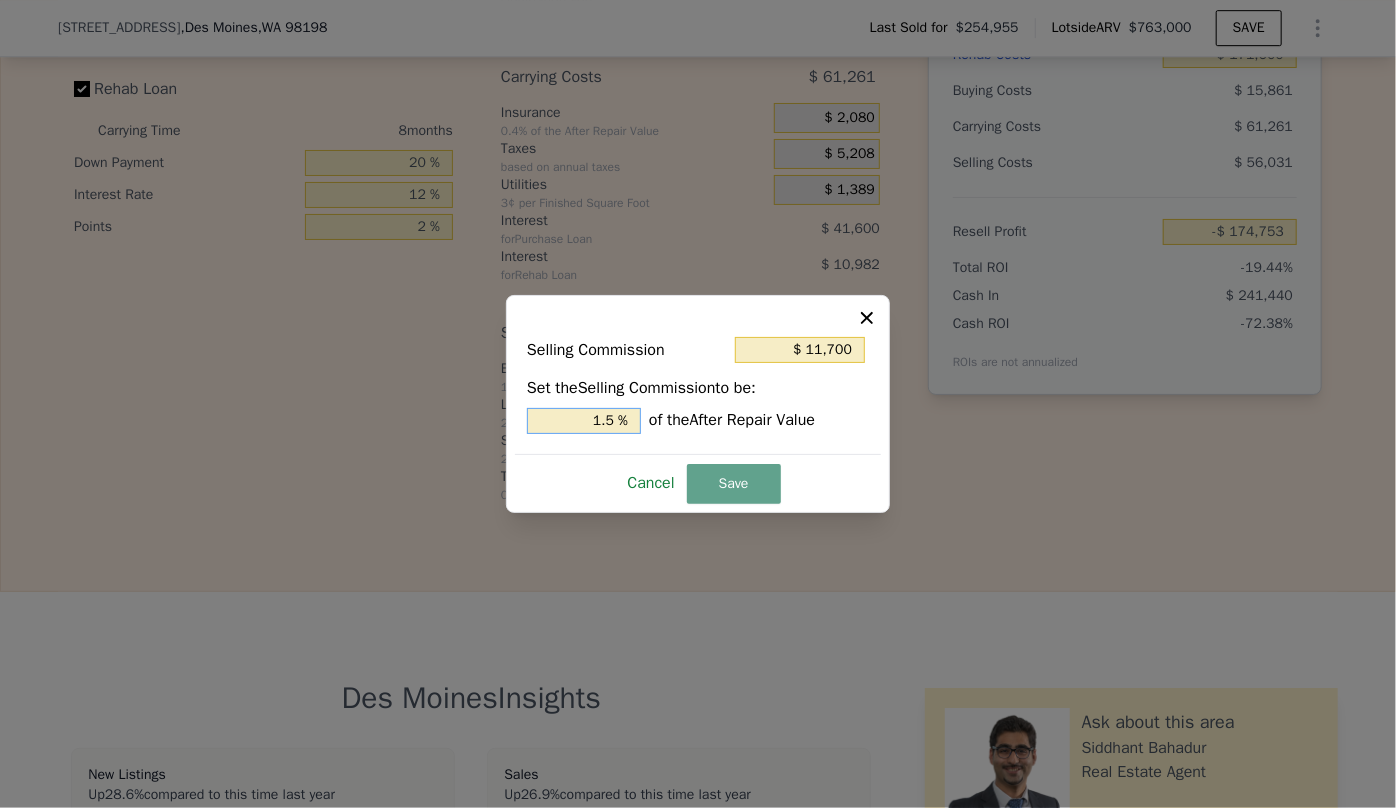 type on "1.5 %" 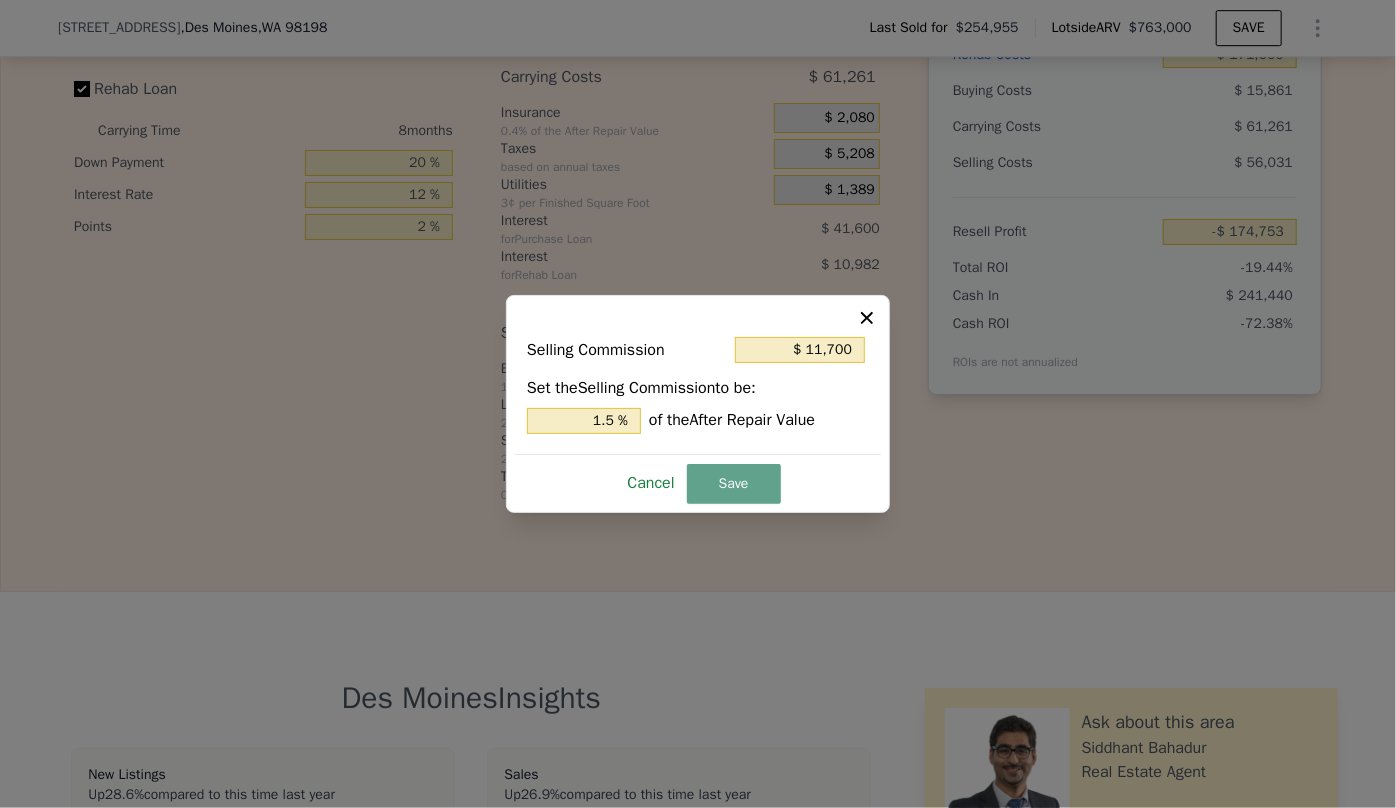 click on "Cancel" at bounding box center [650, 483] 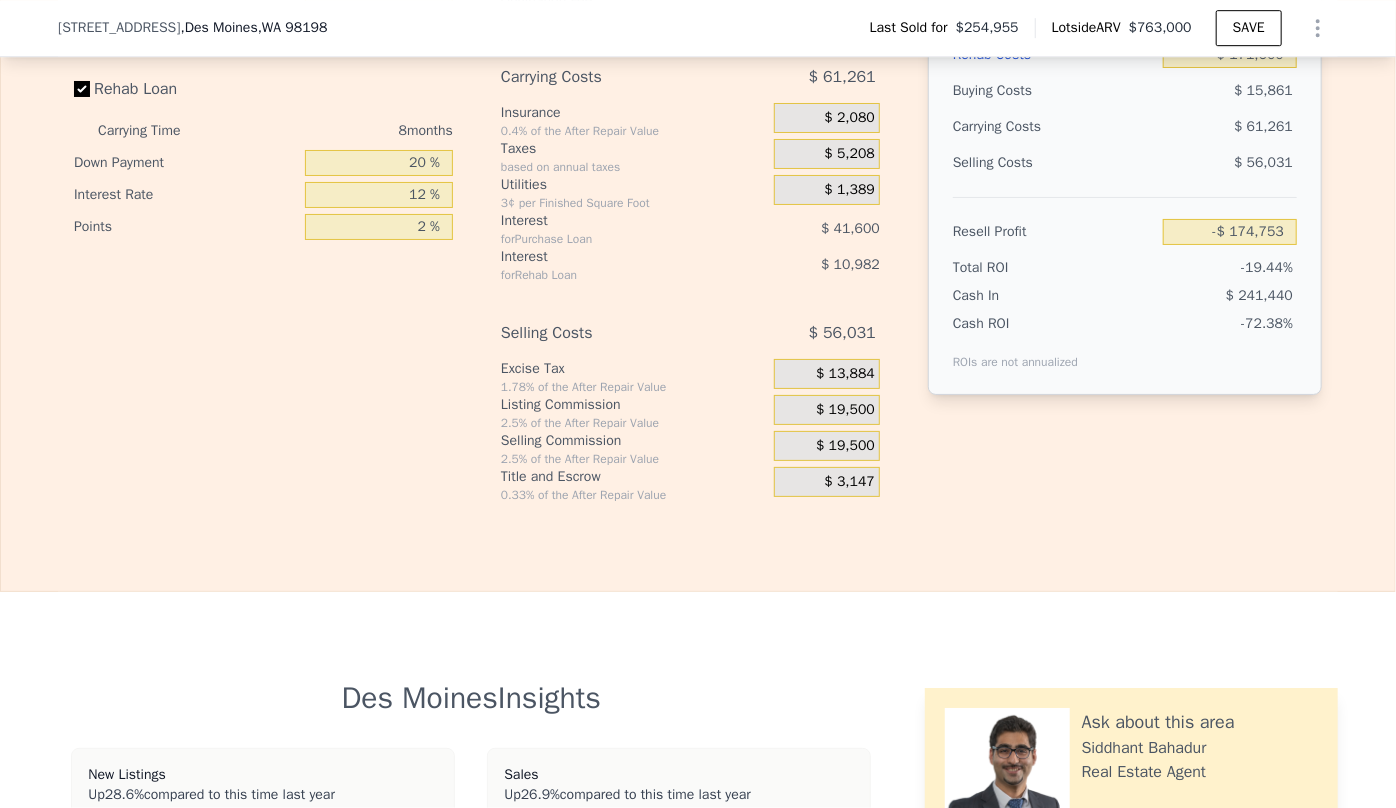 click on "$ 19,500" at bounding box center [845, 446] 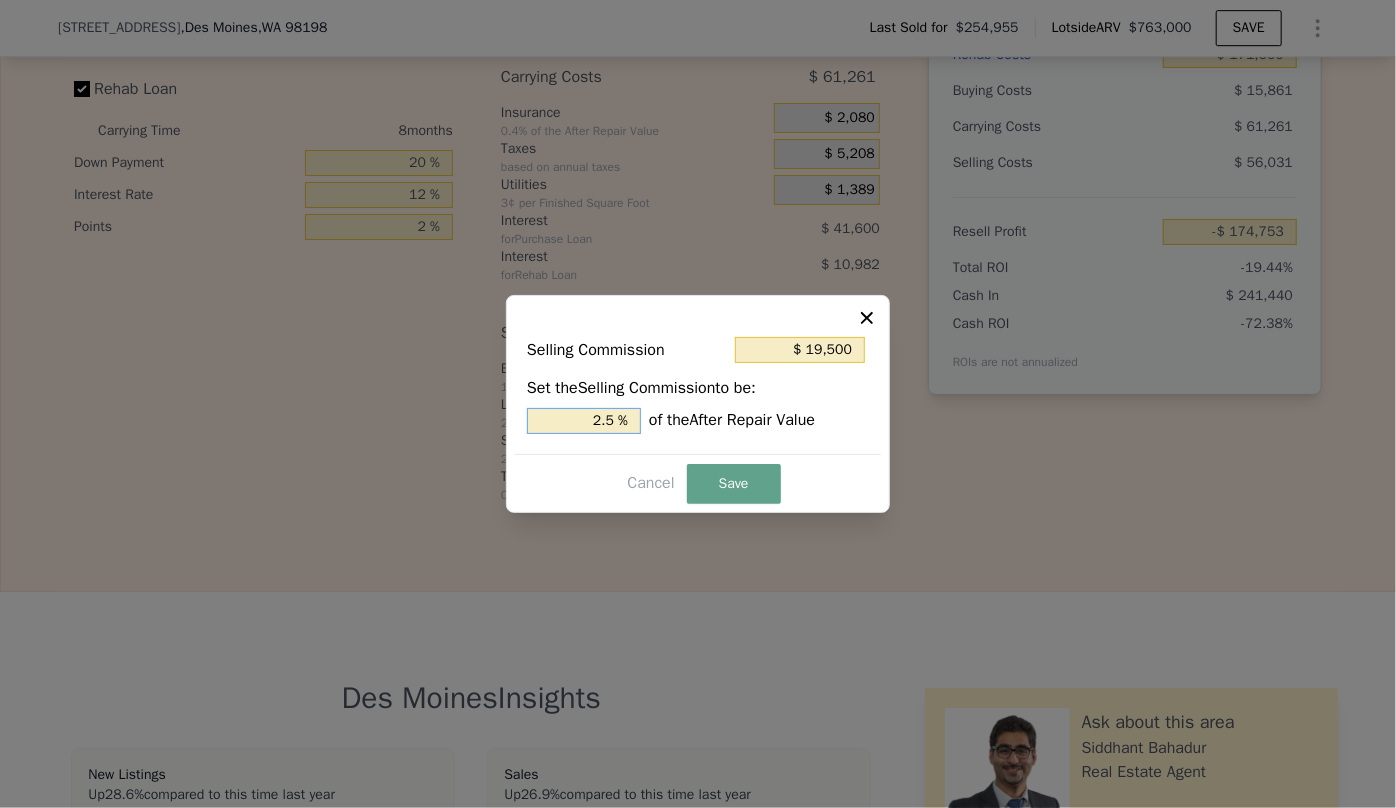 click on "2.5 %" at bounding box center (584, 421) 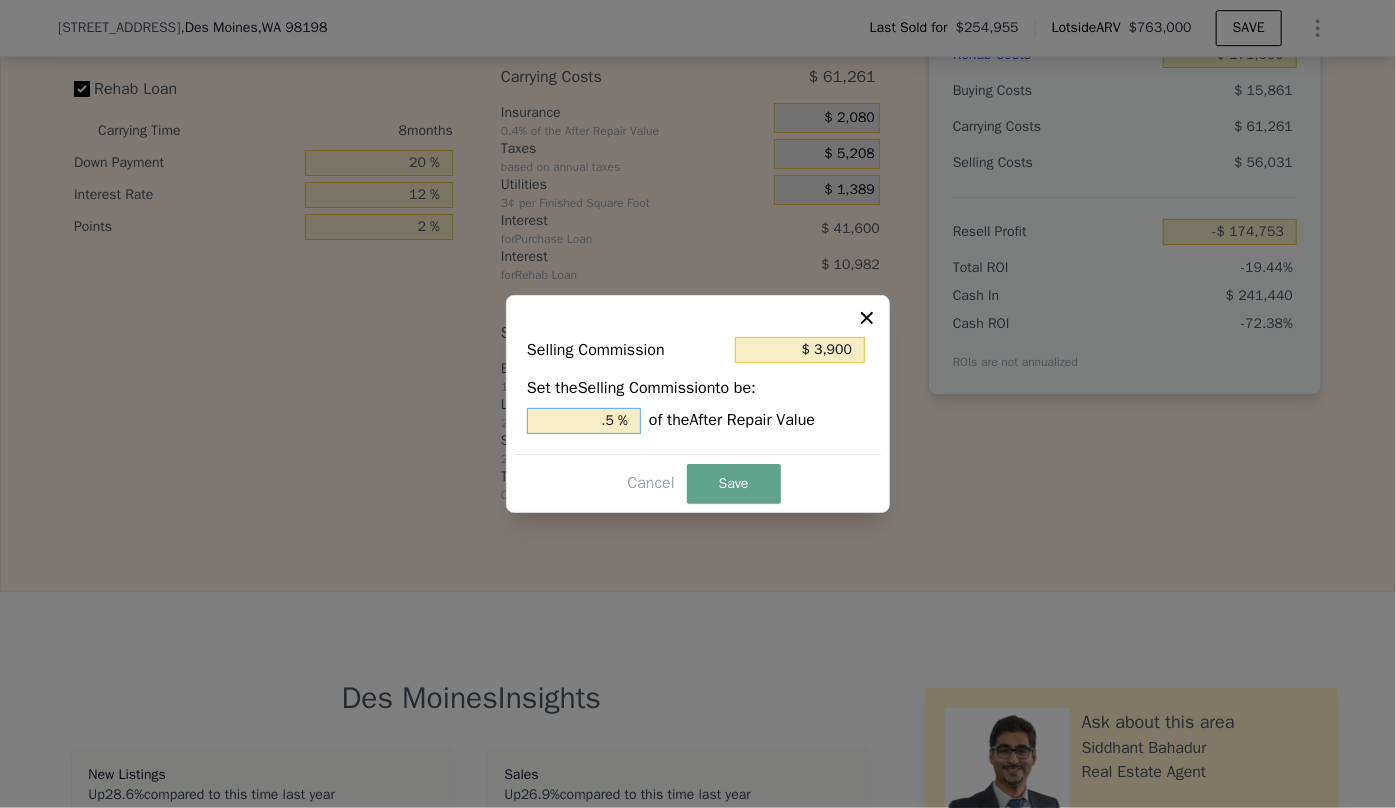 type on "$ 3,900" 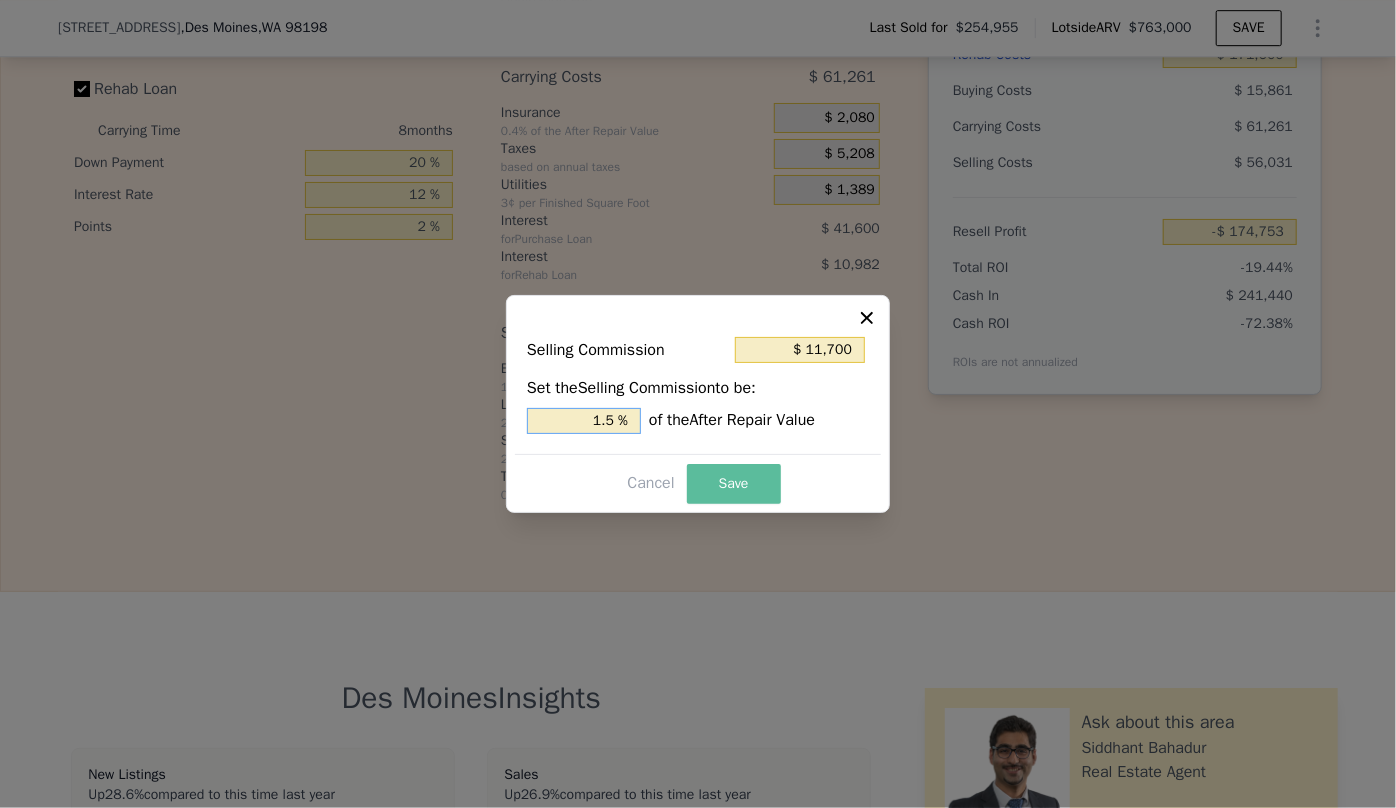 type on "1.5 %" 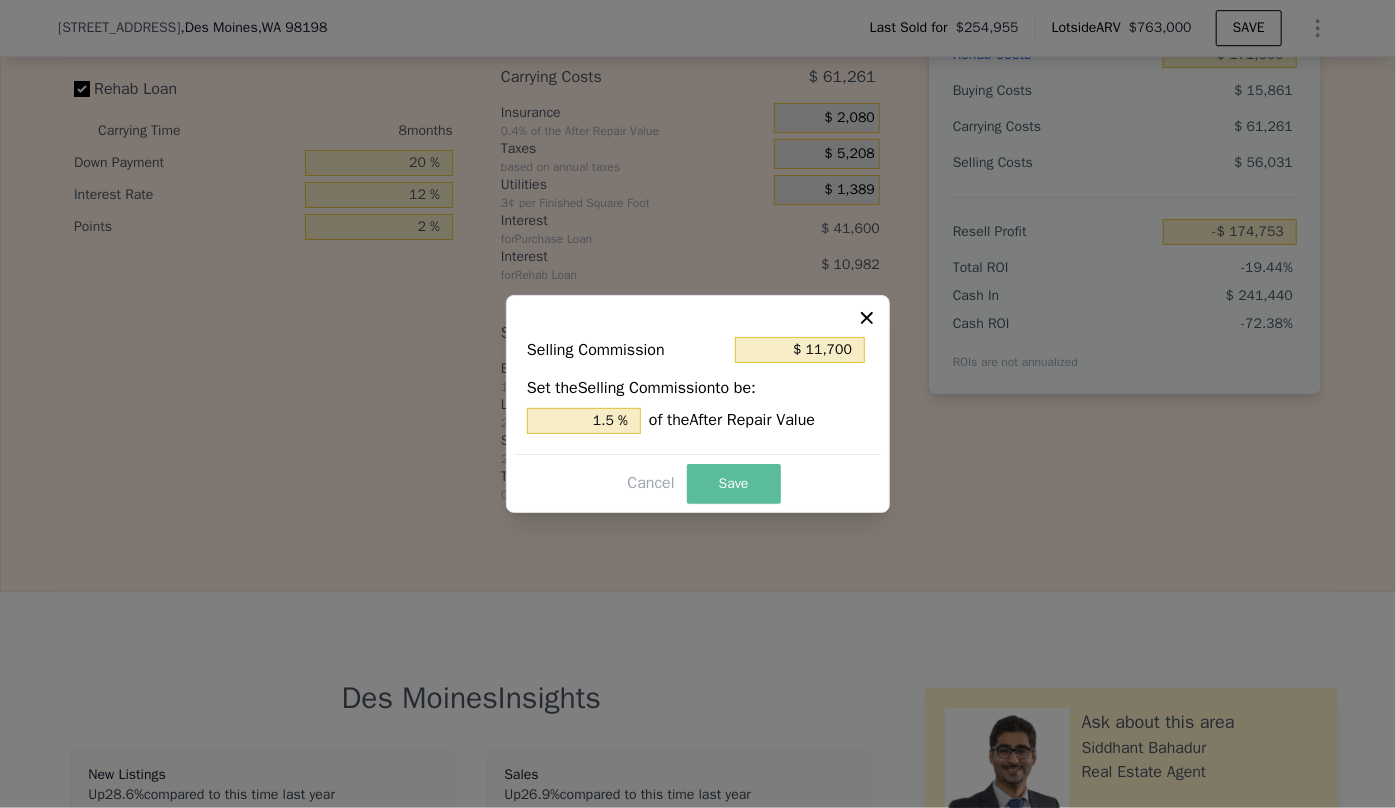 click on "Save" at bounding box center (734, 484) 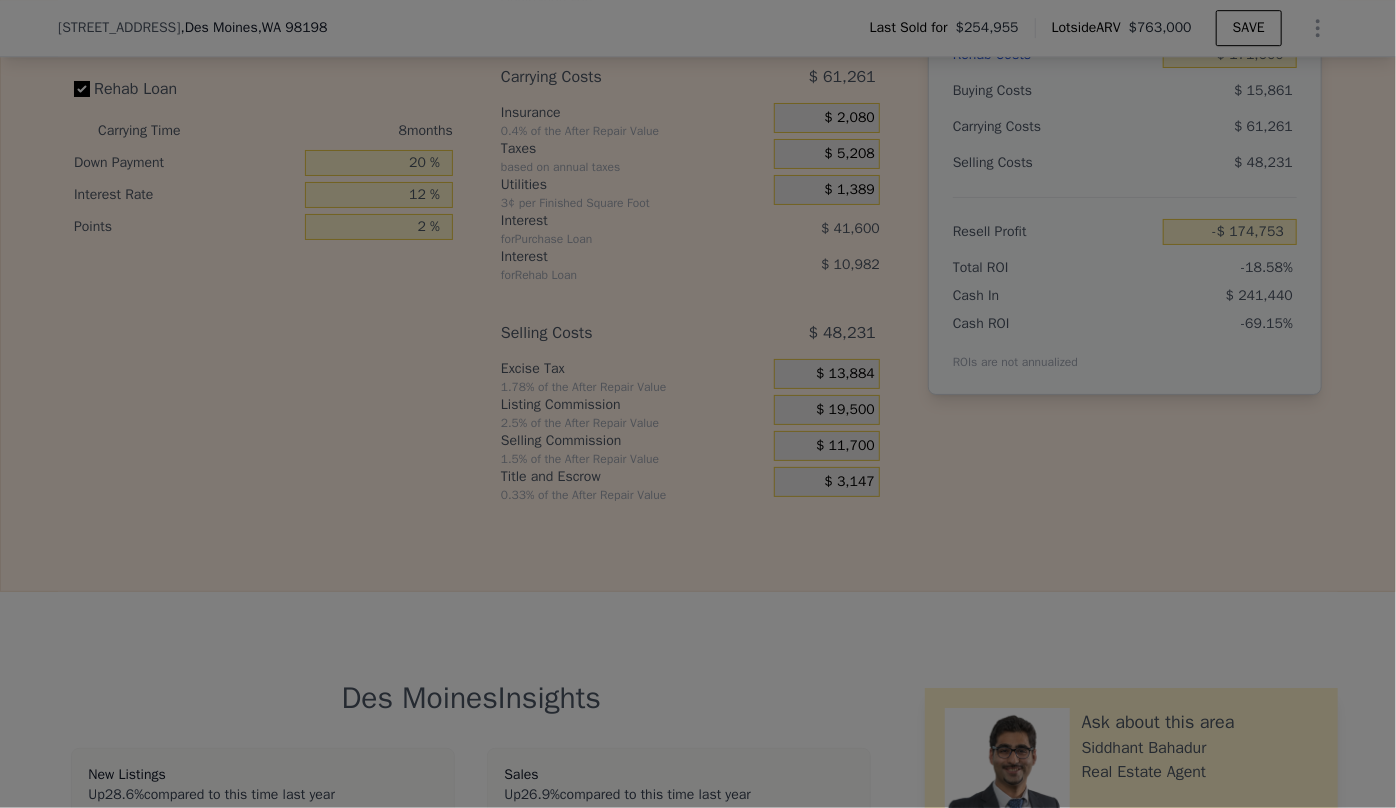 type on "-$ 166,953" 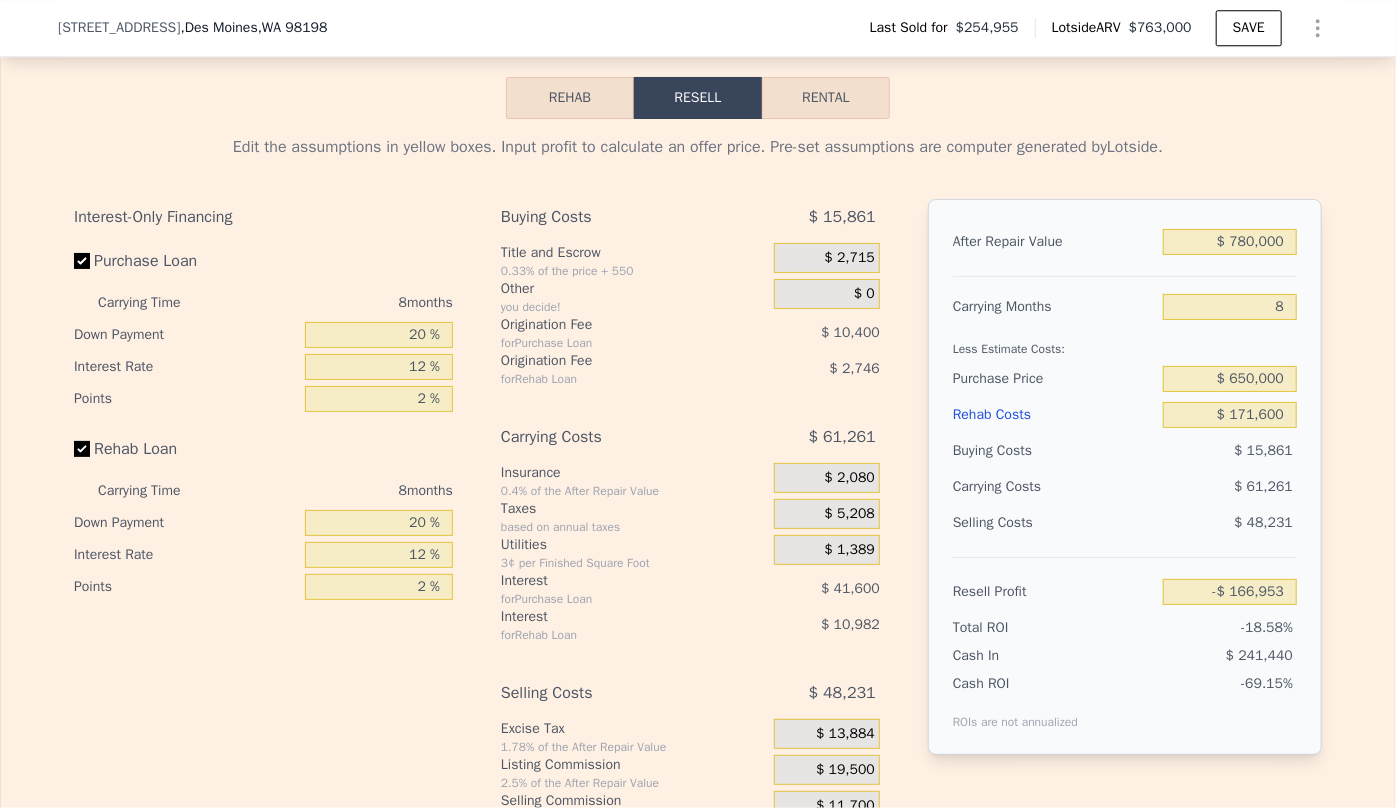 scroll, scrollTop: 2840, scrollLeft: 0, axis: vertical 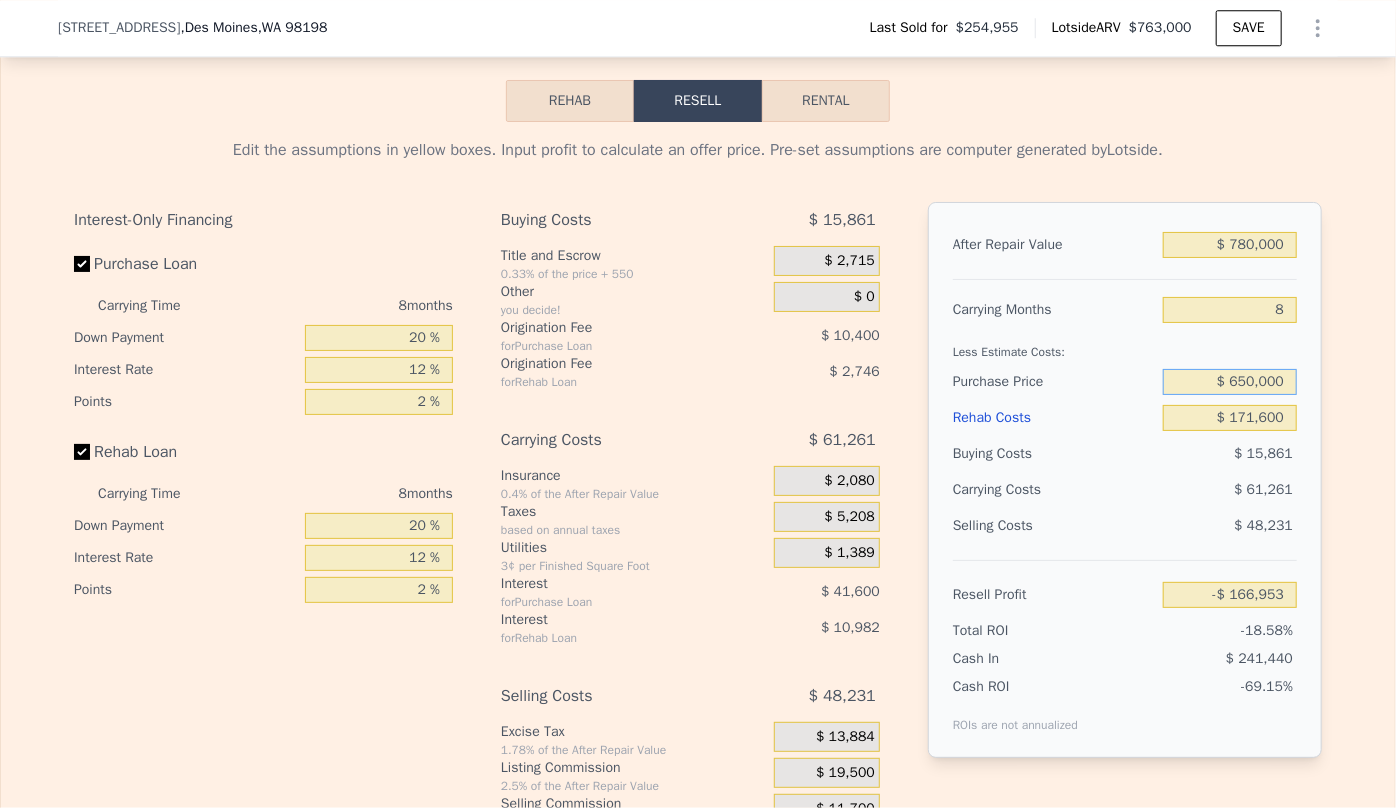 click on "$ 650,000" at bounding box center [1230, 382] 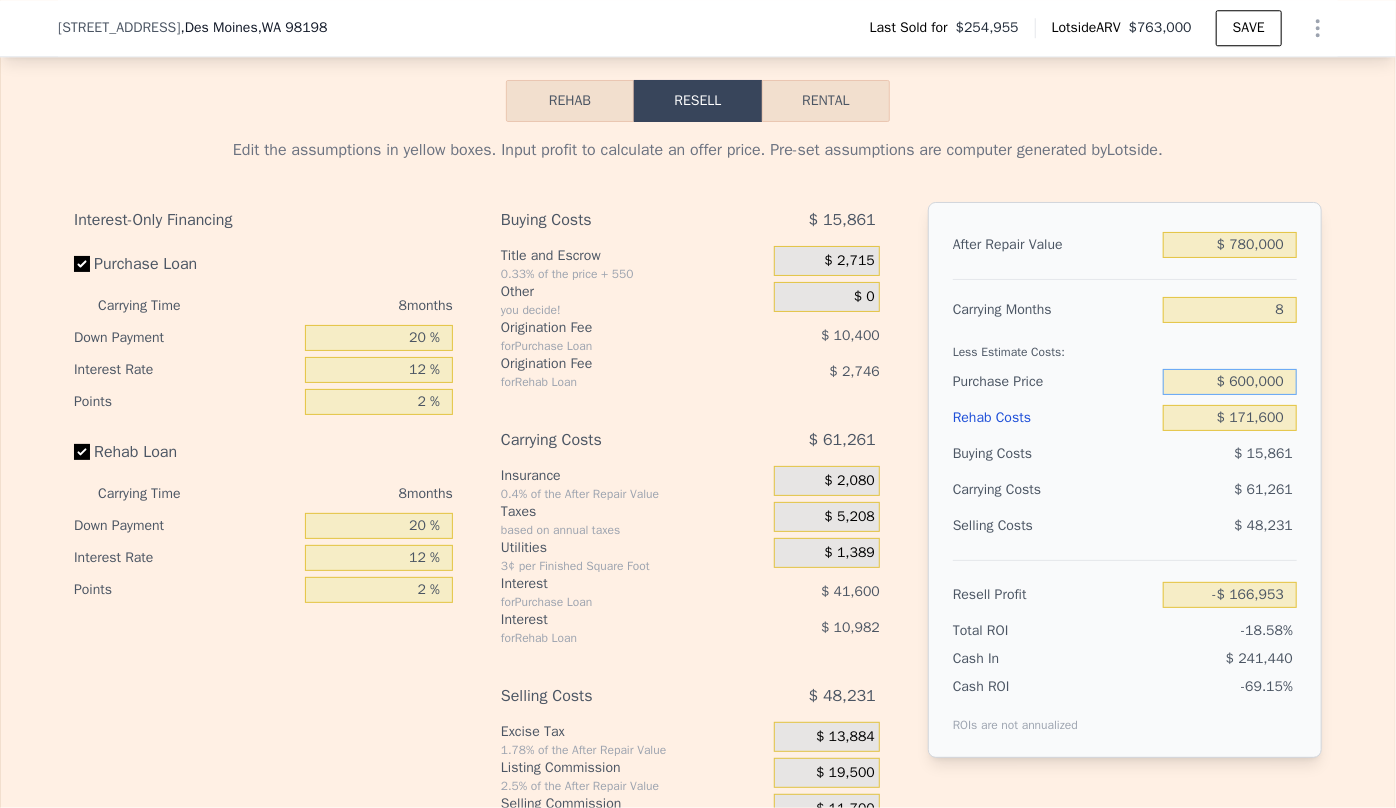type on "$ 600,000" 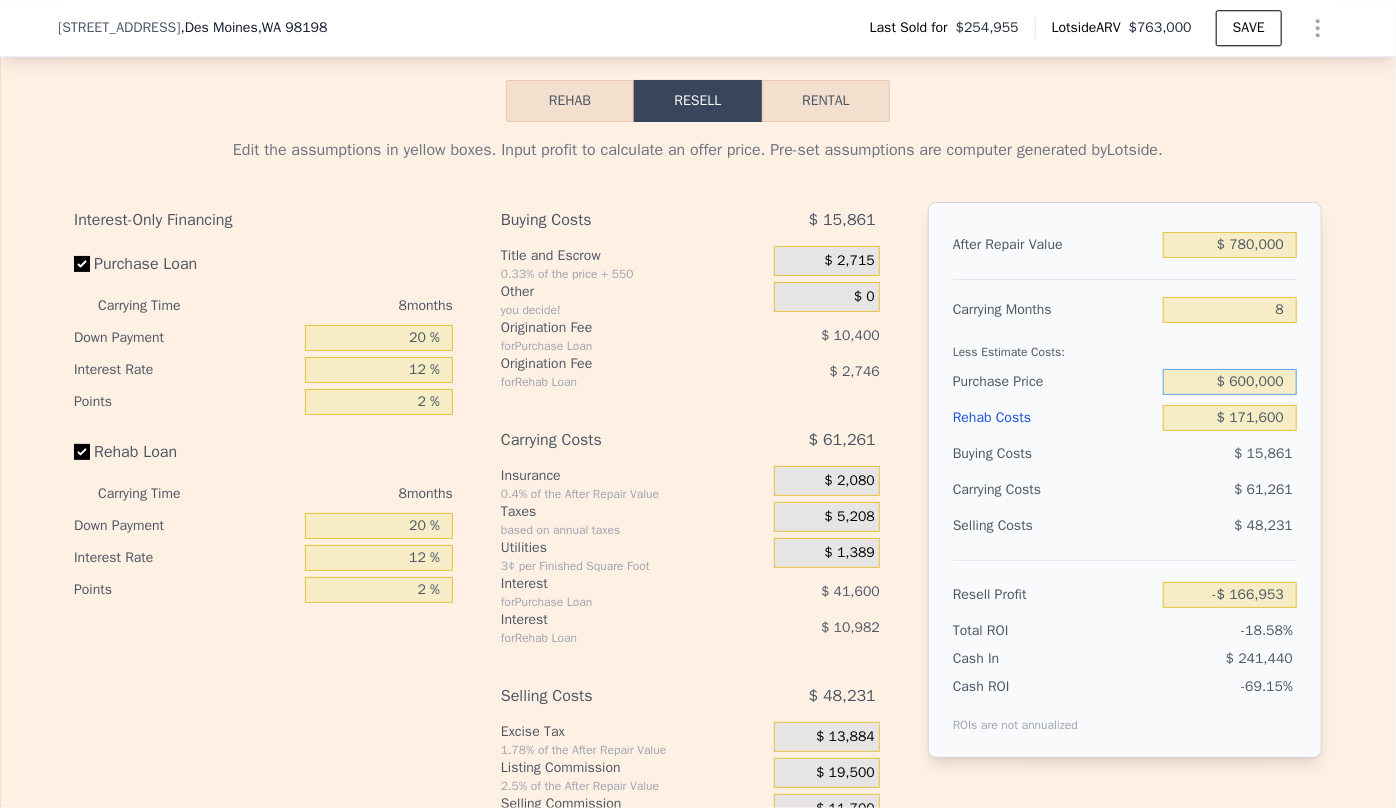 type on "-$ 112,786" 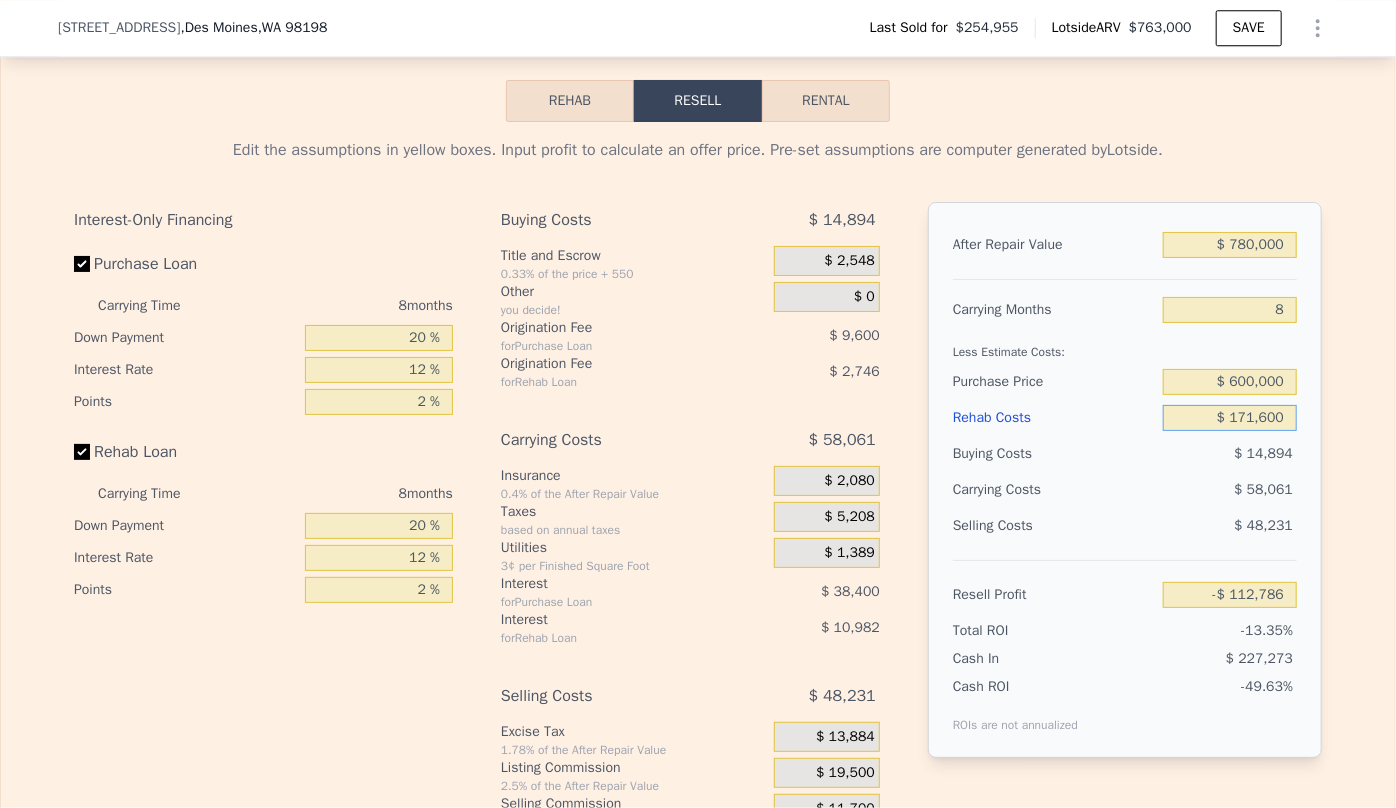 click on "$ 171,600" at bounding box center (1230, 418) 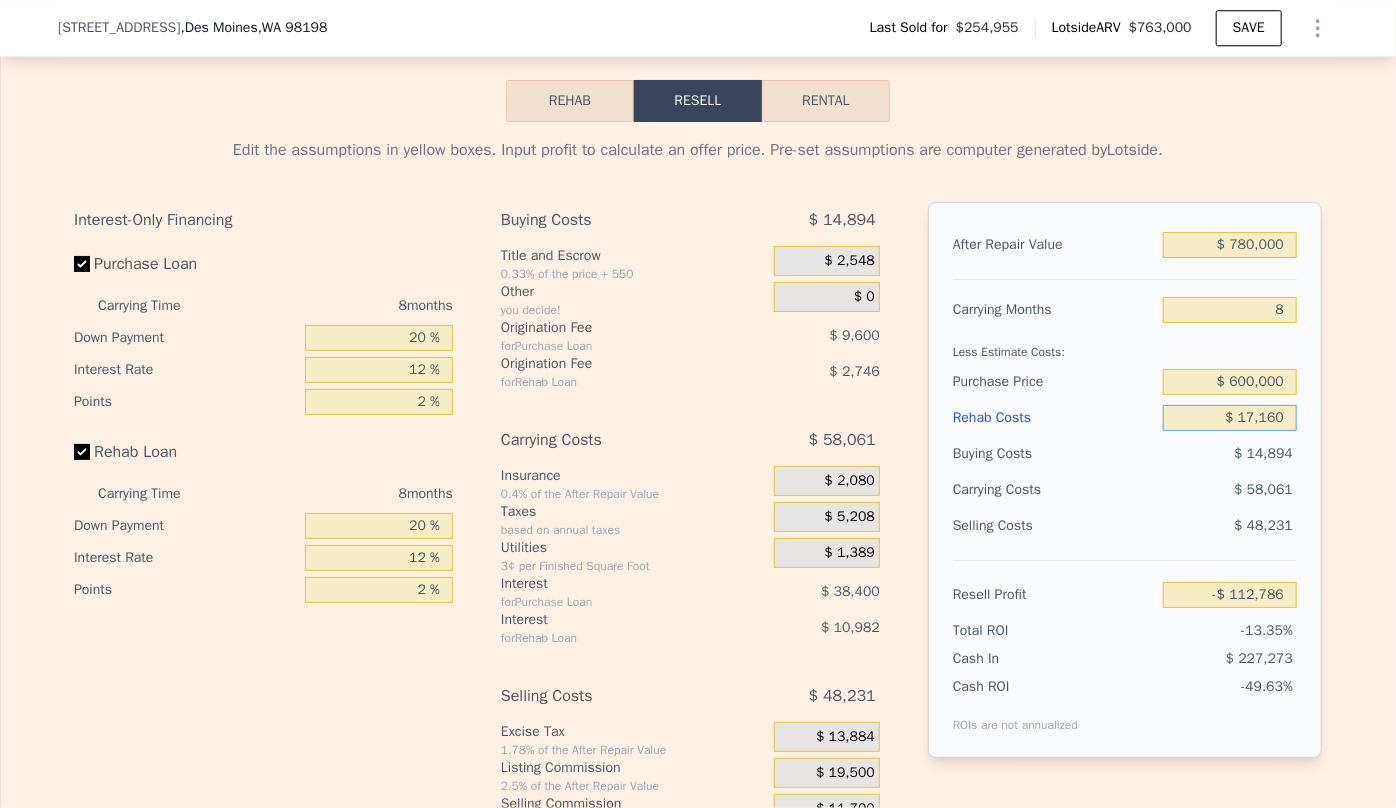 type on "$ 1,716" 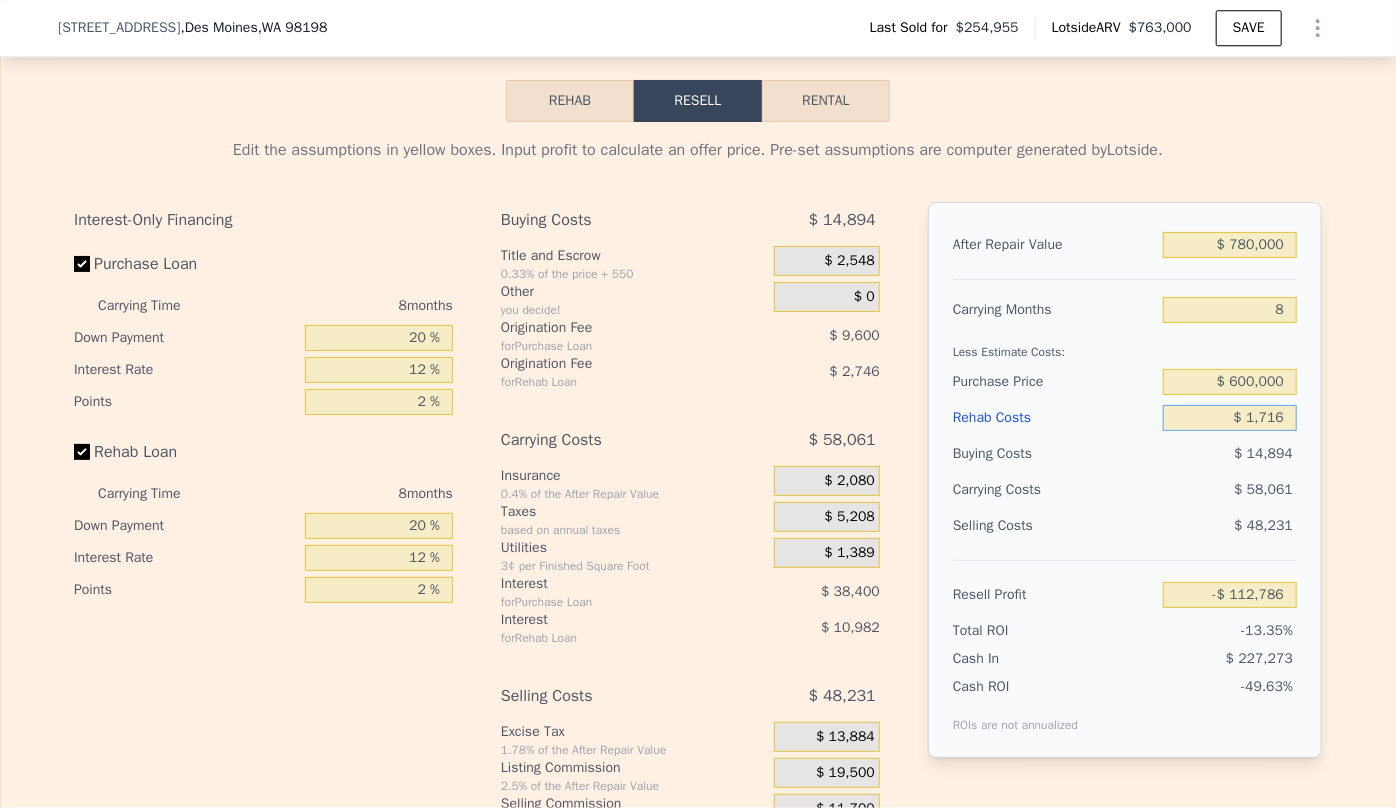 type on "$ 54,013" 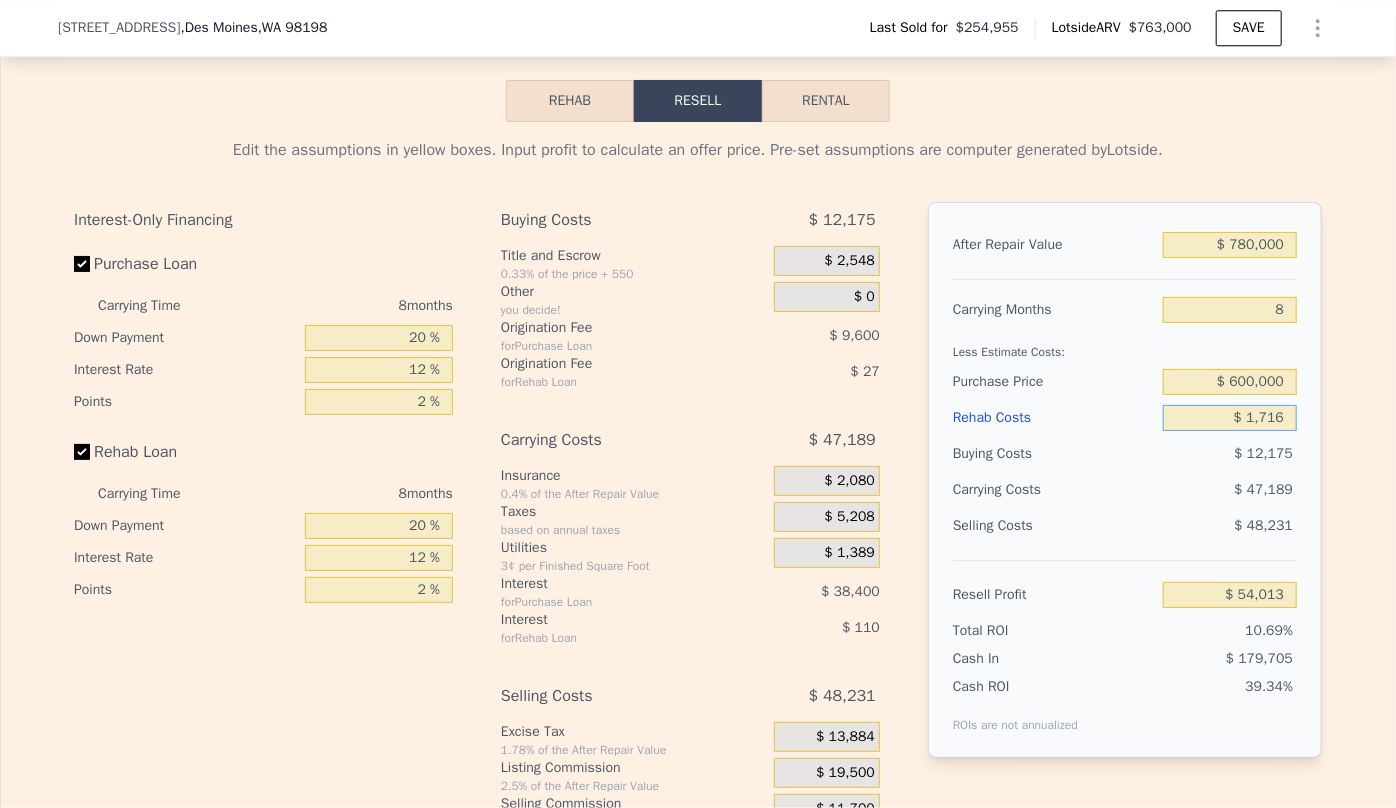 type on "$ 171" 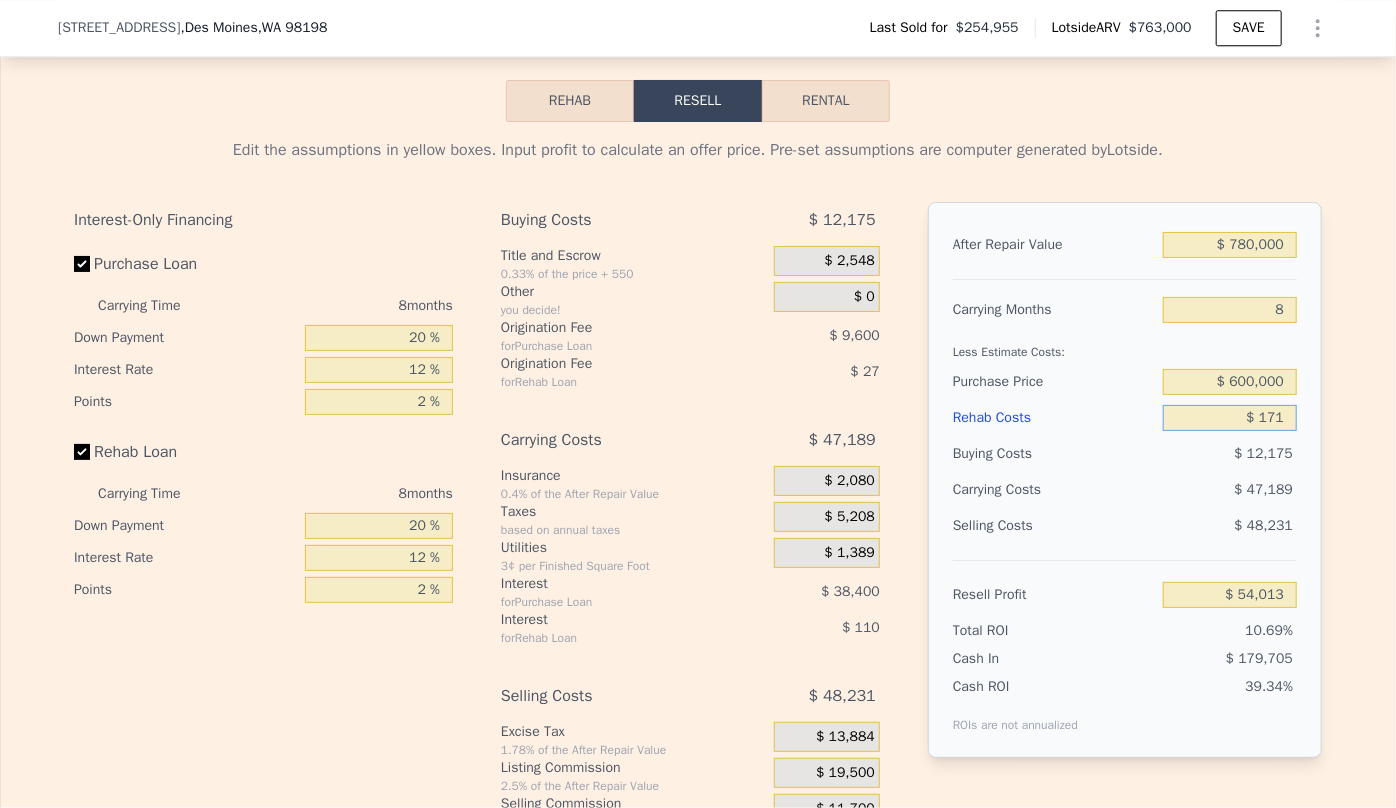 type on "$ 70,689" 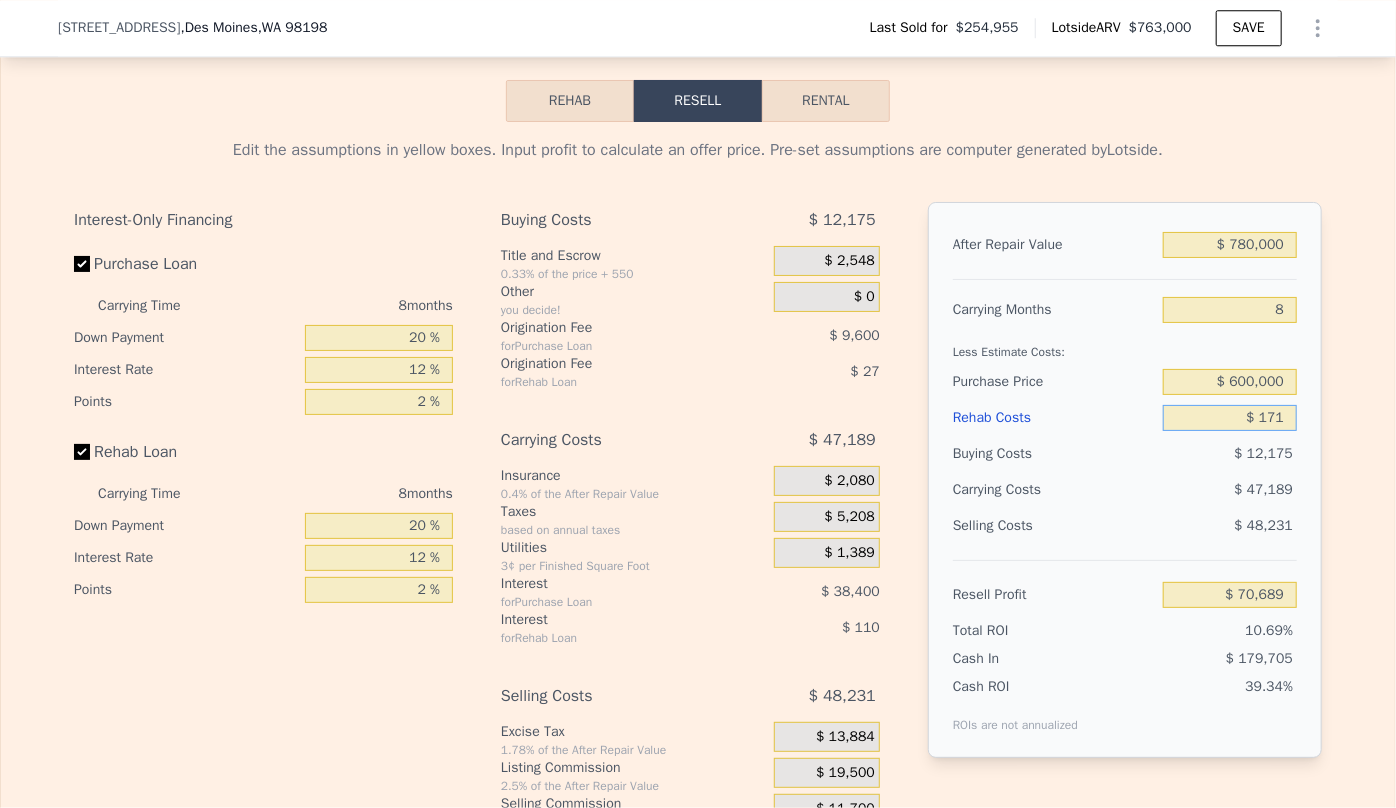 type on "$ 17" 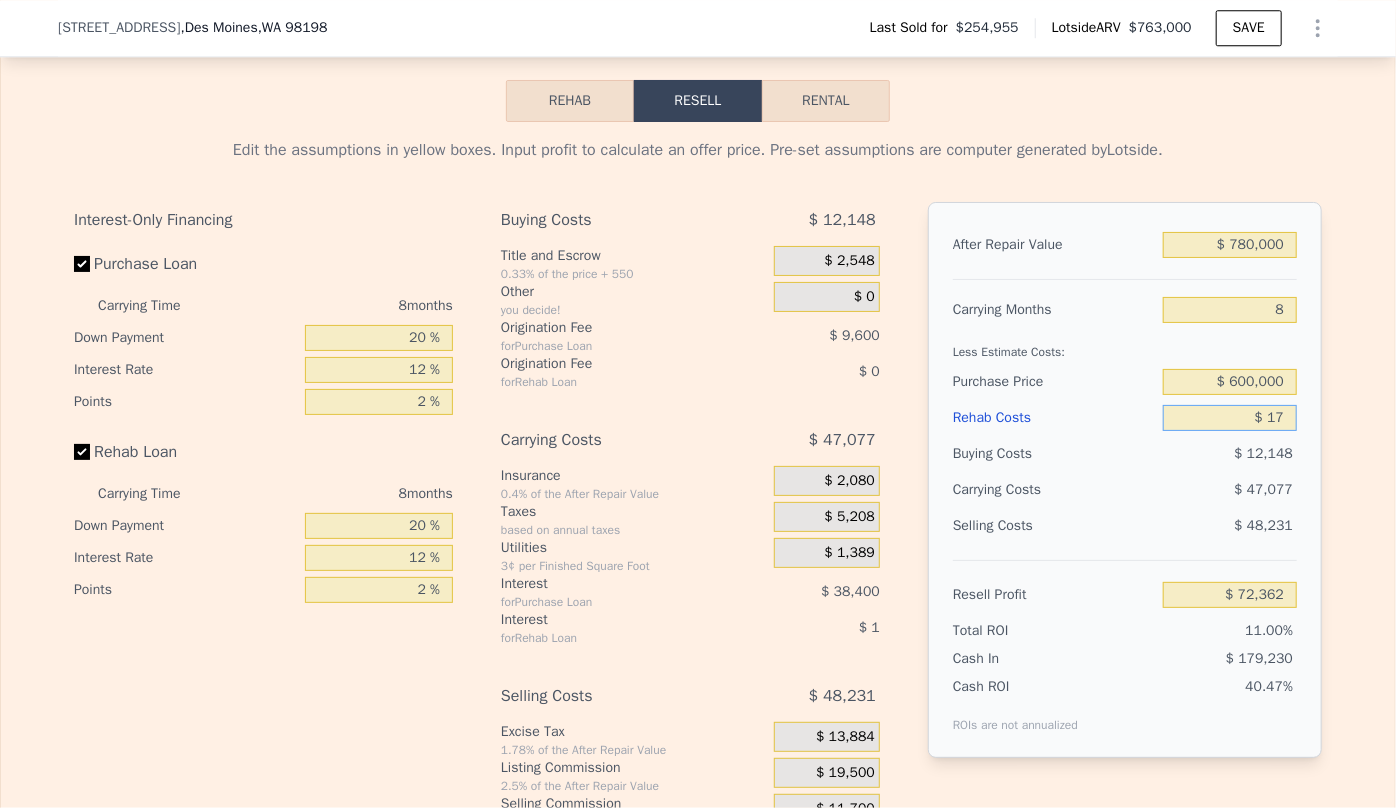 type on "$ 72,527" 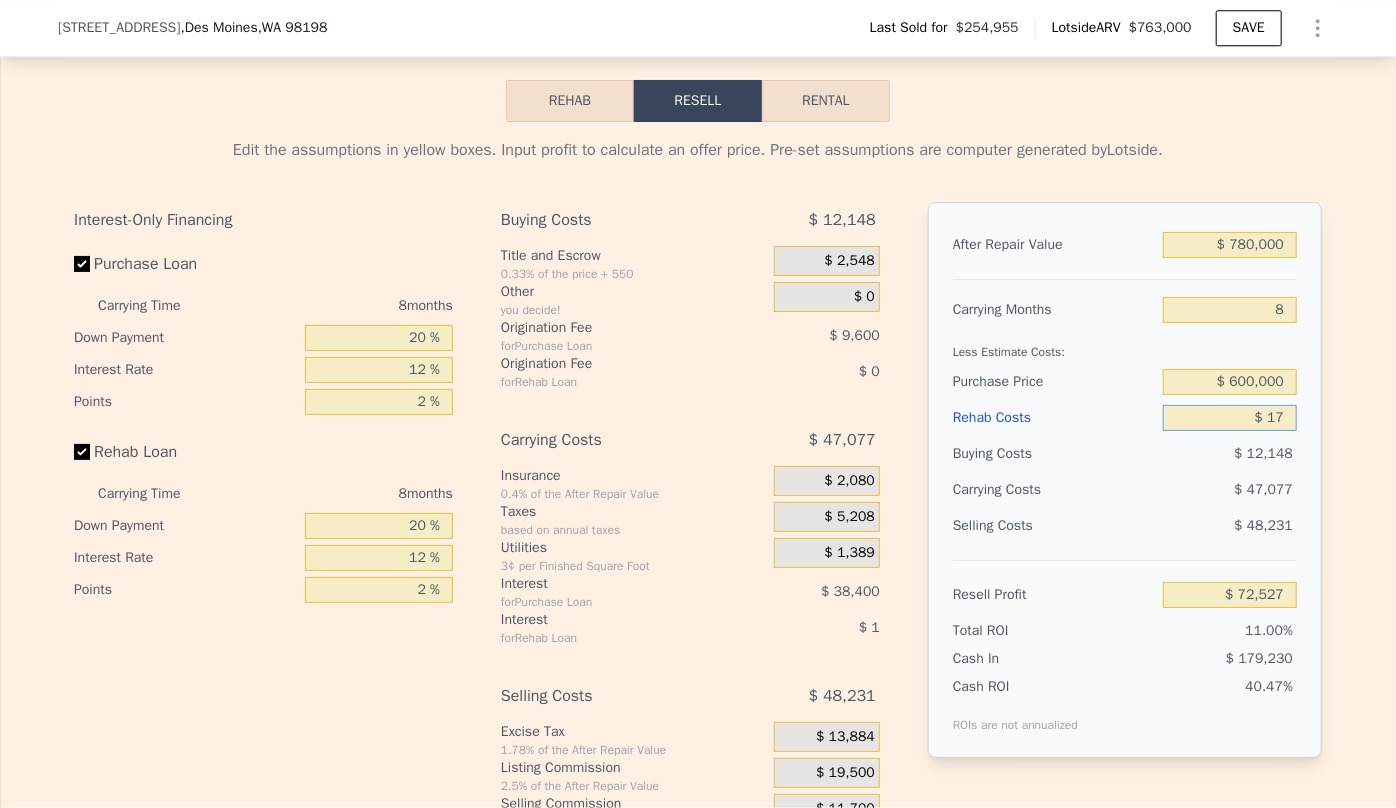 type on "$ 1" 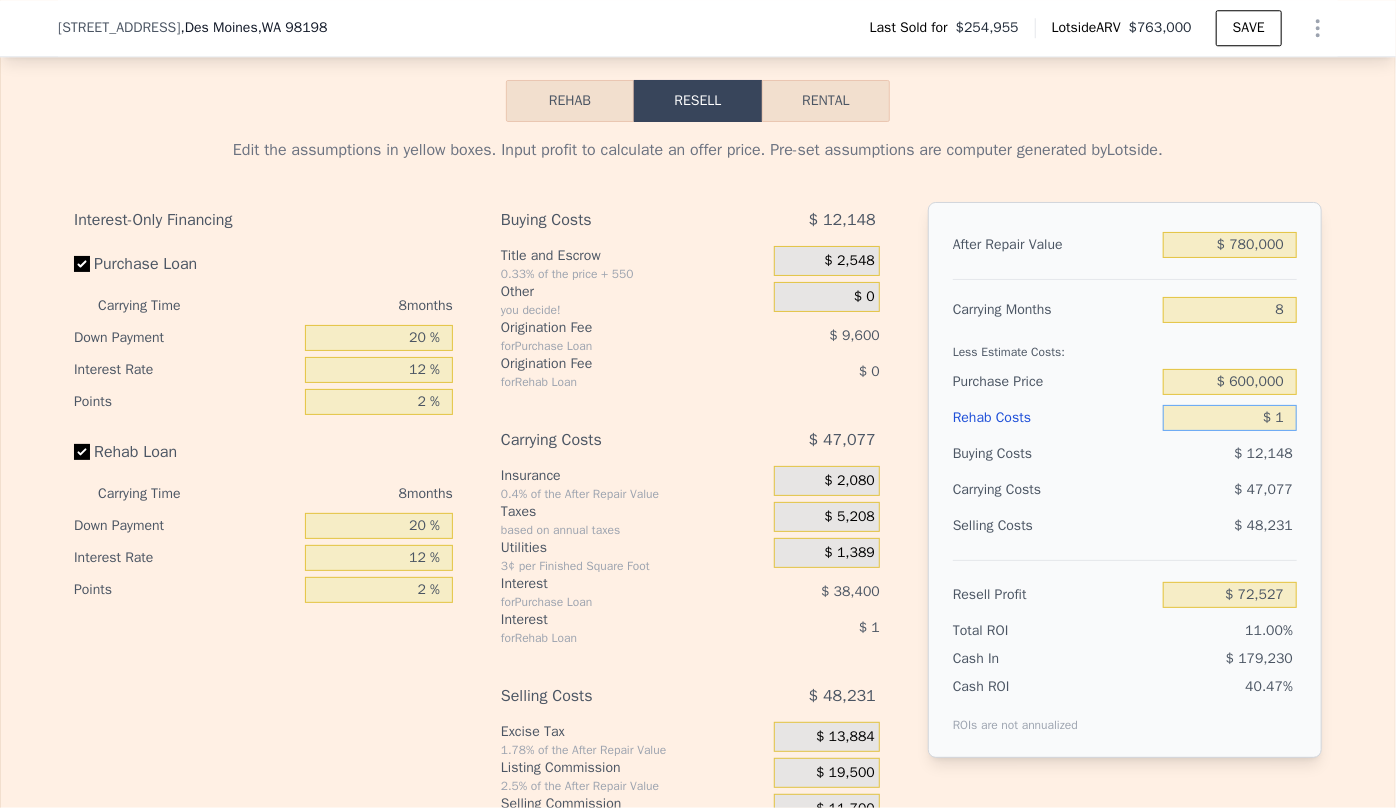 type on "$ 72,543" 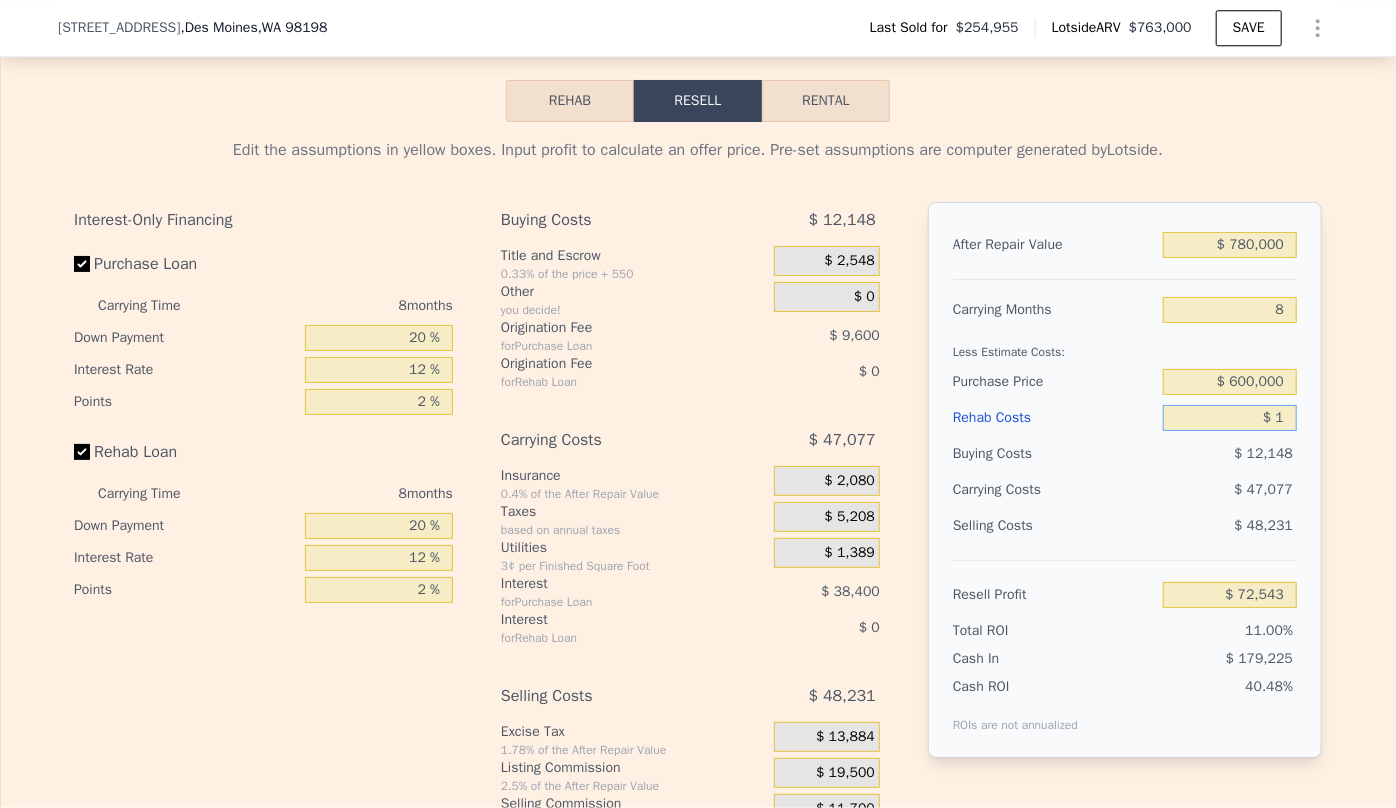 type on "$ 15" 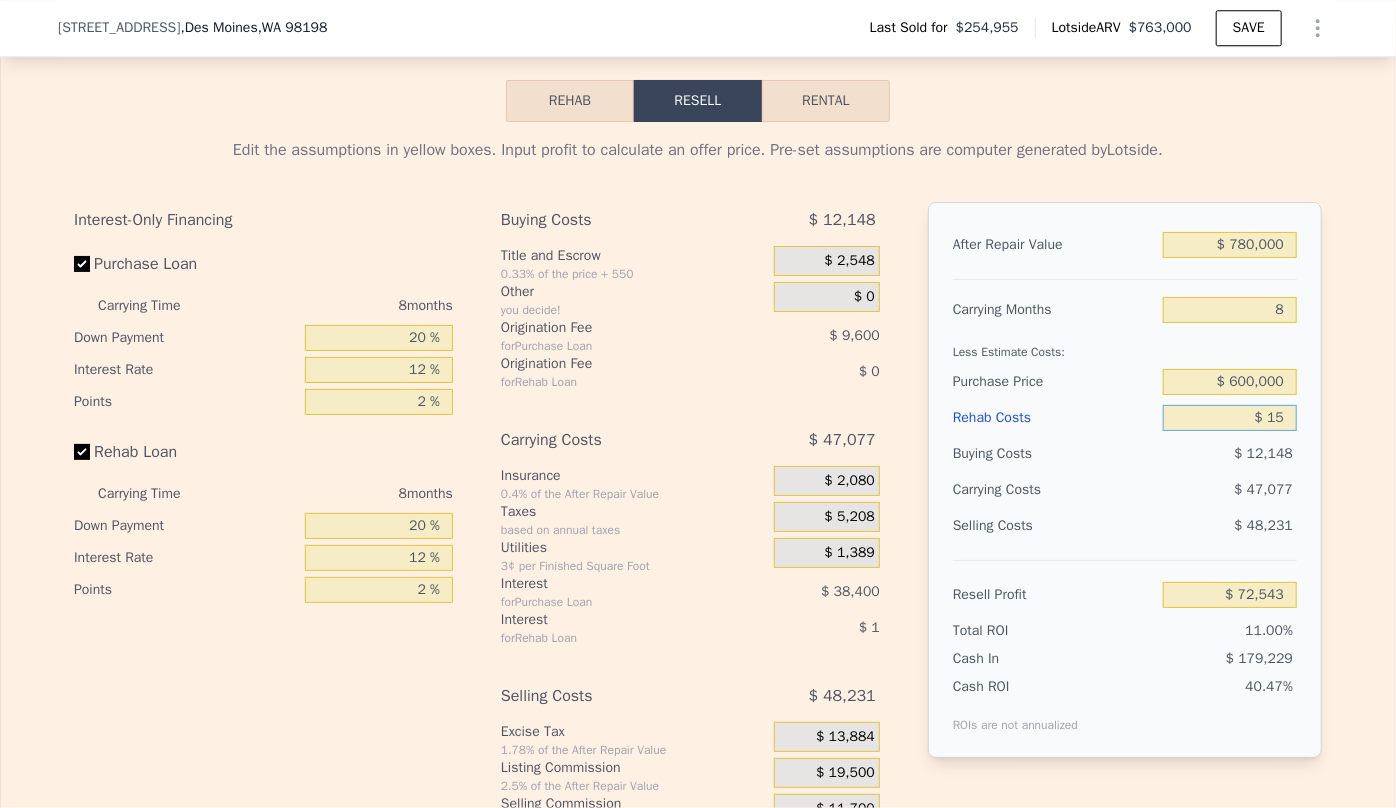 type on "$ 72,529" 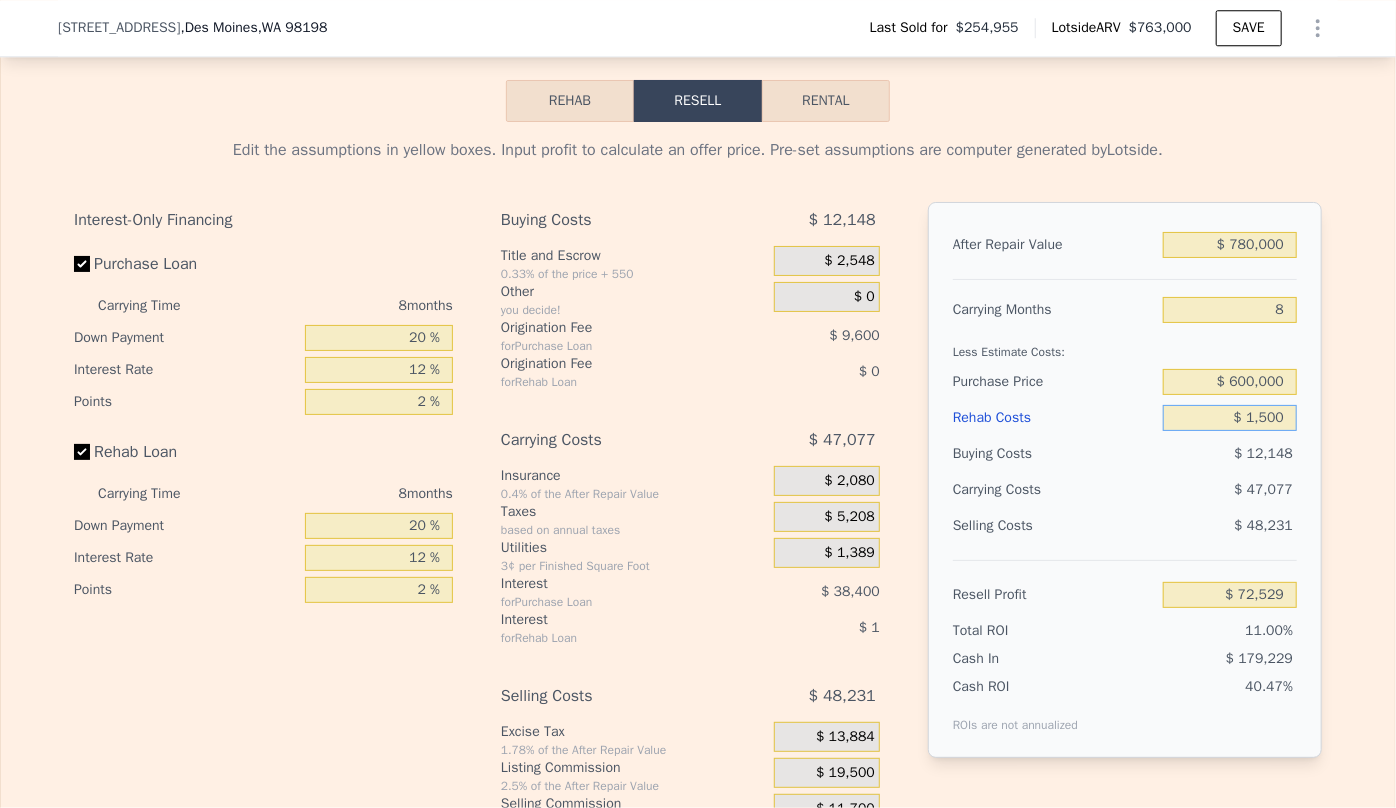 type on "$ 15,000" 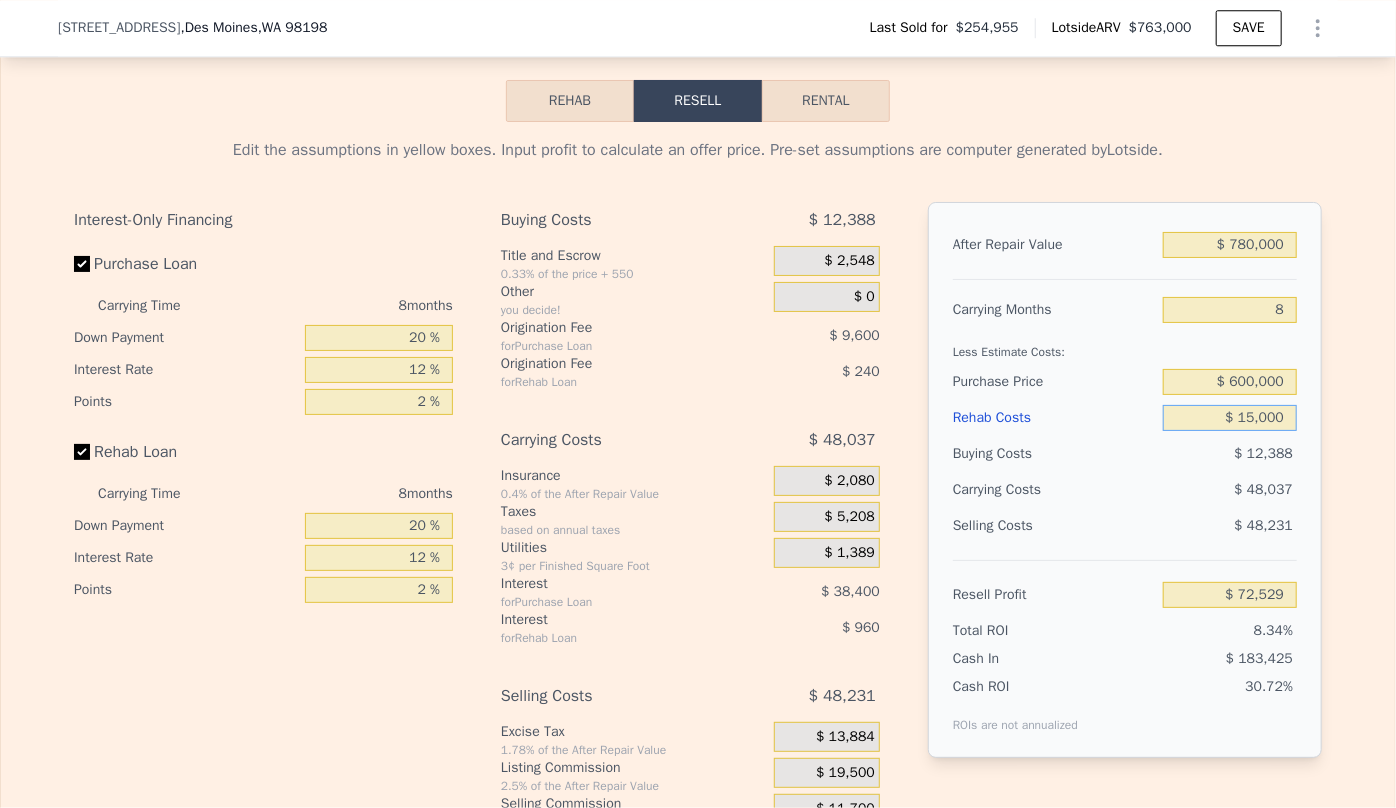 type on "$ 56,344" 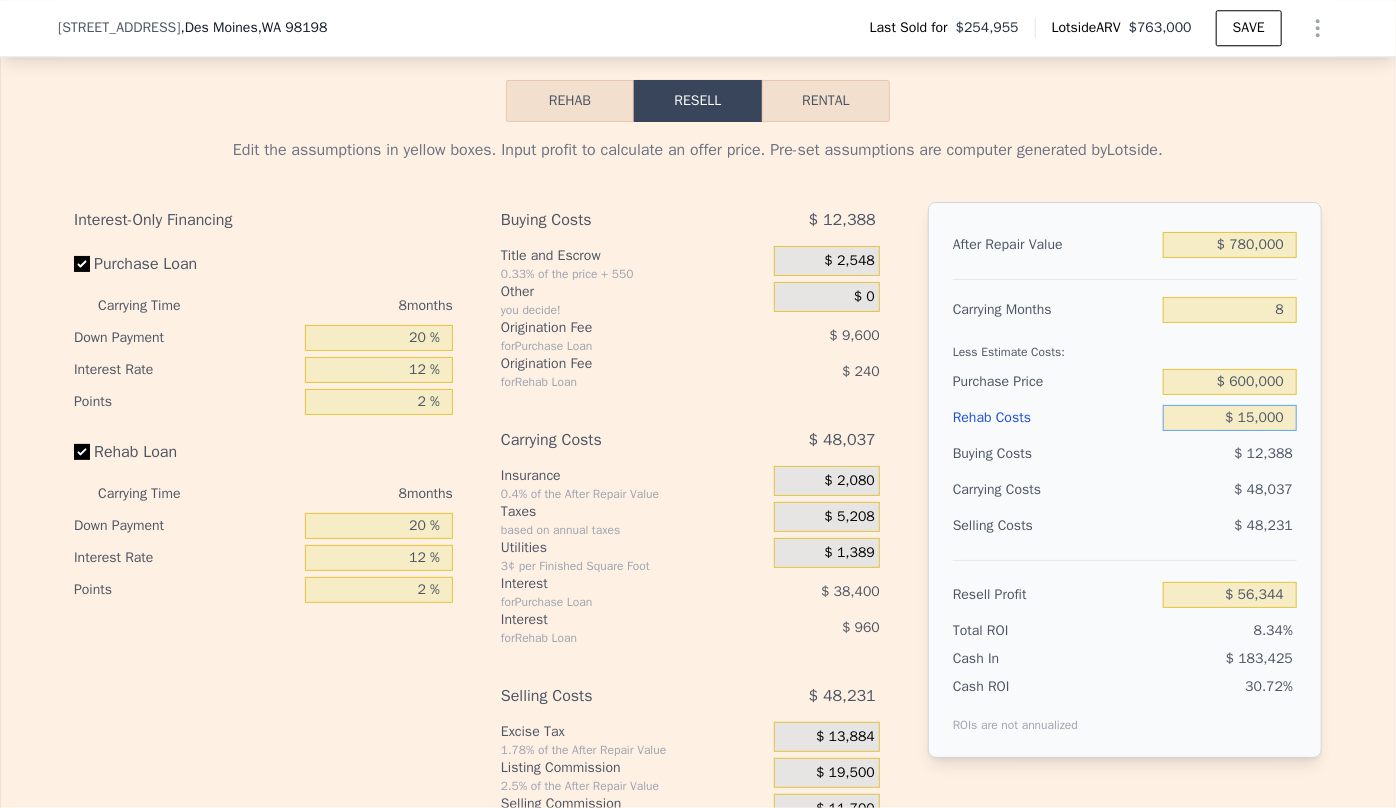 type on "$ 150,000" 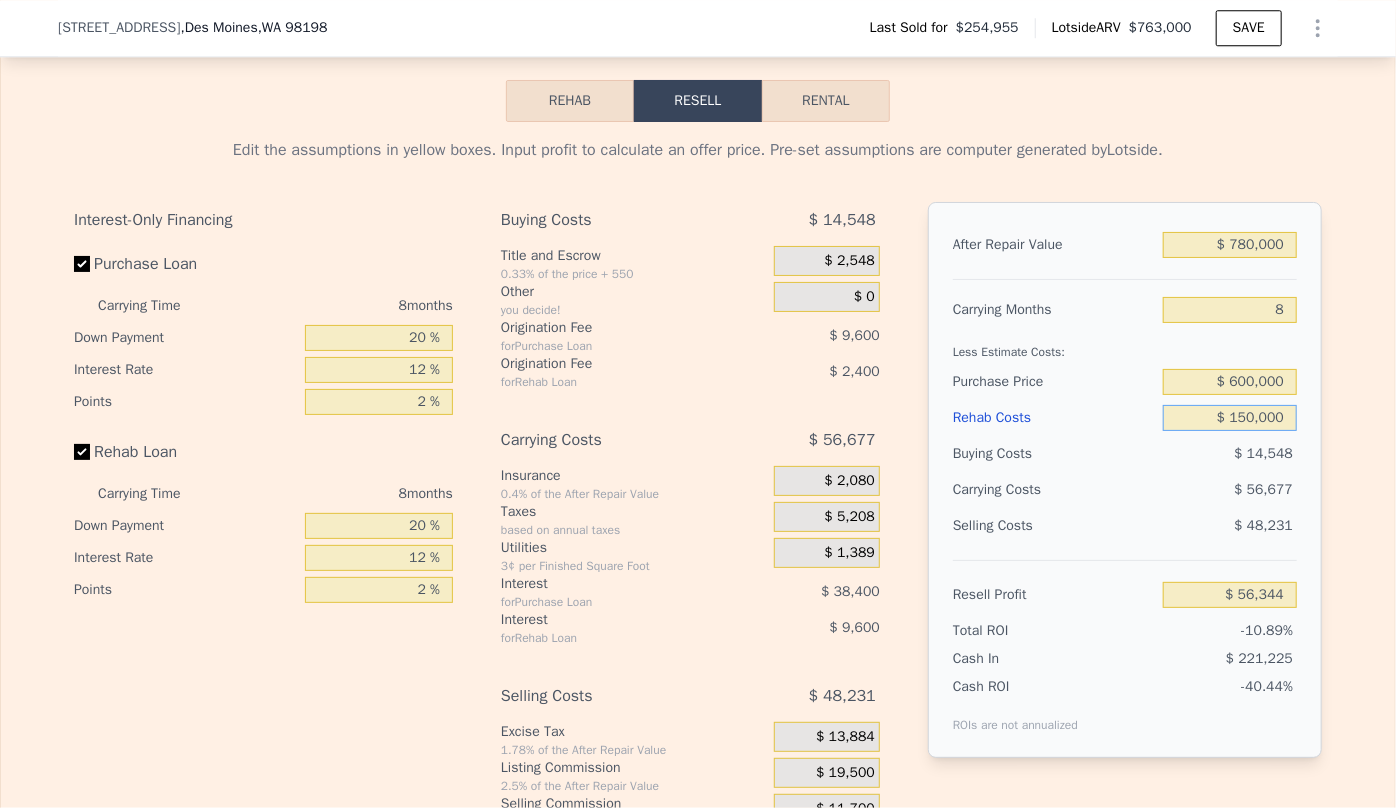 type on "-$ 89,456" 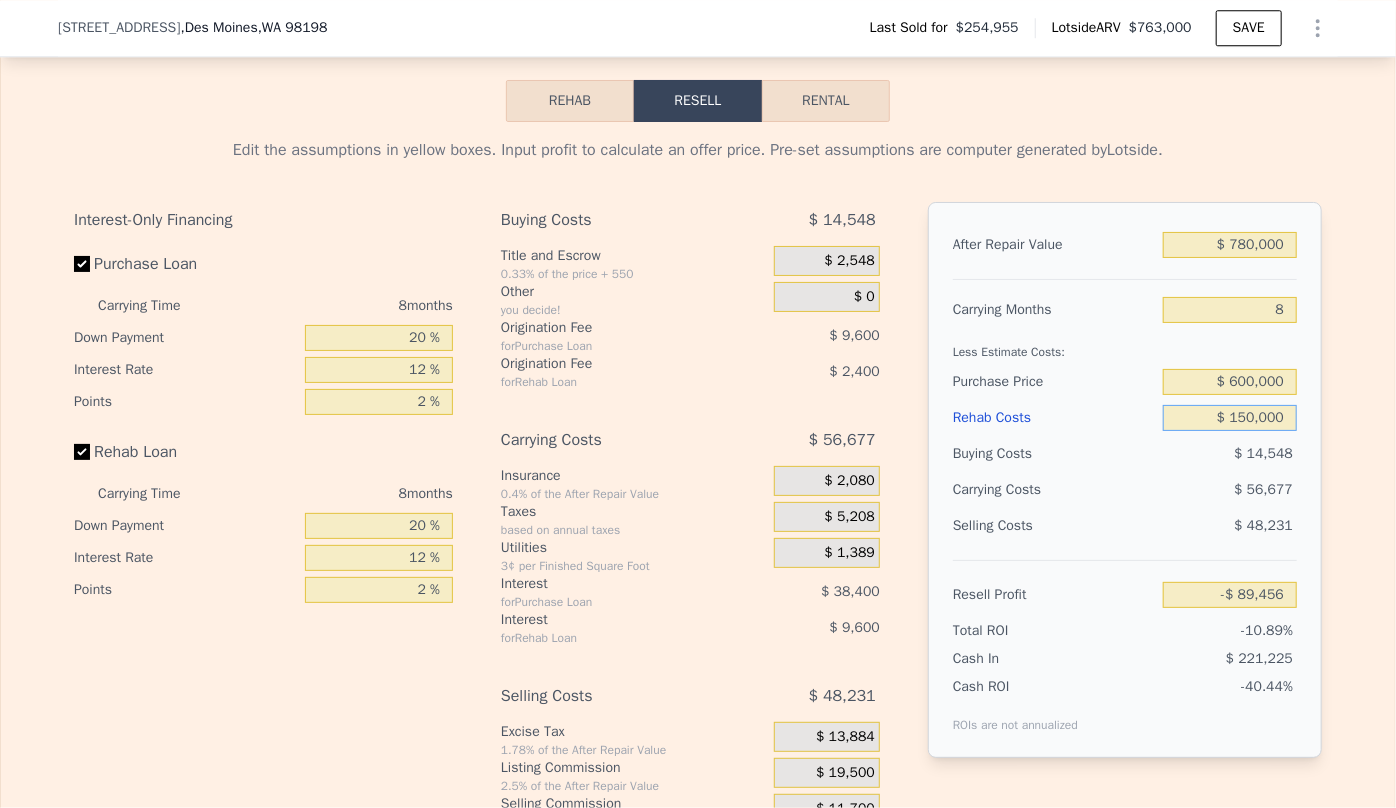 type on "$ 150,000" 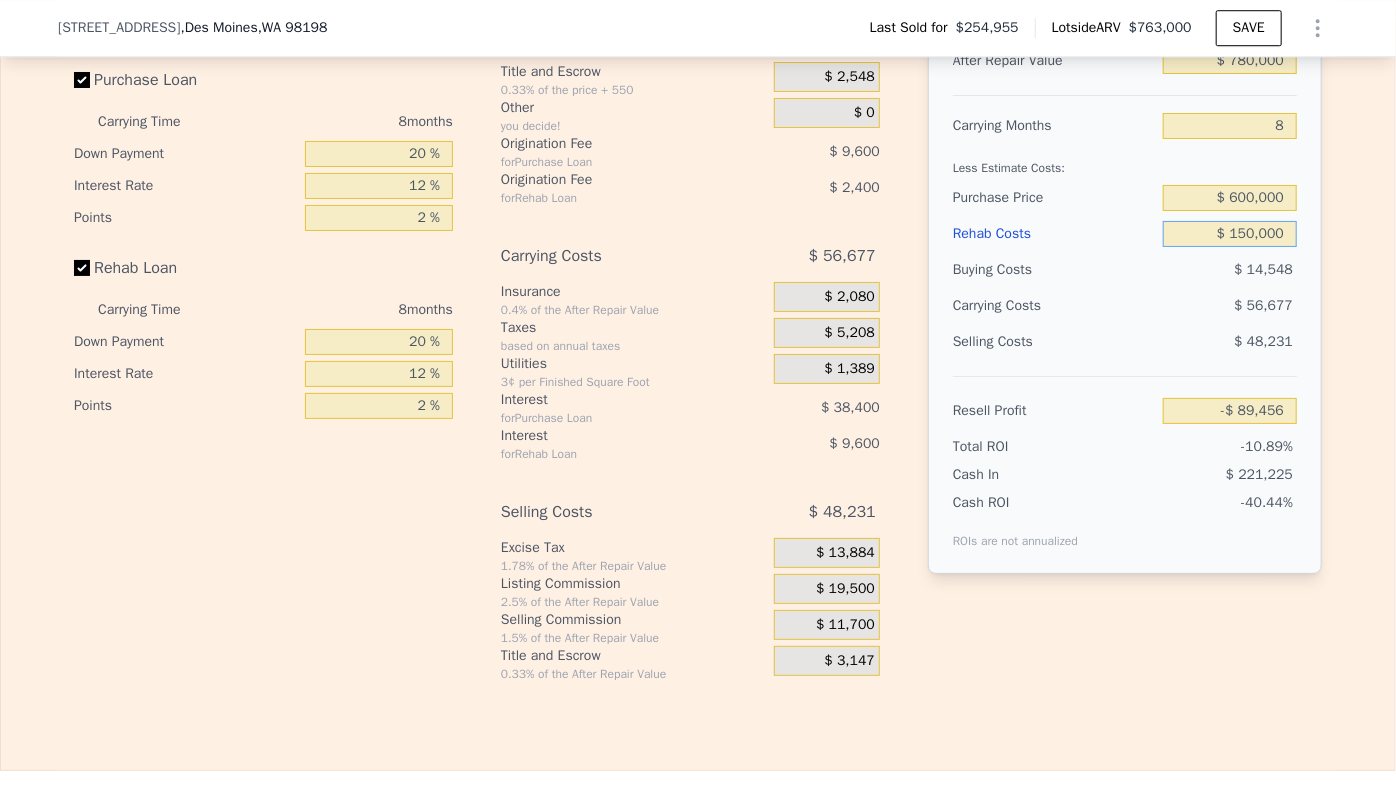 scroll, scrollTop: 3021, scrollLeft: 0, axis: vertical 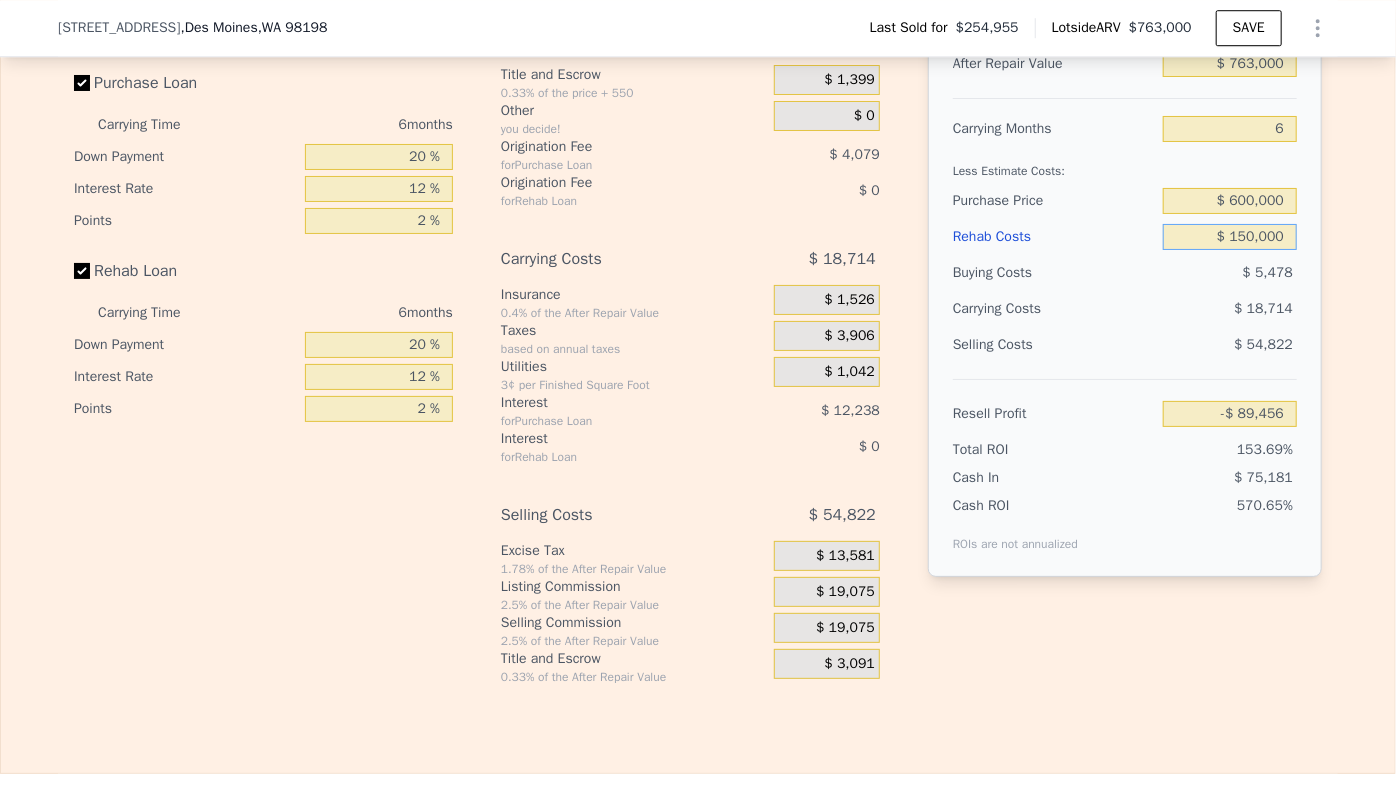 type on "3" 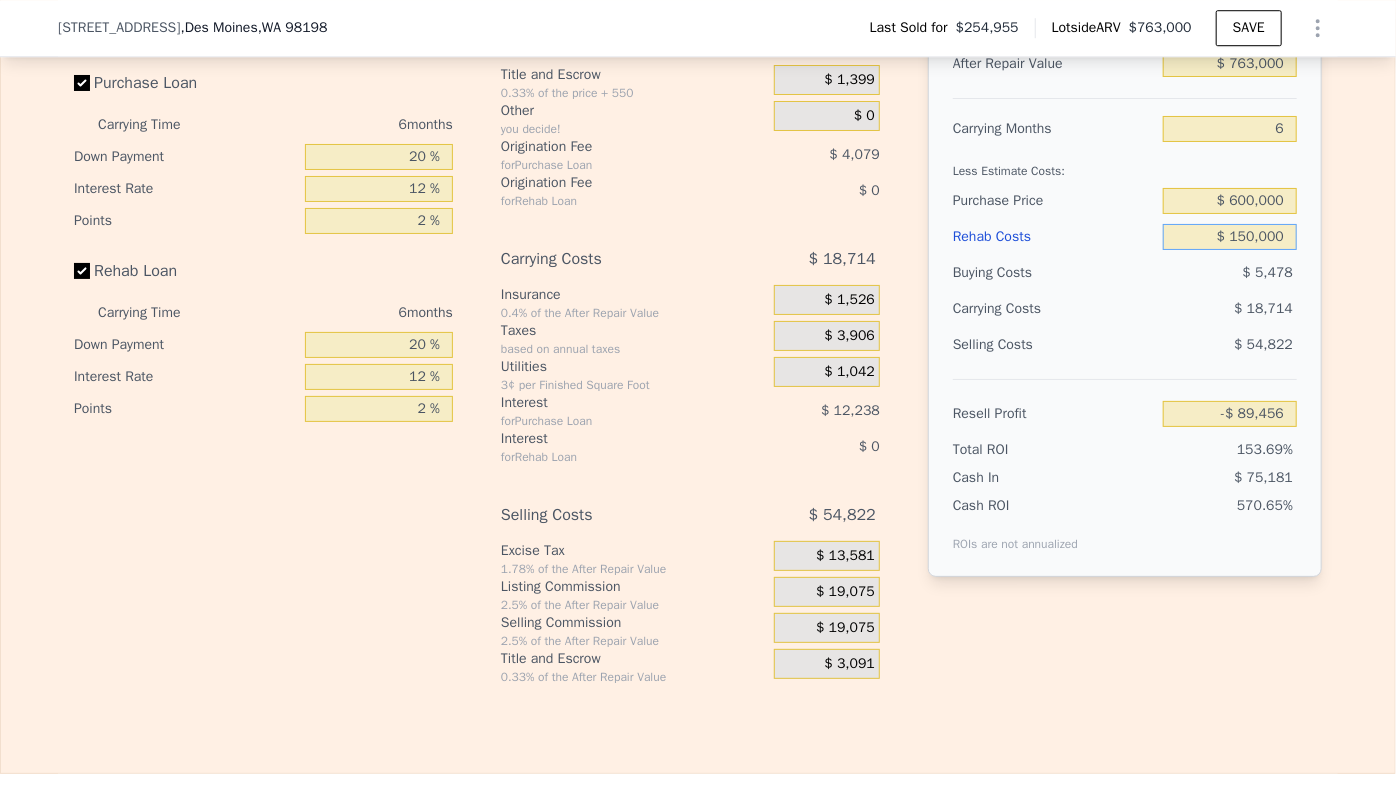 type on "8040" 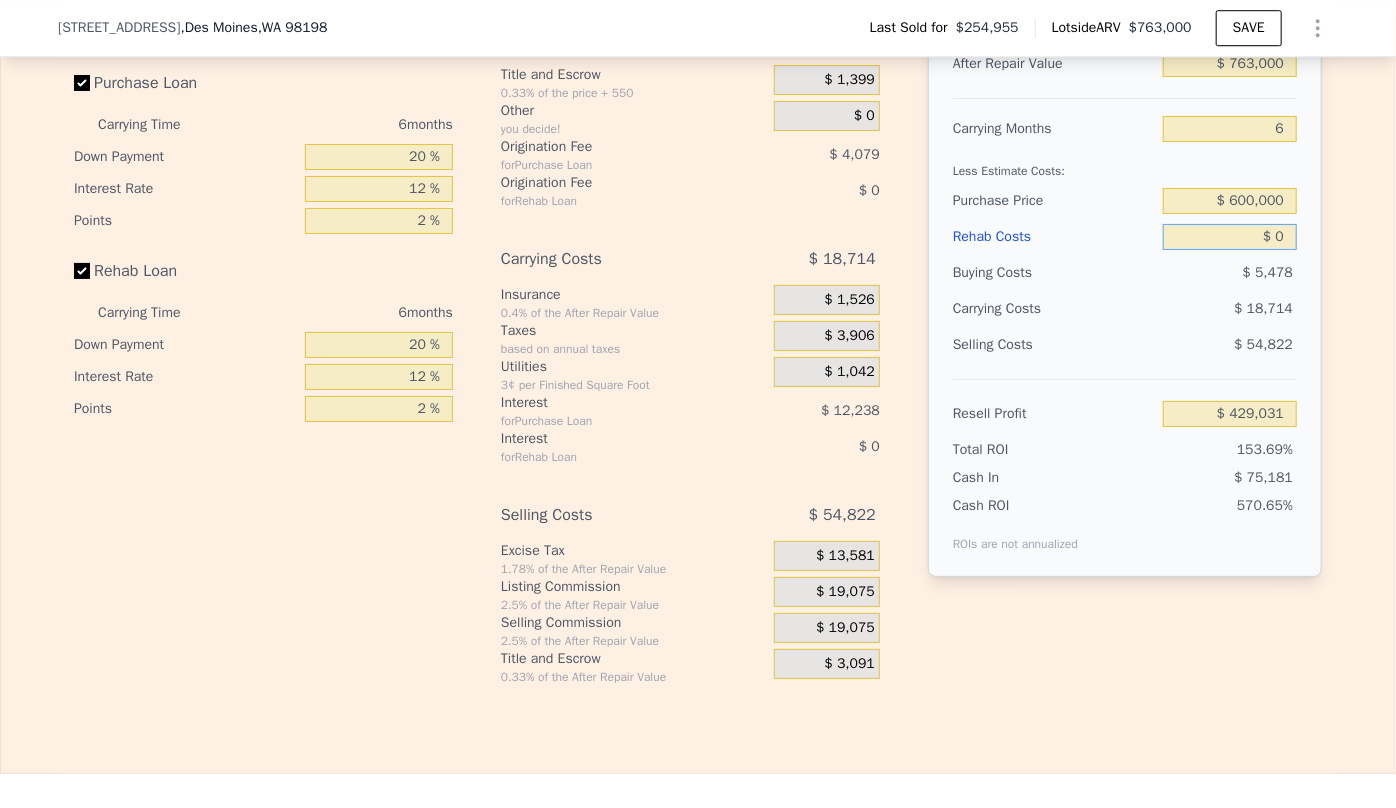 type on "$ 01" 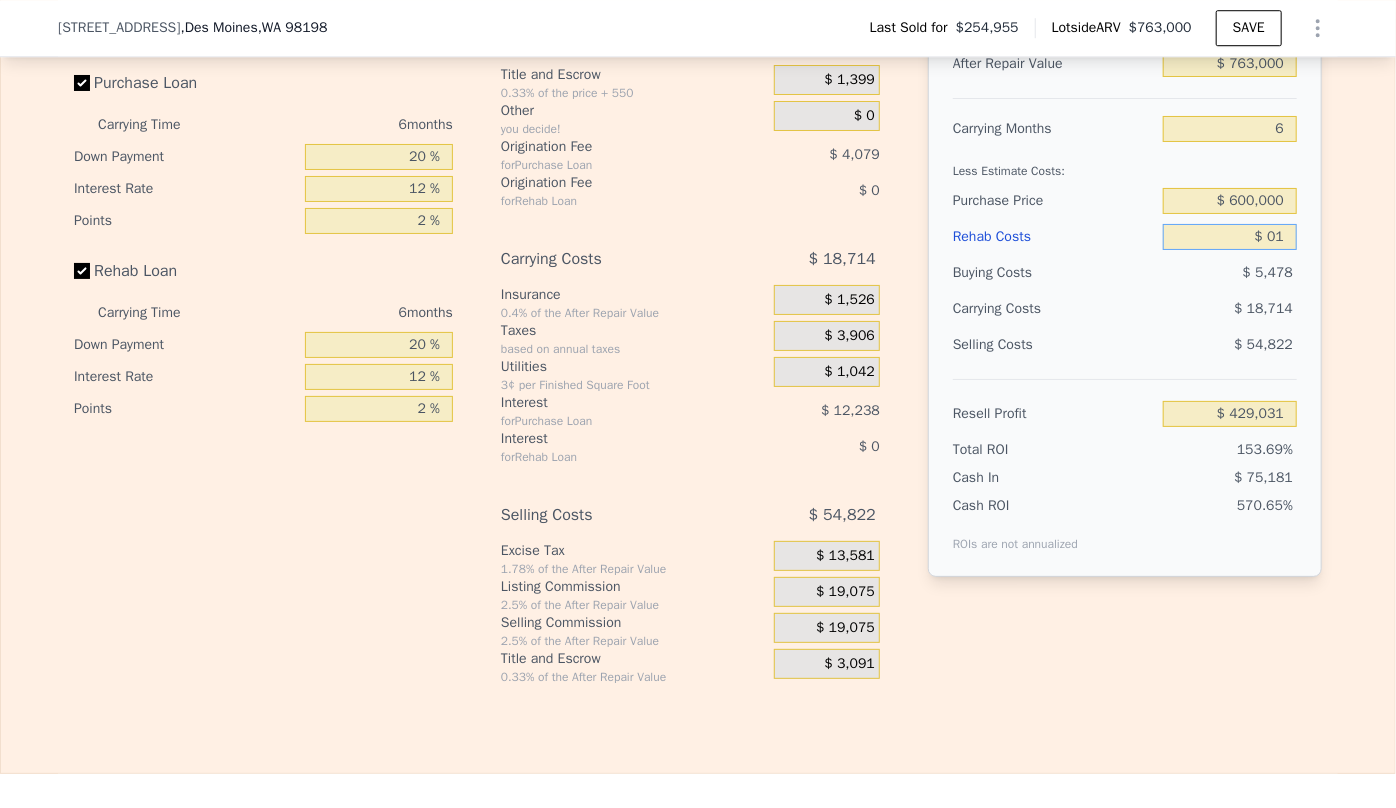 type on "$ 429,030" 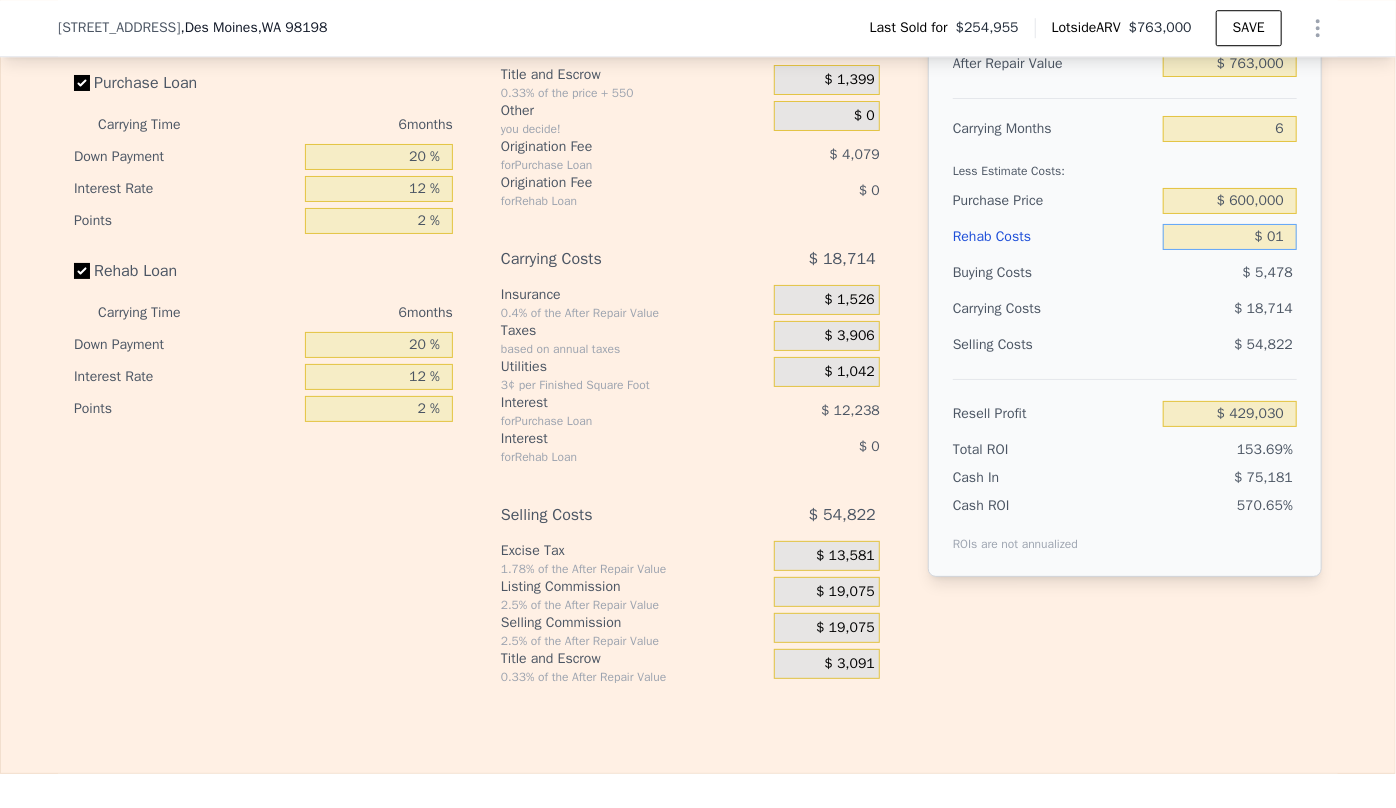 type on "$ 015" 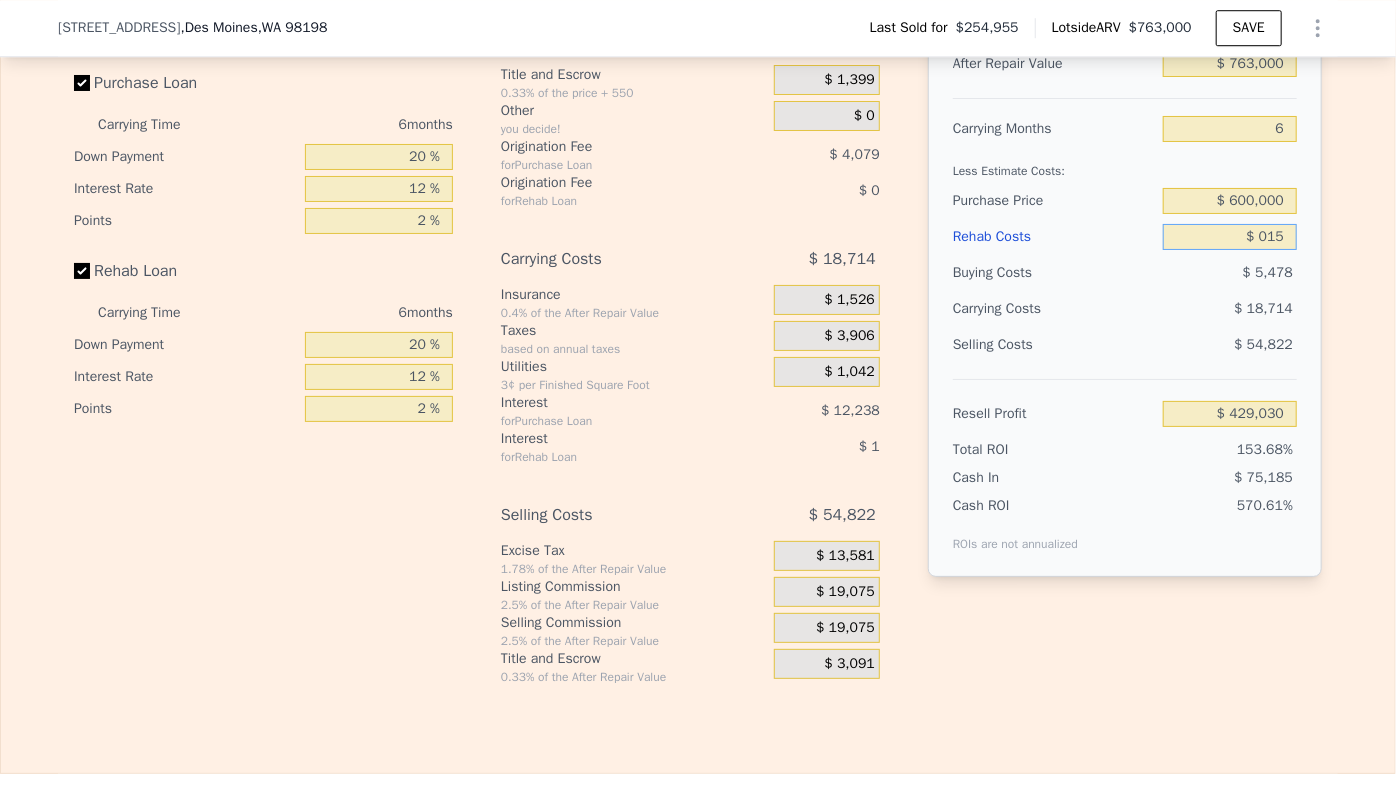 type on "$ 429,016" 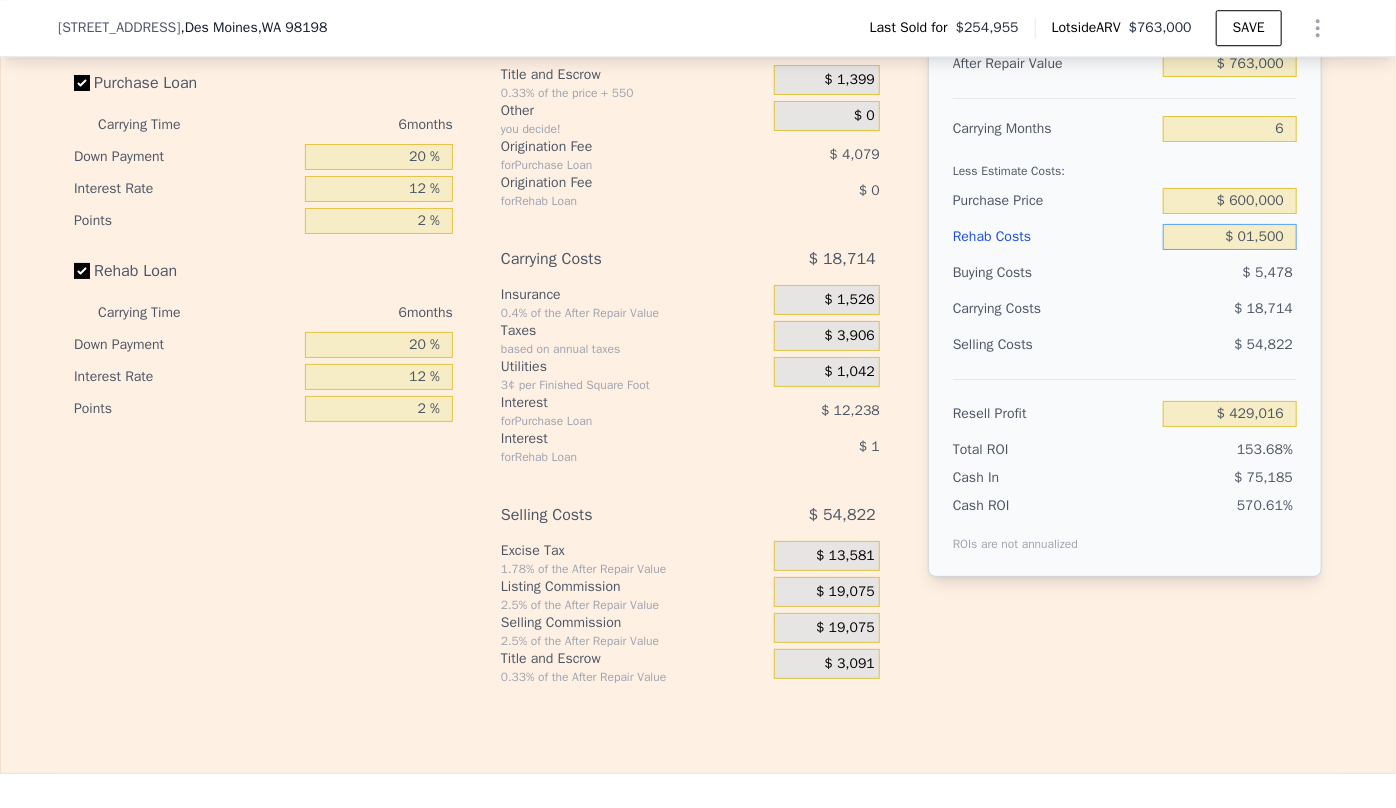 type on "$ 015,000" 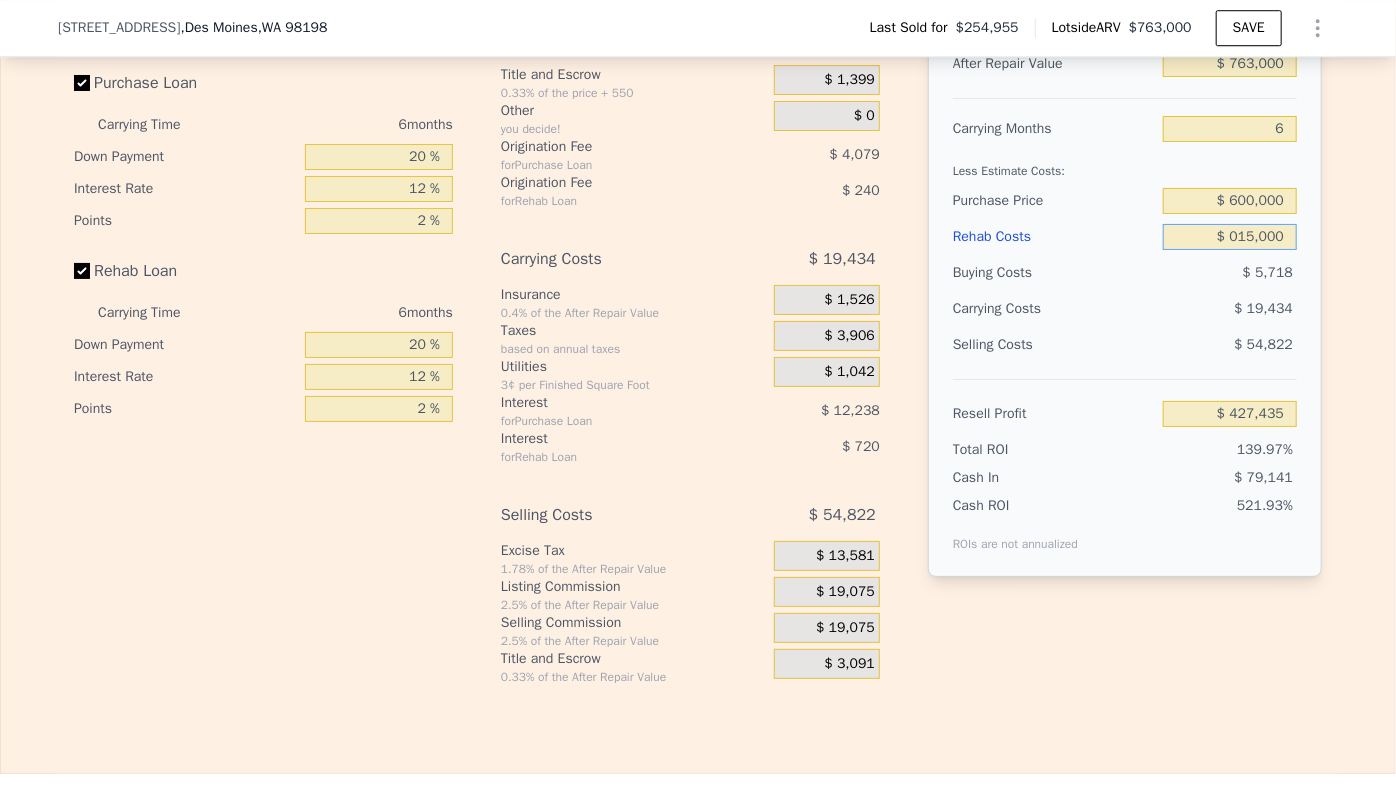 type on "$ 413,071" 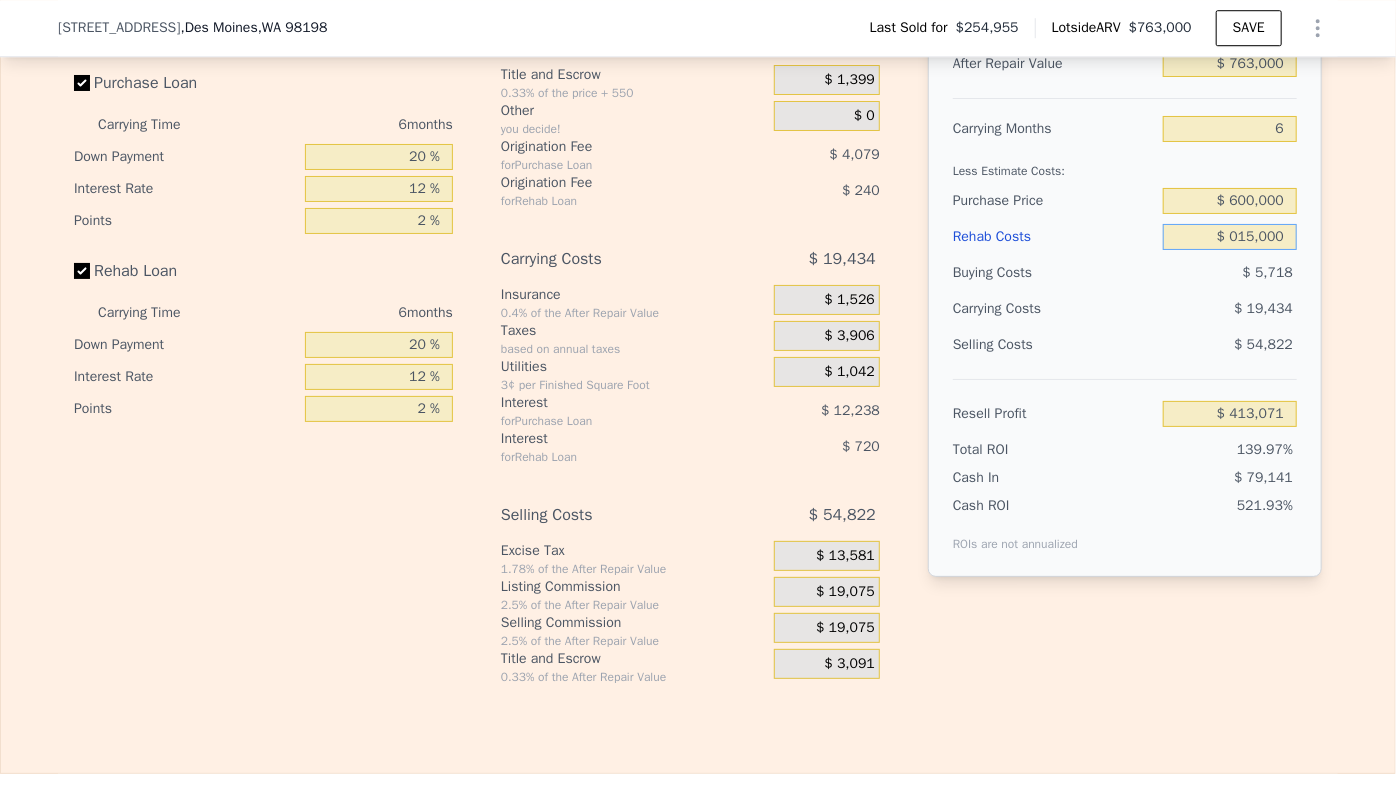 type on "$ 0150,000" 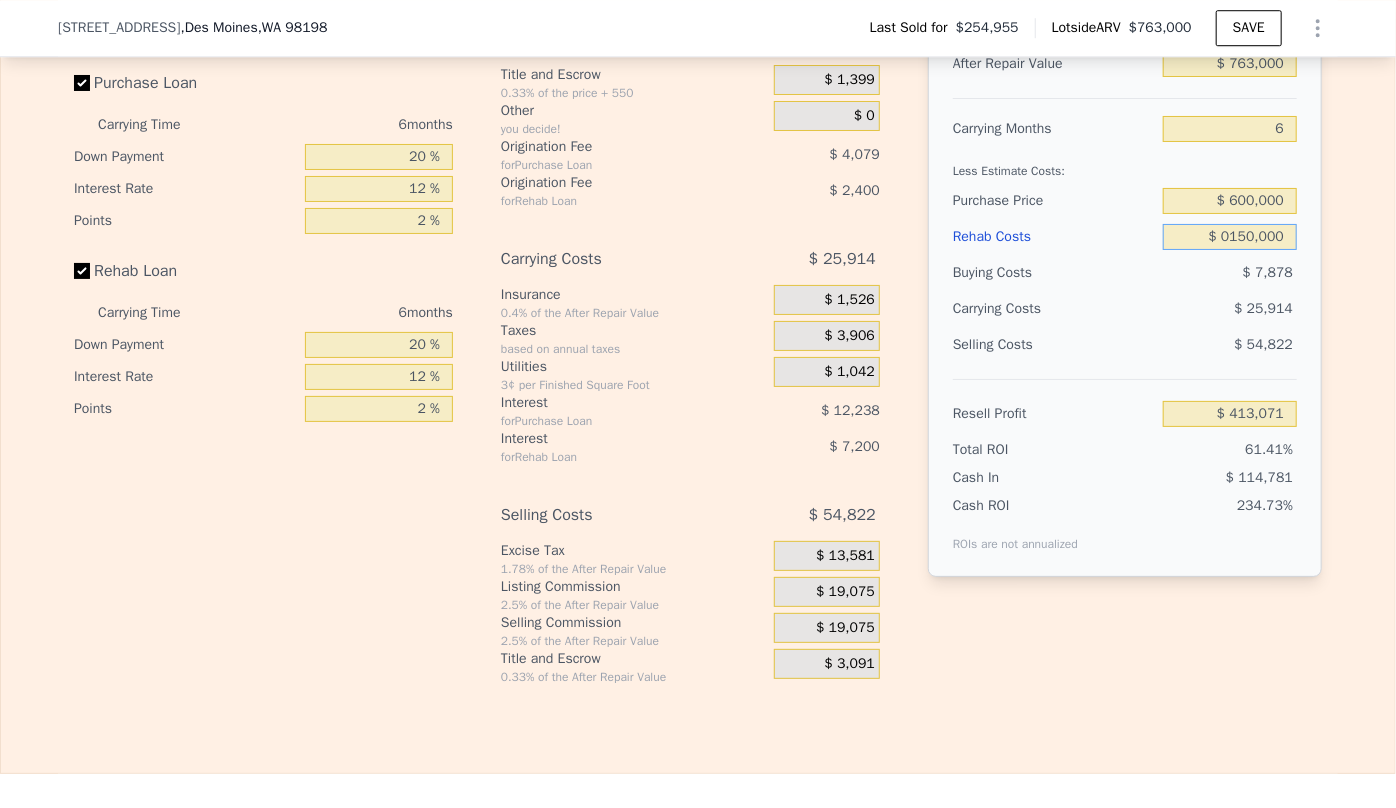 type on "$ 269,431" 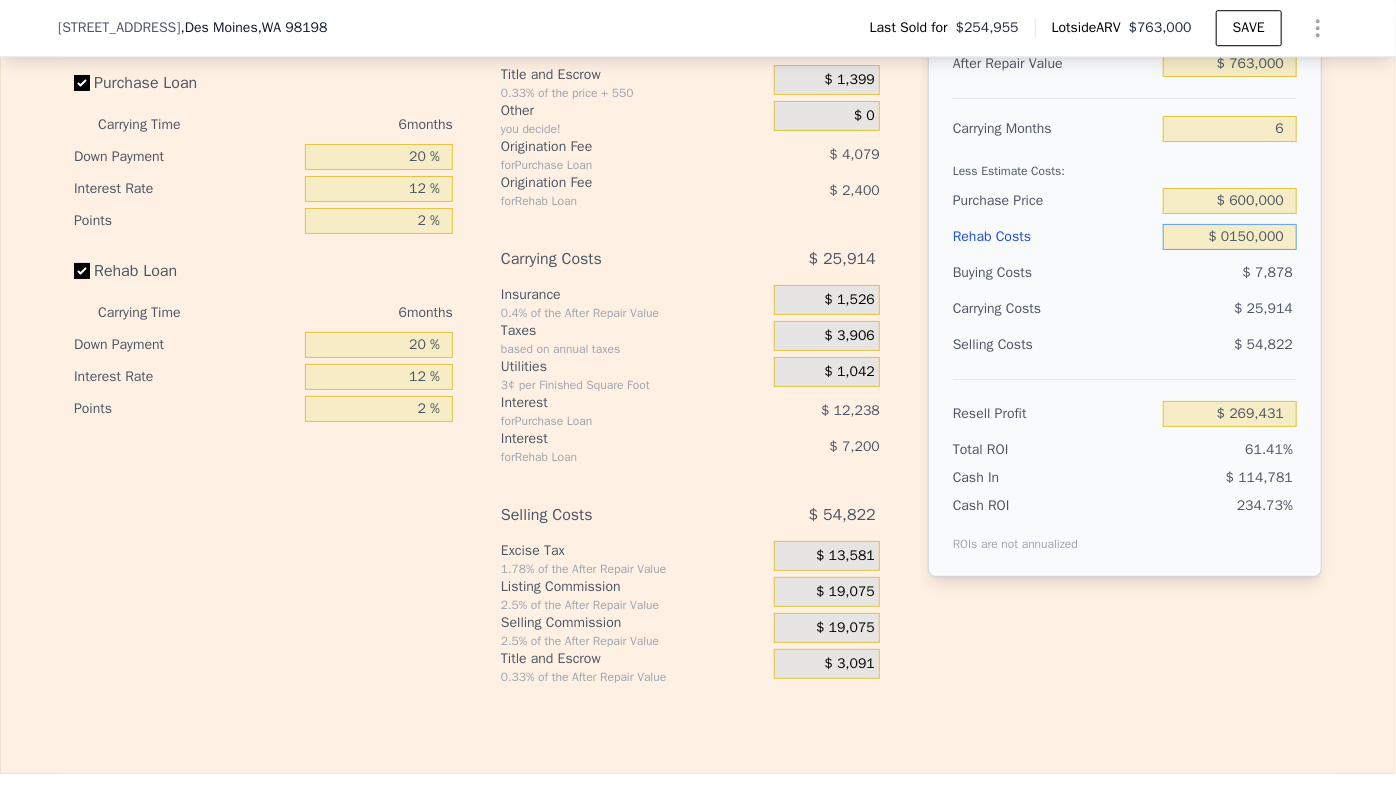 type on "$ 015,000" 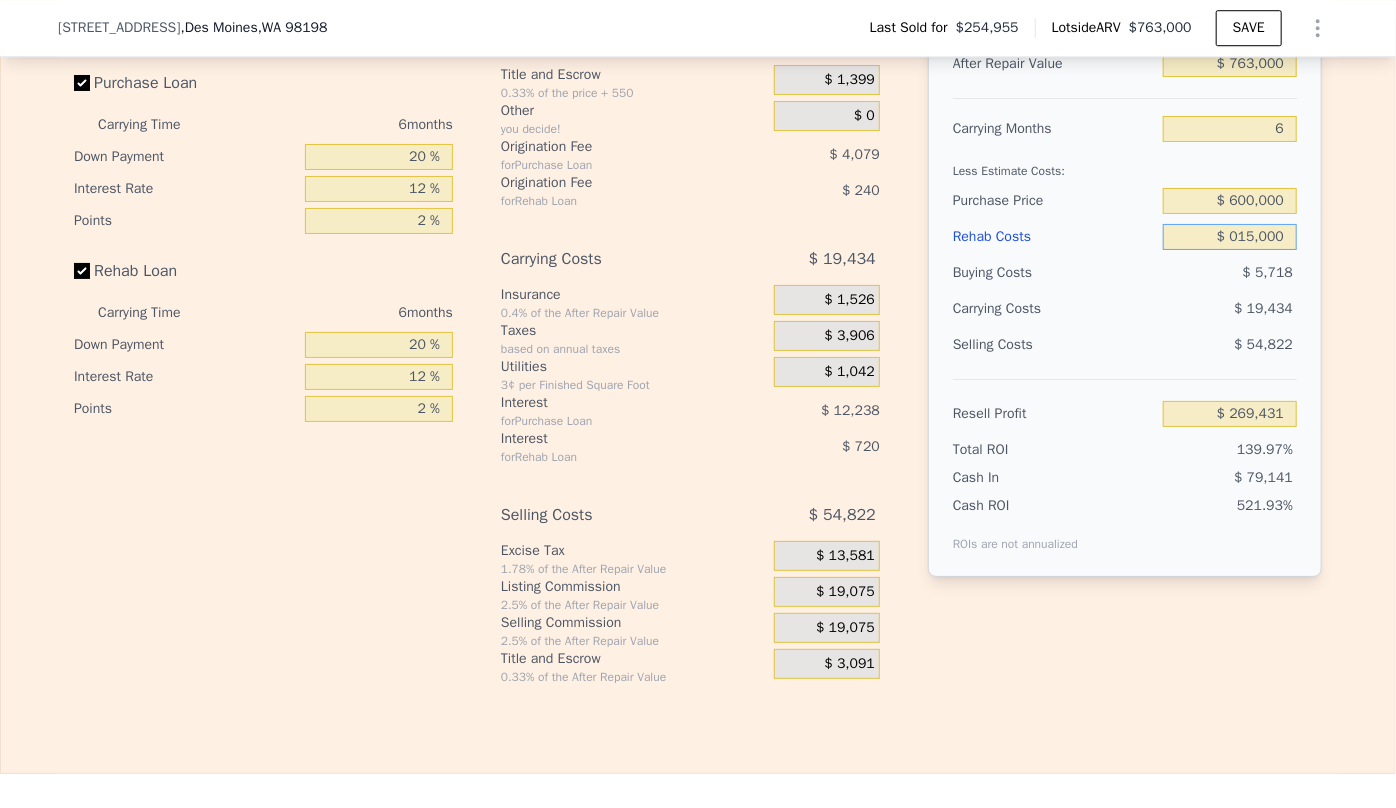 type on "$ 413,071" 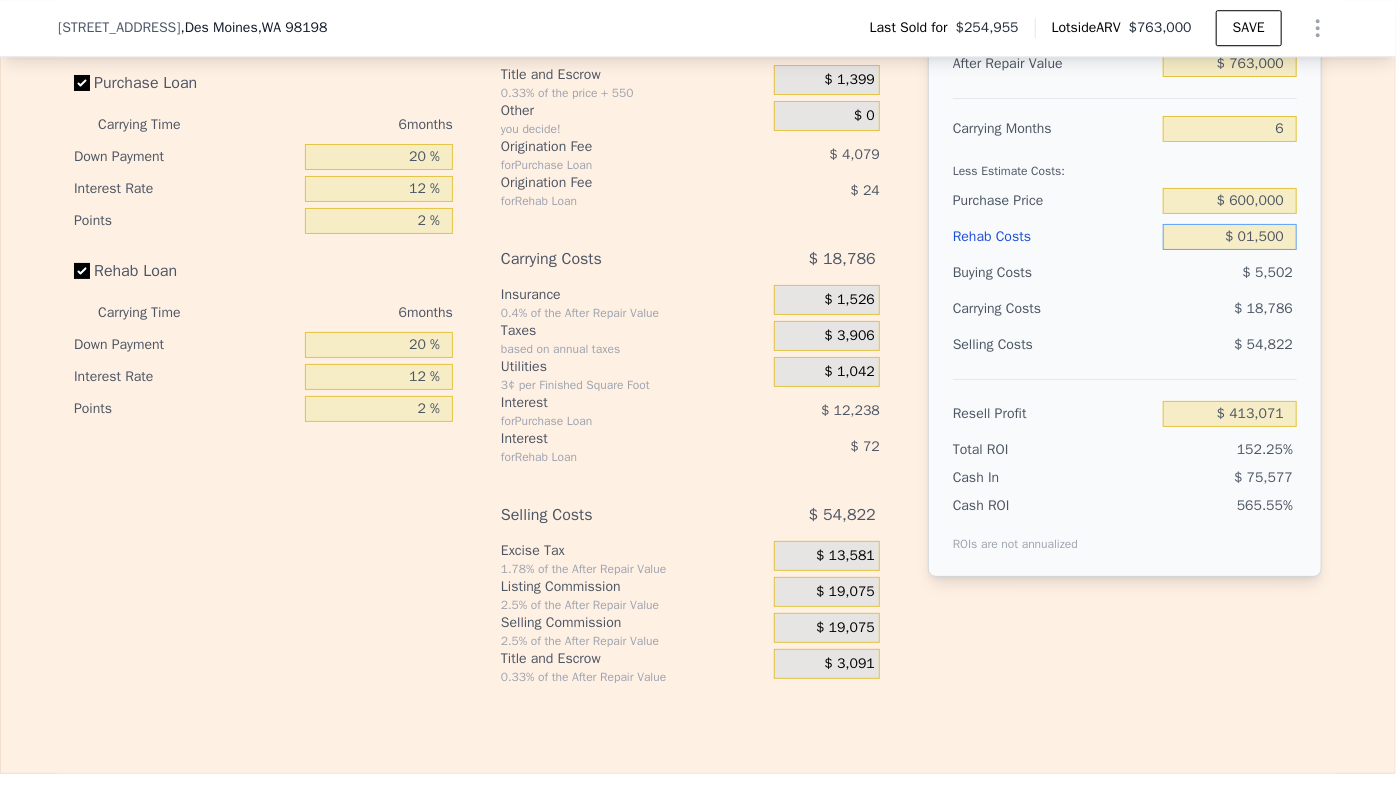type on "$ 0150" 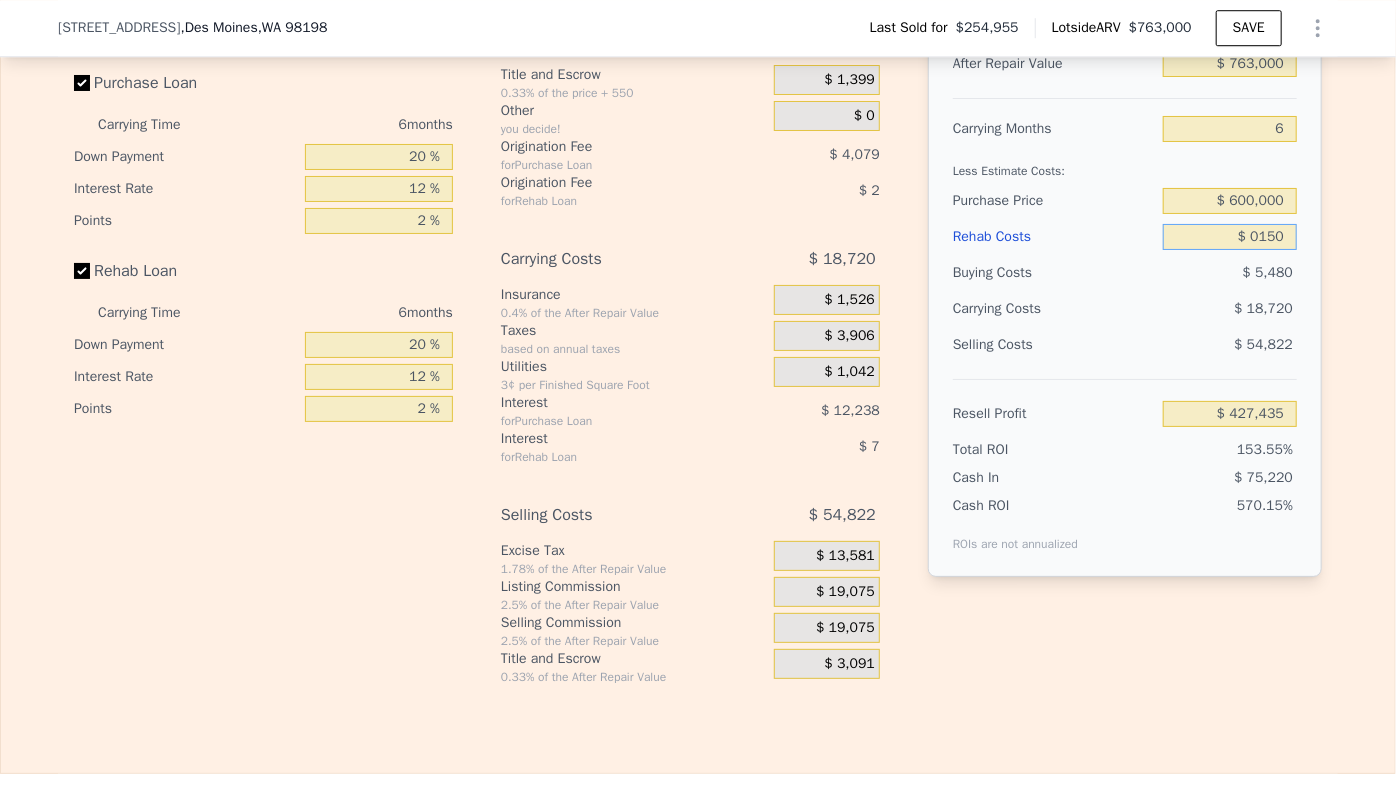 type on "$ 428,873" 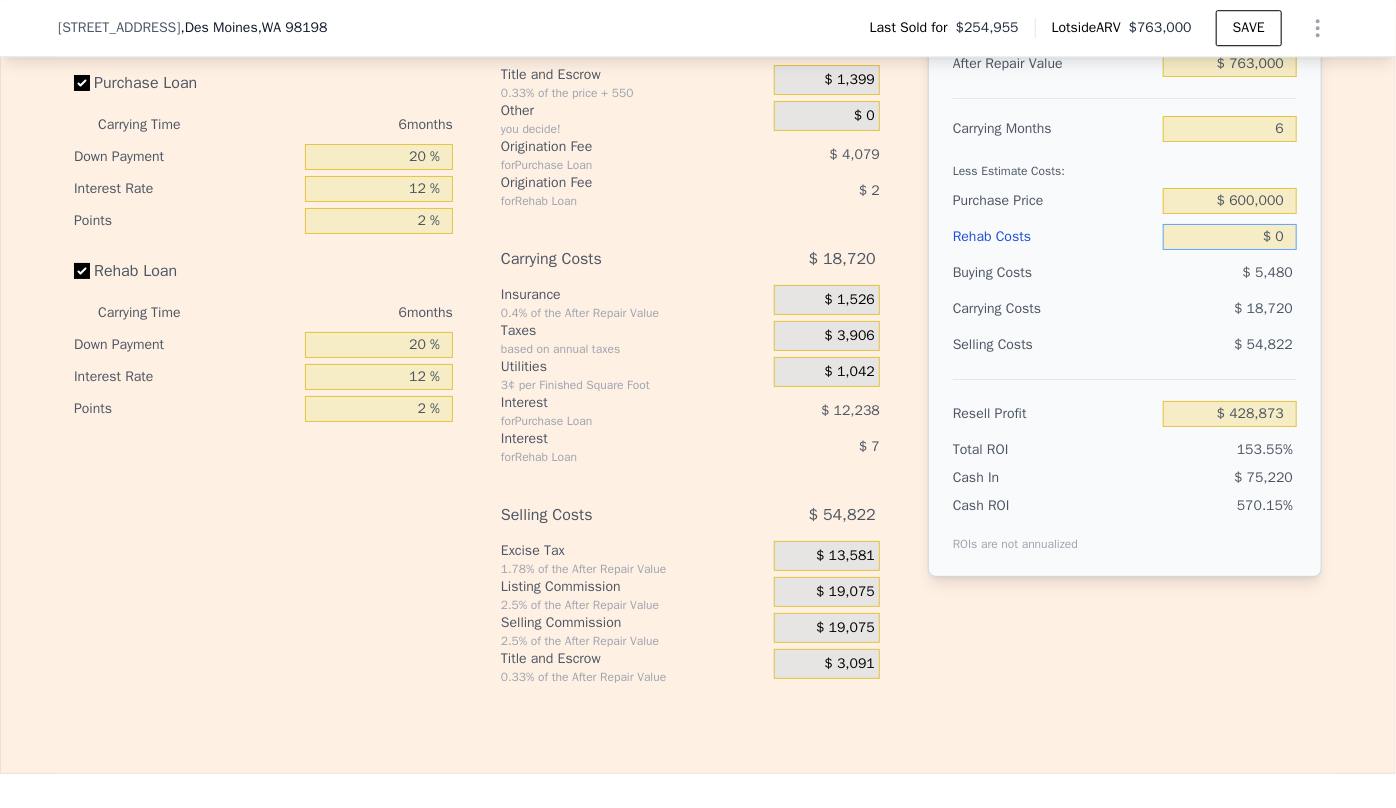 type on "$ 0" 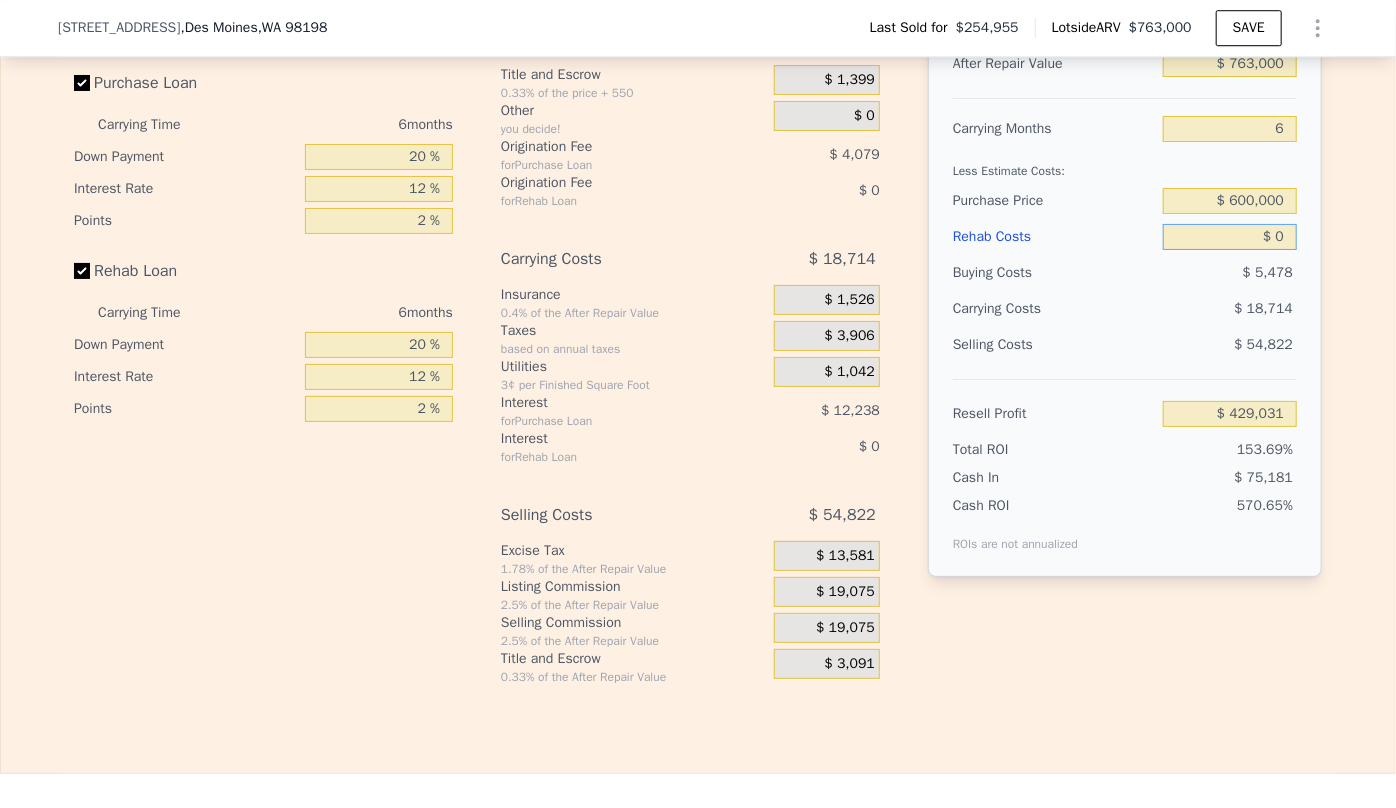 type on "$ 10" 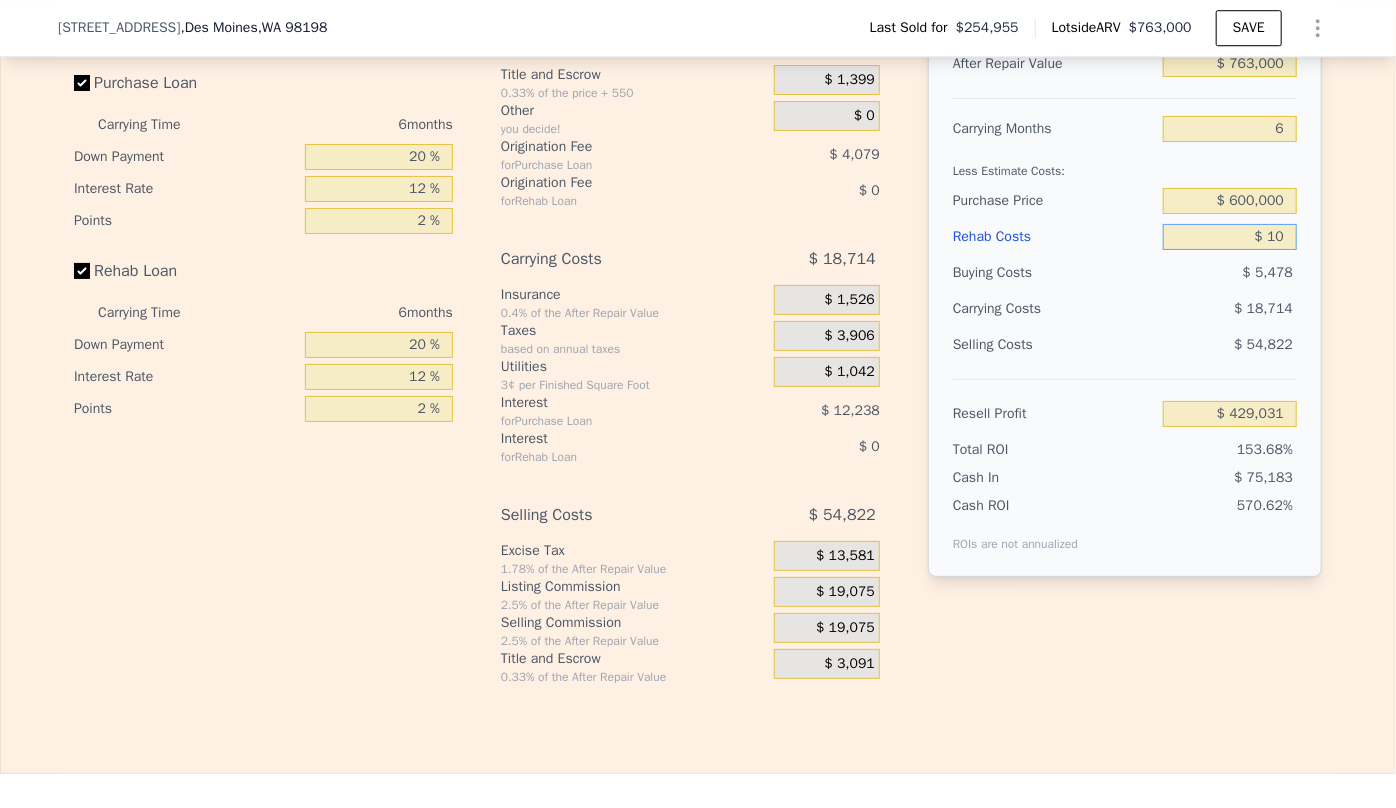 type on "$ 429,021" 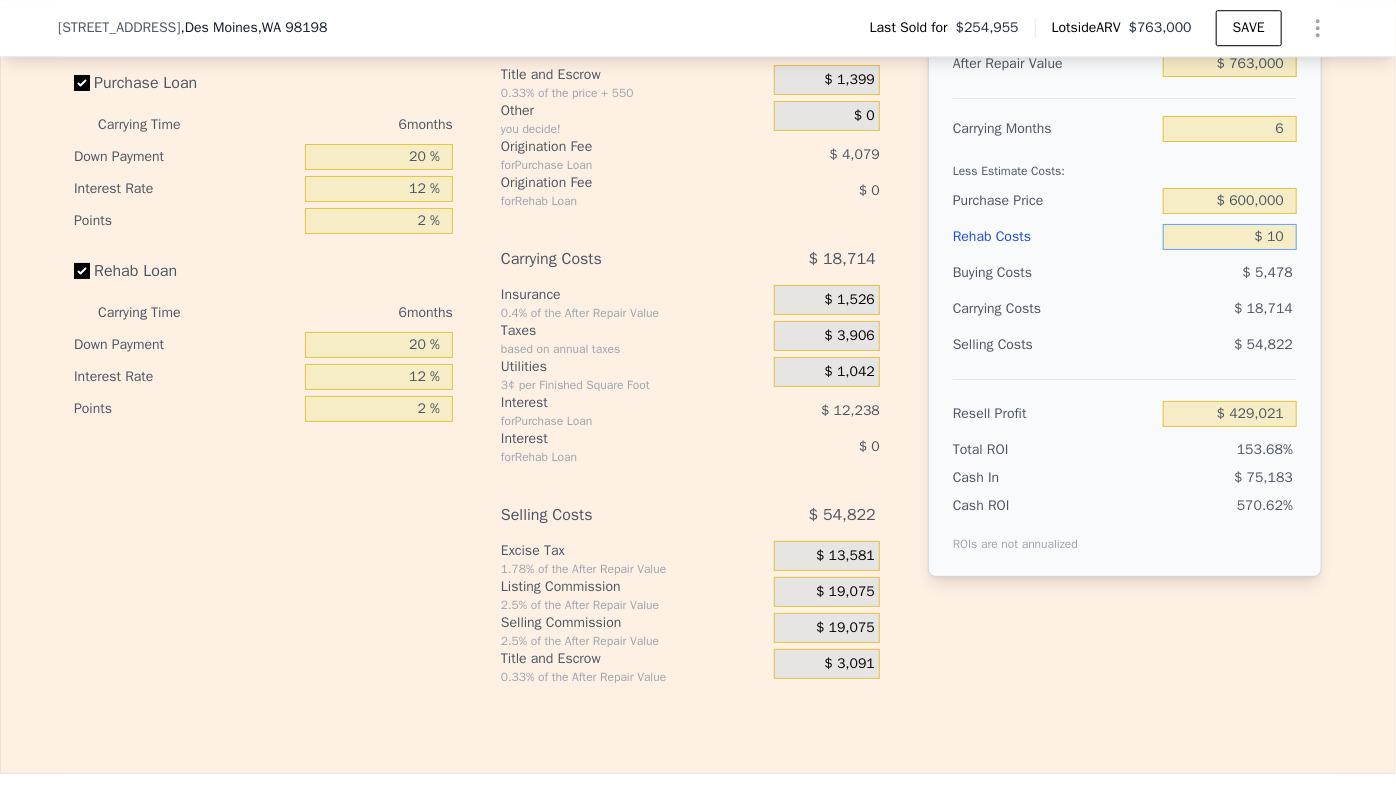 type on "$ 150" 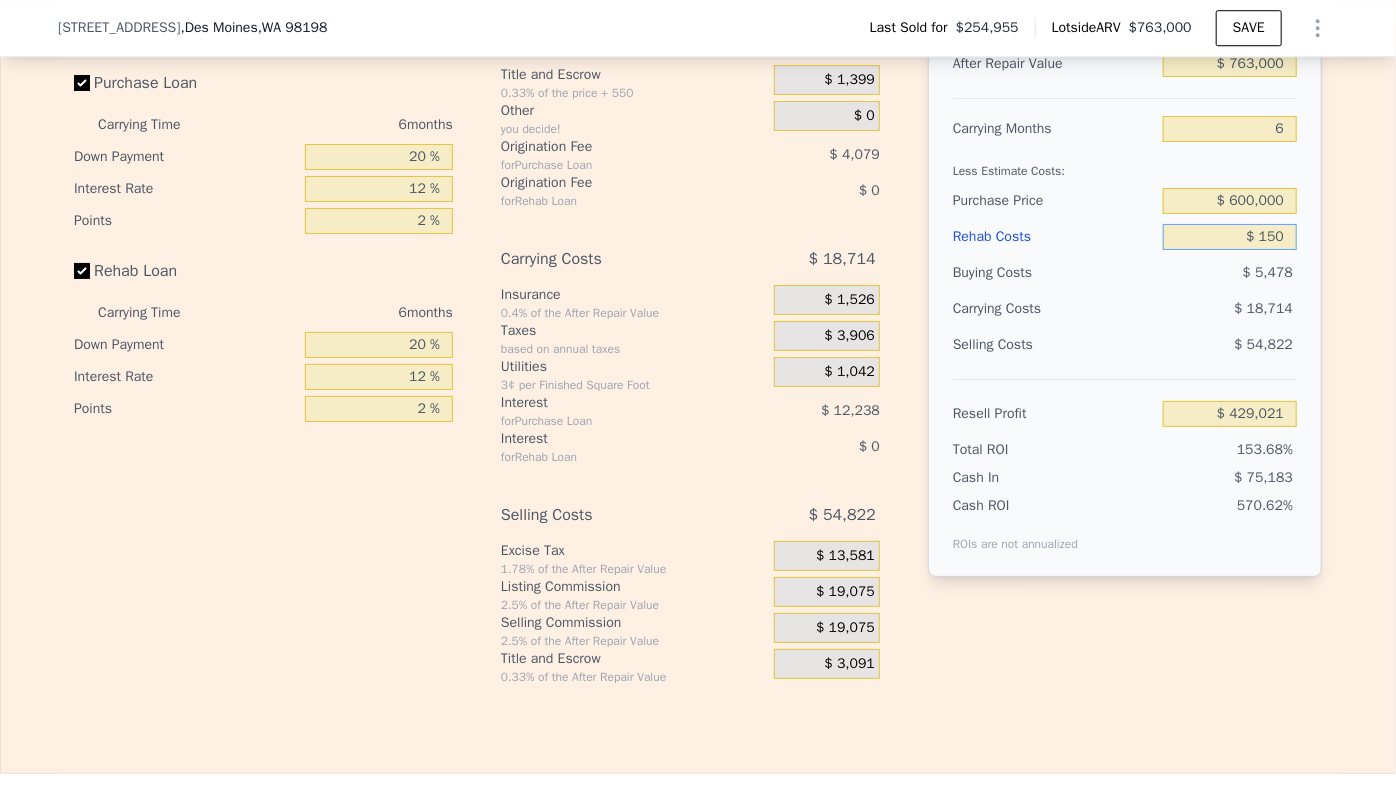 type on "$ 428,873" 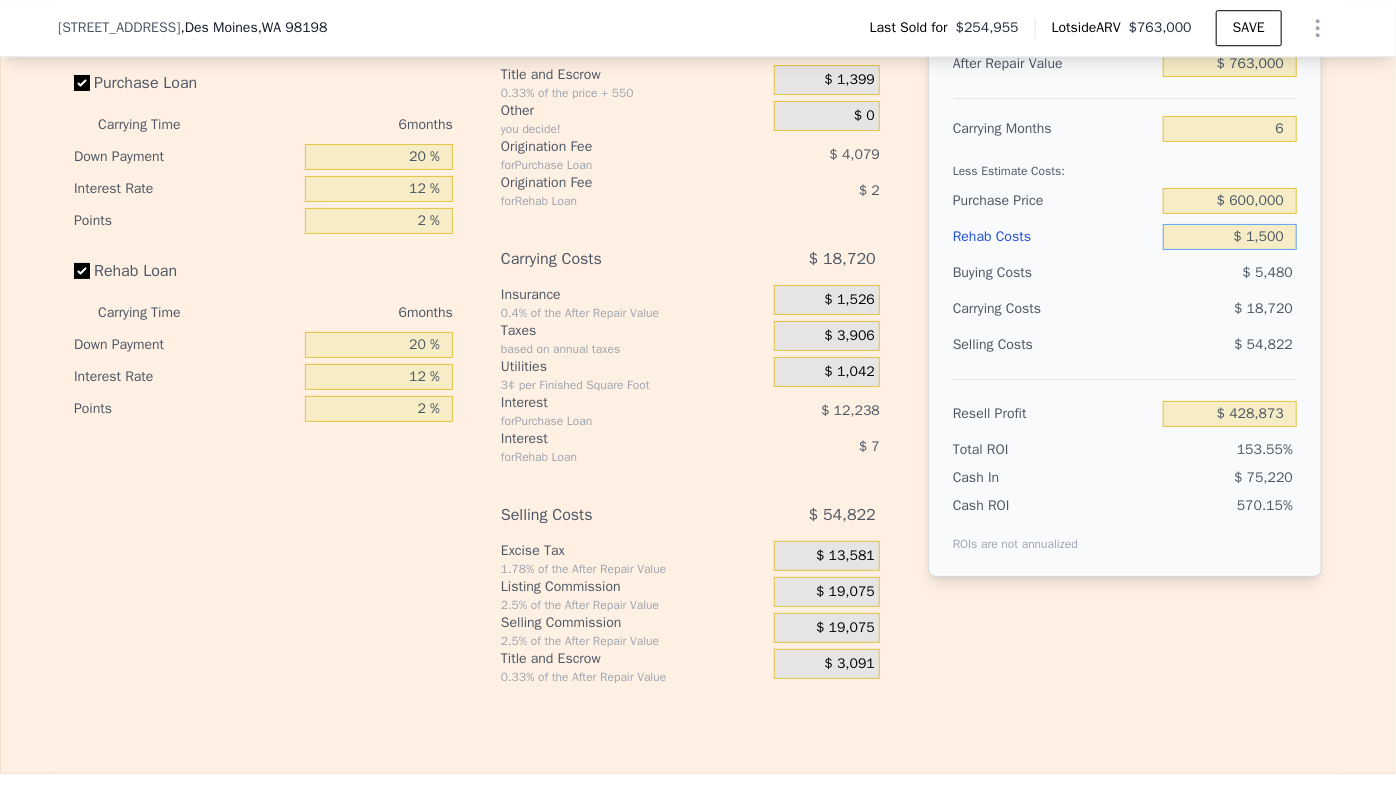 type on "$ 15,000" 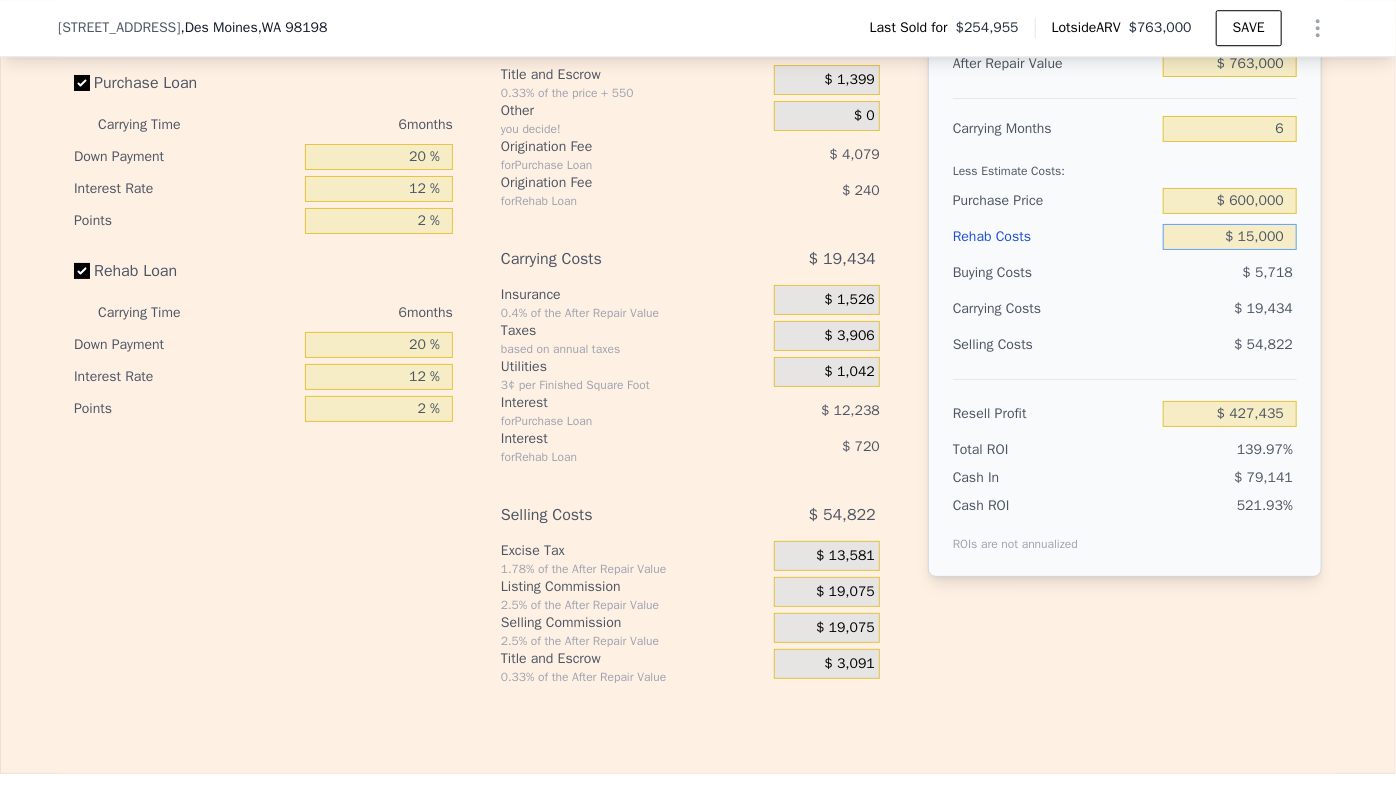 type on "$ 413,071" 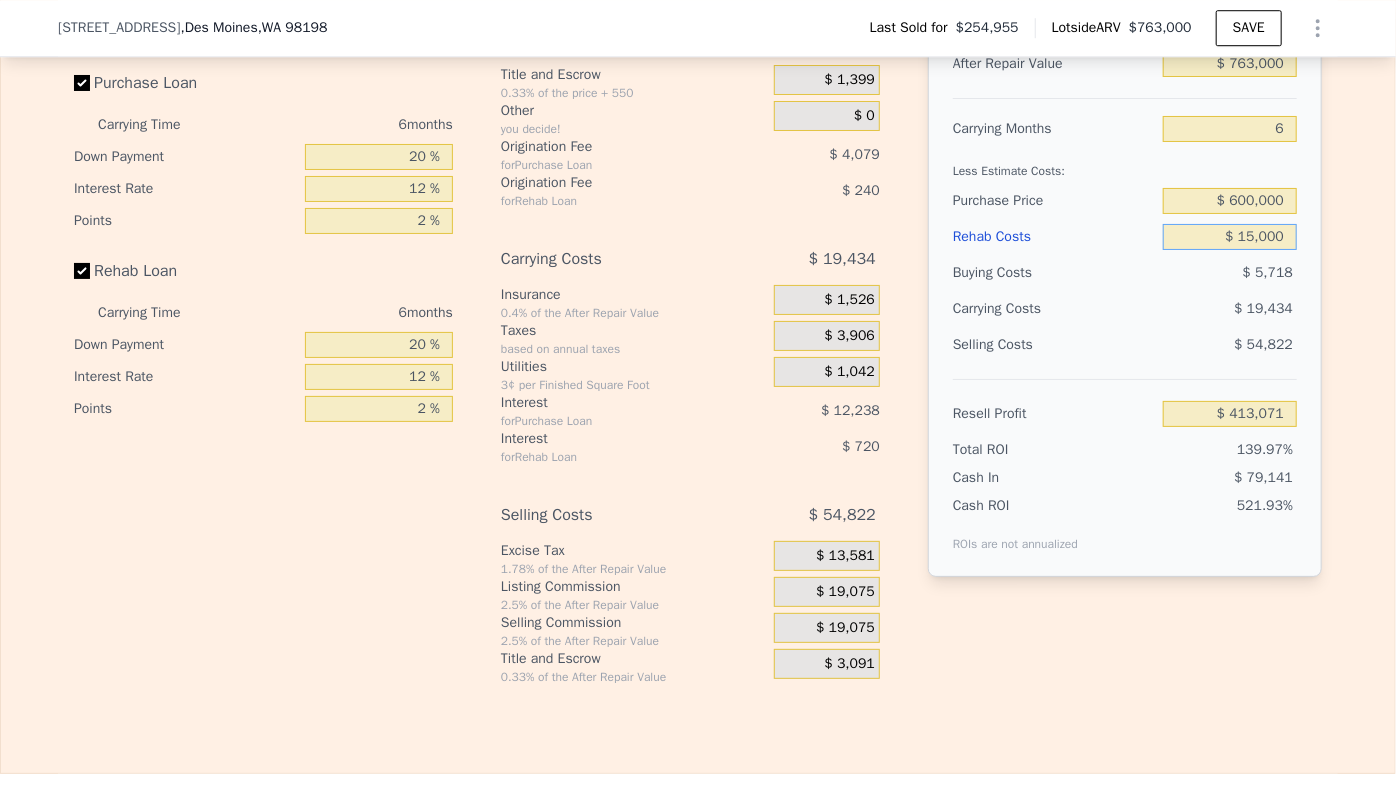 type on "$ 150,000" 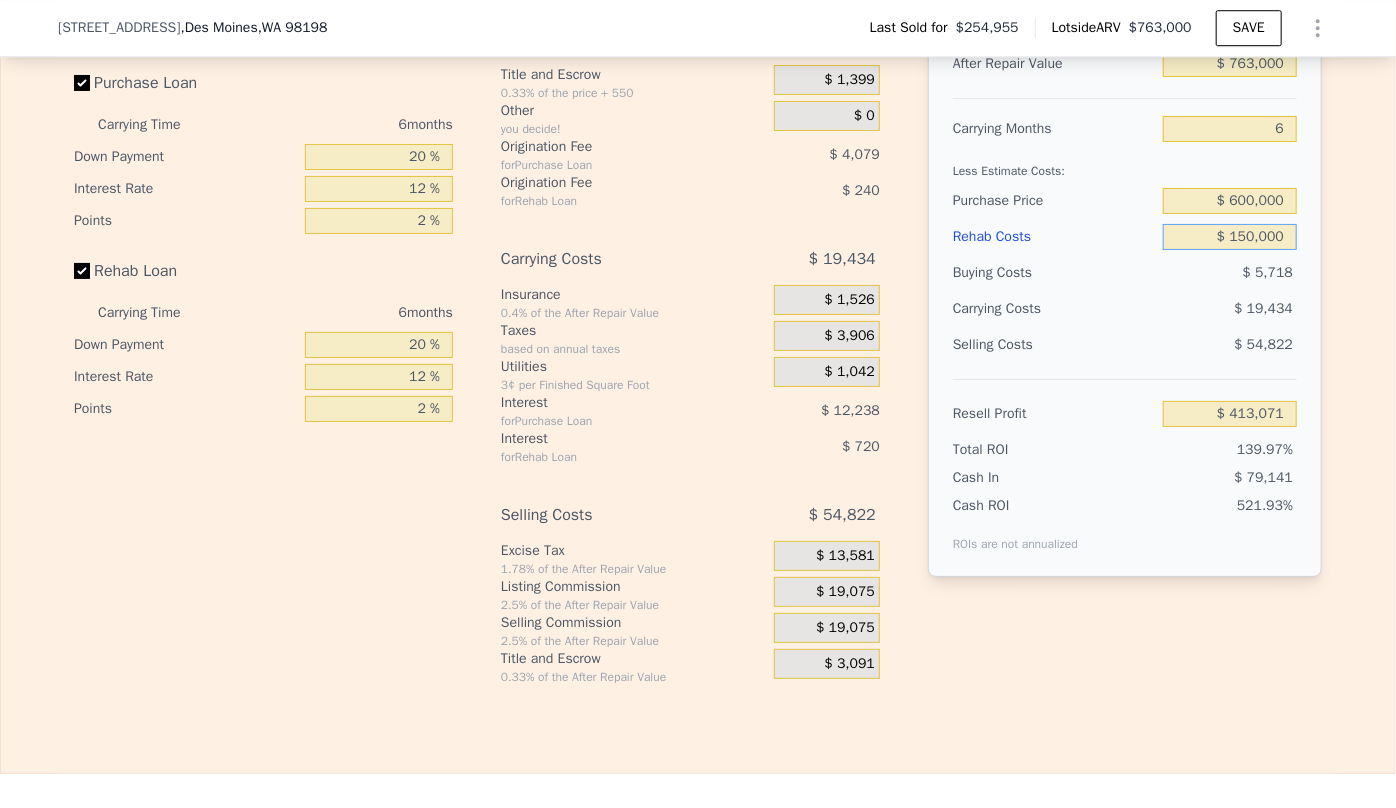 type on "$ 269,431" 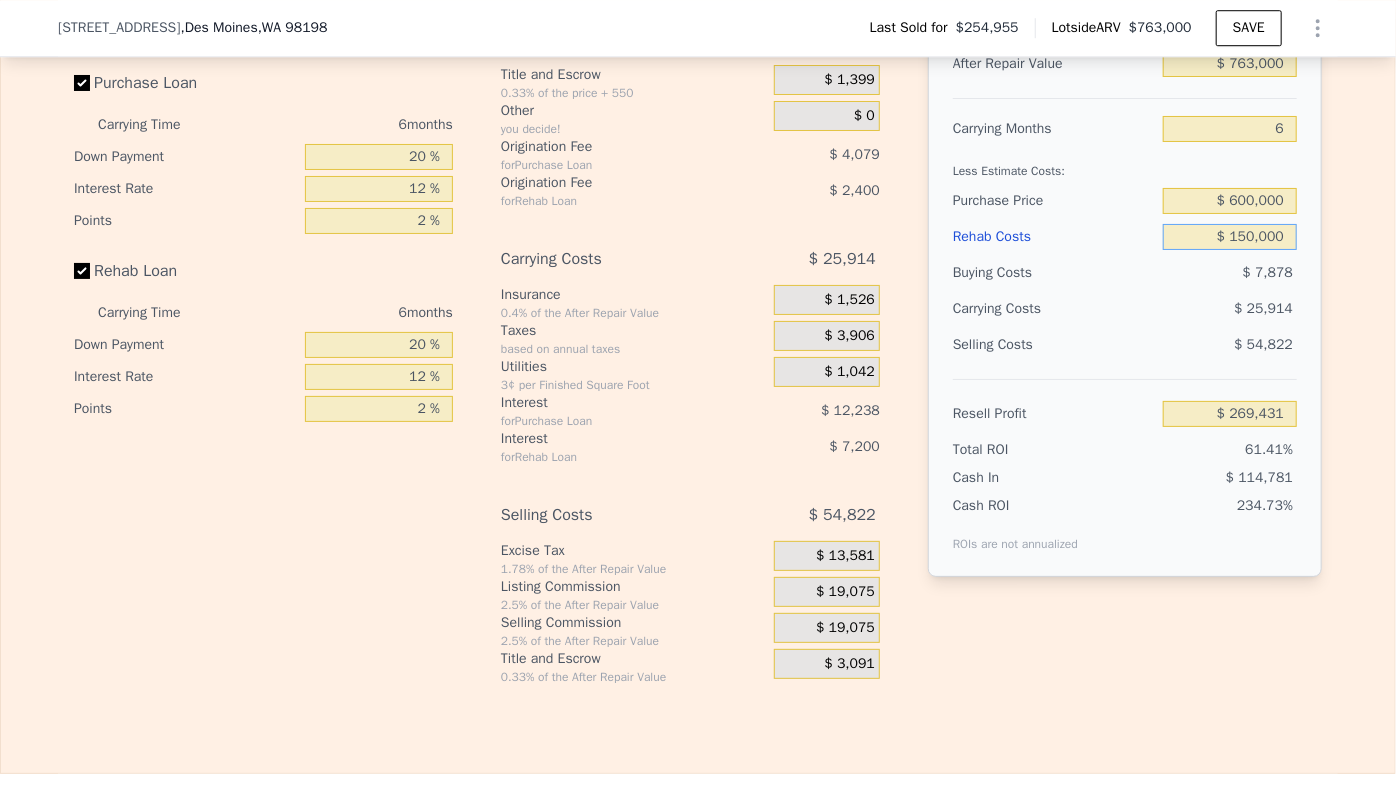 type on "$ 150,000" 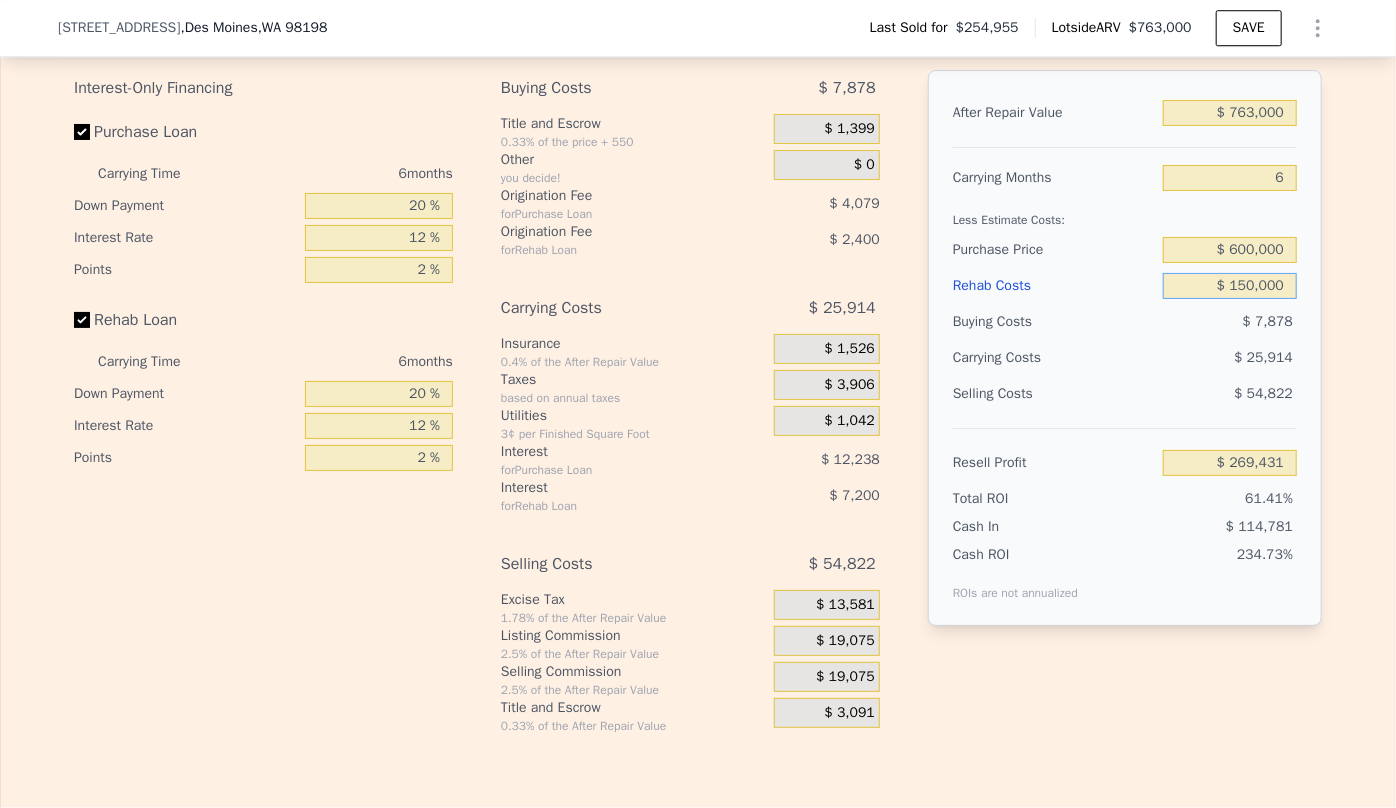 scroll, scrollTop: 2930, scrollLeft: 0, axis: vertical 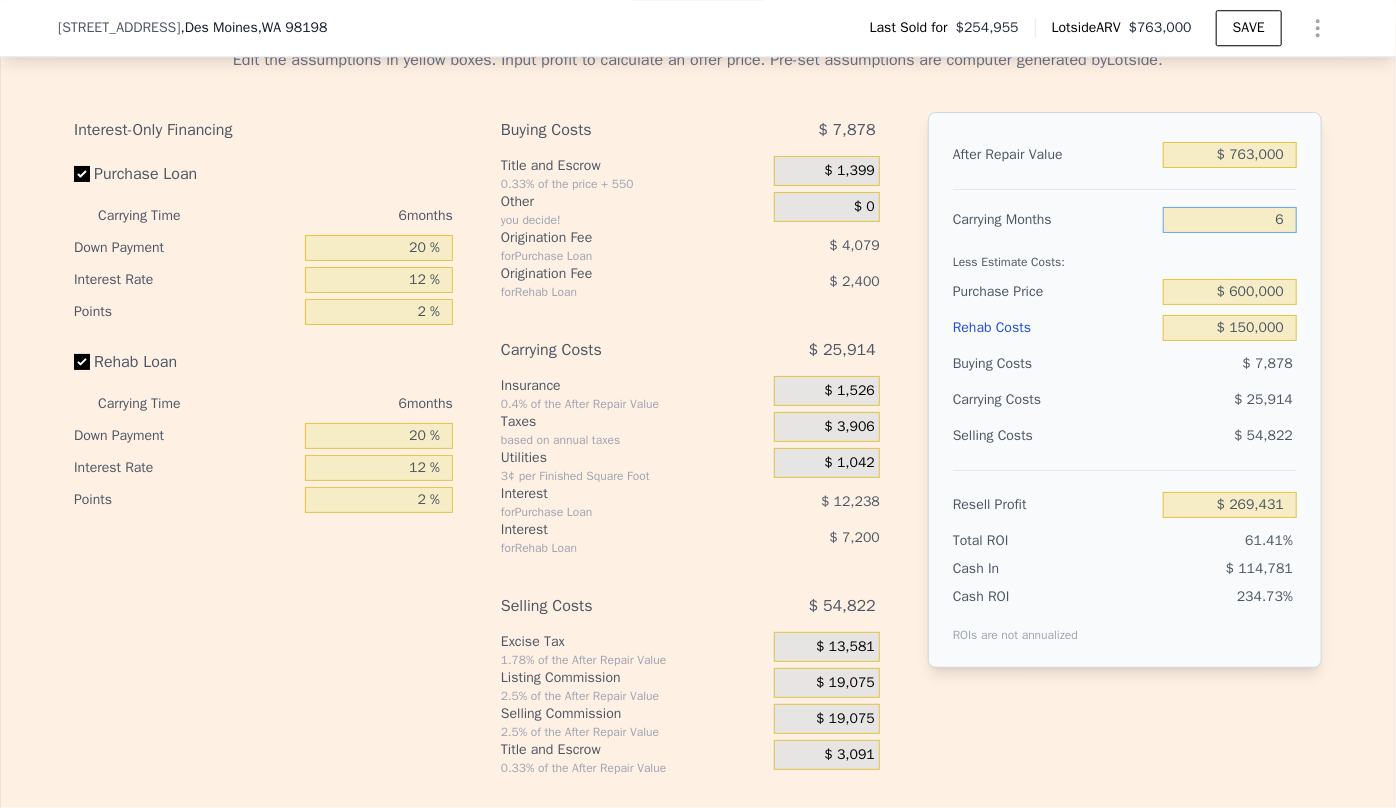 click on "6" at bounding box center [1230, 220] 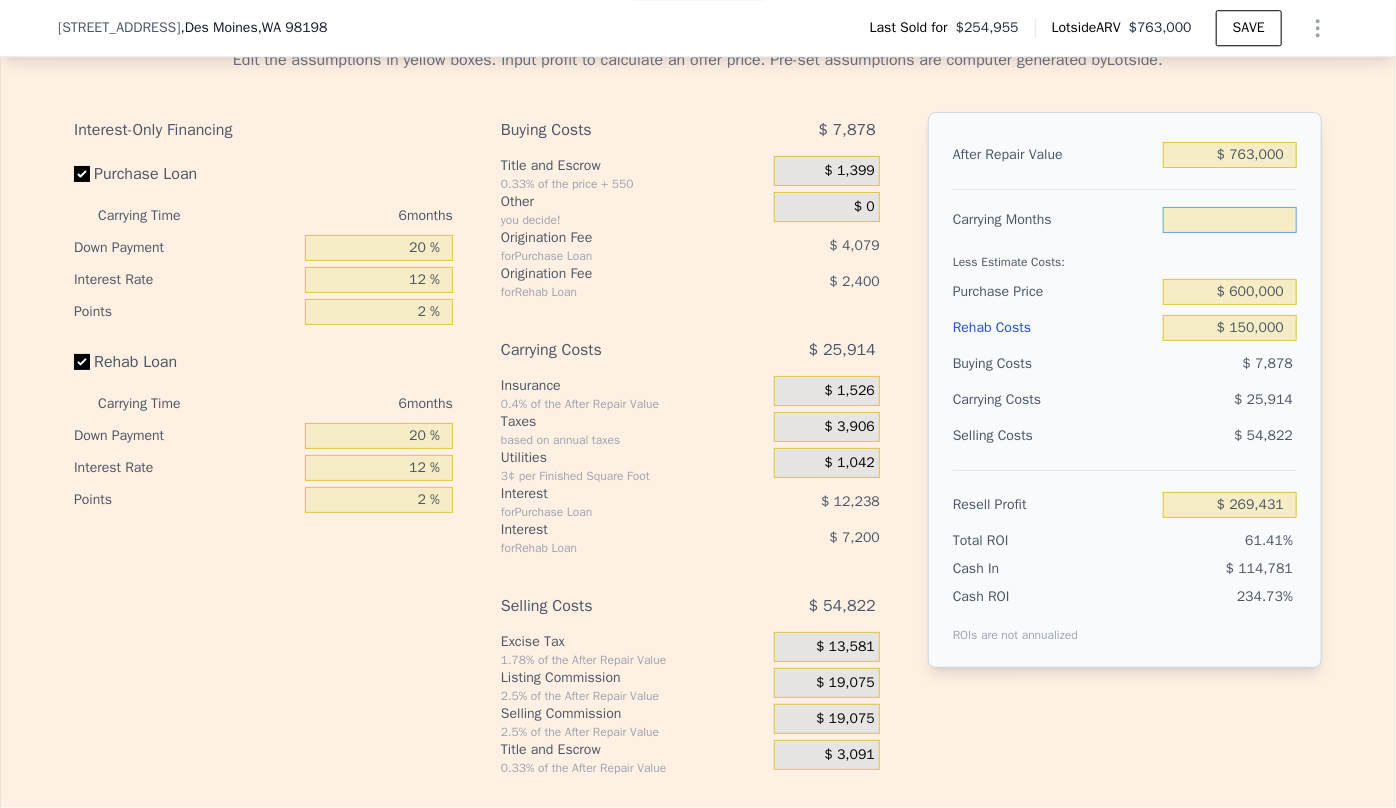 type 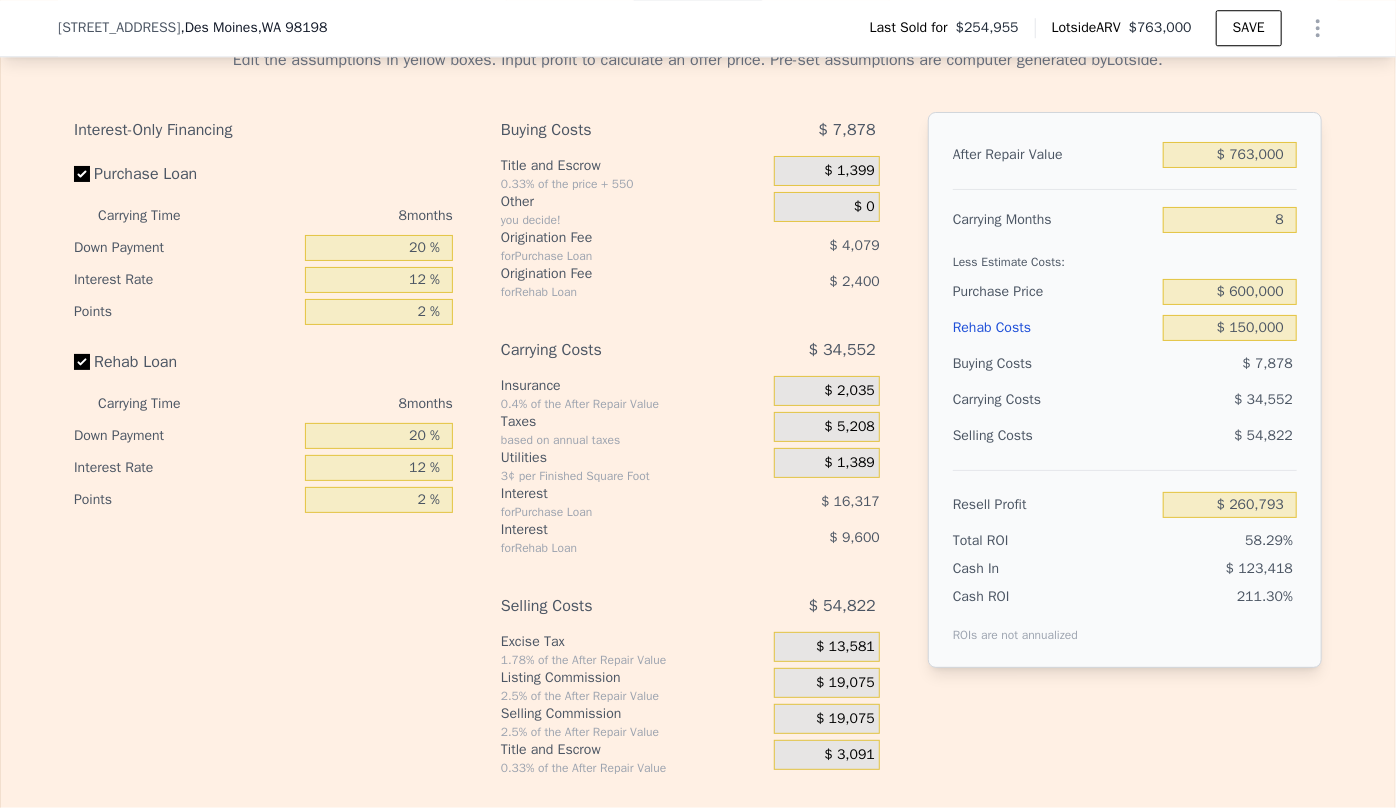 click on "Less Estimate Costs:" at bounding box center [1125, 256] 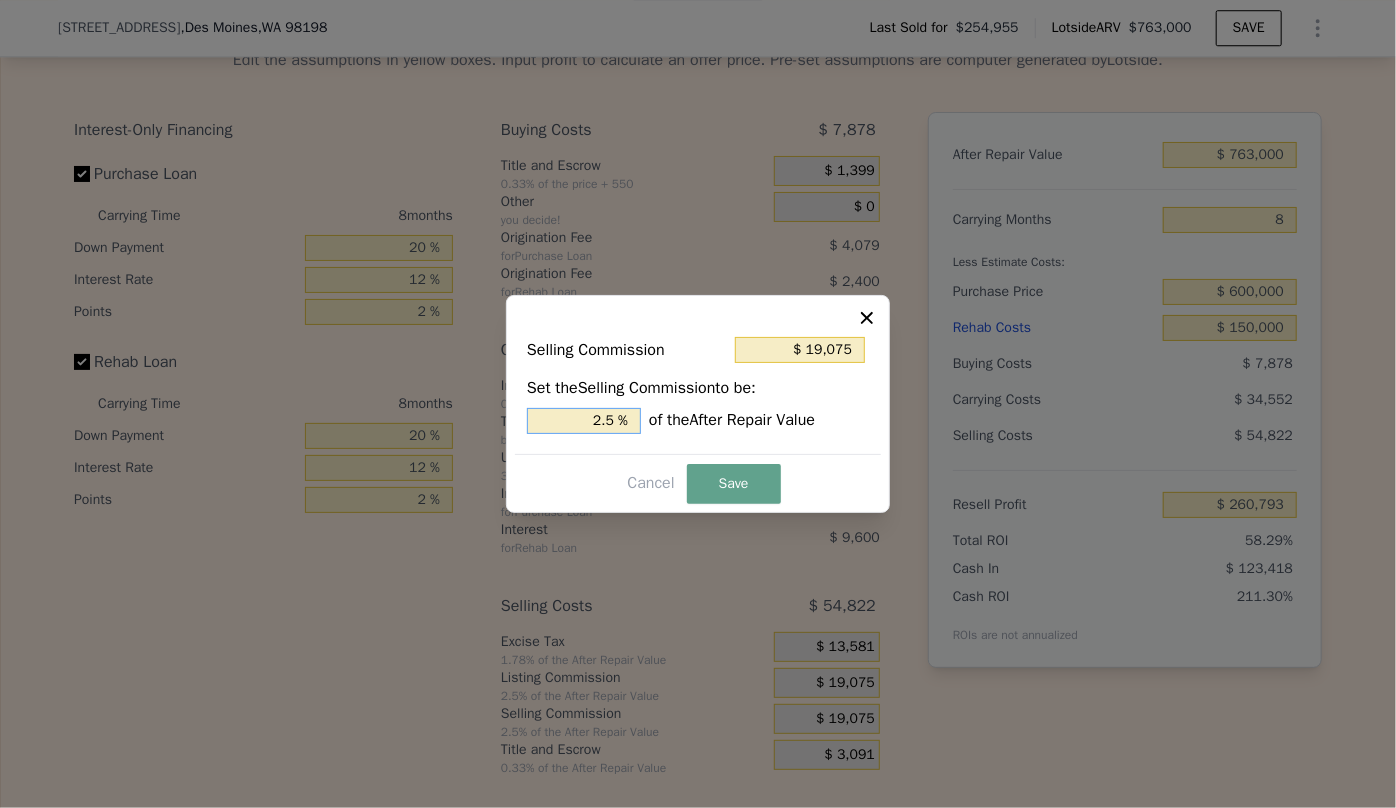 click on "2.5 %" at bounding box center [584, 421] 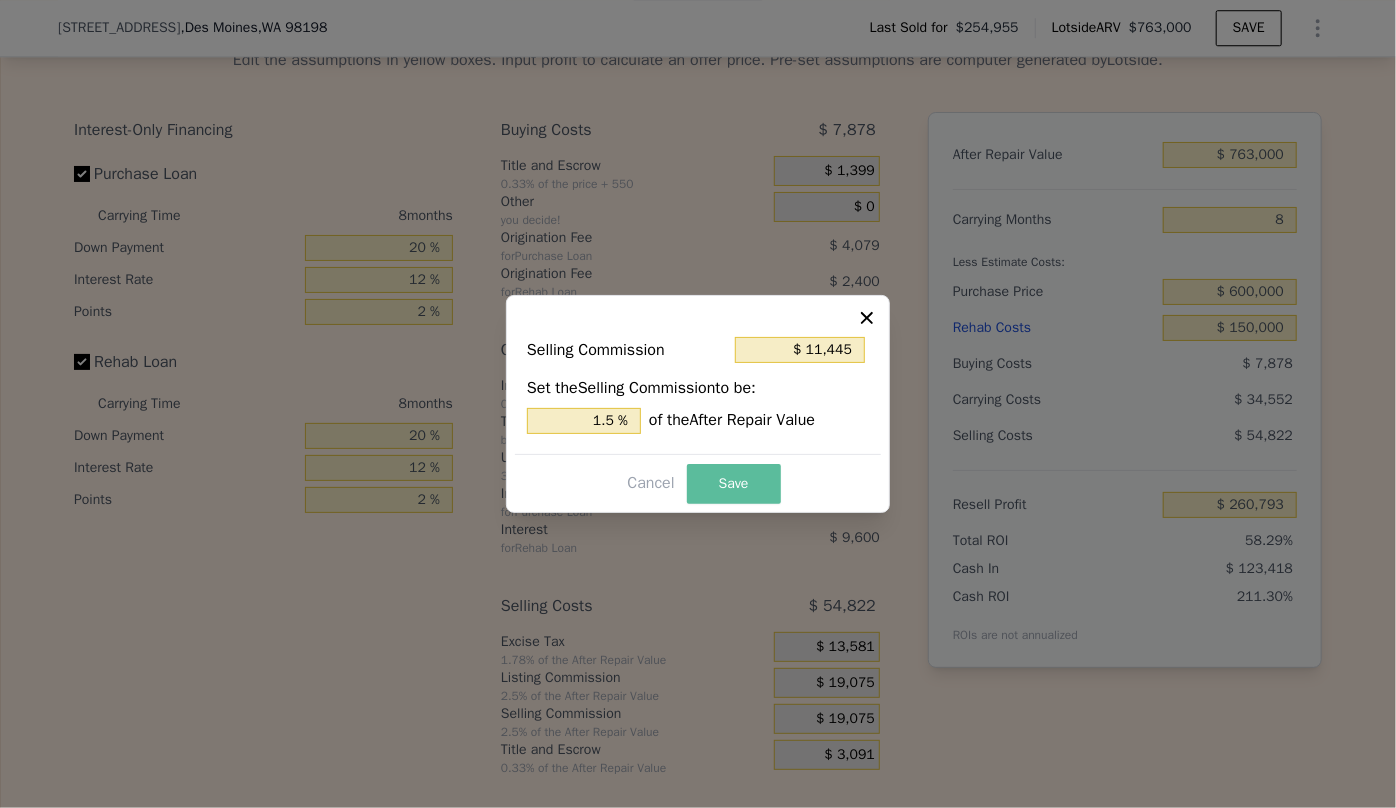 click on "Save" at bounding box center (734, 484) 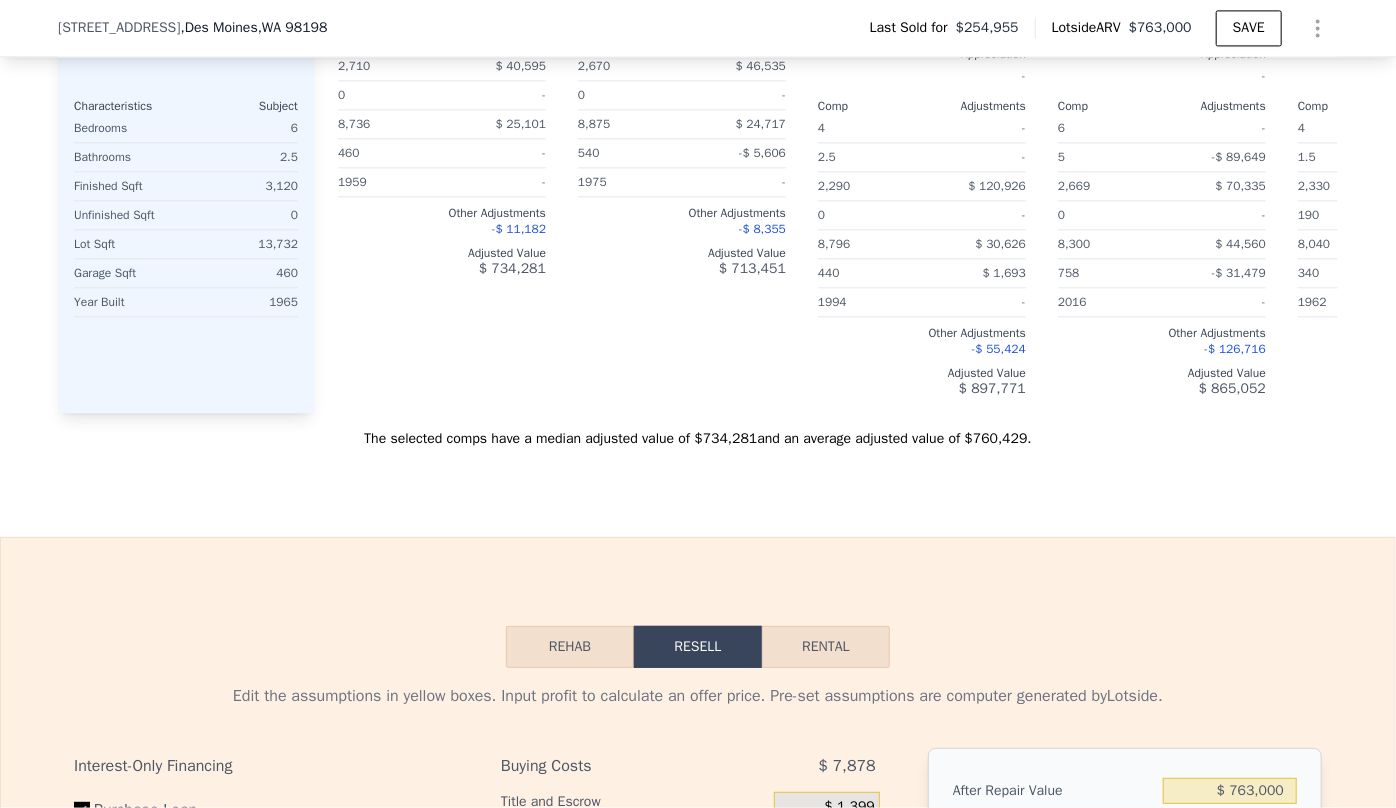 scroll, scrollTop: 1840, scrollLeft: 0, axis: vertical 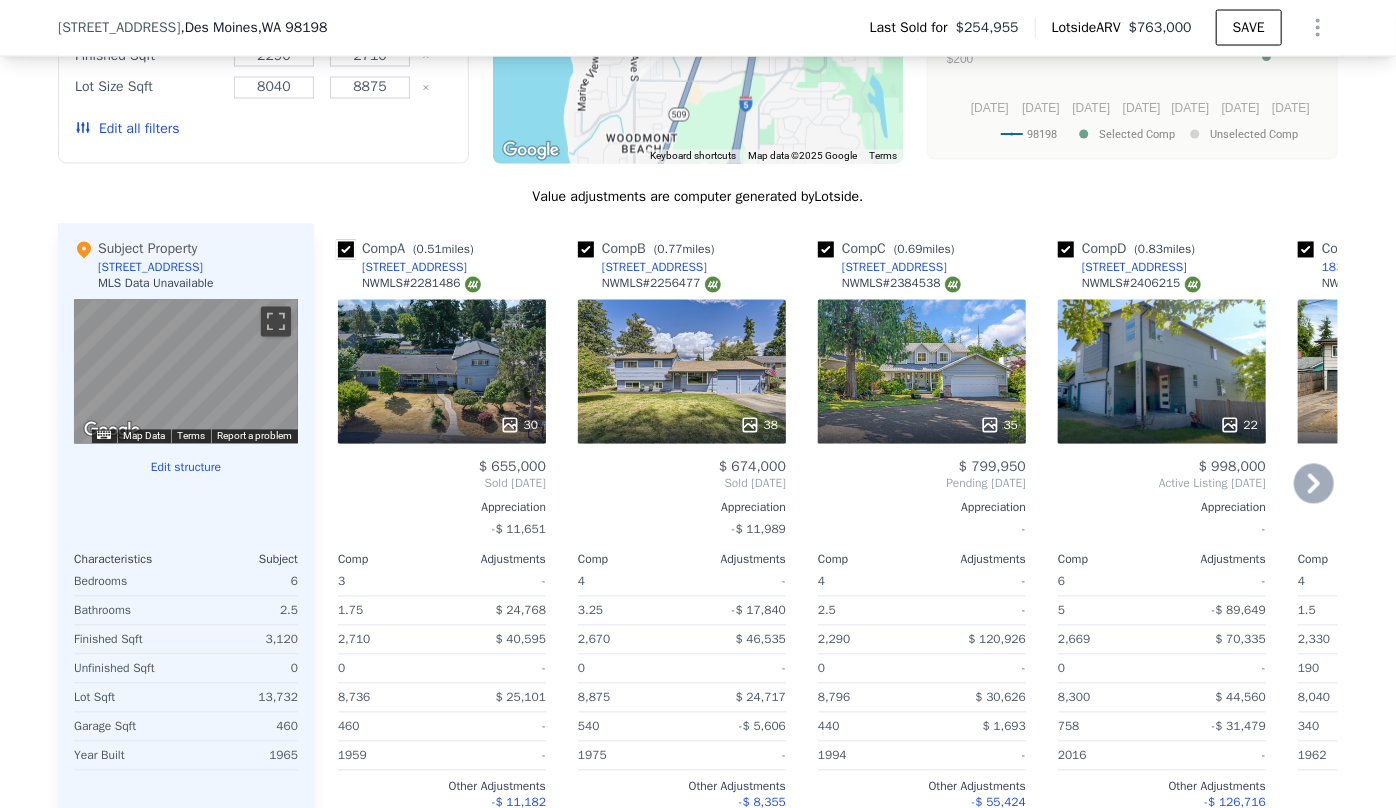 click at bounding box center [346, 250] 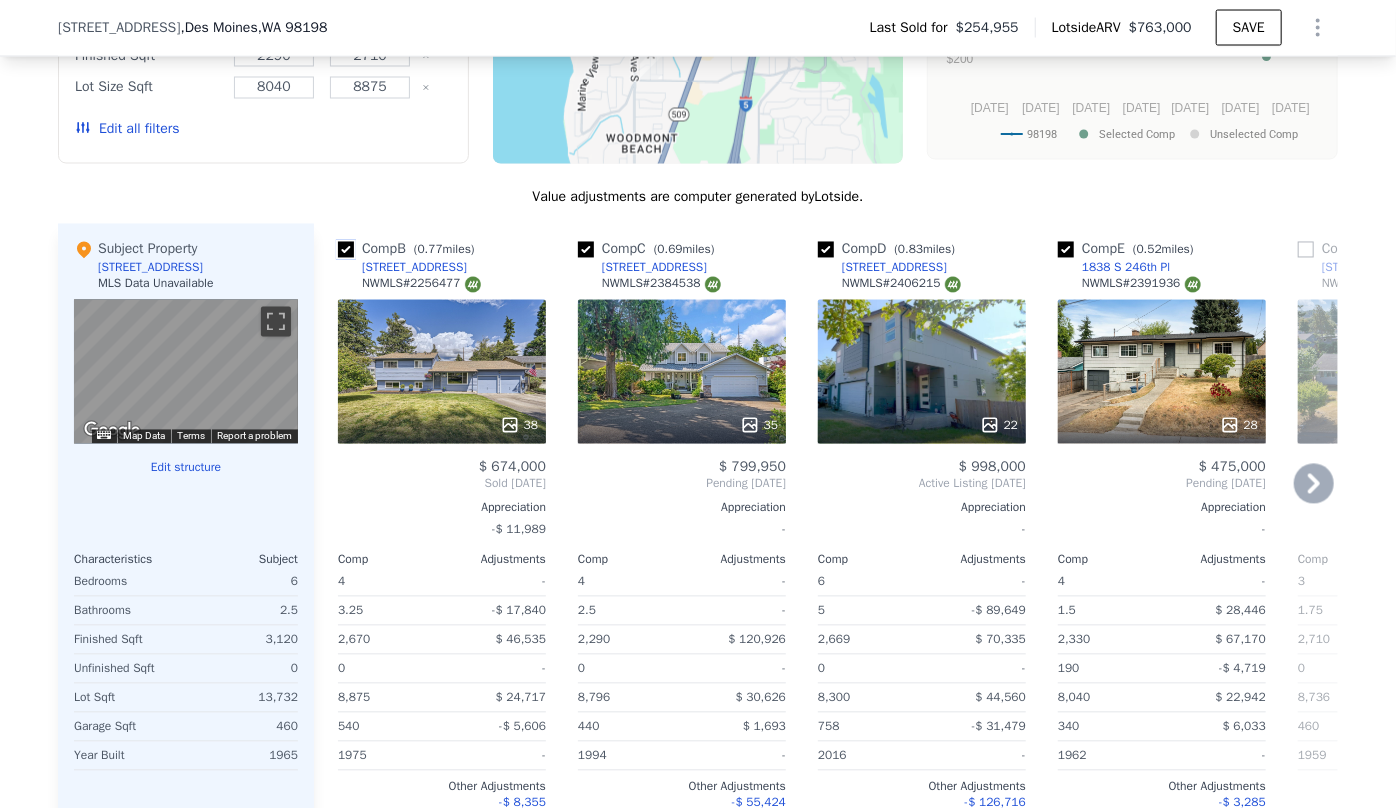 click at bounding box center [346, 250] 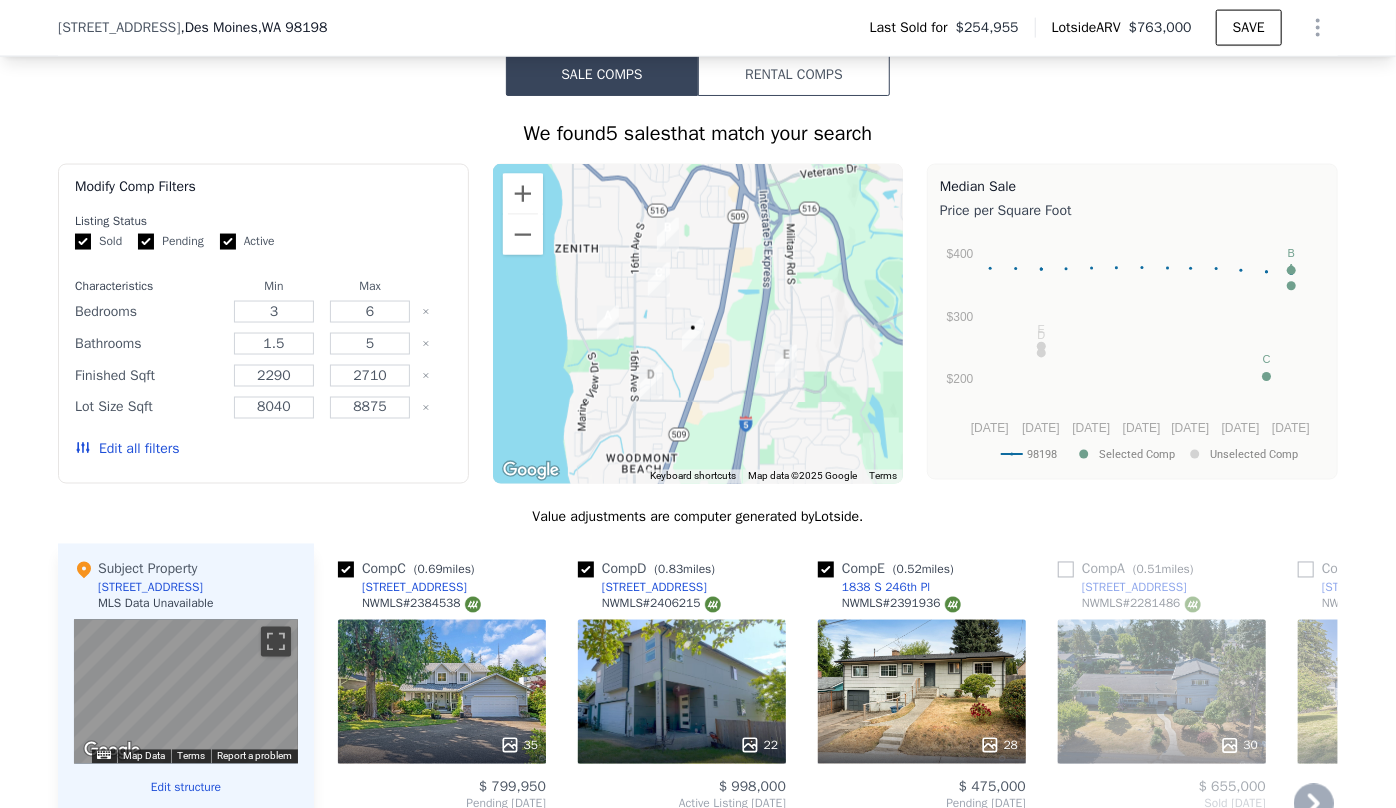 scroll, scrollTop: 1476, scrollLeft: 0, axis: vertical 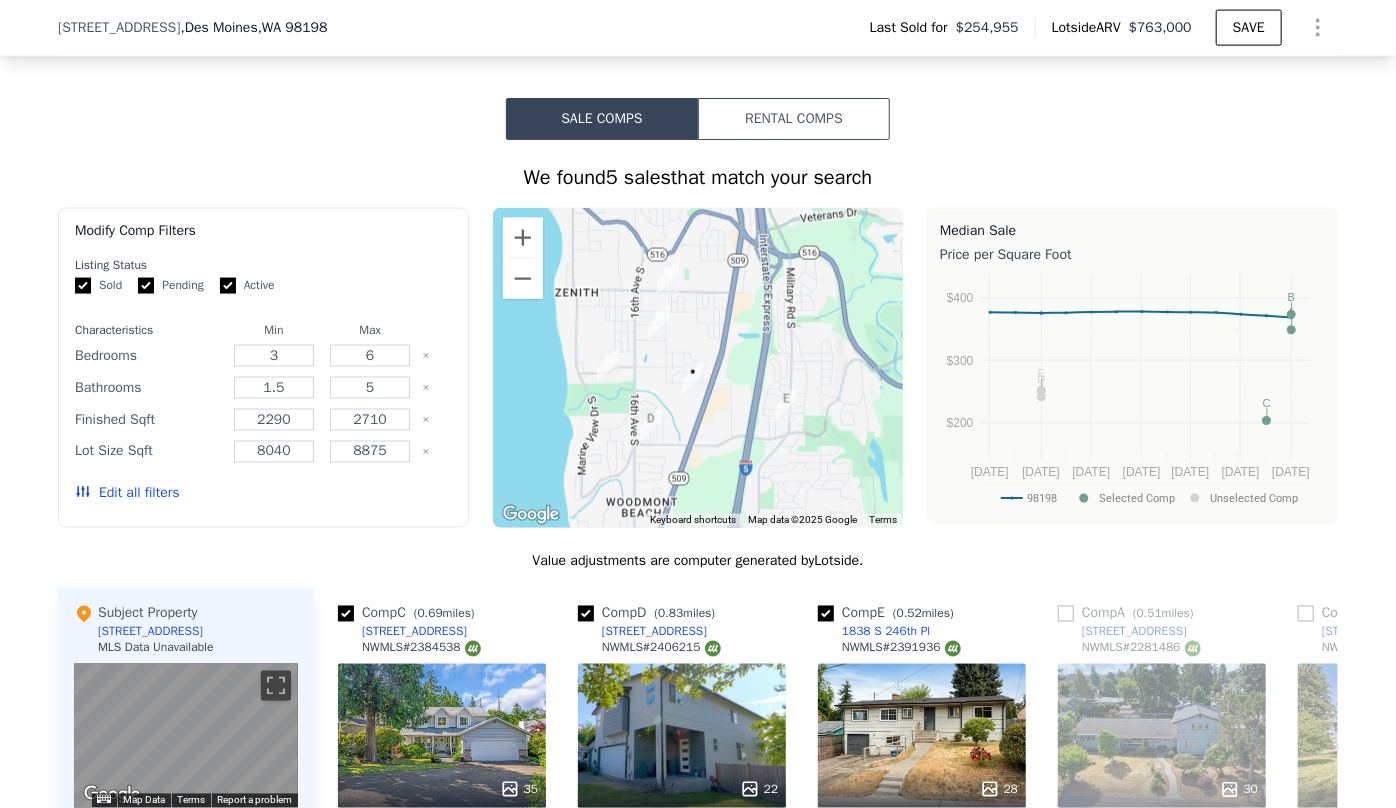 click on "Edit all filters" at bounding box center [127, 494] 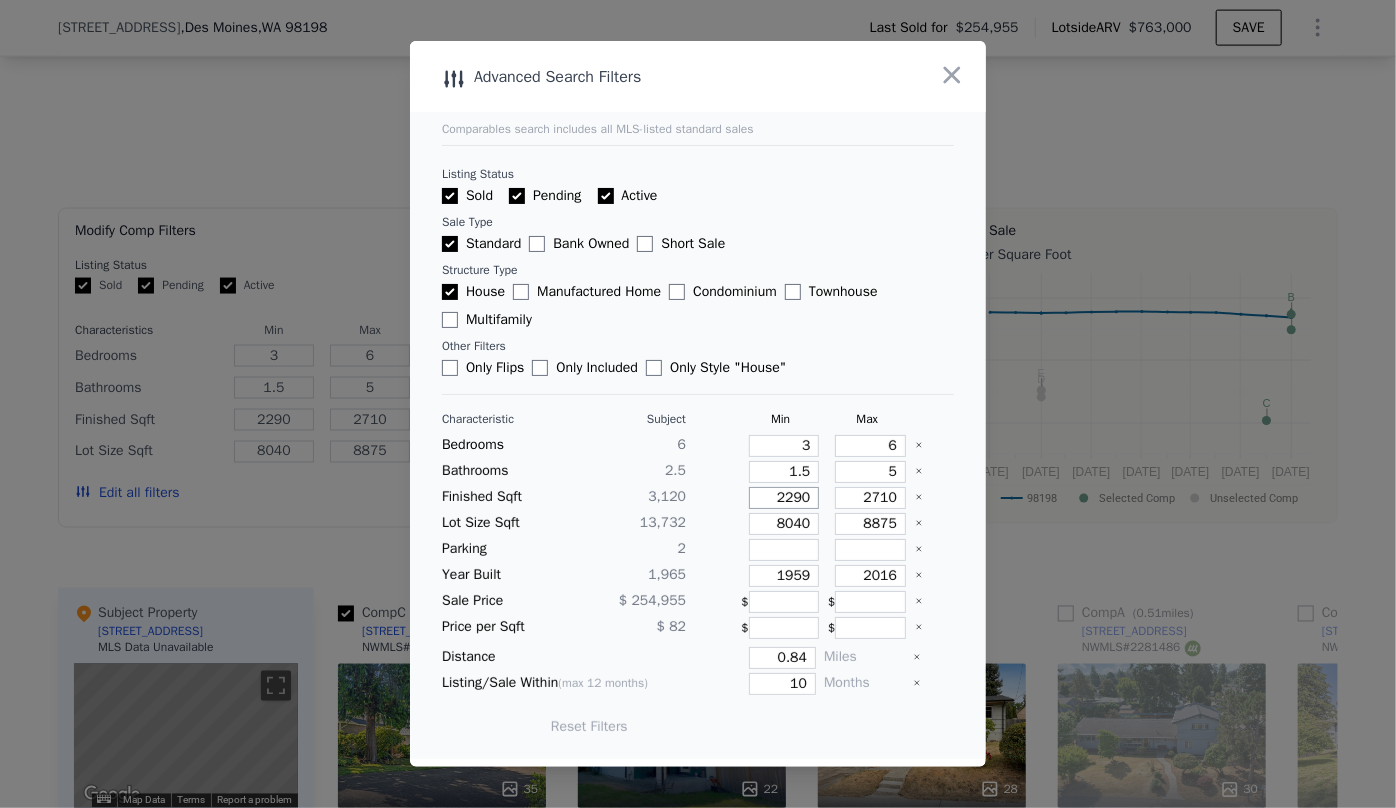 drag, startPoint x: 800, startPoint y: 499, endPoint x: 719, endPoint y: 513, distance: 82.20097 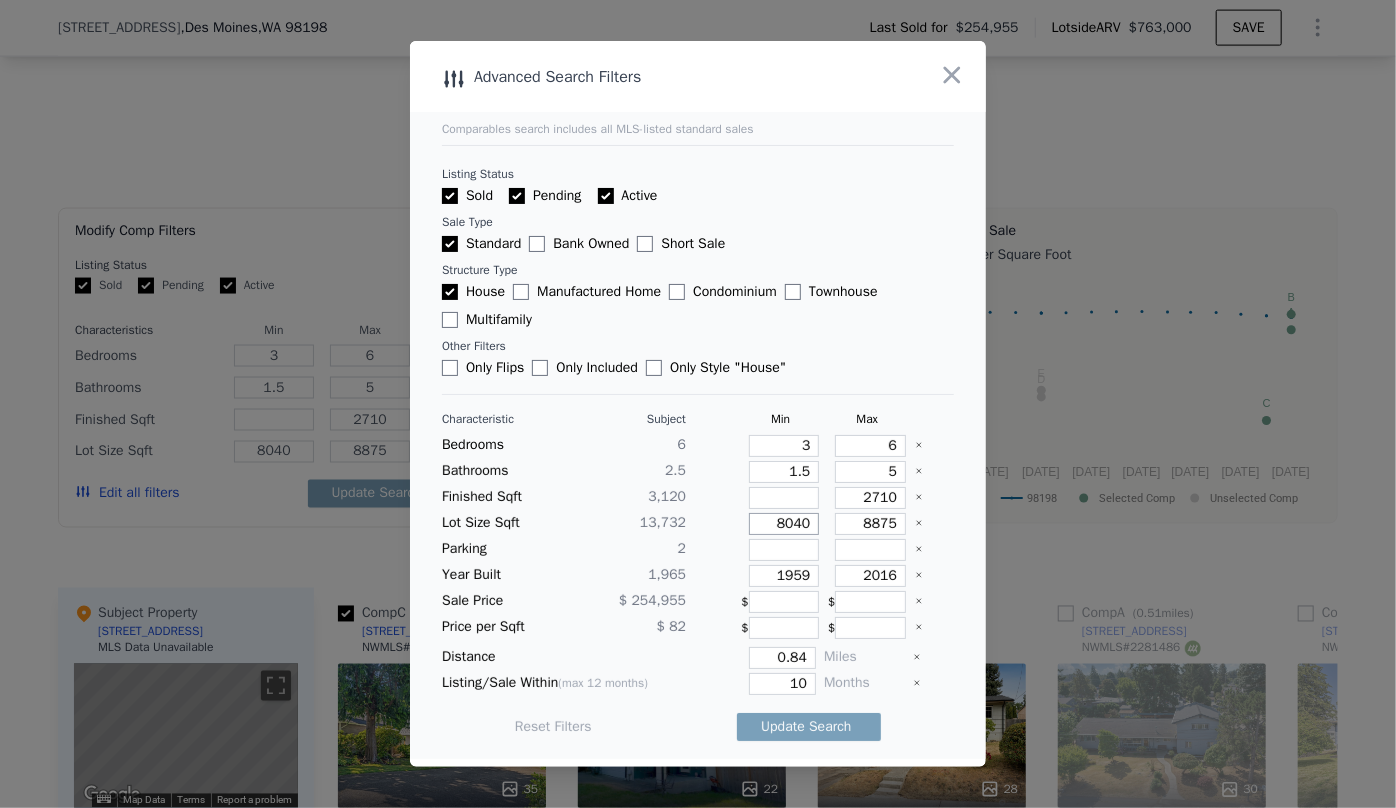 drag, startPoint x: 803, startPoint y: 525, endPoint x: 701, endPoint y: 534, distance: 102.396286 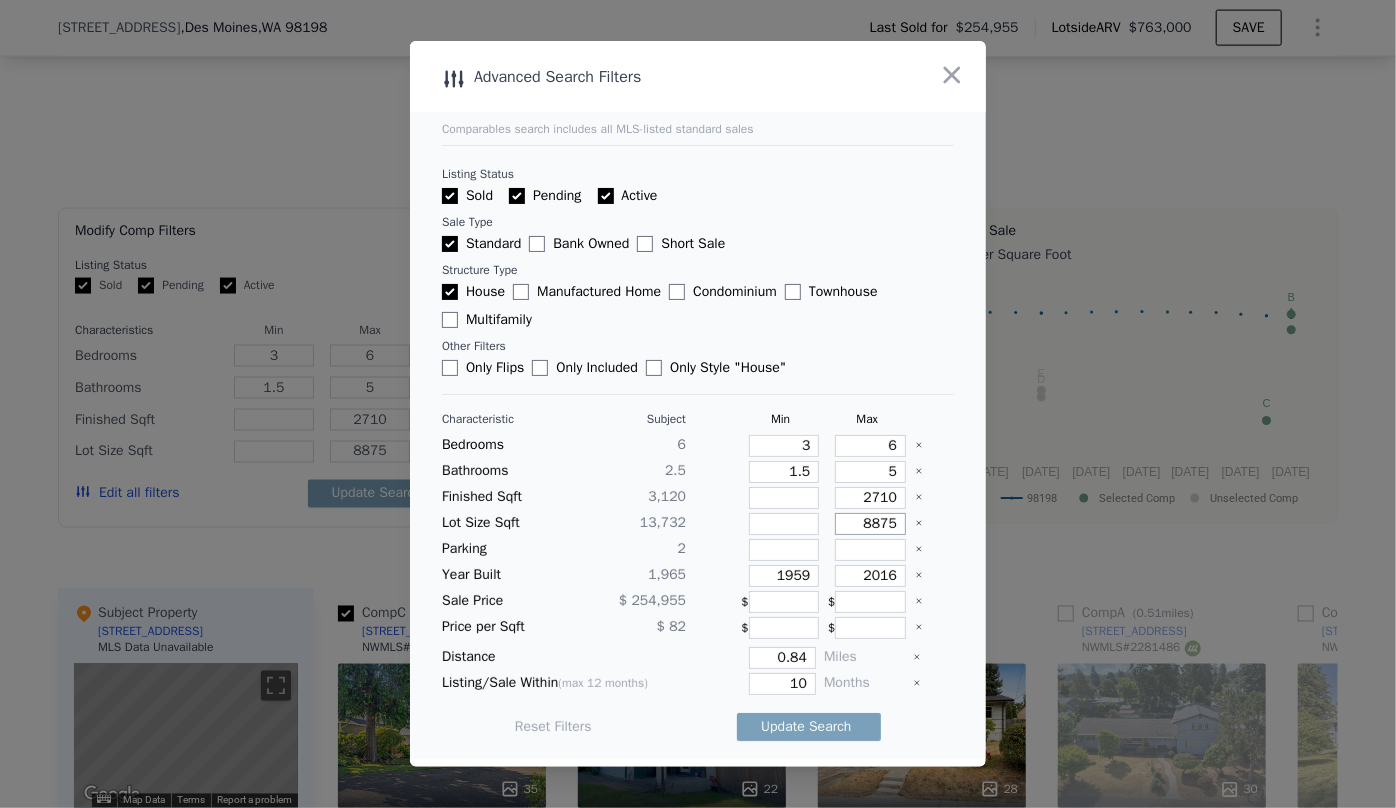 drag, startPoint x: 879, startPoint y: 526, endPoint x: 782, endPoint y: 548, distance: 99.46356 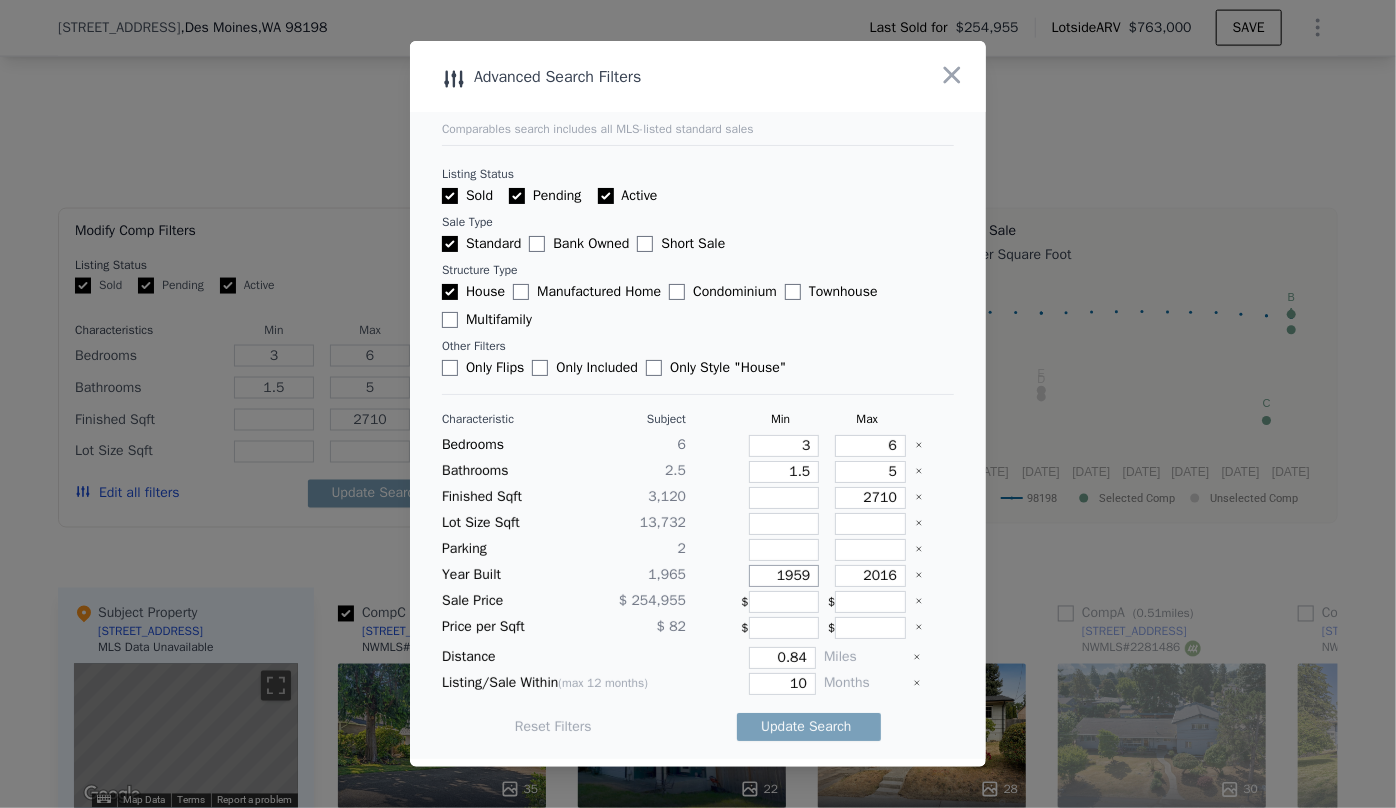drag, startPoint x: 797, startPoint y: 569, endPoint x: 738, endPoint y: 574, distance: 59.211487 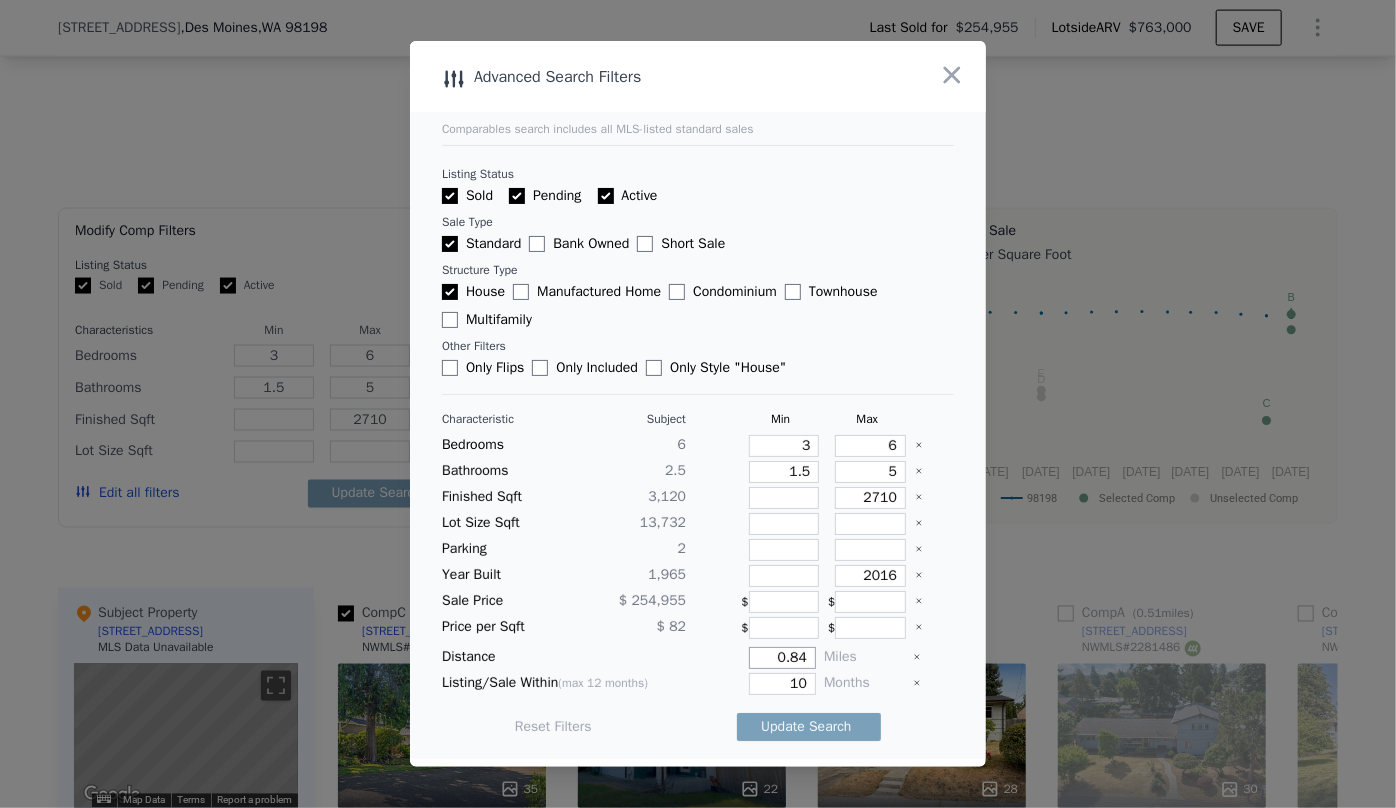 drag, startPoint x: 796, startPoint y: 657, endPoint x: 696, endPoint y: 657, distance: 100 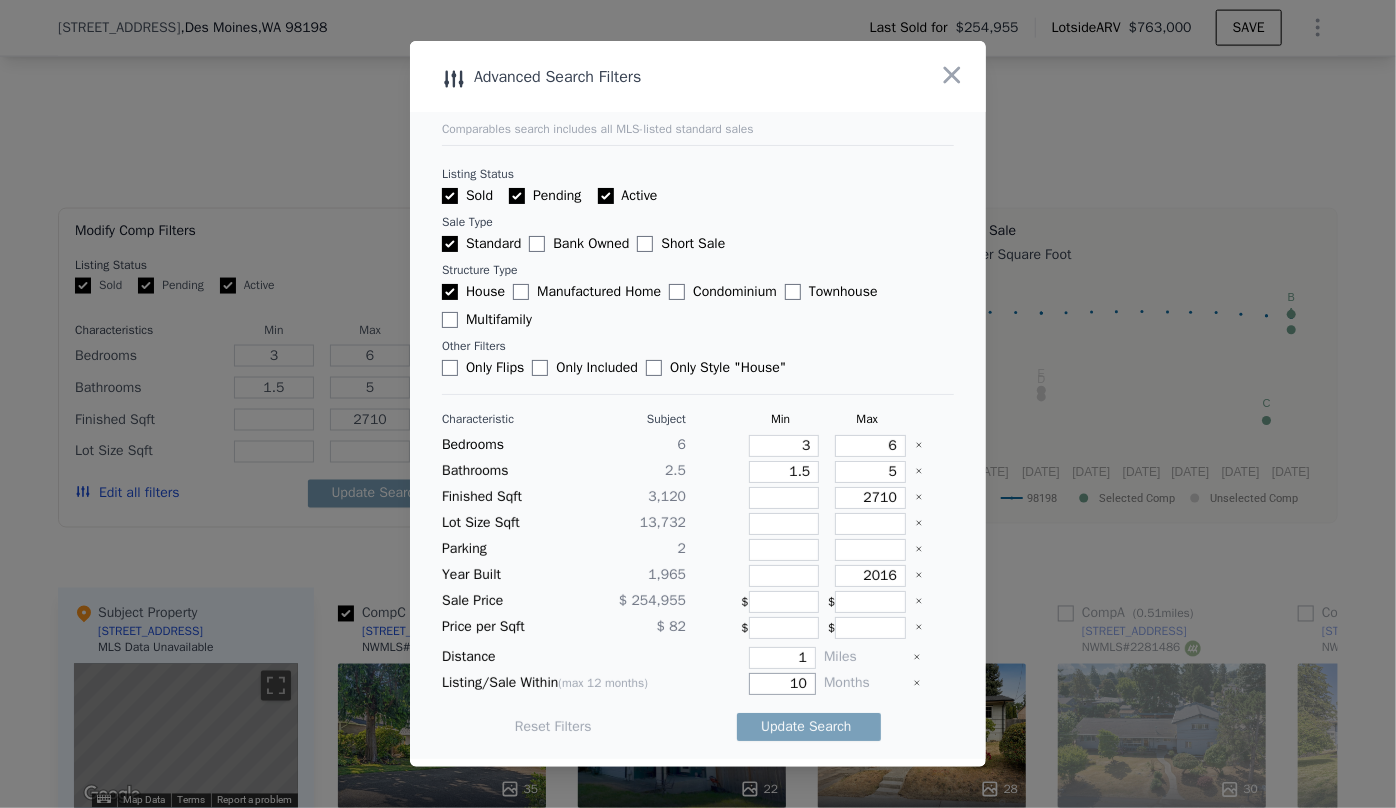 drag, startPoint x: 798, startPoint y: 682, endPoint x: 760, endPoint y: 690, distance: 38.832977 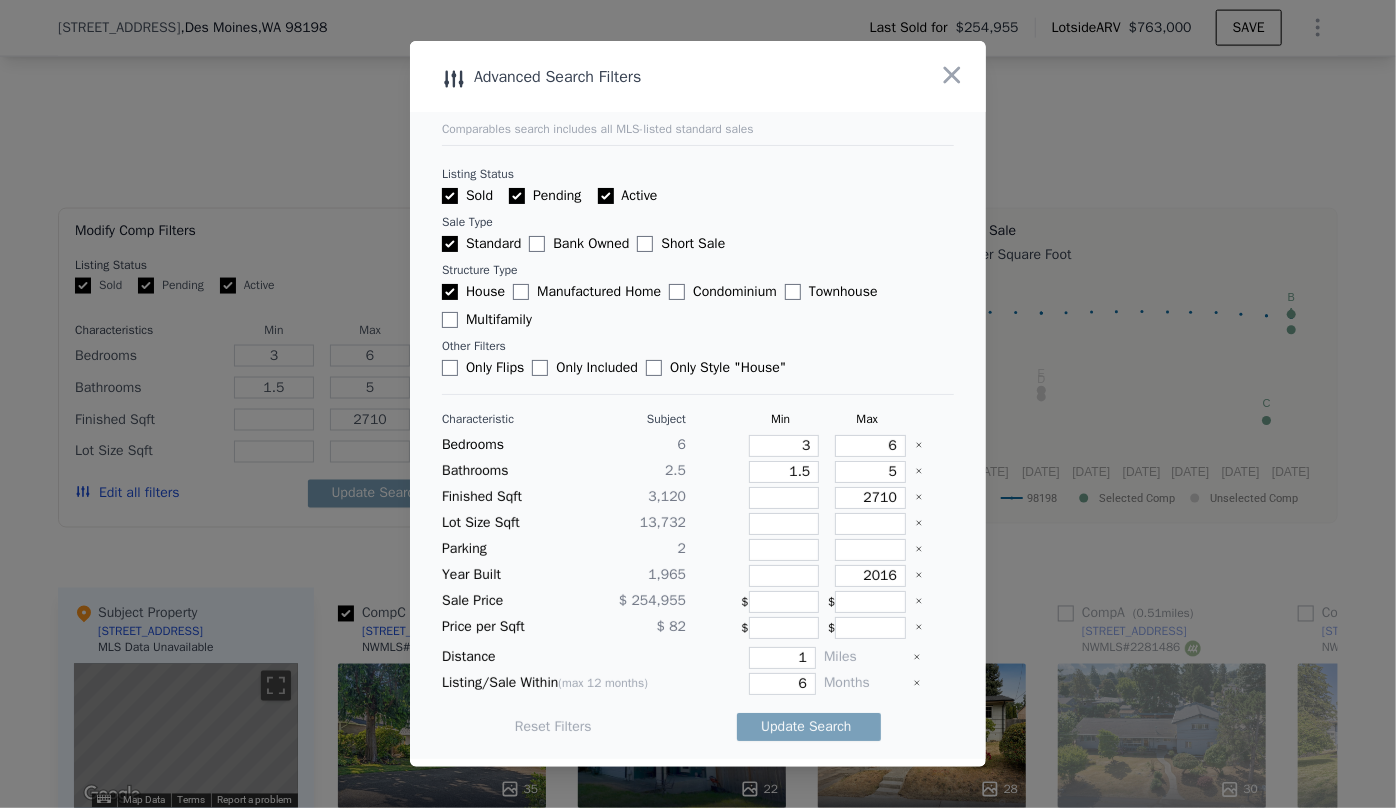 click on "Update Search" at bounding box center [809, 727] 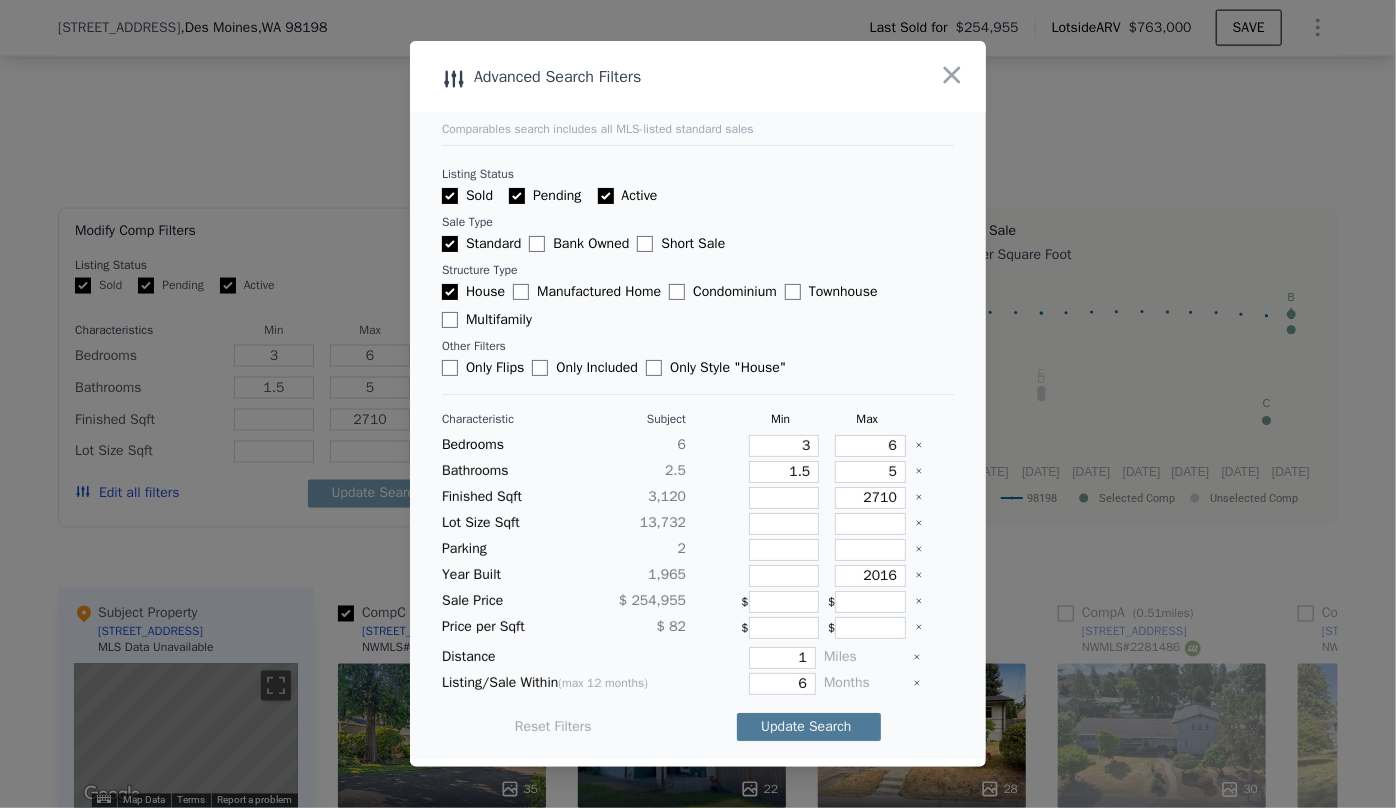click on "Update Search" at bounding box center [809, 727] 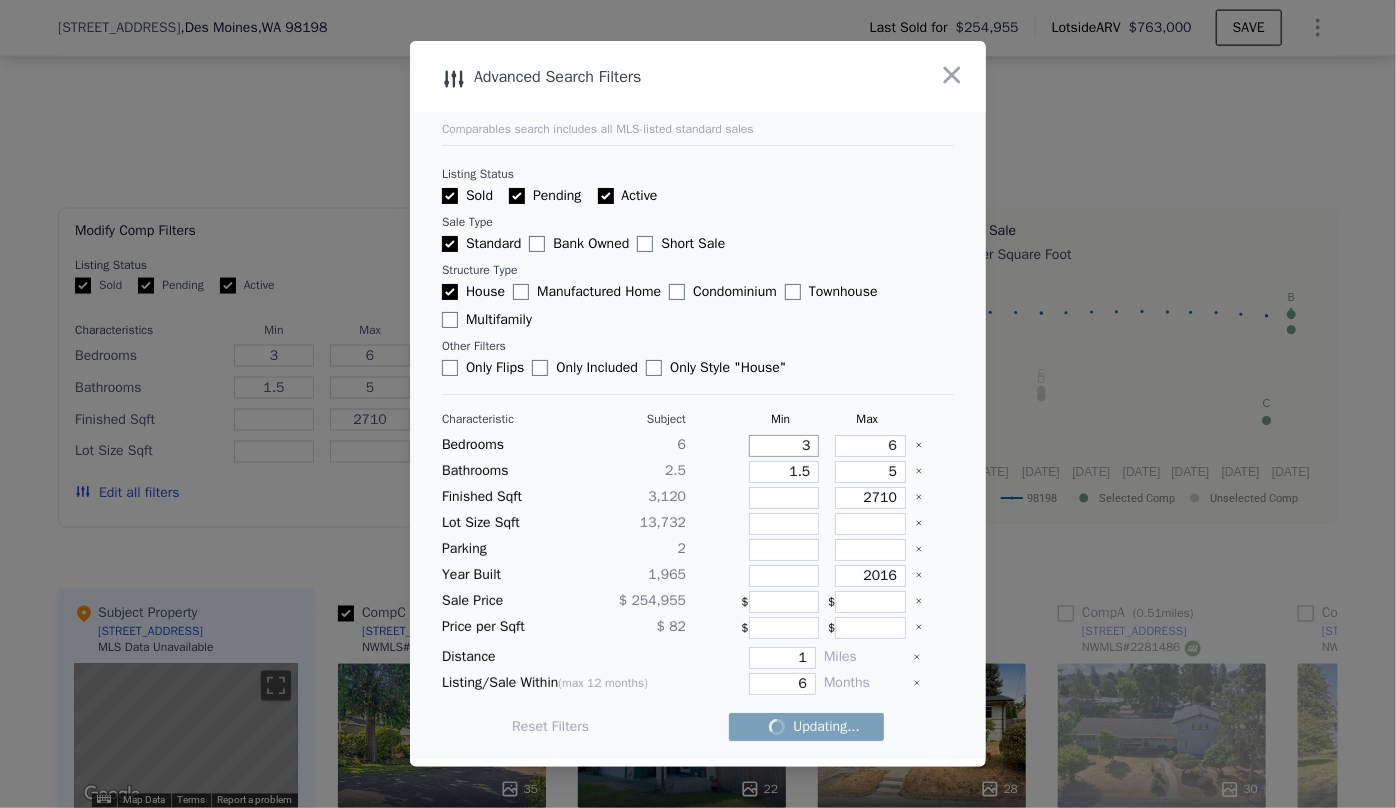 drag, startPoint x: 805, startPoint y: 444, endPoint x: 735, endPoint y: 446, distance: 70.028564 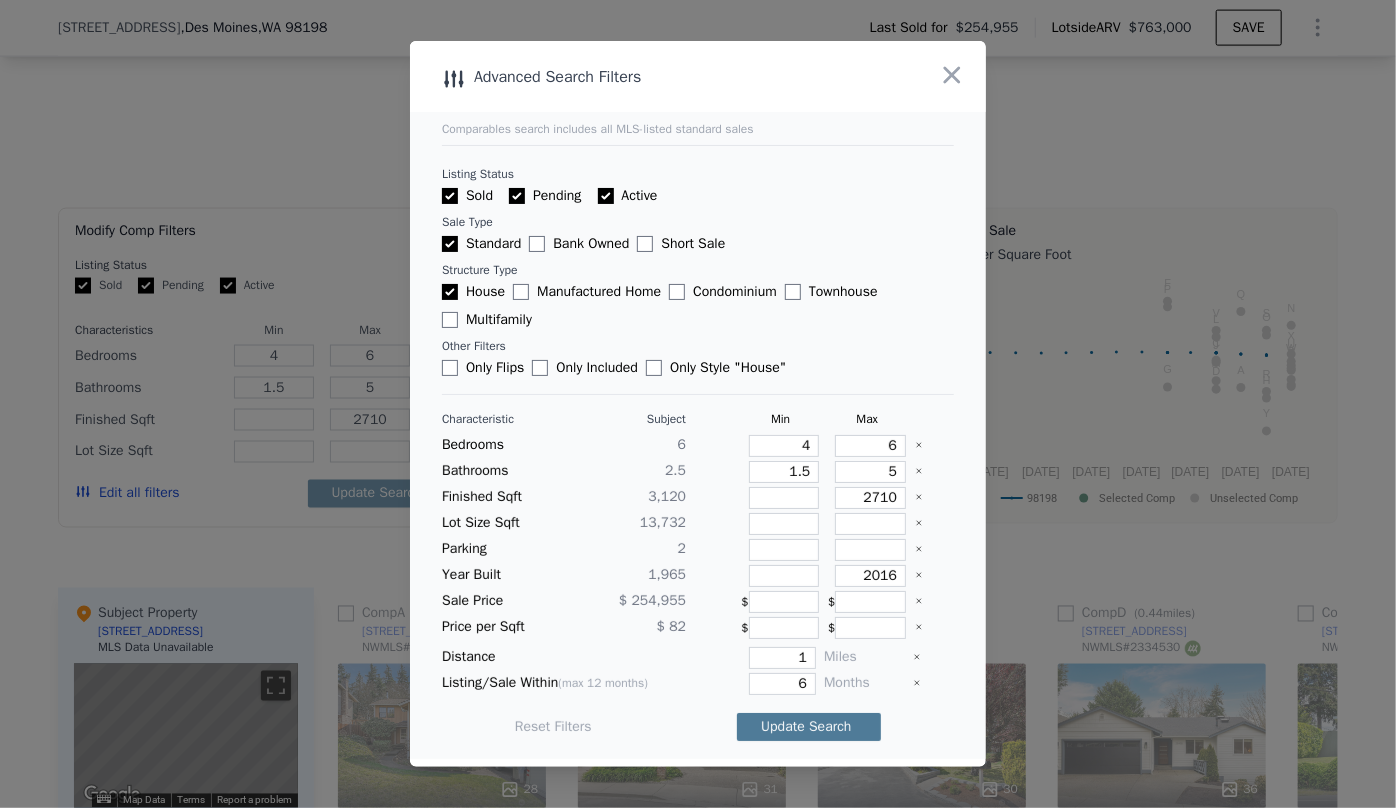 click on "Update Search" at bounding box center [809, 727] 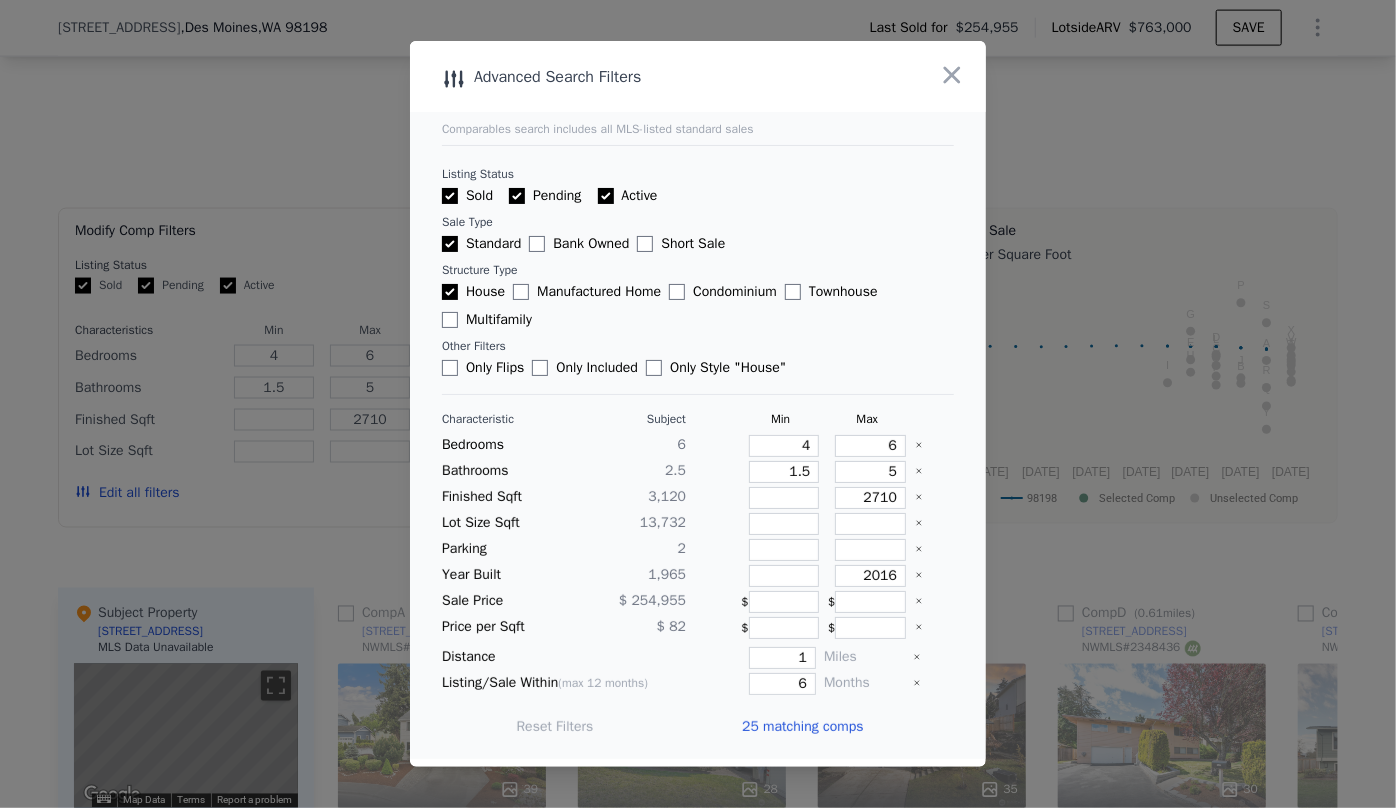 click on "25 matching comps" at bounding box center (802, 727) 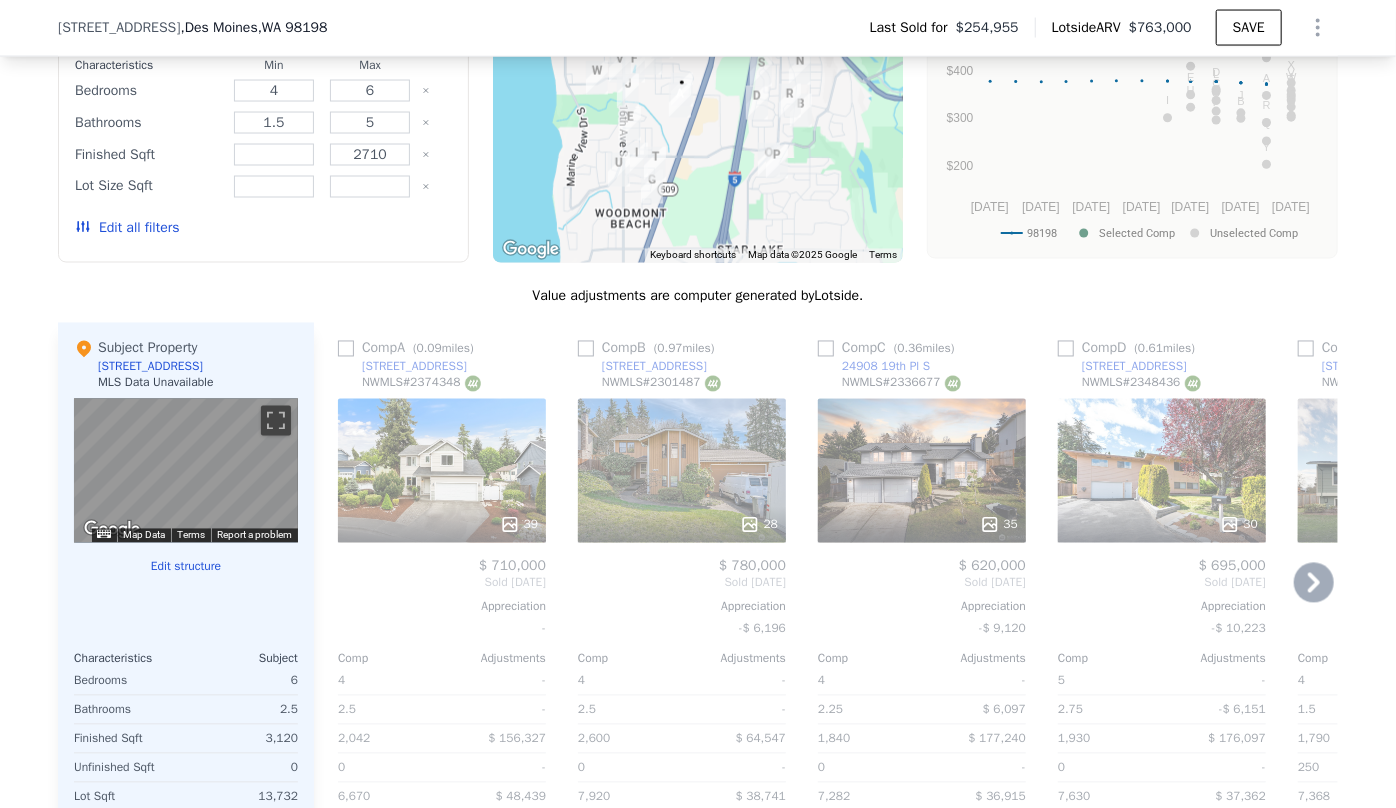 scroll, scrollTop: 1749, scrollLeft: 0, axis: vertical 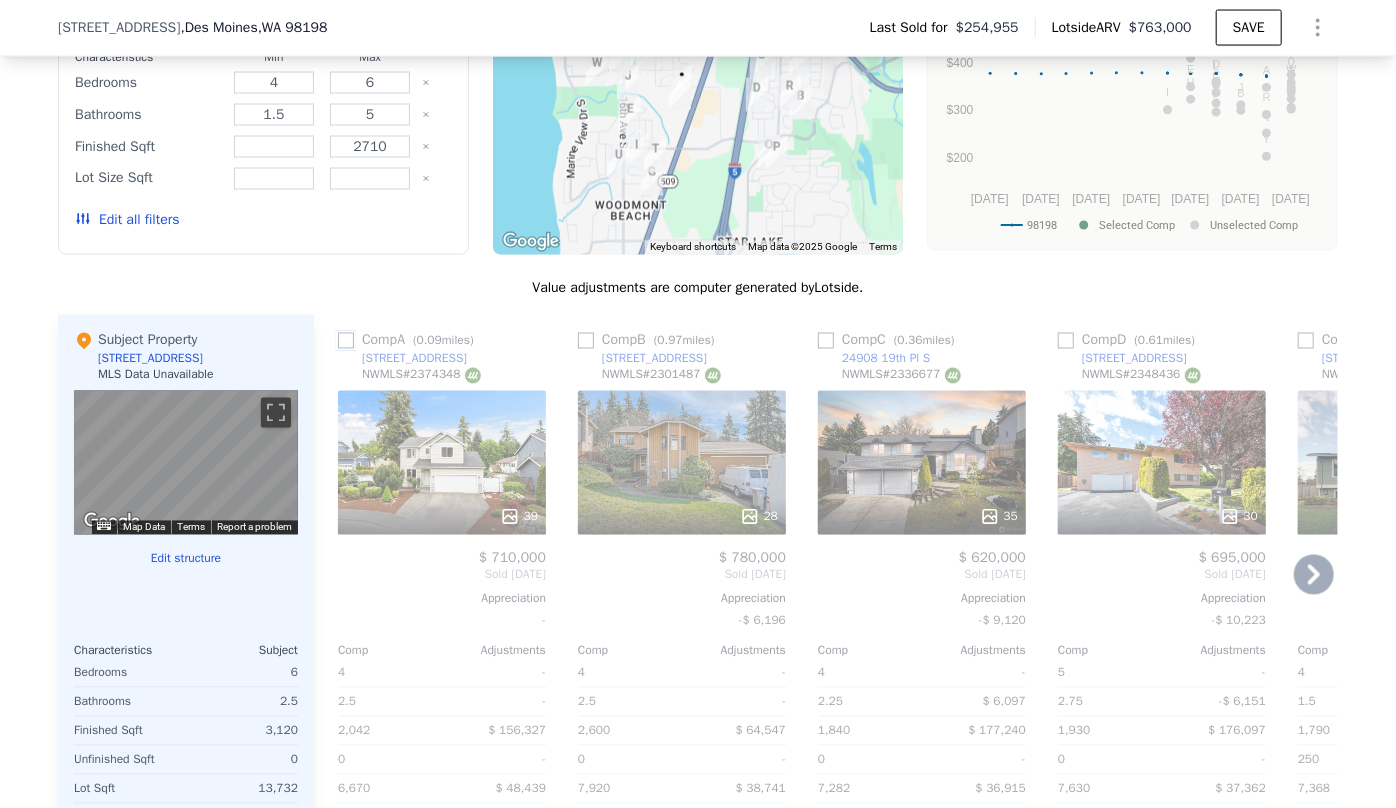 click at bounding box center [346, 341] 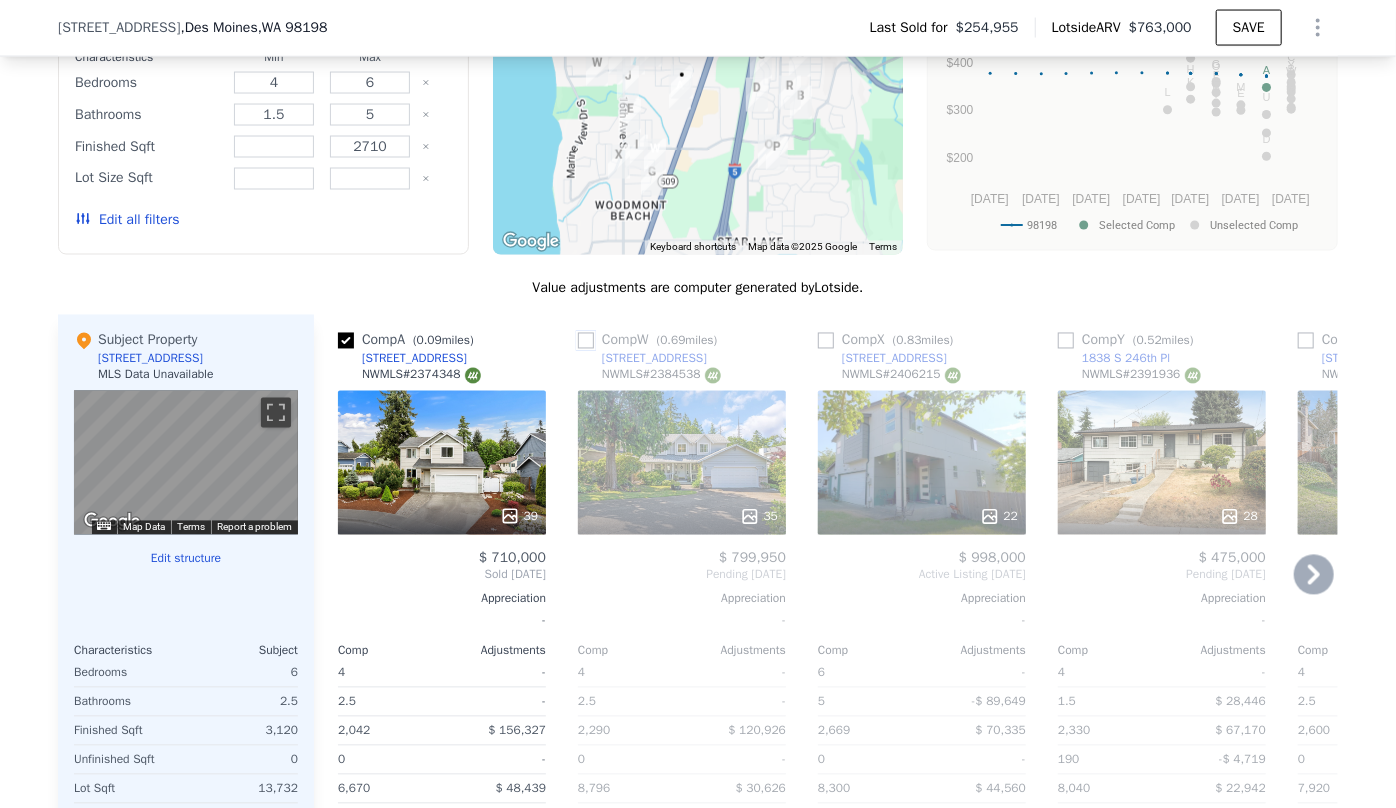 click at bounding box center (586, 341) 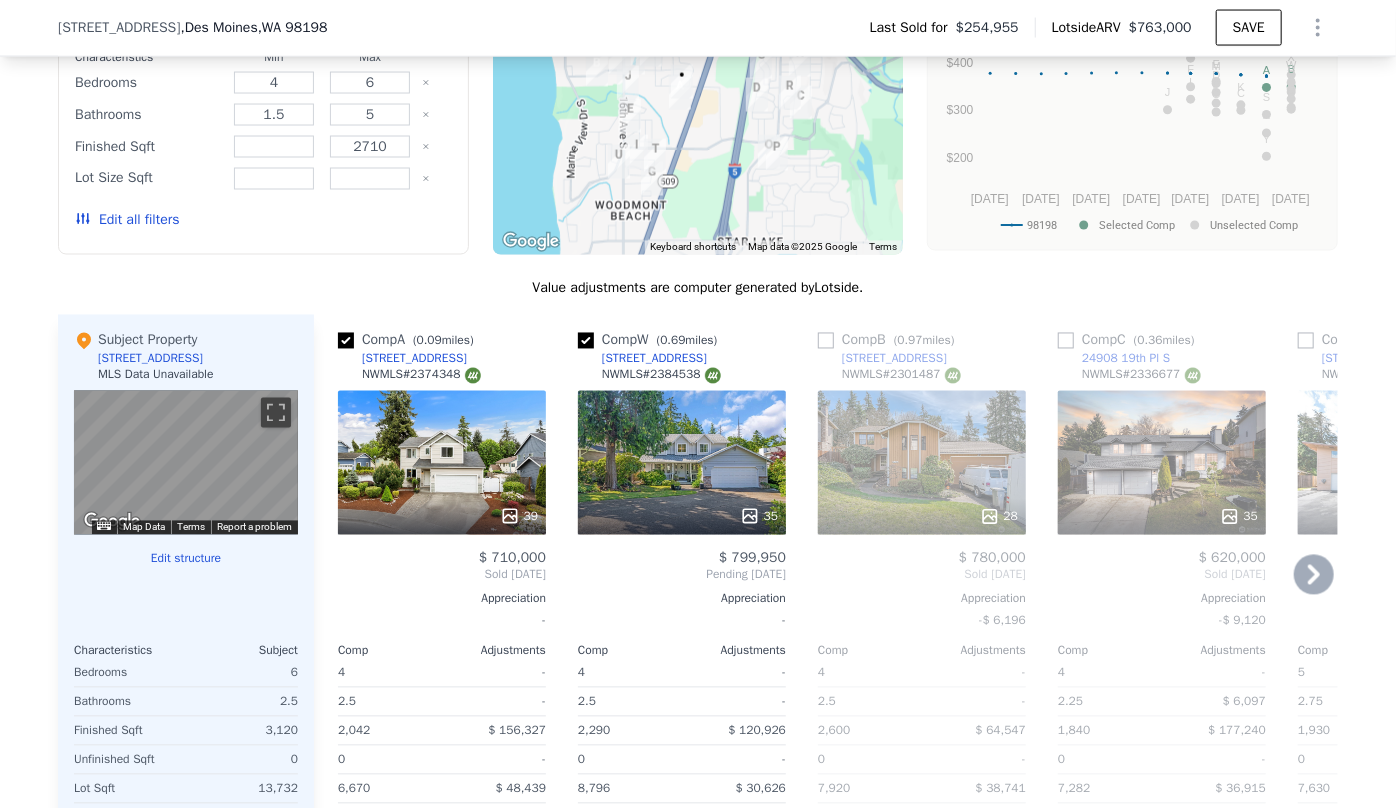 click on "$ 695,000" at bounding box center [1402, 559] 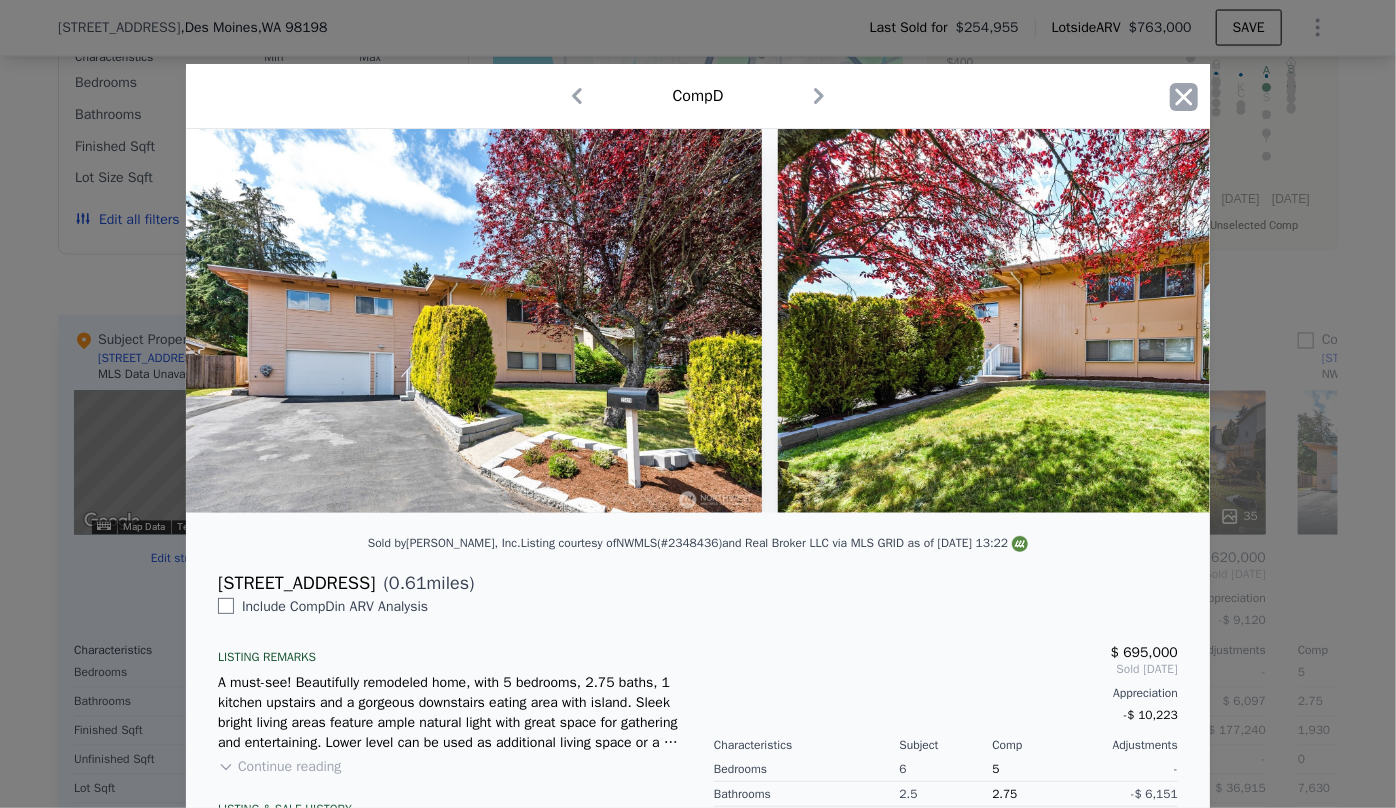 click 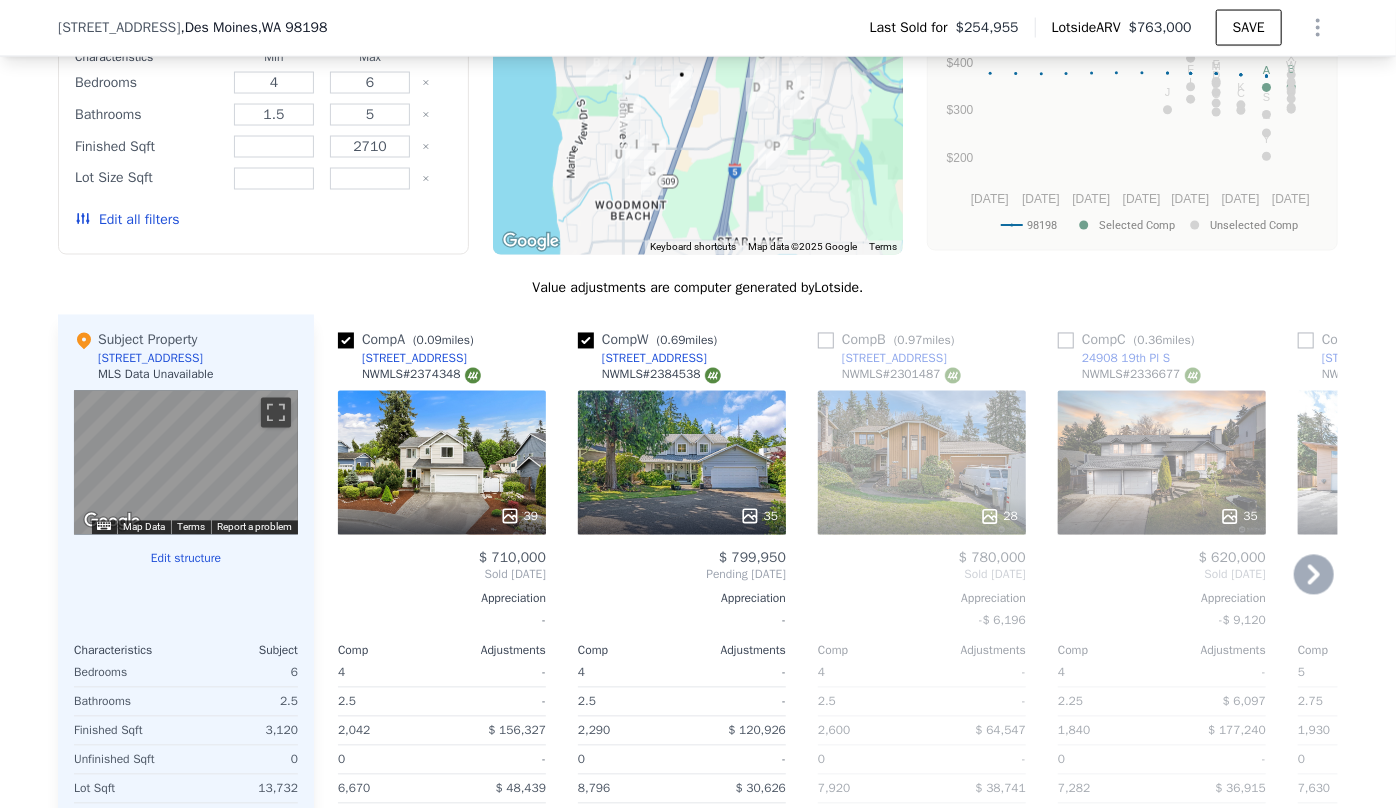 click 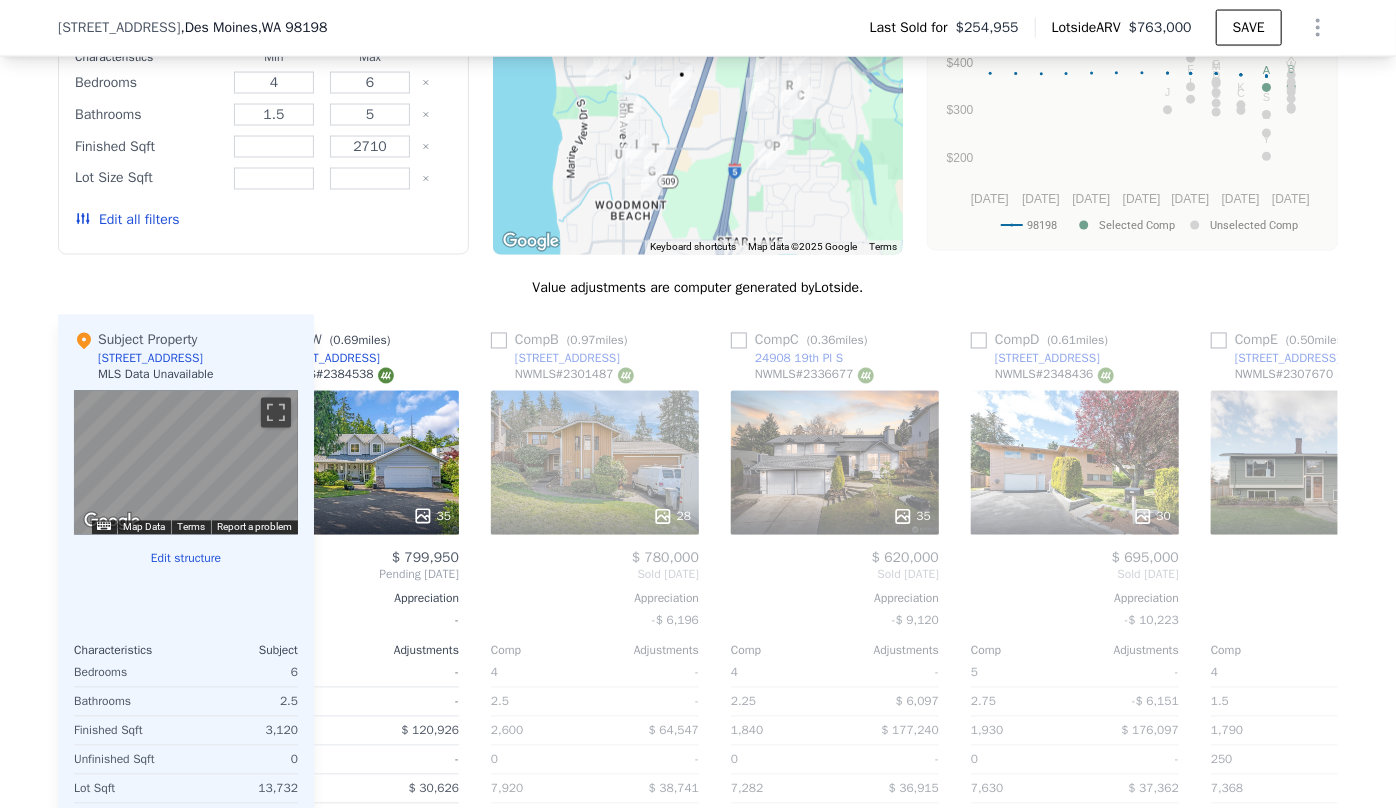 scroll, scrollTop: 0, scrollLeft: 480, axis: horizontal 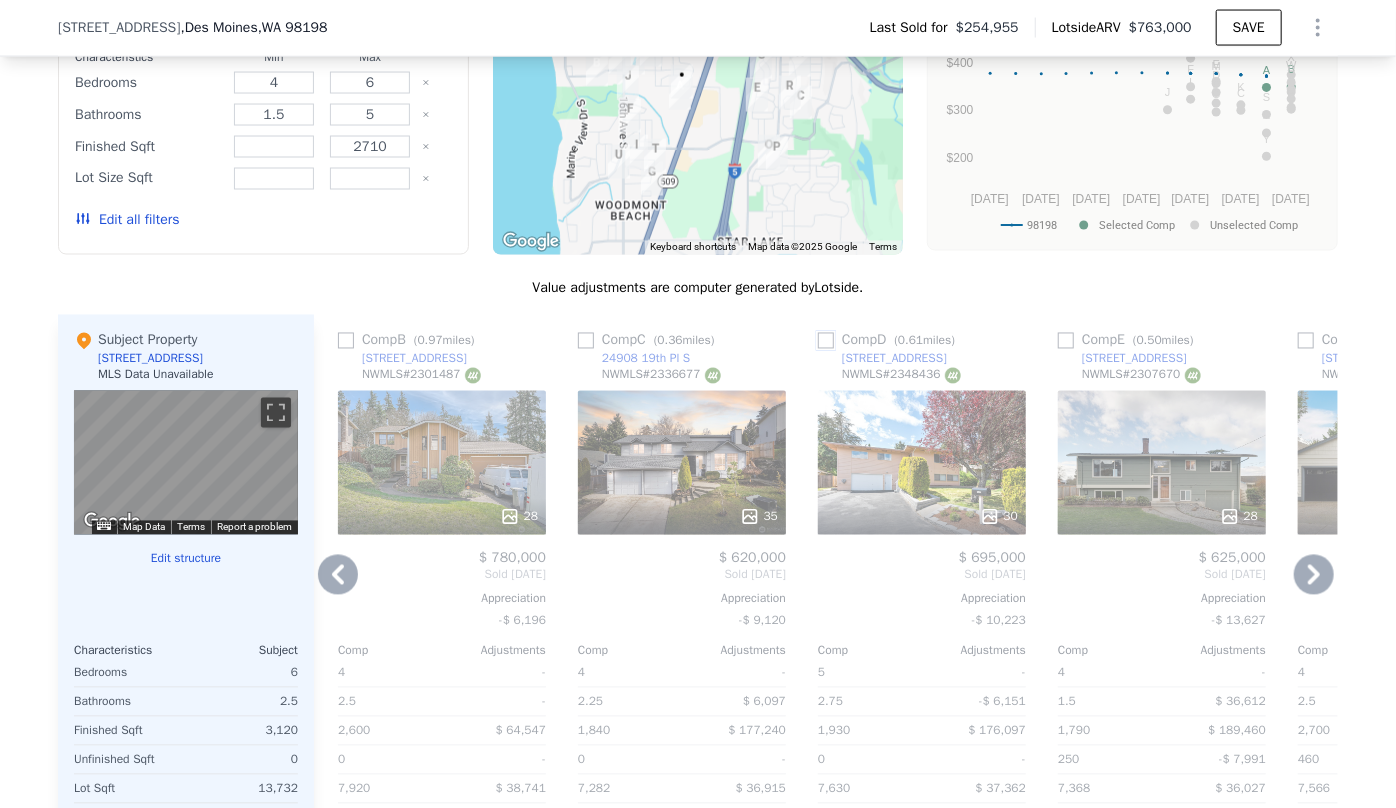 click at bounding box center [826, 341] 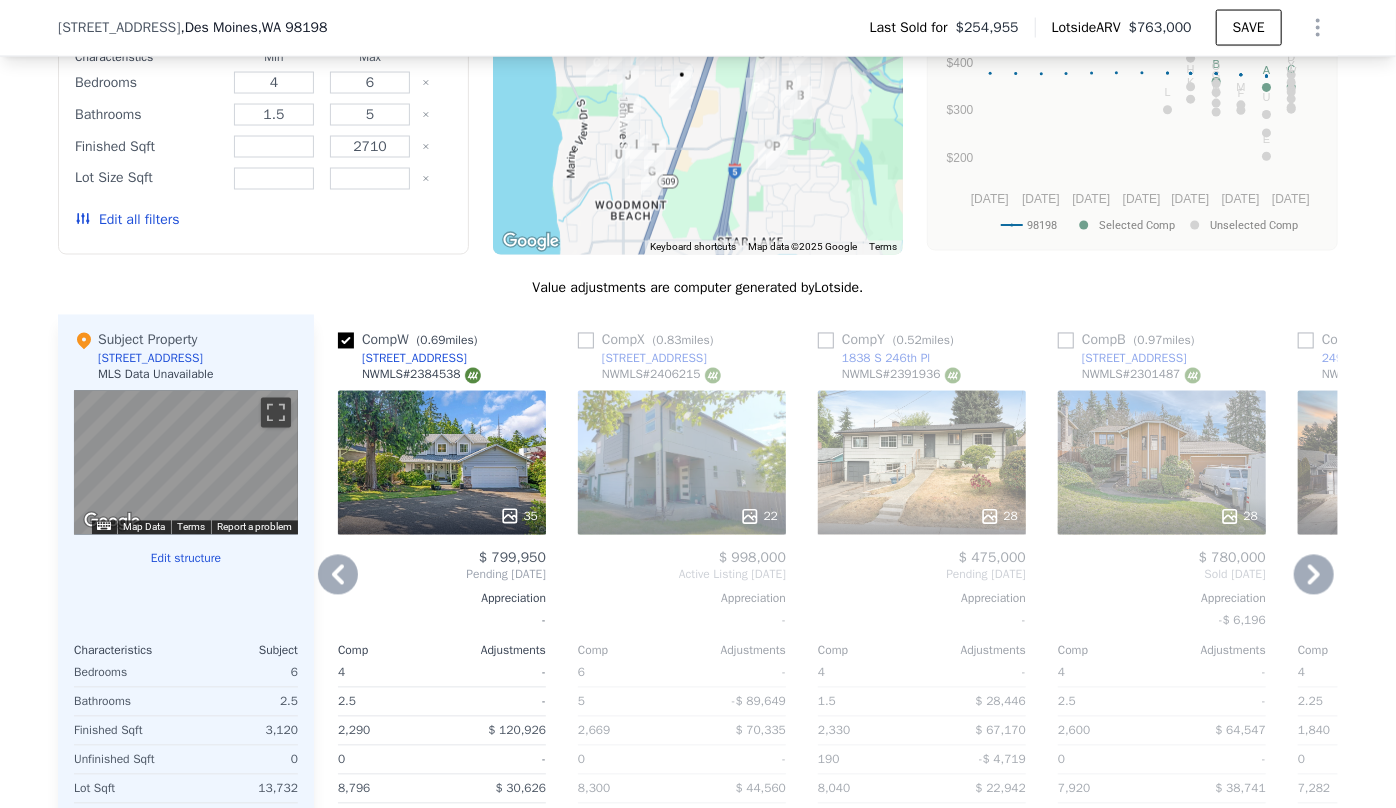click 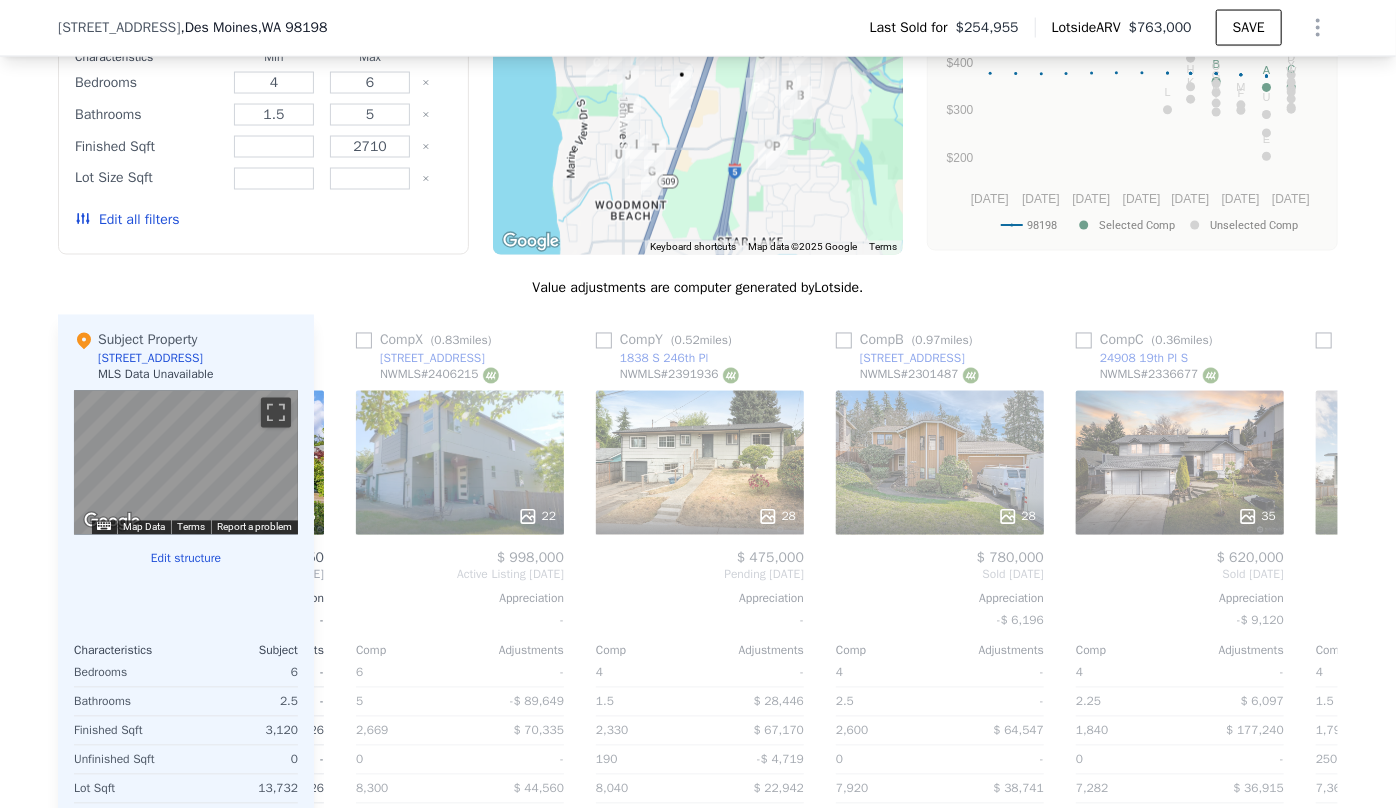 scroll, scrollTop: 0, scrollLeft: 960, axis: horizontal 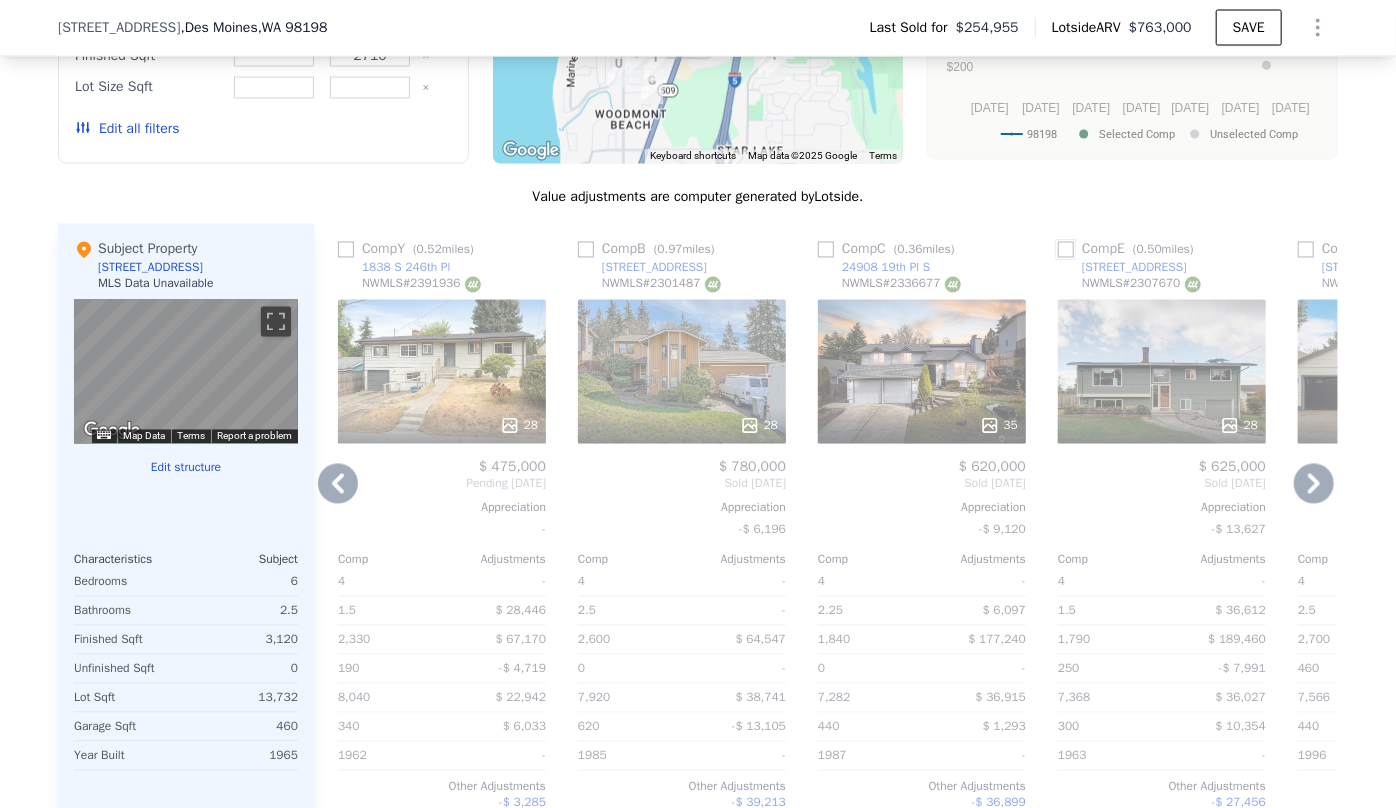 click at bounding box center [1066, 250] 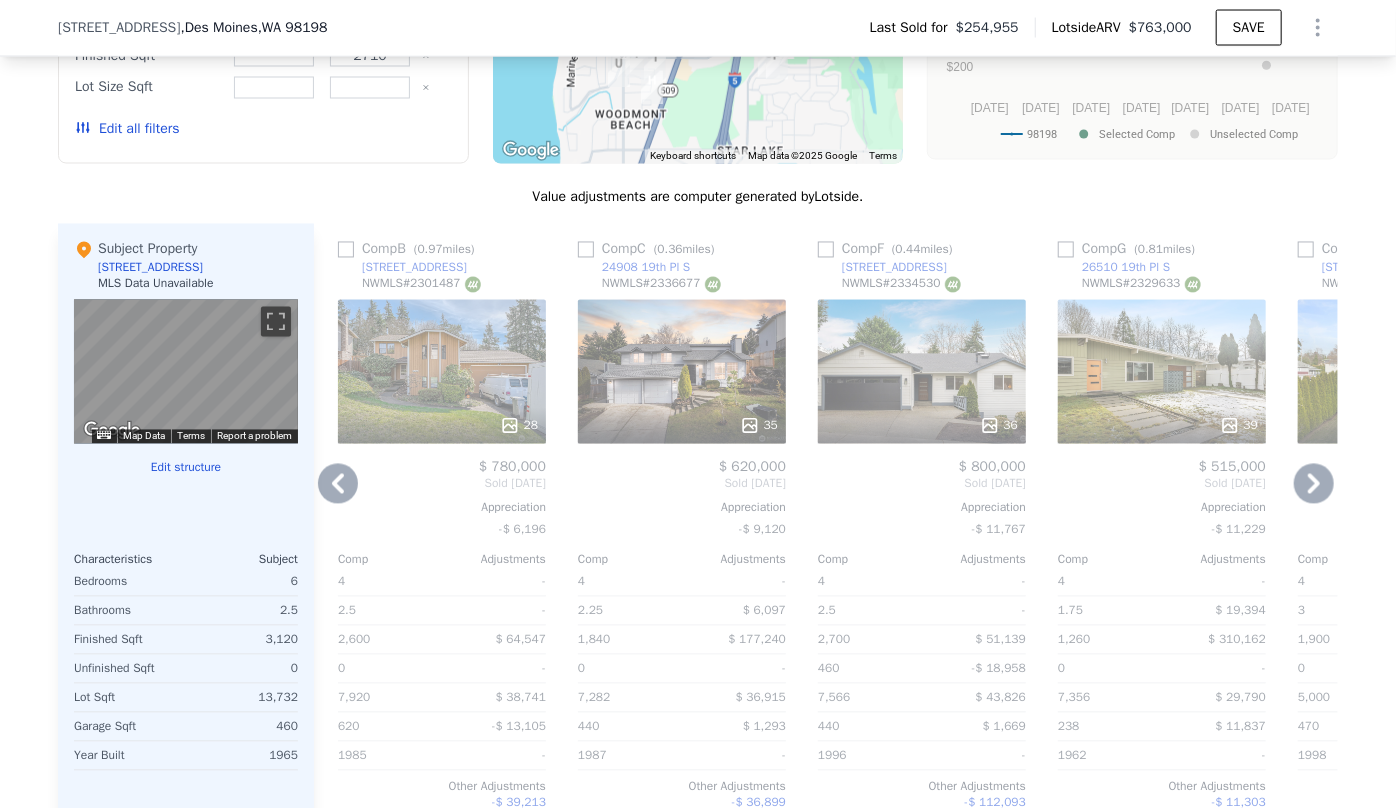 click on "$ 614,000" at bounding box center (1402, 468) 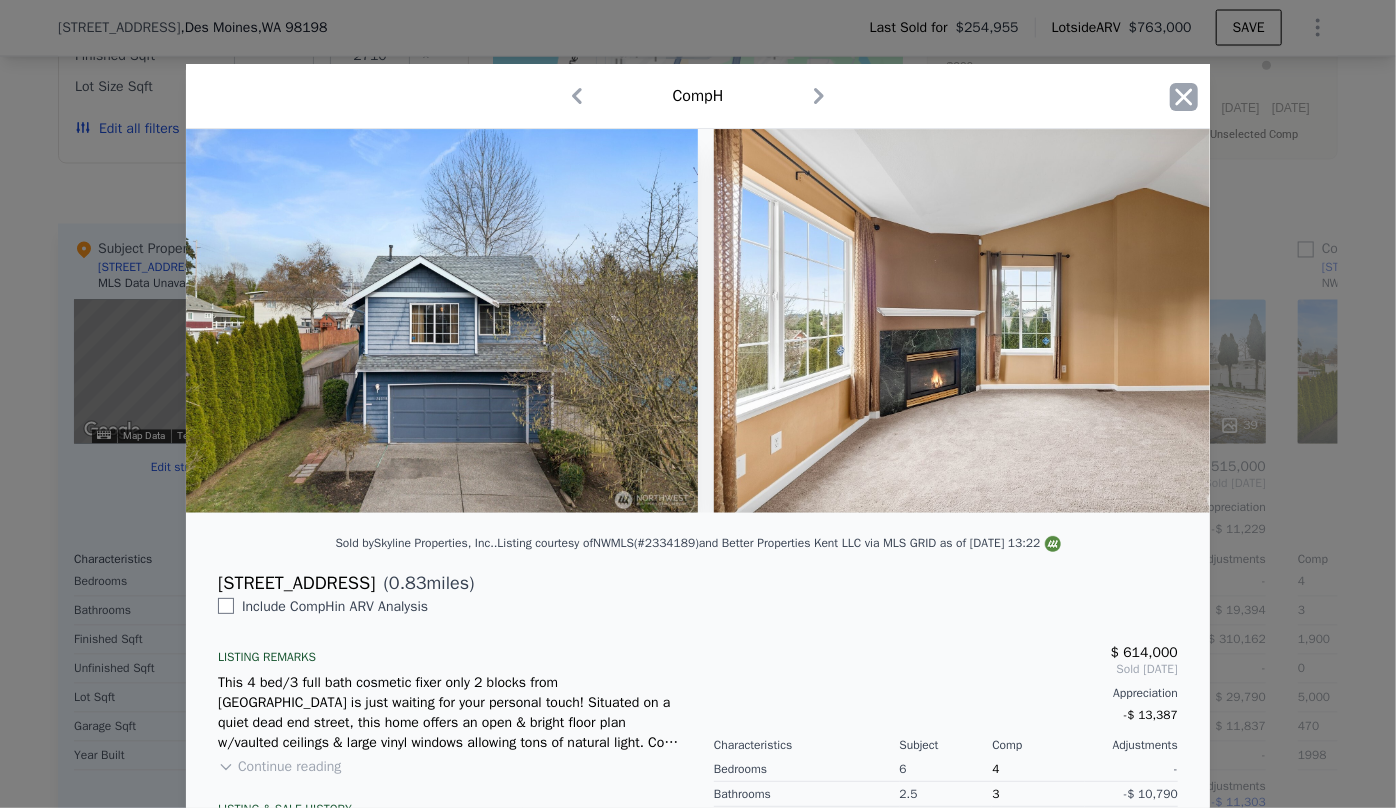 drag, startPoint x: 1170, startPoint y: 79, endPoint x: 1179, endPoint y: 94, distance: 17.492855 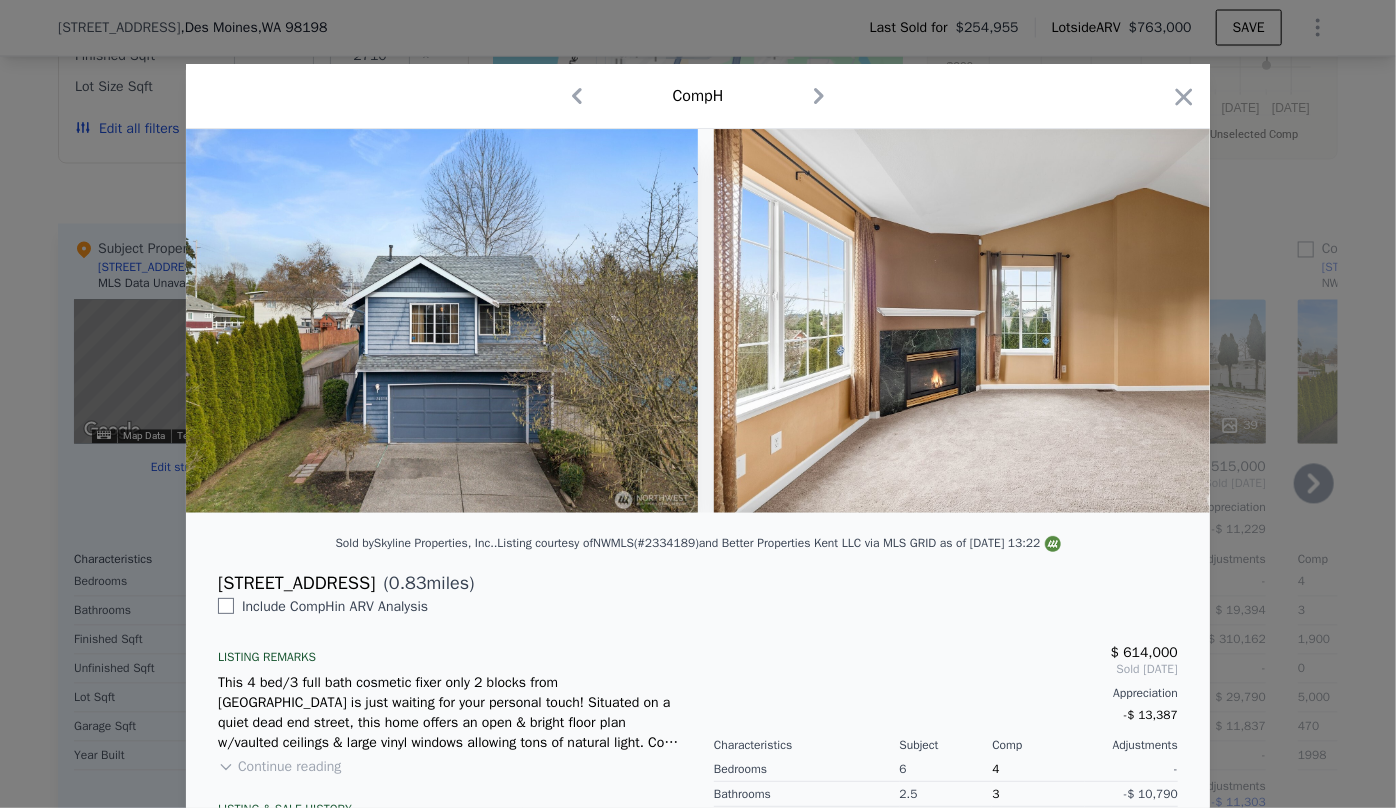 drag, startPoint x: 1180, startPoint y: 94, endPoint x: 1310, endPoint y: 433, distance: 363.07162 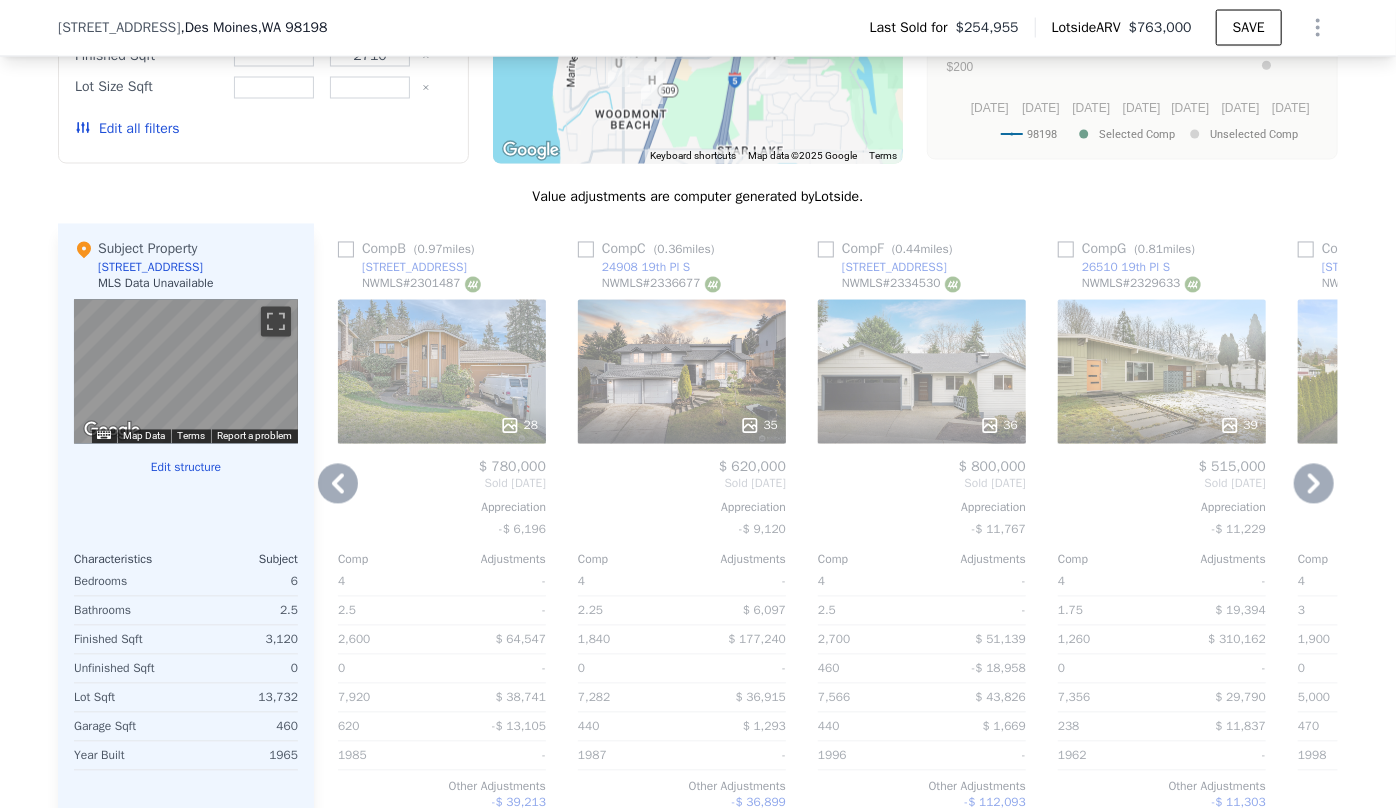 click 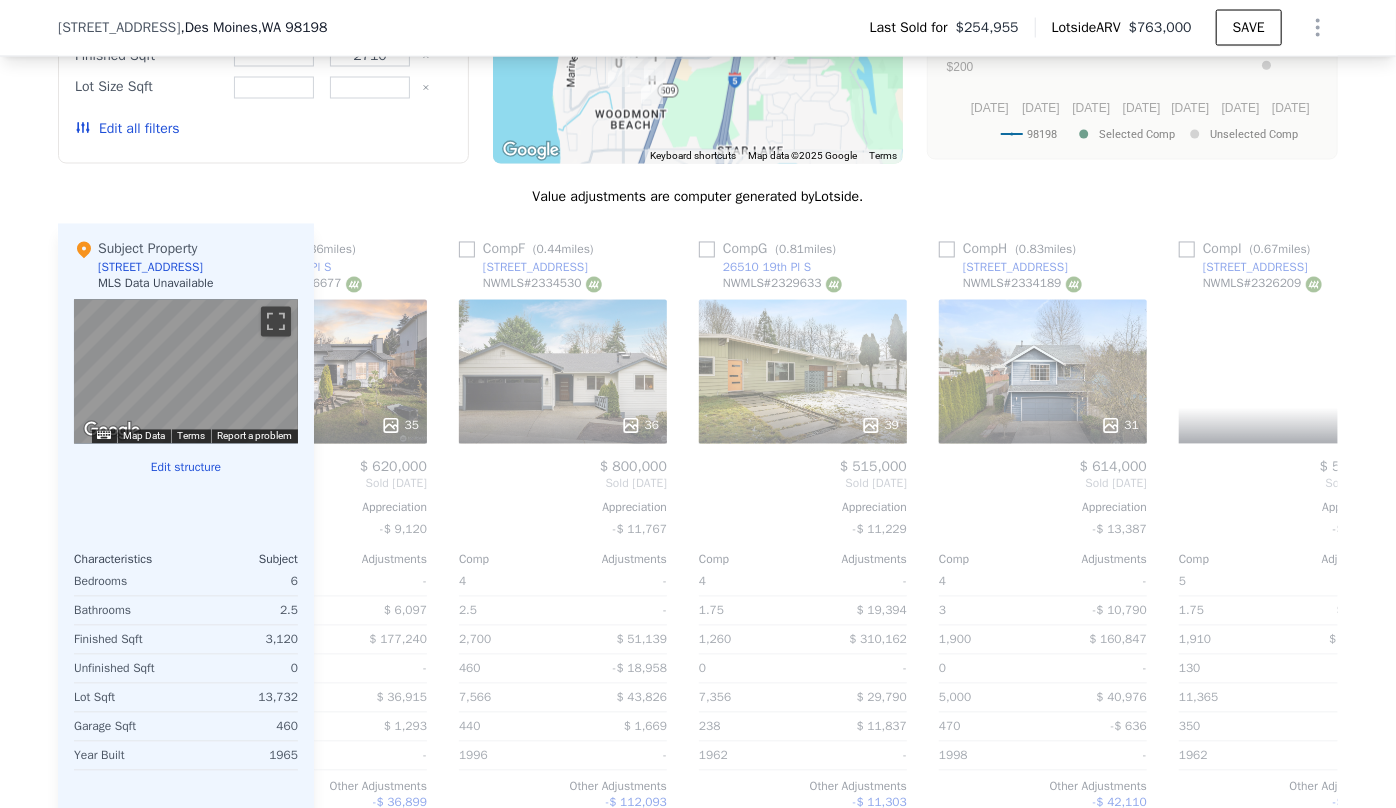 scroll, scrollTop: 0, scrollLeft: 1440, axis: horizontal 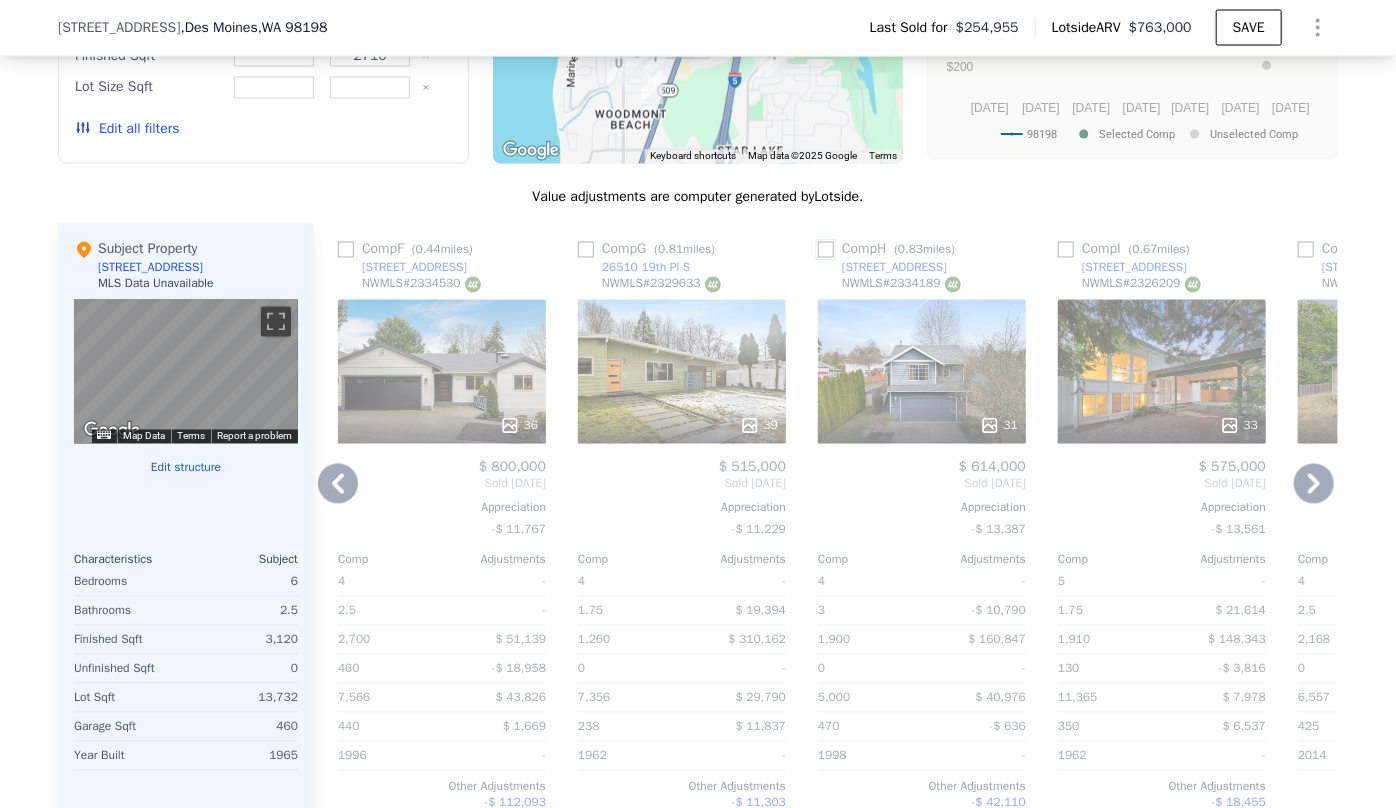 click at bounding box center (826, 250) 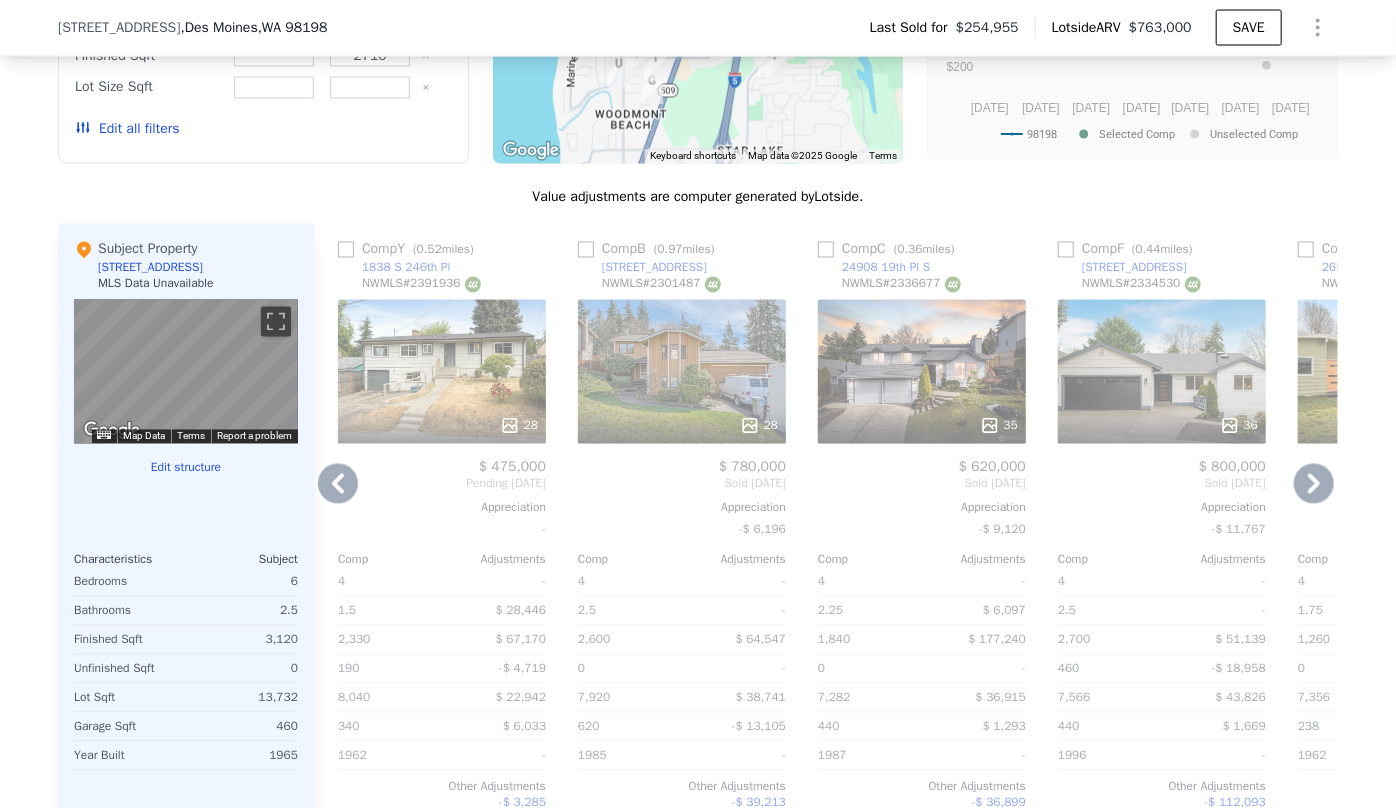 click 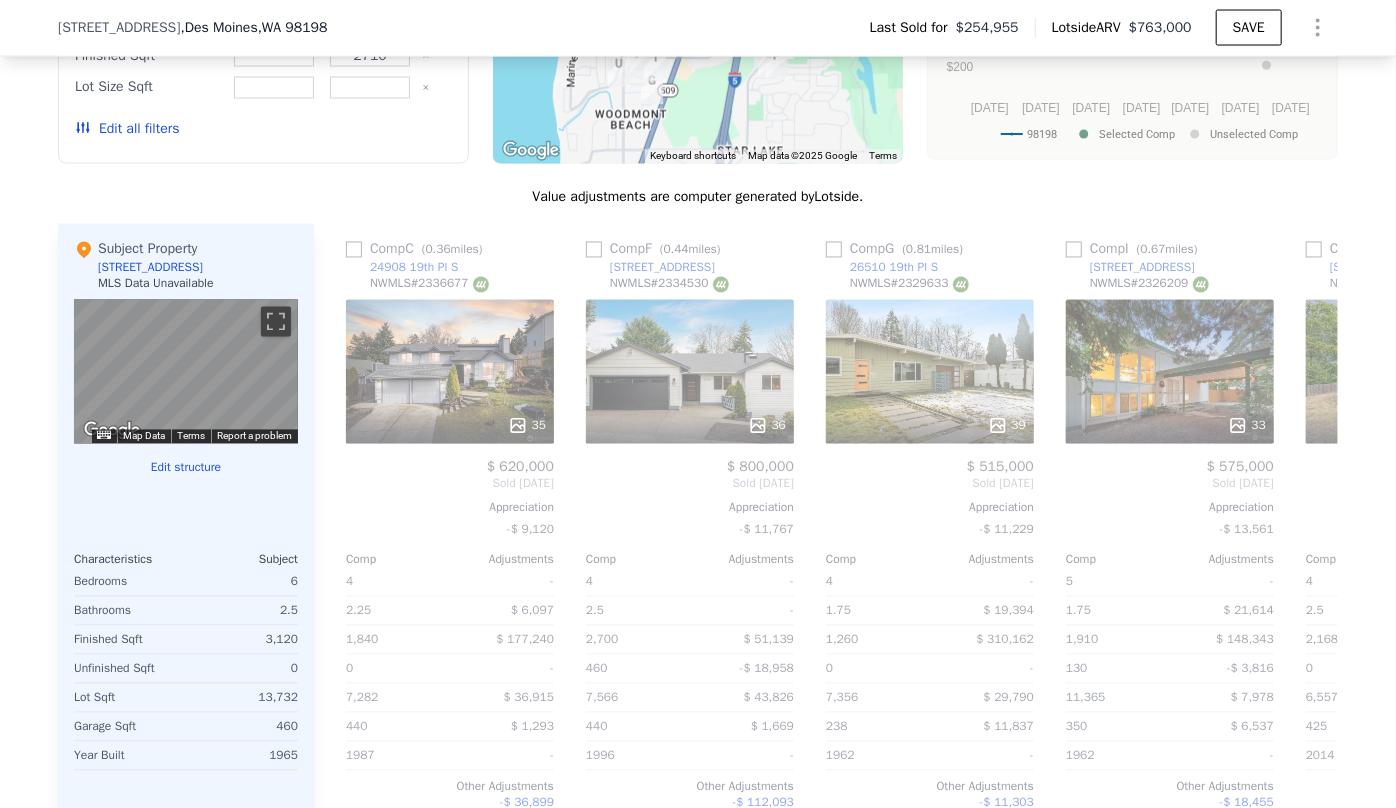 scroll, scrollTop: 0, scrollLeft: 1920, axis: horizontal 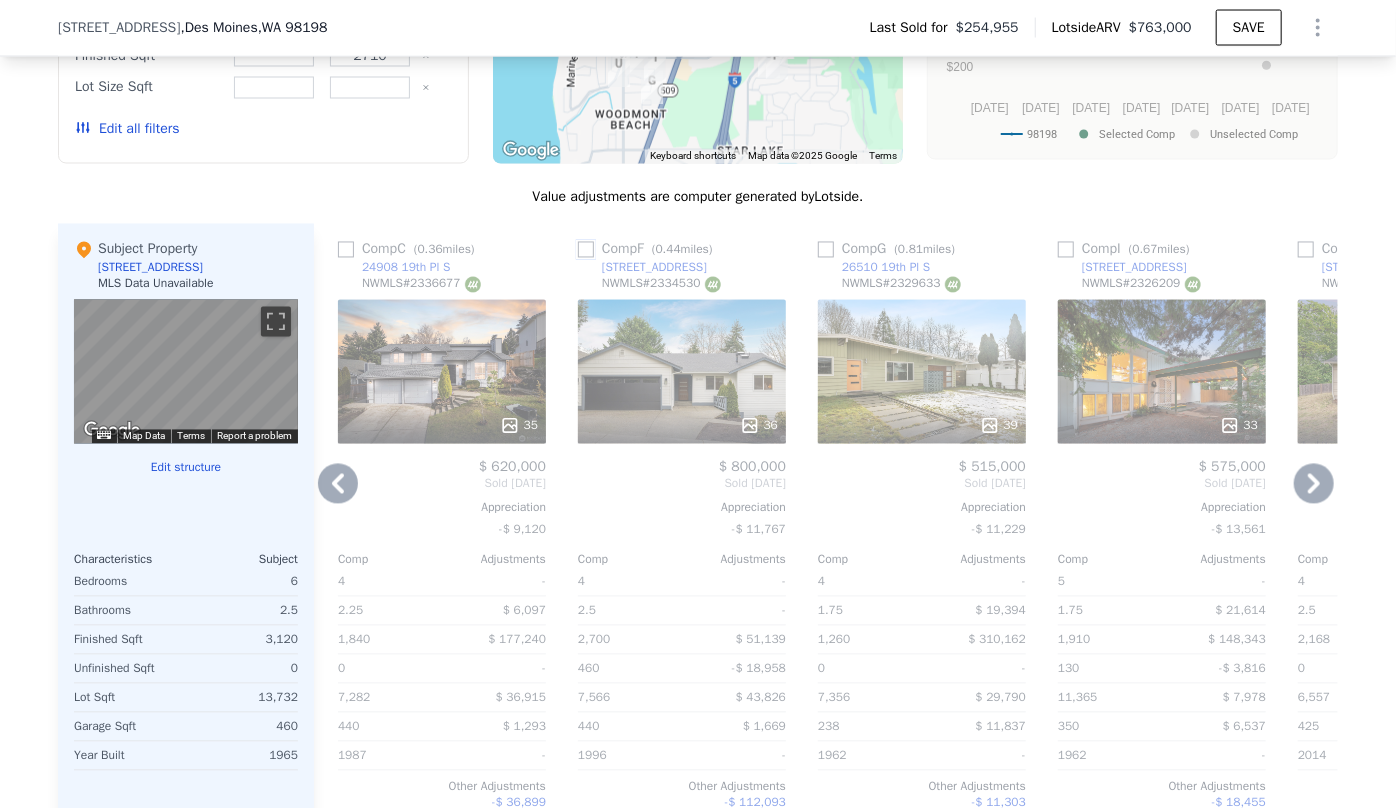 click at bounding box center (586, 250) 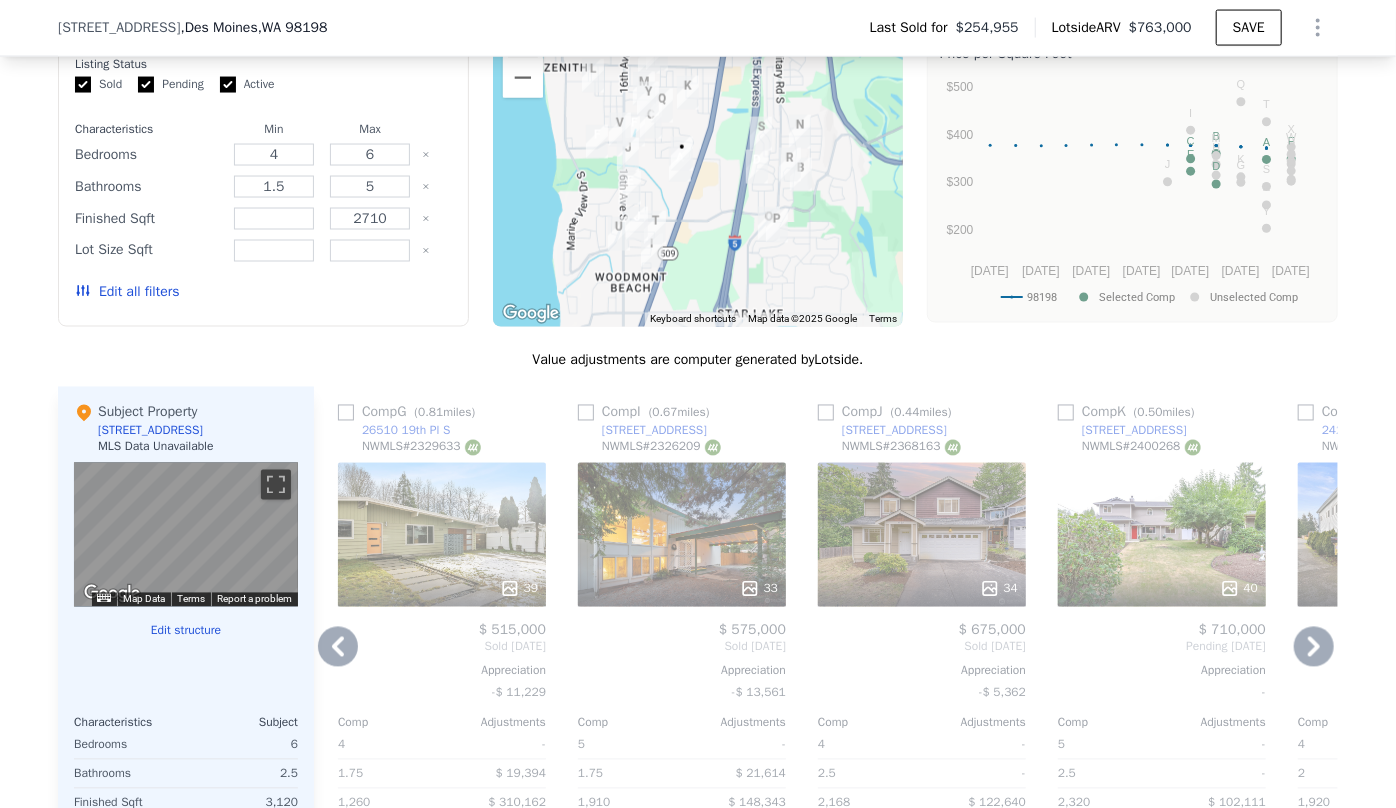 scroll, scrollTop: 1658, scrollLeft: 0, axis: vertical 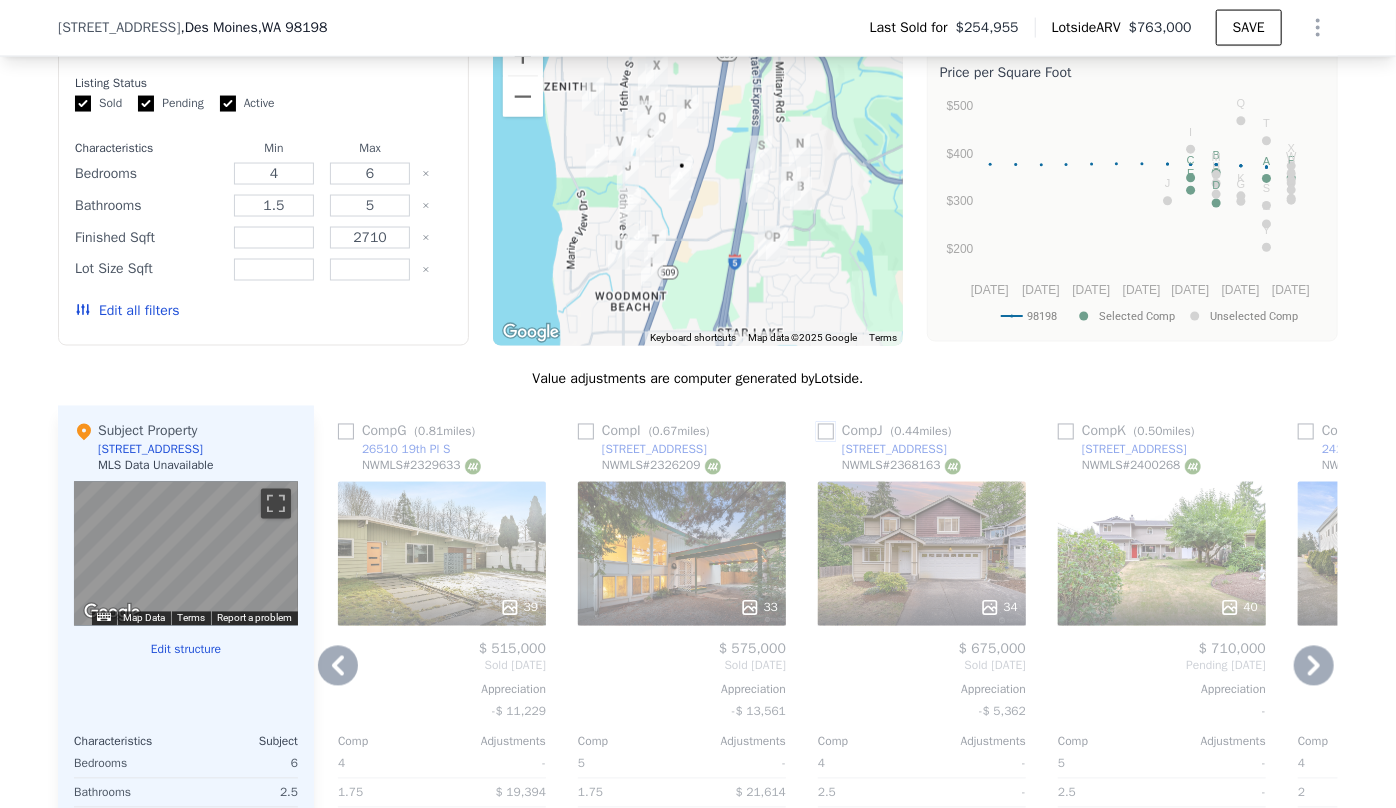 click at bounding box center (826, 432) 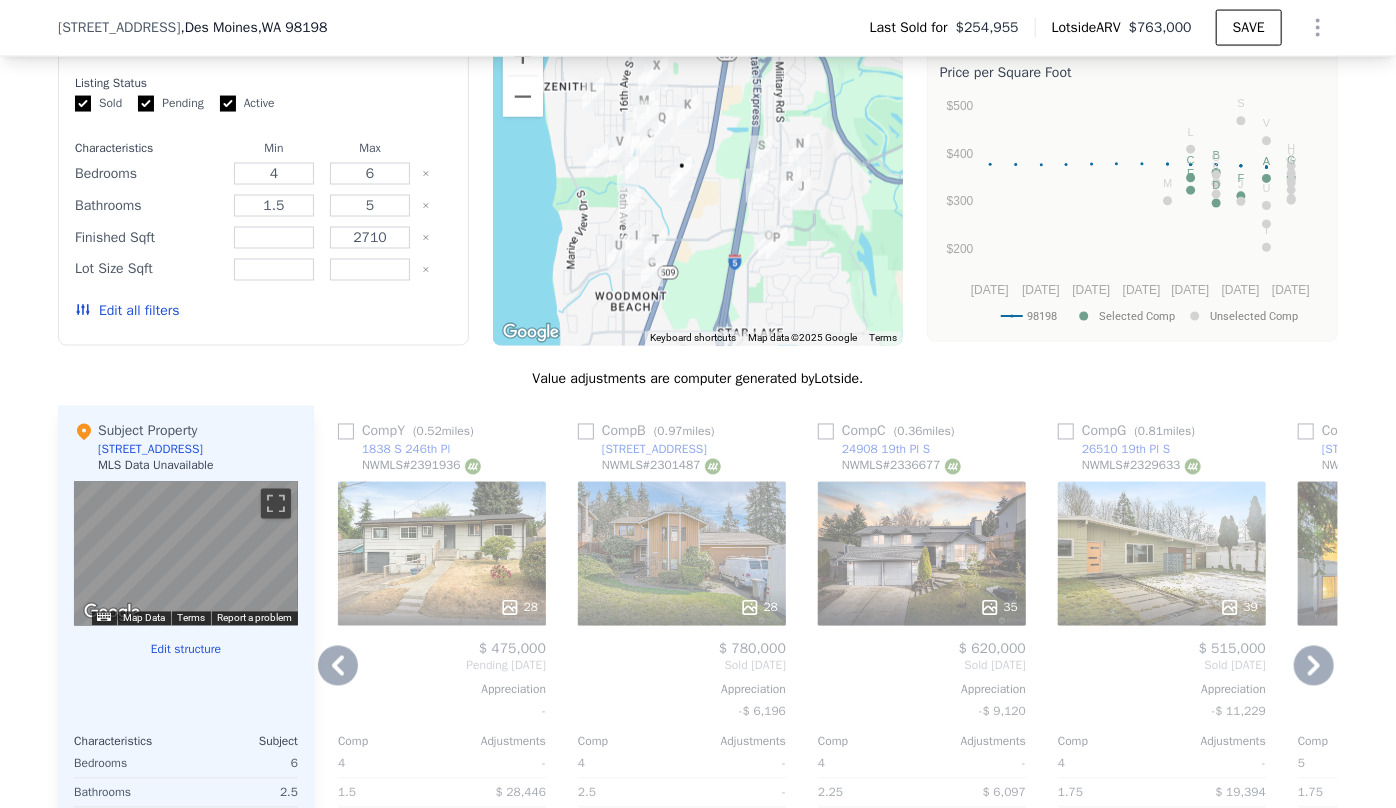 click on "$ 575,000 Sold   Feb 2025 Appreciation -$ 13,561 Comp Adjustments 5 - 1.75 $ 21,614 1,910 $ 148,343 130 -$ 3,816 11,365 $ 7,978 350 $ 6,537 1962 - Other Adjustments -$ 18,455 Adjusted Value $ 737,200" at bounding box center [1402, 837] 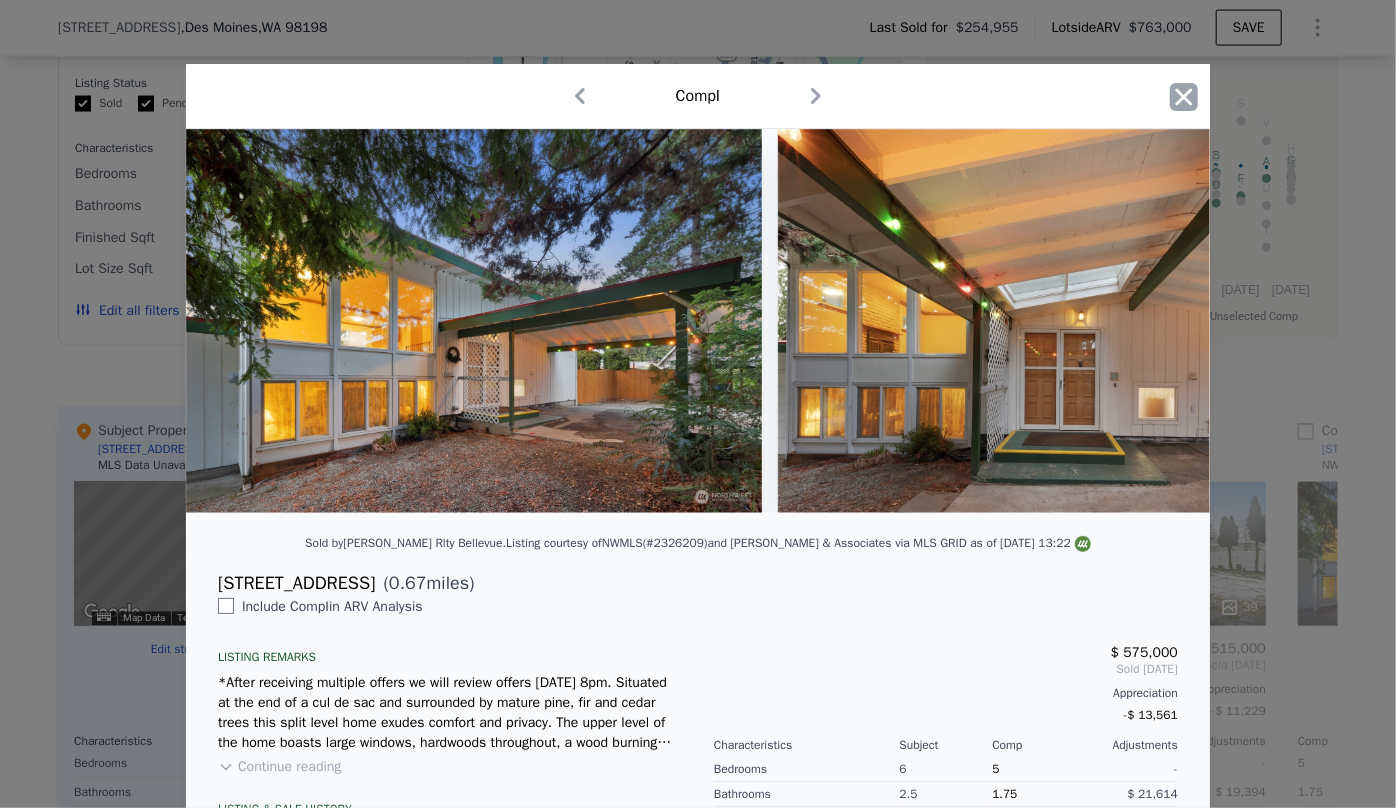 click 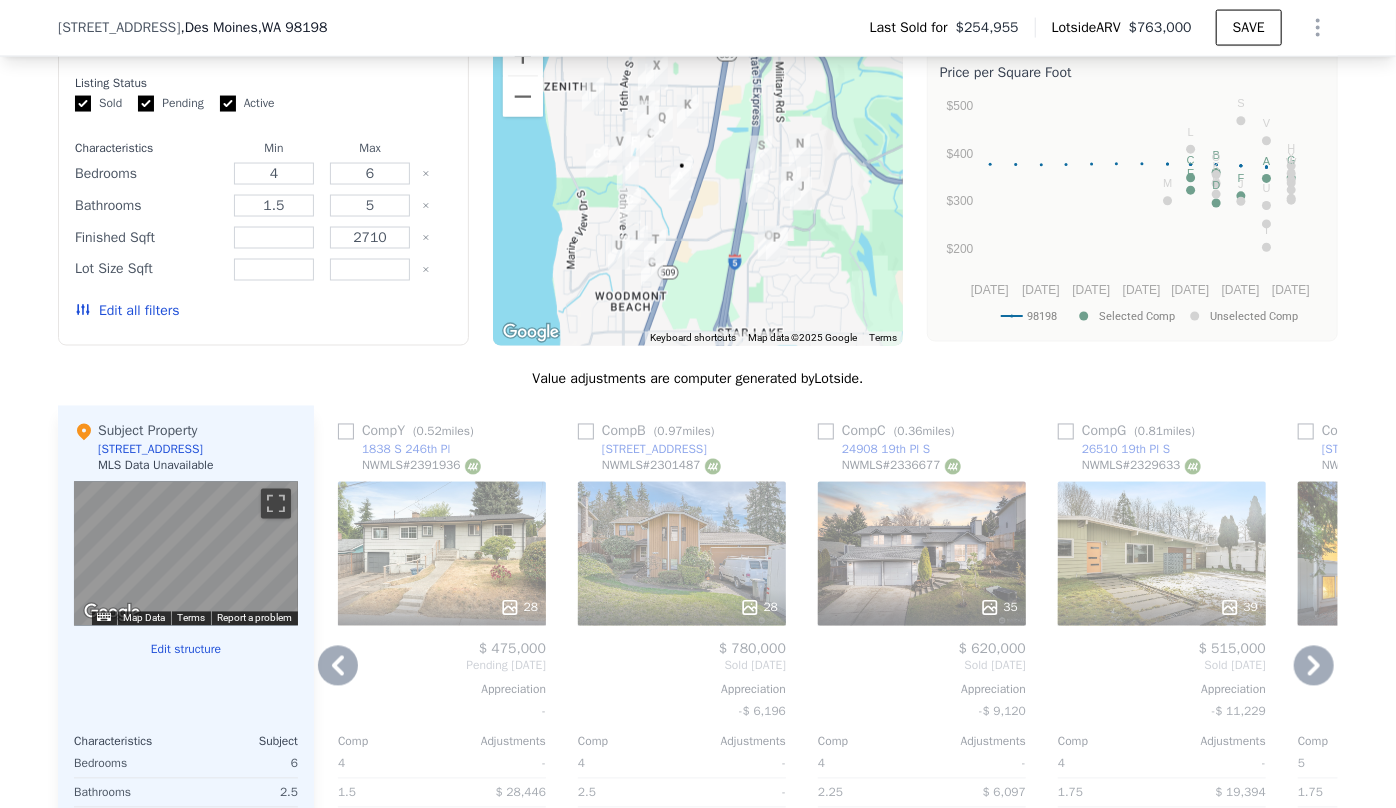 click 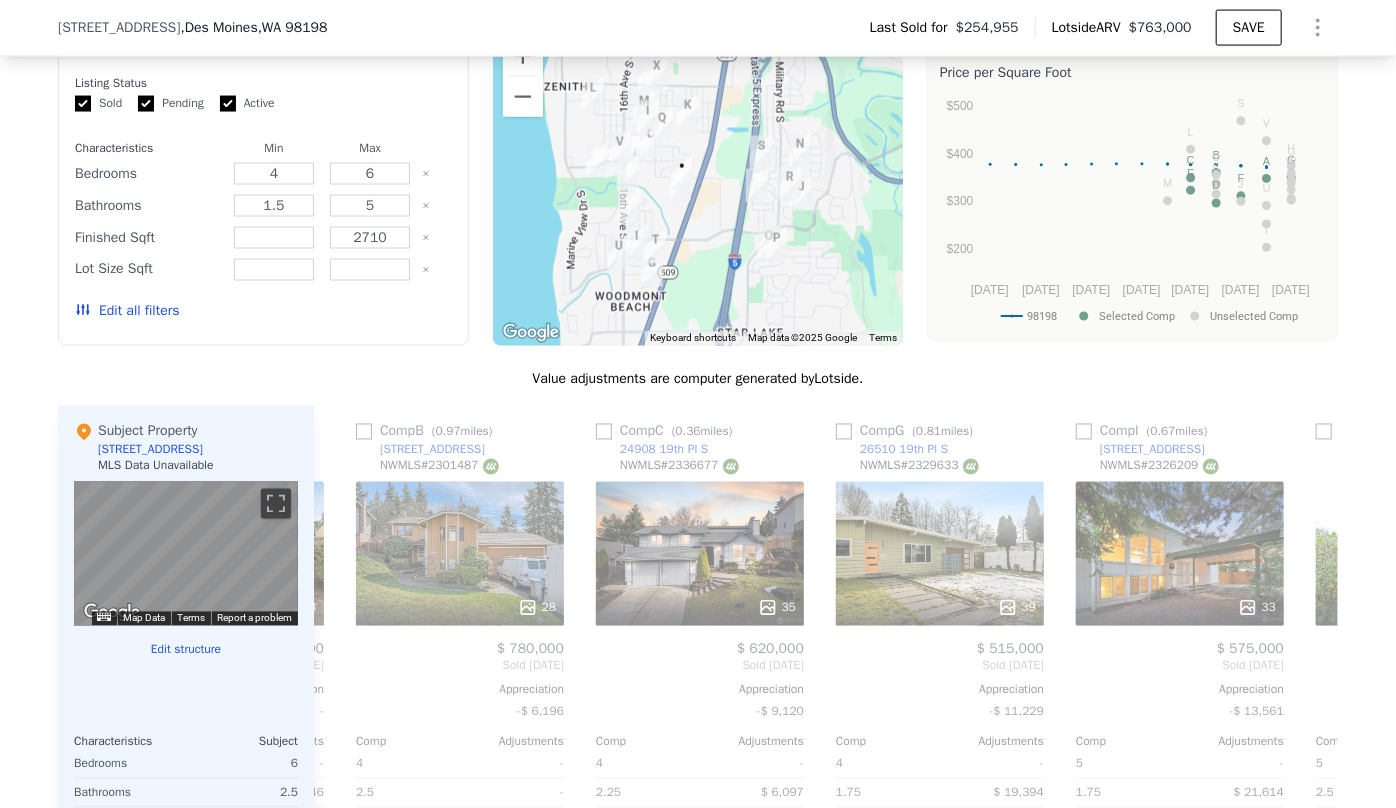 scroll, scrollTop: 0, scrollLeft: 2400, axis: horizontal 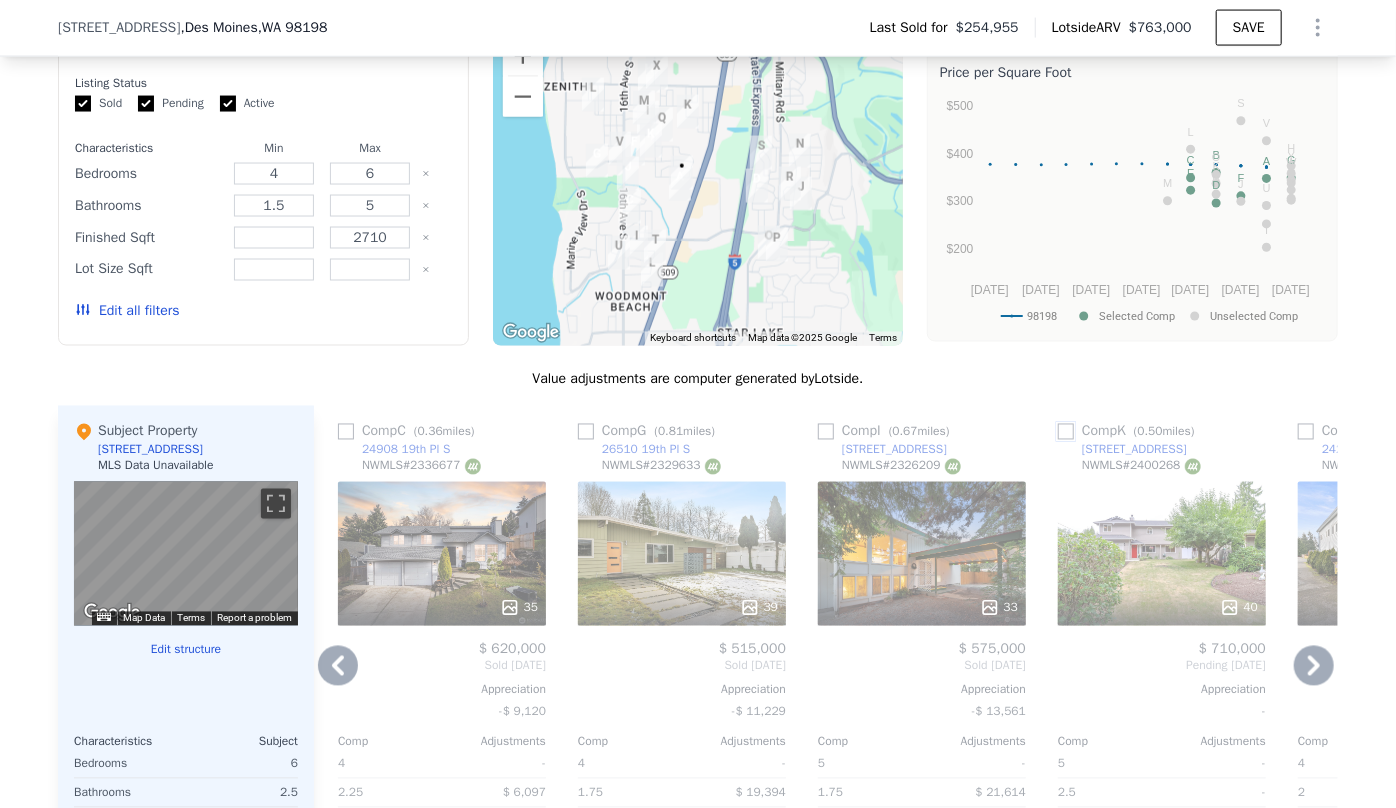 click at bounding box center (1066, 432) 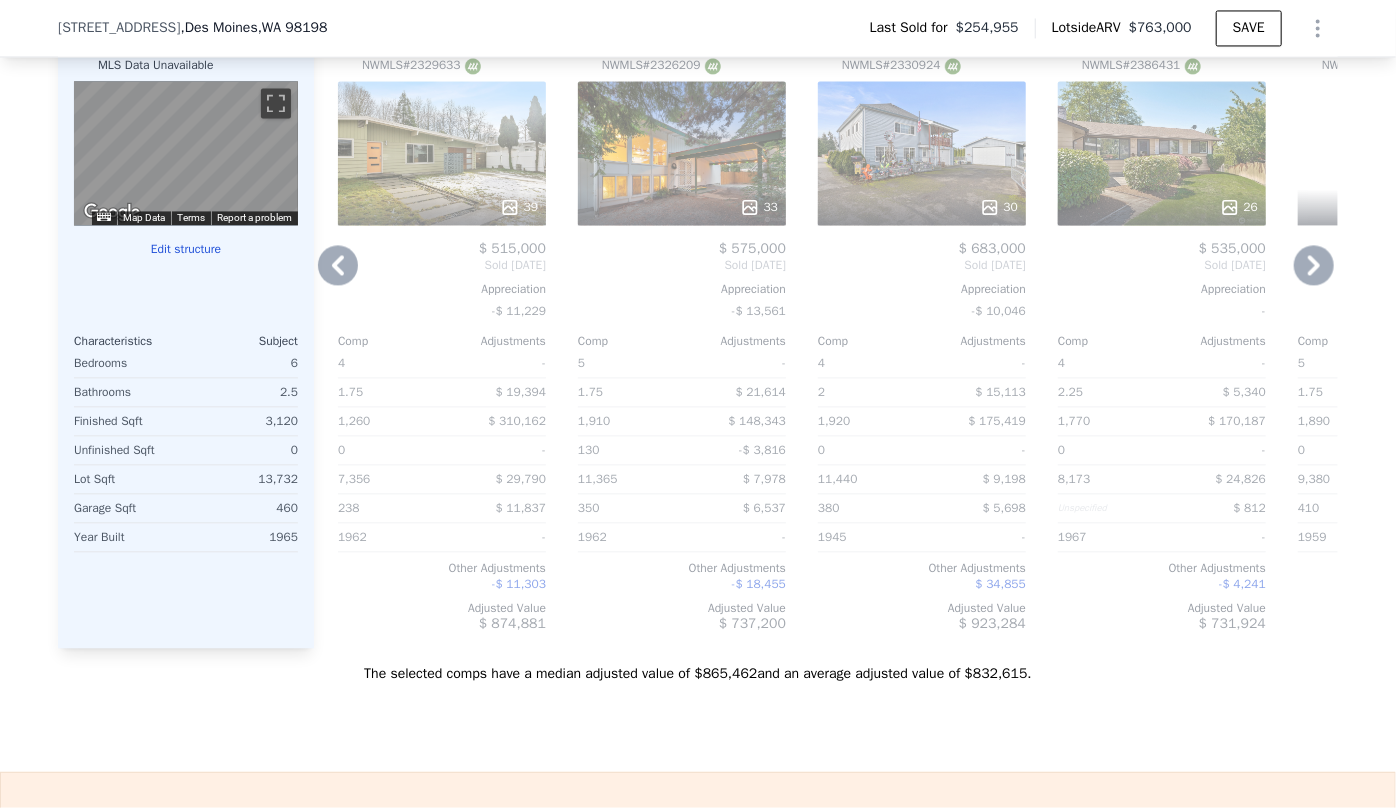 scroll, scrollTop: 2203, scrollLeft: 0, axis: vertical 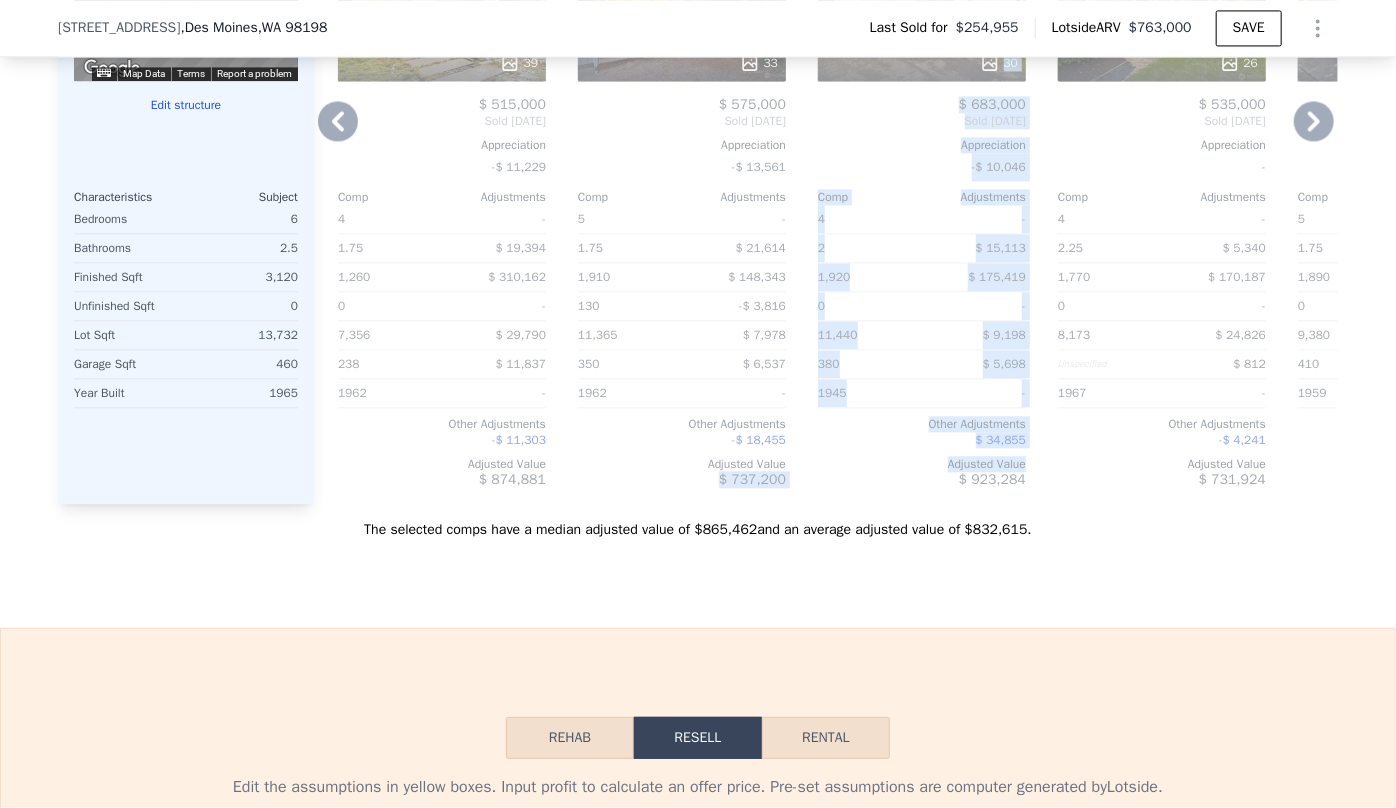 drag, startPoint x: 884, startPoint y: 528, endPoint x: 679, endPoint y: 520, distance: 205.15604 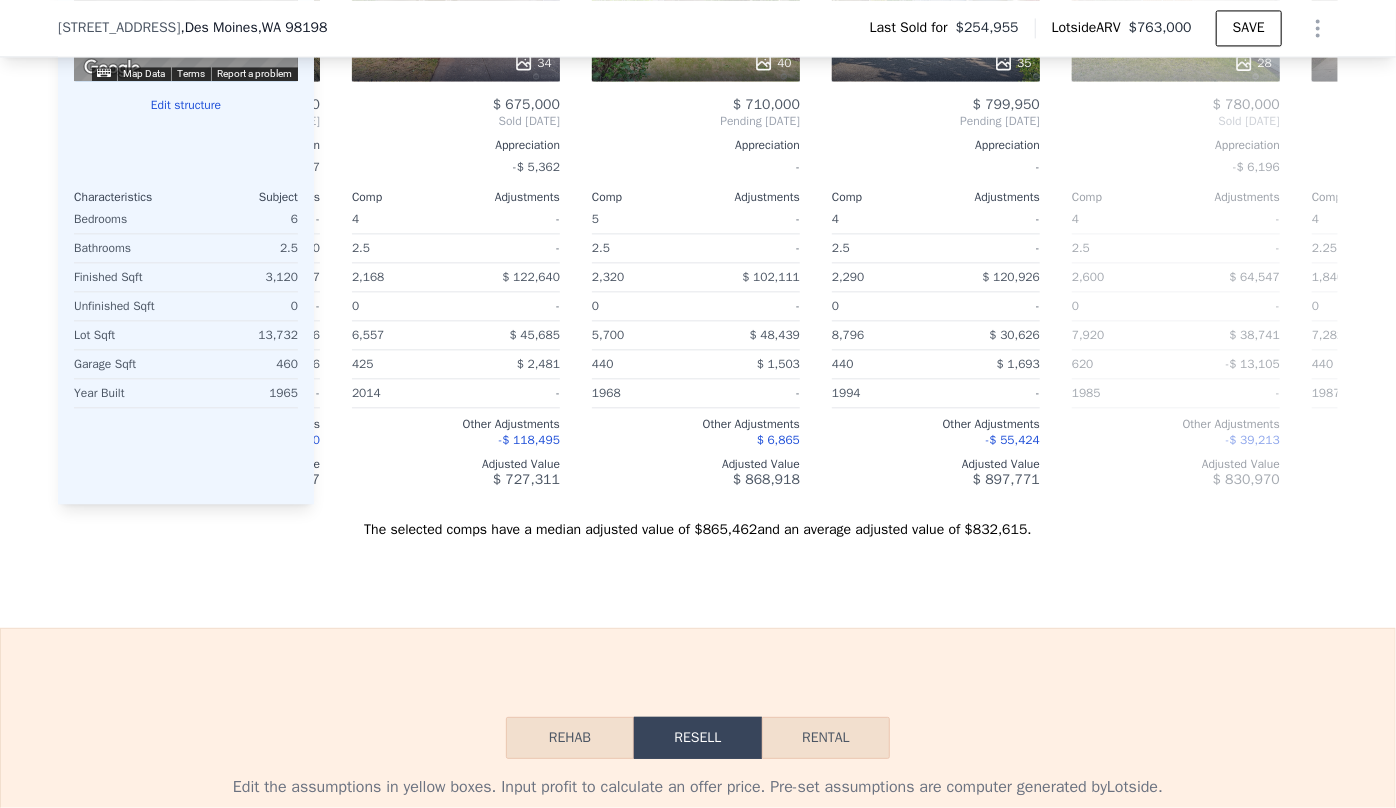 scroll, scrollTop: 0, scrollLeft: 0, axis: both 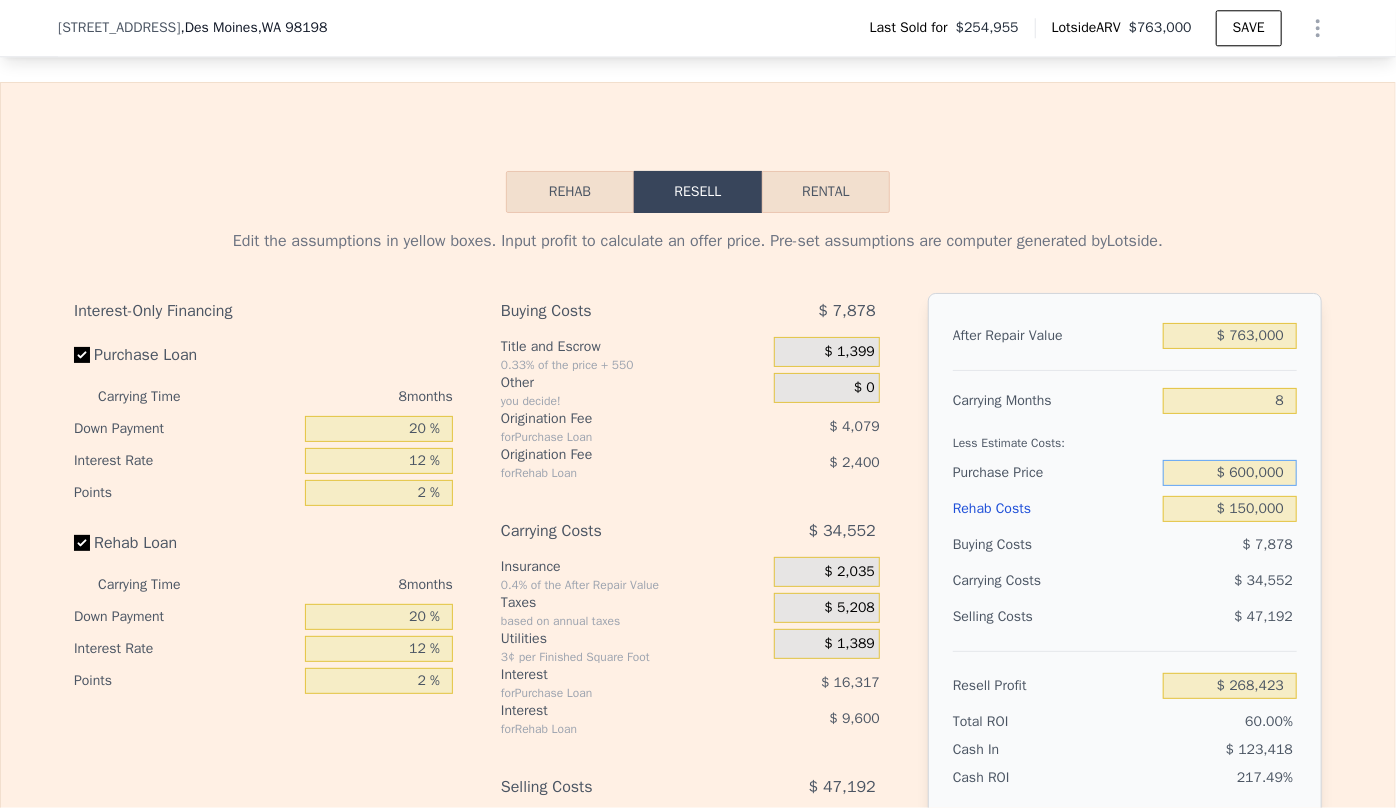 click on "$ 600,000" at bounding box center (1230, 473) 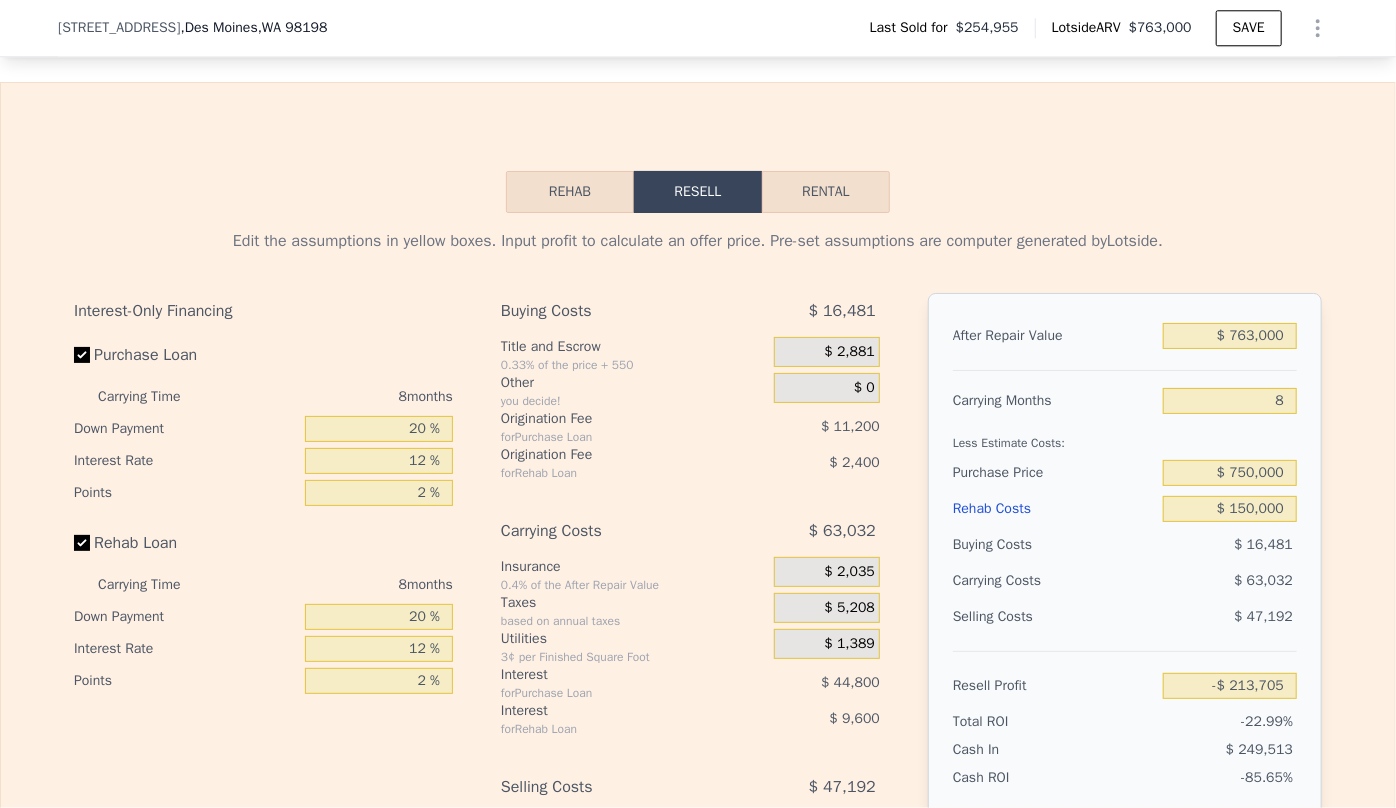 click on "$ 16,481" at bounding box center [1230, 545] 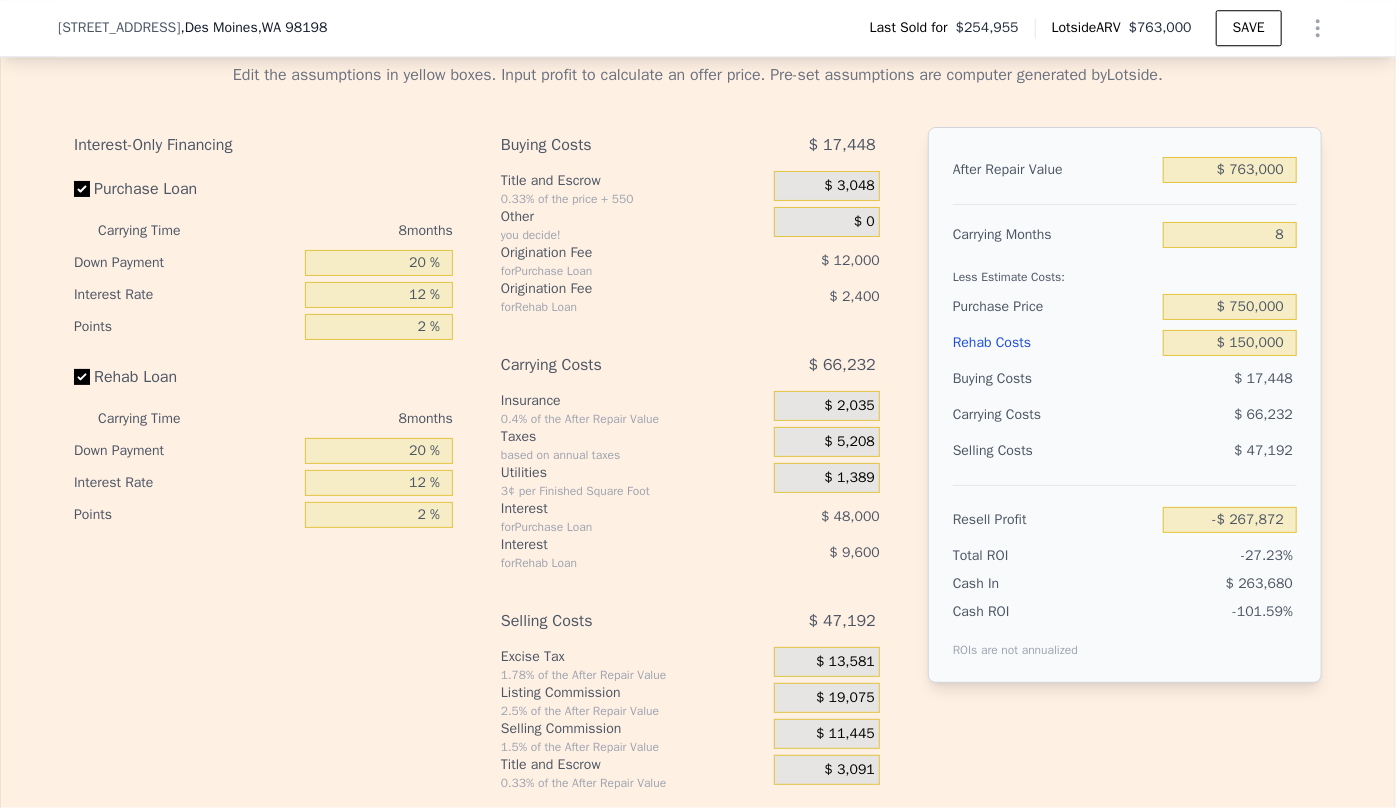 scroll, scrollTop: 2930, scrollLeft: 0, axis: vertical 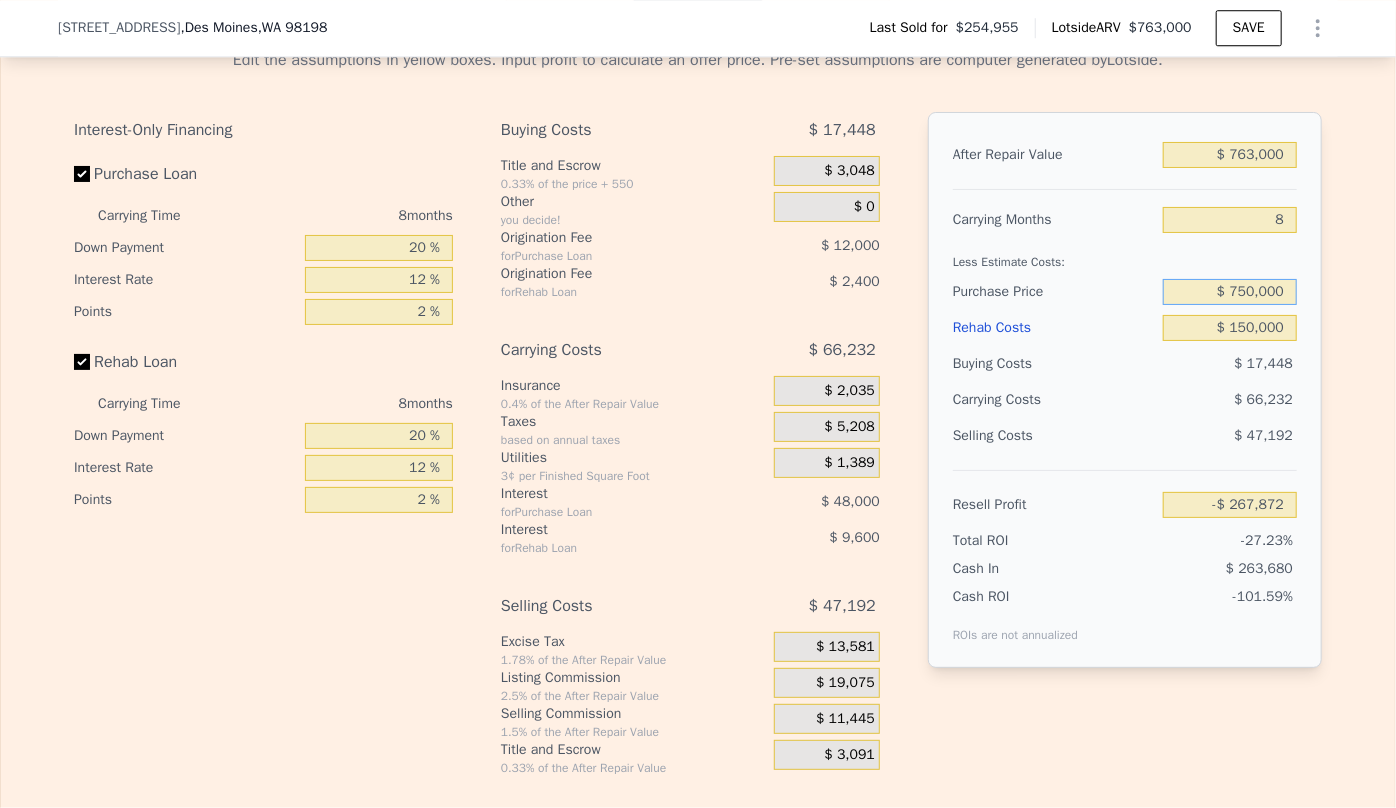 click on "$ 750,000" at bounding box center (1230, 292) 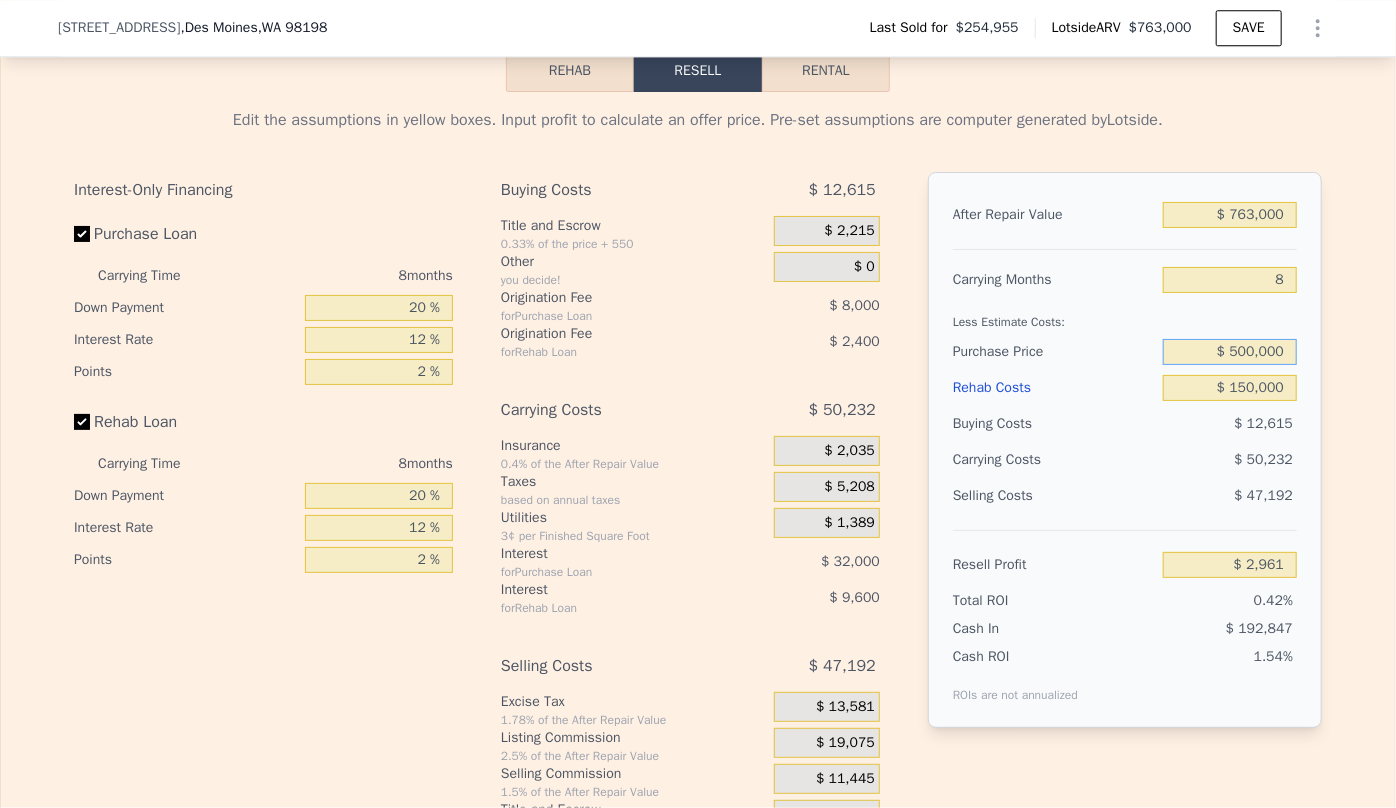 scroll, scrollTop: 2840, scrollLeft: 0, axis: vertical 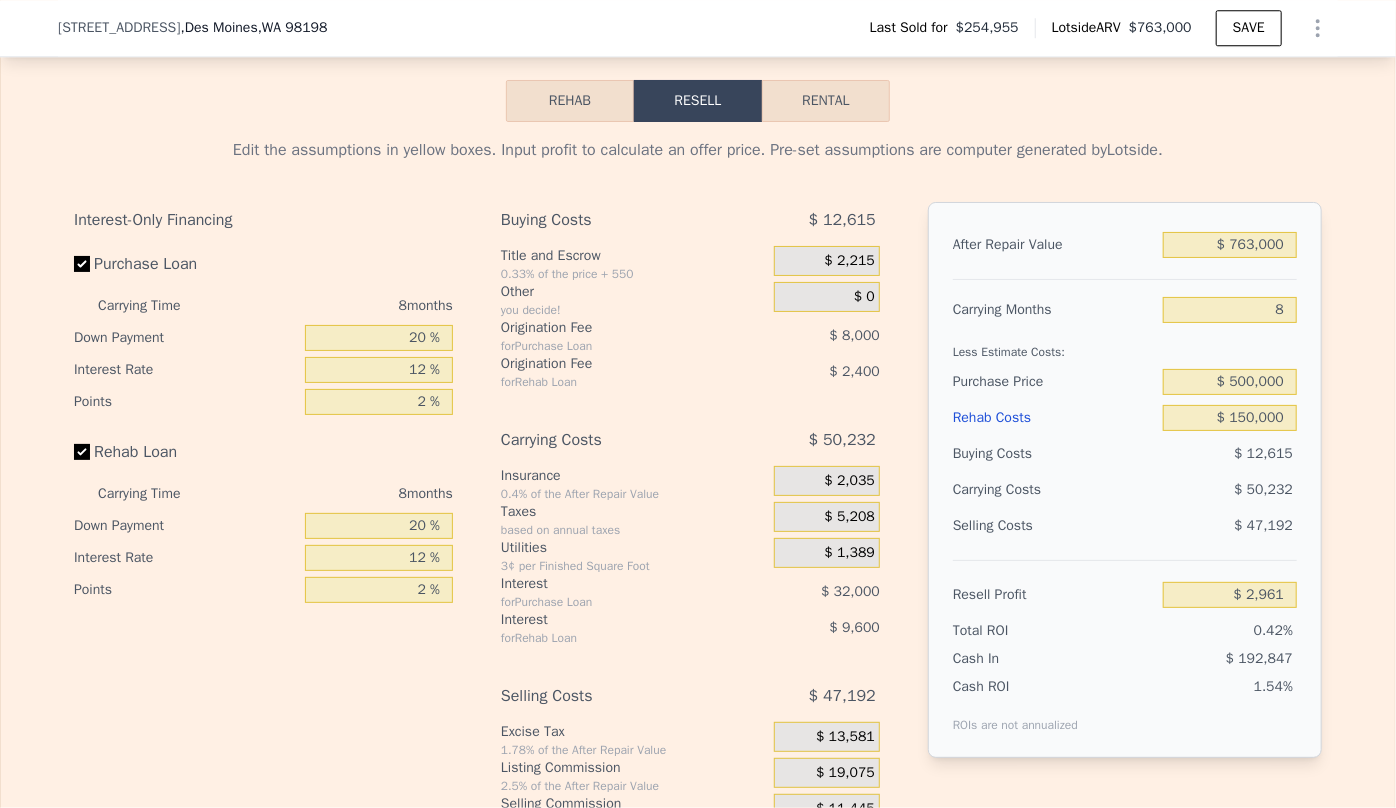 click on "Edit the assumptions in yellow boxes. Input profit to calculate an offer price. Pre-set assumptions are computer generated by  Lotside . Interest-Only Financing Purchase Loan Carrying Time 8  months Down Payment 20 % Interest Rate 12 % Points 2 % Rehab Loan Carrying Time 8  months Down Payment 20 % Interest Rate 12 % Points 2 % Buying Costs $ 12,615 Title and Escrow 0.33% of the price + 550 $ 2,215 Other you decide! $ 0 Origination Fee for  Purchase Loan $ 8,000 Origination Fee for  Rehab Loan $ 2,400 Carrying Costs $ 50,232 Insurance 0.4% of the After Repair Value $ 2,035 Taxes based on annual taxes $ 5,208 Utilities 3¢ per Finished Square Foot $ 1,389 Interest for  Purchase Loan $ 32,000 Interest for  Rehab Loan $ 9,600 Selling Costs $ 47,192 Excise Tax 1.78% of the After Repair Value $ 13,581 Listing Commission 2.5% of the After Repair Value $ 19,075 Selling Commission 1.5% of the After Repair Value $ 11,445 Title and Escrow 0.33% of the After Repair Value $ 3,091 After Repair Value $ 763,000 8 $ 500,000" at bounding box center (698, 494) 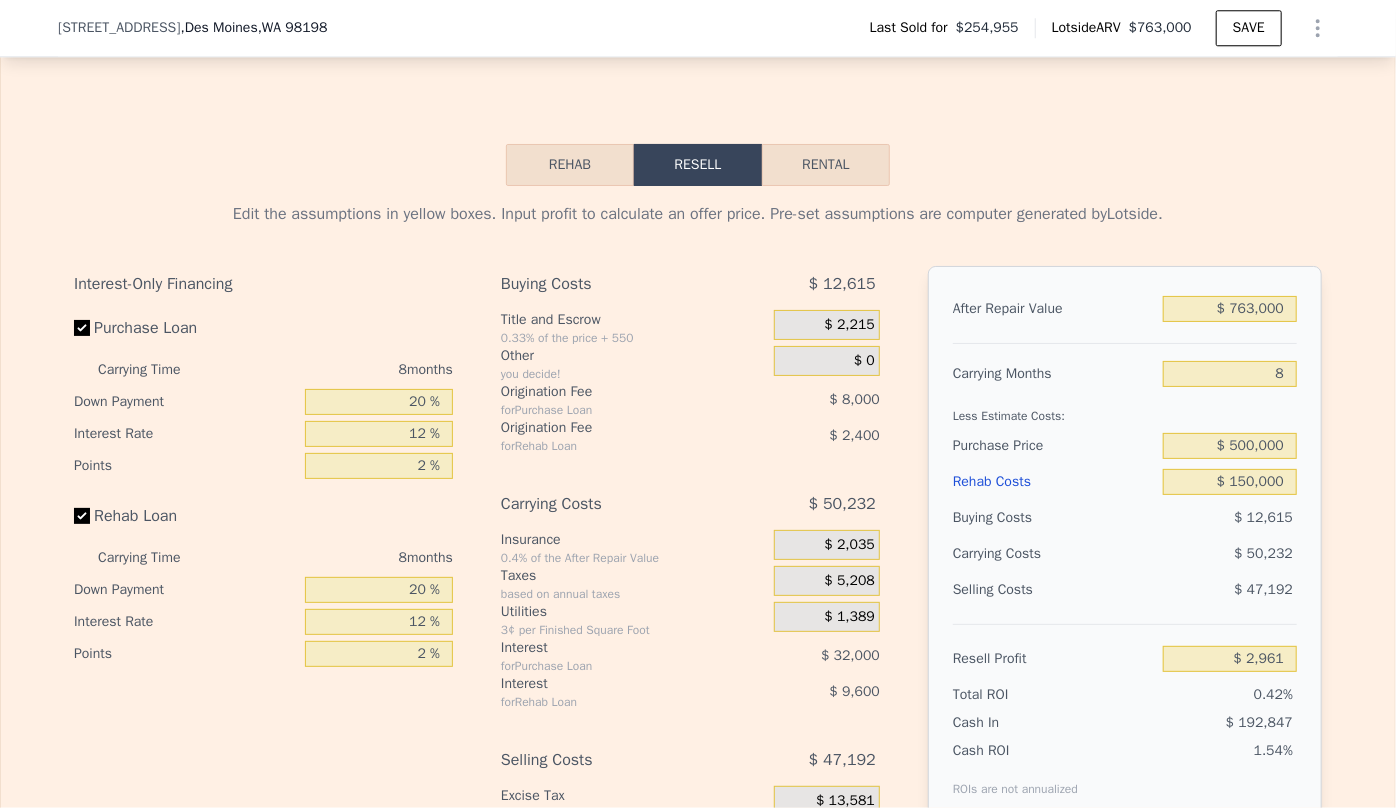 scroll, scrollTop: 2749, scrollLeft: 0, axis: vertical 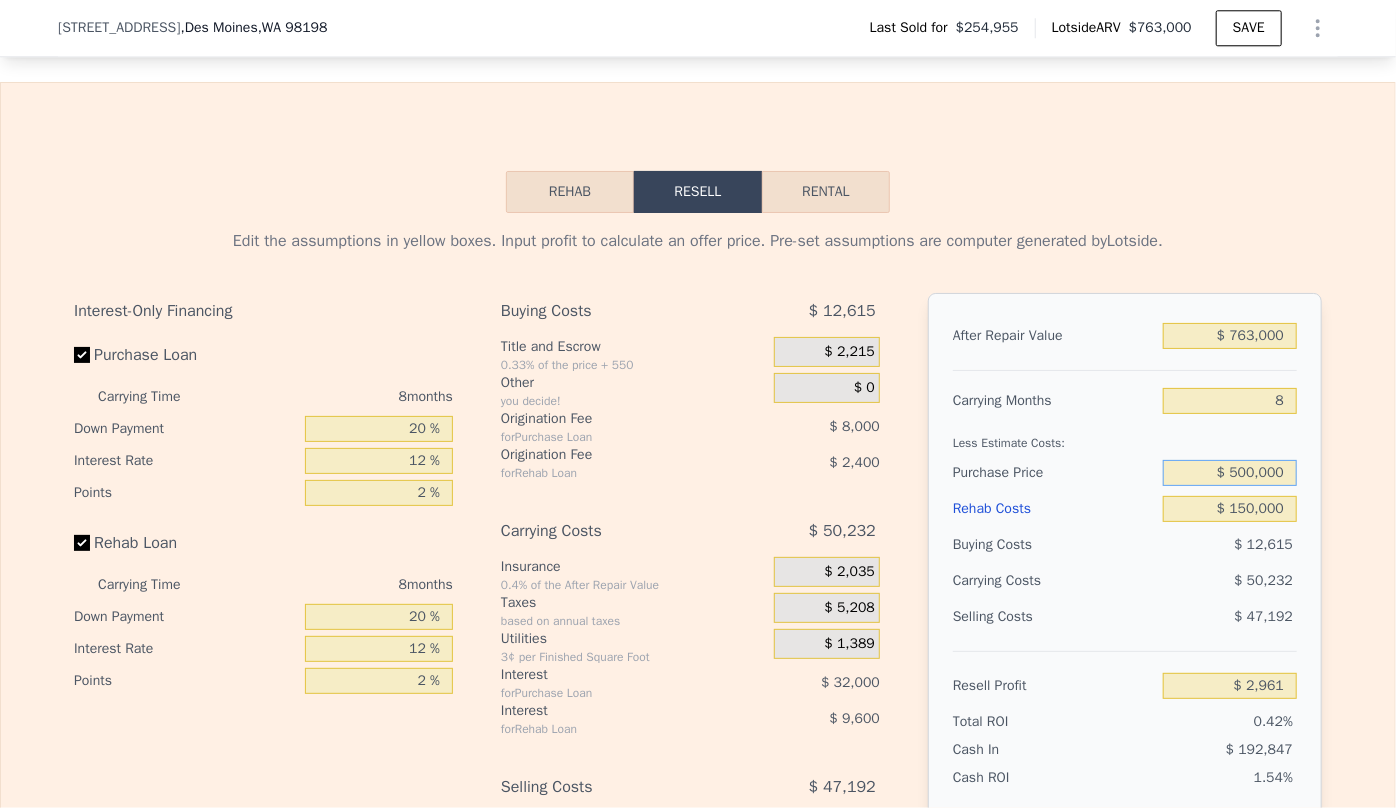 click on "$ 500,000" at bounding box center (1230, 473) 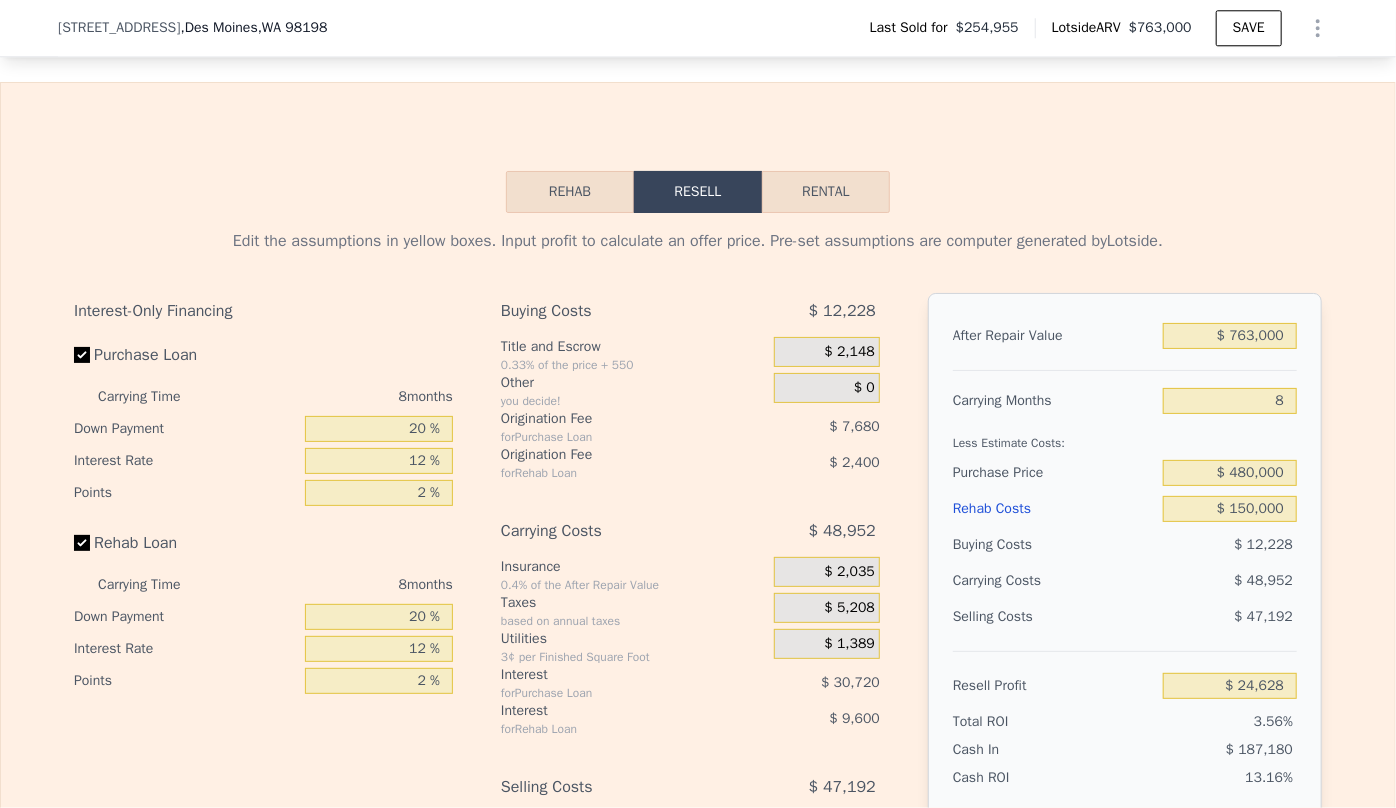click on "$ 12,228" at bounding box center (1230, 545) 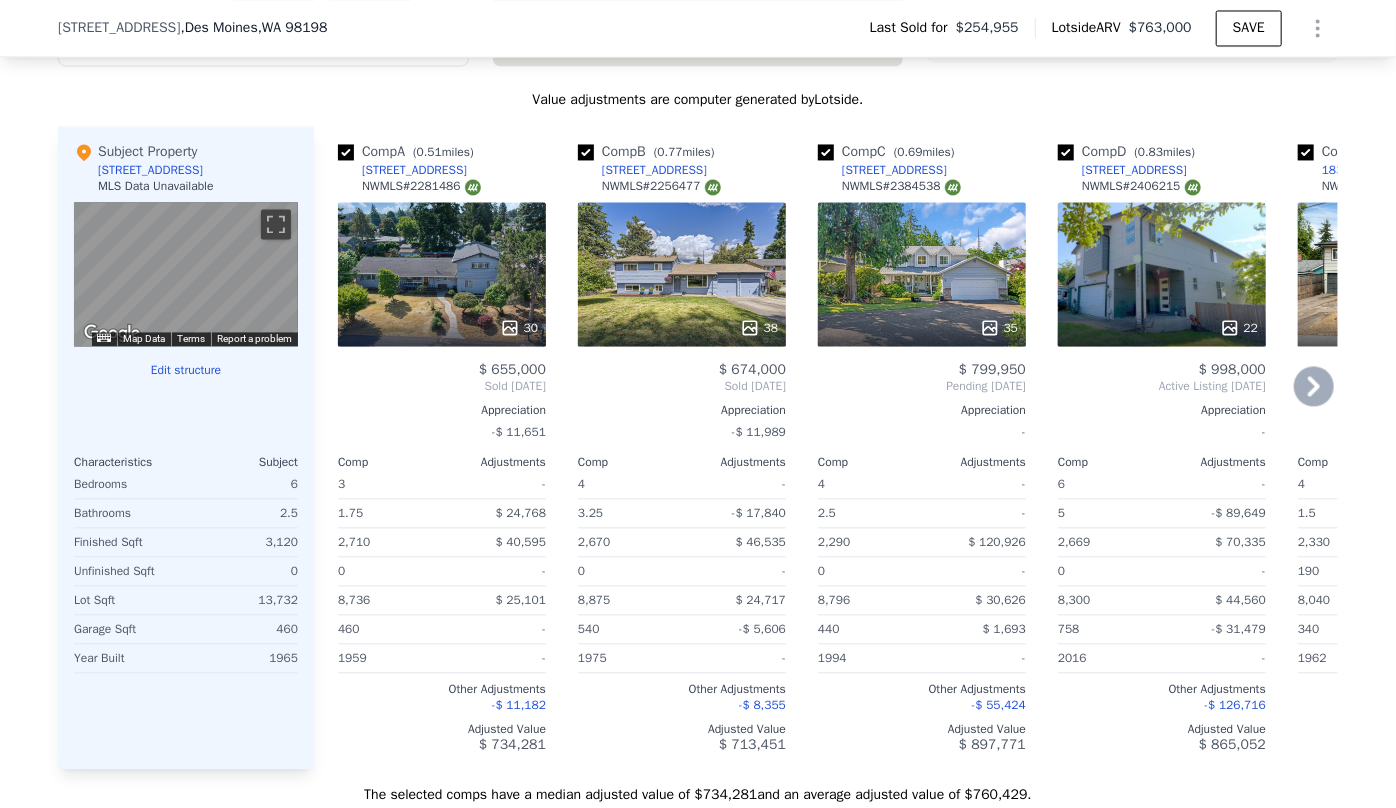 scroll, scrollTop: 1840, scrollLeft: 0, axis: vertical 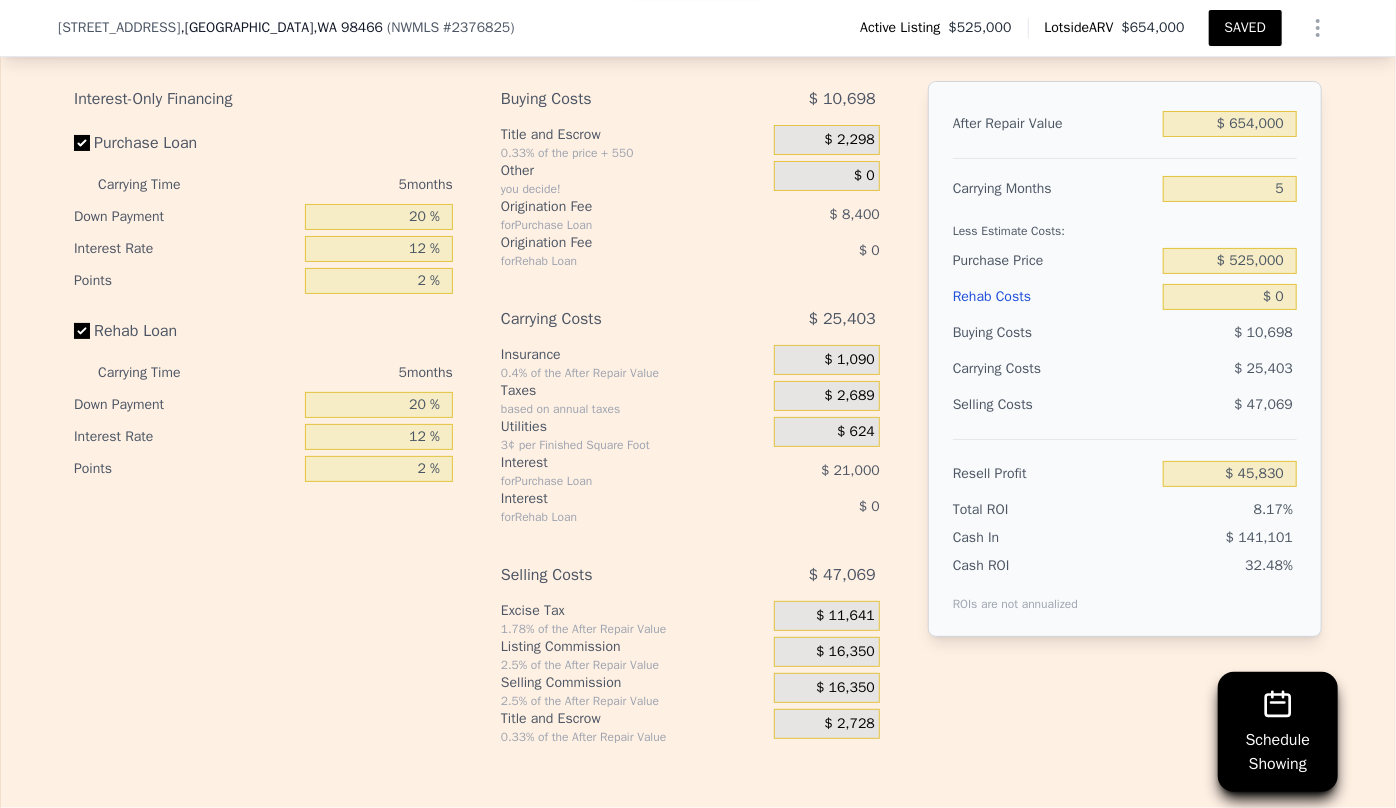 click on "After Repair Value $ 654,000 Carrying Months 5 Less Estimate Costs: Purchase Price $ 525,000 Rehab Costs $ 0 Buying Costs $ 10,698 Carrying Costs $ 25,403 Selling Costs $ 47,069 Resell Profit $ 45,830 Total ROI 8.17% Cash In $ 141,101 Cash ROI ROIs are not annualized 32.48%" at bounding box center [1125, 359] 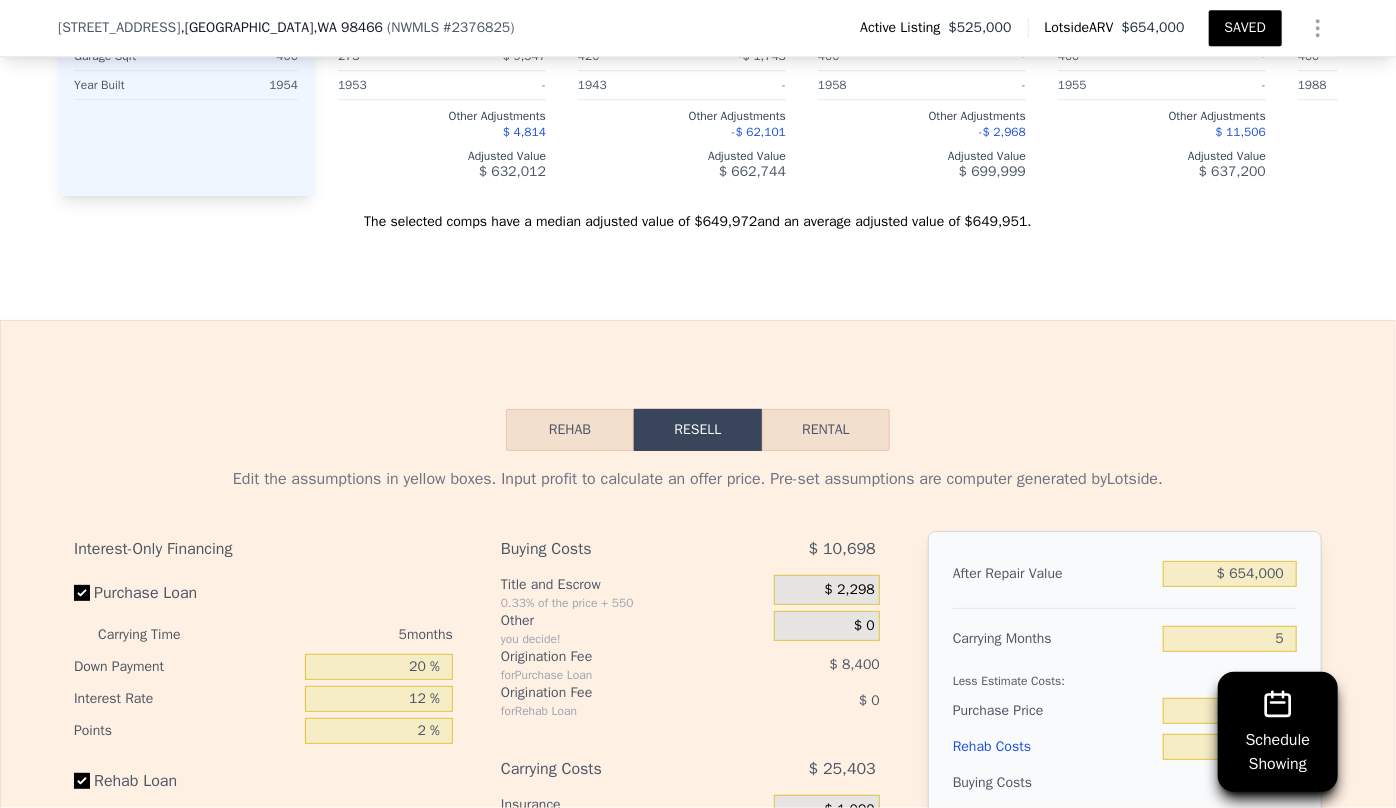 scroll, scrollTop: 3000, scrollLeft: 0, axis: vertical 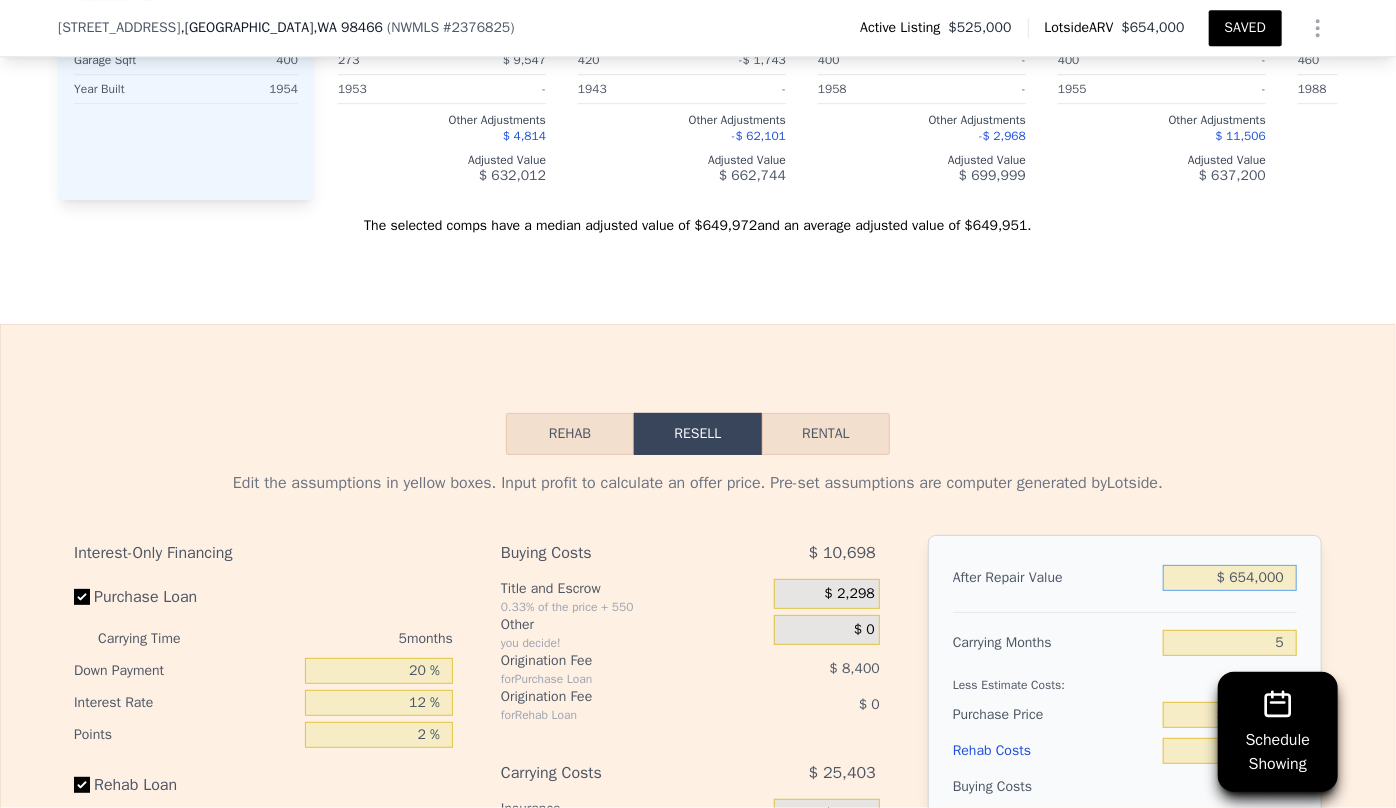 click on "$ 654,000" at bounding box center (1230, 578) 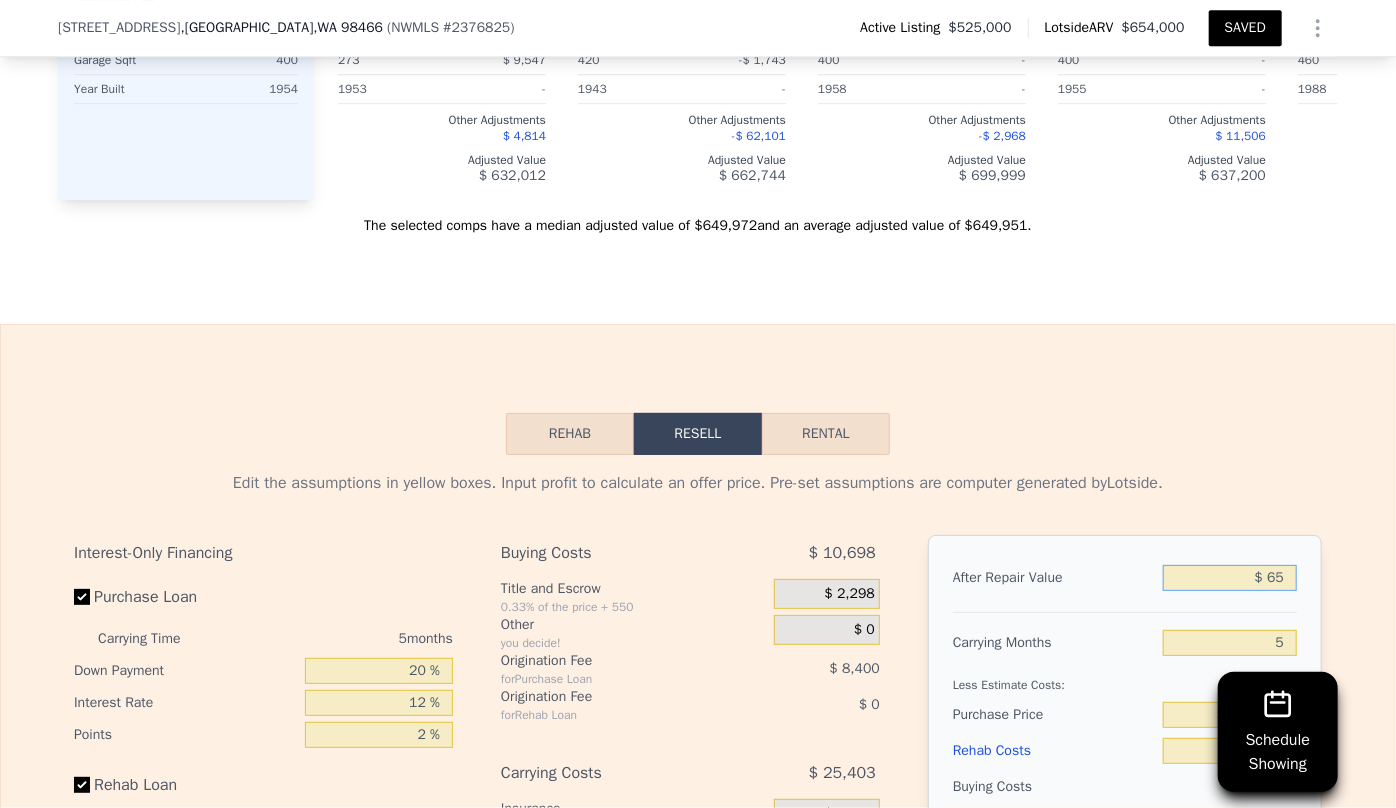 type on "$ 6" 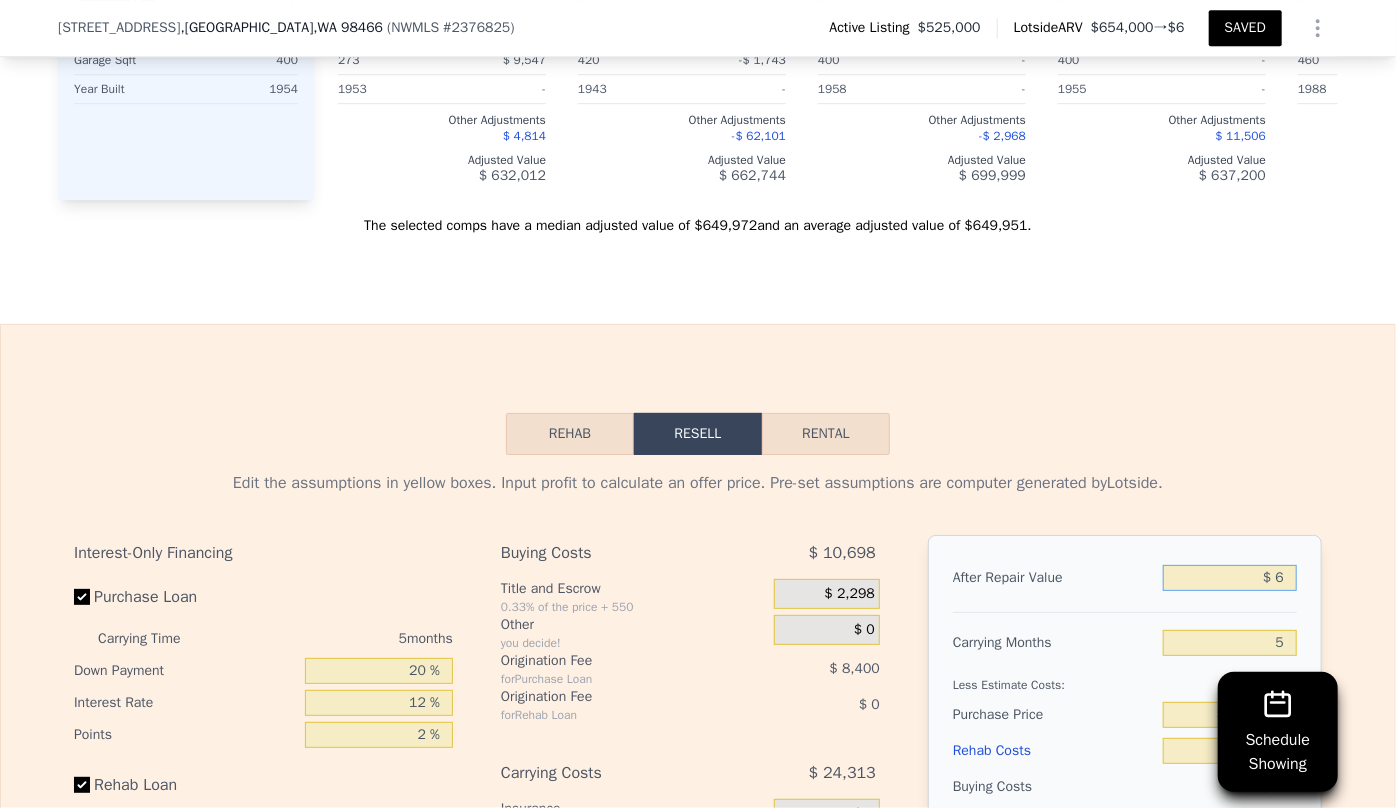 type 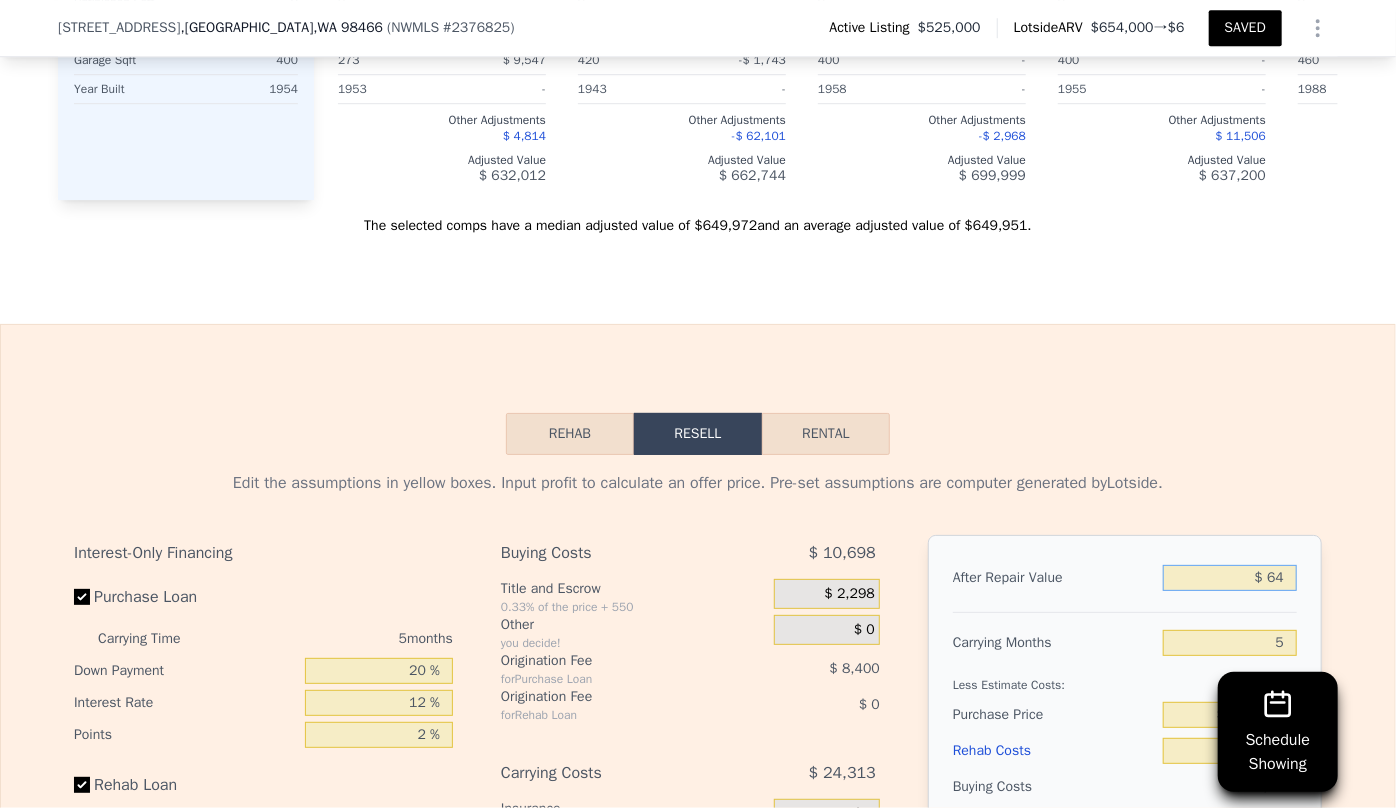 type on "-$ 560,502" 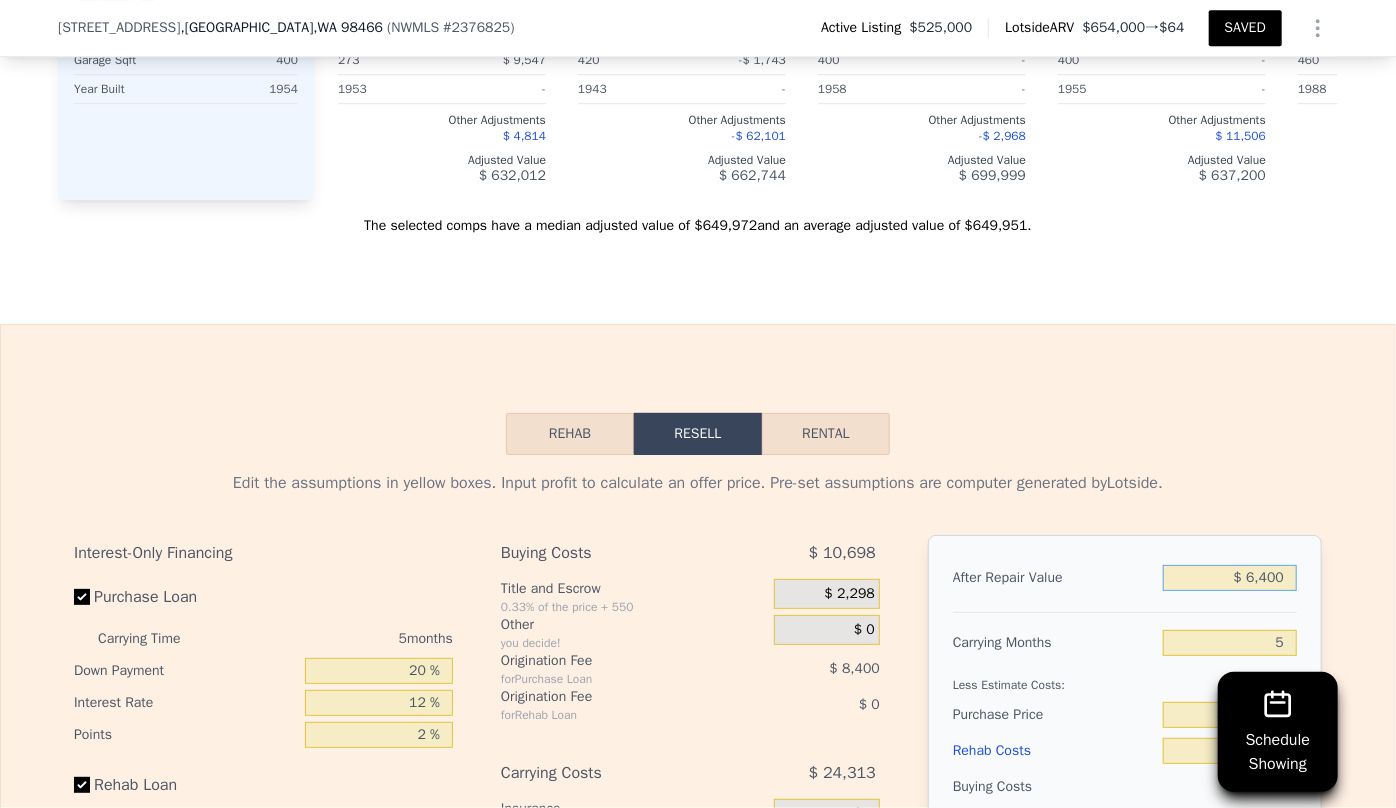 type on "$ 64,000" 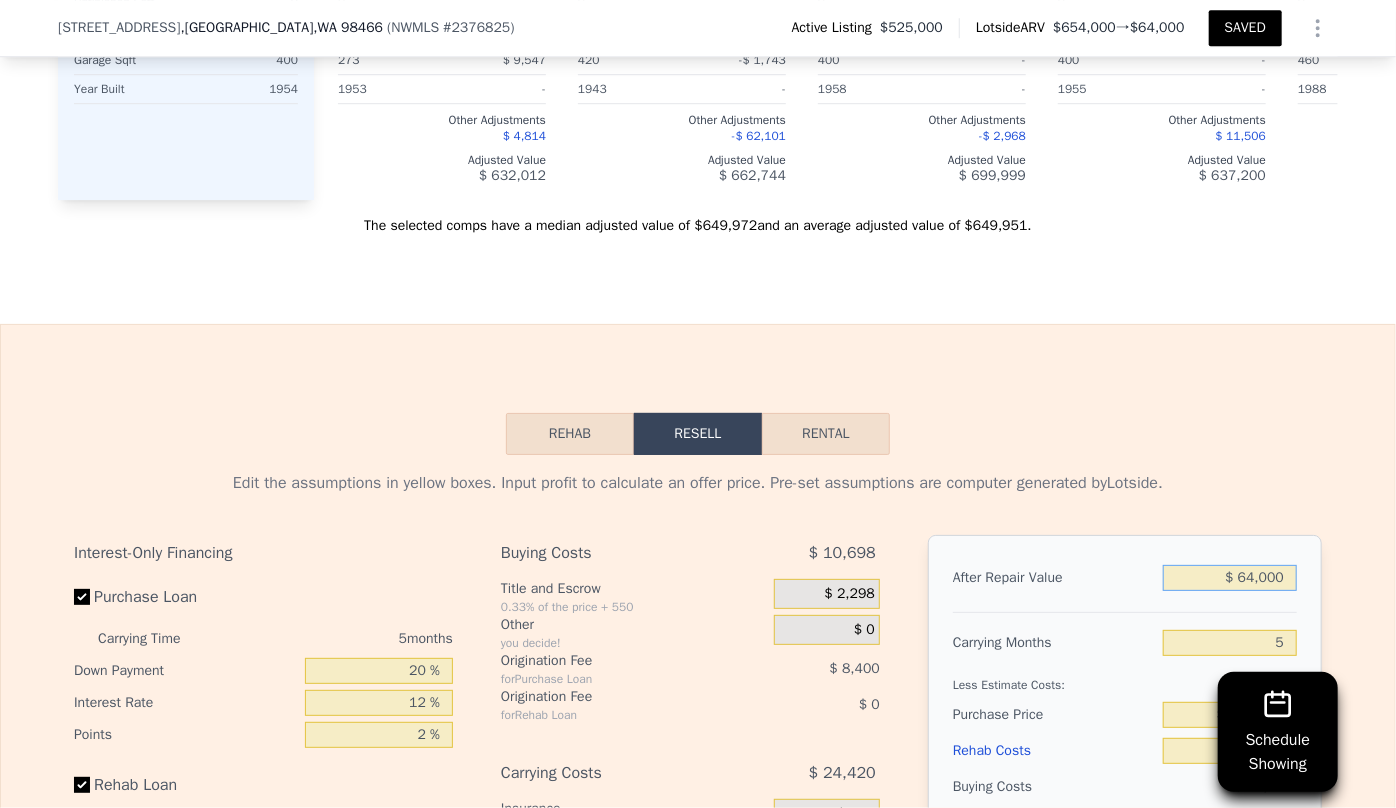 type on "-$ 501,220" 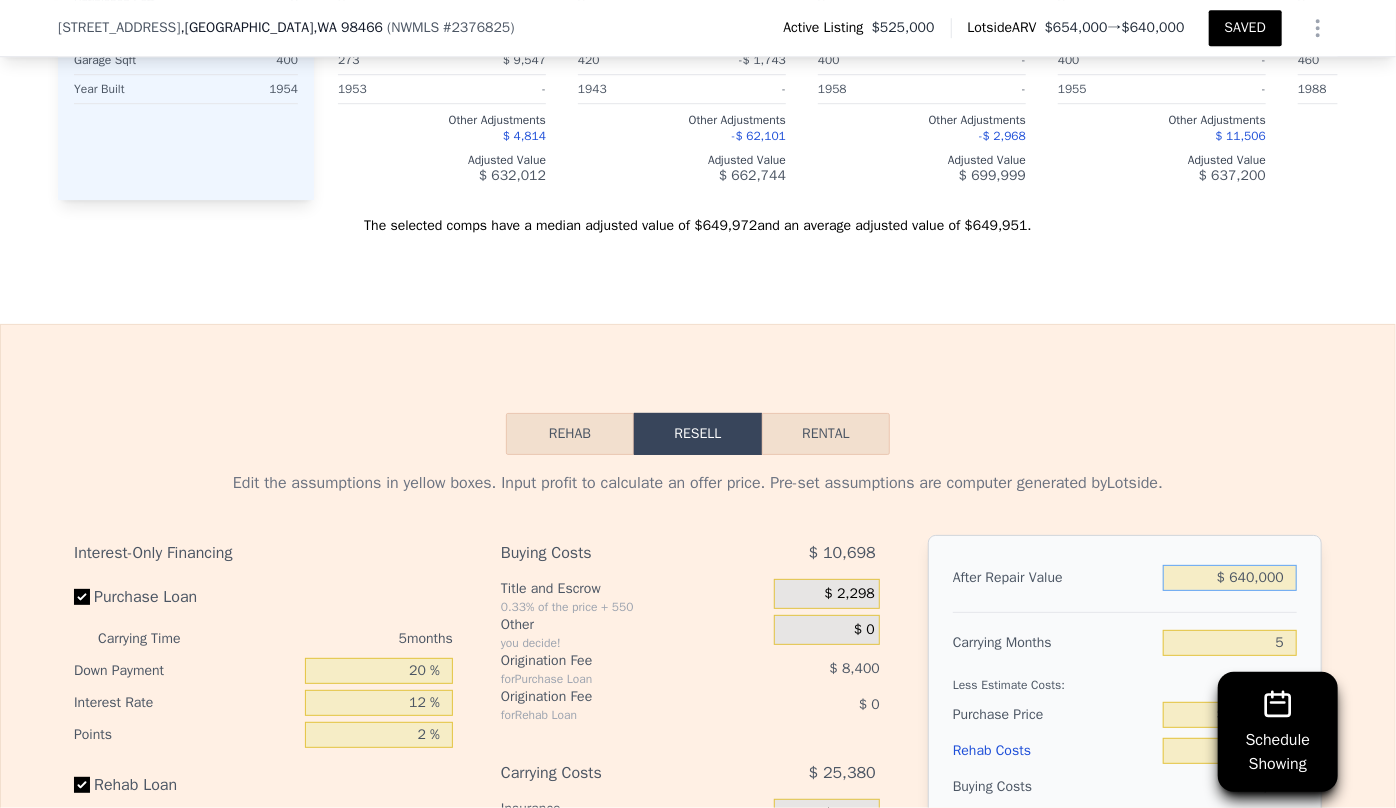 type on "$ 32,849" 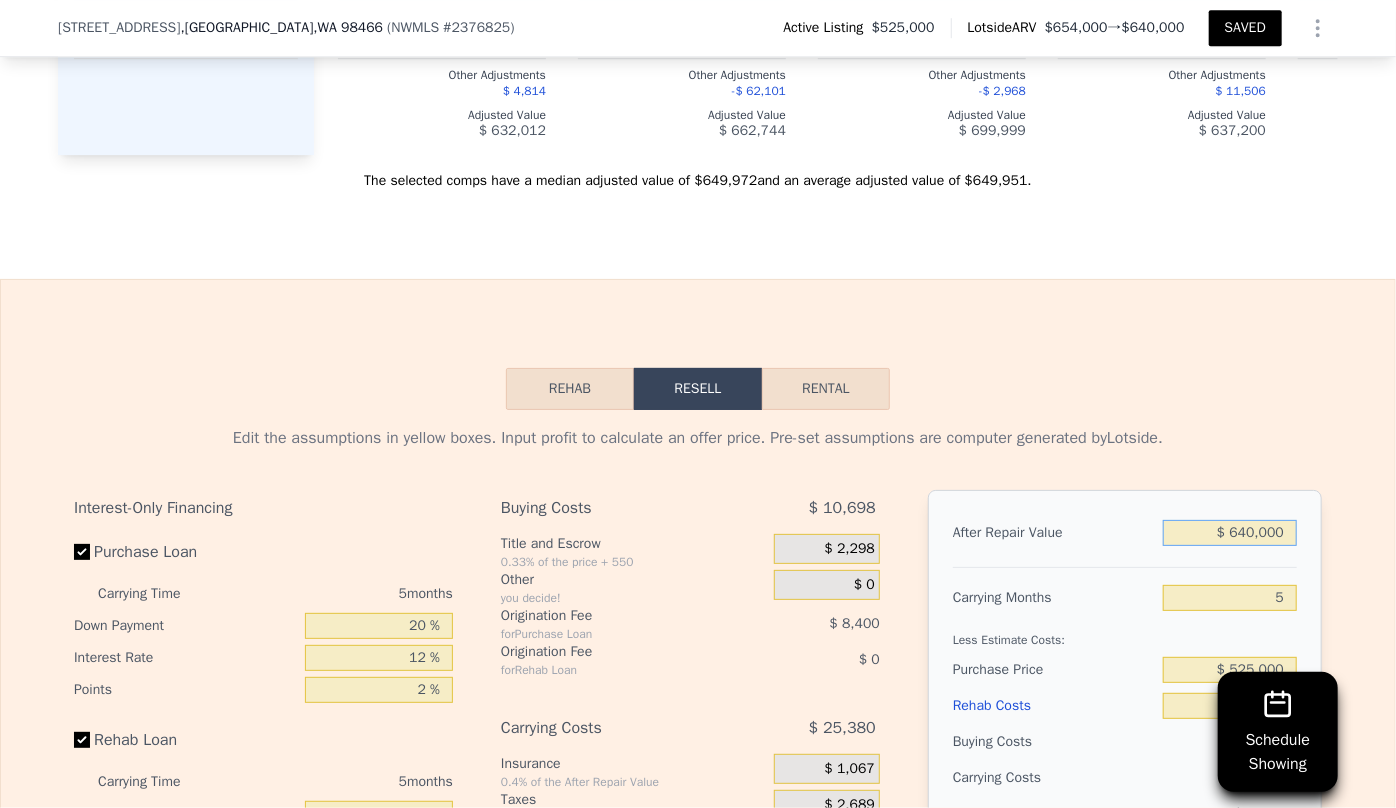 scroll, scrollTop: 3090, scrollLeft: 0, axis: vertical 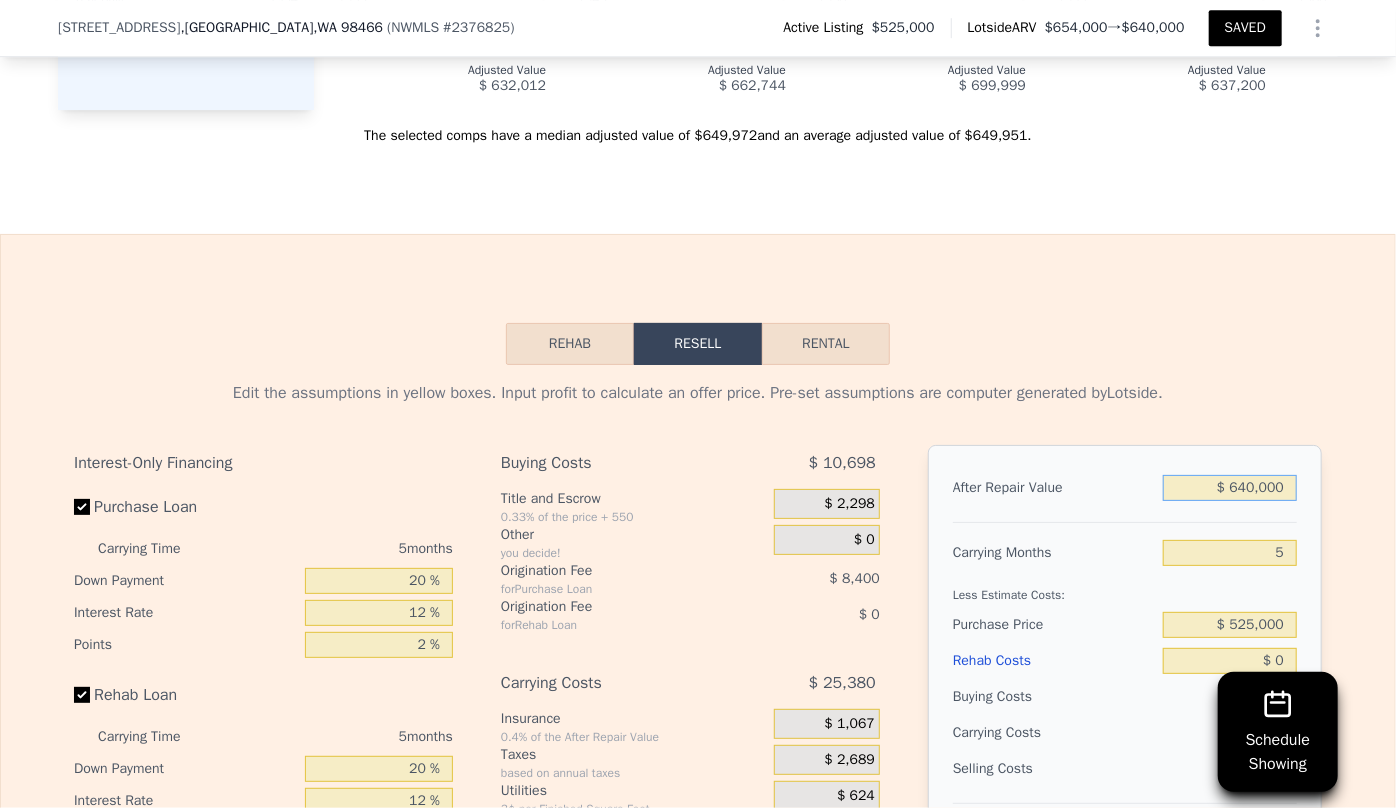 type on "$ 640,000" 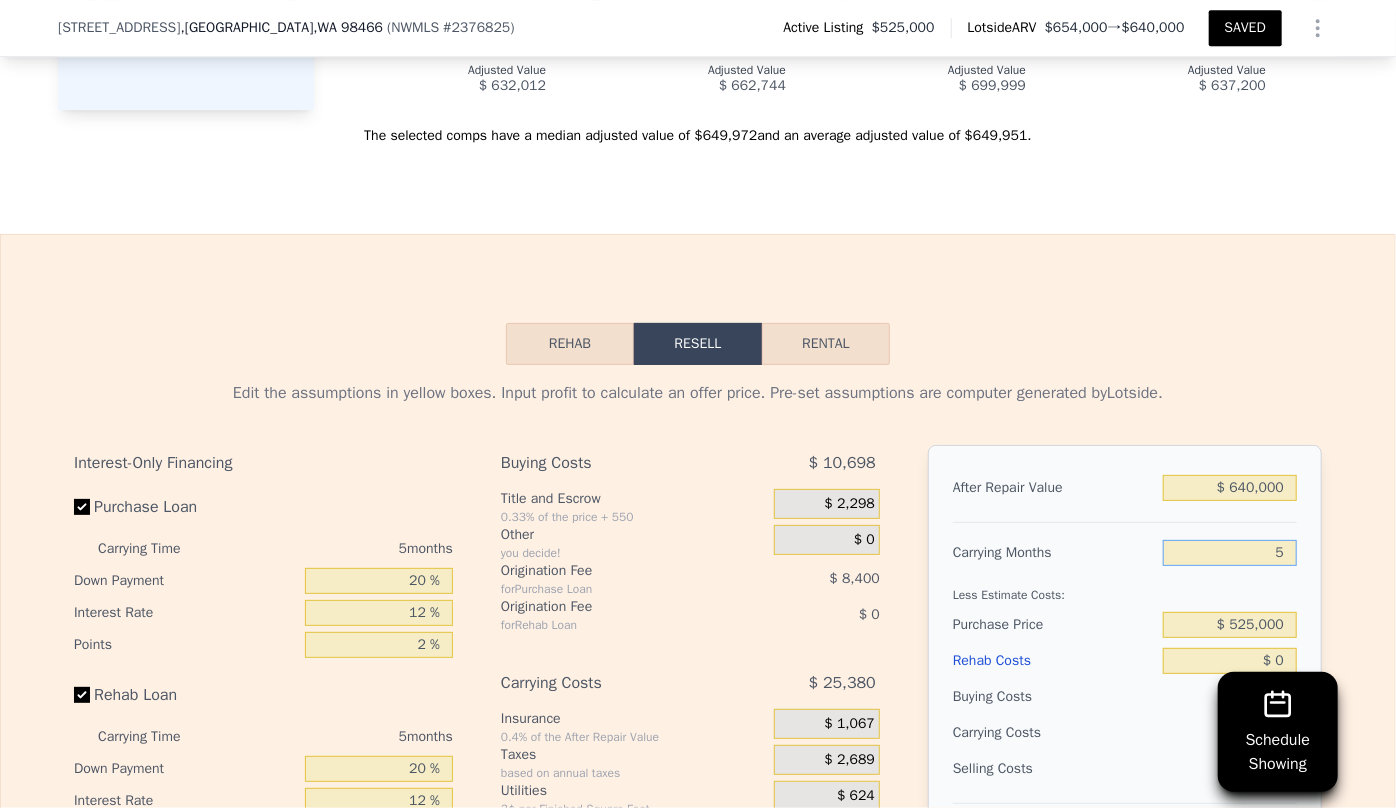 click on "5" at bounding box center (1230, 553) 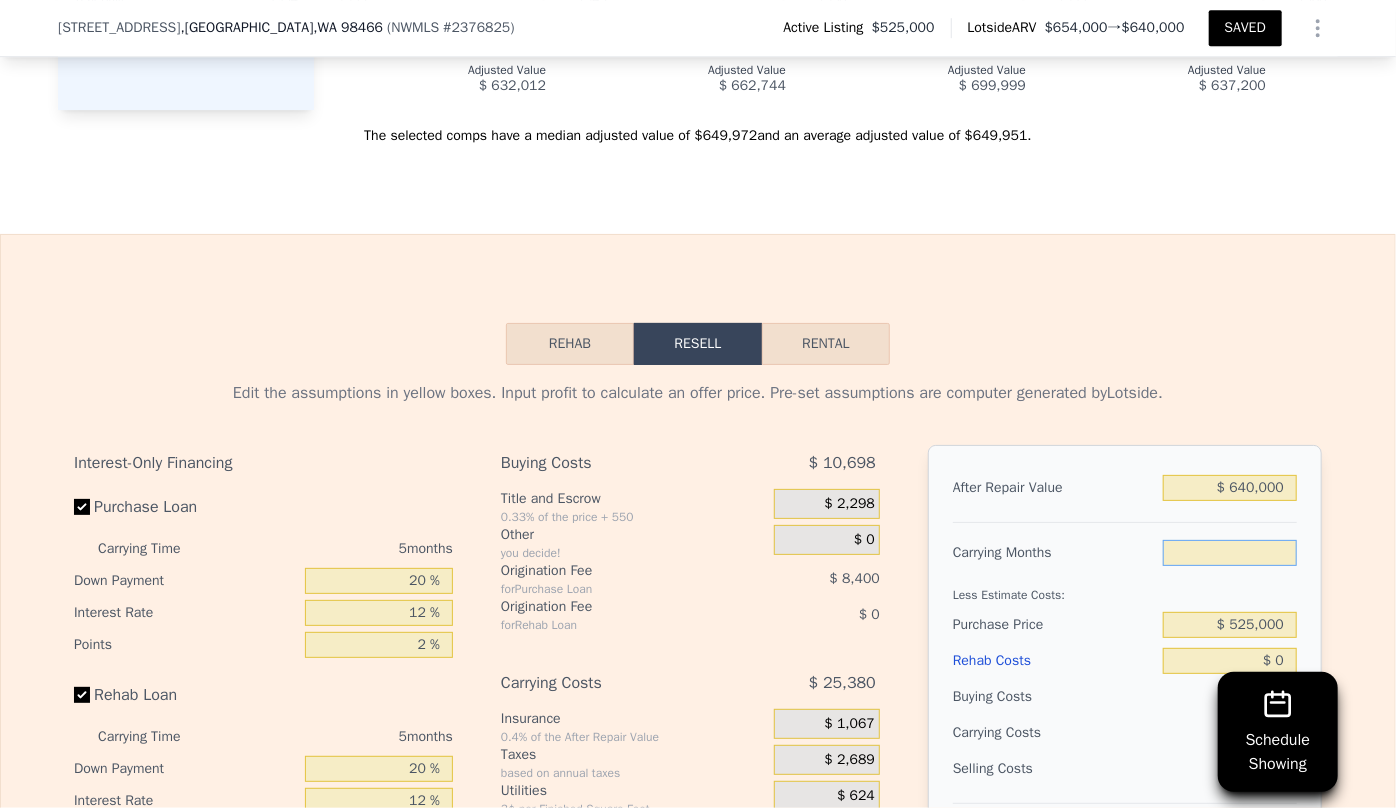 type on "6" 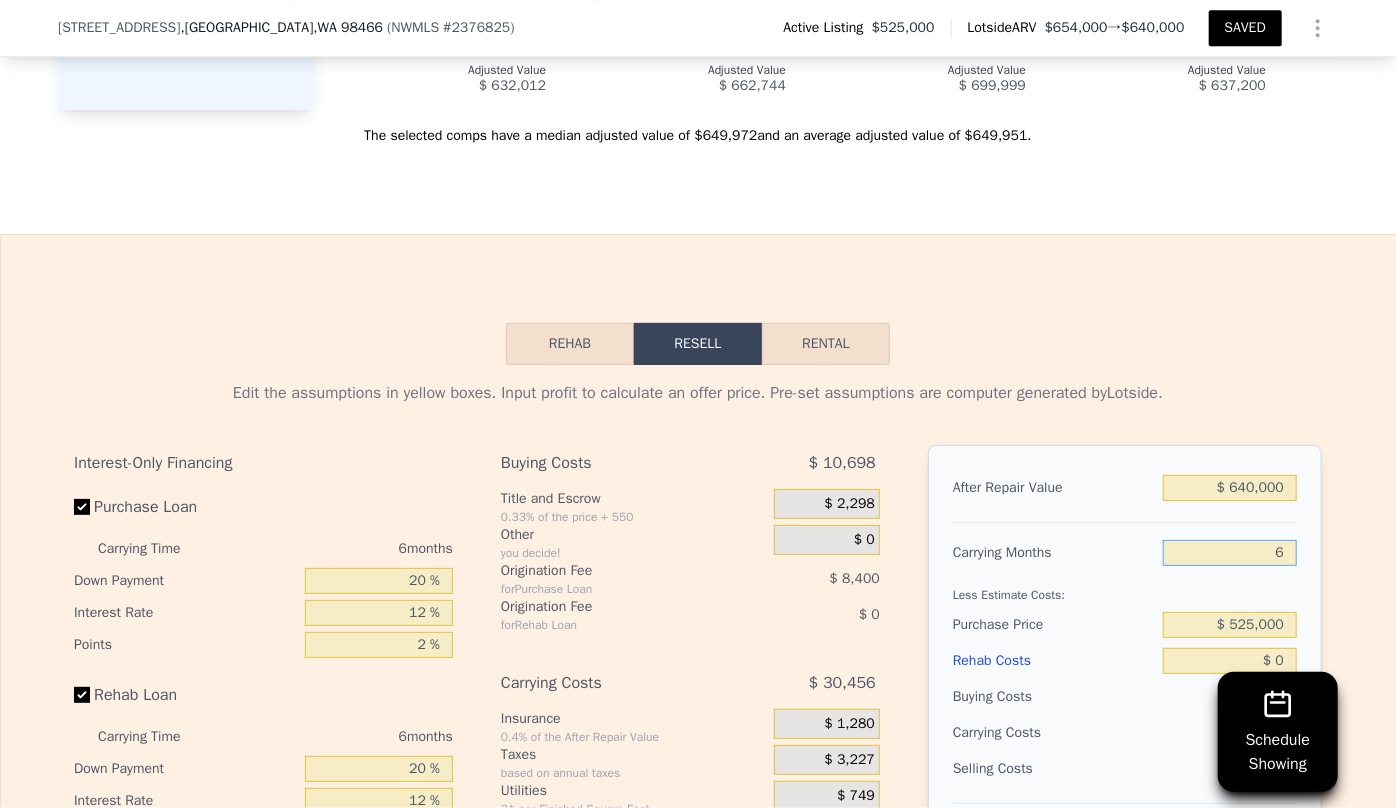 type on "$ 27,773" 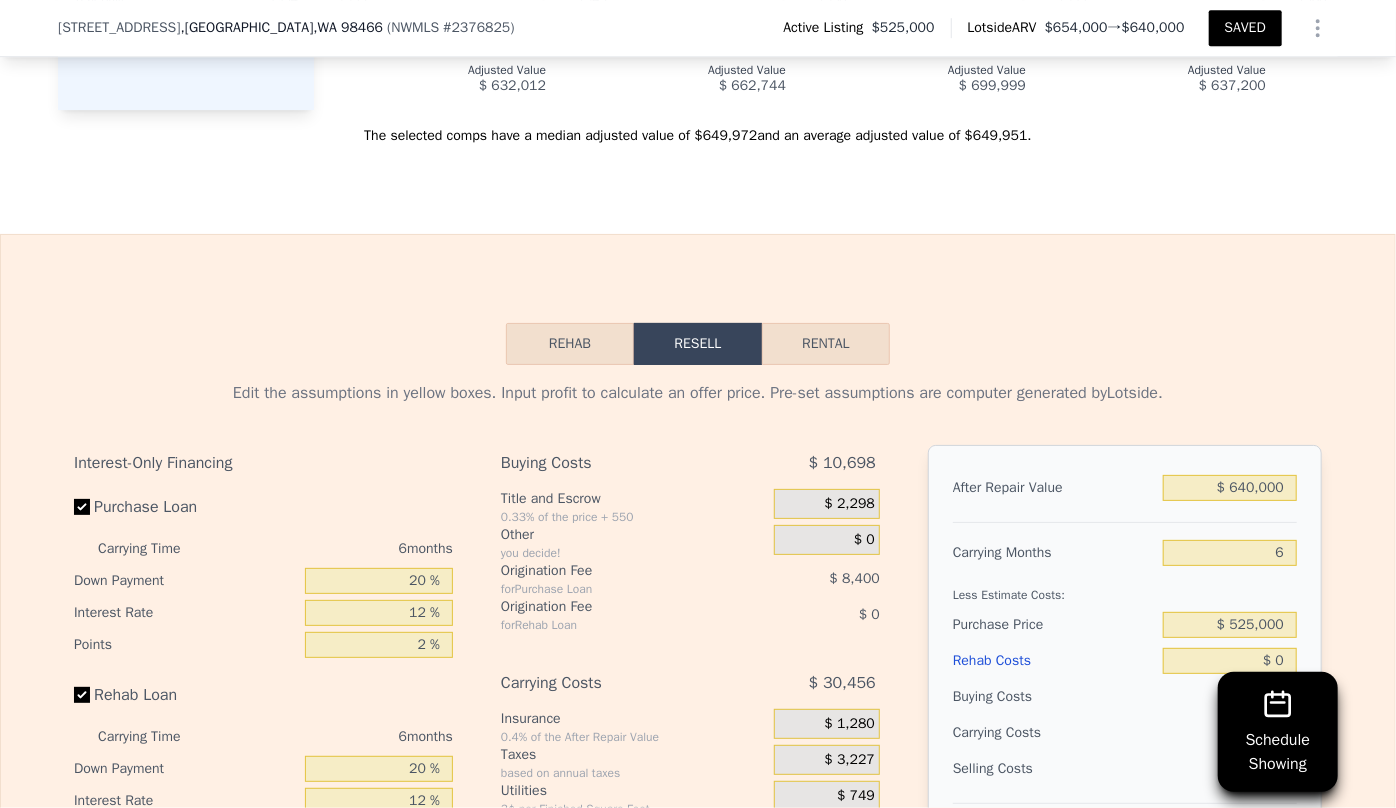 click on "Less Estimate Costs:" at bounding box center [1125, 589] 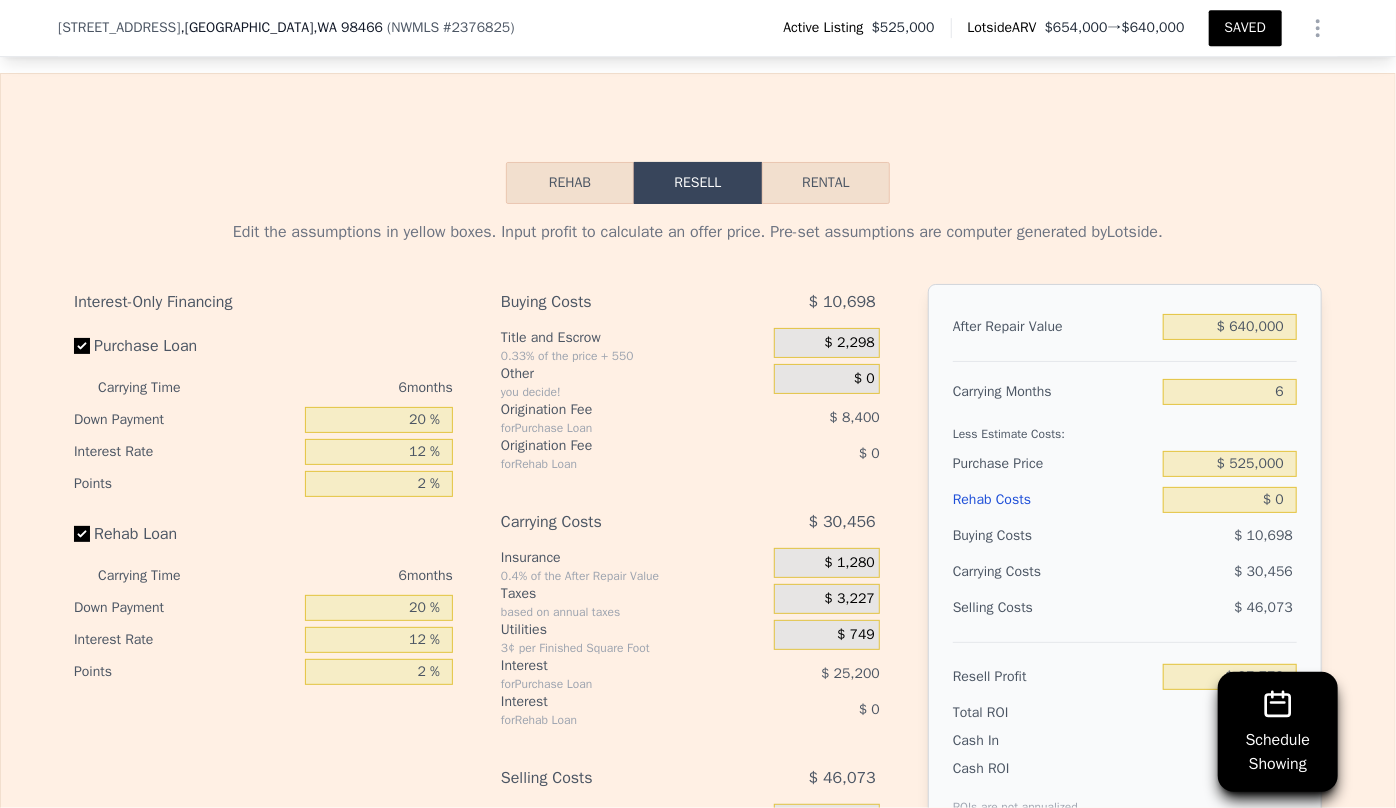 scroll, scrollTop: 3363, scrollLeft: 0, axis: vertical 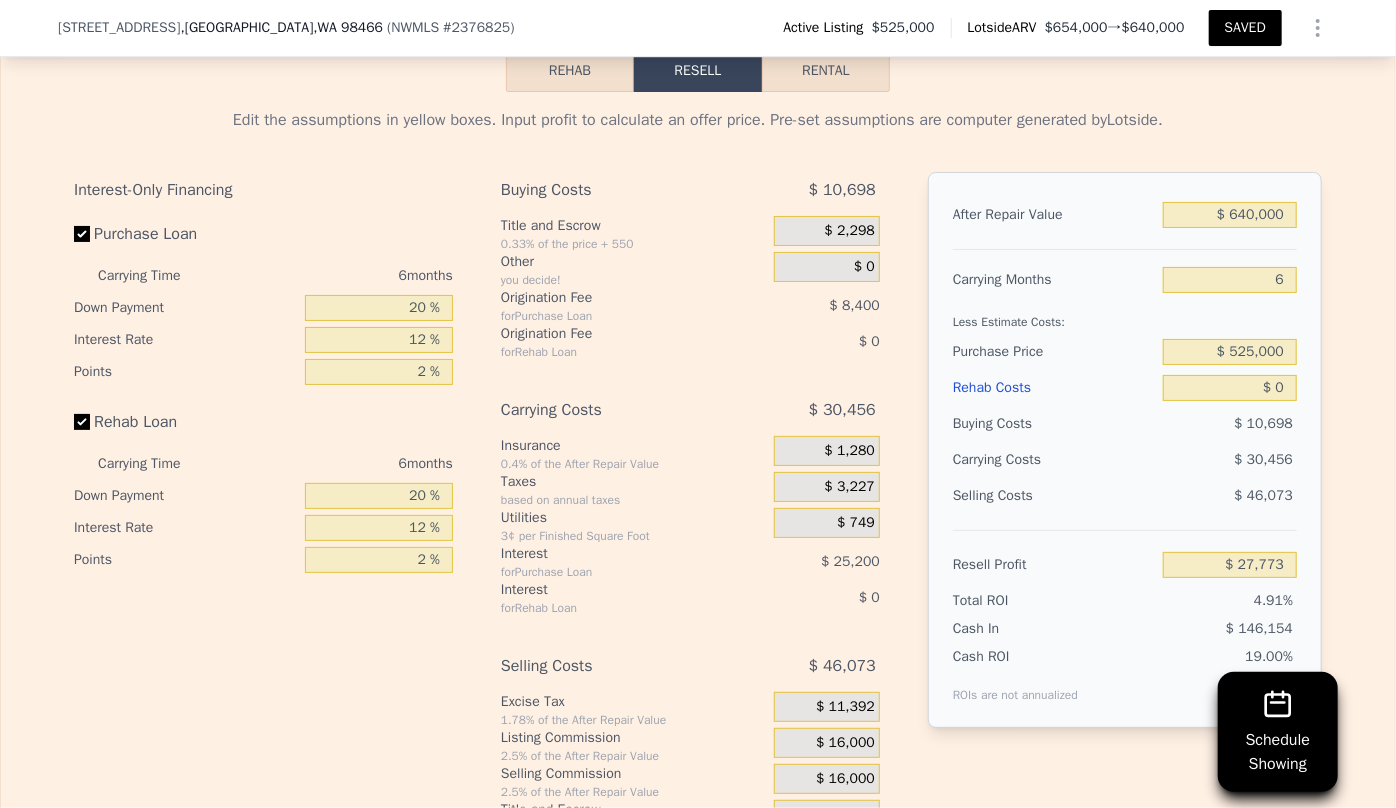 click on "Rehab Costs" at bounding box center (1054, 388) 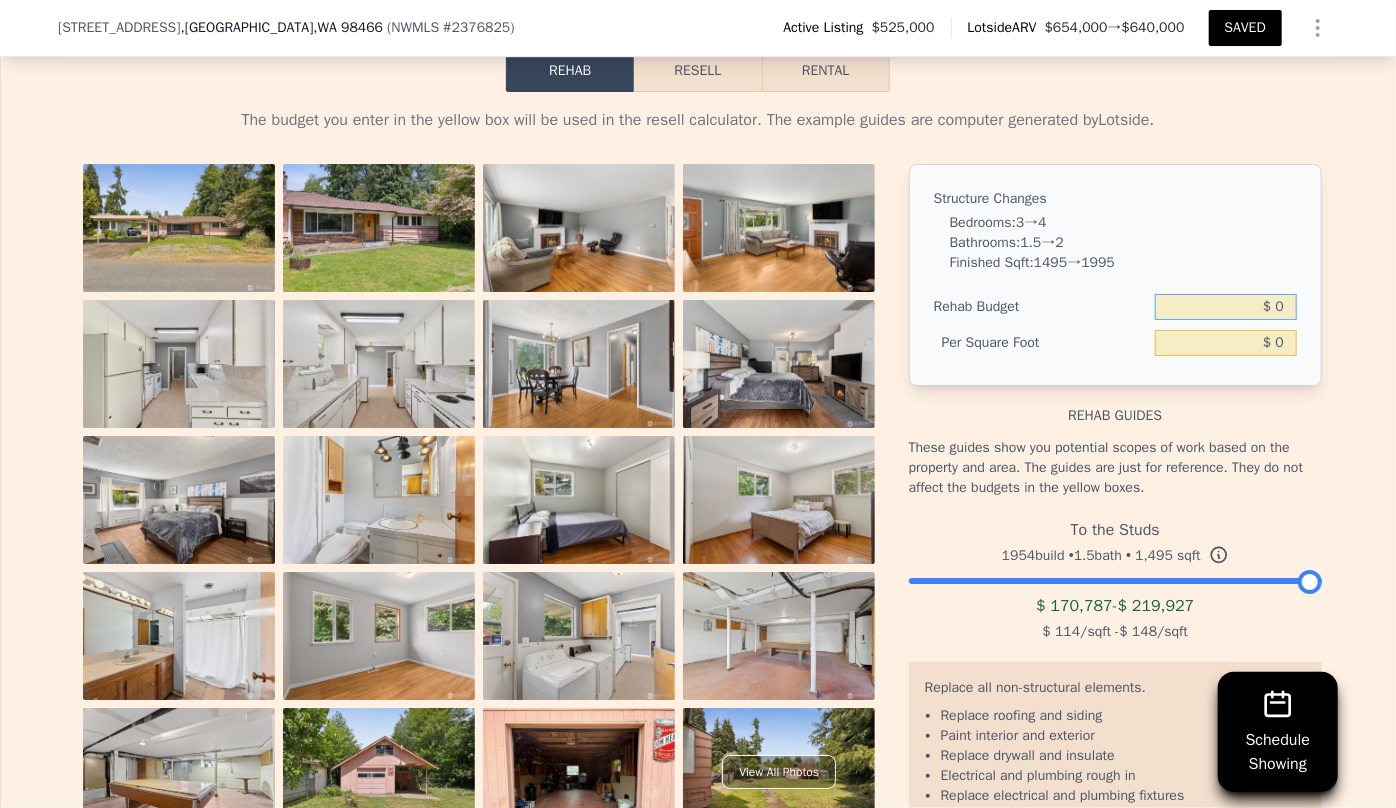 click on "$ 0" at bounding box center (1226, 307) 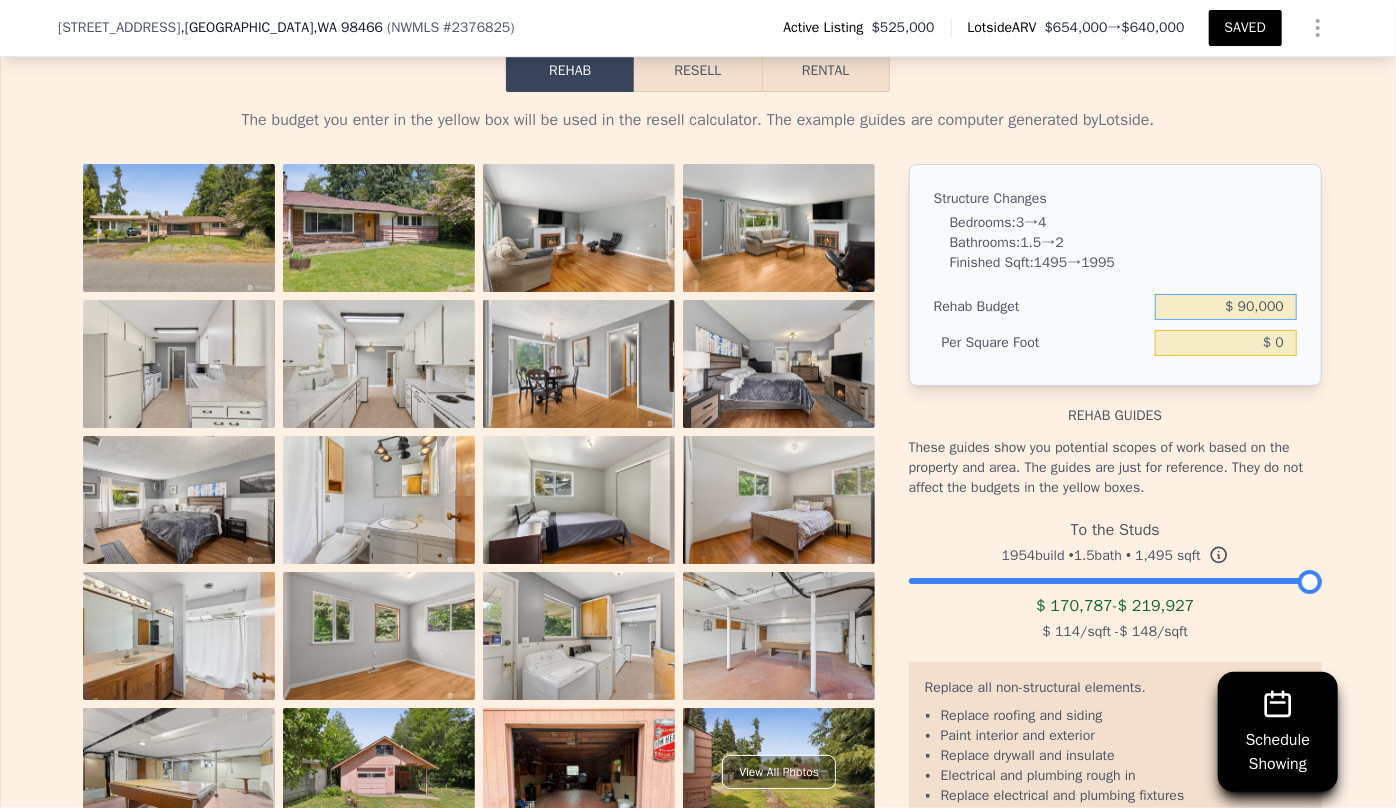type on "$ 90,000" 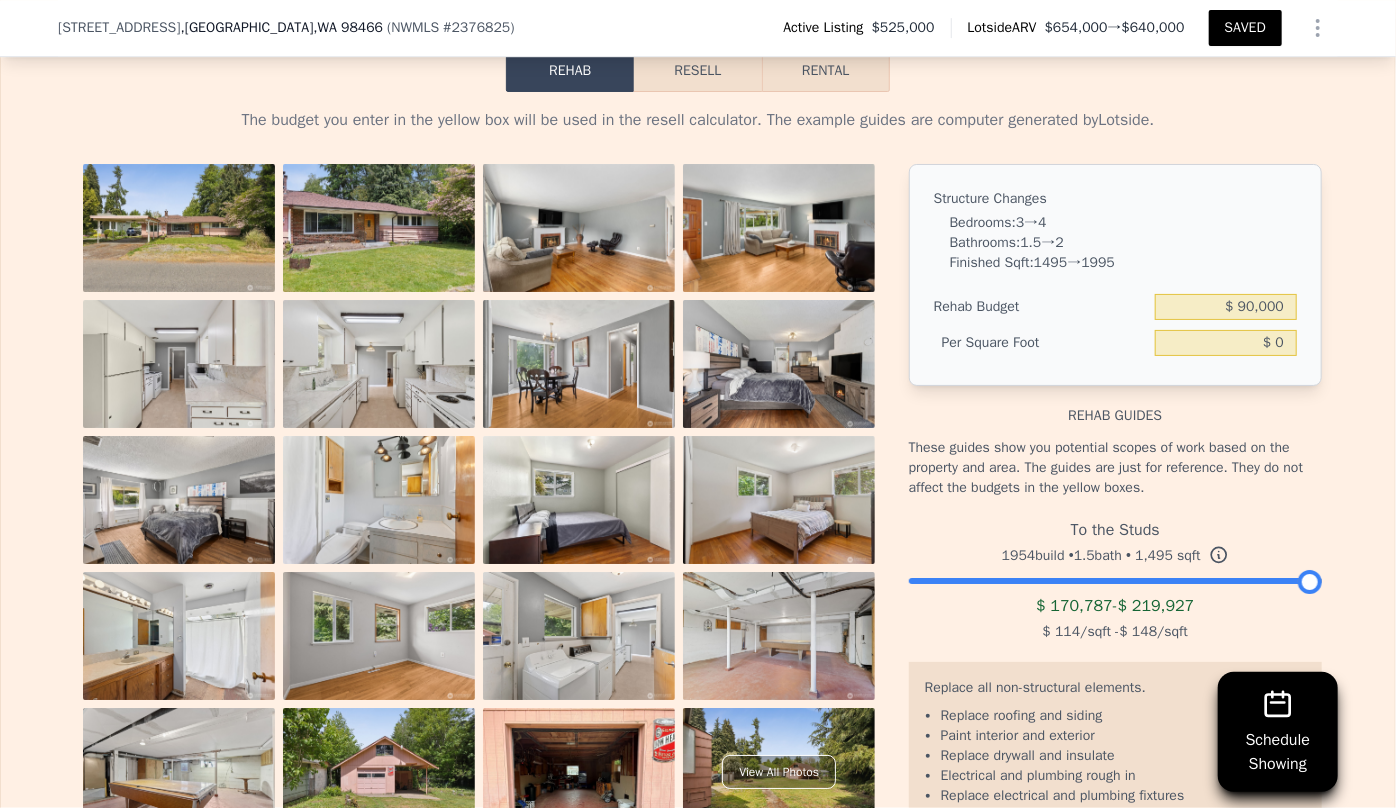 click on "Structure Changes Bedrooms :  3  →  4 Bathrooms :  1.5  →  2 Finished Sqft :  1495  →  1995 Rehab Budget $ 90,000 Per Square Foot $ 0" at bounding box center (1115, 275) 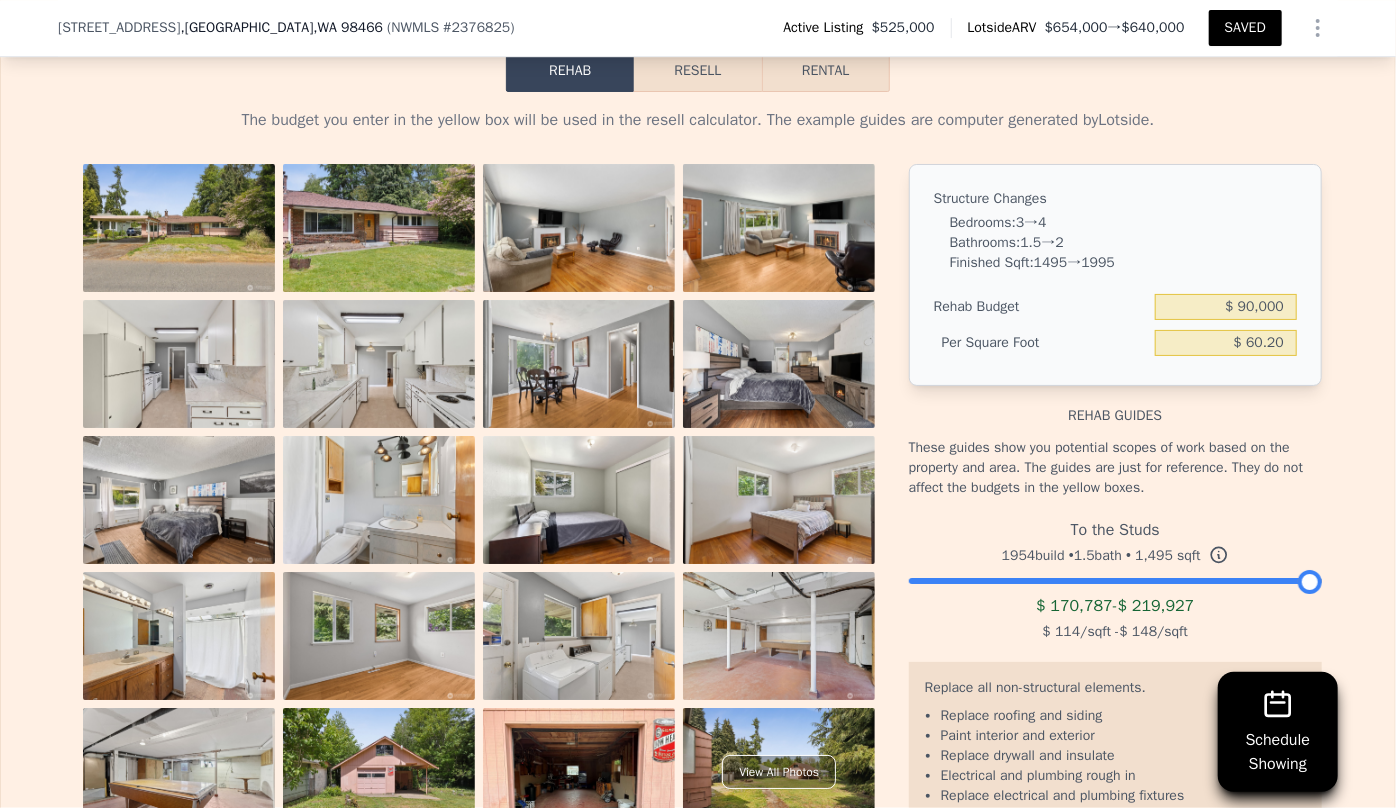 type on "$ 60.20" 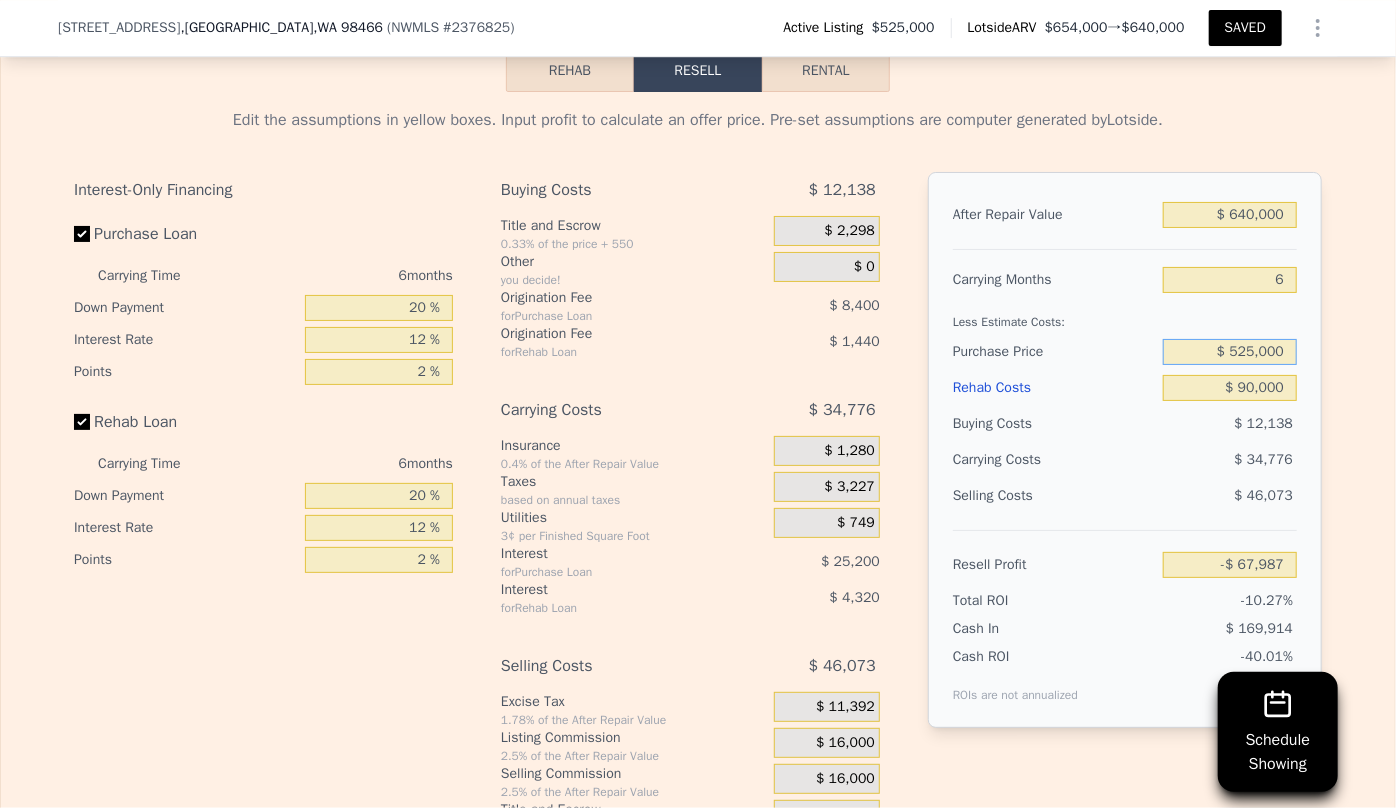 click on "$ 525,000" at bounding box center [1230, 352] 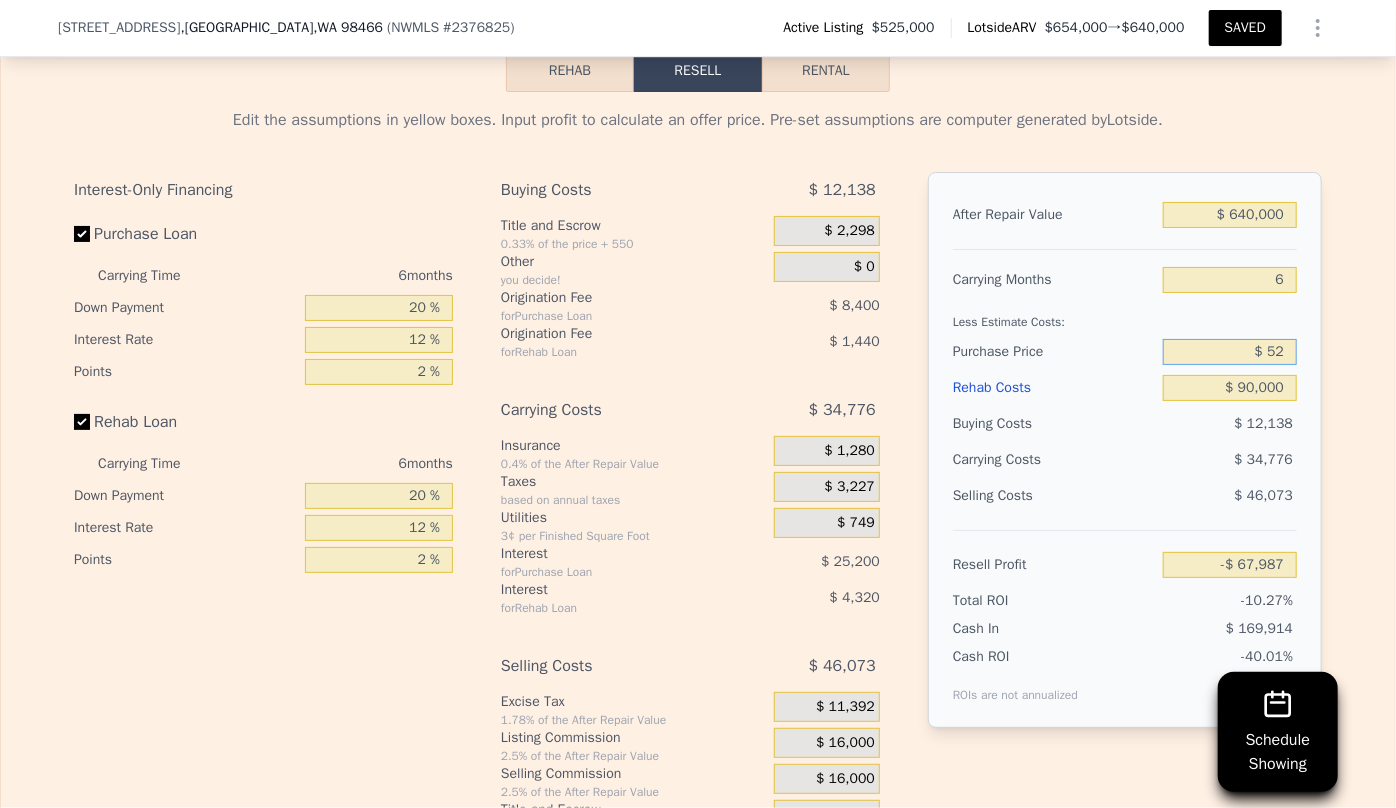 type on "$ 5" 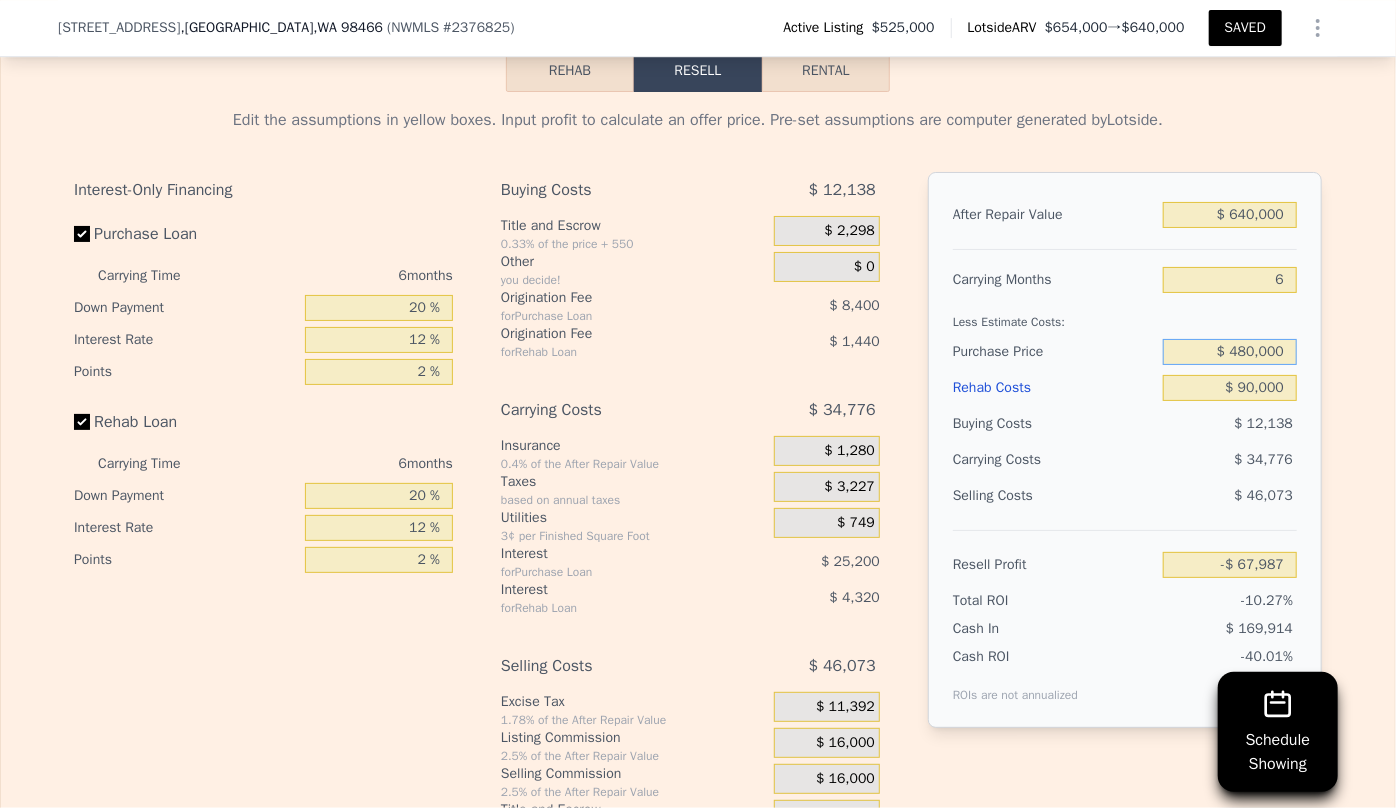 type on "$ 480,000" 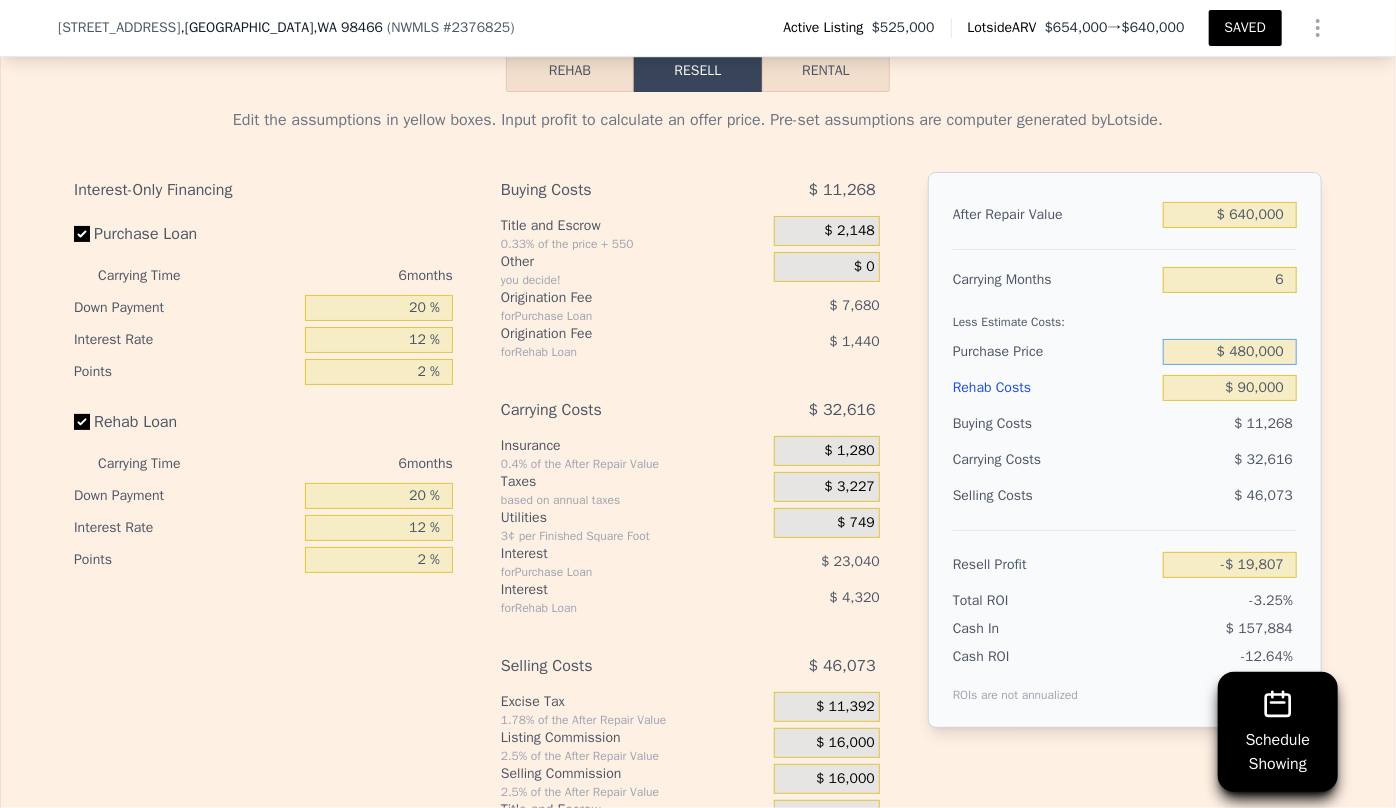 type on "-$ 19,957" 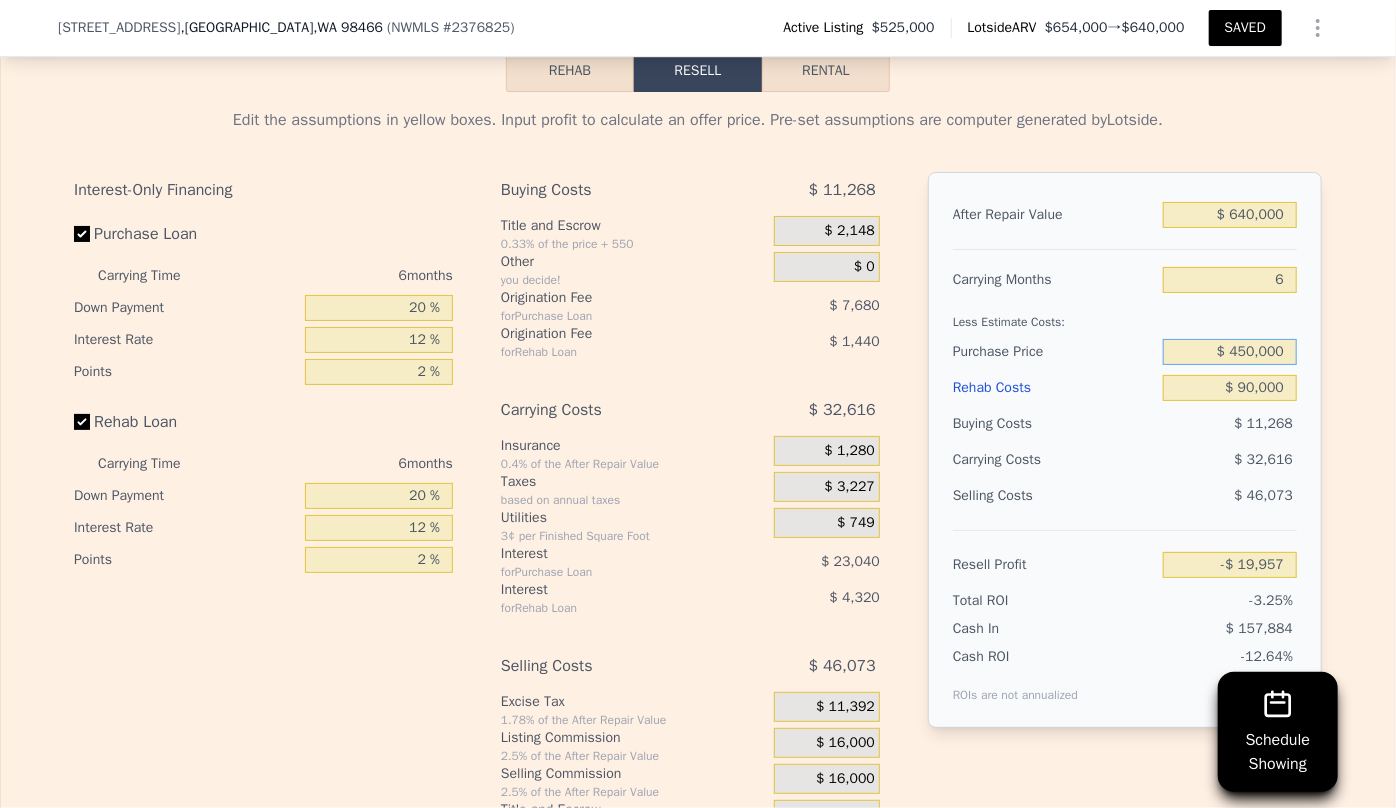 type on "$ 450,000" 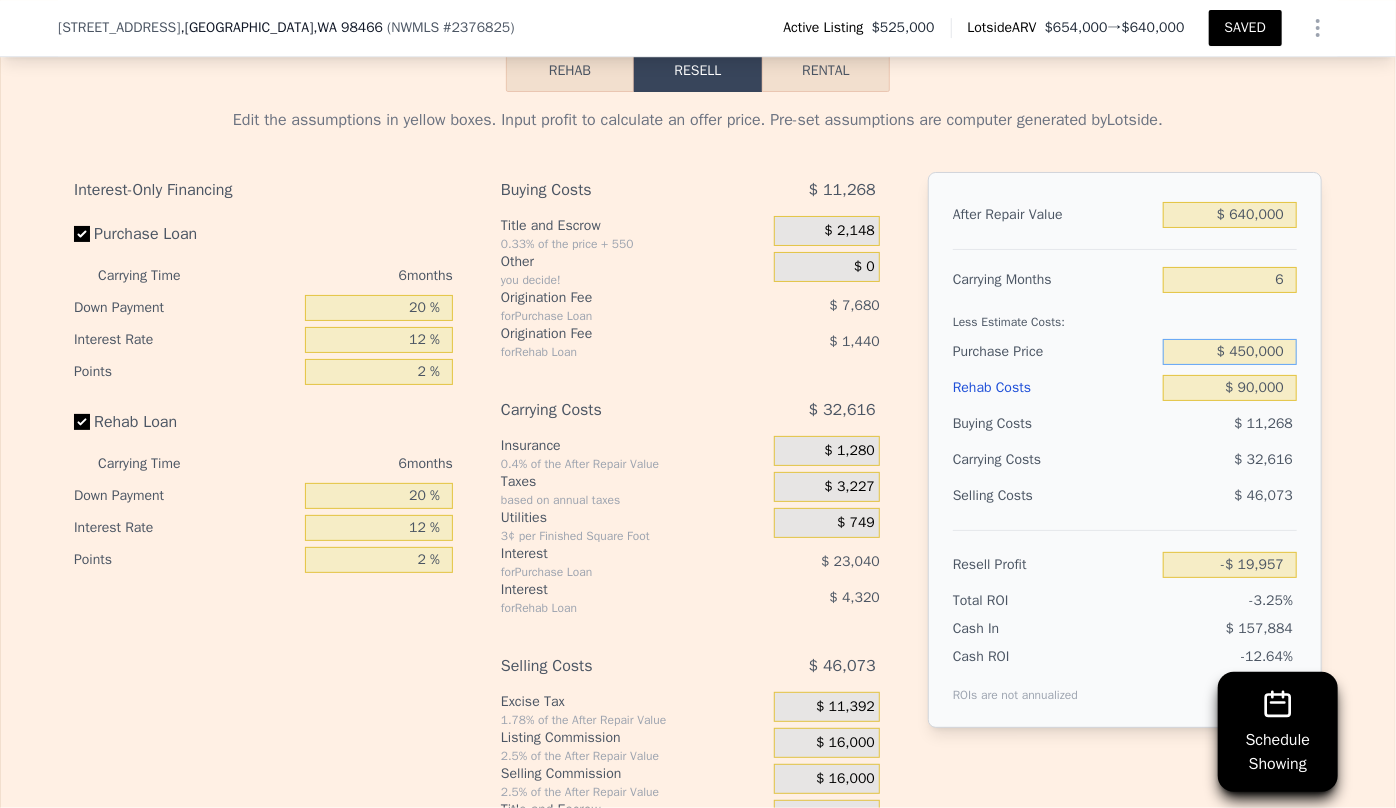 type on "$ 12,062" 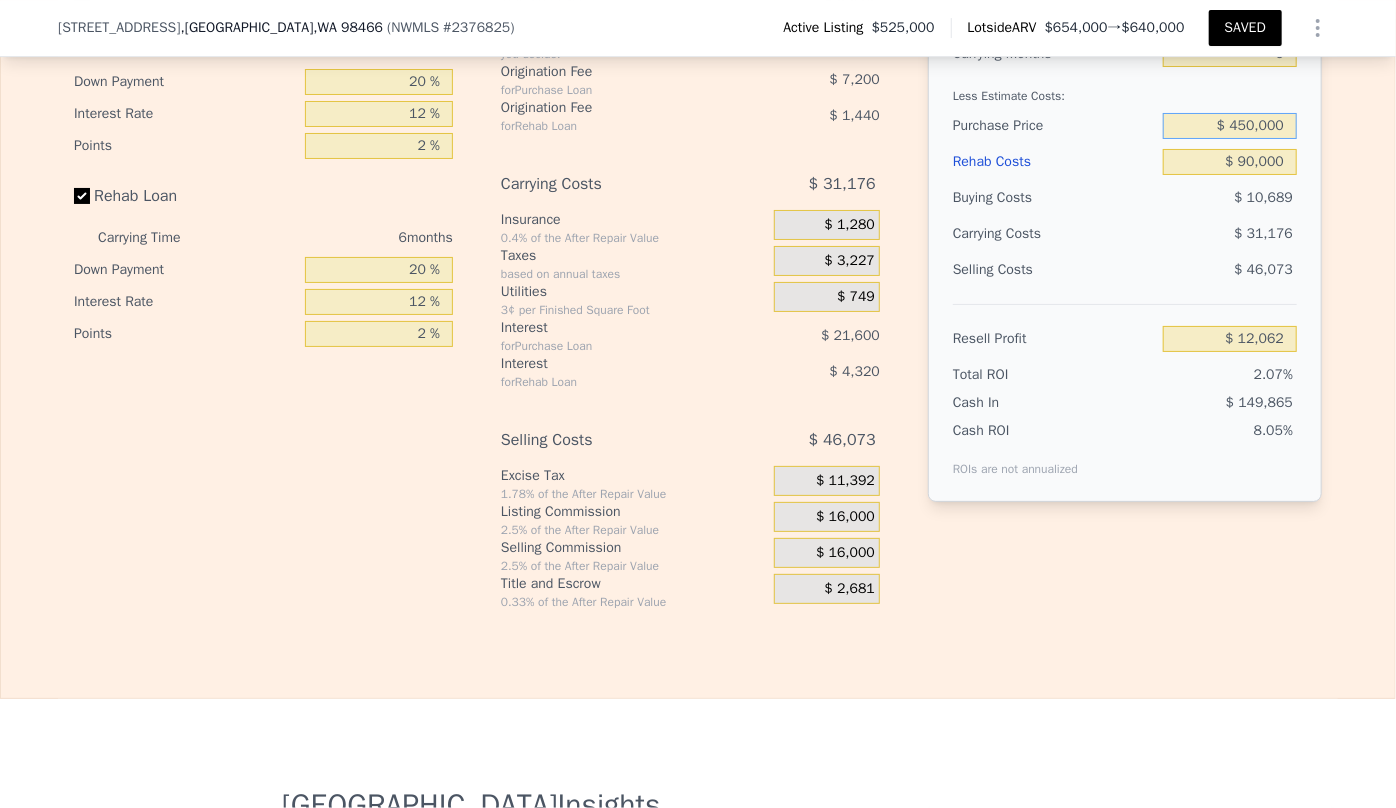 scroll, scrollTop: 3818, scrollLeft: 0, axis: vertical 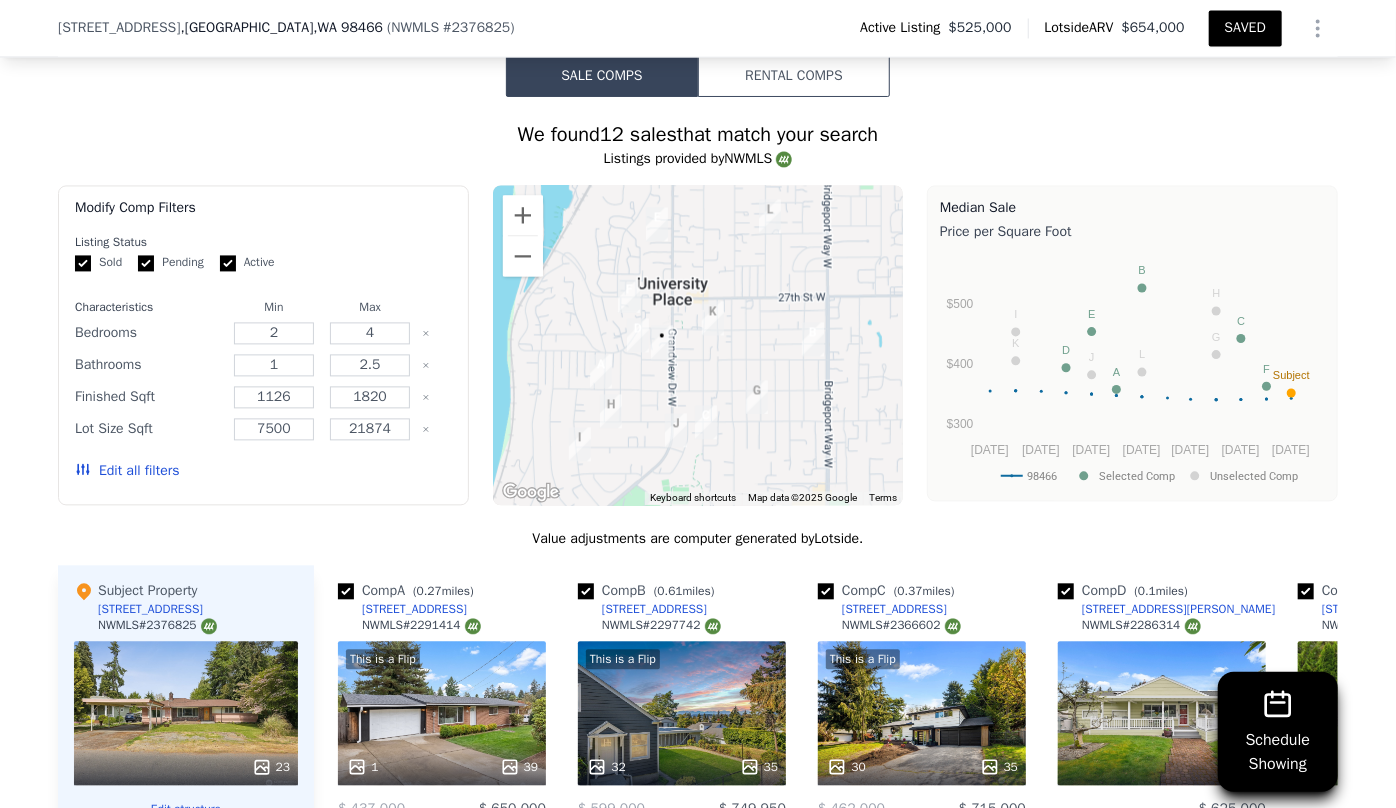 click on "Edit all filters" at bounding box center [127, 471] 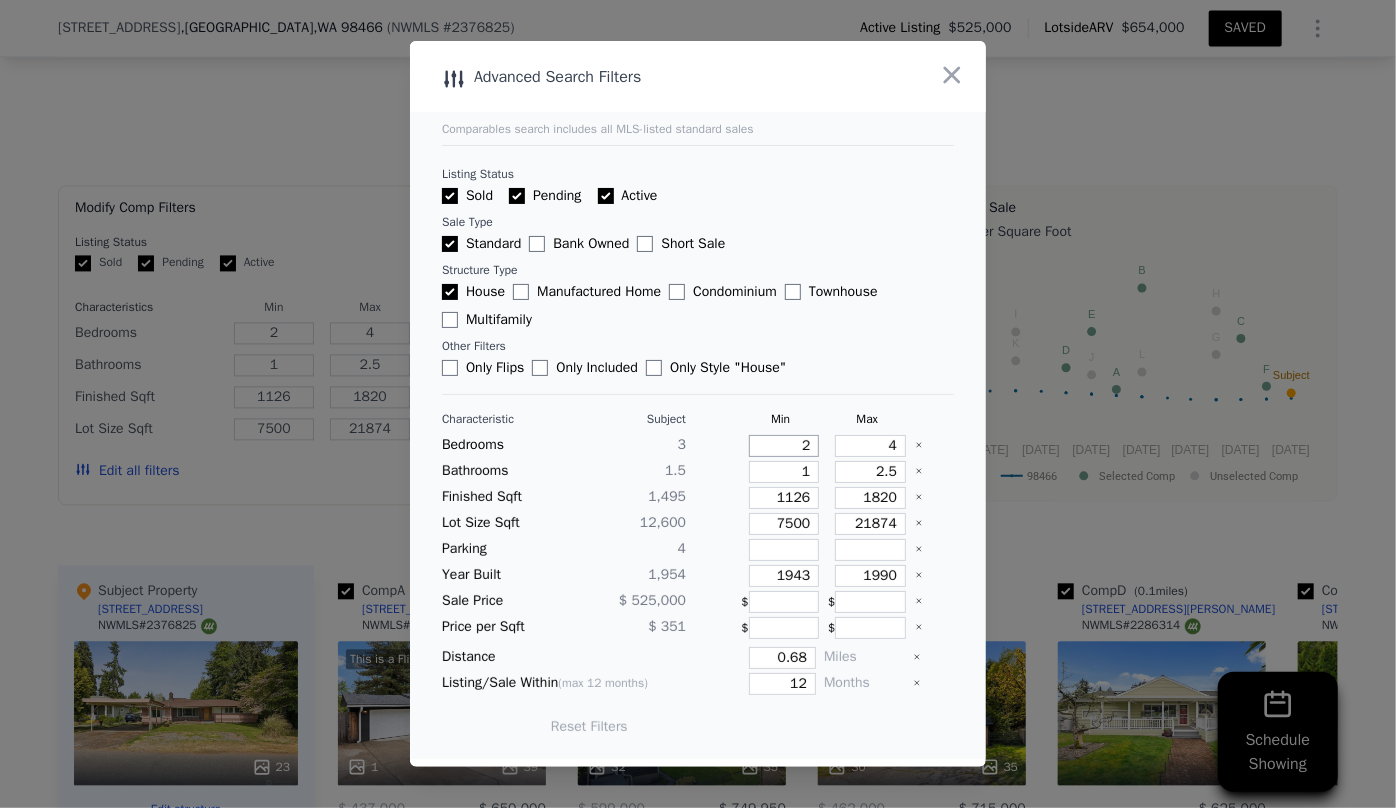 drag, startPoint x: 800, startPoint y: 446, endPoint x: 780, endPoint y: 446, distance: 20 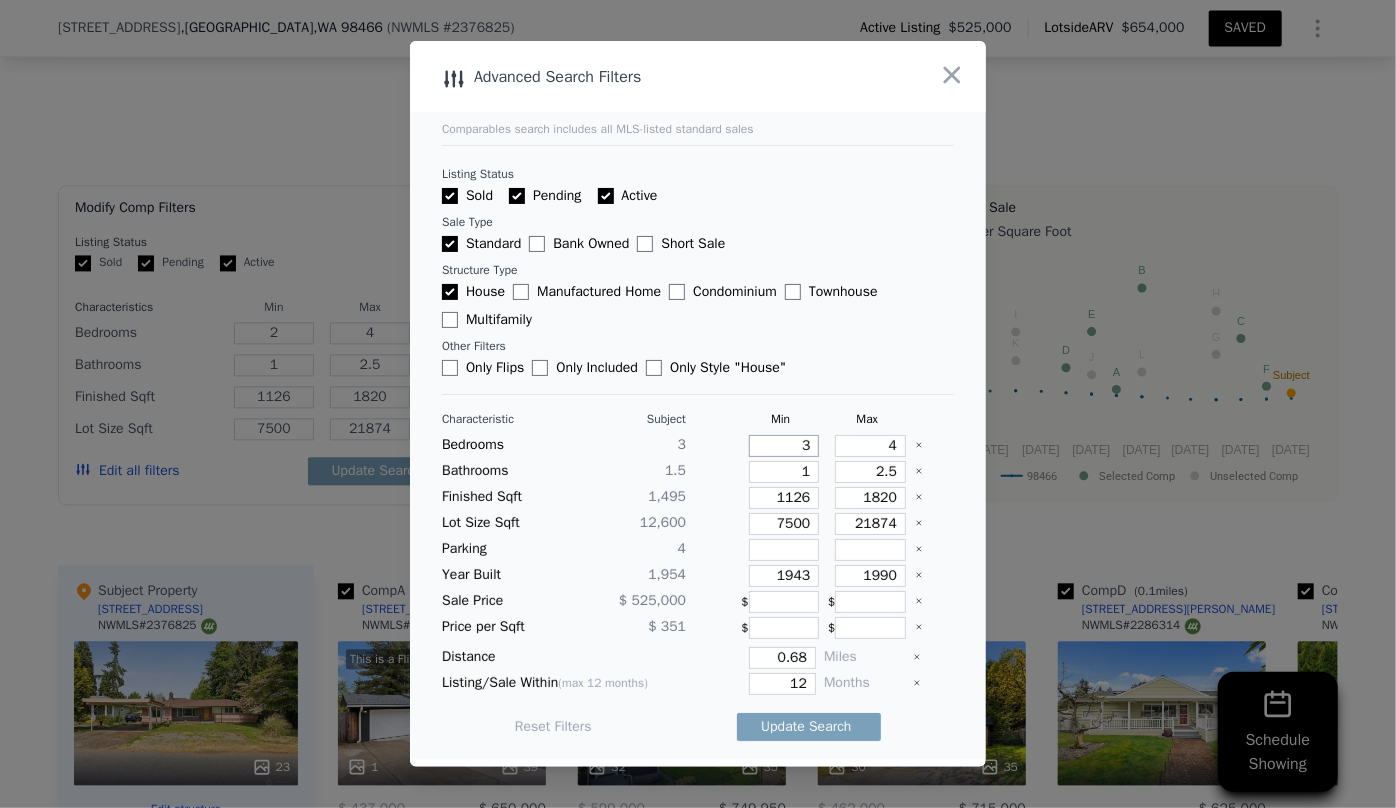 type on "3" 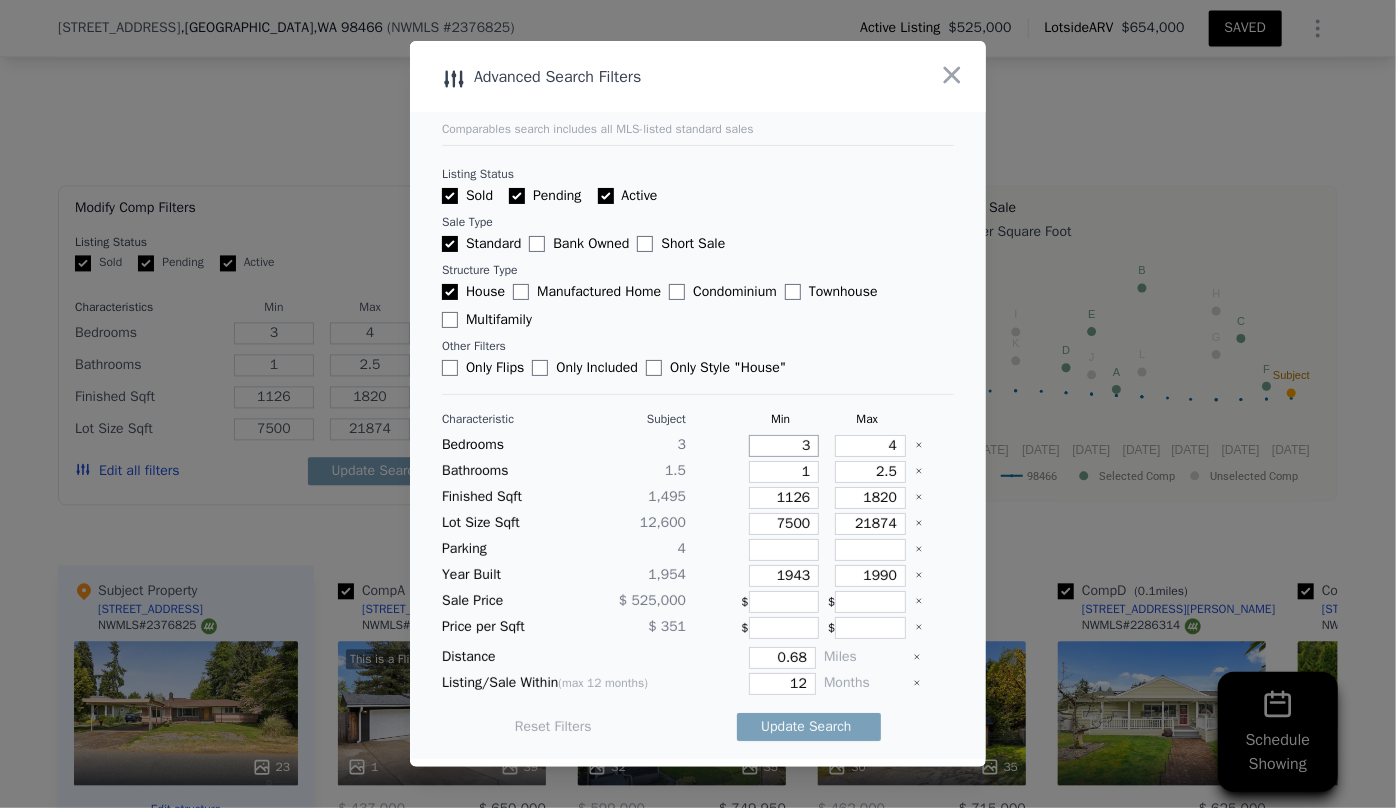 type on "3" 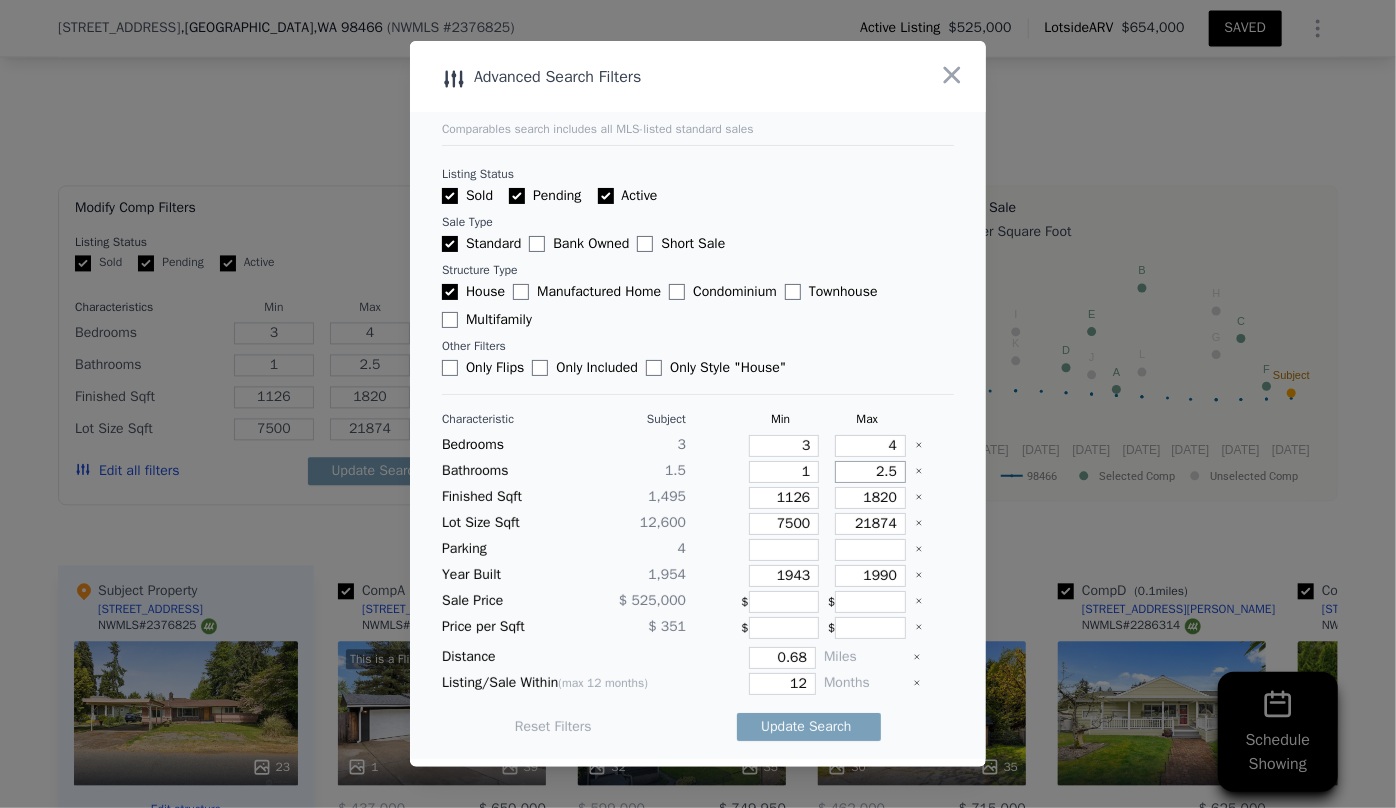drag, startPoint x: 888, startPoint y: 471, endPoint x: 860, endPoint y: 473, distance: 28.071337 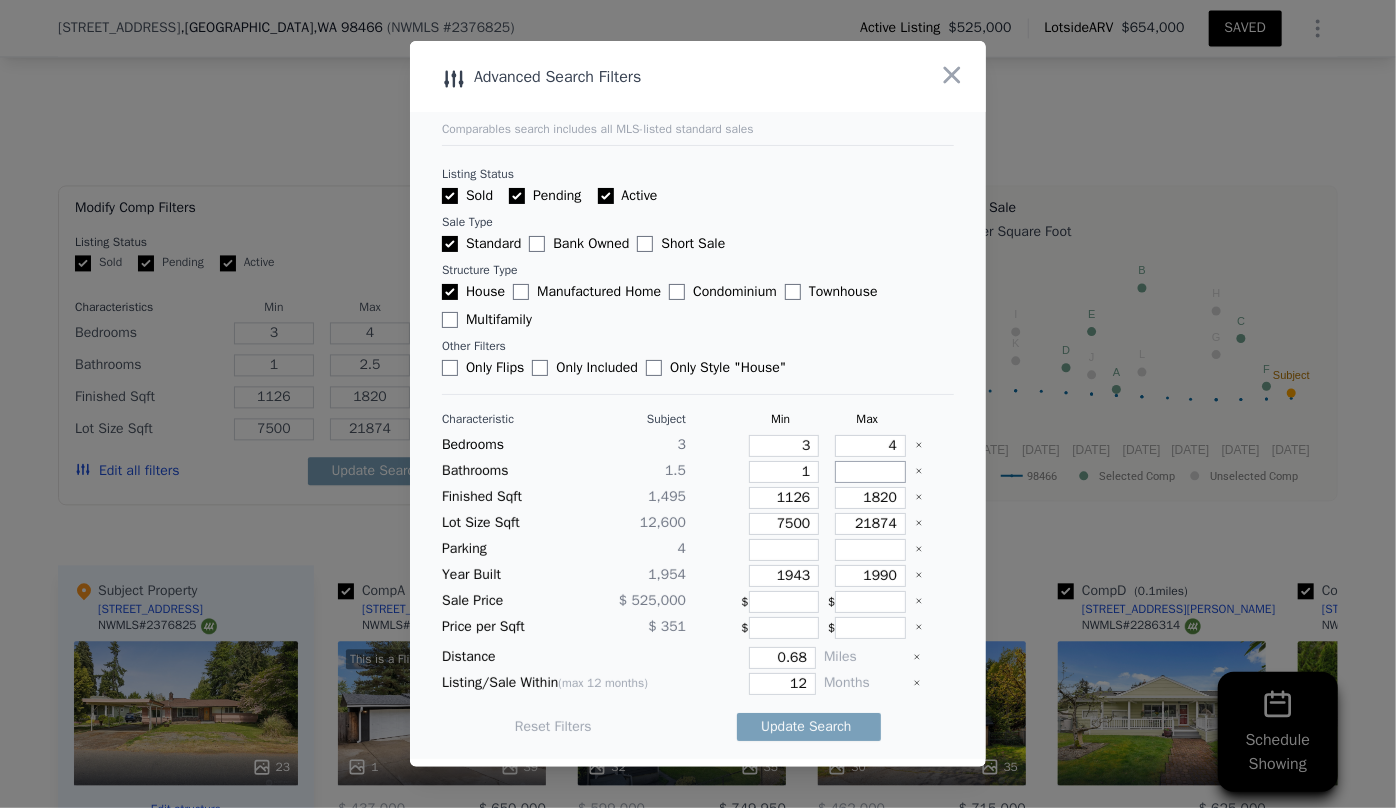type 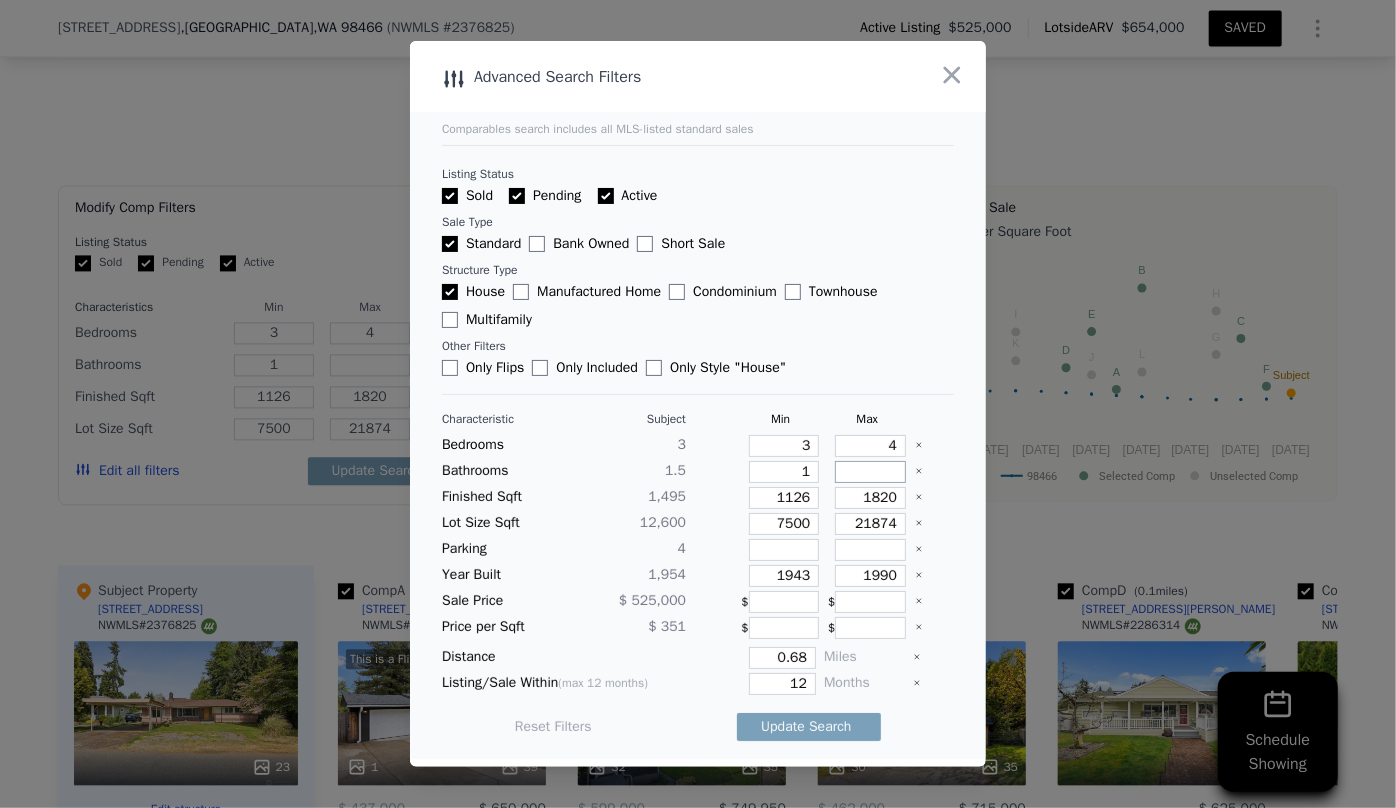 type 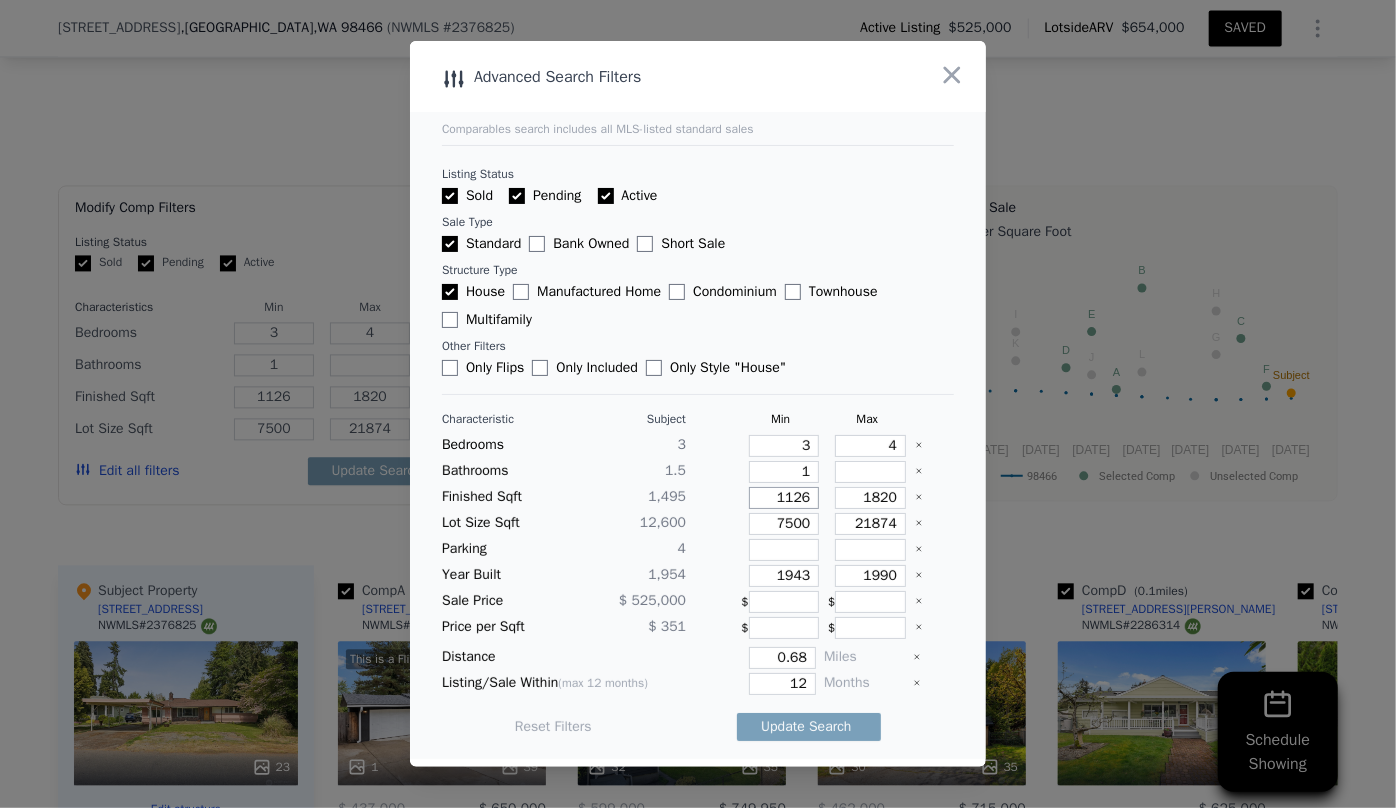 drag, startPoint x: 800, startPoint y: 497, endPoint x: 699, endPoint y: 497, distance: 101 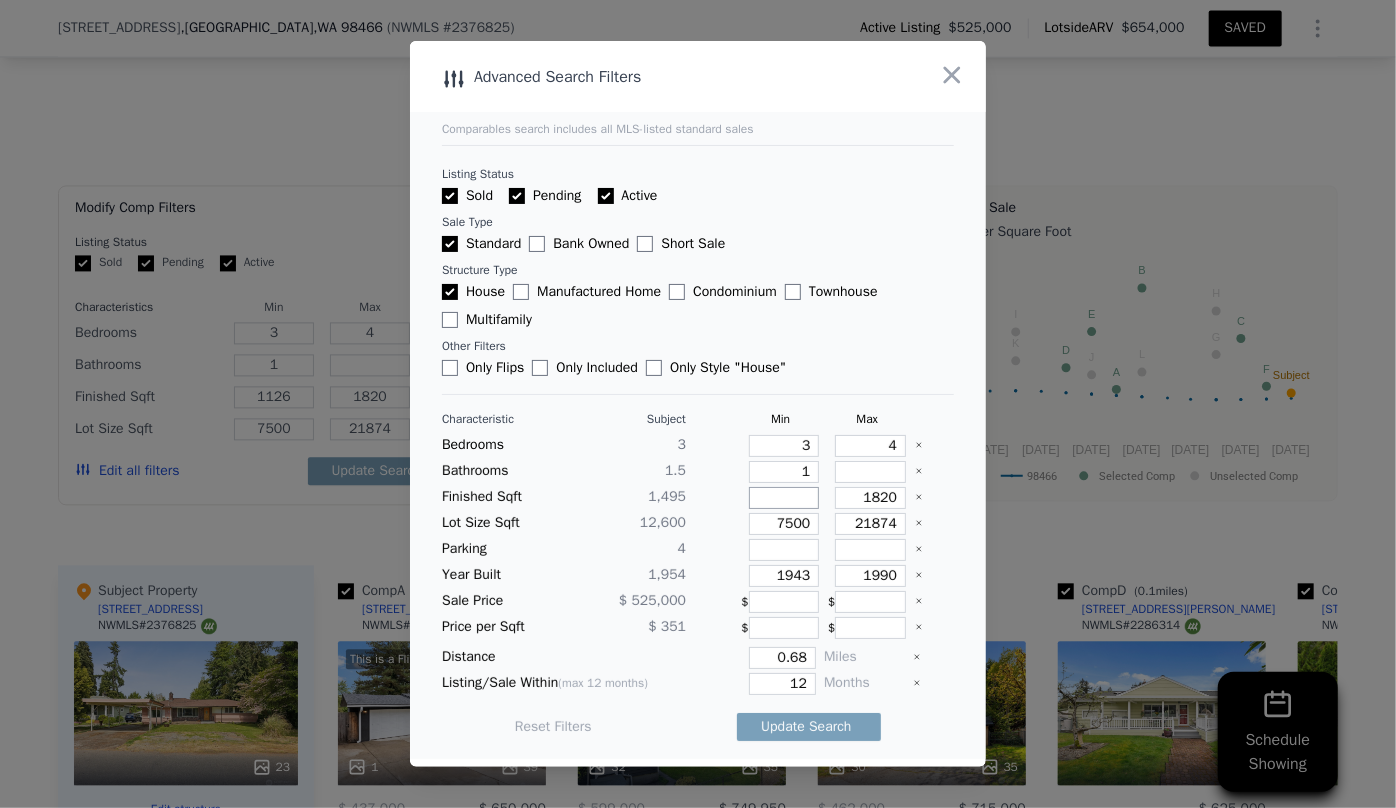 type 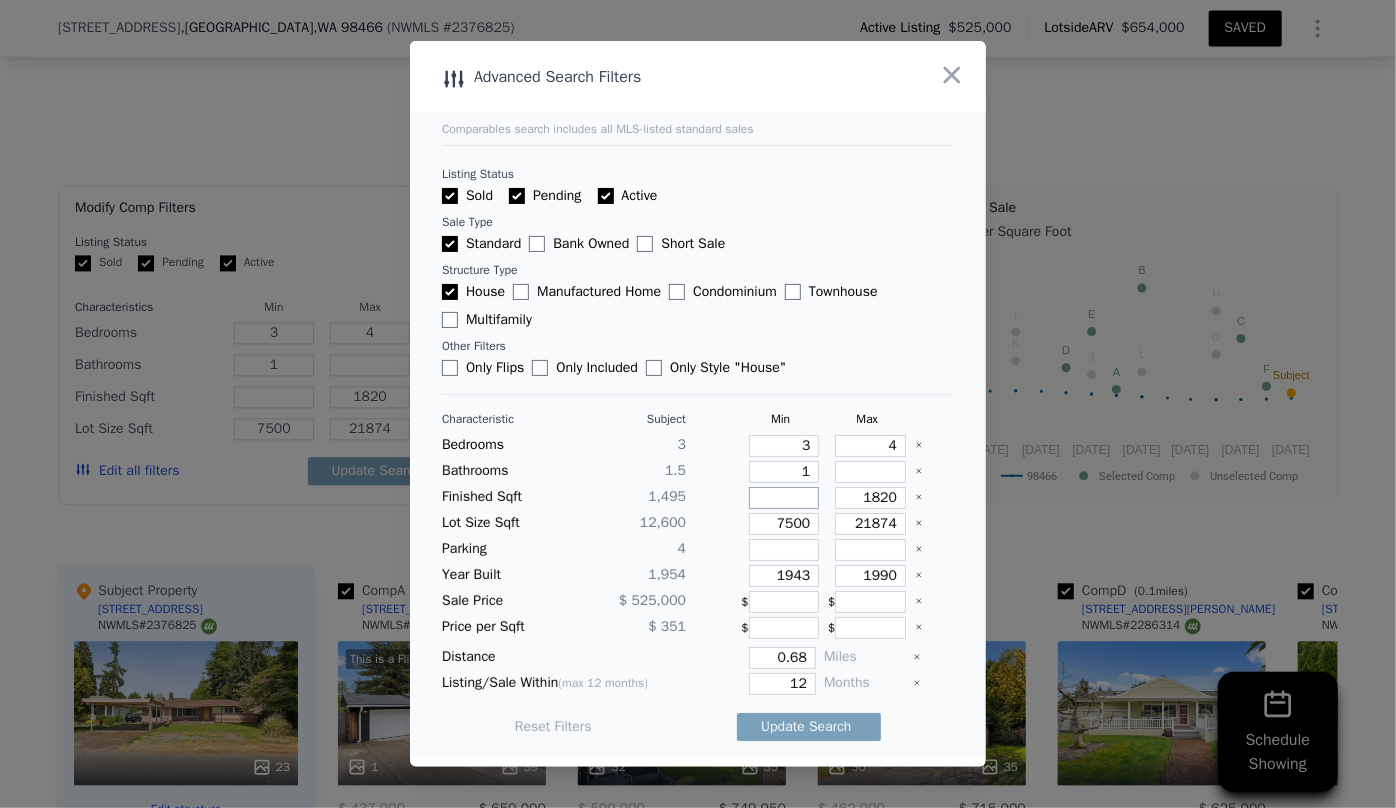 type 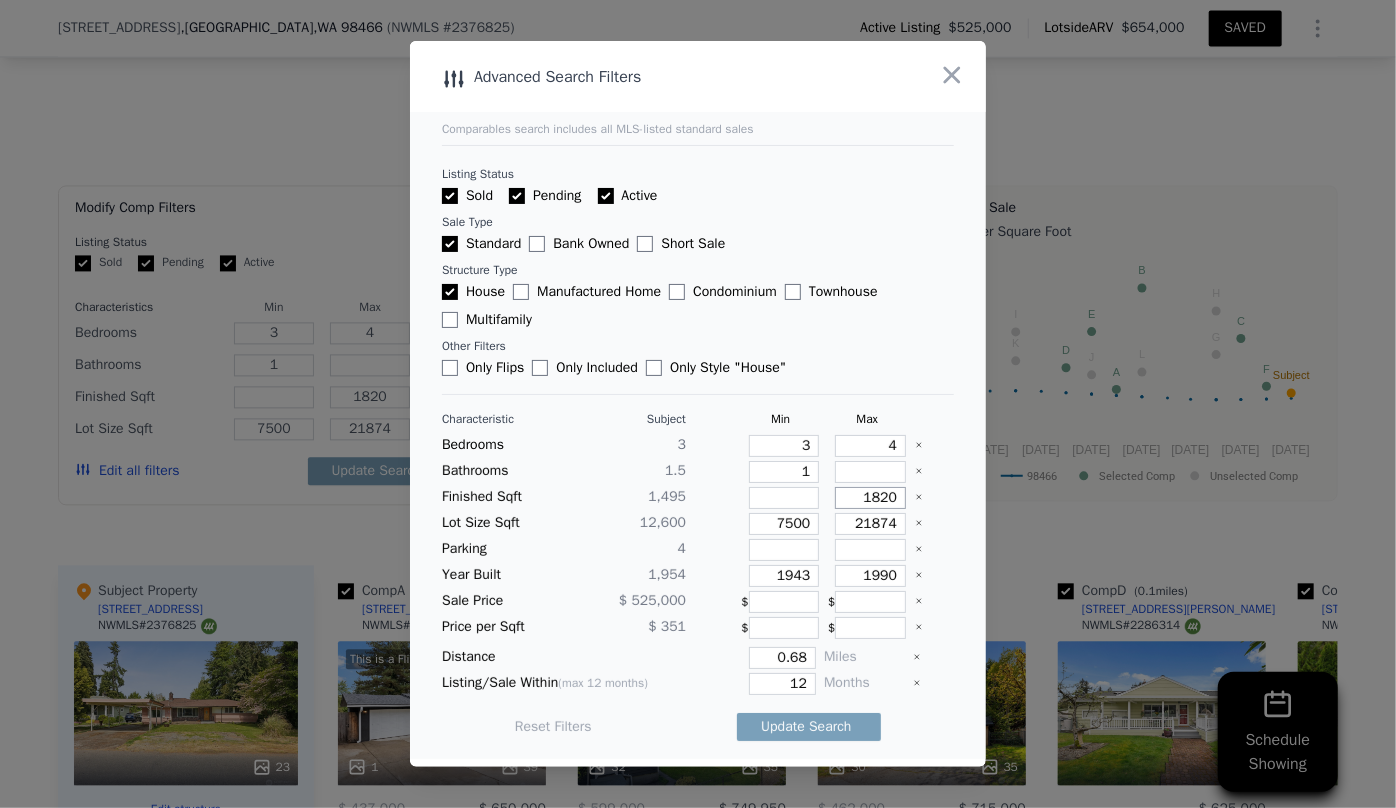 drag, startPoint x: 889, startPoint y: 492, endPoint x: 839, endPoint y: 502, distance: 50.990196 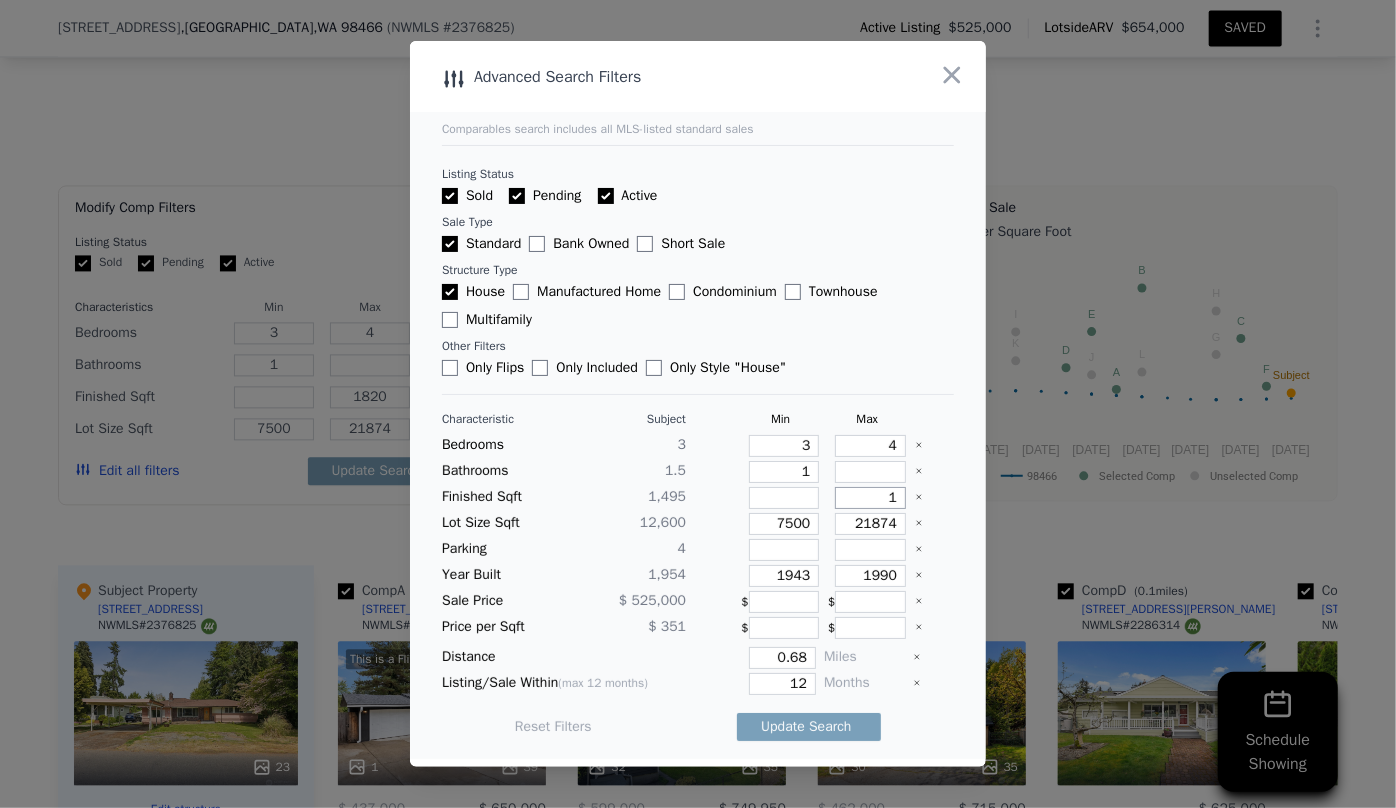 type on "1" 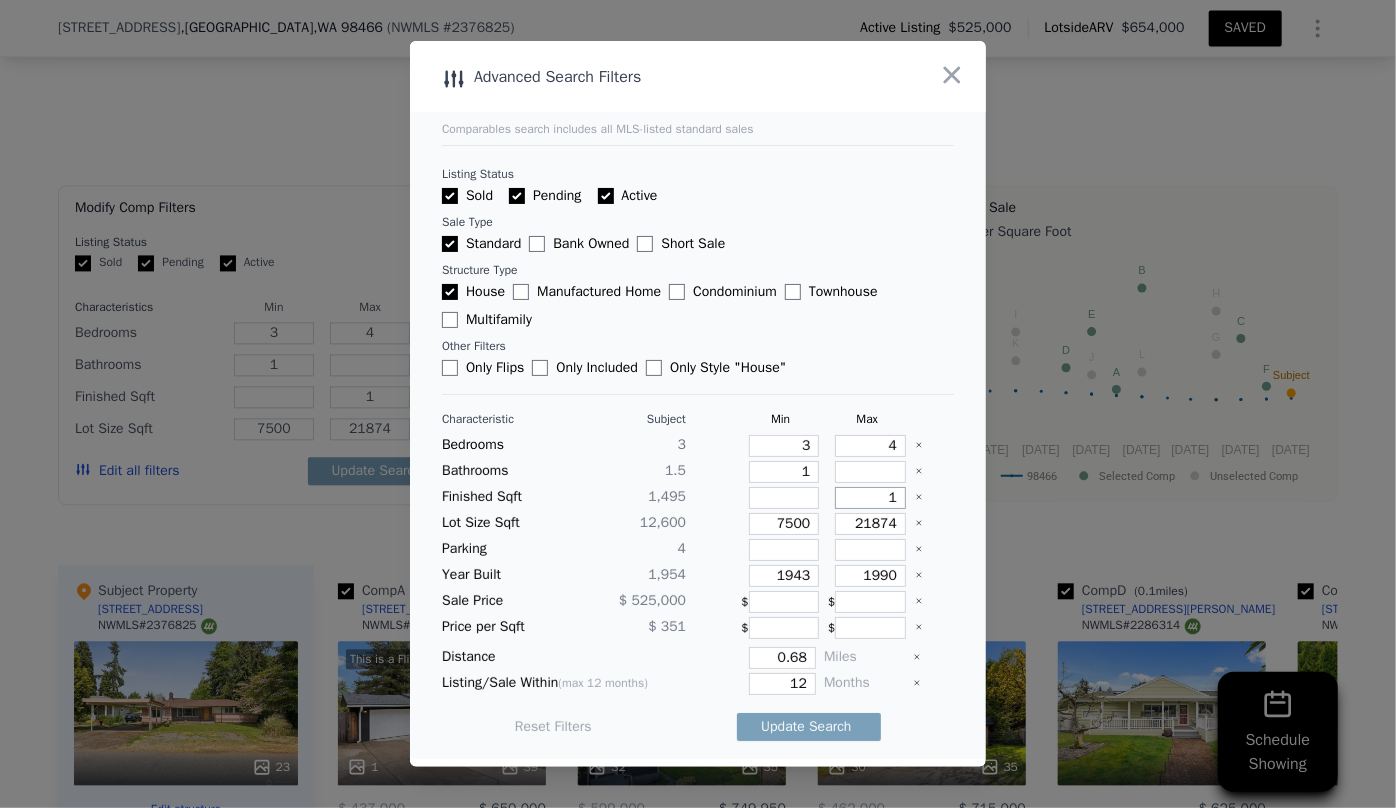 type on "16" 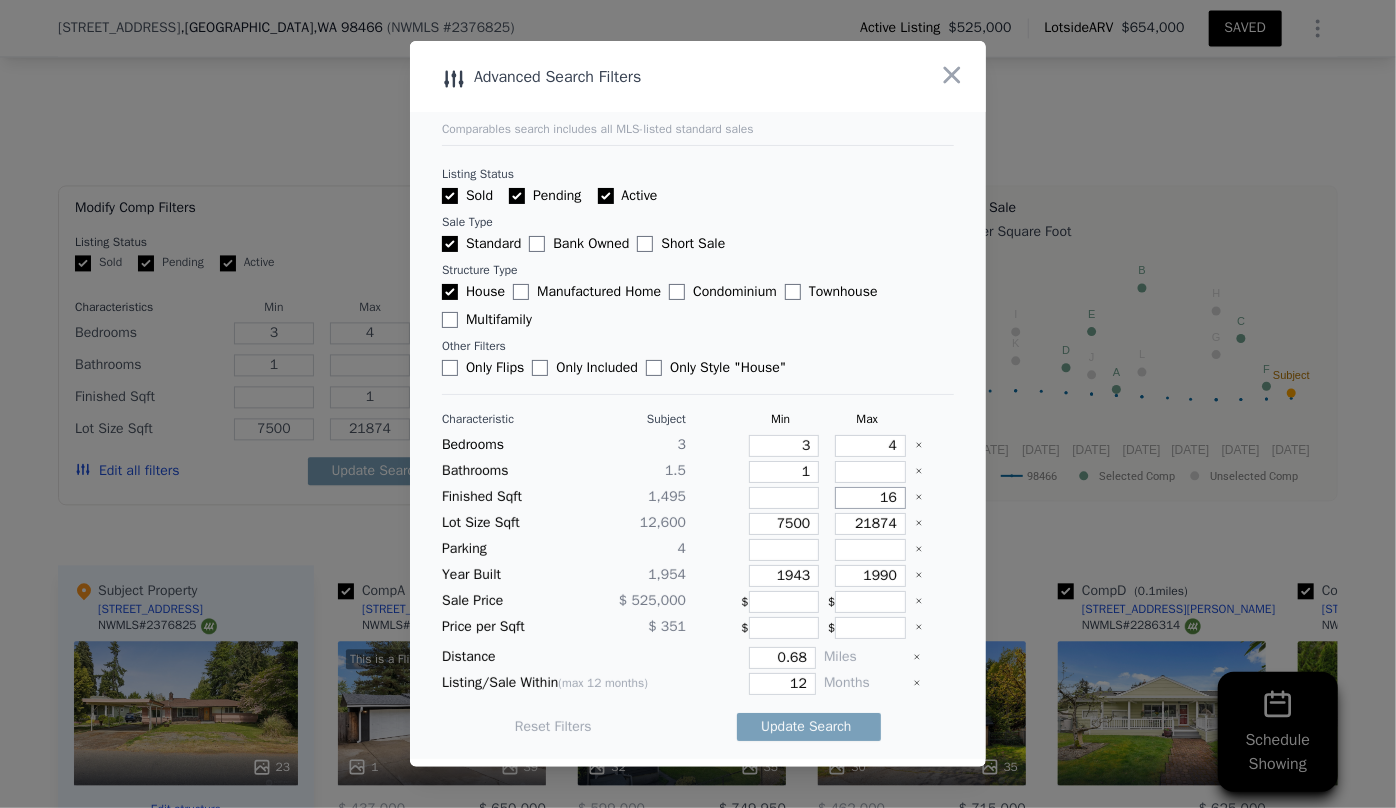 type on "16" 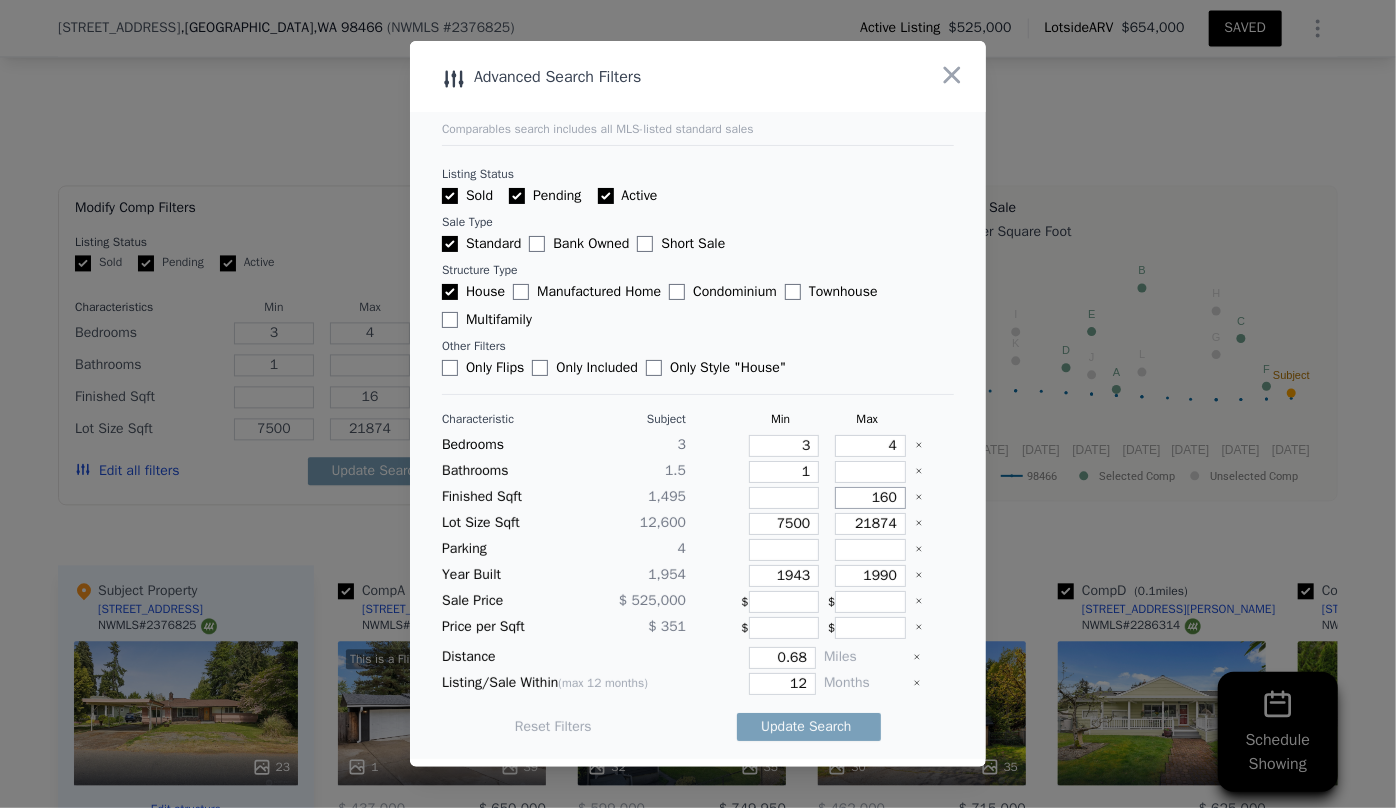 type on "1600" 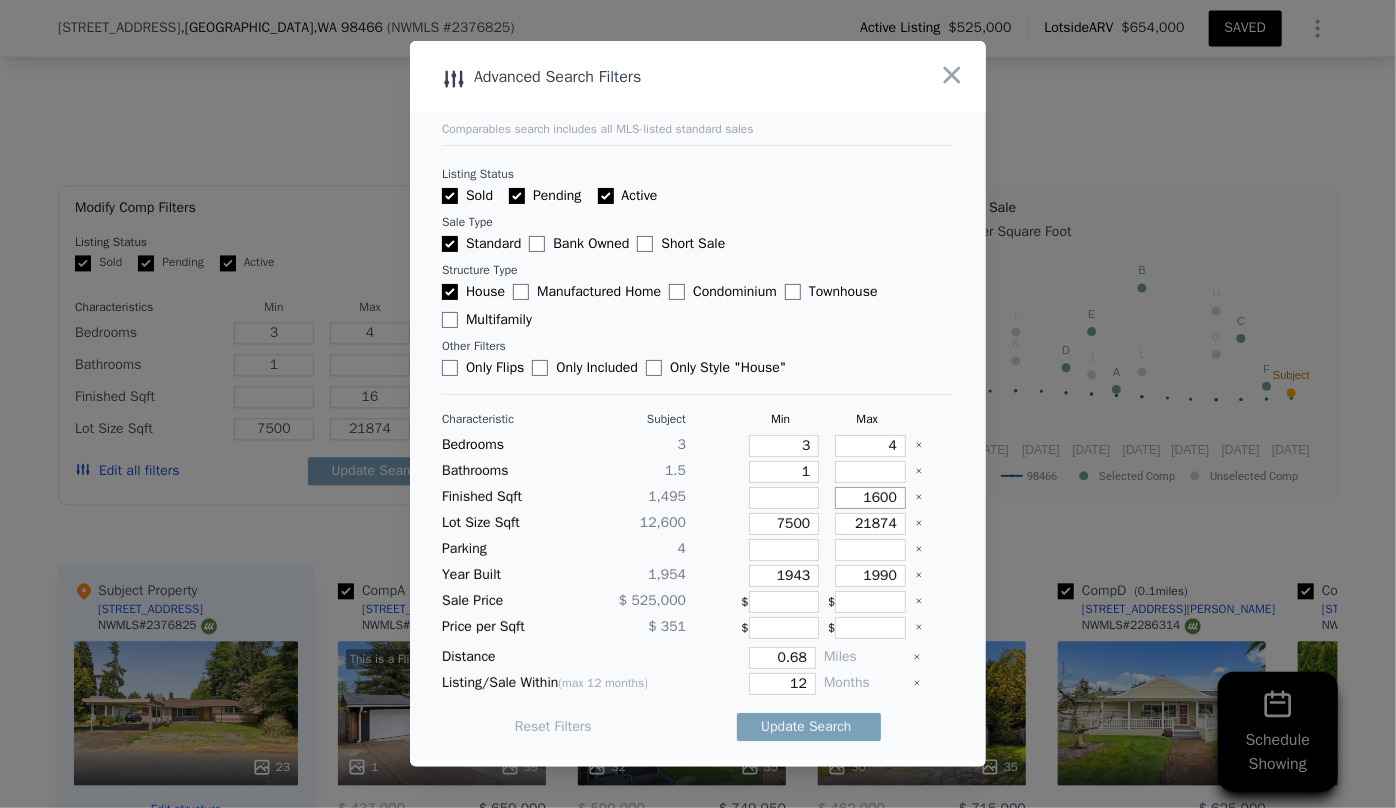 type on "160" 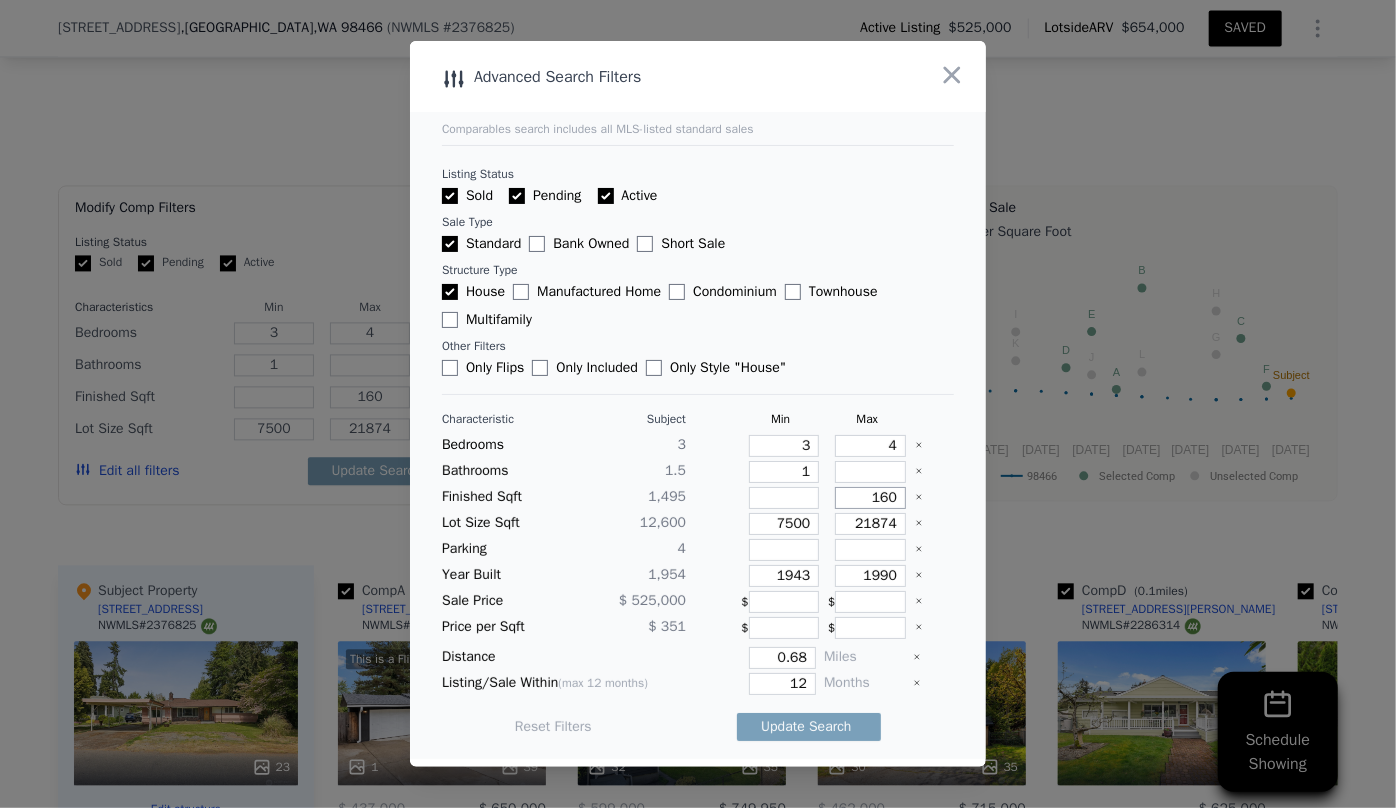 type on "1600" 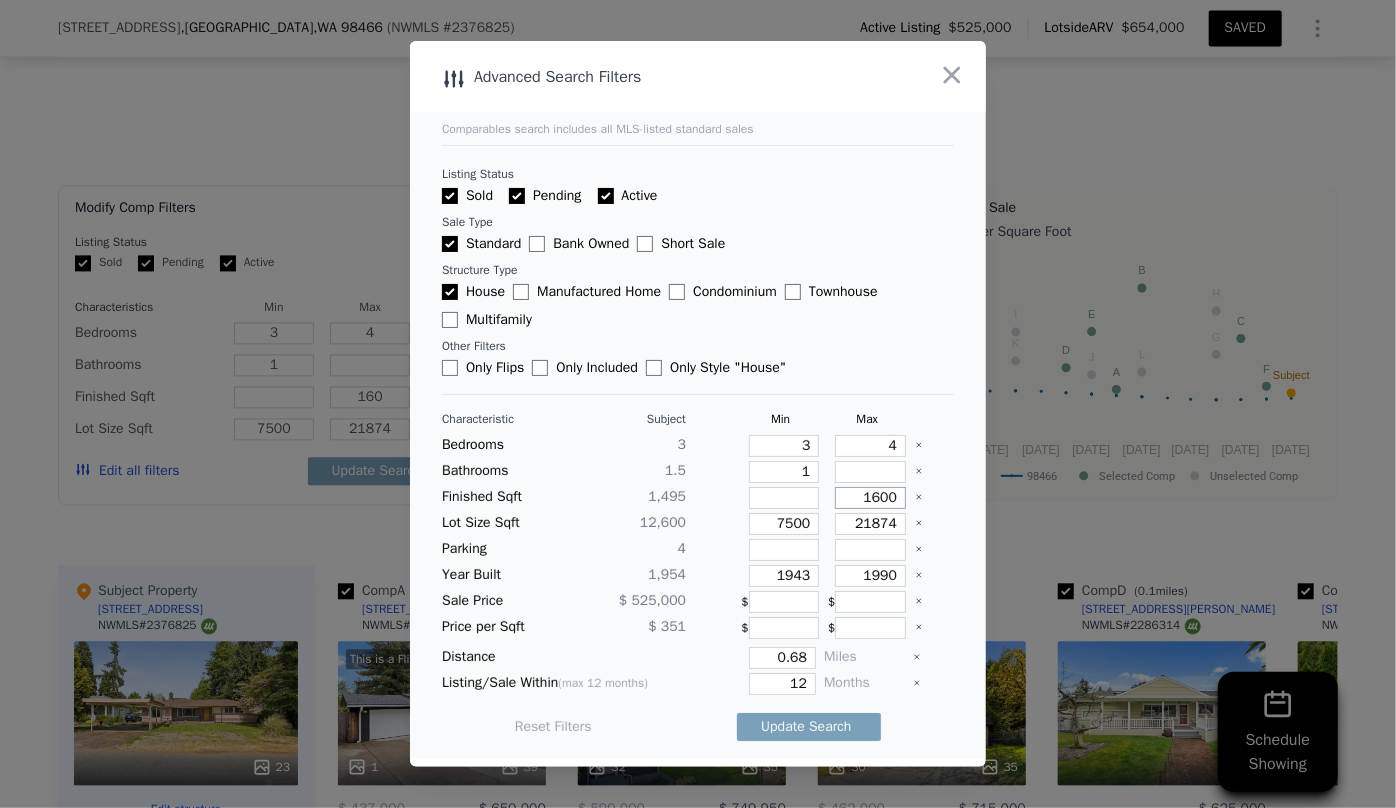 type on "1600" 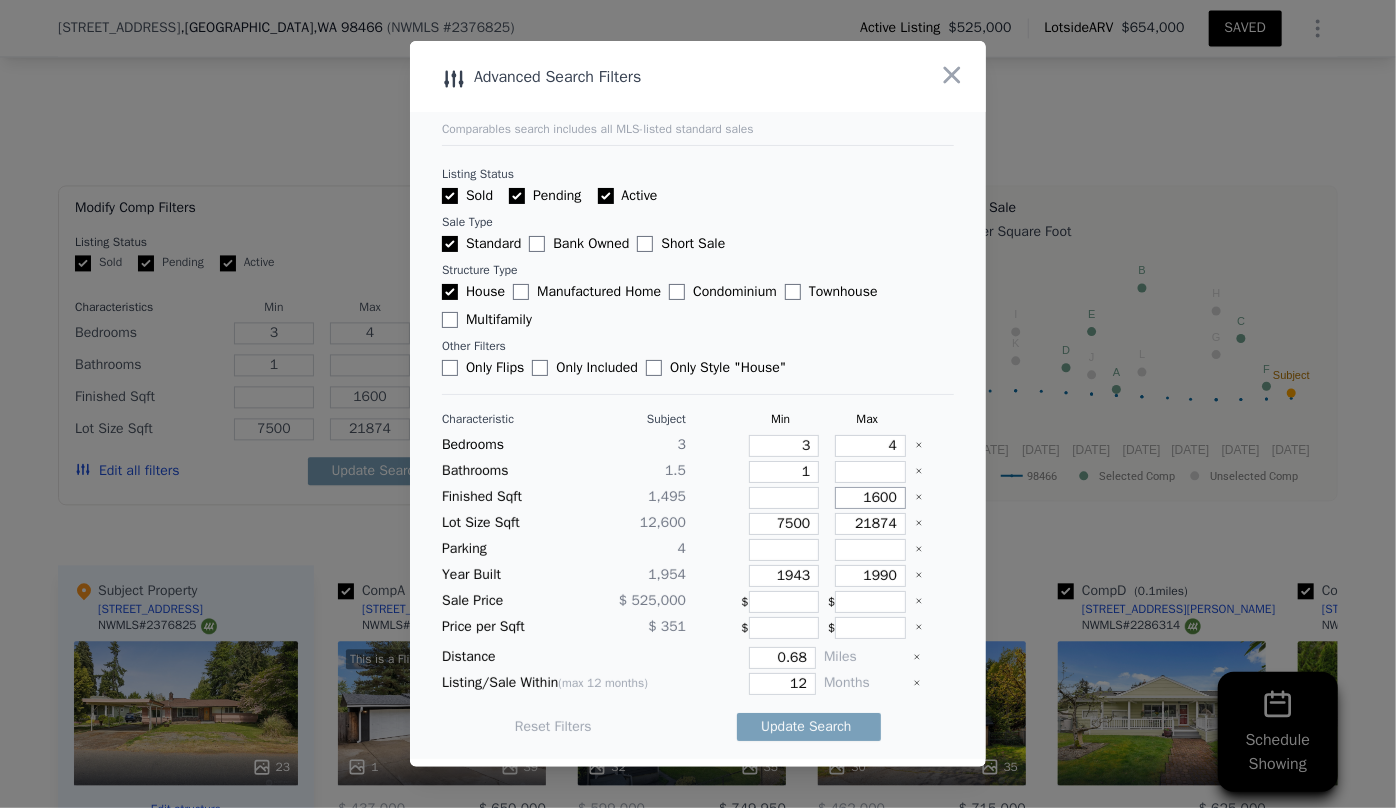 type on "1600" 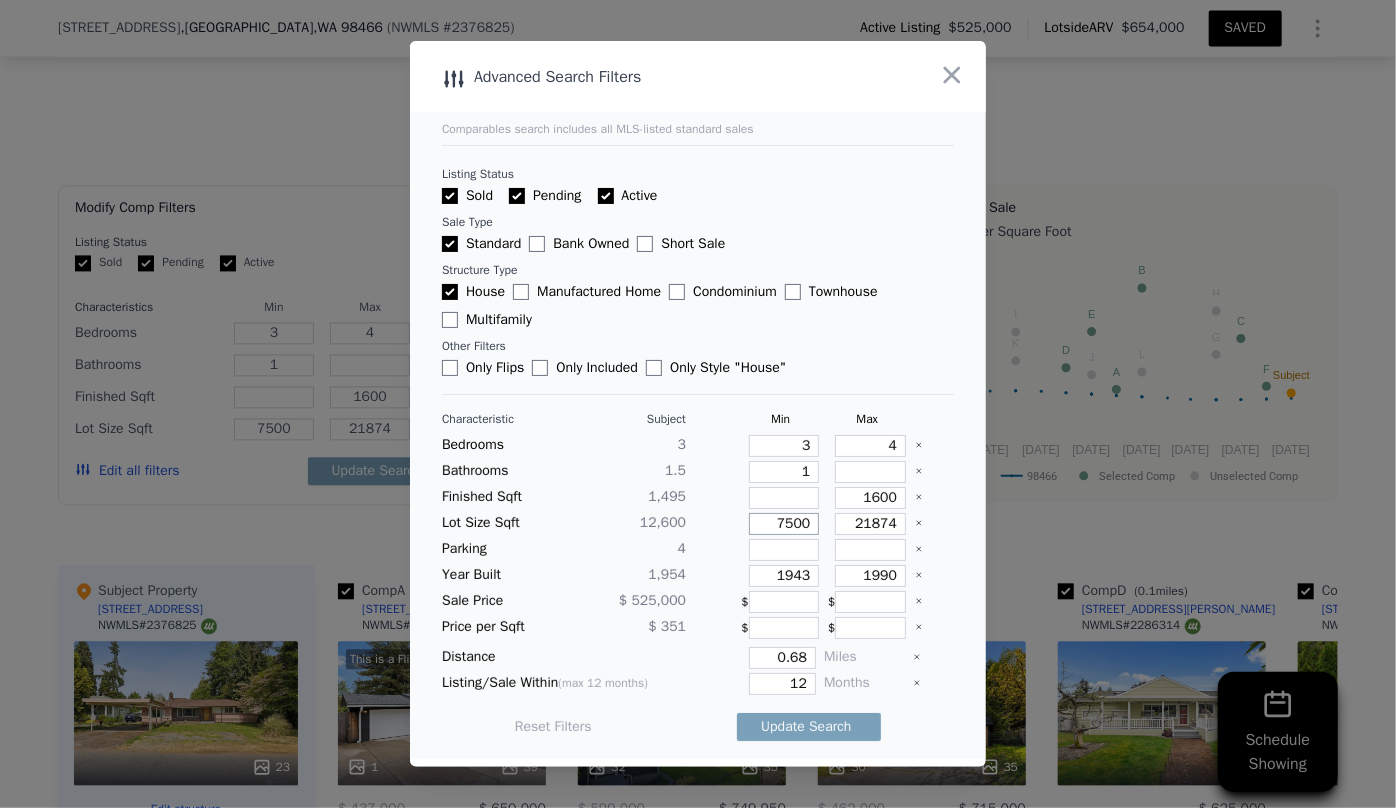 drag, startPoint x: 798, startPoint y: 528, endPoint x: 693, endPoint y: 530, distance: 105.01904 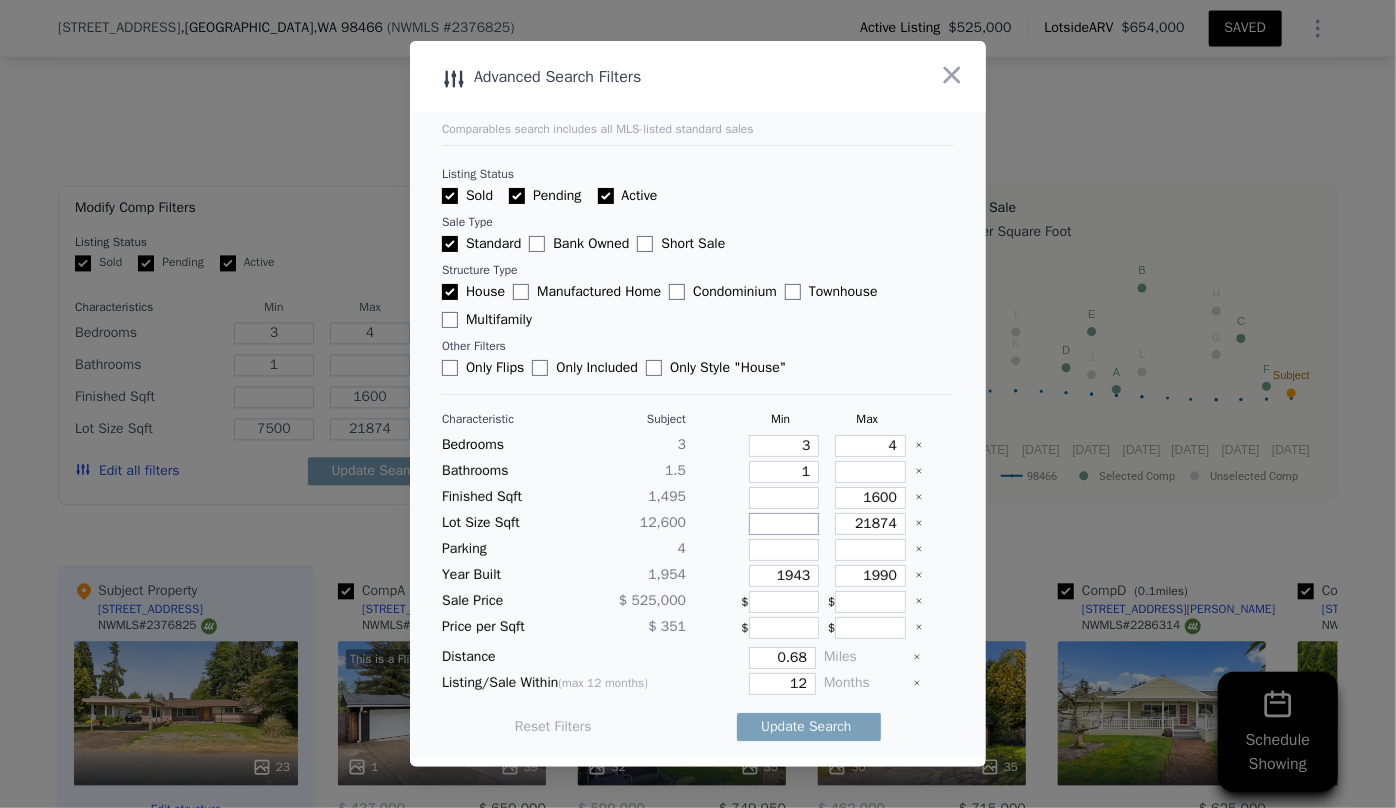 type 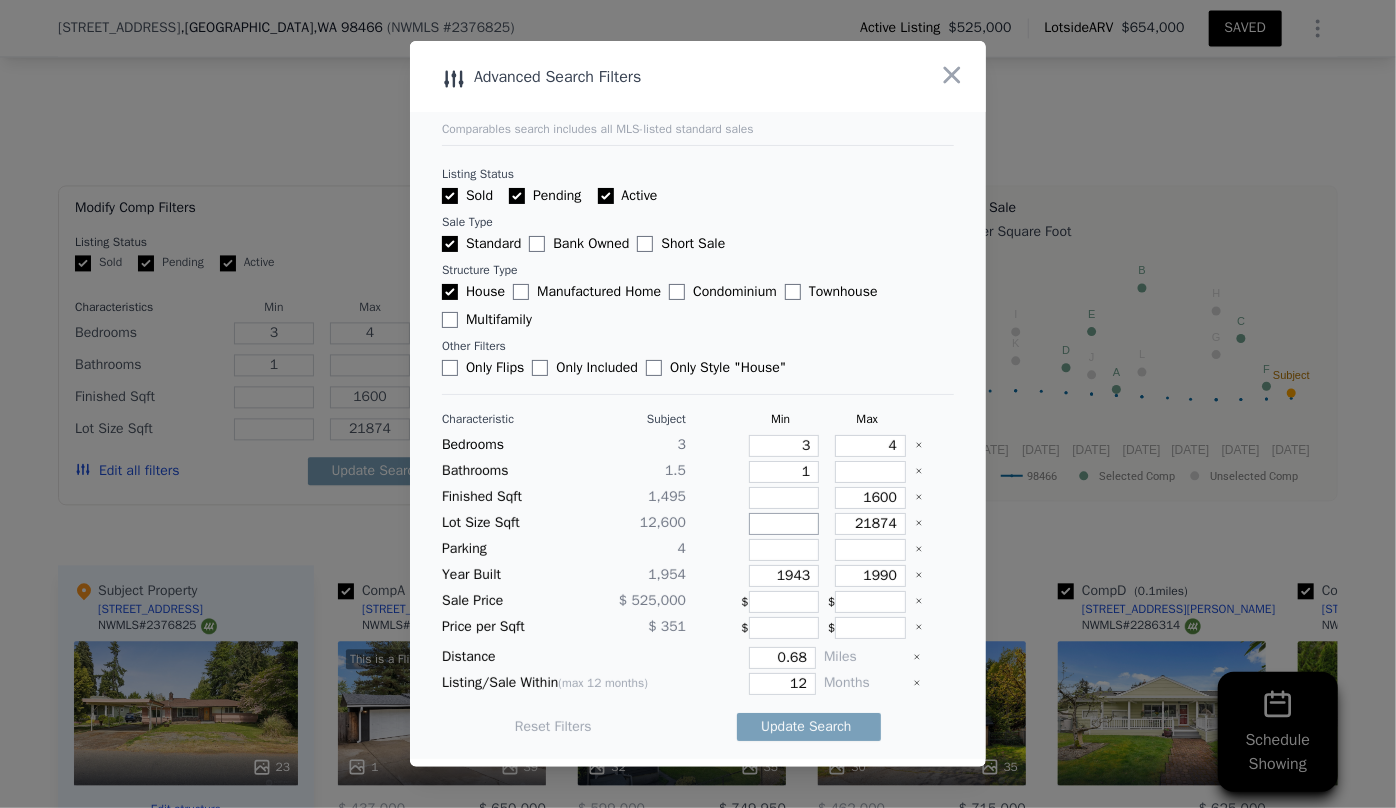 type 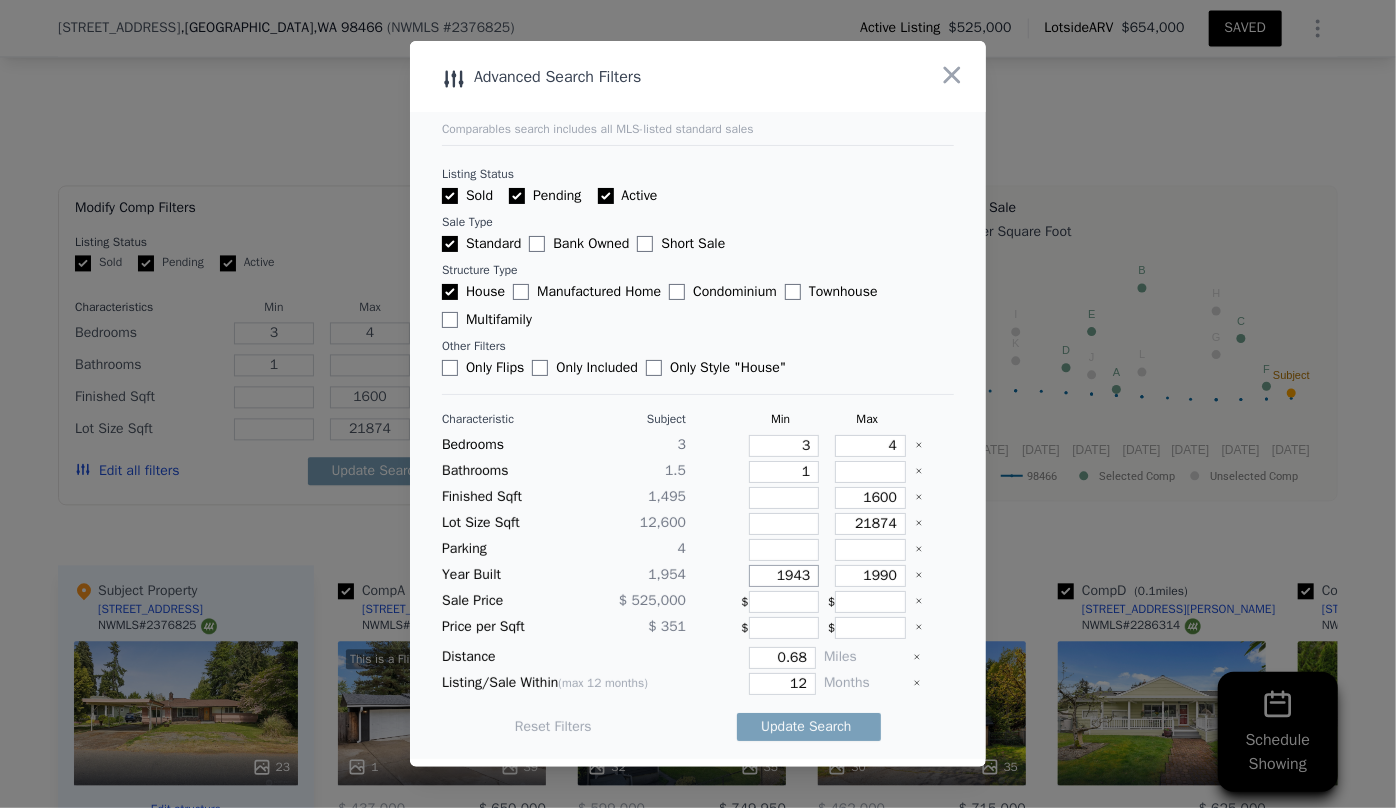 drag, startPoint x: 800, startPoint y: 575, endPoint x: 733, endPoint y: 576, distance: 67.00746 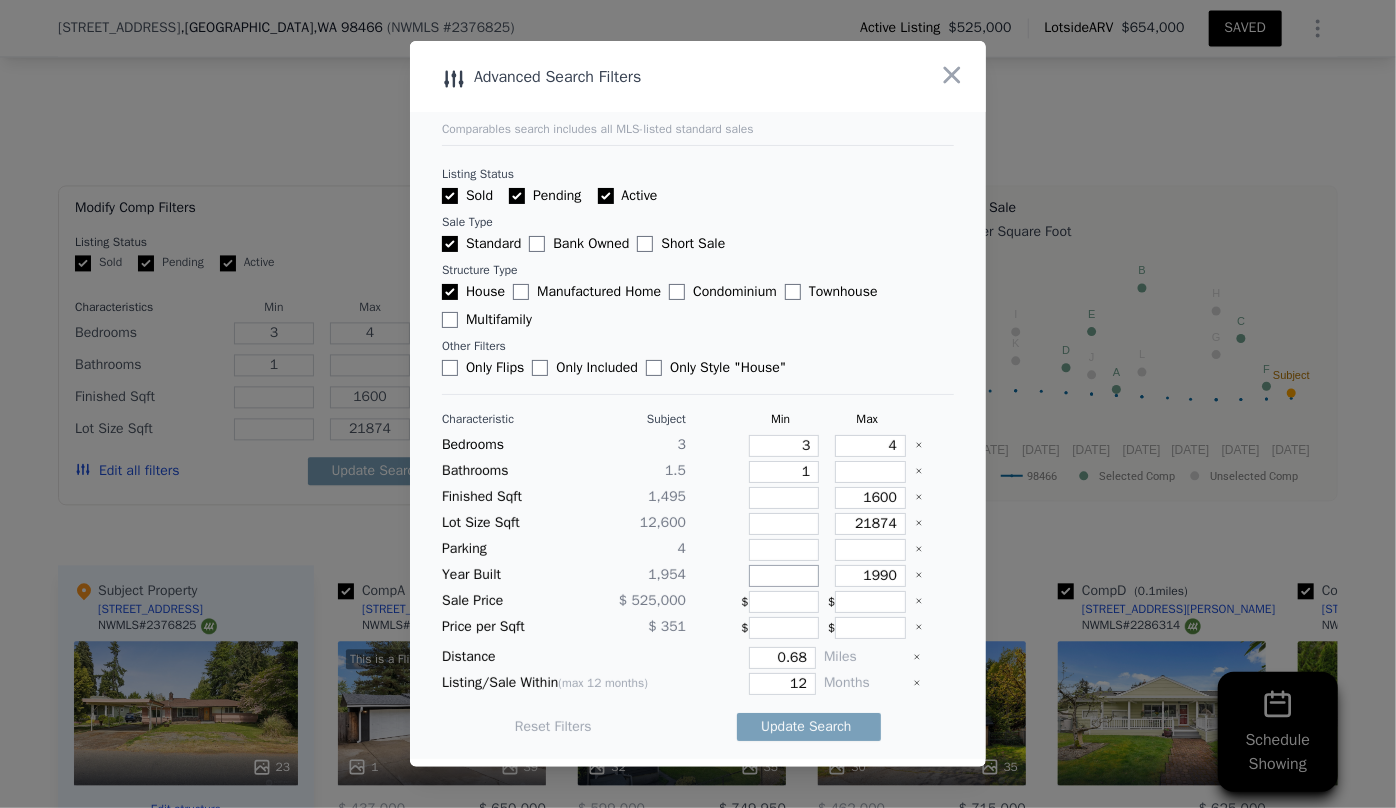 type 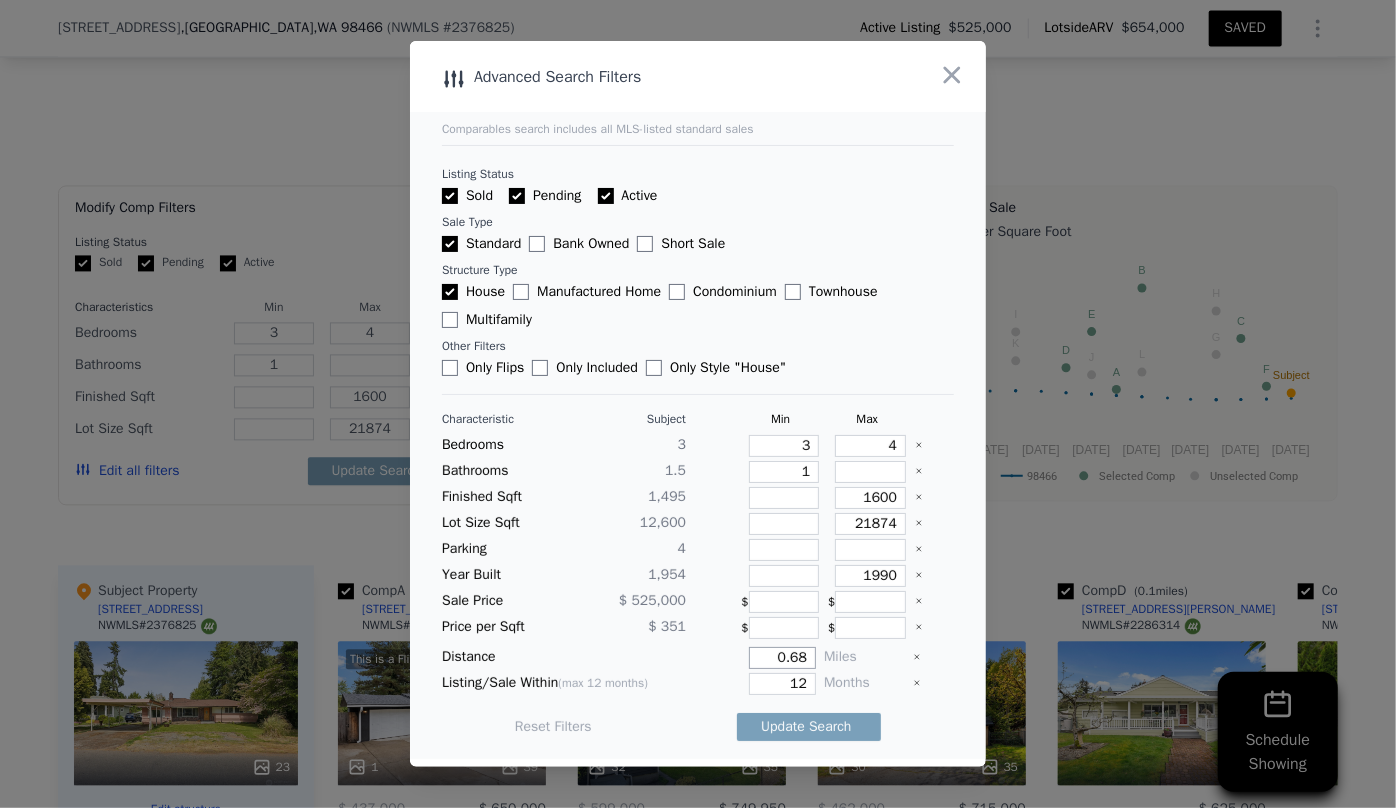 drag, startPoint x: 761, startPoint y: 648, endPoint x: 662, endPoint y: 648, distance: 99 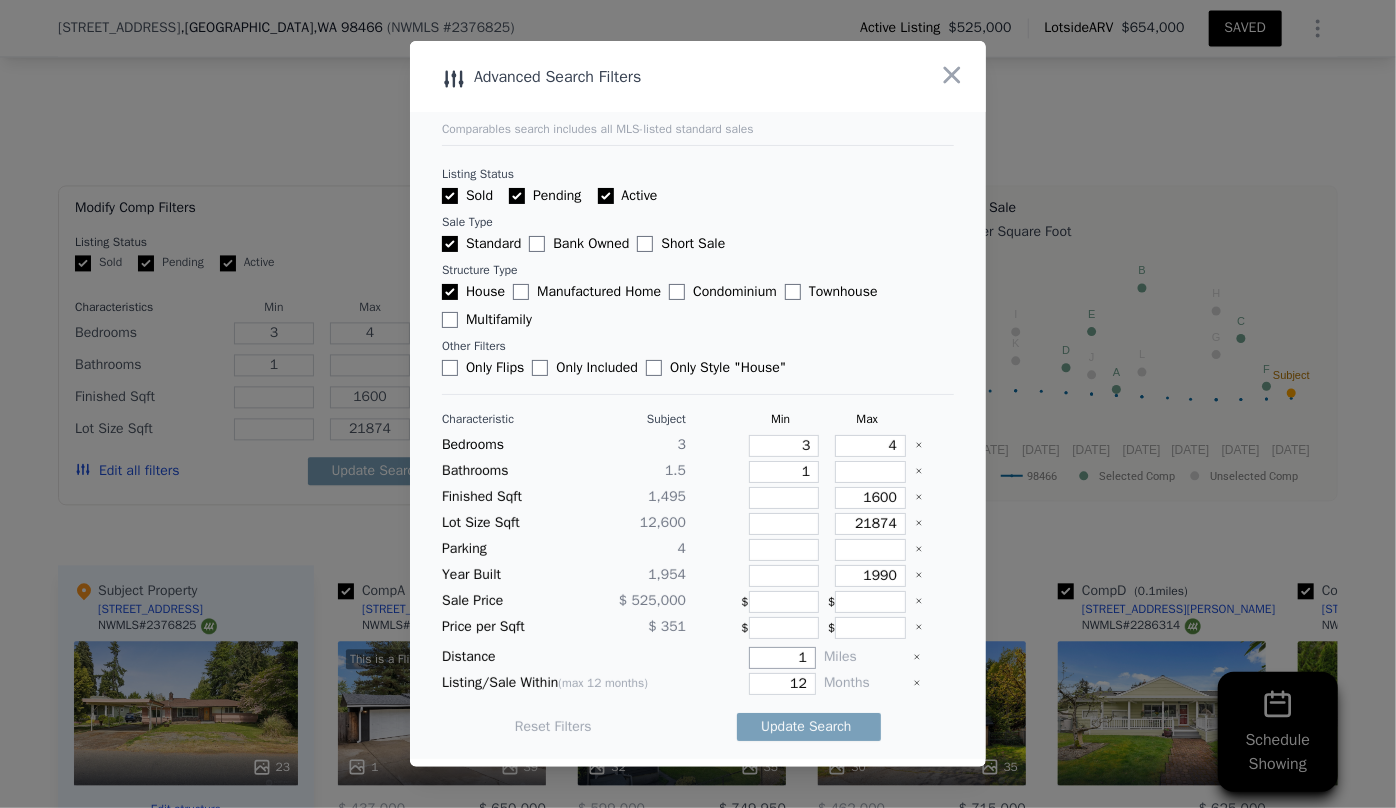 type on "1" 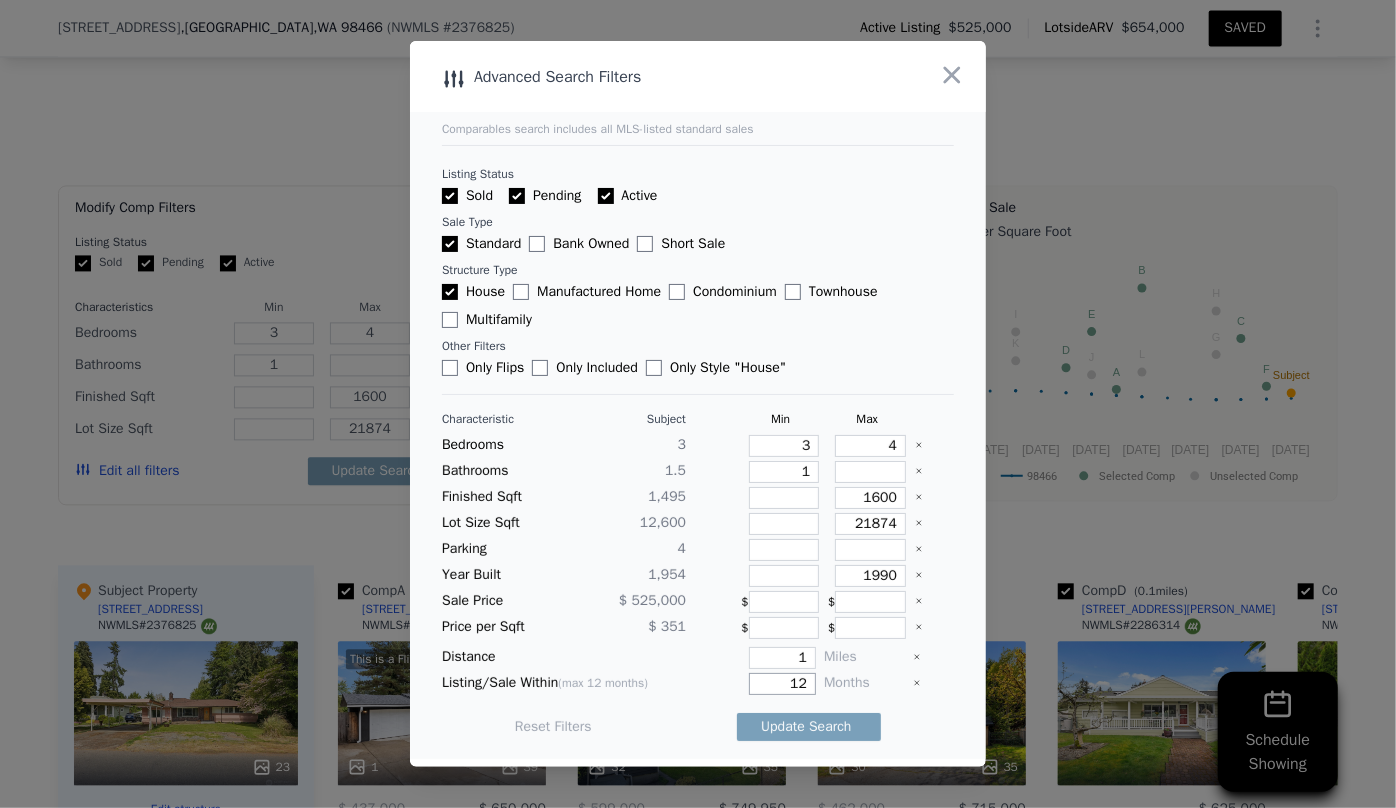 drag, startPoint x: 798, startPoint y: 678, endPoint x: 722, endPoint y: 677, distance: 76.00658 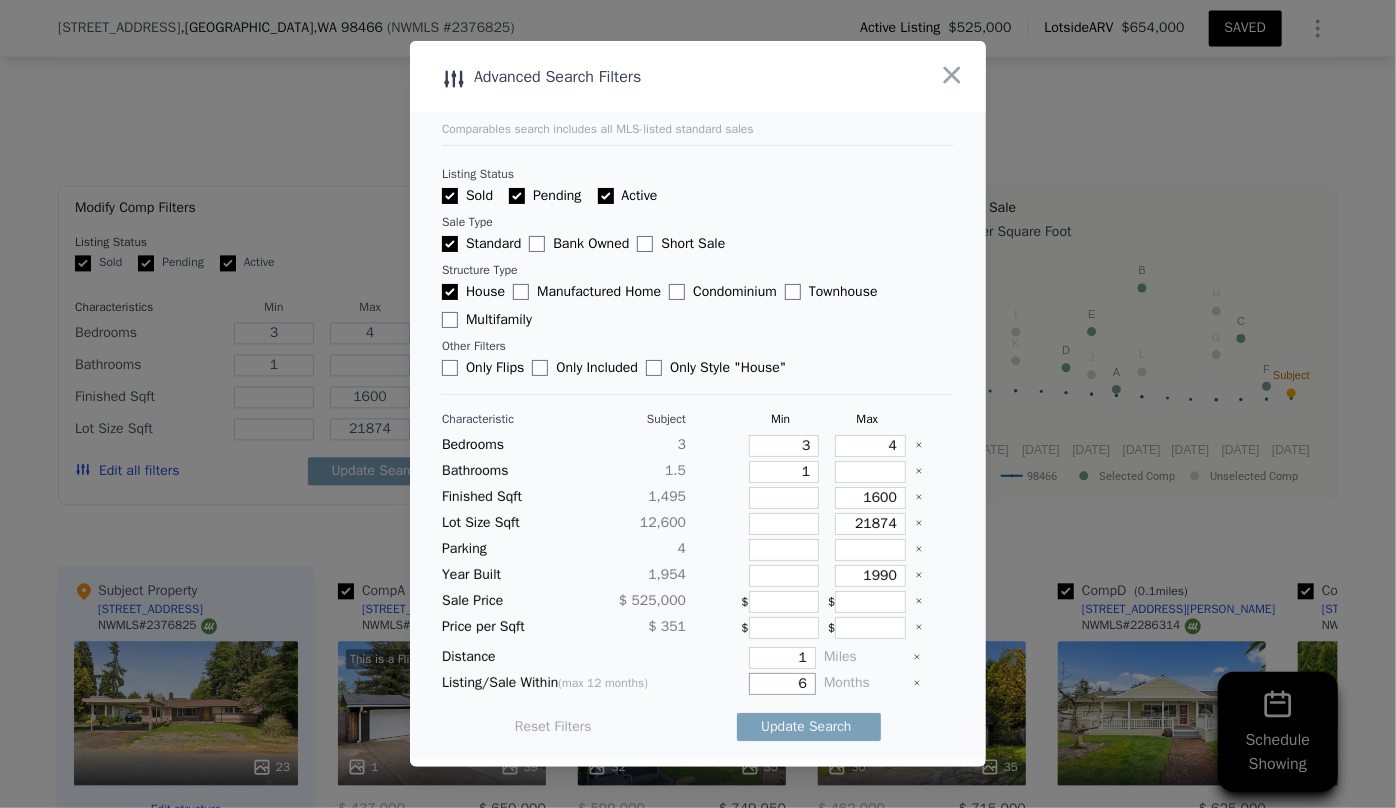 type on "6" 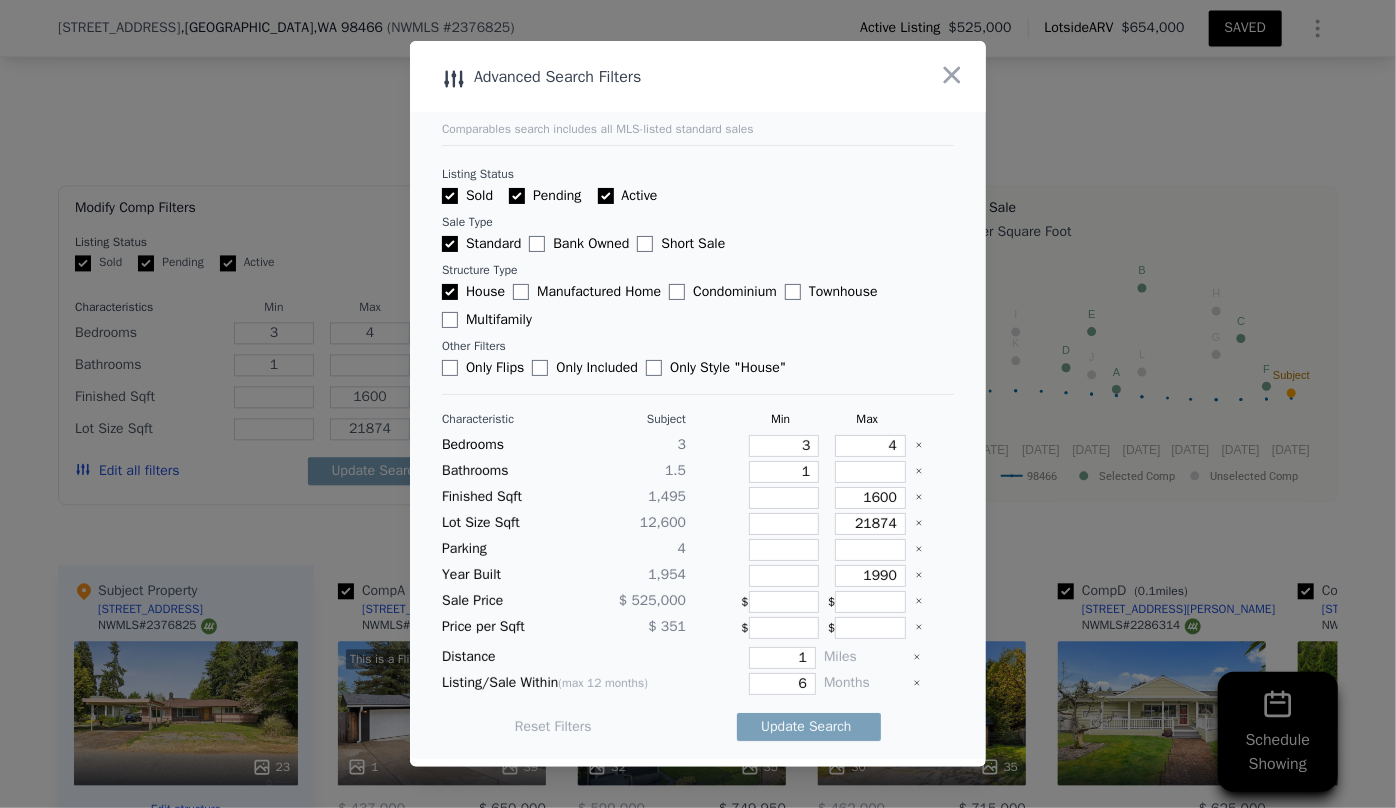 click on "Update Search" at bounding box center (809, 727) 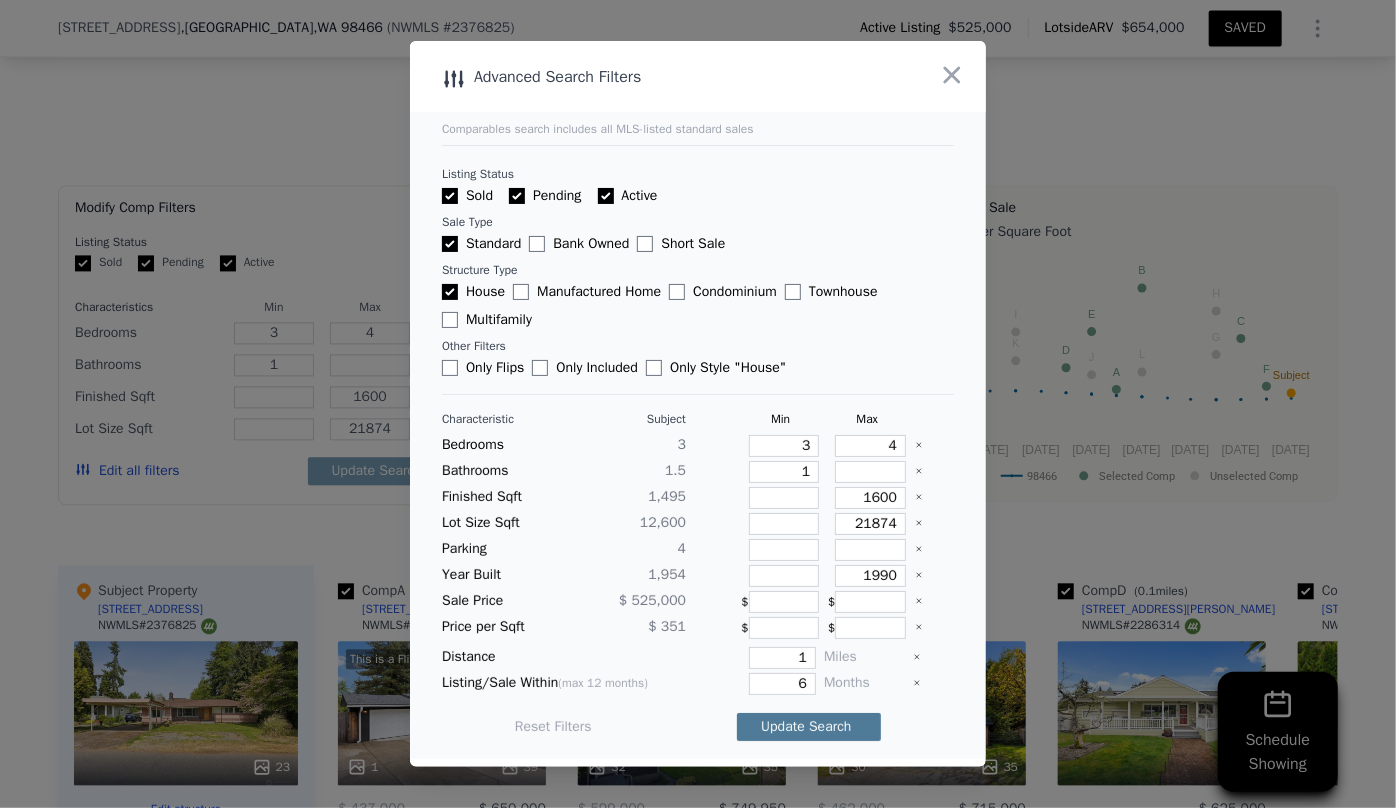 click on "Update Search" at bounding box center [809, 727] 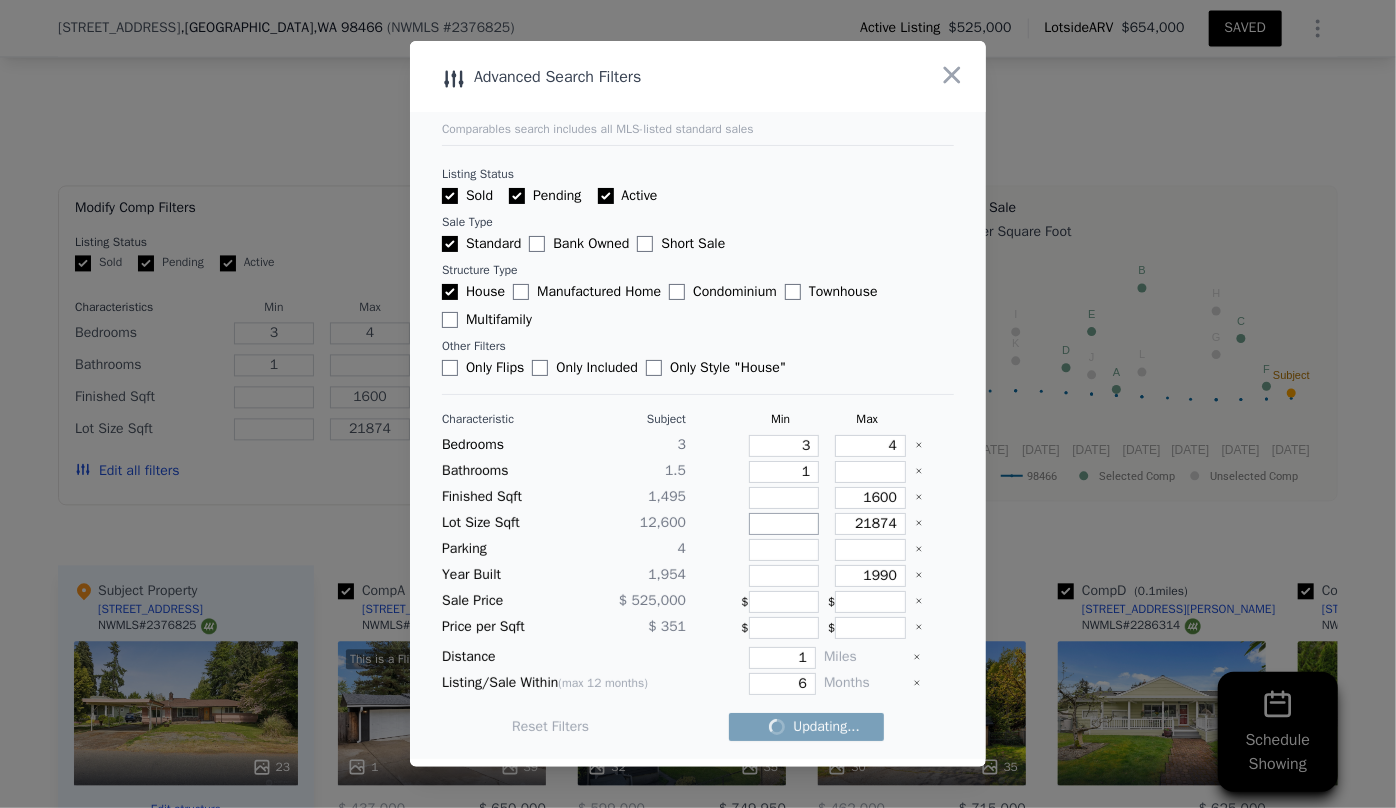 click at bounding box center (784, 524) 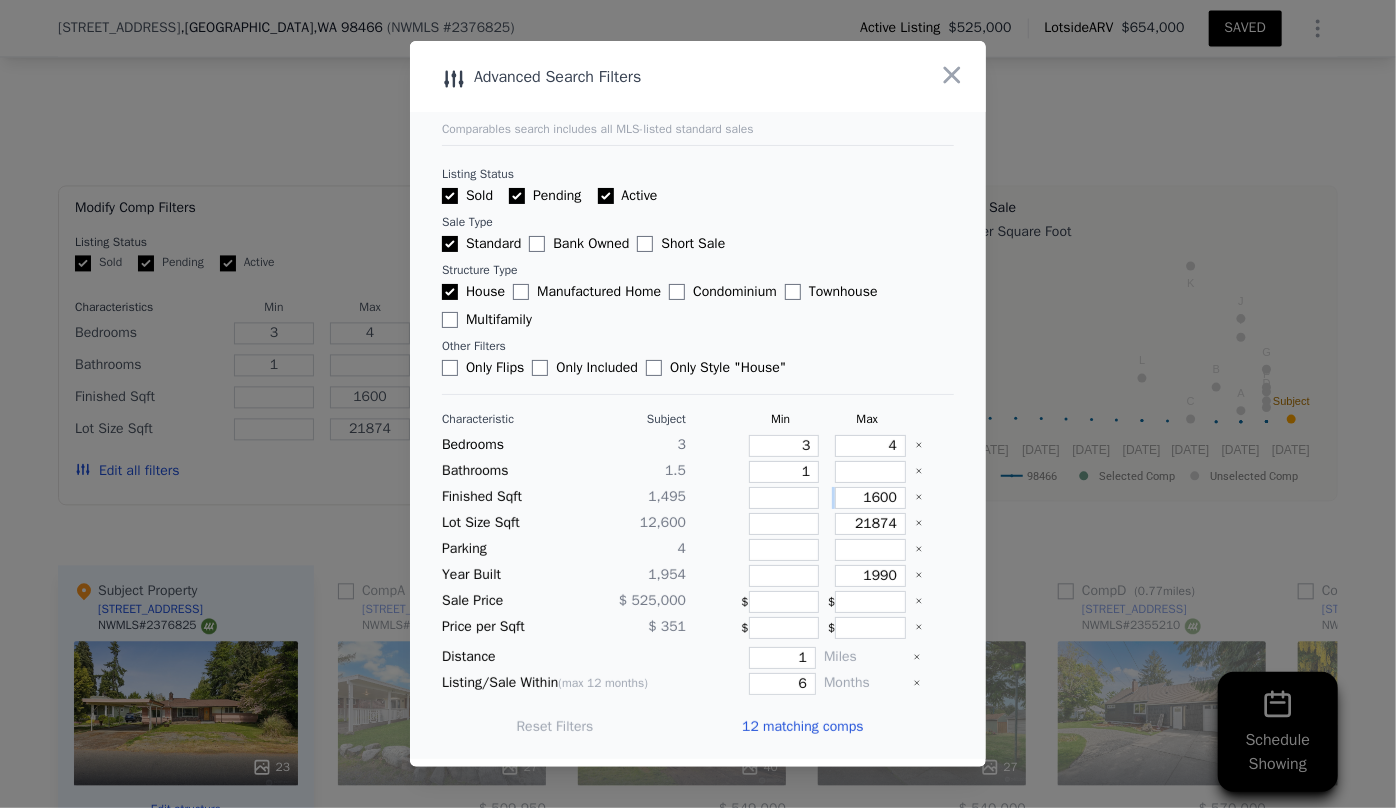 drag, startPoint x: 895, startPoint y: 497, endPoint x: 818, endPoint y: 520, distance: 80.36168 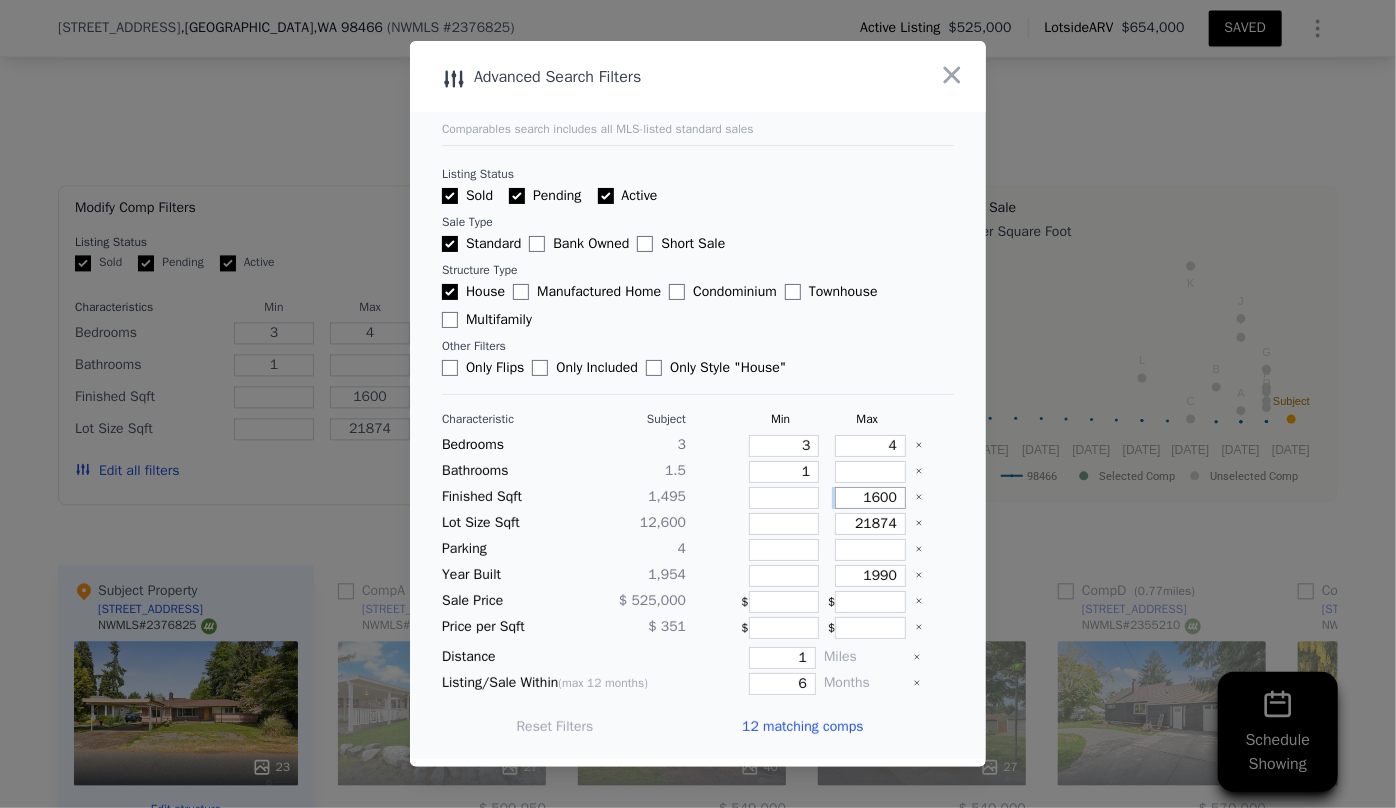 click on "1600" at bounding box center [870, 498] 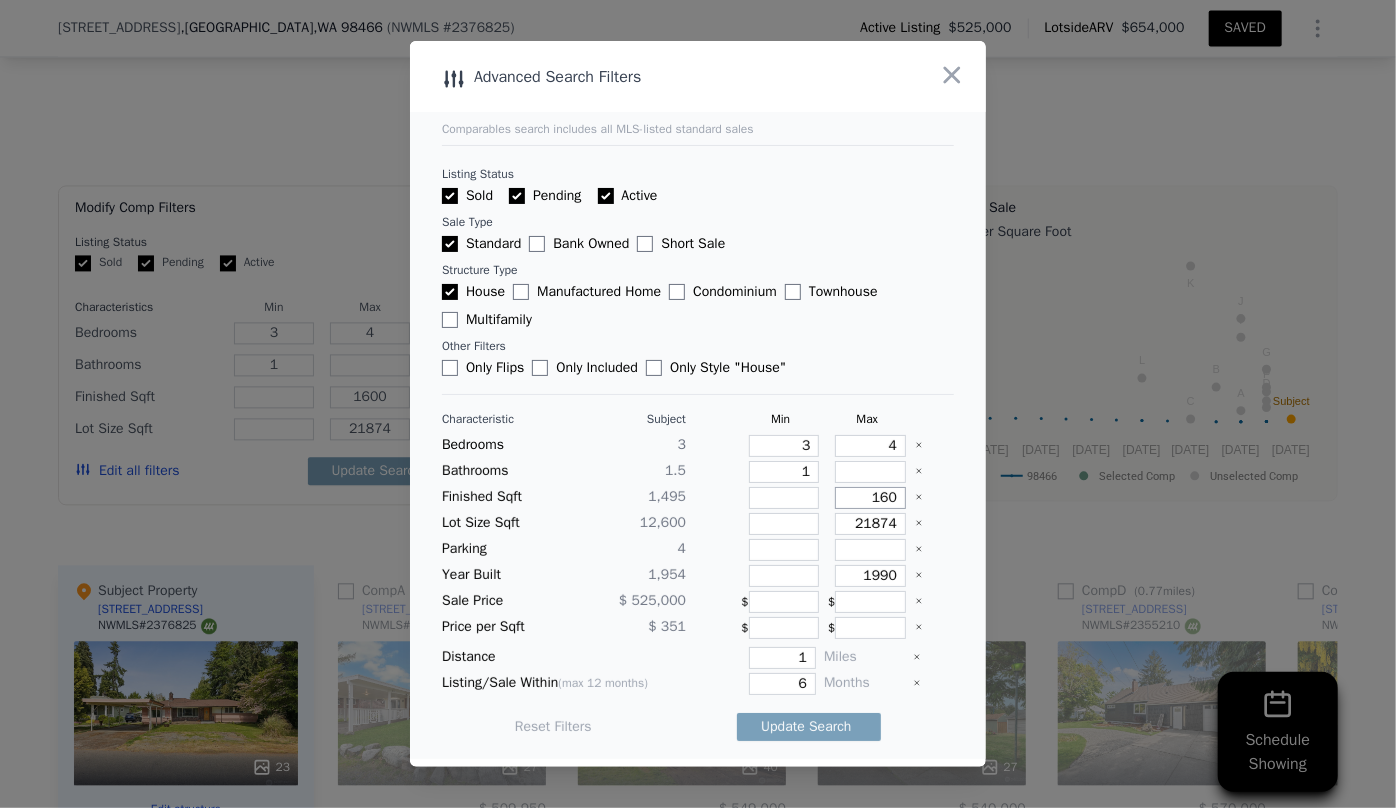 type on "16" 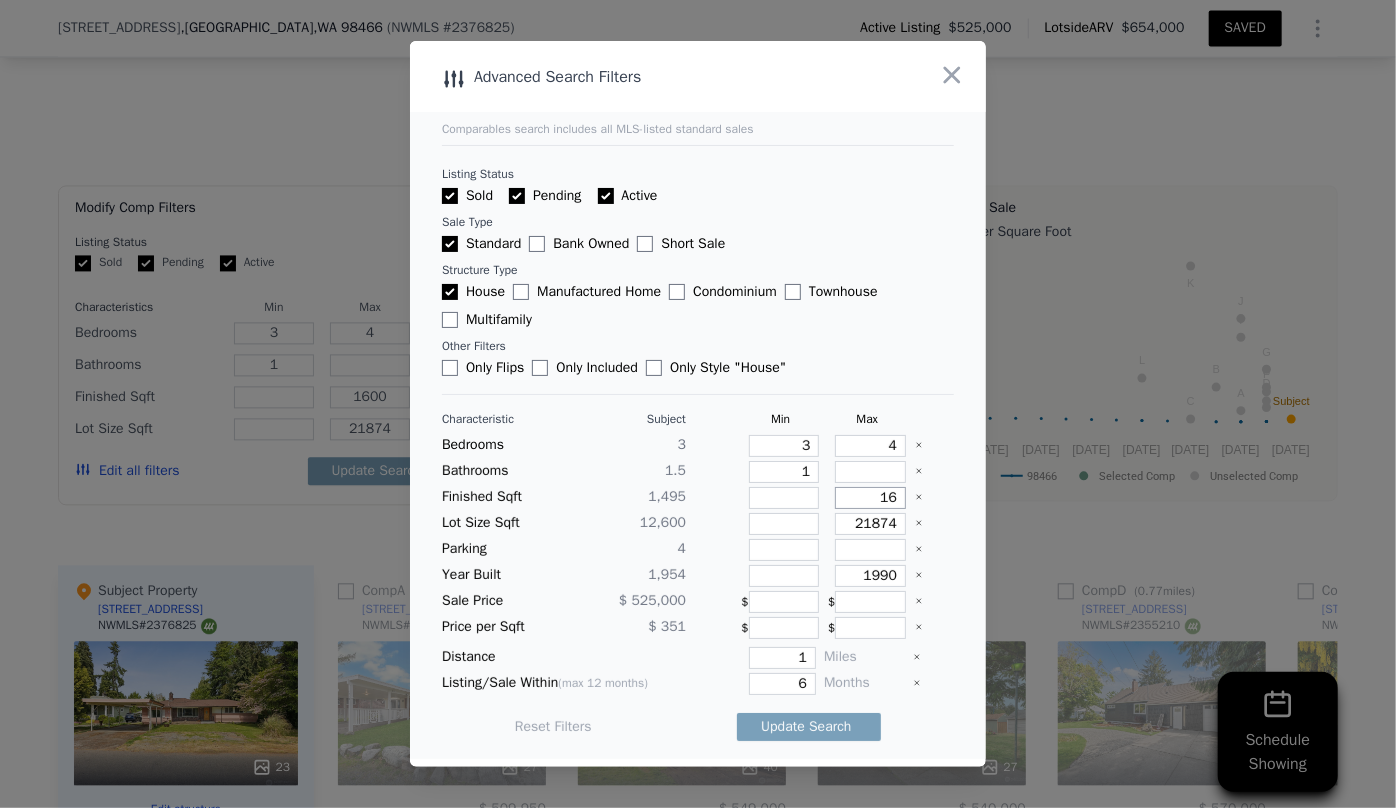 type on "160" 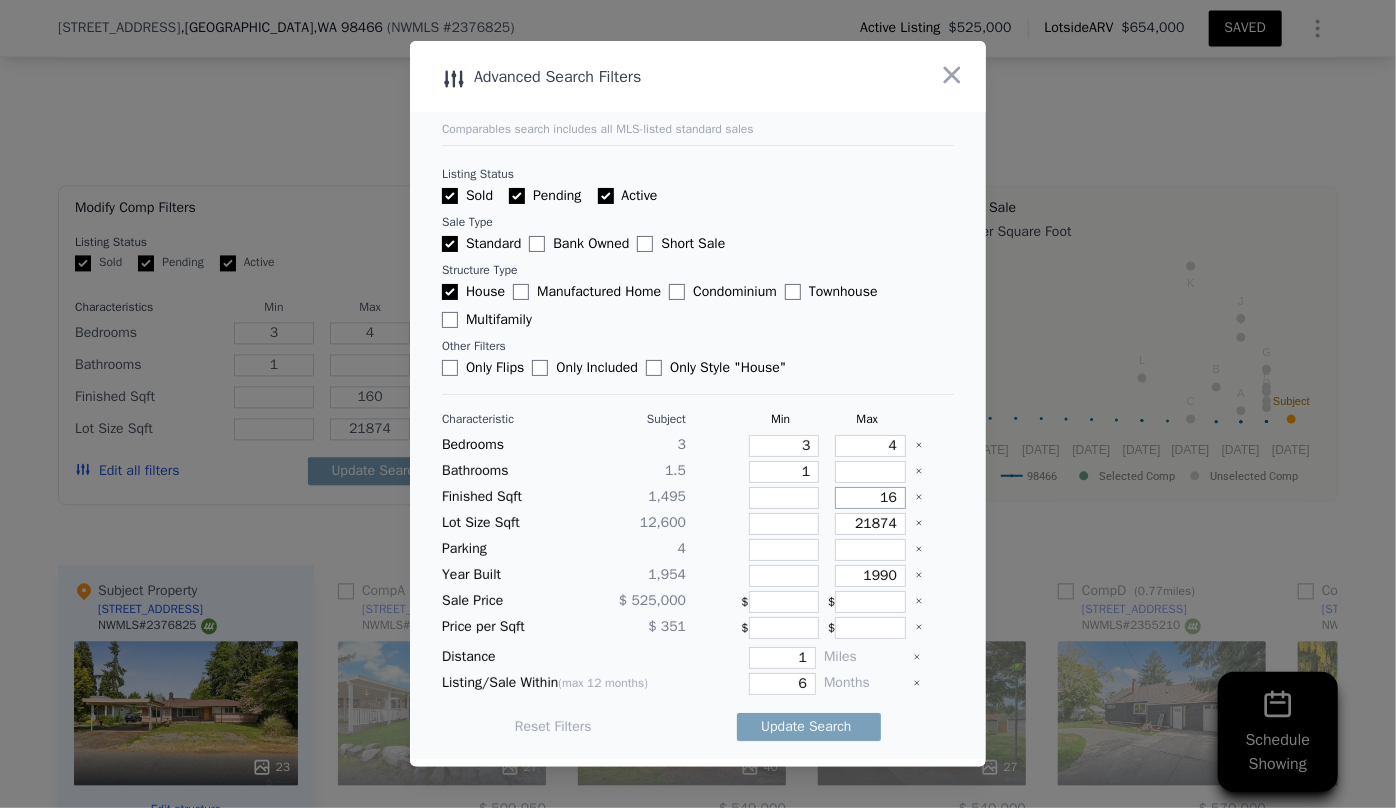 type on "1" 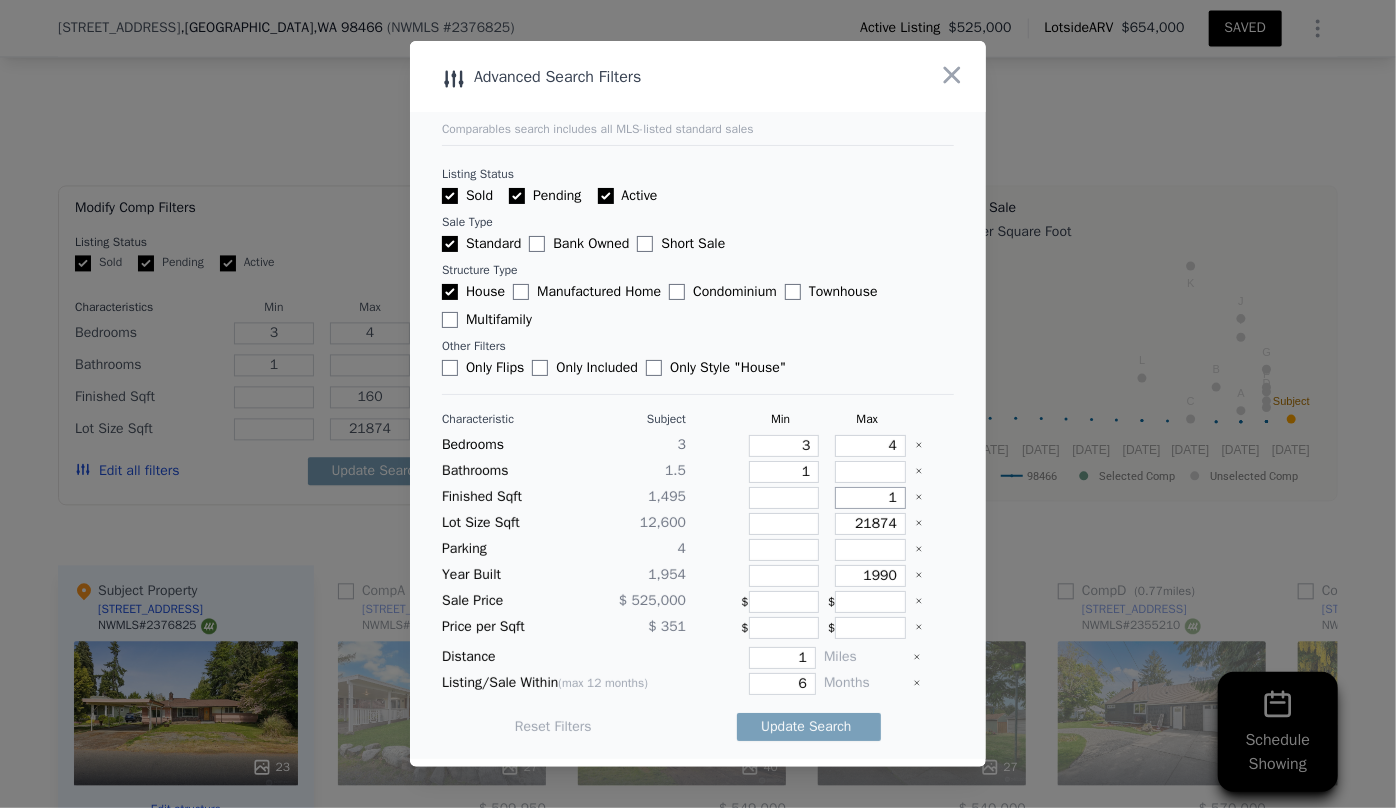 type on "16" 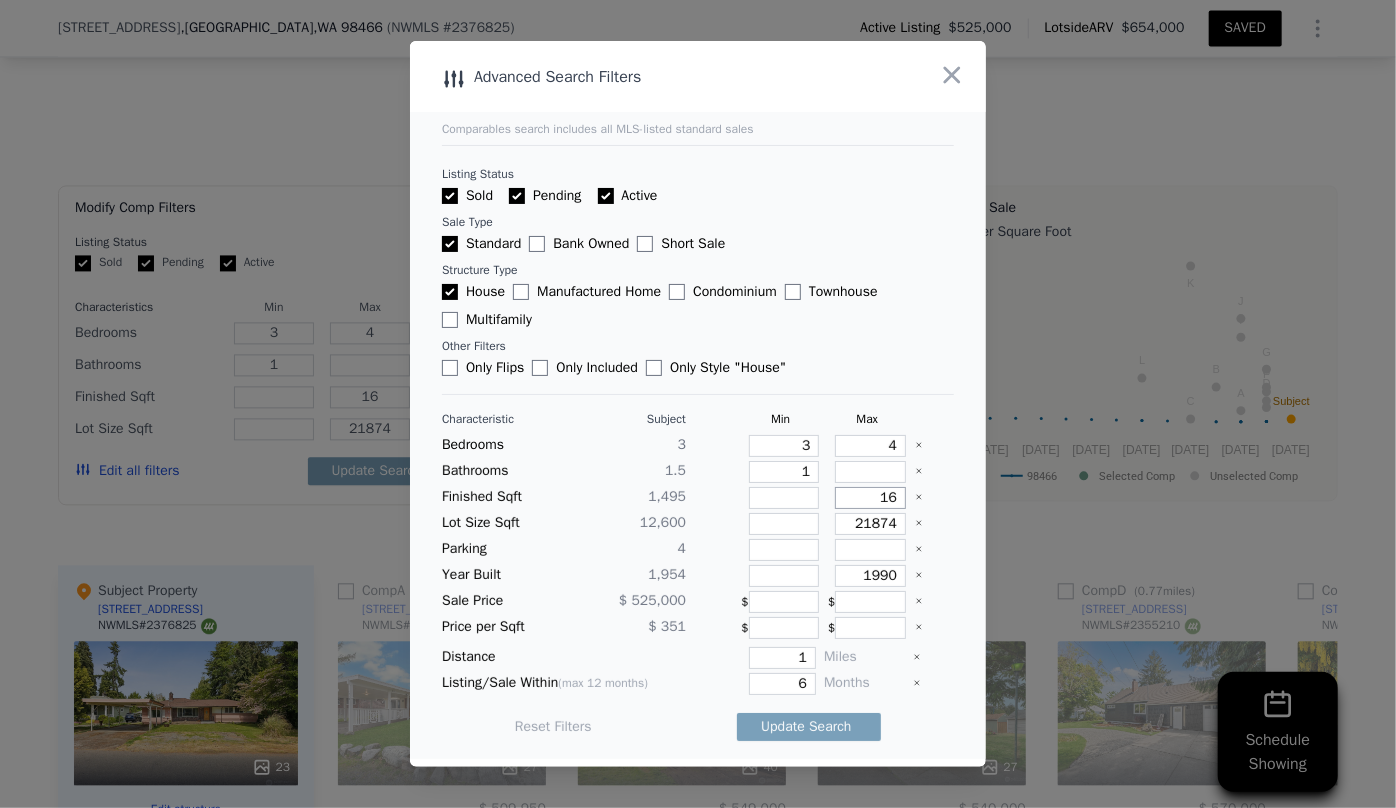 type on "1" 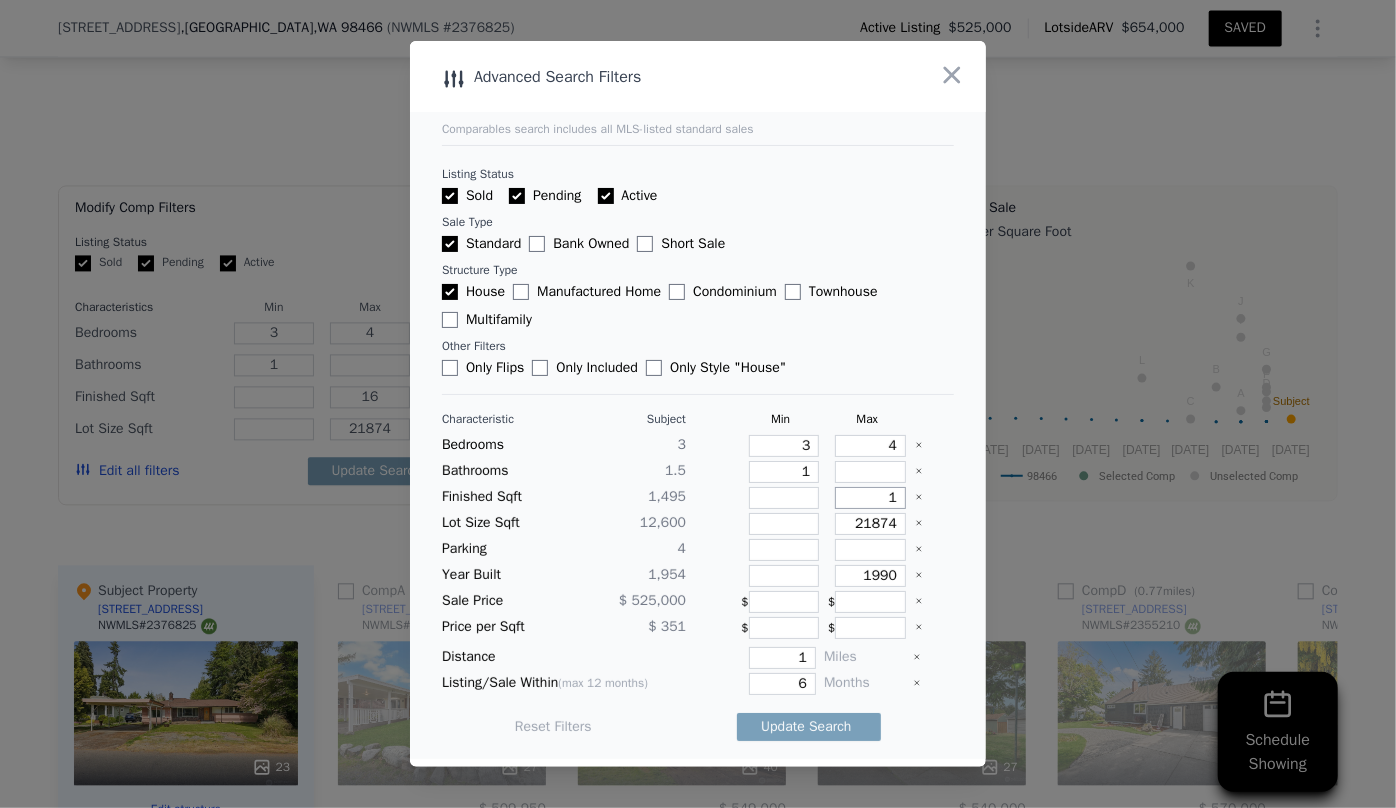 type 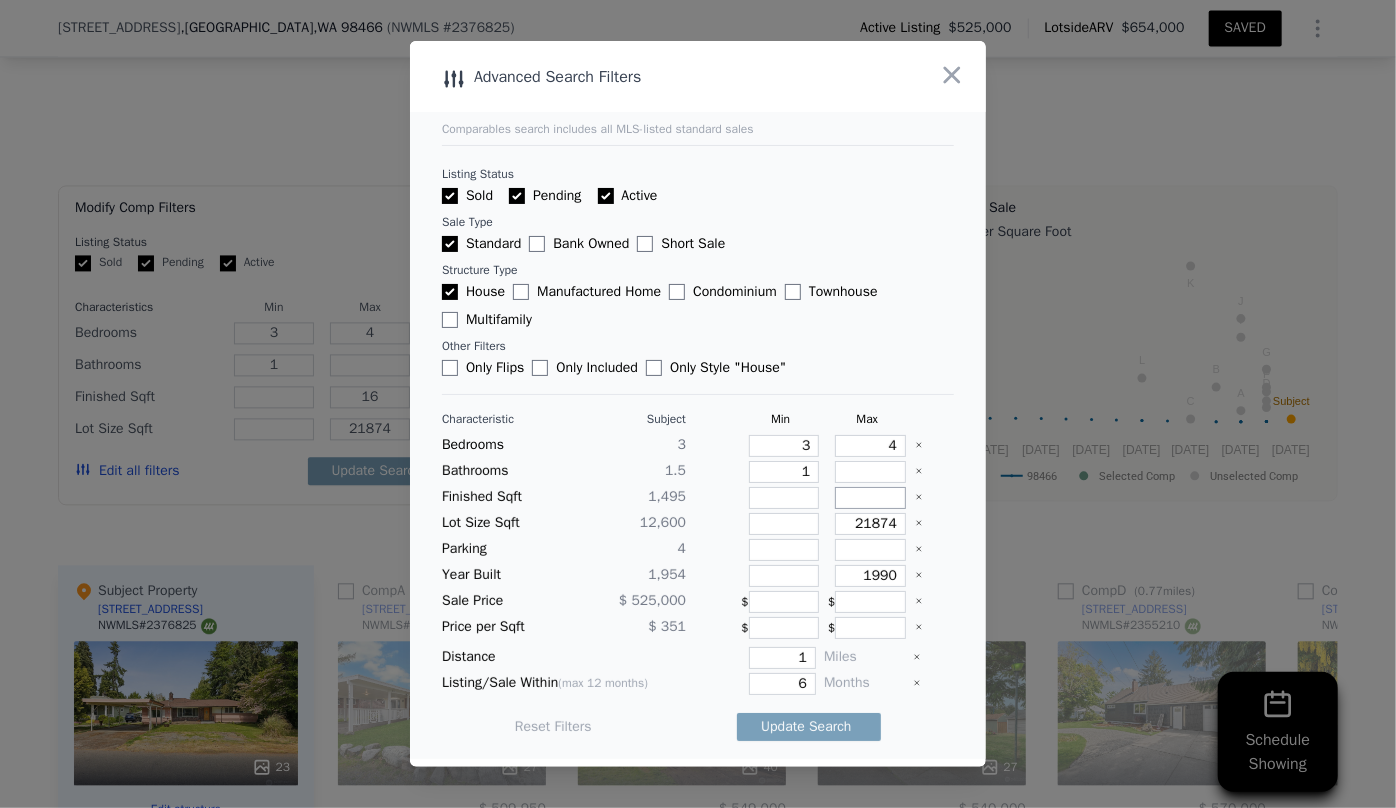 type on "1" 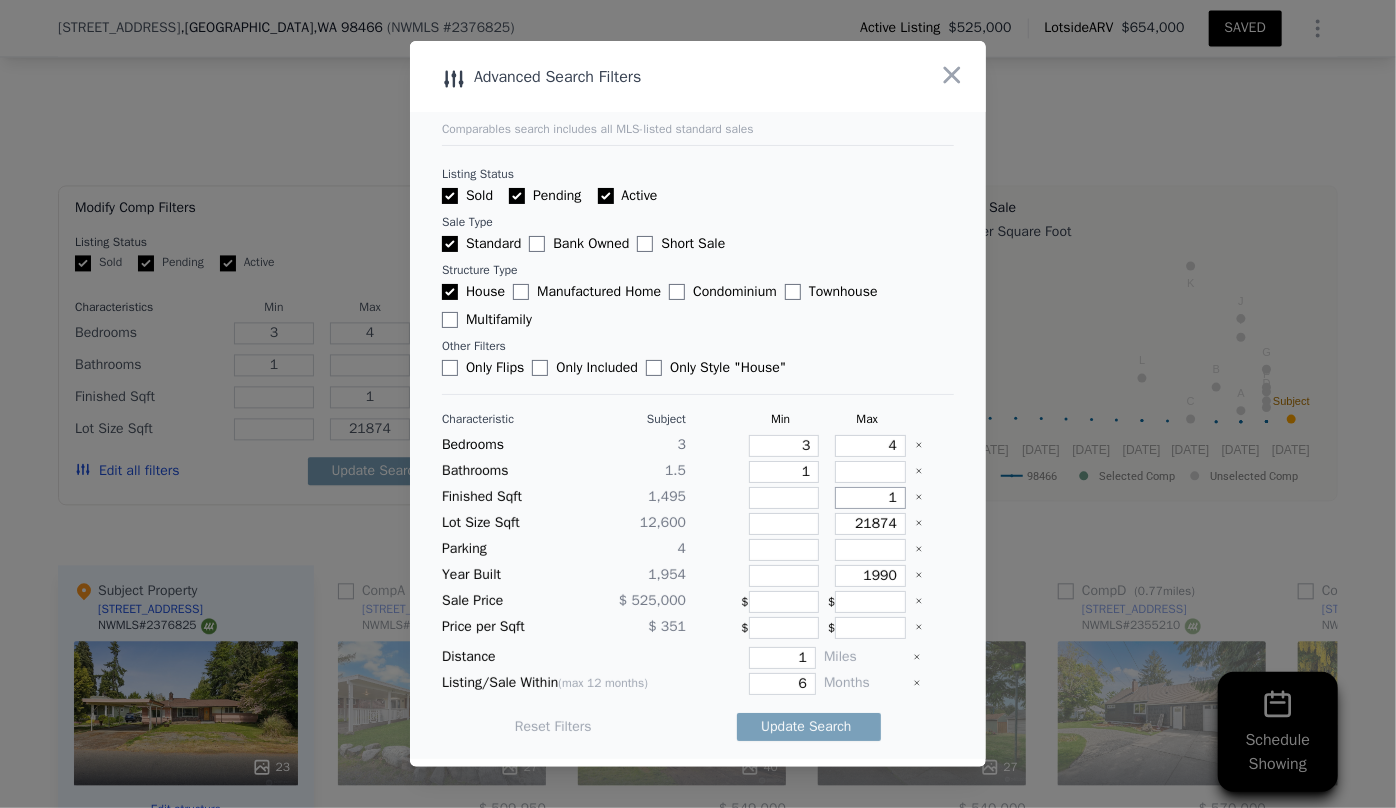 type 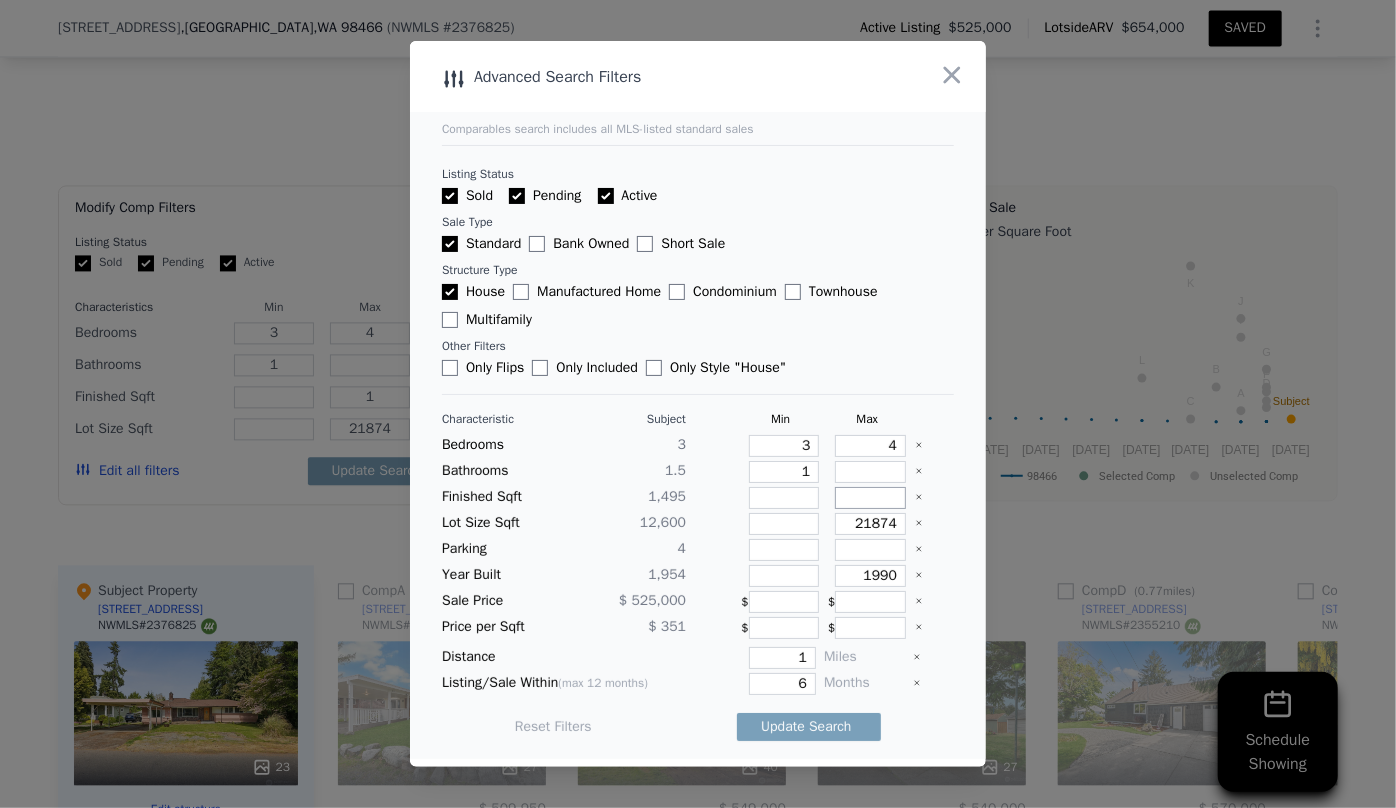 type 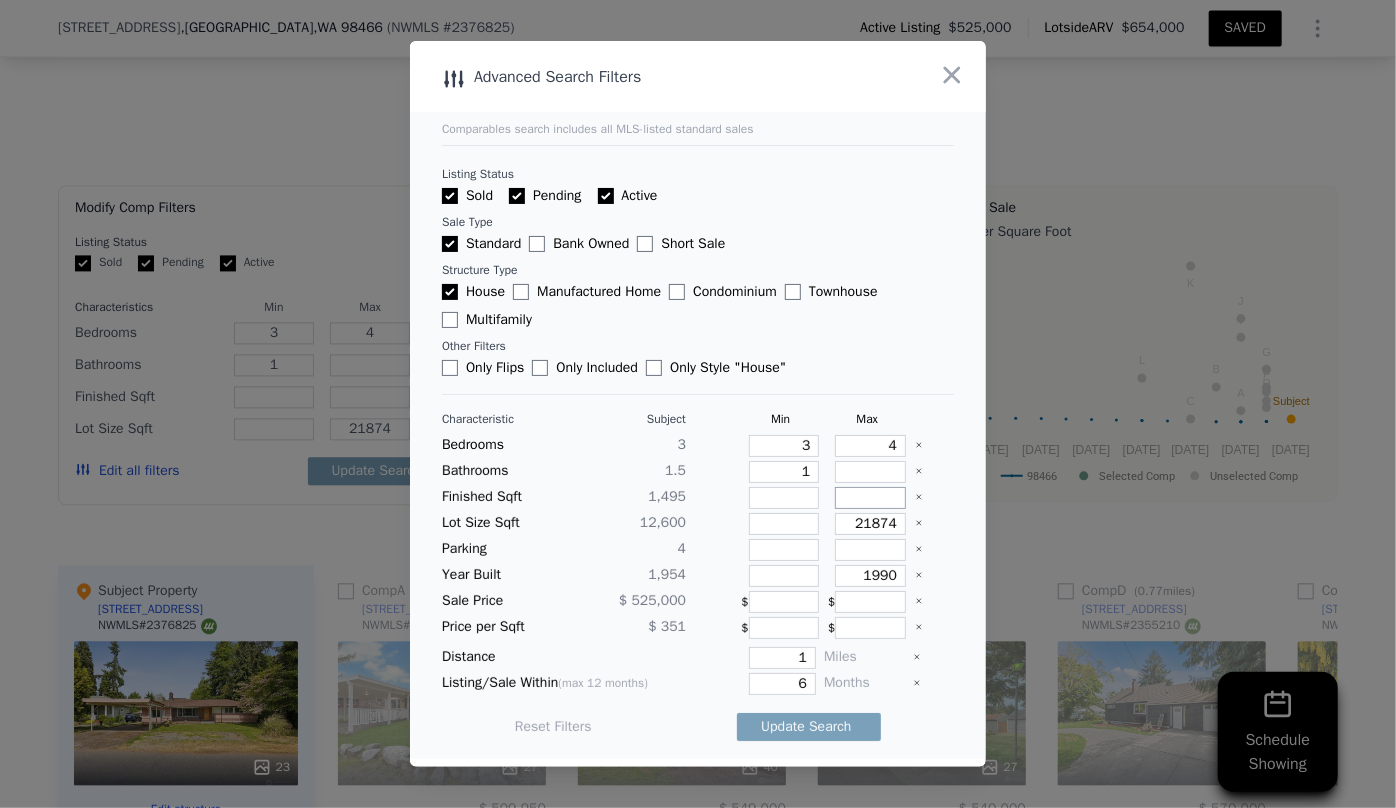 type on "2" 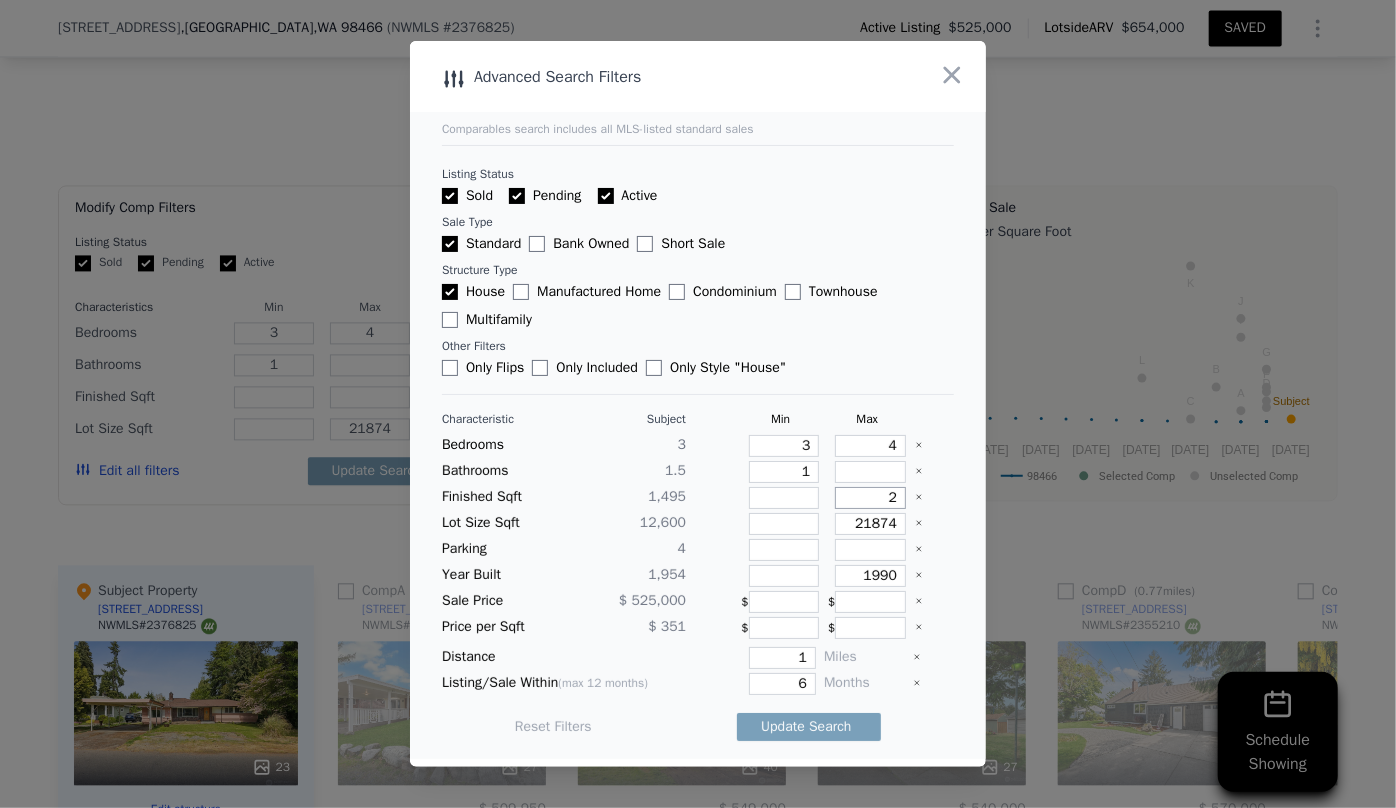 type on "2" 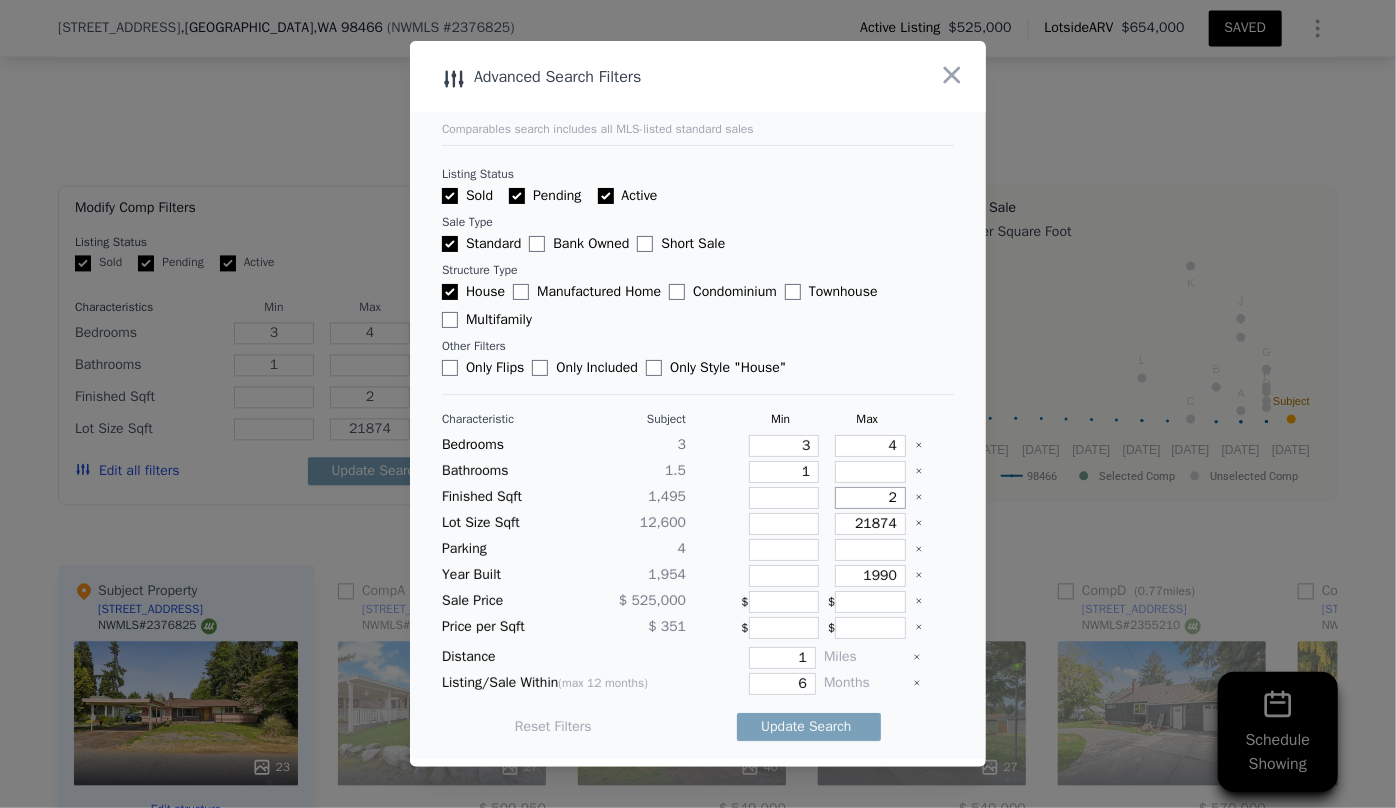 type on "21" 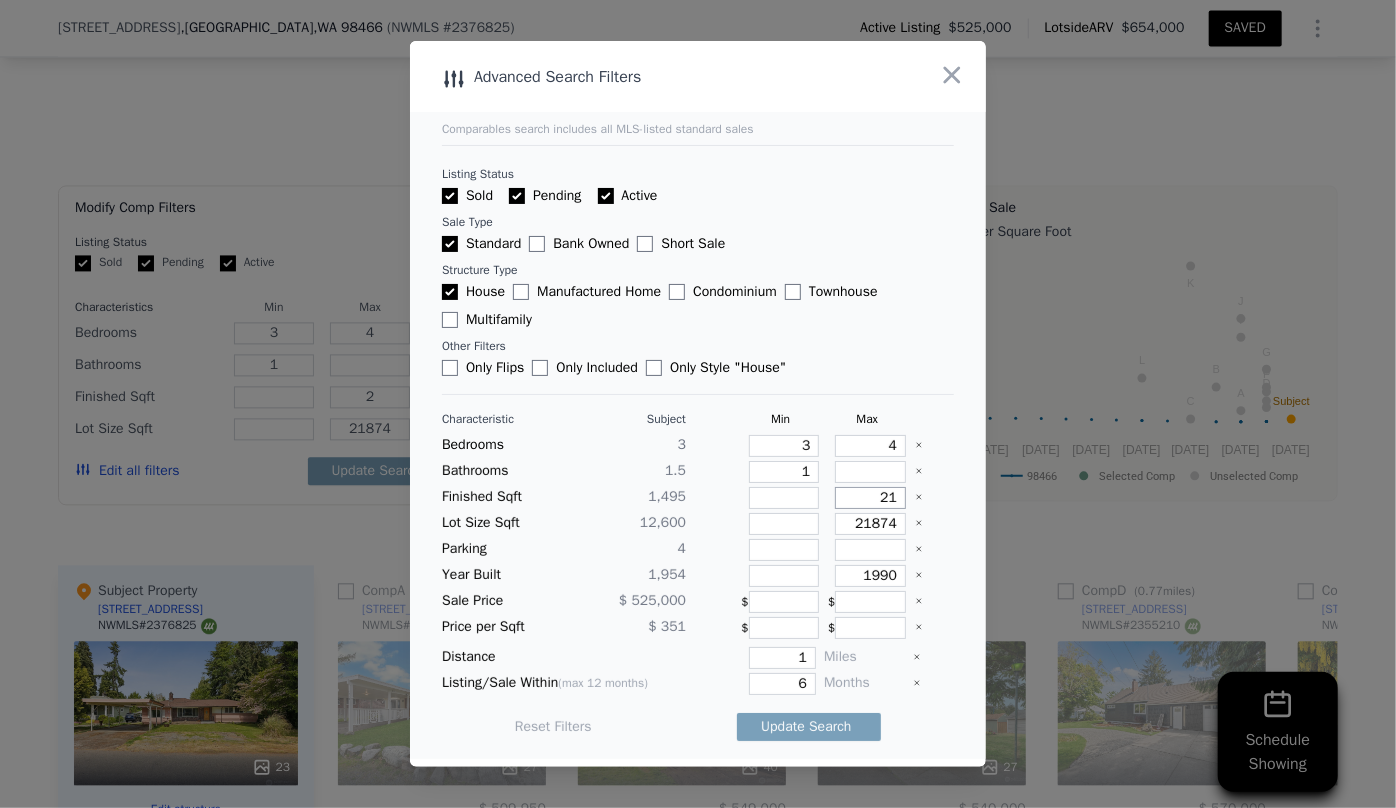 type on "21" 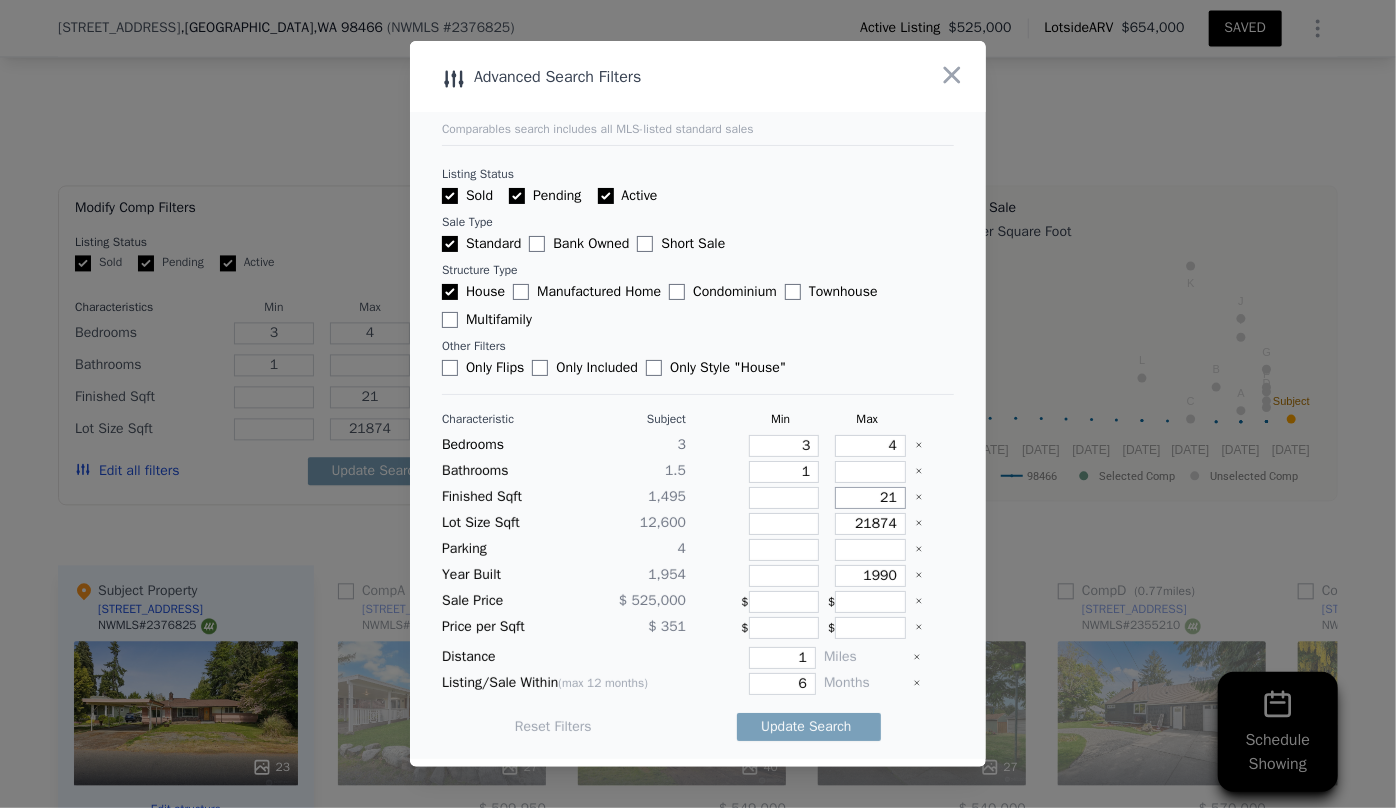 type on "210" 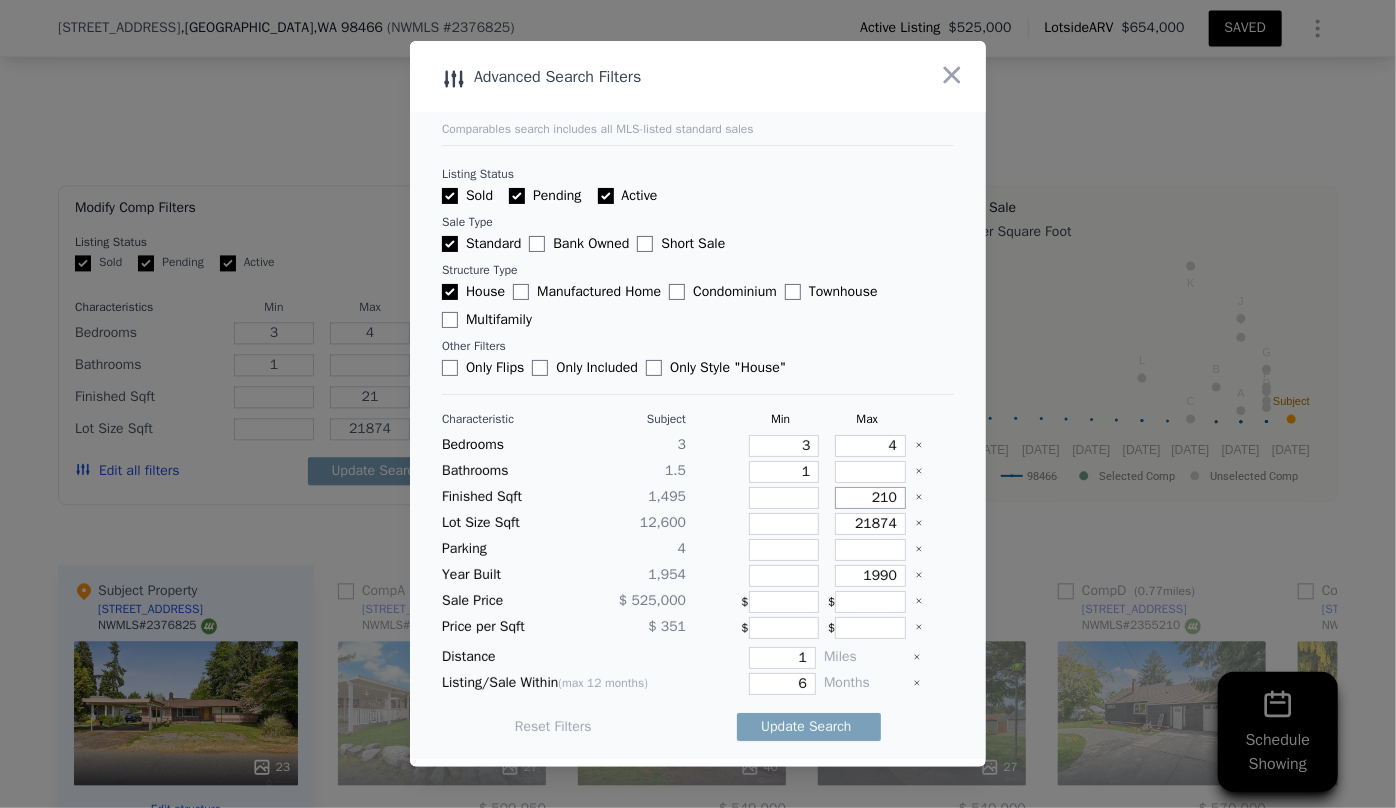 type on "210" 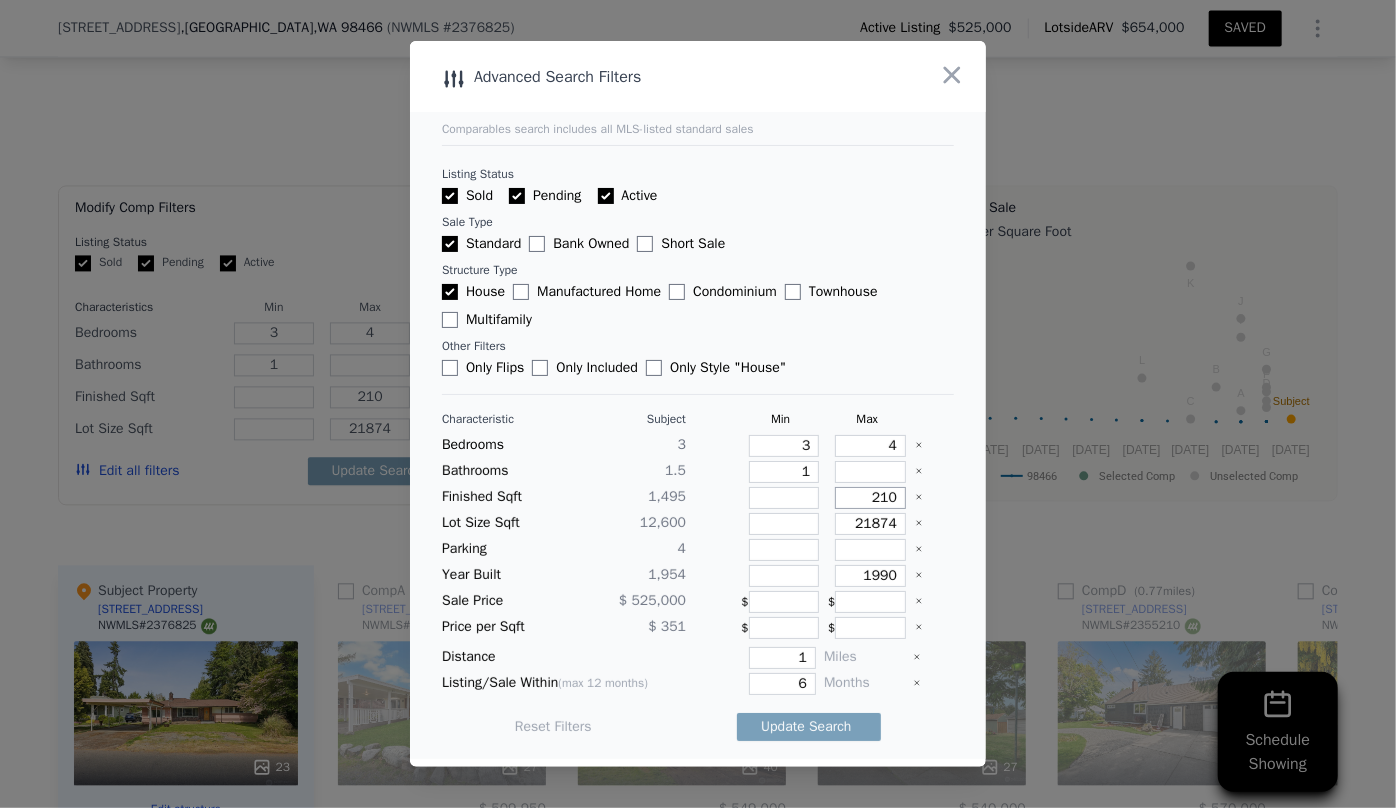 type on "2100" 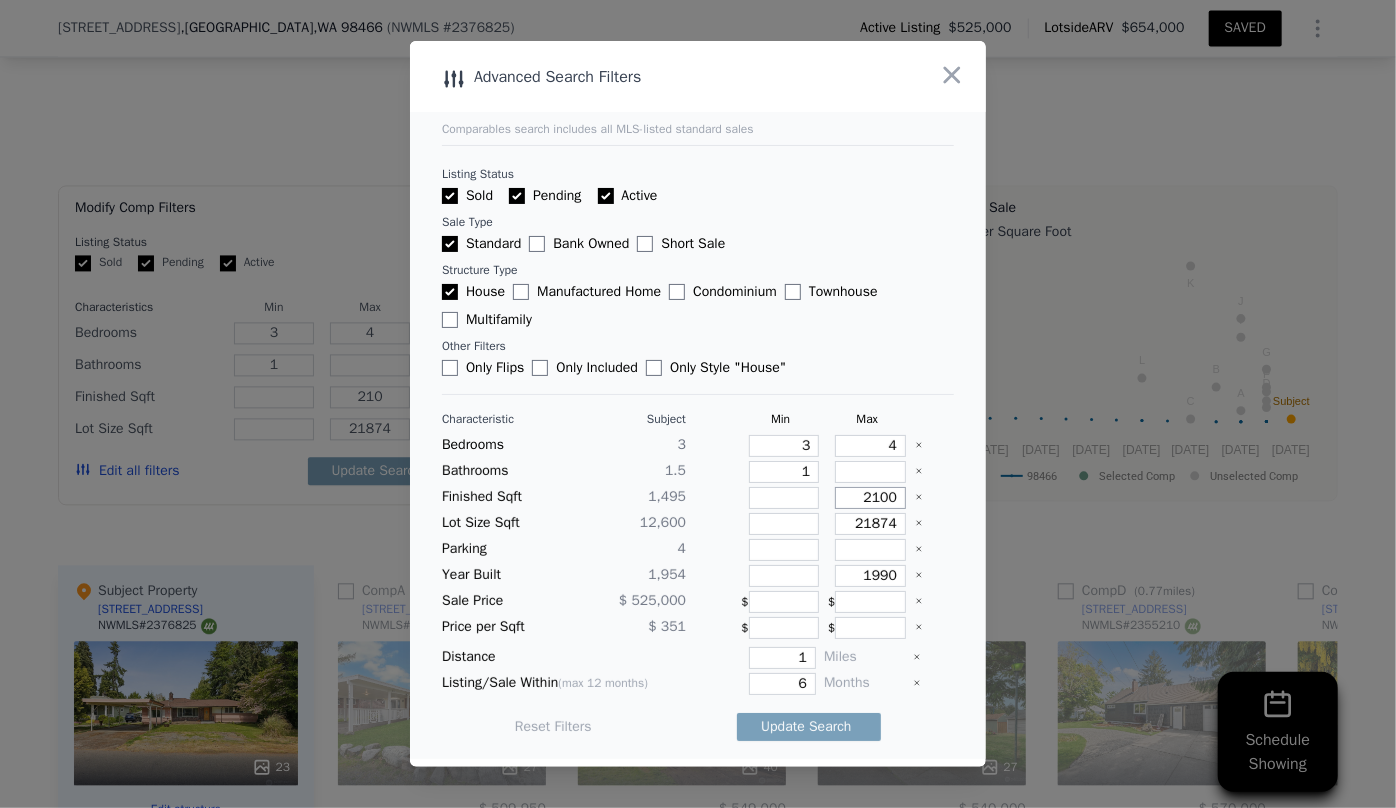 type on "2100" 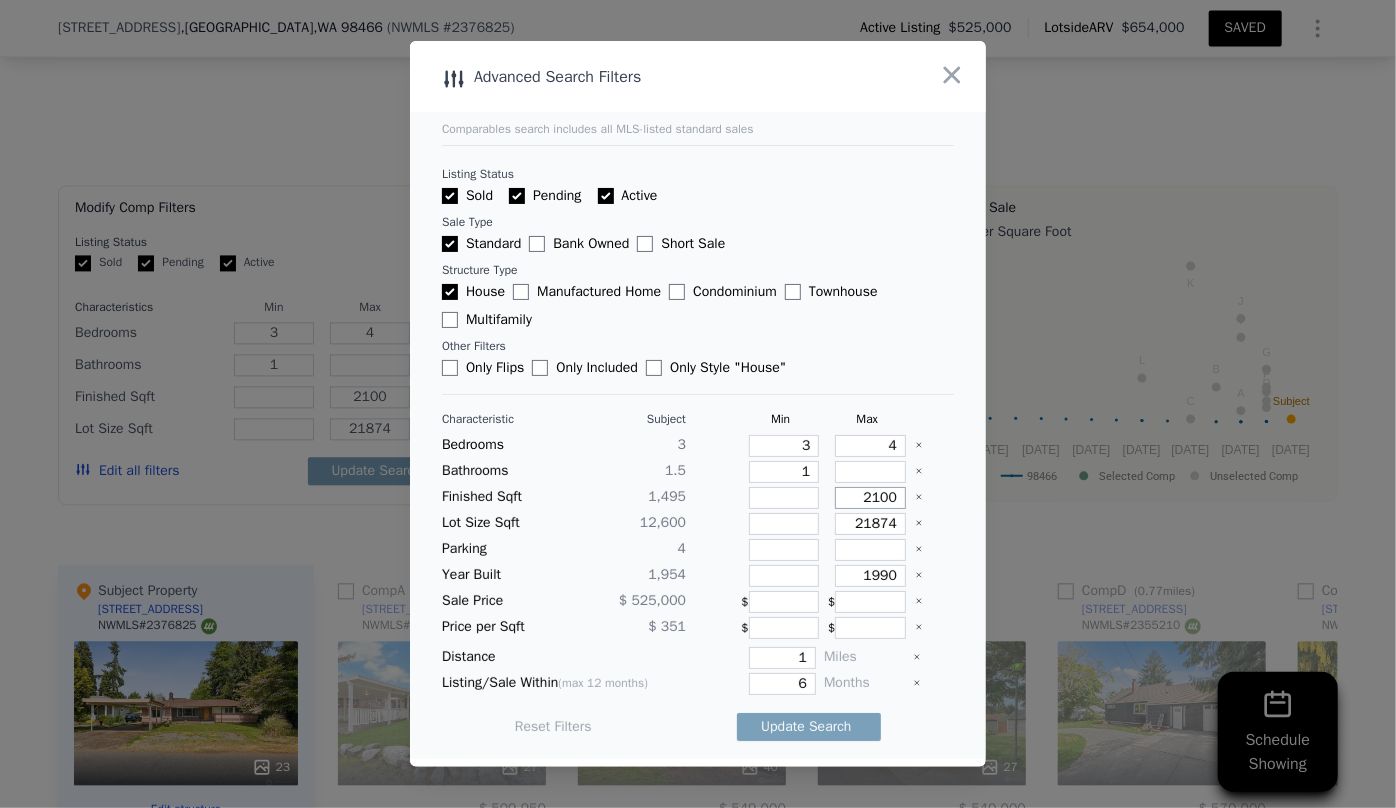 type on "2100" 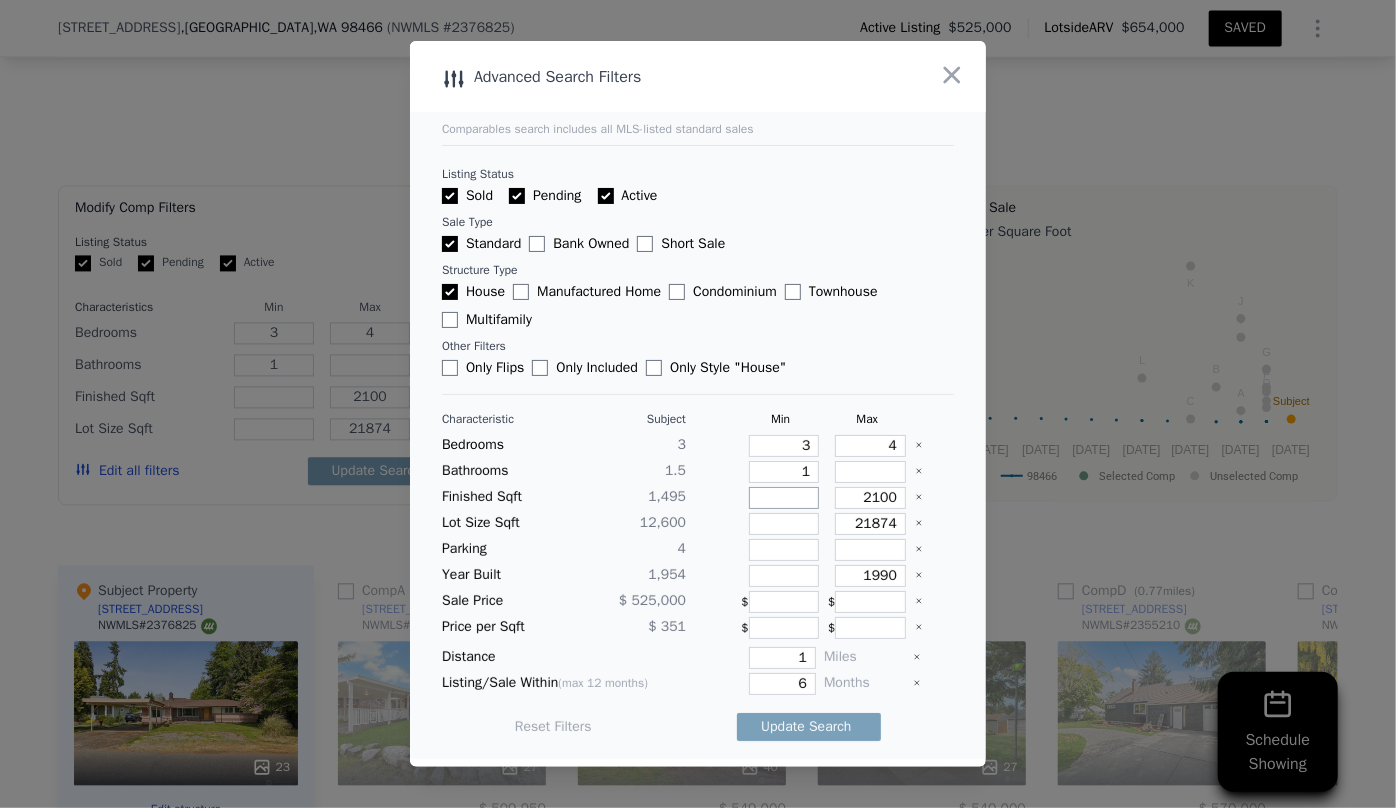 click at bounding box center [784, 498] 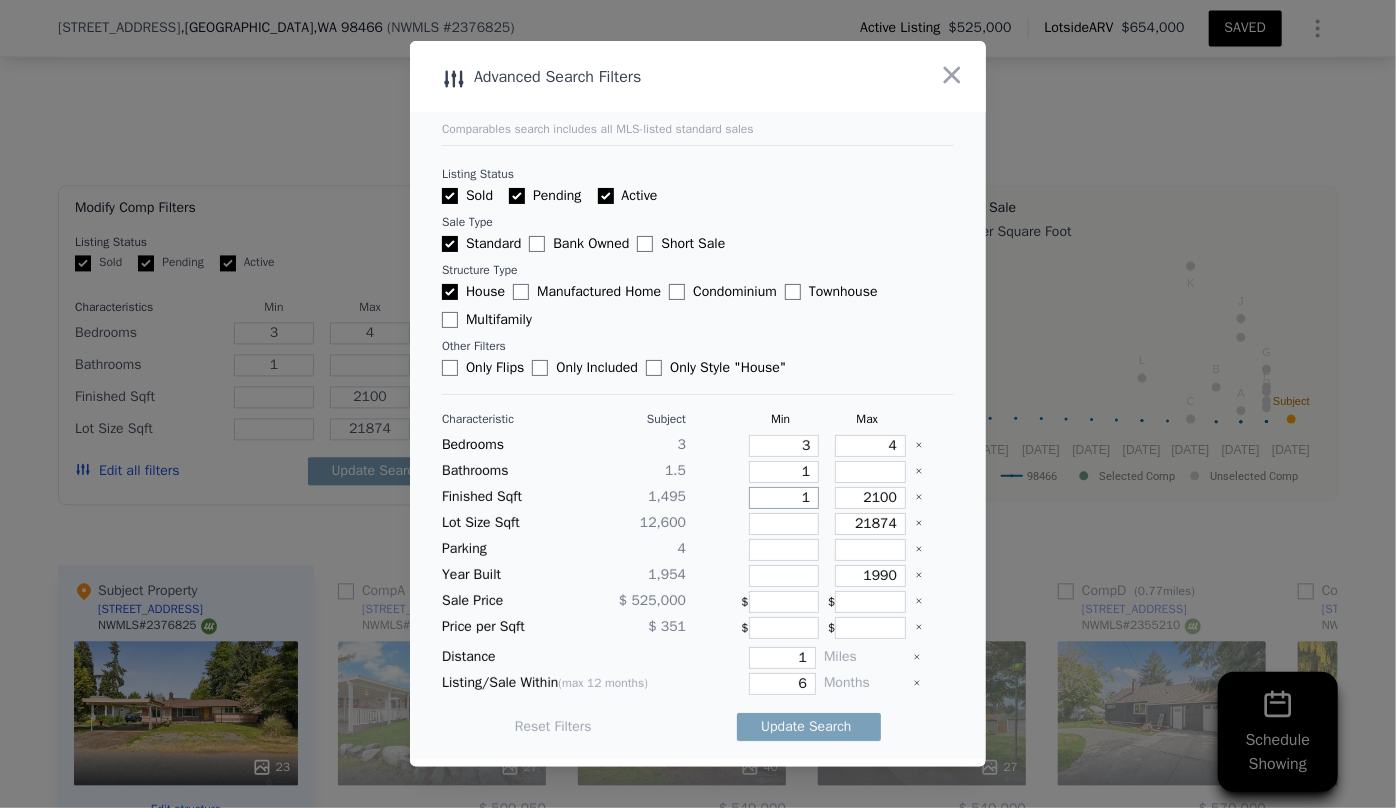 type on "1" 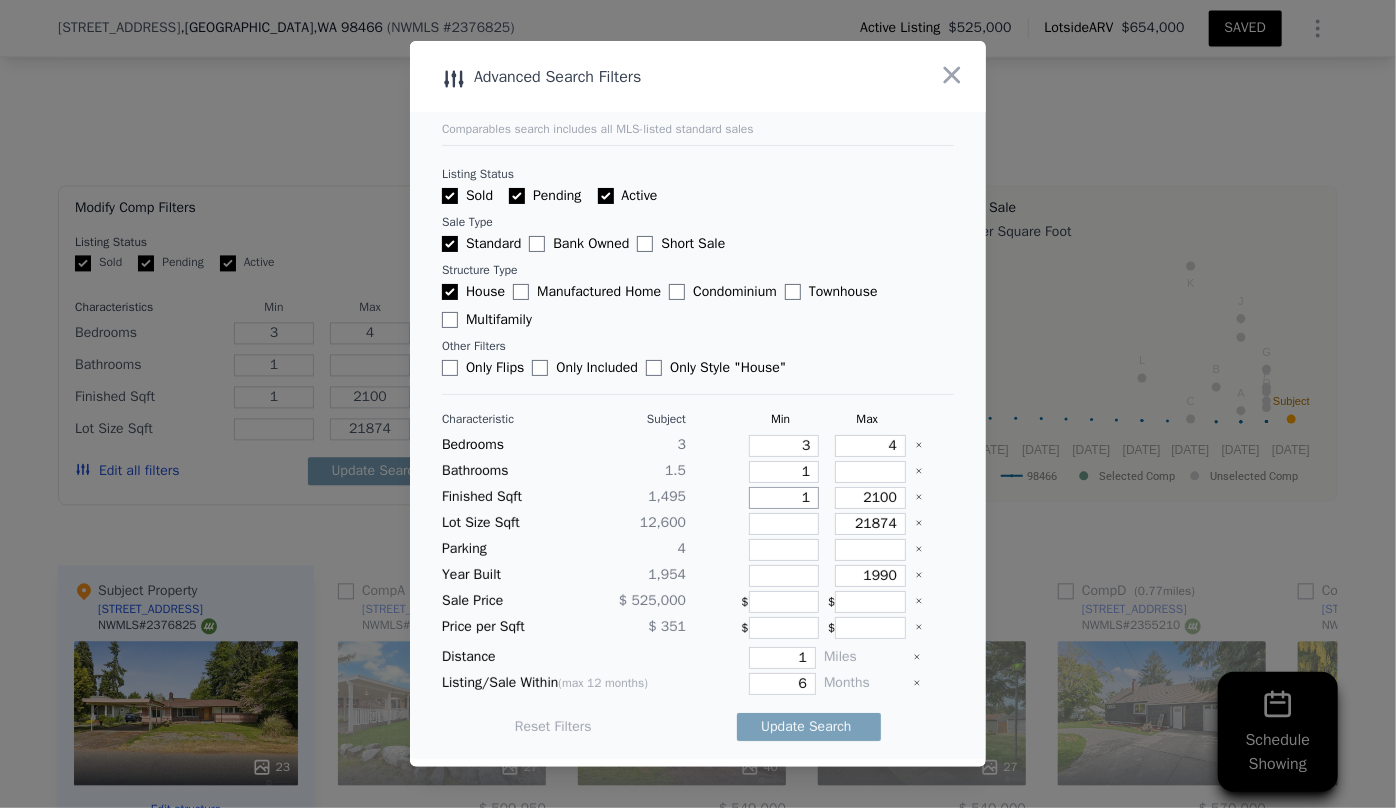 type on "15" 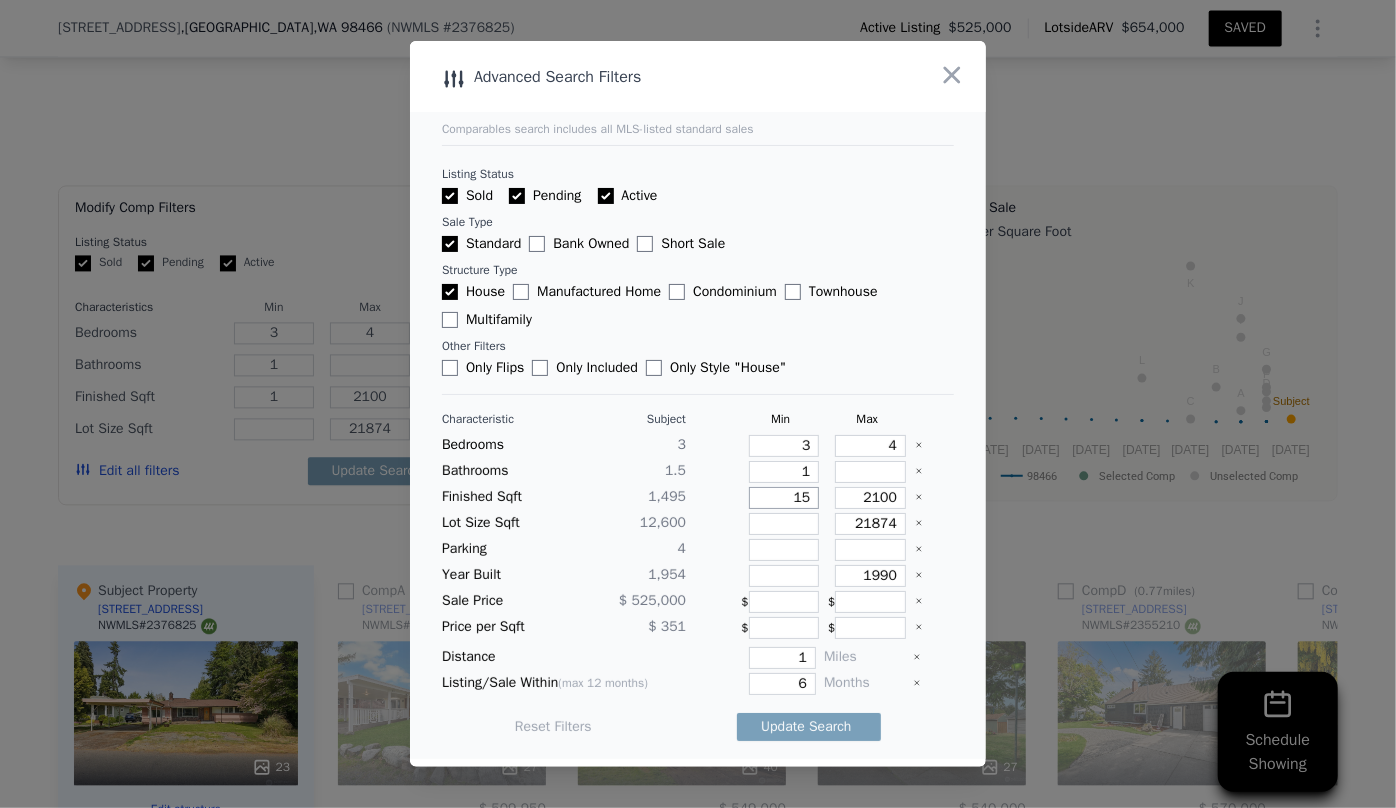 type on "15" 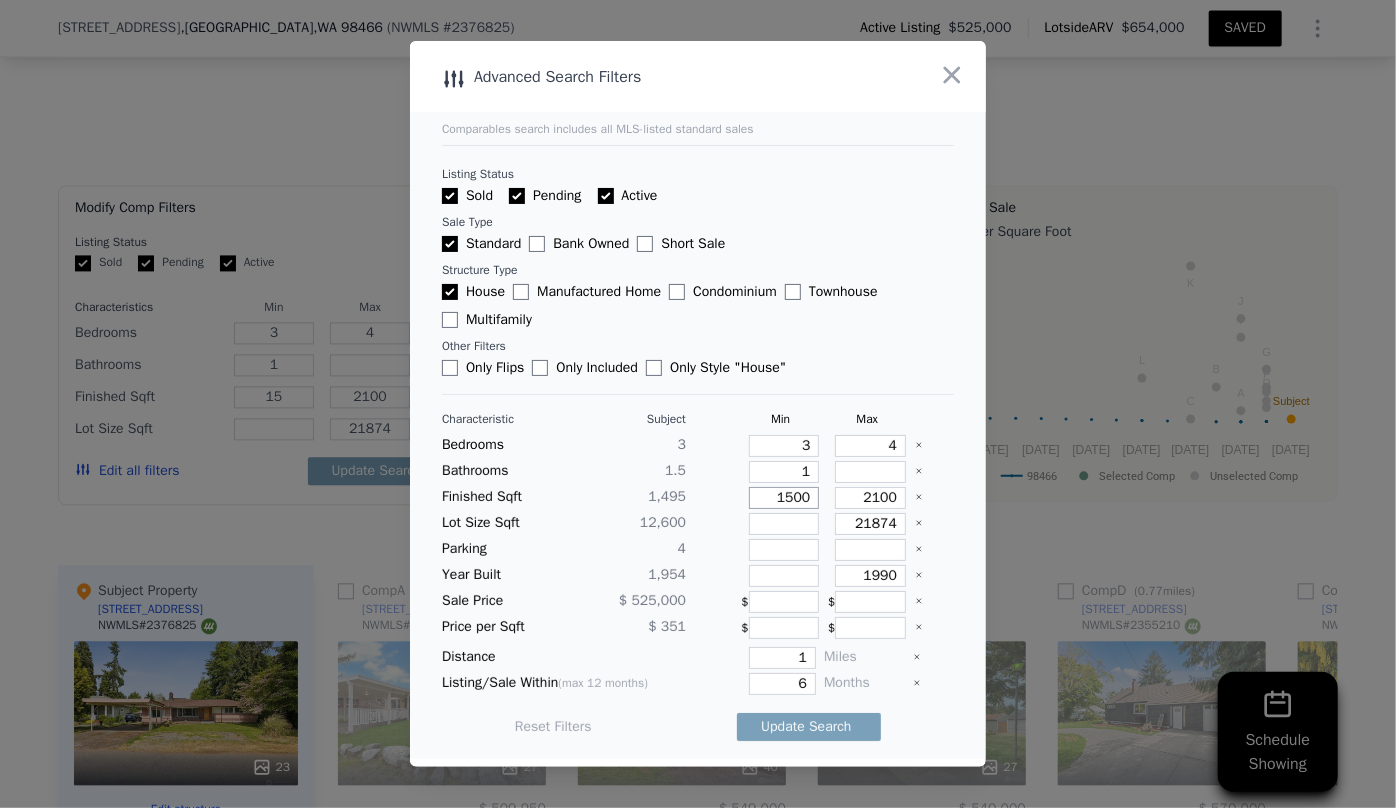 type on "150" 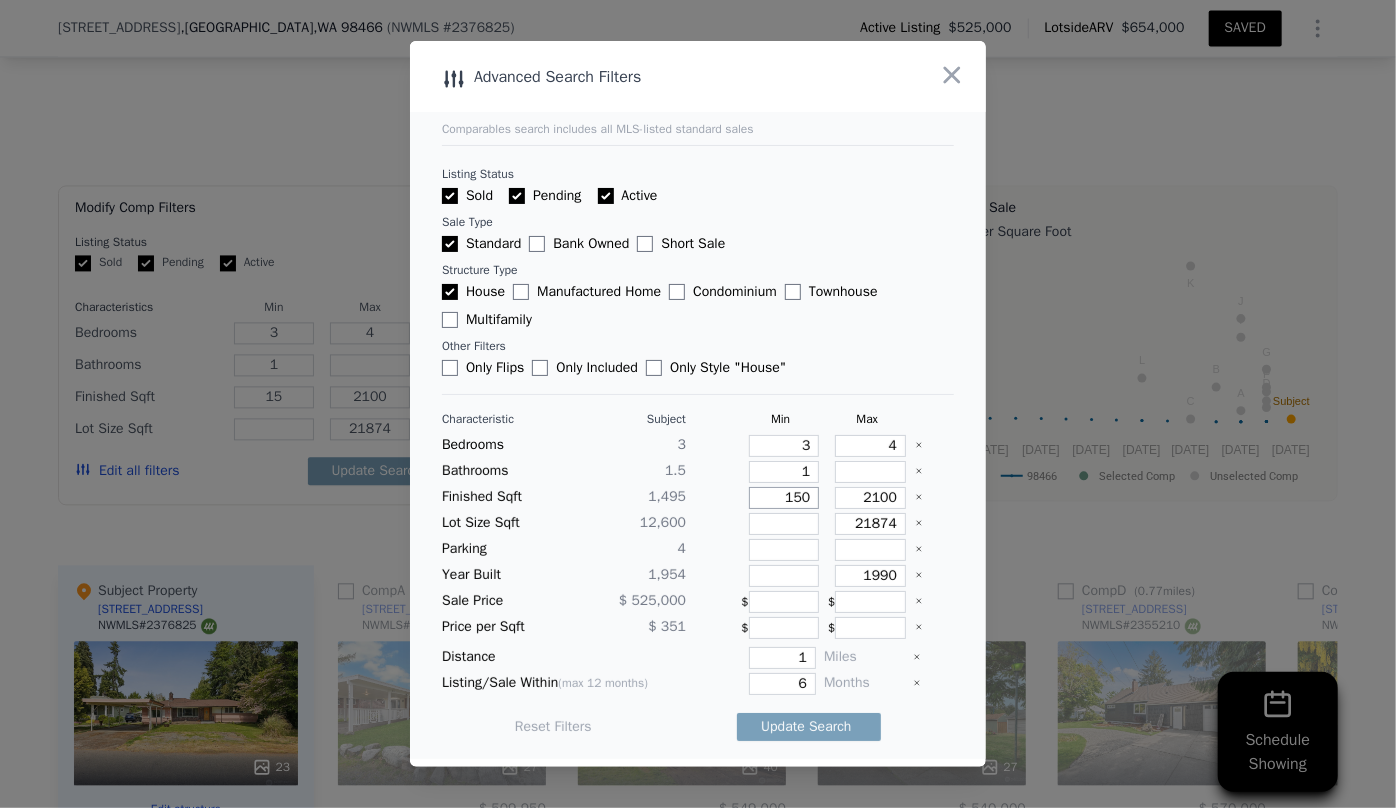 type on "150" 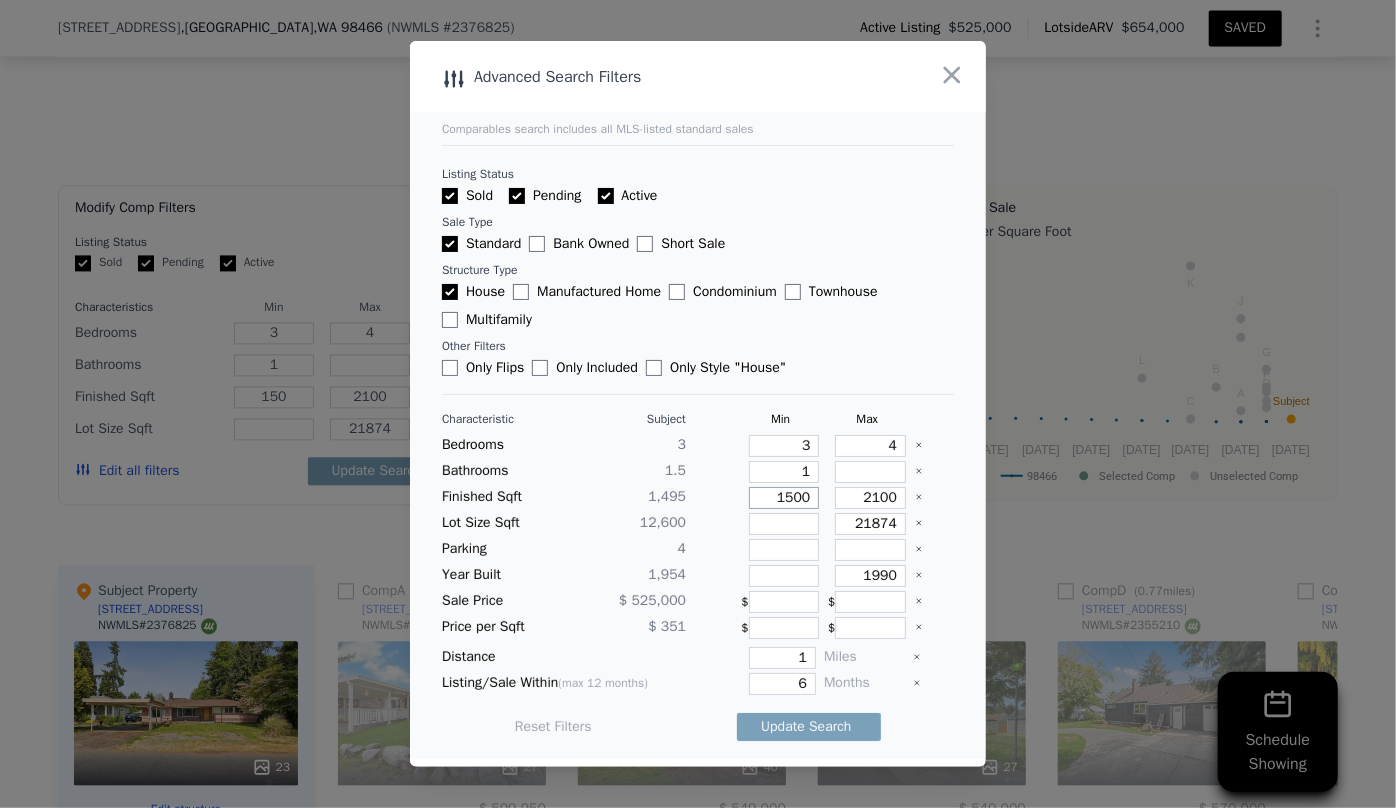 type on "1500" 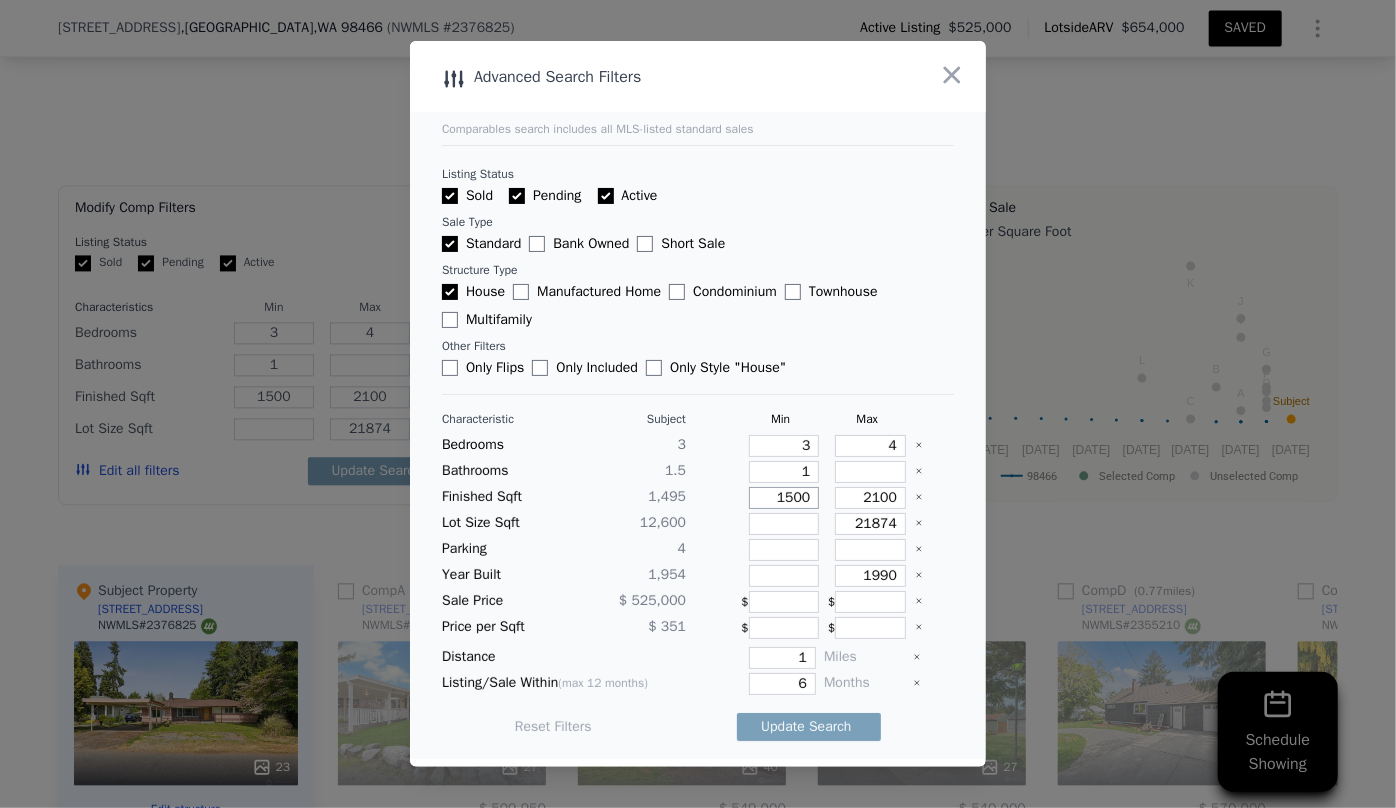 type on "15000" 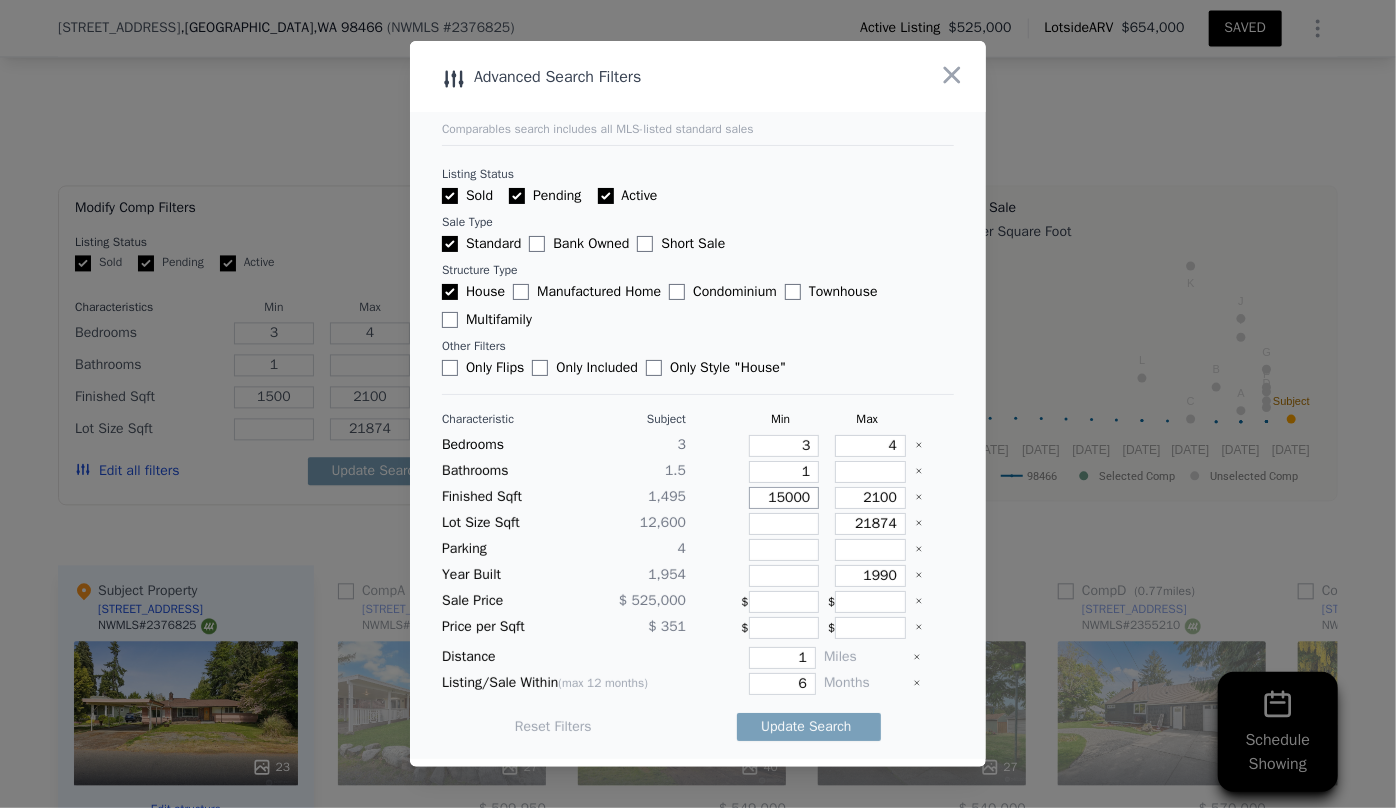 type on "15000" 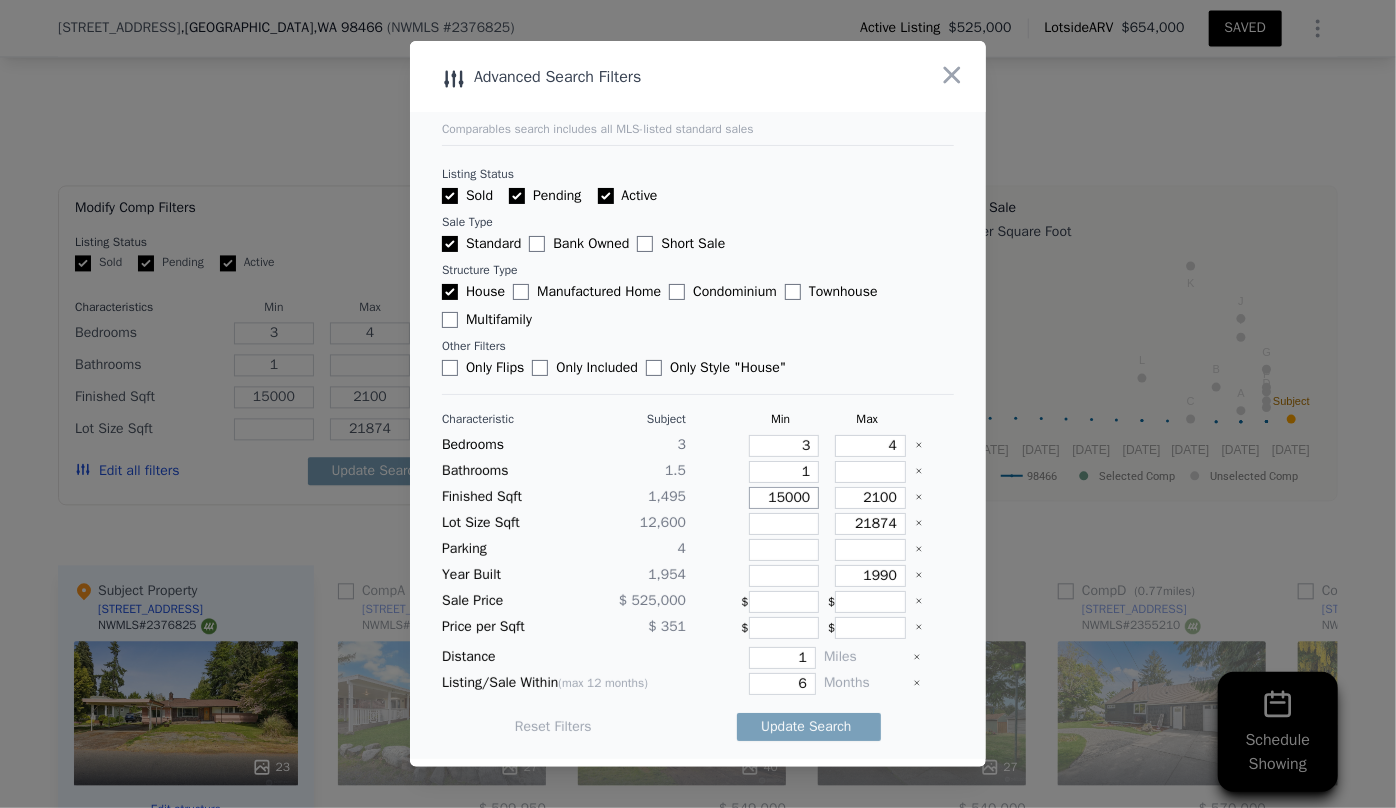 type on "1500" 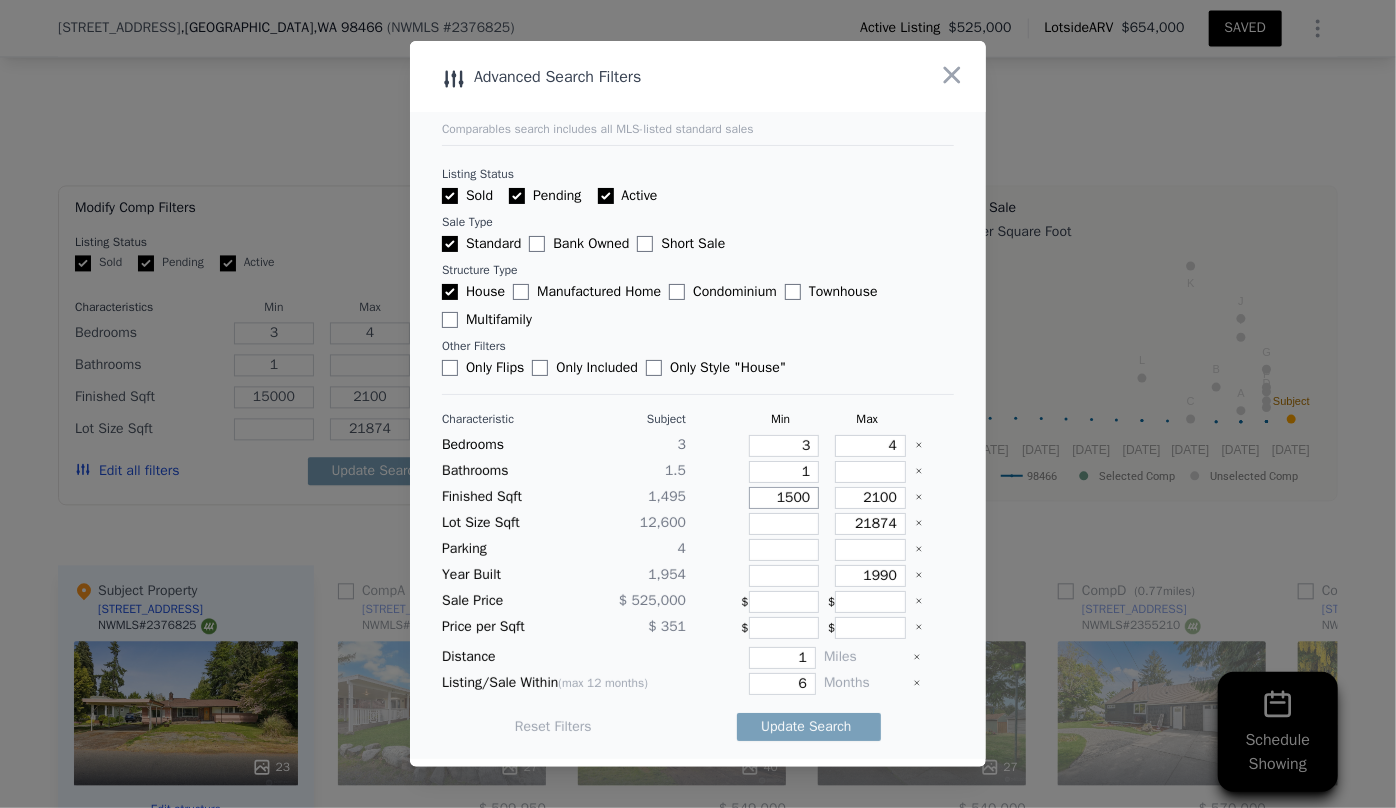 type on "1500" 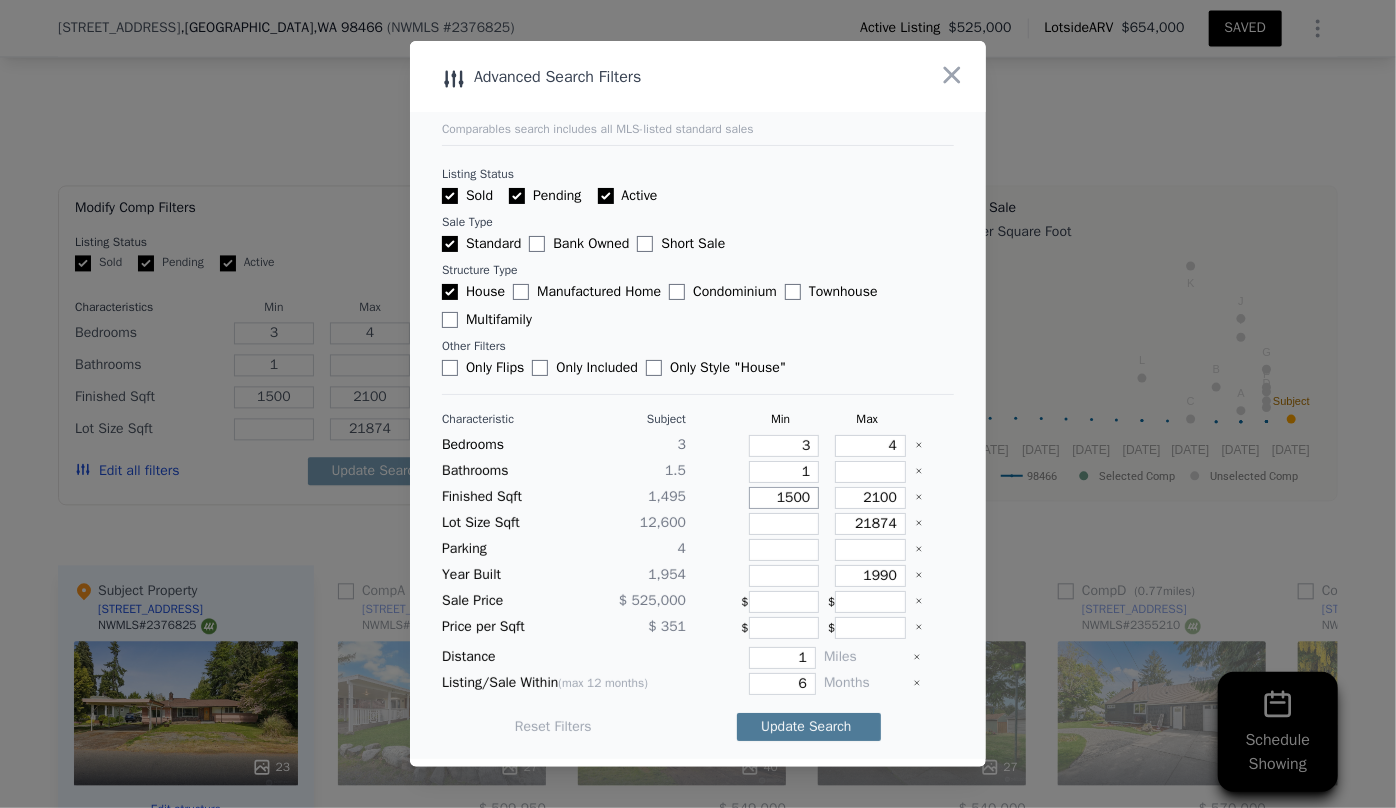 type on "1500" 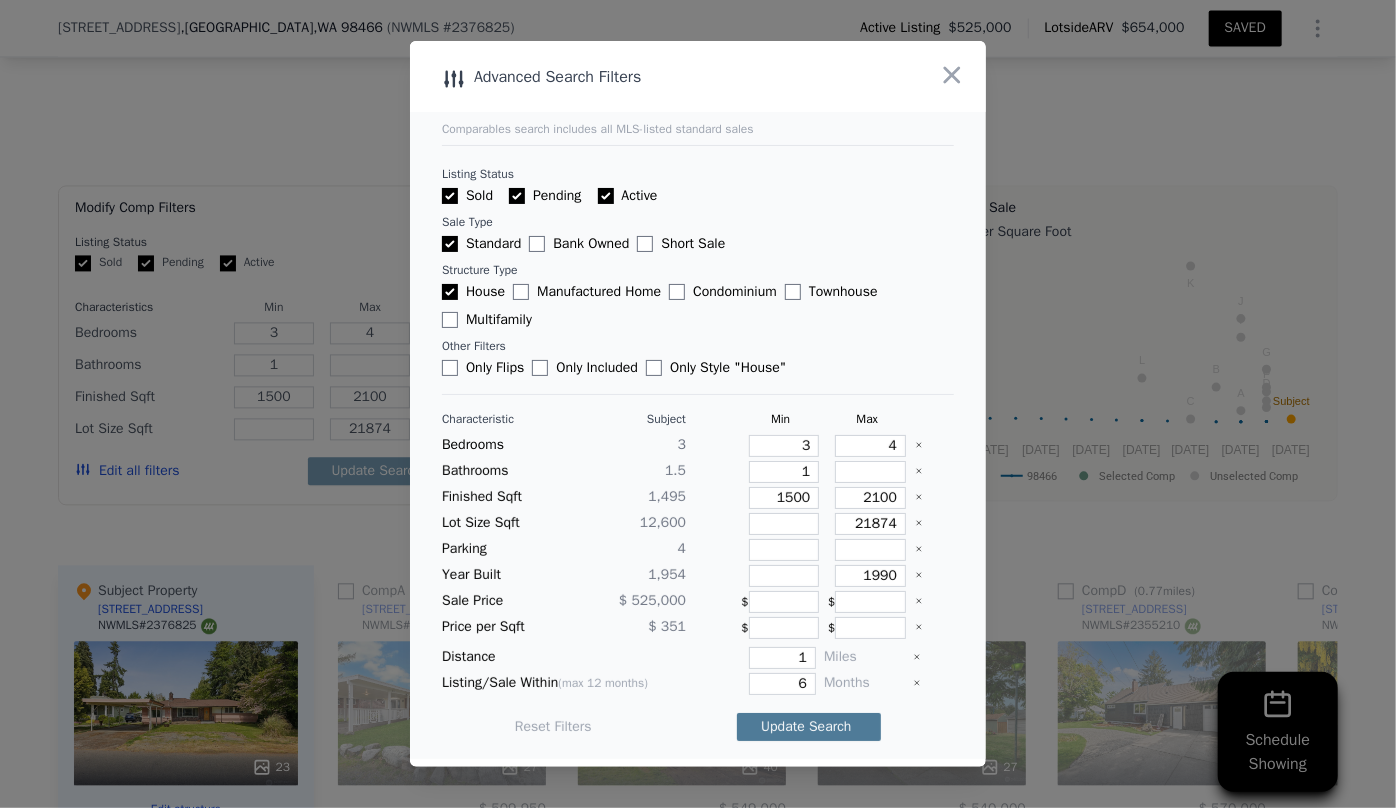 click on "Update Search" at bounding box center [809, 727] 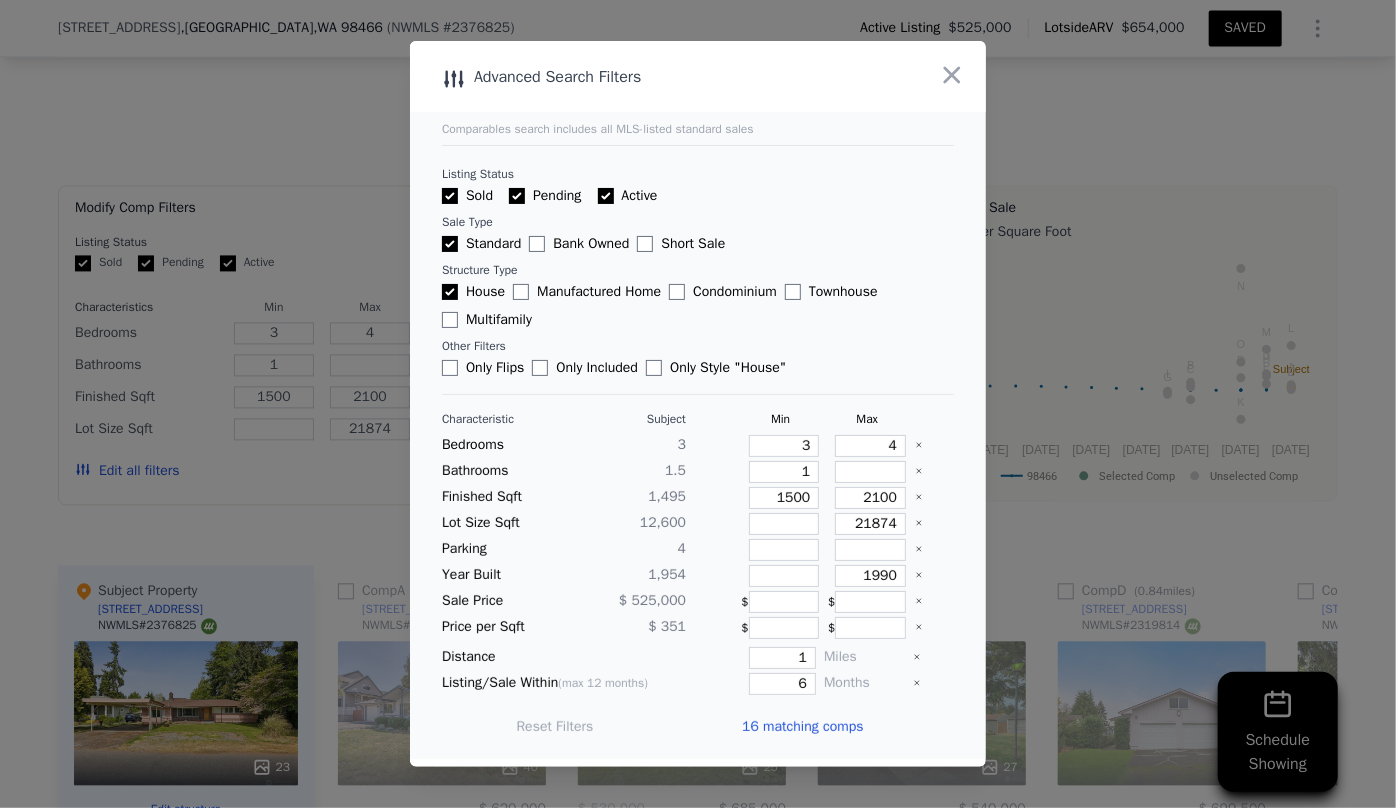 click on "16 matching comps" at bounding box center (802, 727) 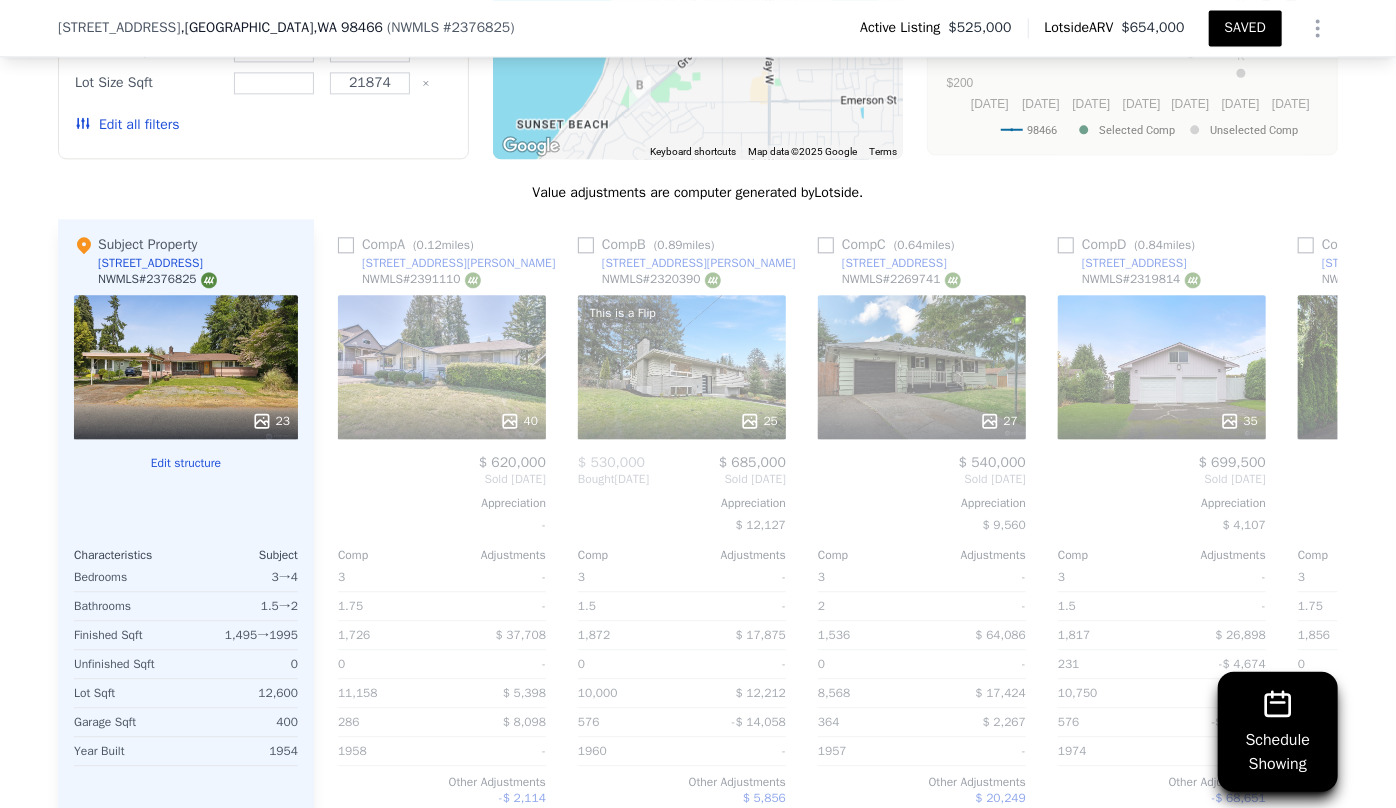 scroll, scrollTop: 2356, scrollLeft: 0, axis: vertical 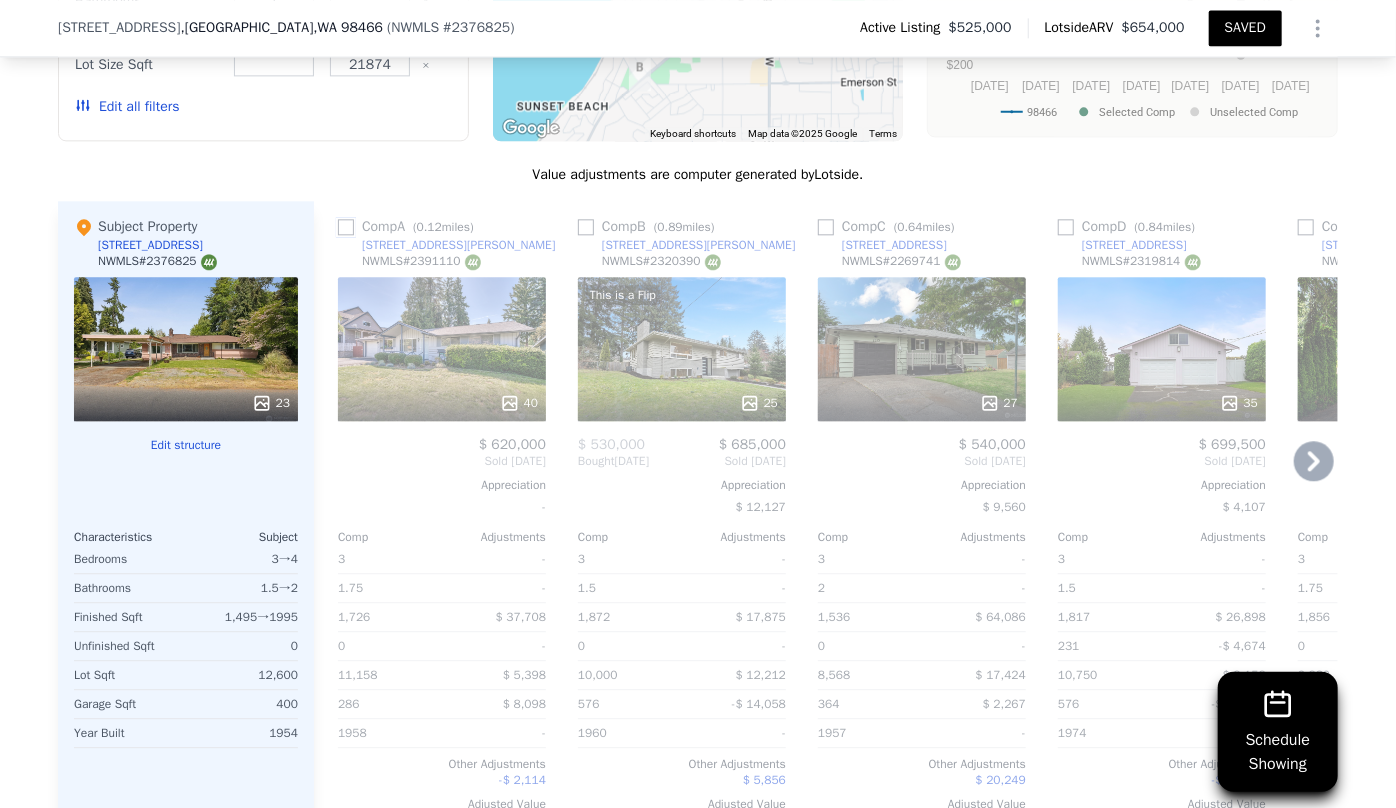 click at bounding box center (346, 227) 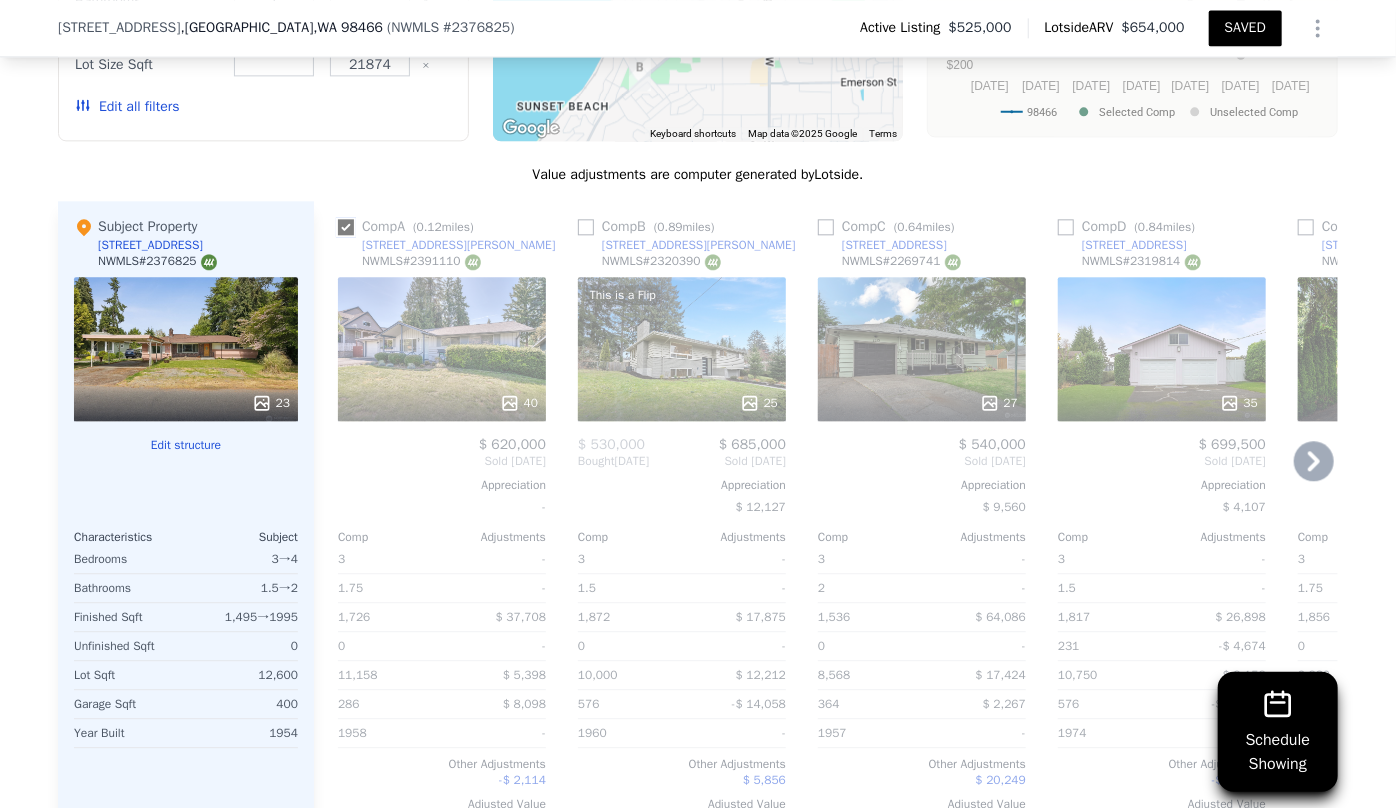 checkbox on "true" 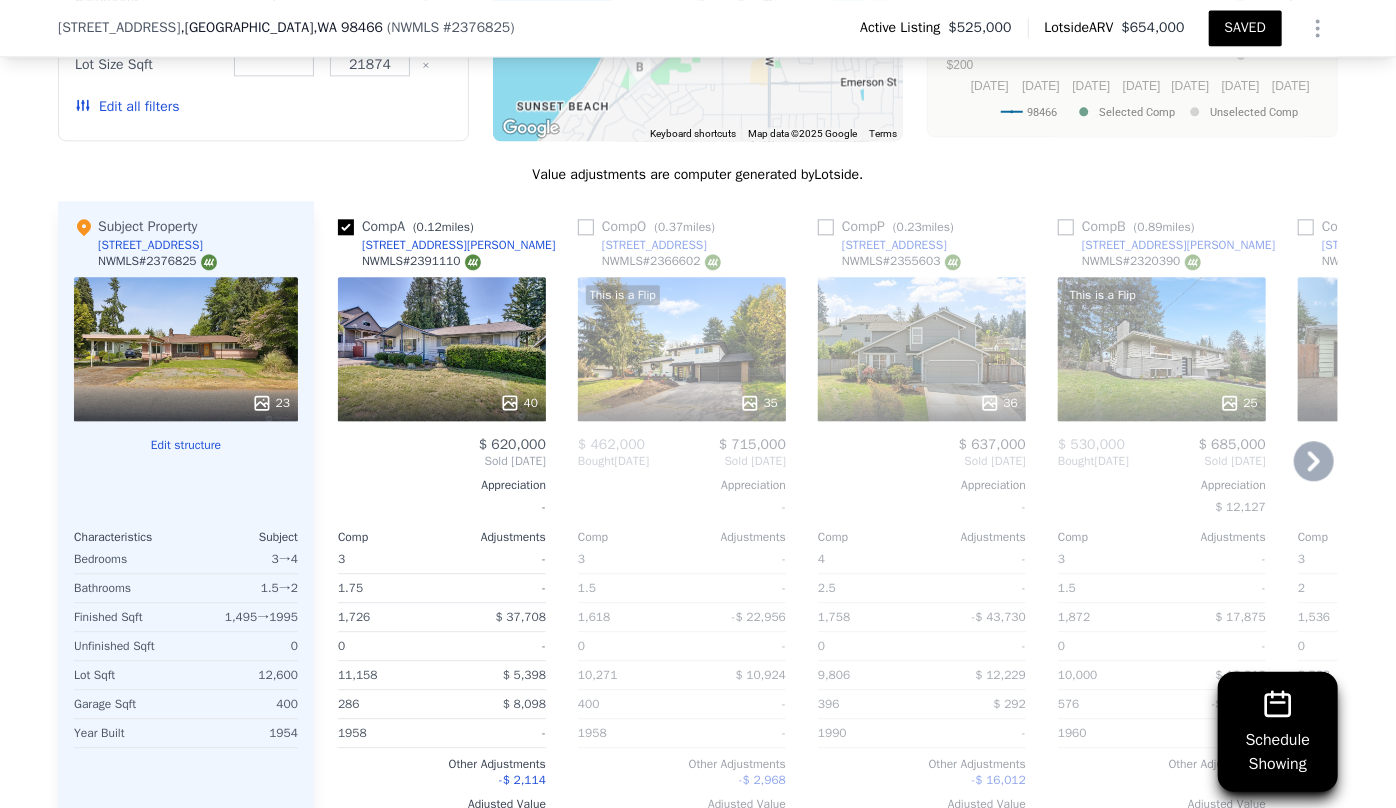 click 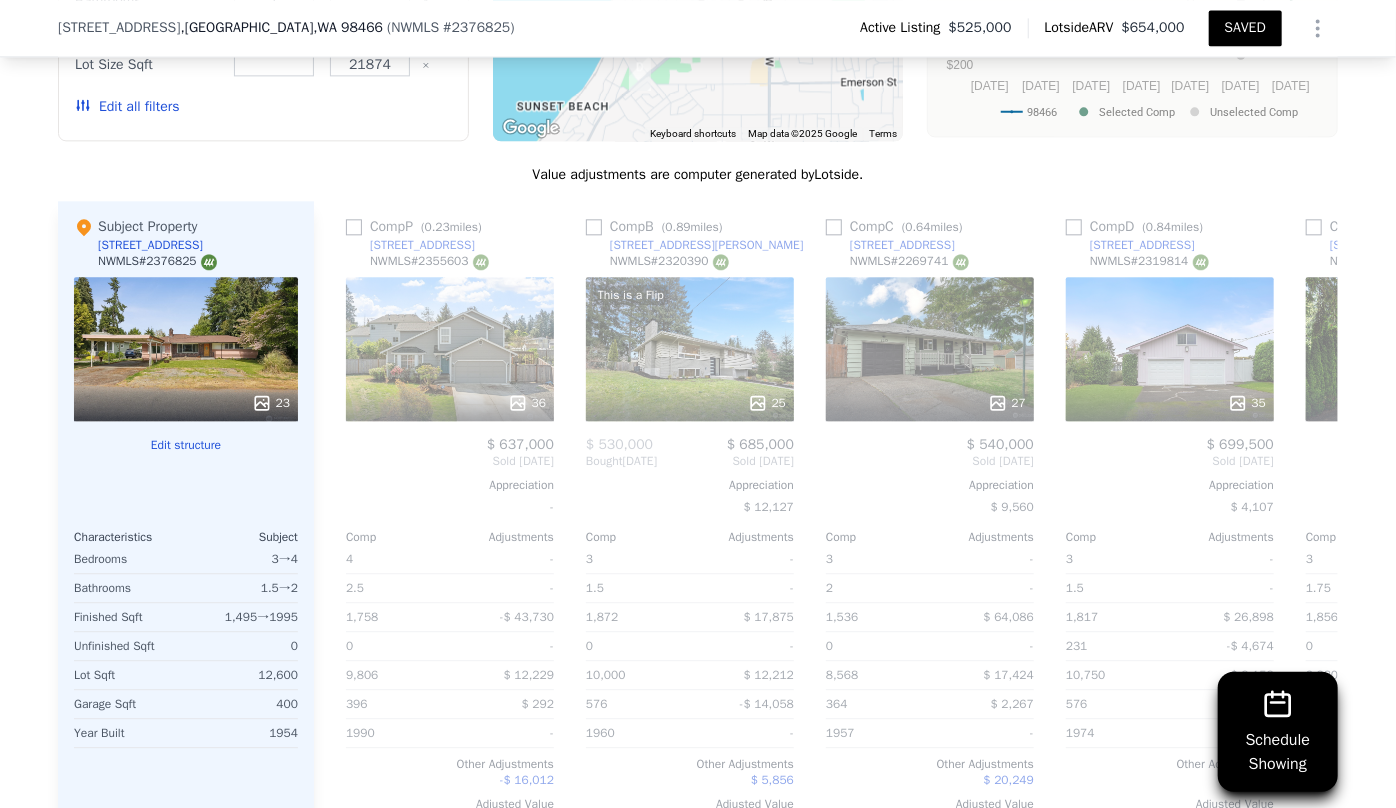 scroll, scrollTop: 0, scrollLeft: 480, axis: horizontal 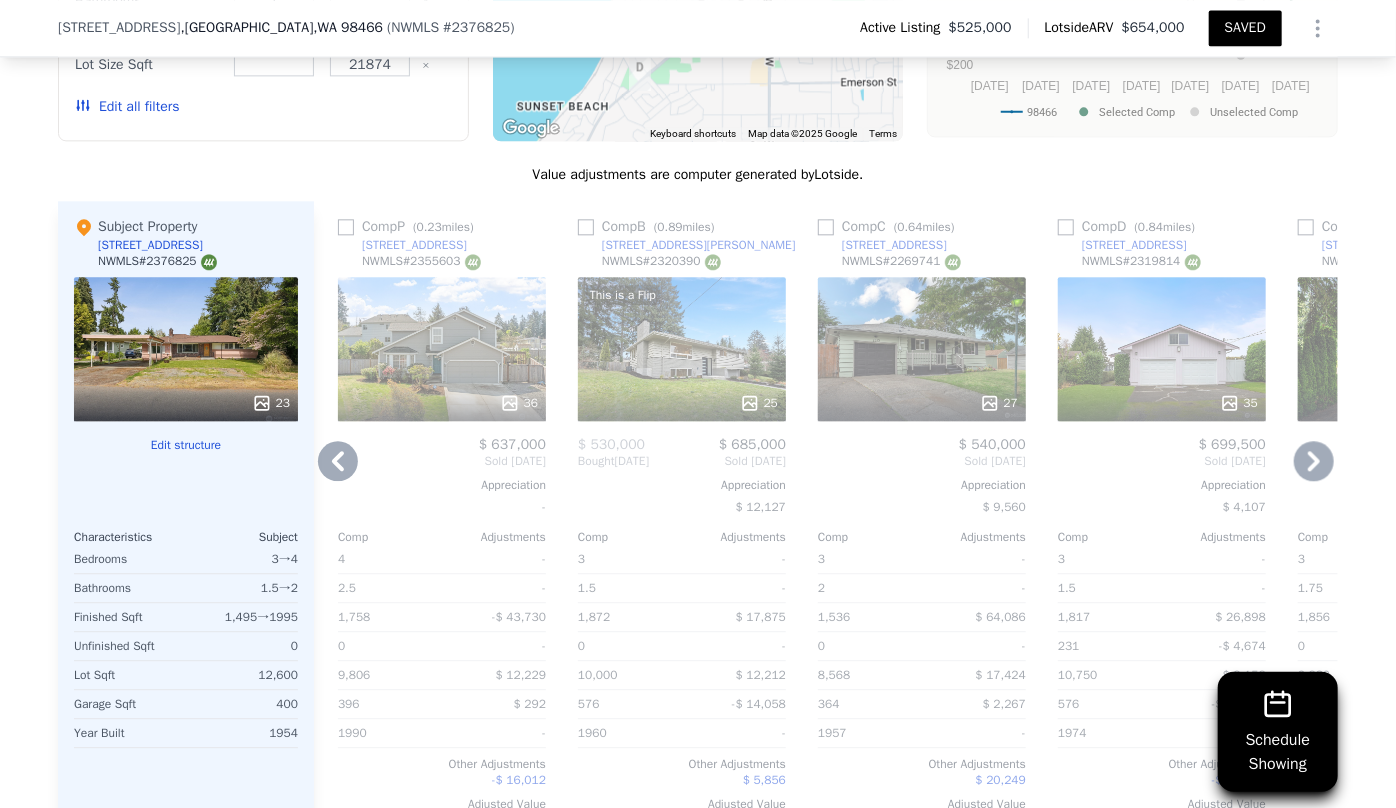 click on "7513 30th St W" at bounding box center [882, 245] 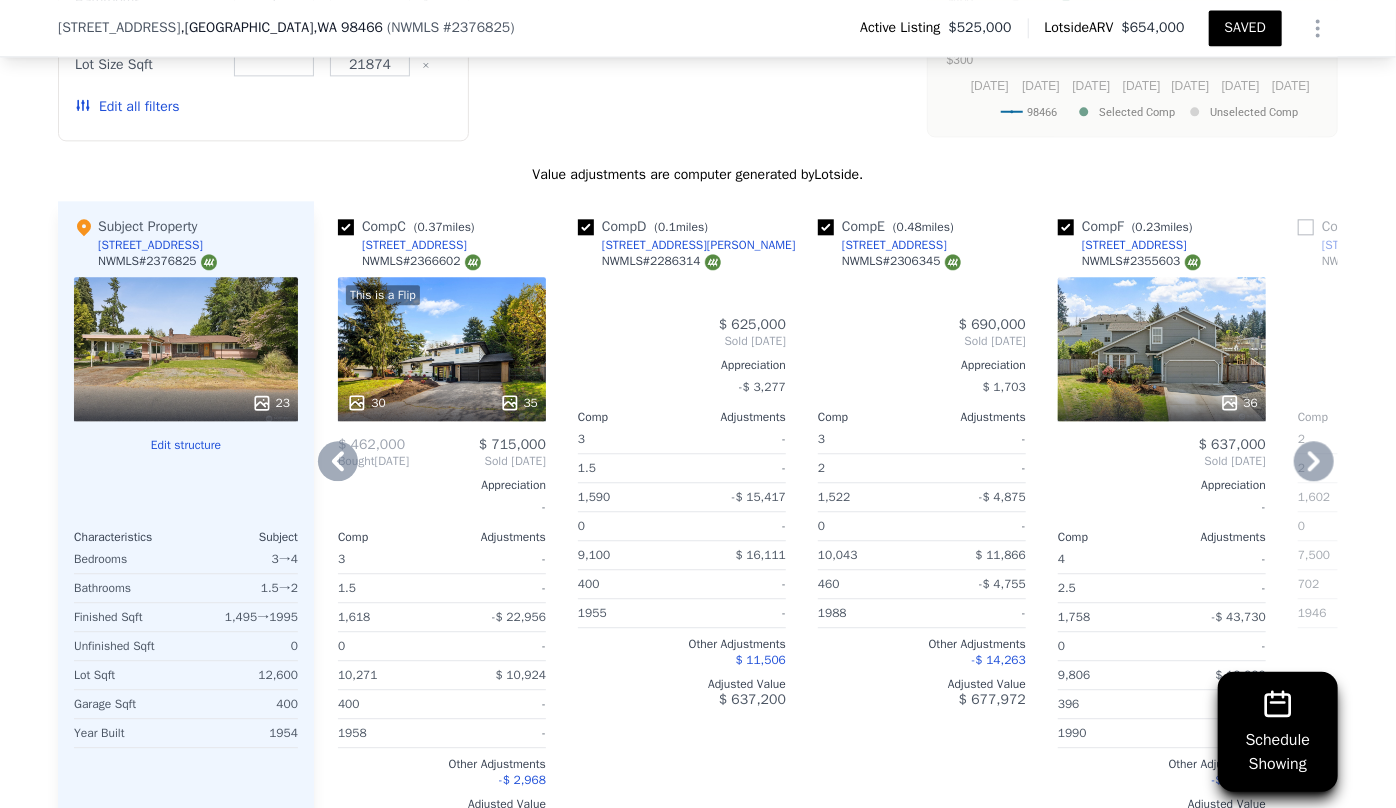 type on "2" 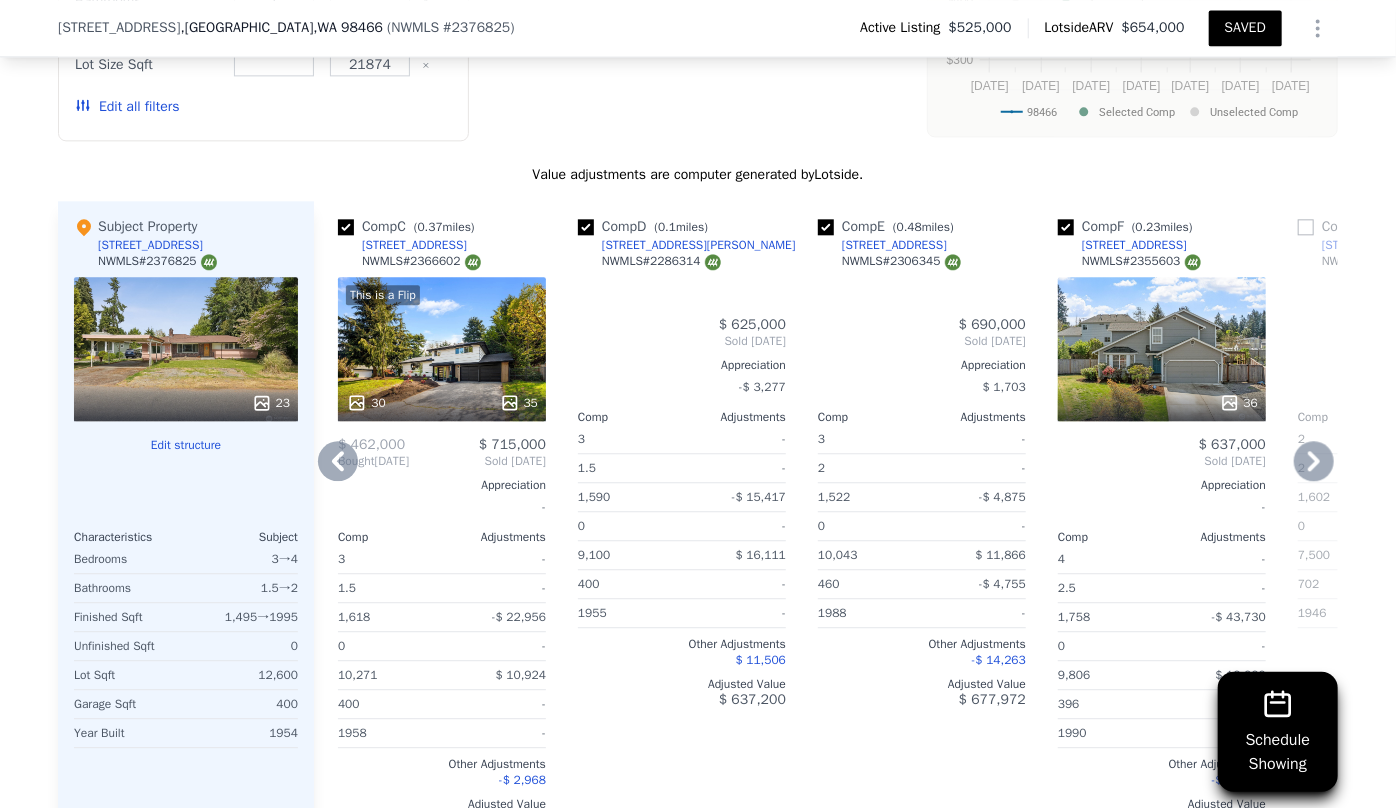 type on "1126" 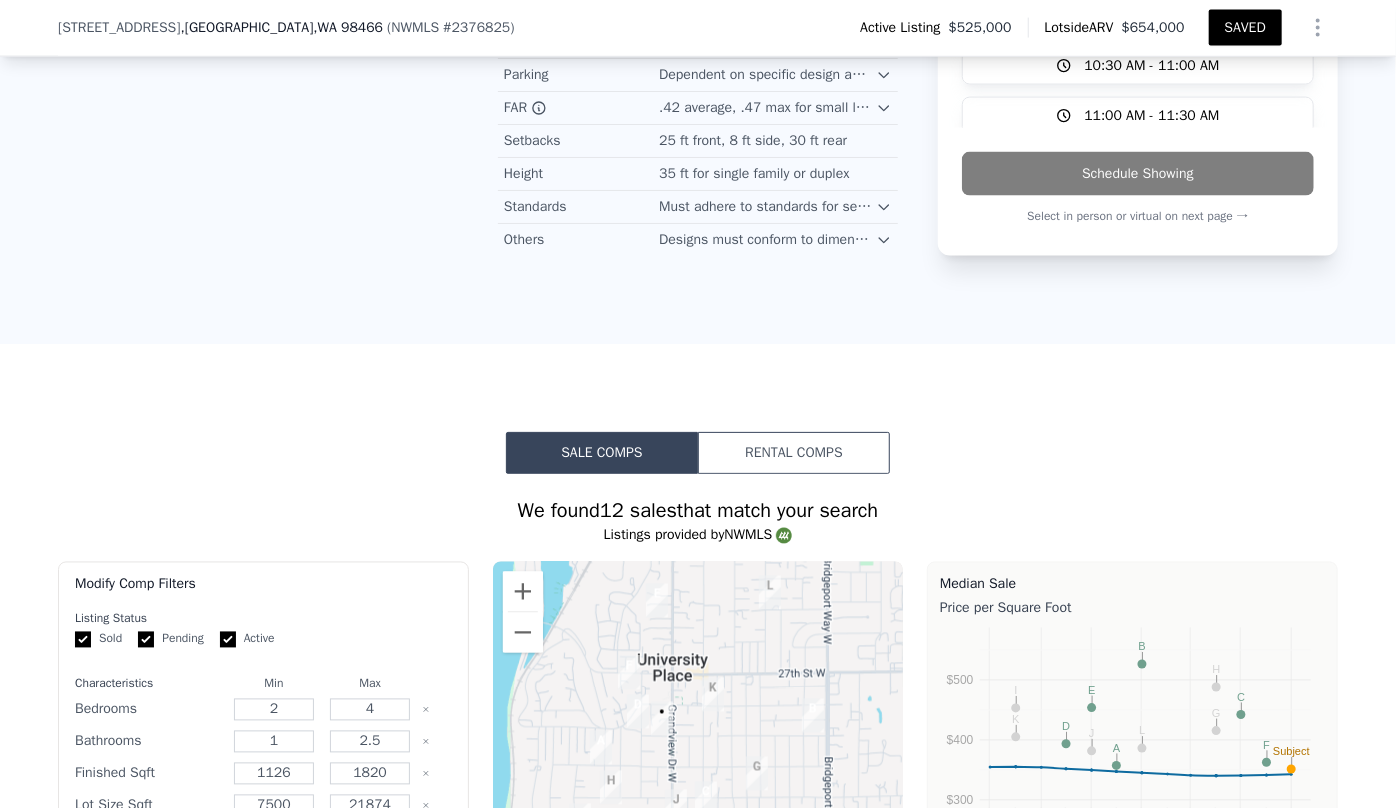 scroll, scrollTop: 1447, scrollLeft: 0, axis: vertical 